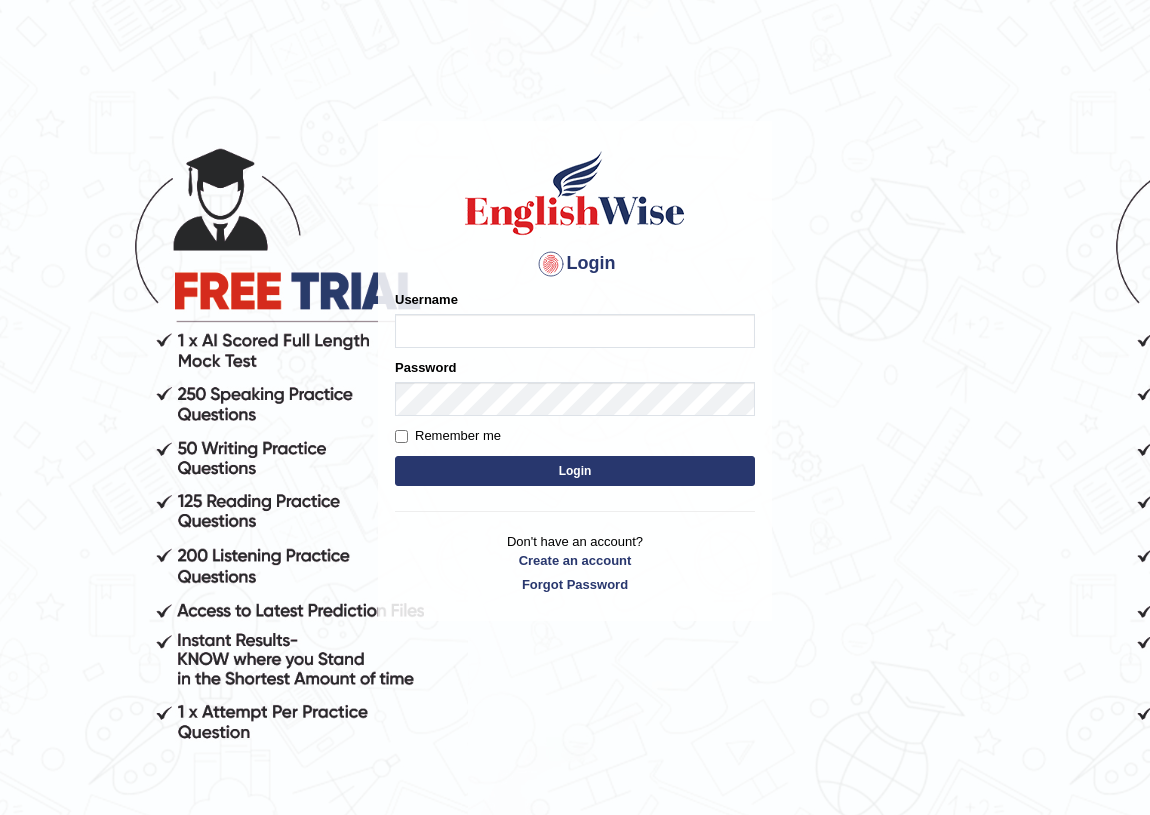 scroll, scrollTop: 90, scrollLeft: 0, axis: vertical 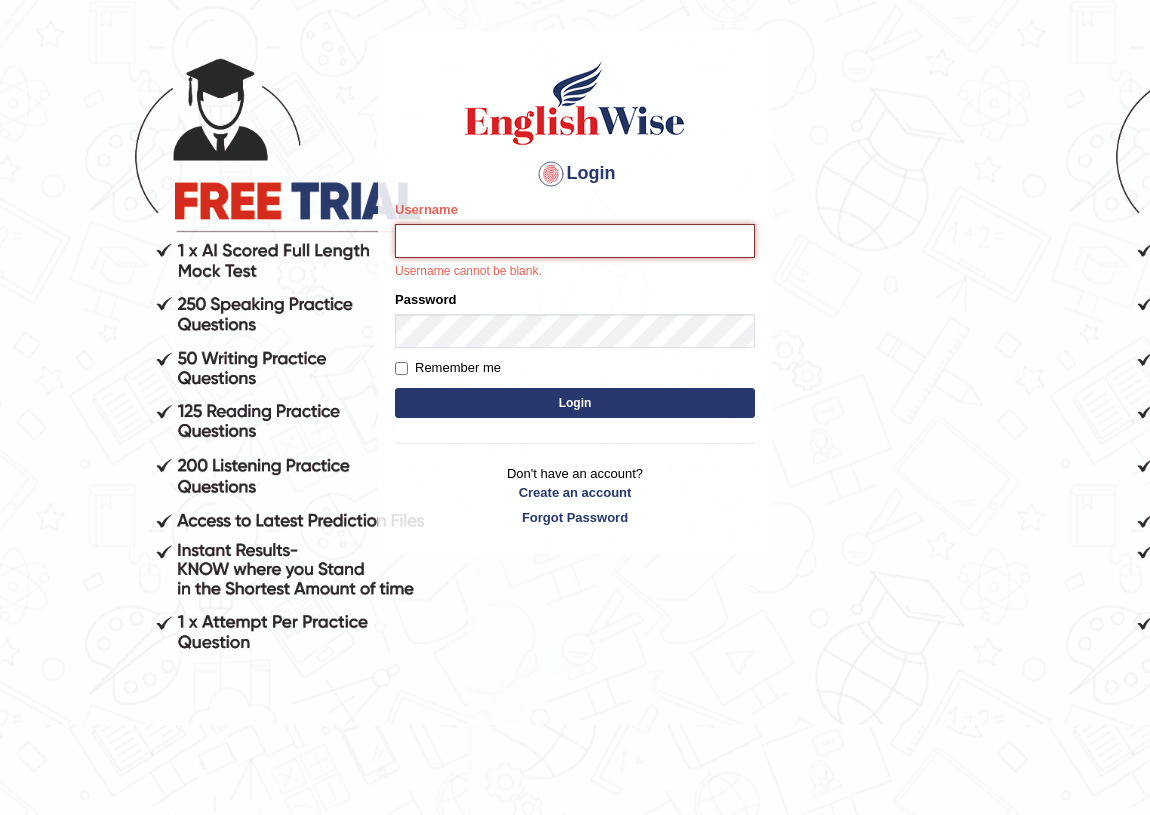 click on "Username" at bounding box center [575, 241] 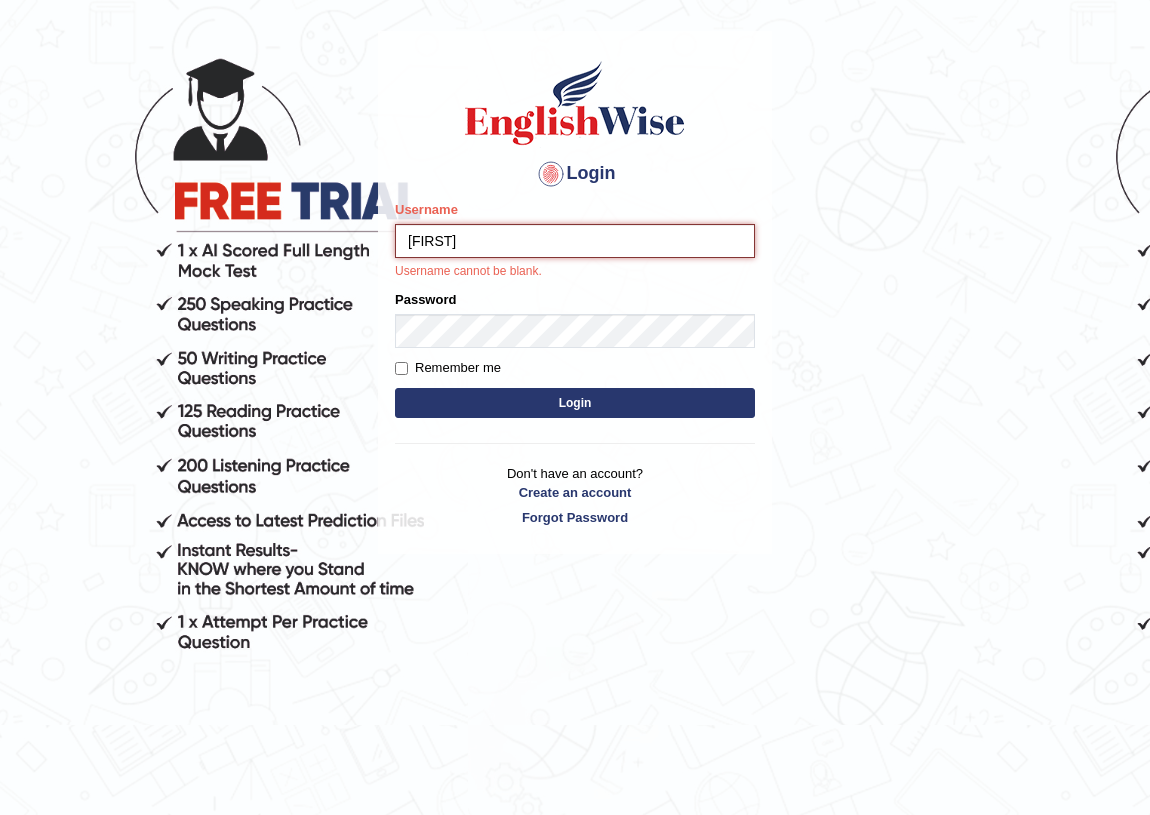 type on "risaa_parramatta" 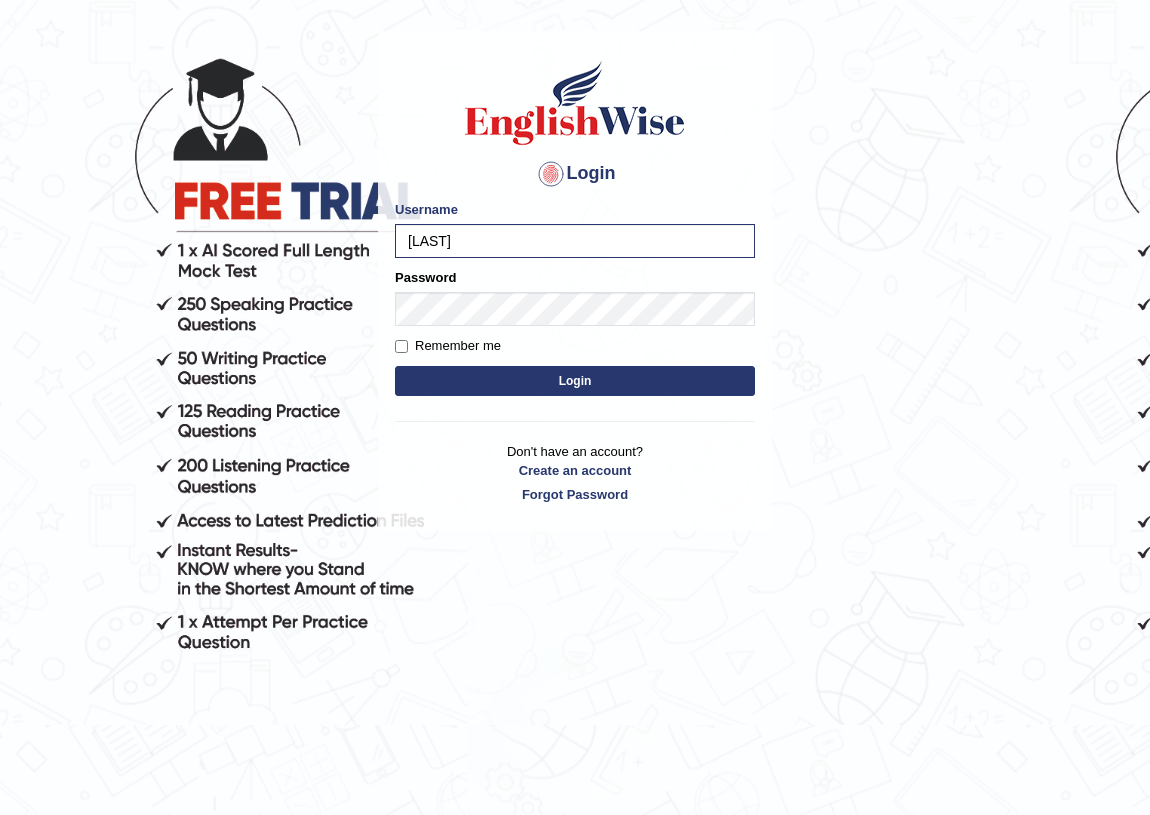 click on "Login" at bounding box center (575, 381) 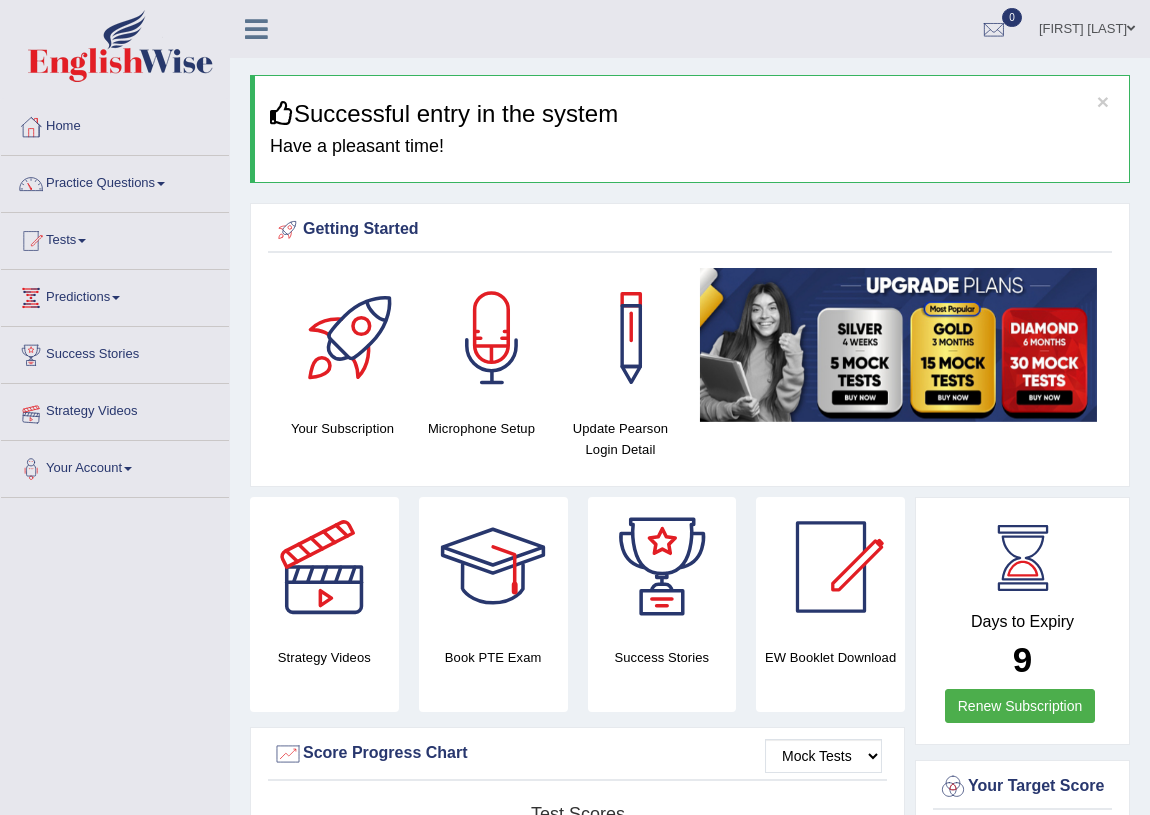 scroll, scrollTop: 0, scrollLeft: 0, axis: both 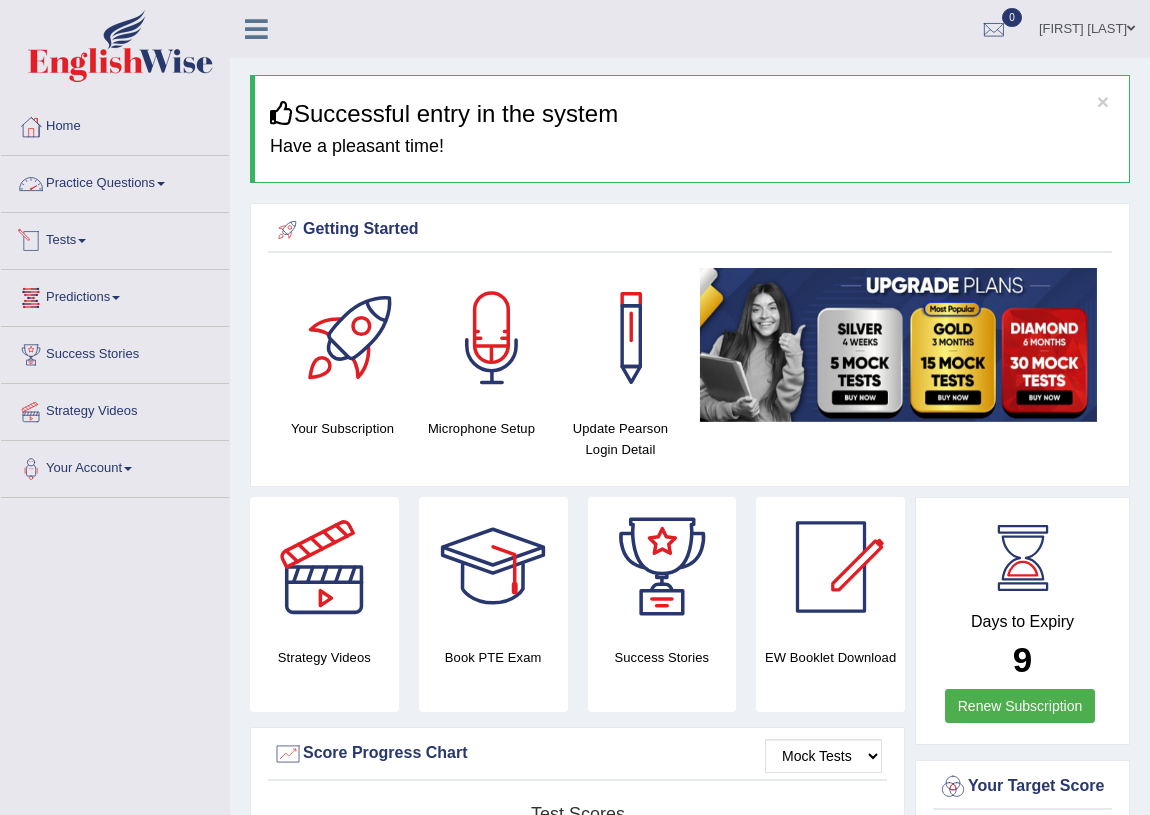 click on "Tests" at bounding box center [115, 238] 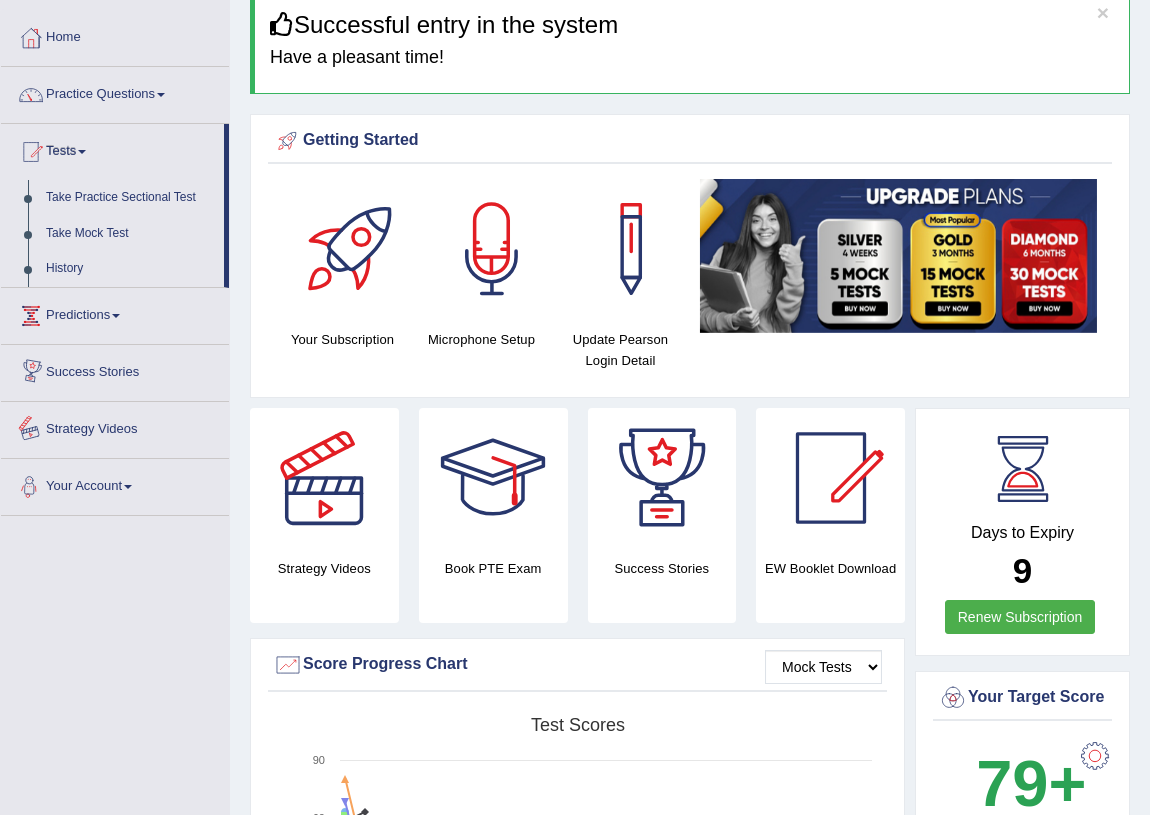 scroll, scrollTop: 0, scrollLeft: 0, axis: both 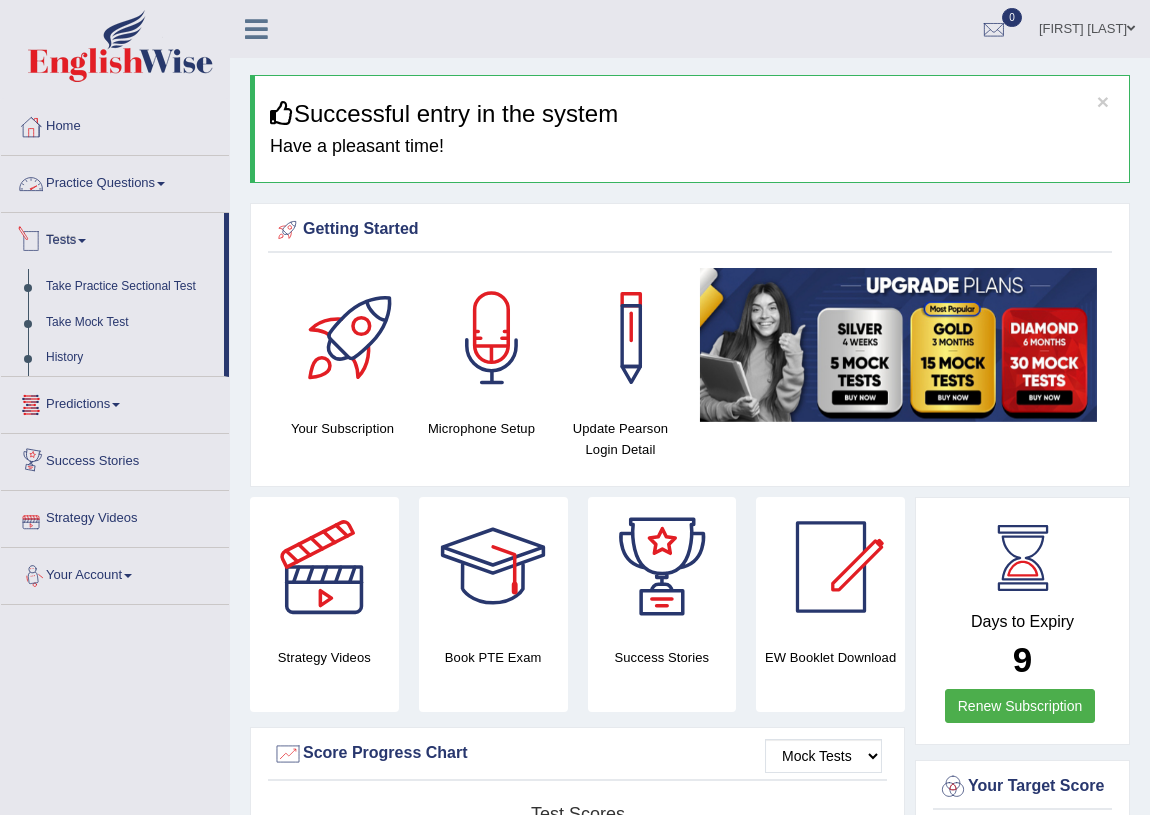 click on "Practice Questions" at bounding box center (115, 181) 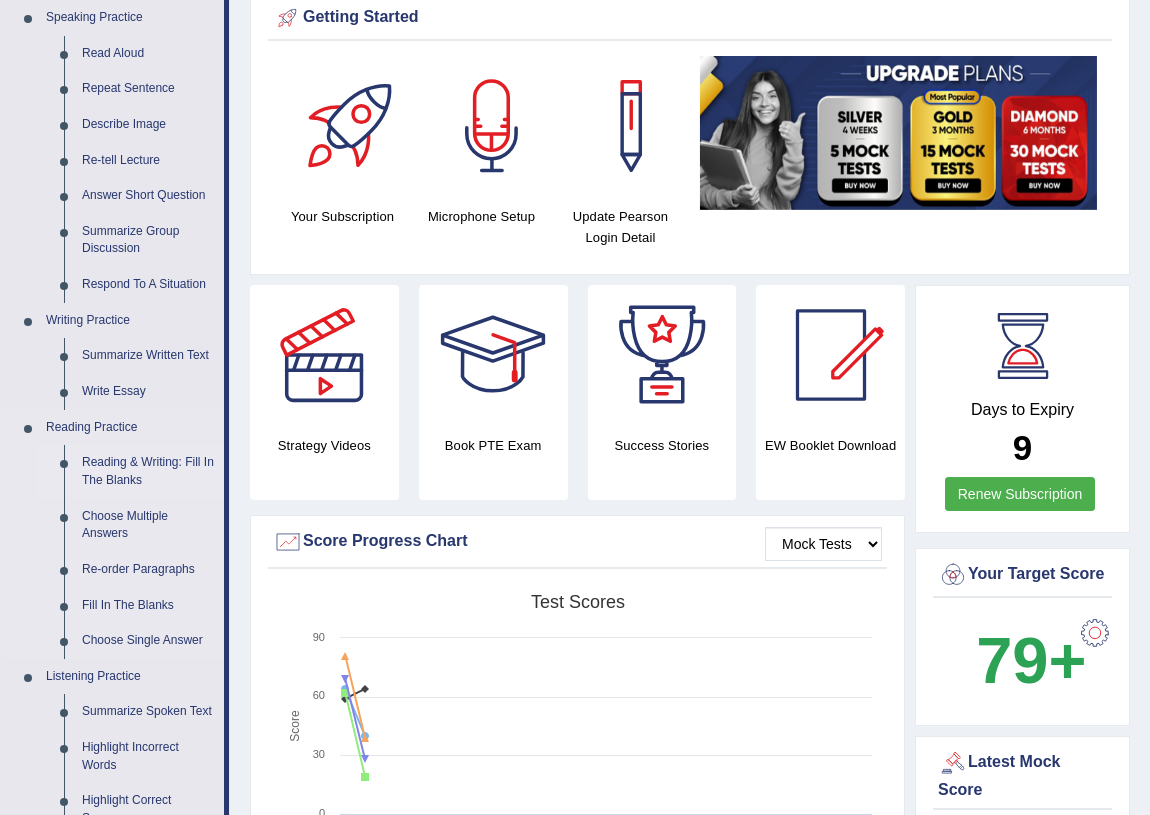 scroll, scrollTop: 181, scrollLeft: 0, axis: vertical 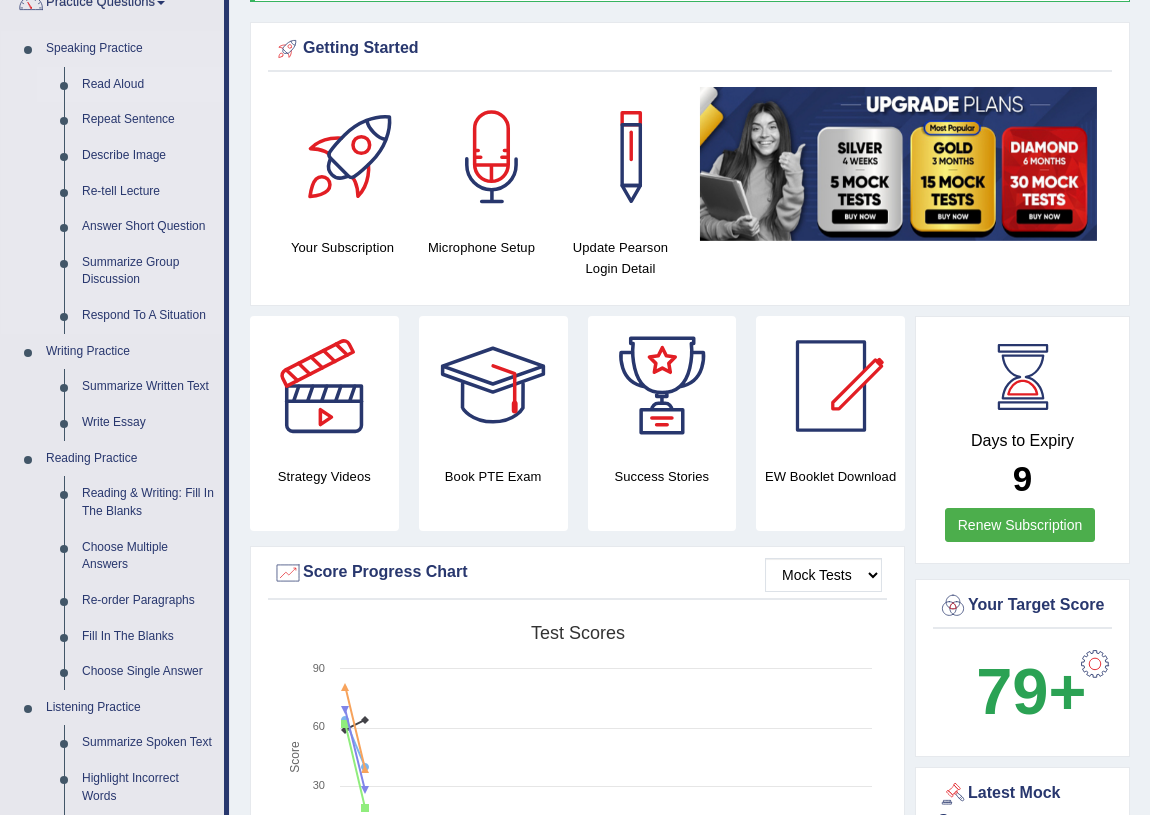 click on "Read Aloud" at bounding box center [148, 85] 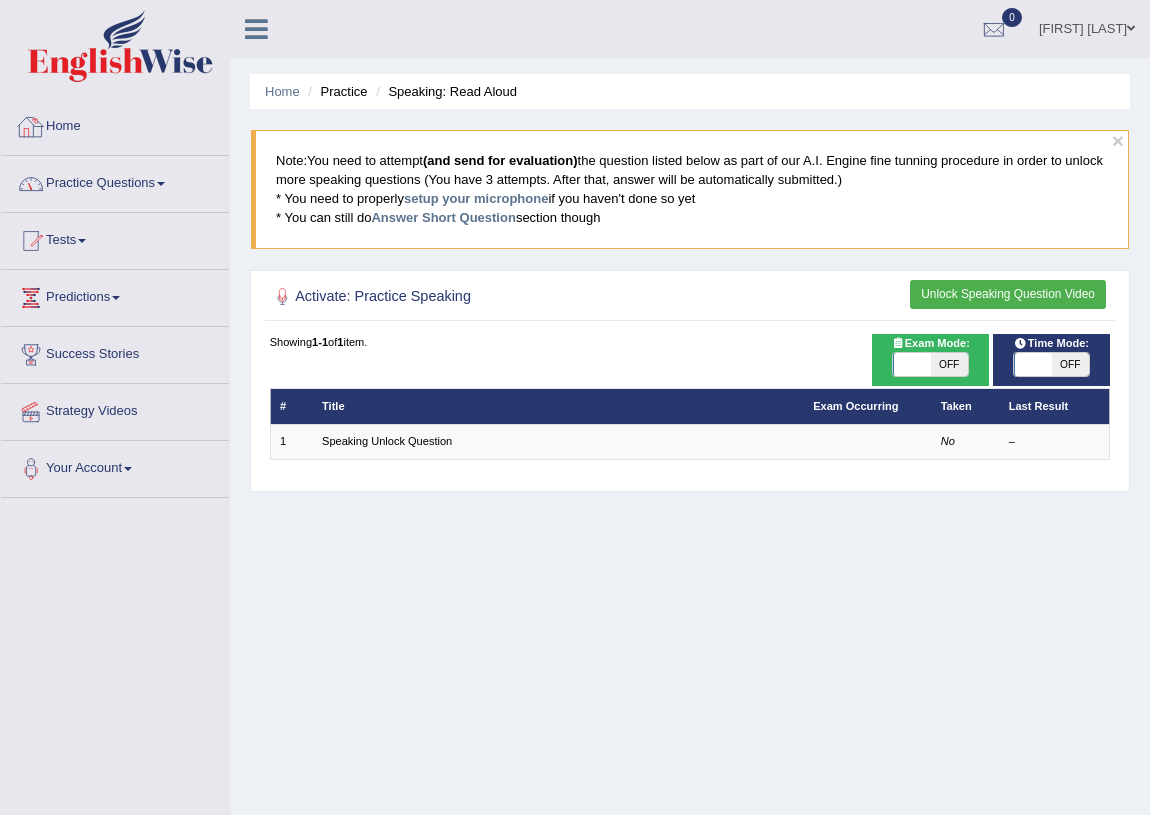 scroll, scrollTop: 0, scrollLeft: 0, axis: both 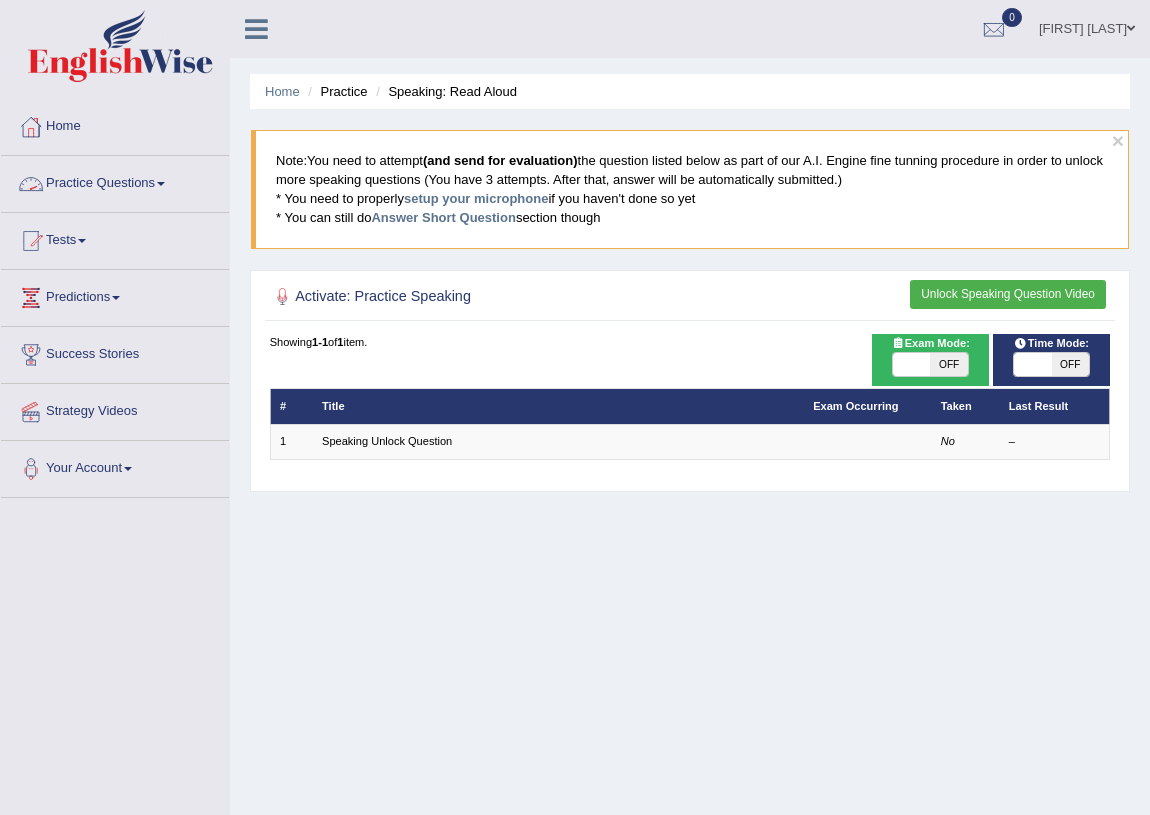 click on "OFF" at bounding box center (948, 365) 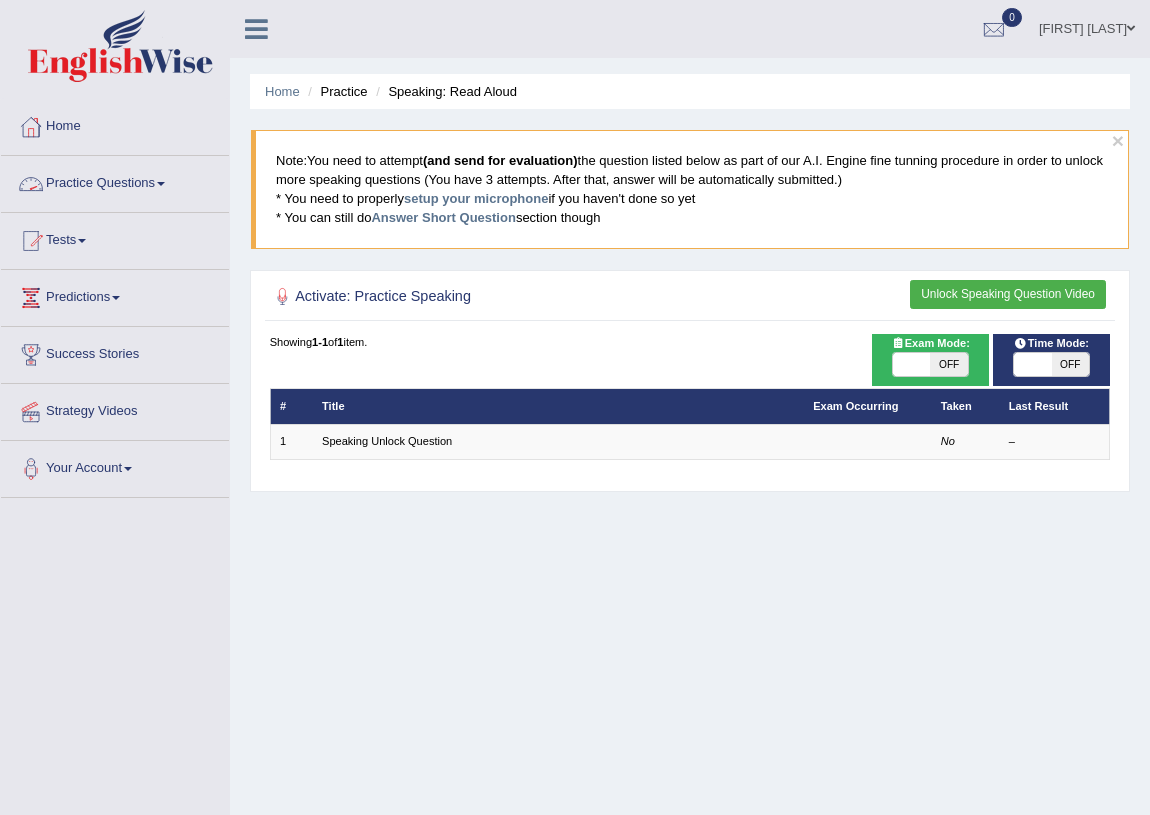 checkbox on "true" 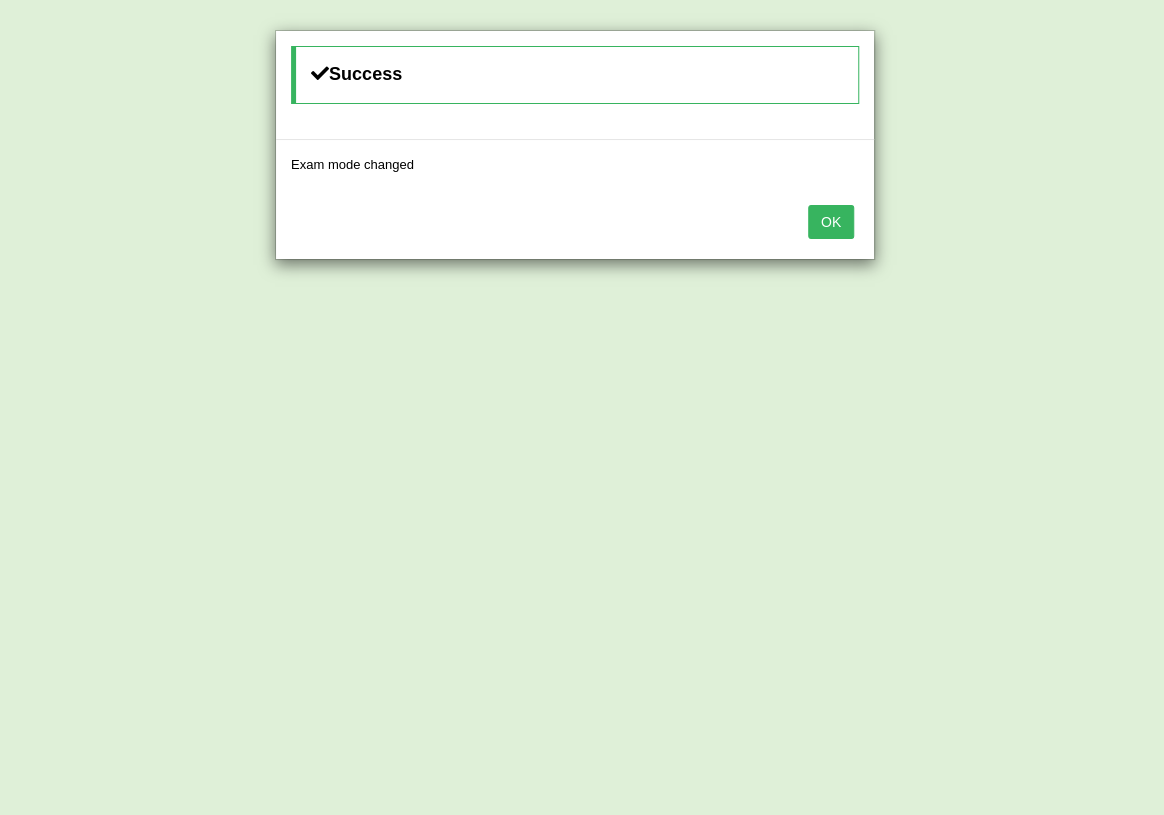 click on "OK" at bounding box center [831, 222] 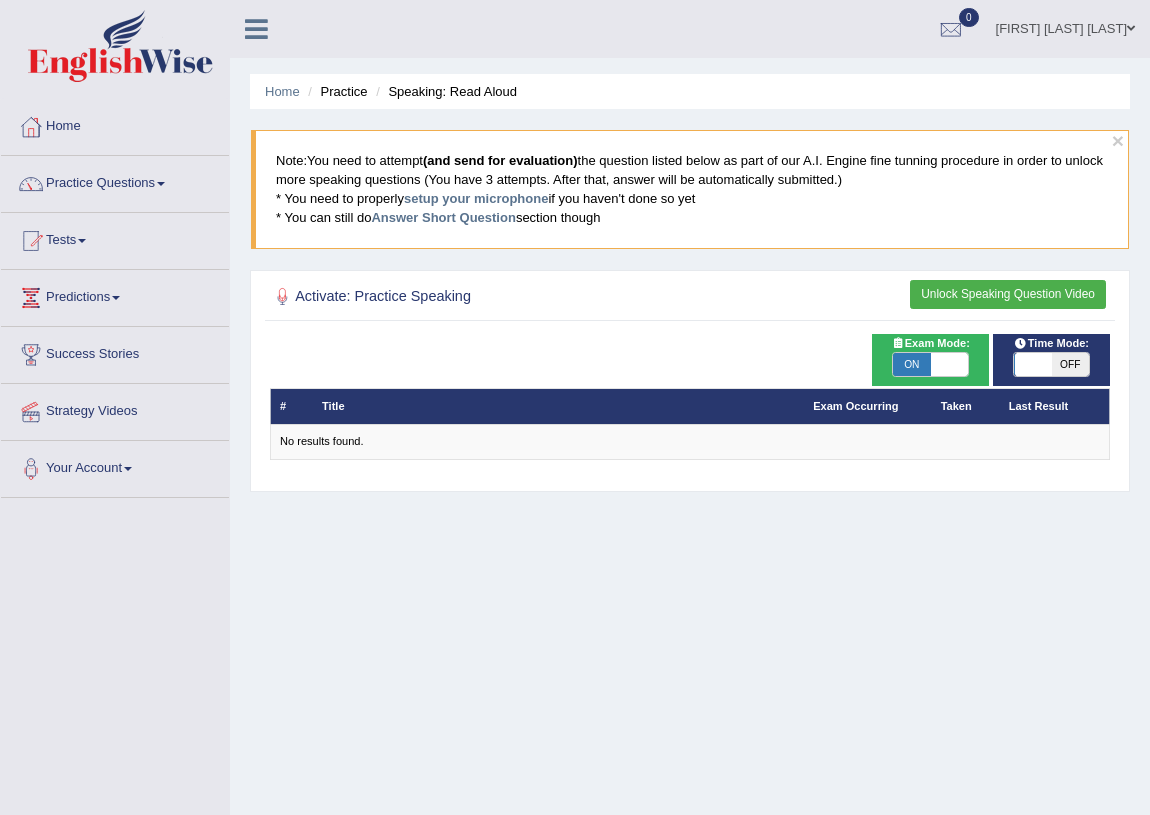 scroll, scrollTop: 0, scrollLeft: 0, axis: both 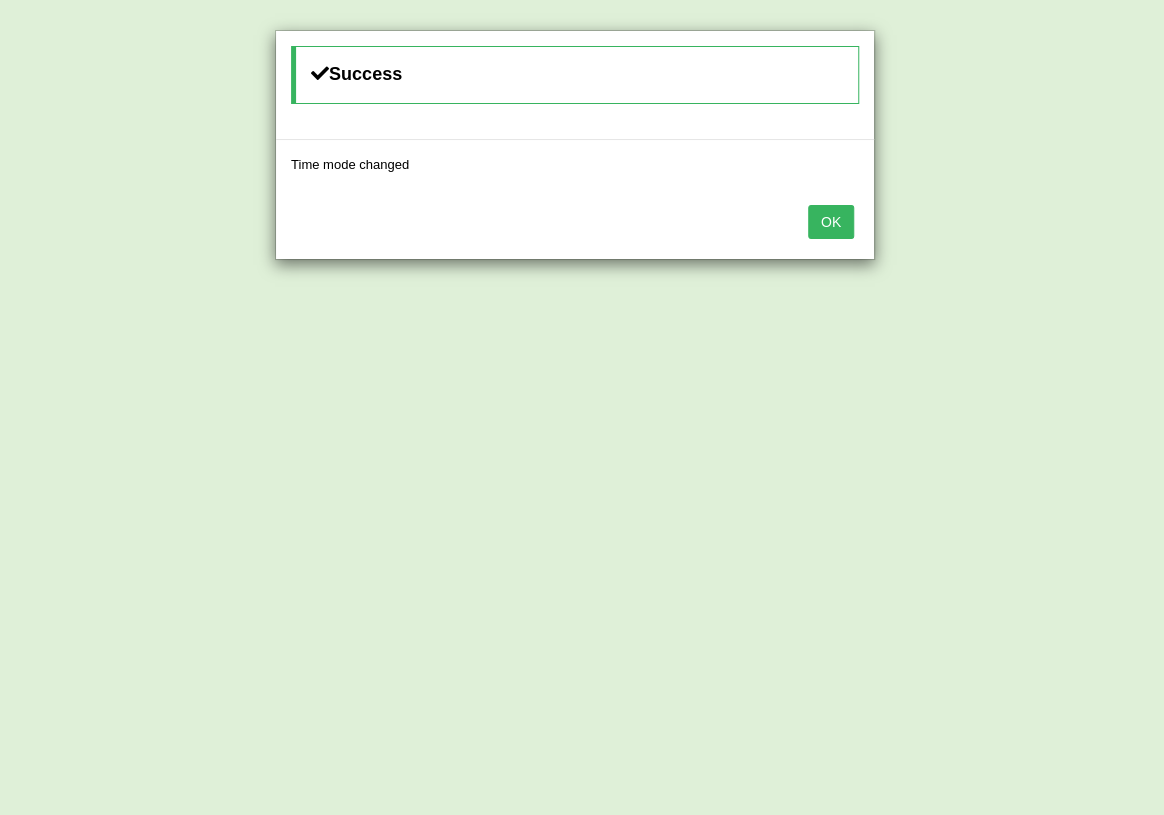click on "OK" at bounding box center (831, 222) 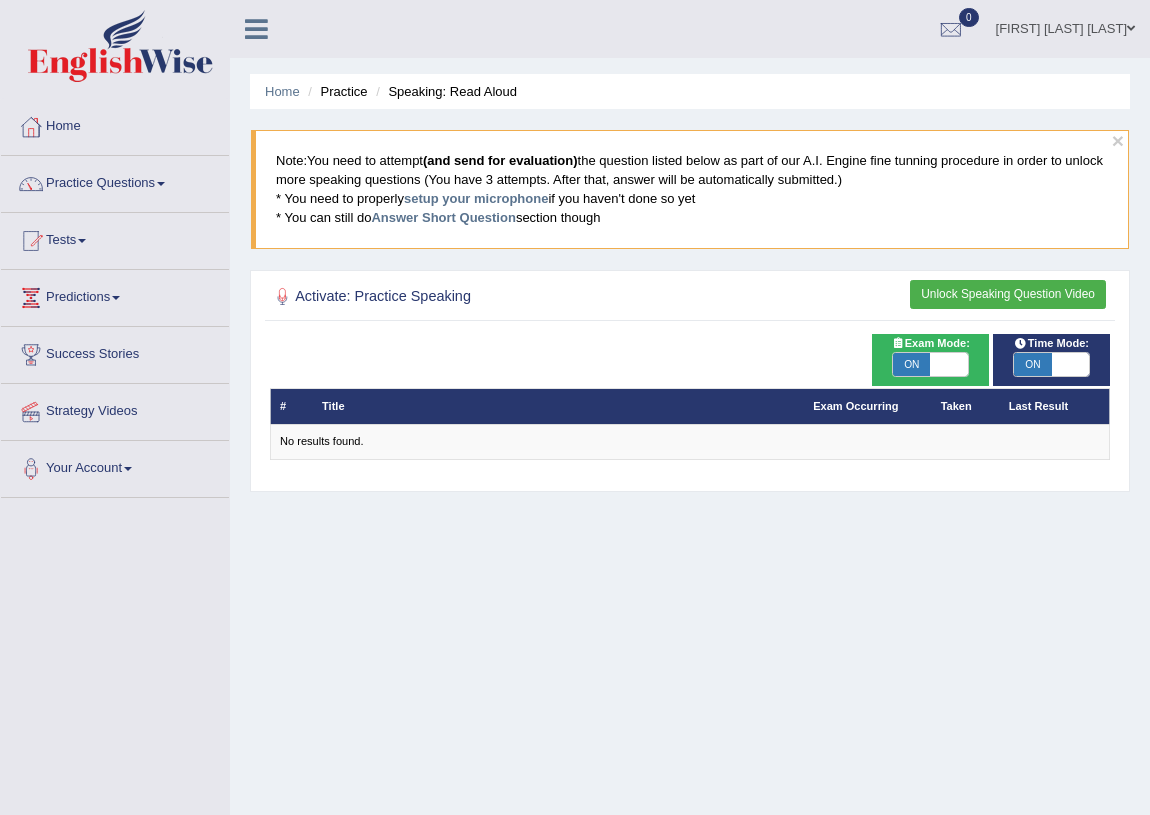 click on "Unlock Speaking Question Video" at bounding box center [1008, 294] 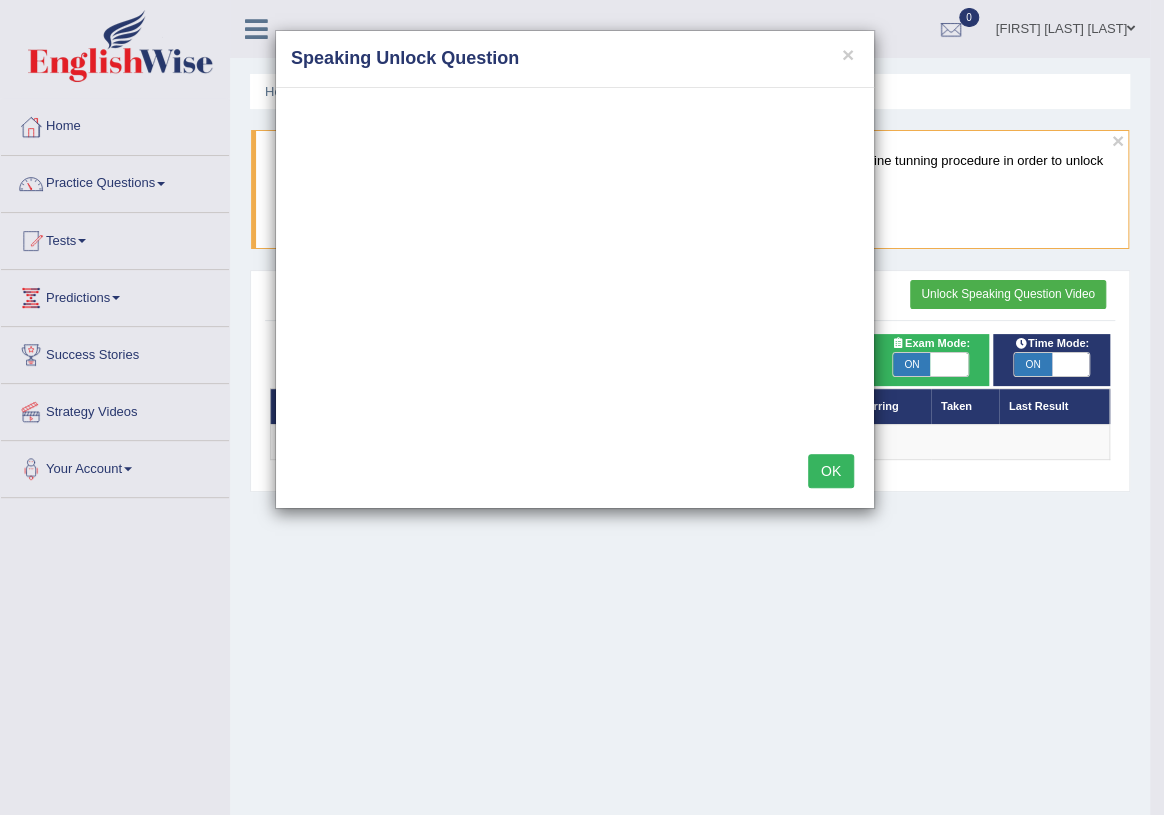 click on "OK" at bounding box center [831, 471] 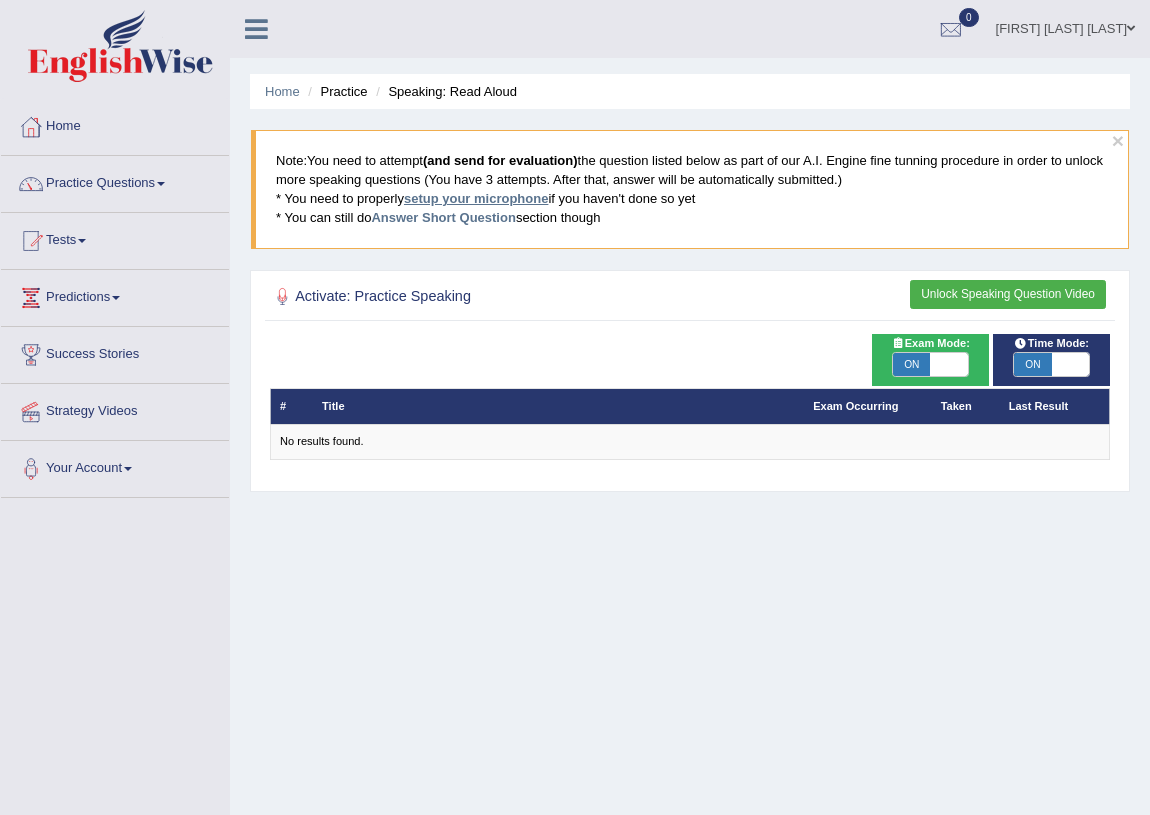 click on "setup your microphone" at bounding box center [476, 198] 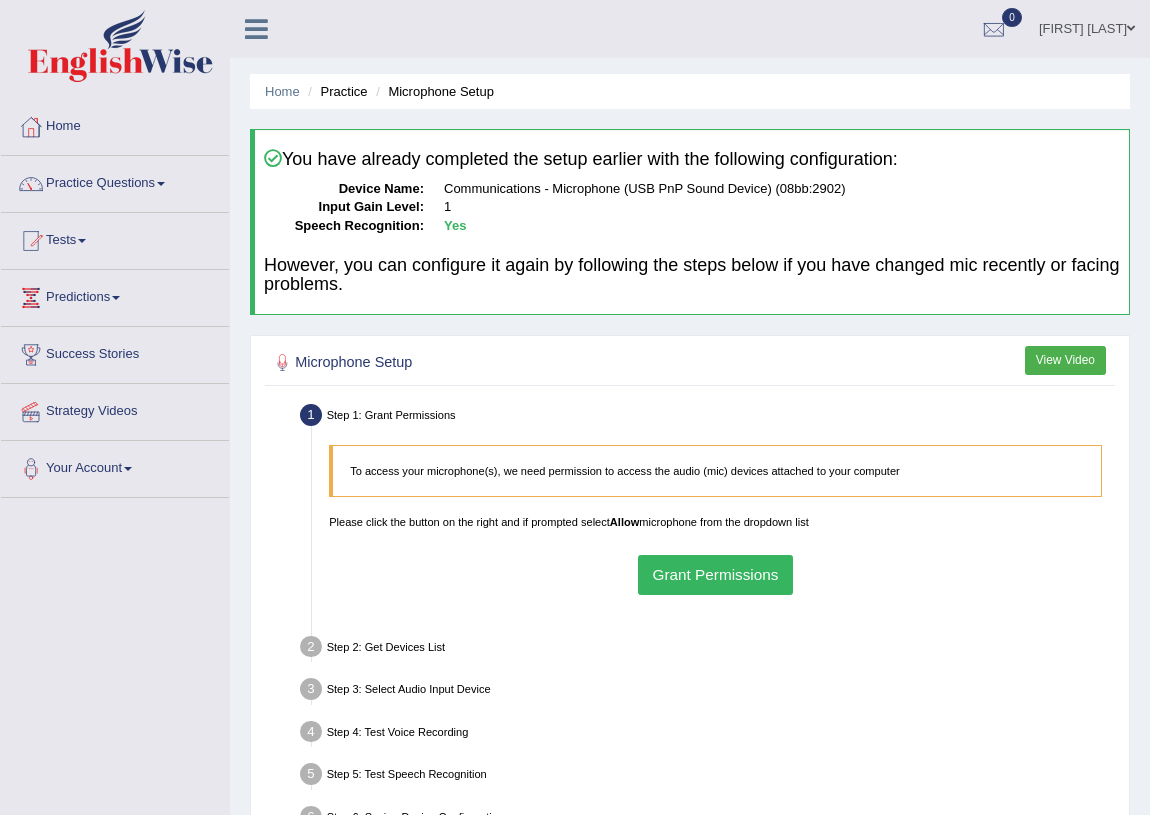 scroll, scrollTop: 0, scrollLeft: 0, axis: both 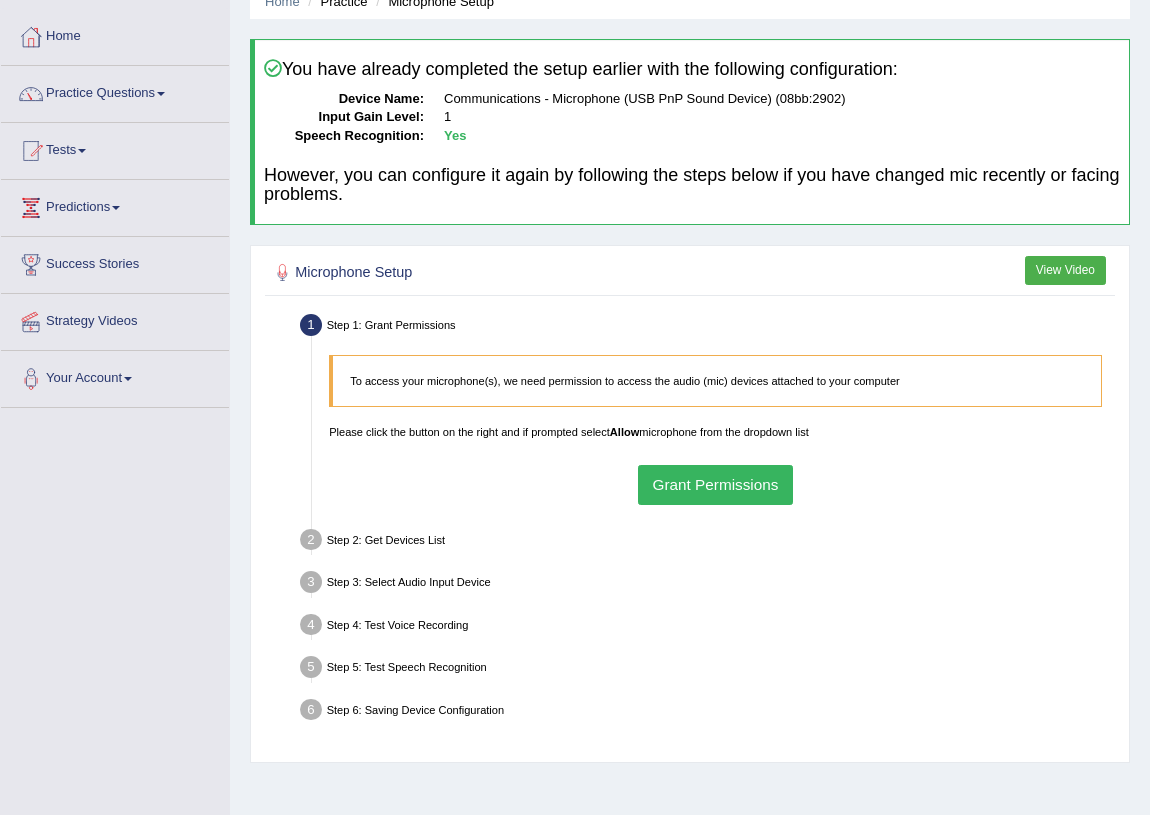 click on "Grant Permissions" at bounding box center (715, 484) 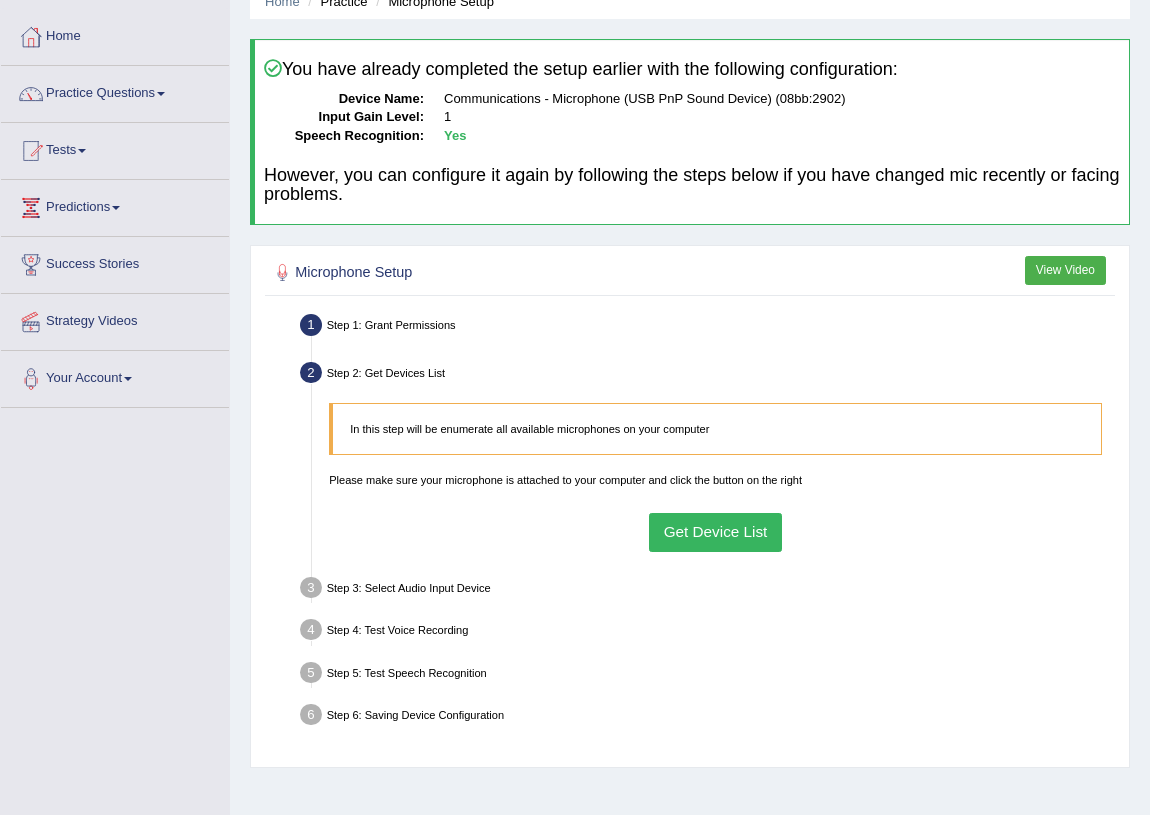 scroll, scrollTop: 181, scrollLeft: 0, axis: vertical 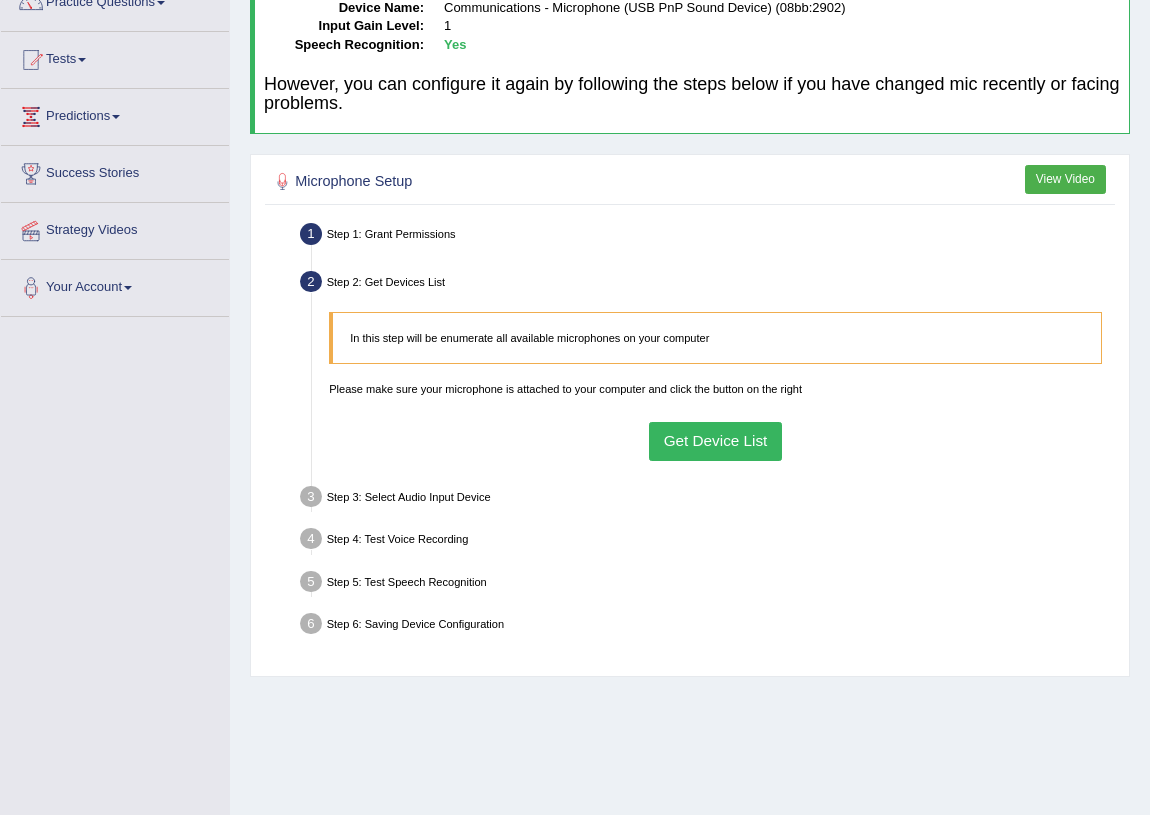 click on "Get Device List" at bounding box center [715, 441] 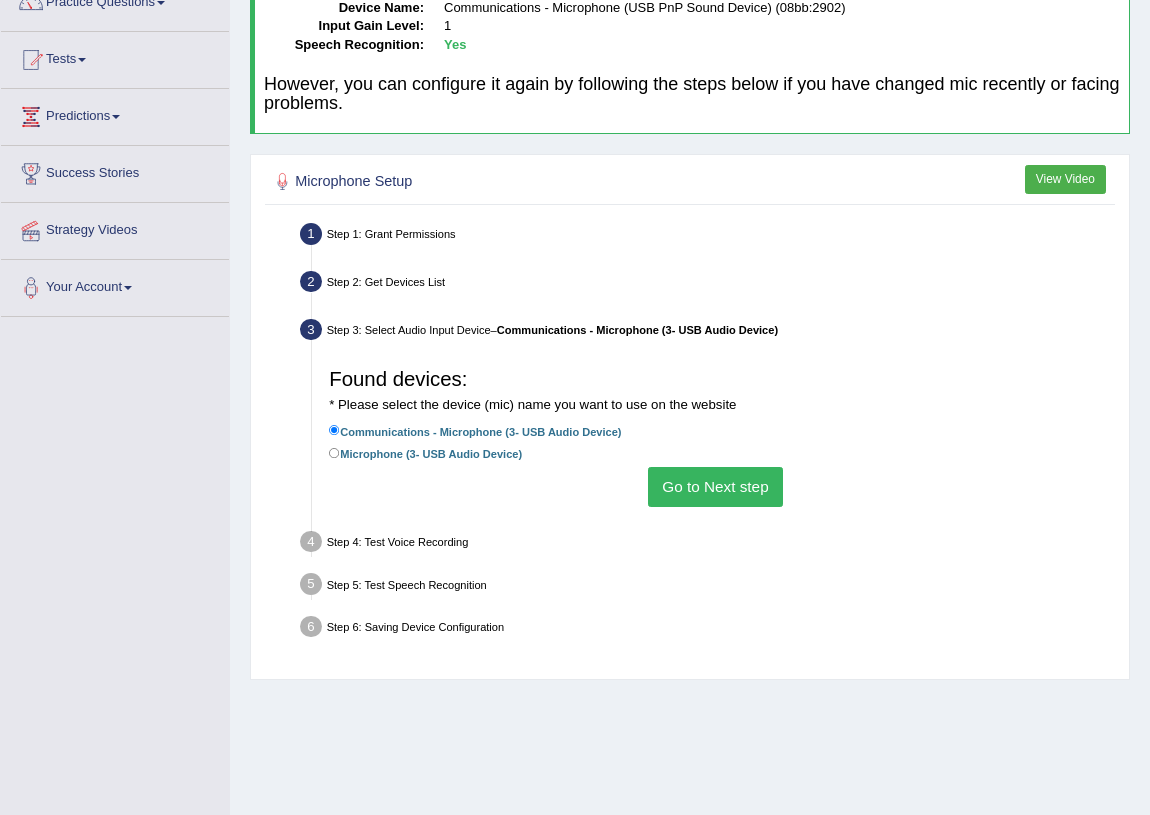 click on "Go to Next step" at bounding box center (715, 486) 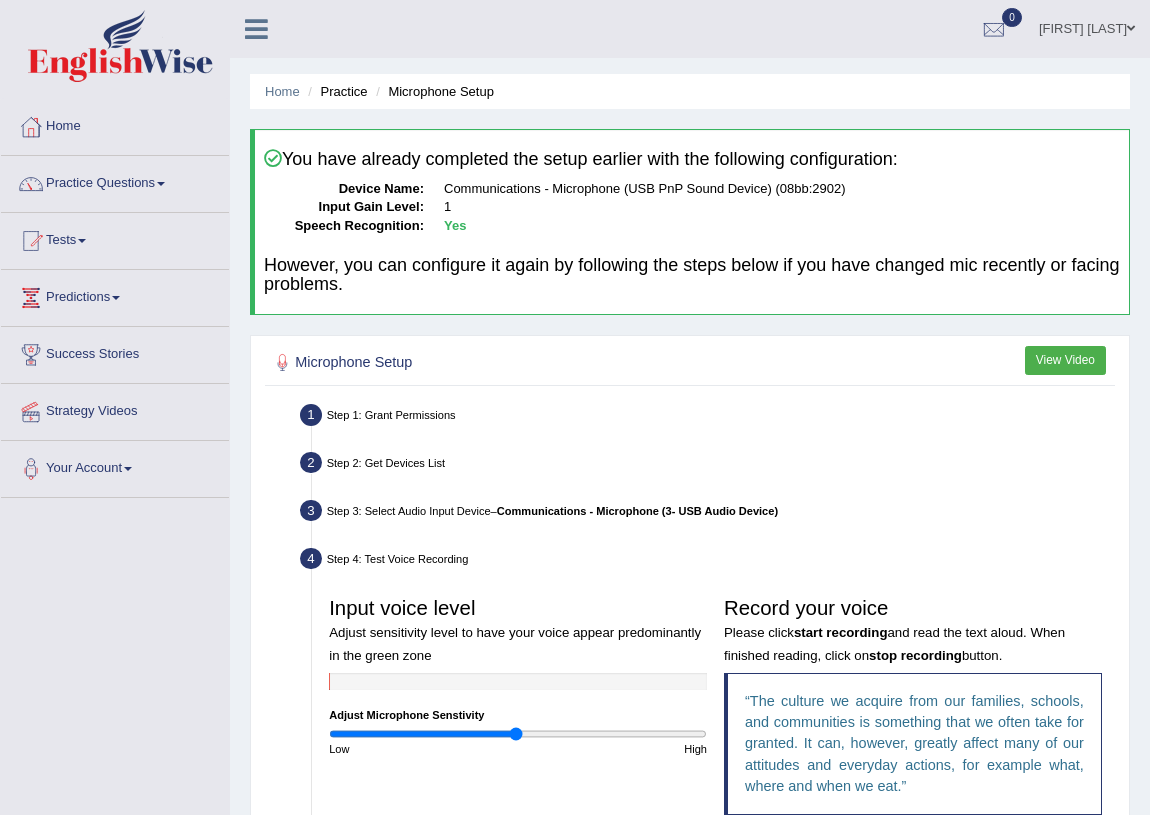 scroll, scrollTop: 327, scrollLeft: 0, axis: vertical 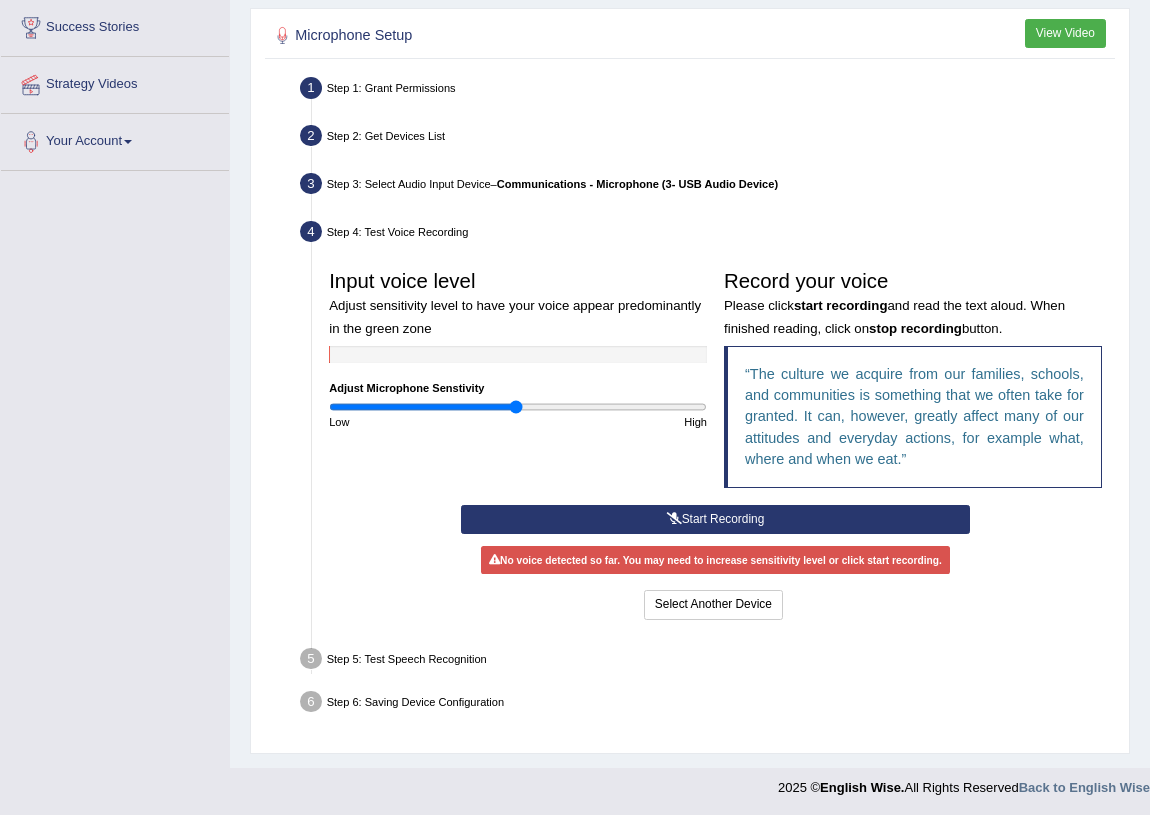click on "Start Recording" at bounding box center (715, 519) 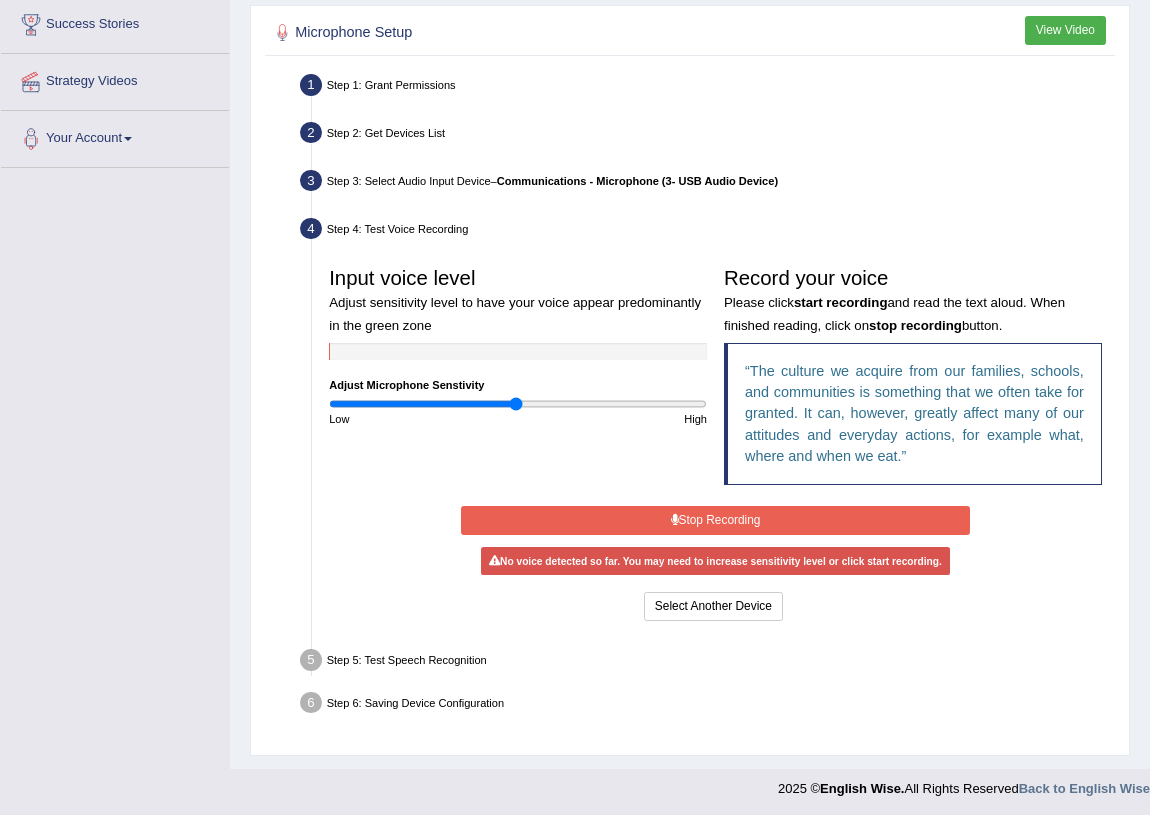 scroll, scrollTop: 331, scrollLeft: 0, axis: vertical 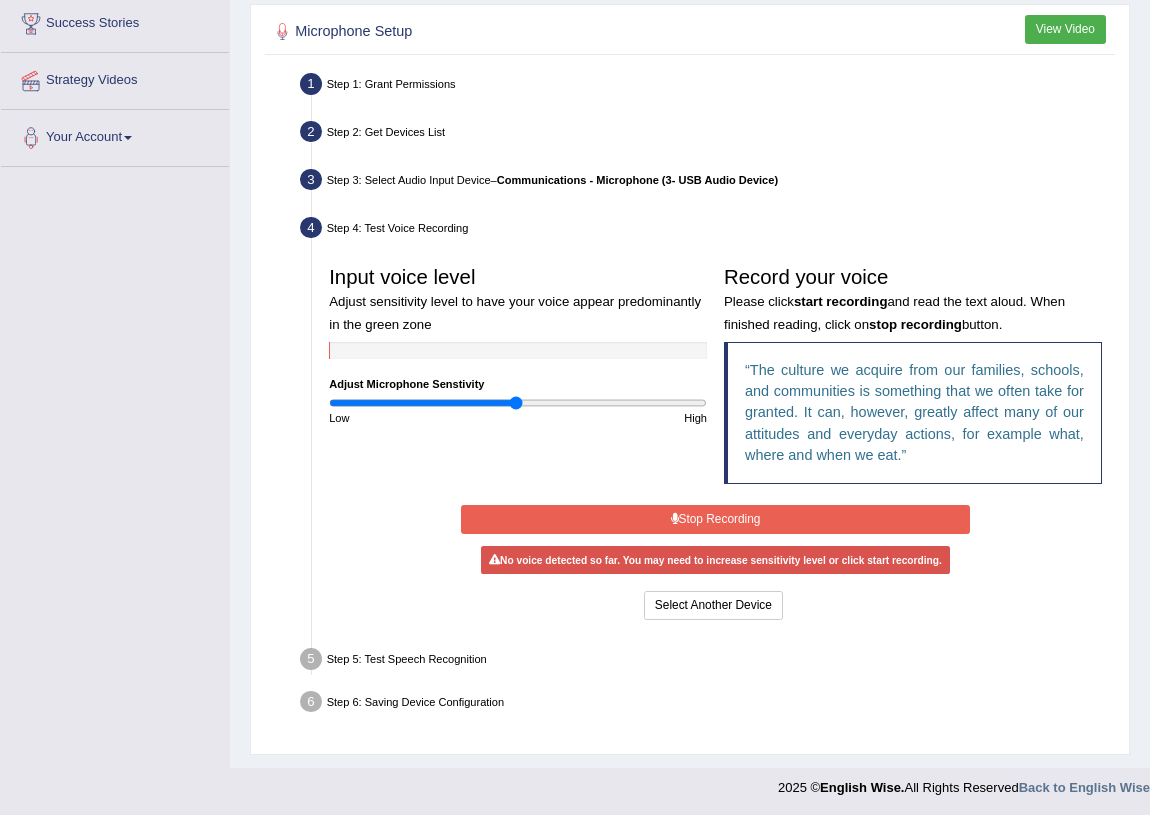 click on "Stop Recording" at bounding box center (715, 519) 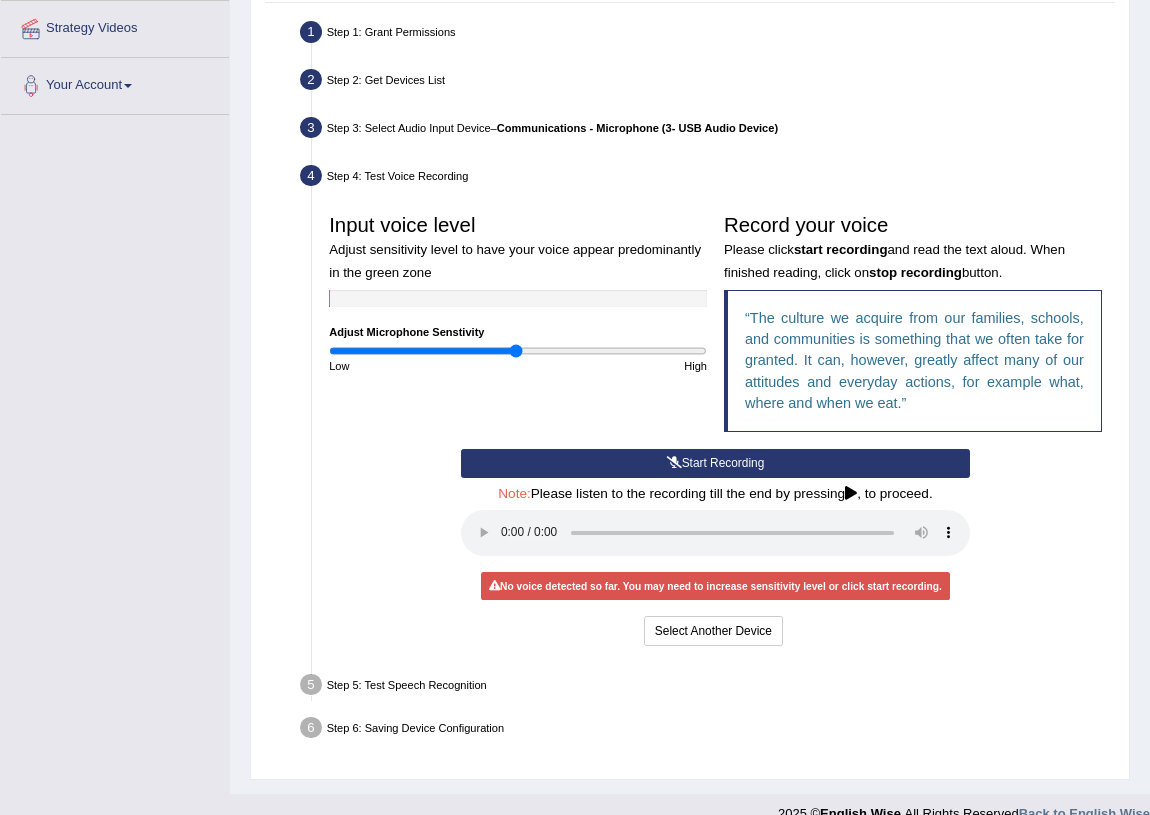 scroll, scrollTop: 410, scrollLeft: 0, axis: vertical 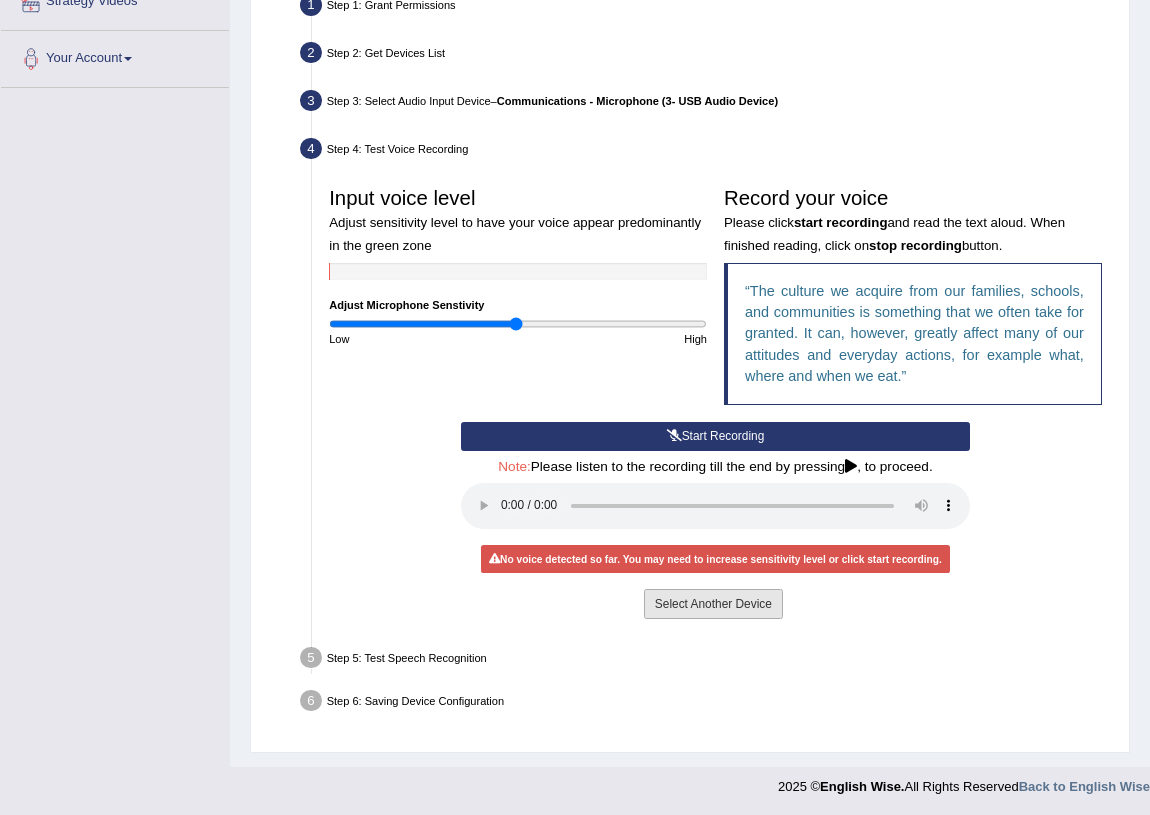 click on "Select Another Device" at bounding box center (713, 603) 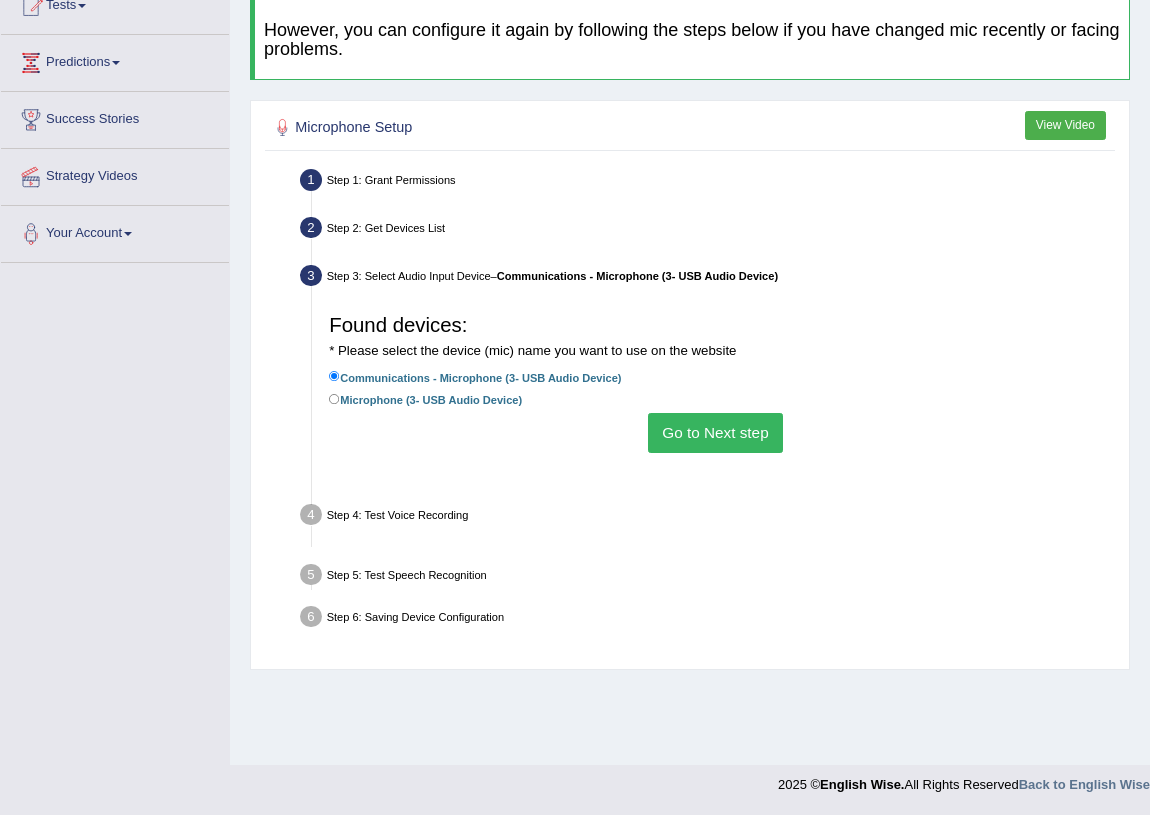scroll, scrollTop: 234, scrollLeft: 0, axis: vertical 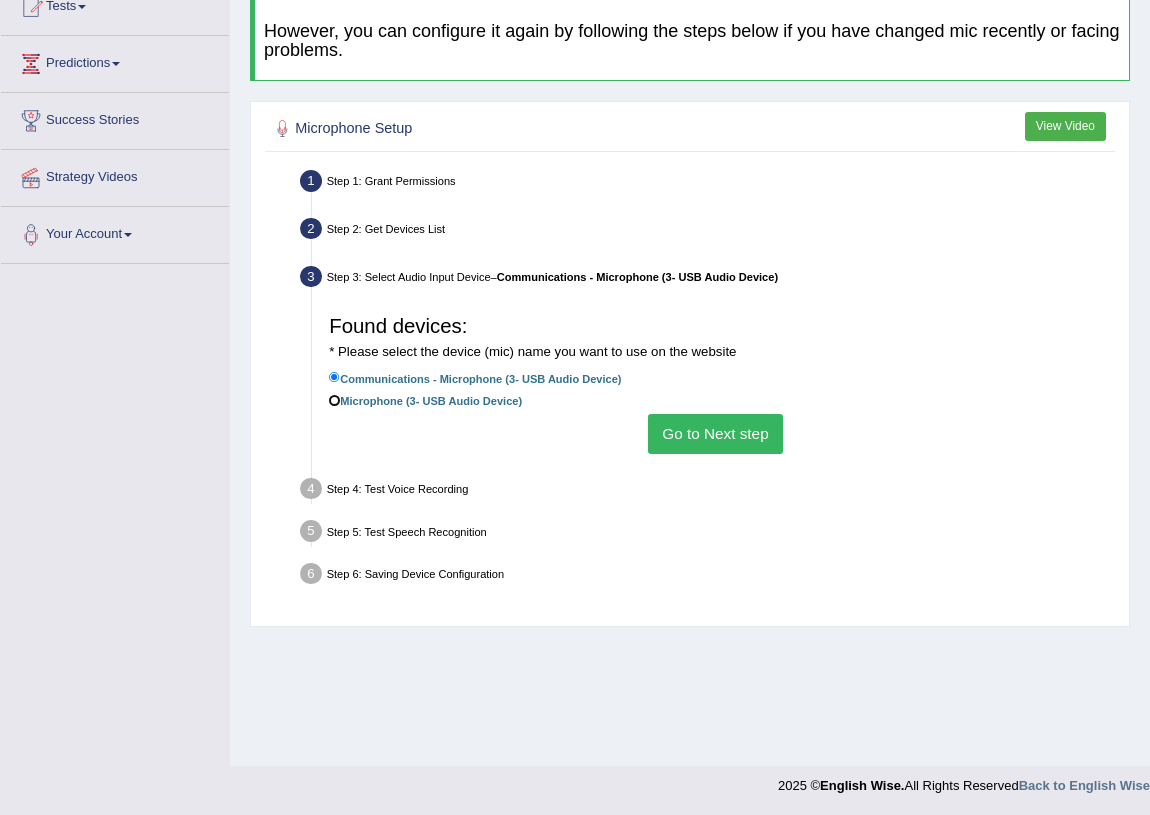 click on "Microphone (3- USB Audio Device)" at bounding box center (334, 400) 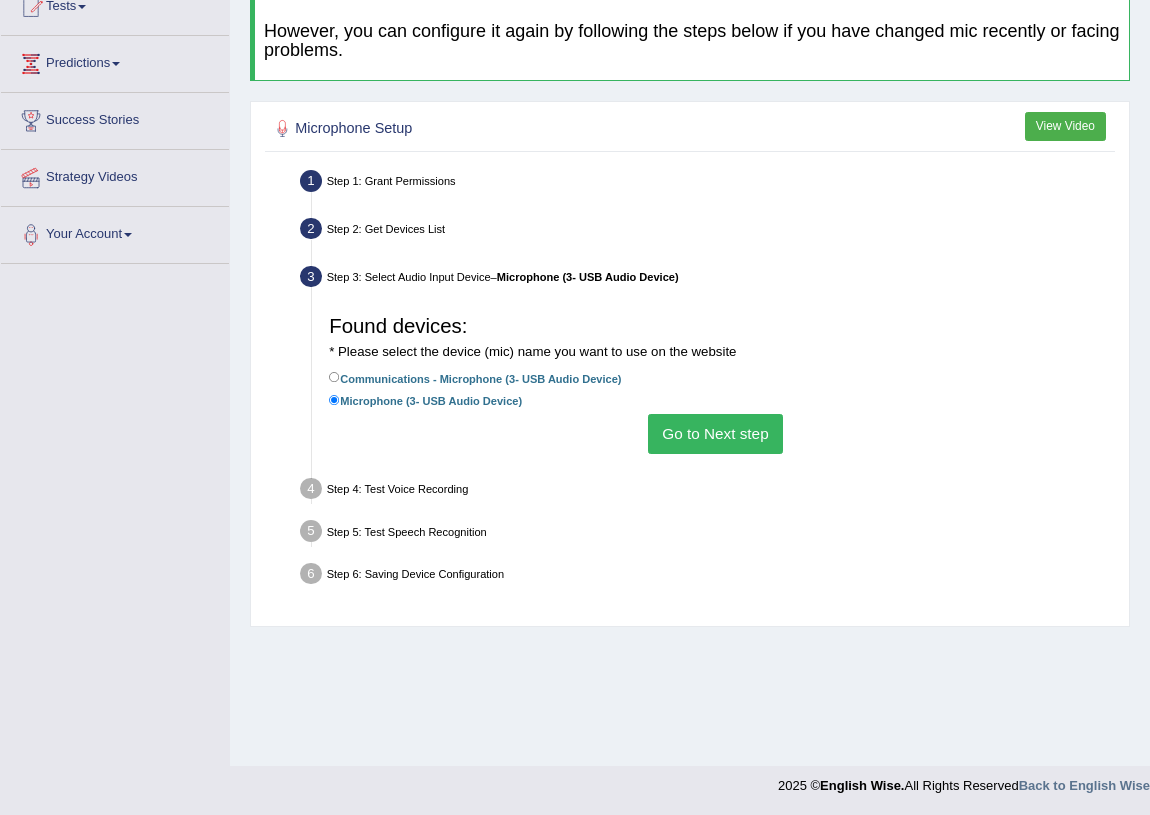 click on "Go to Next step" at bounding box center [715, 433] 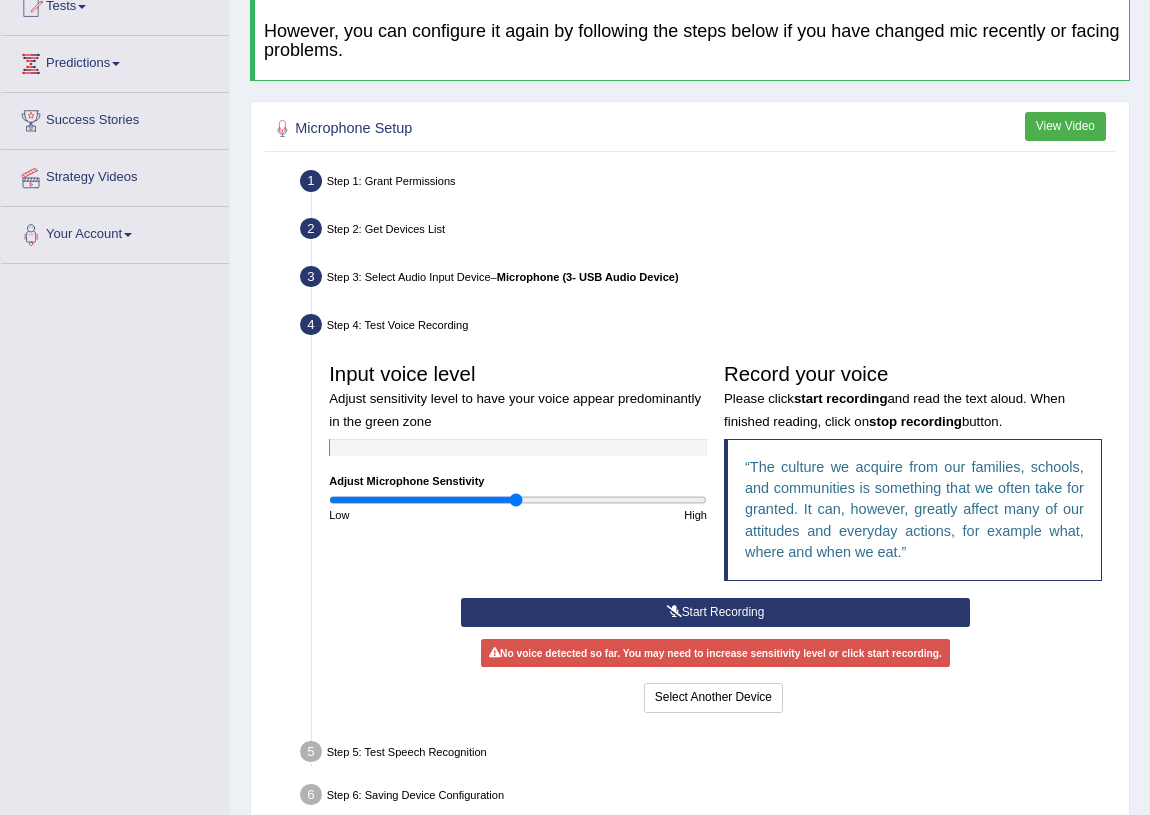 click on "Start Recording" at bounding box center (715, 612) 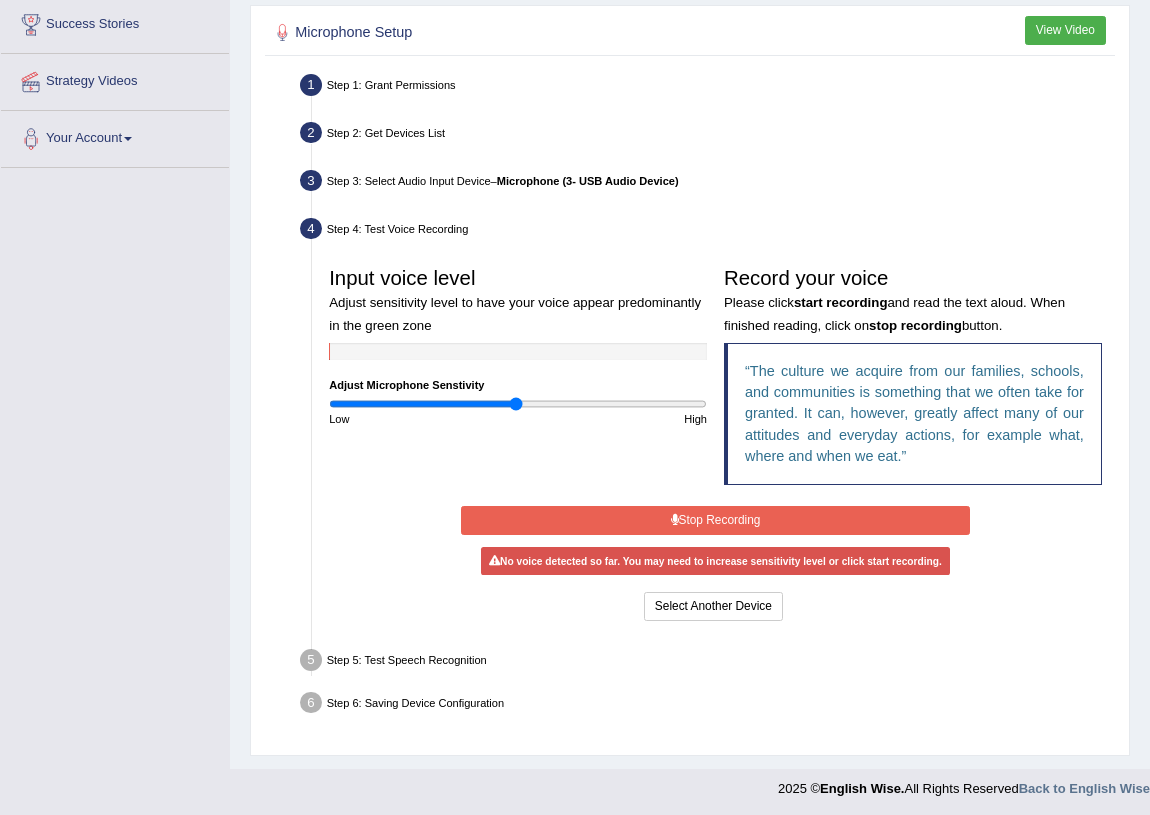 scroll, scrollTop: 331, scrollLeft: 0, axis: vertical 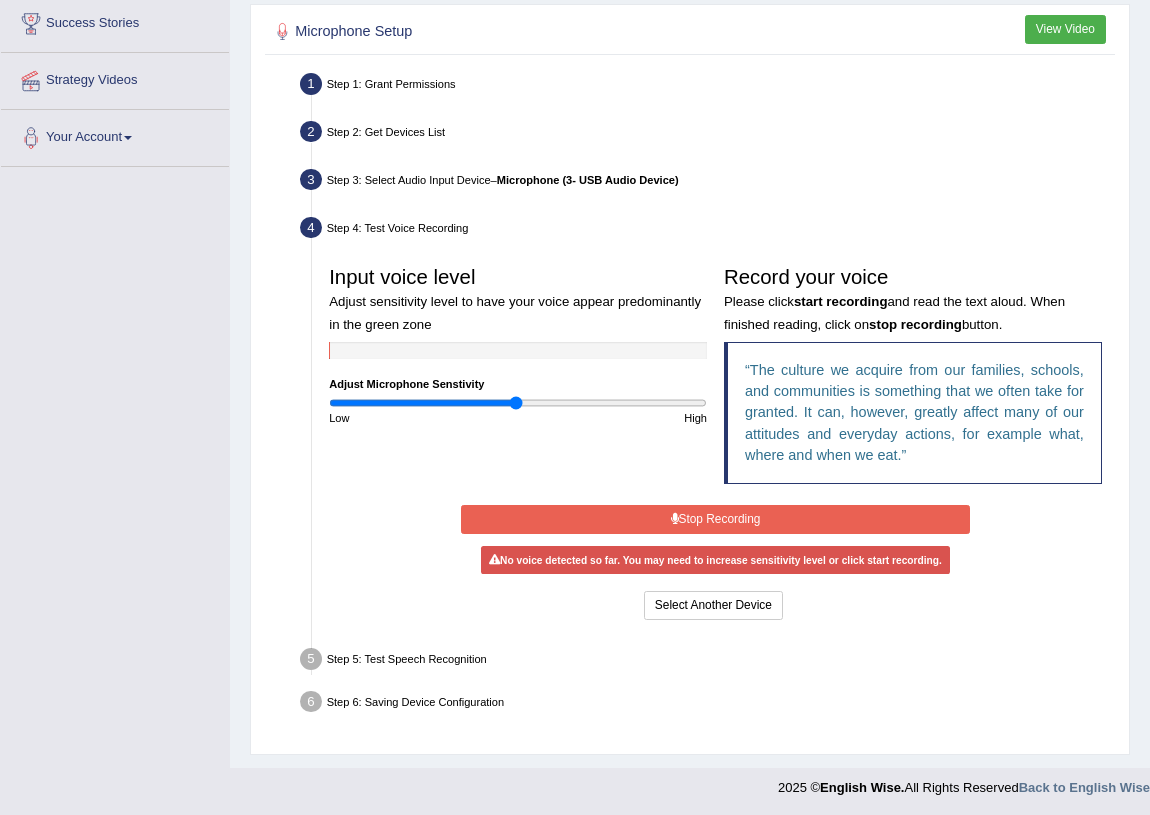 click on "Stop Recording" at bounding box center [715, 519] 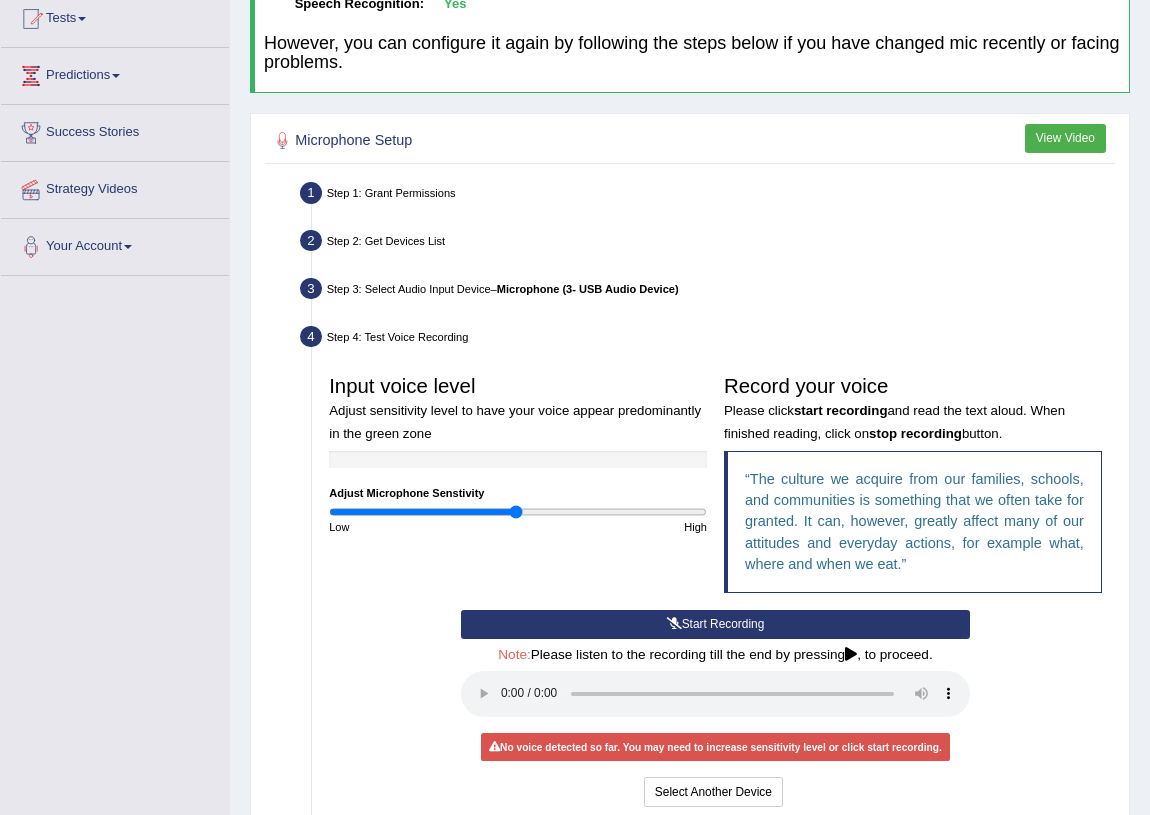 scroll, scrollTop: 320, scrollLeft: 0, axis: vertical 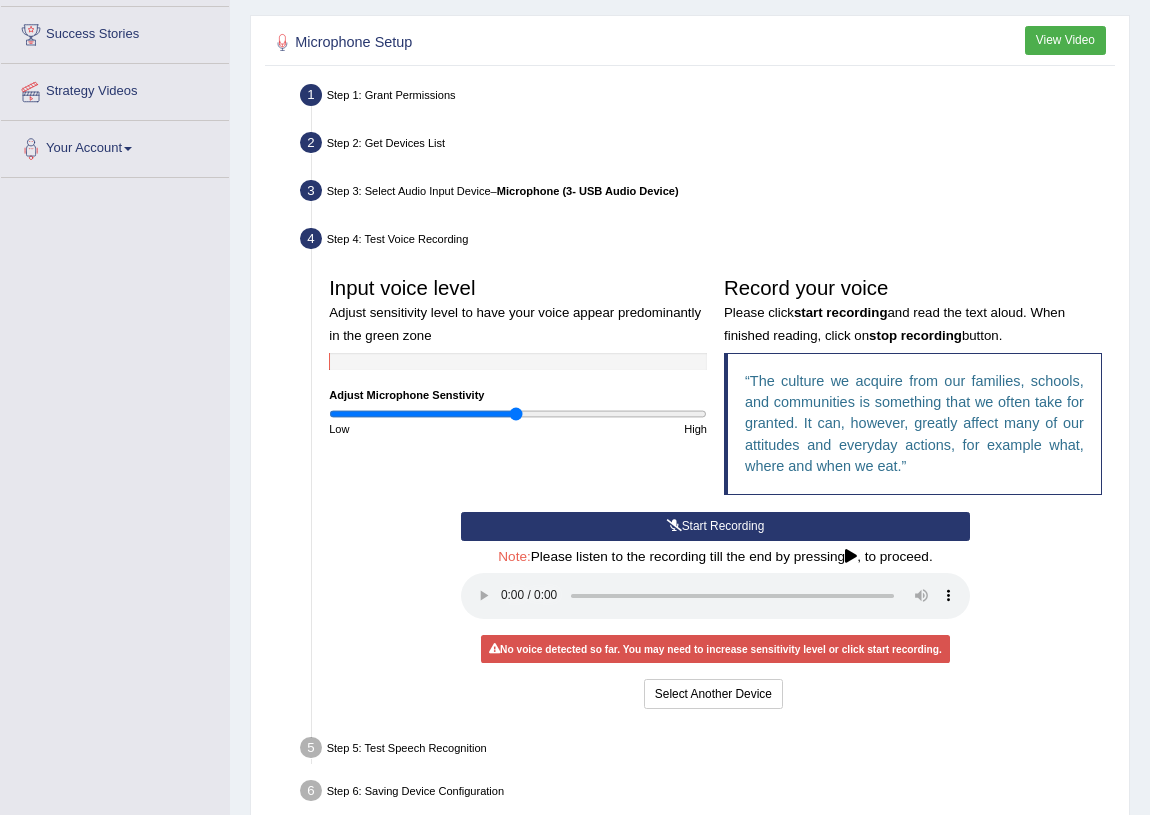 click on "Microphone (3- USB Audio Device)" at bounding box center [588, 191] 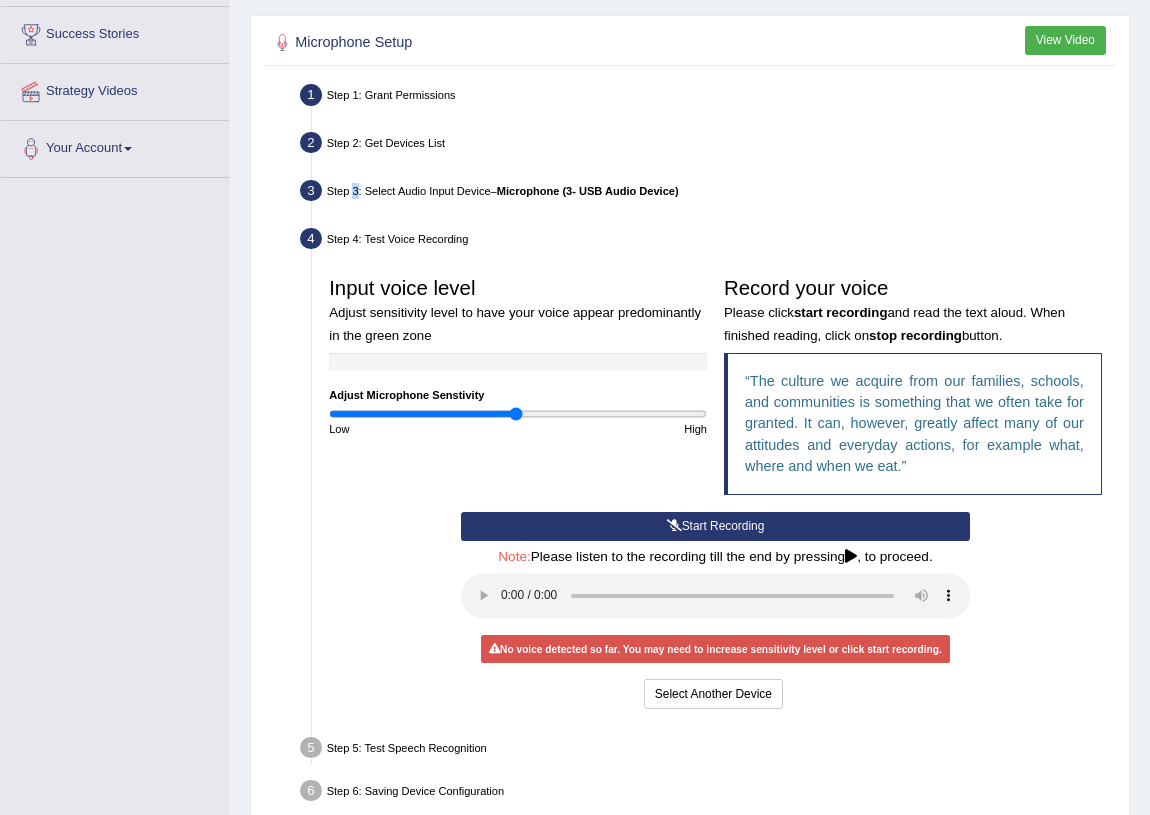 click on "Start Recording" at bounding box center (715, 526) 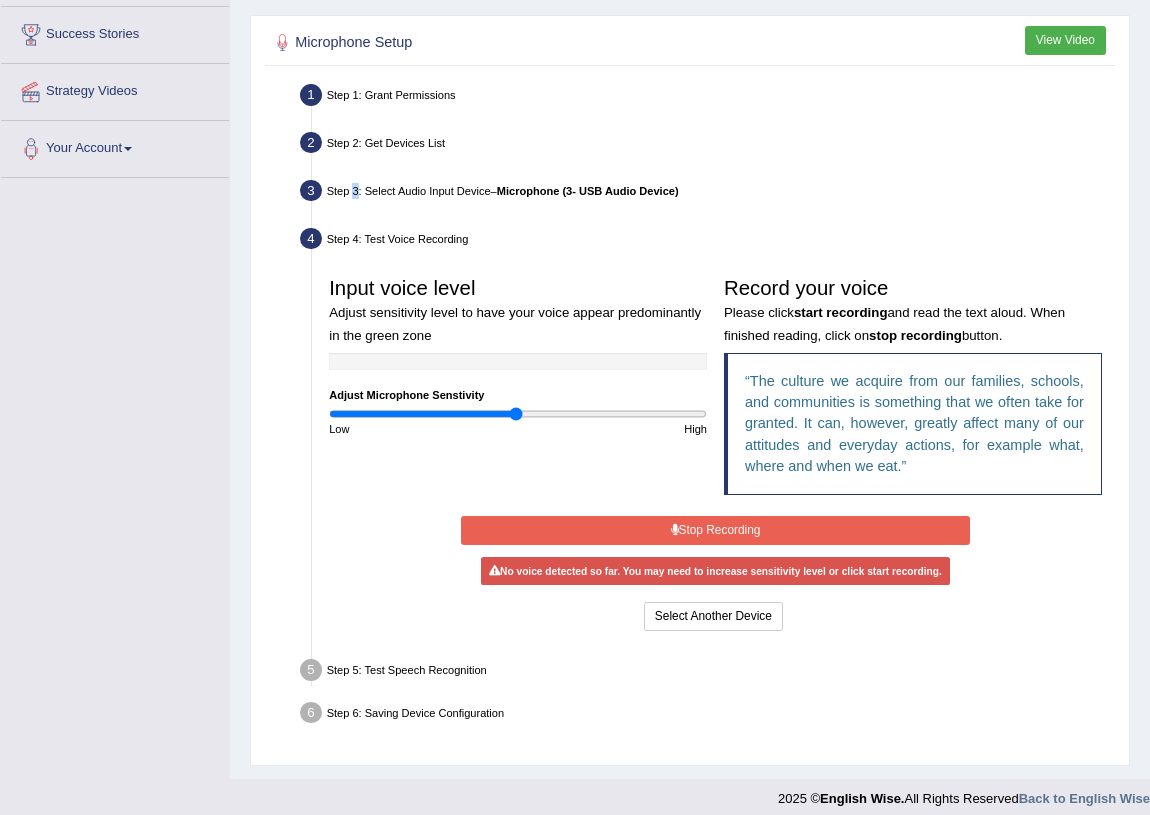 click on "Stop Recording" at bounding box center (715, 530) 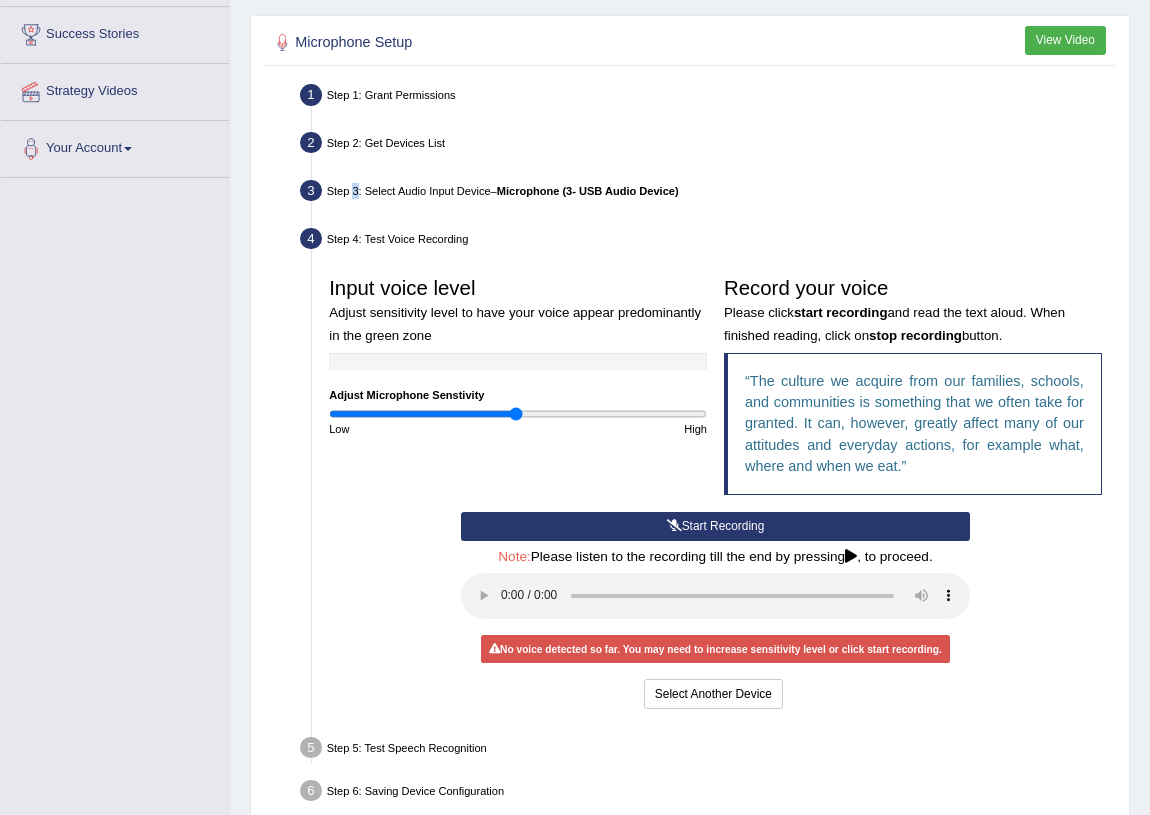 click on "Start Recording" at bounding box center (715, 526) 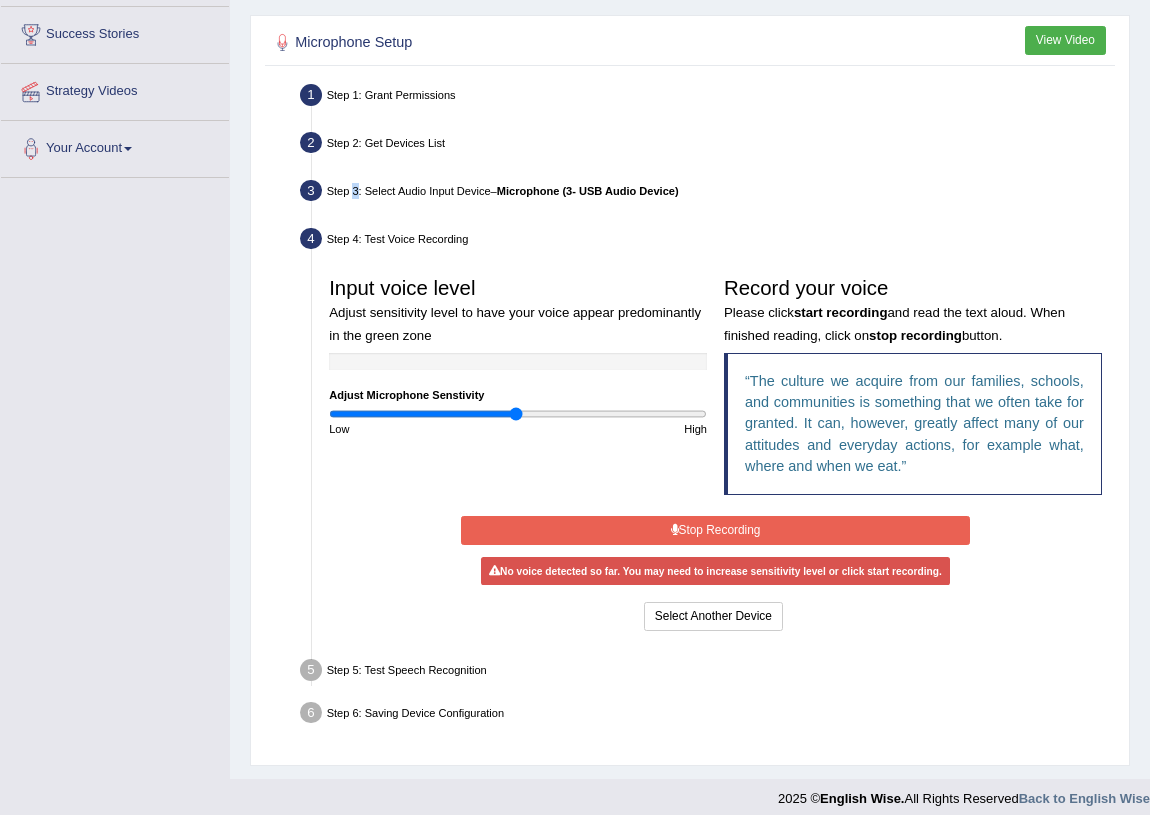 click on "Stop Recording" at bounding box center (715, 530) 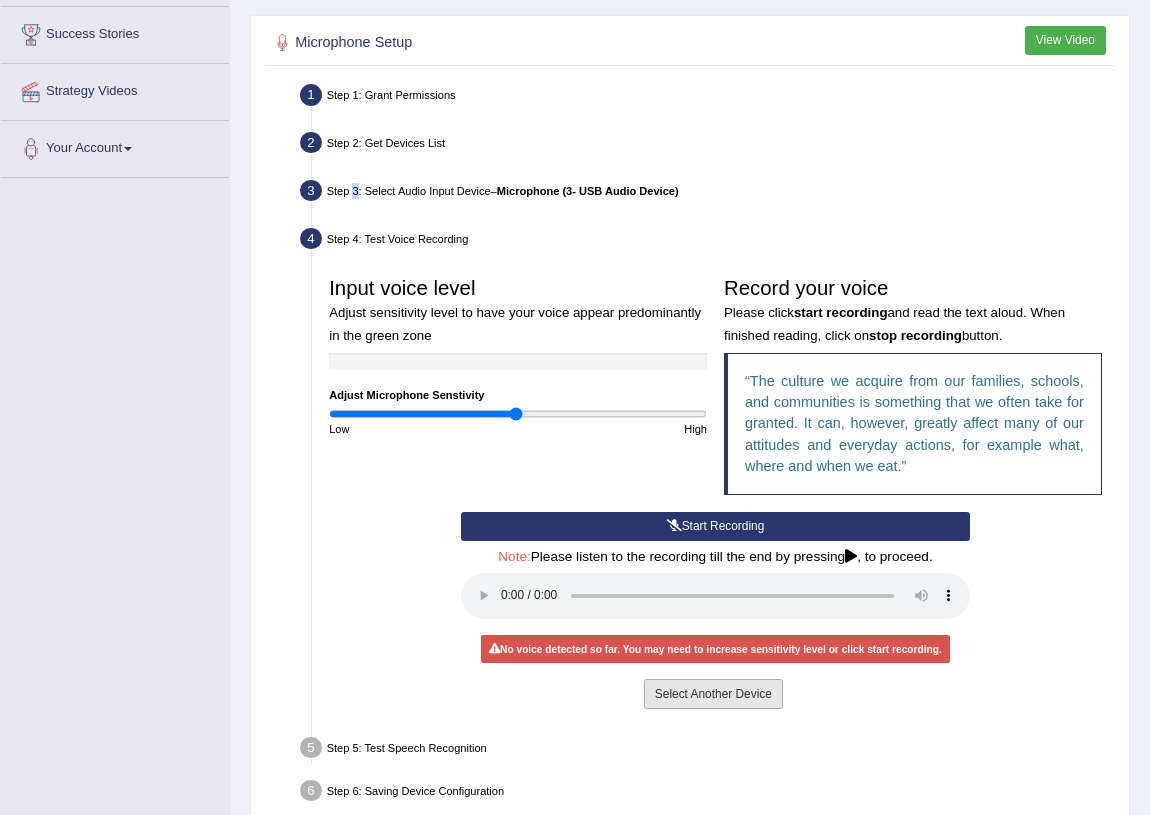 click on "Select Another Device" at bounding box center (713, 693) 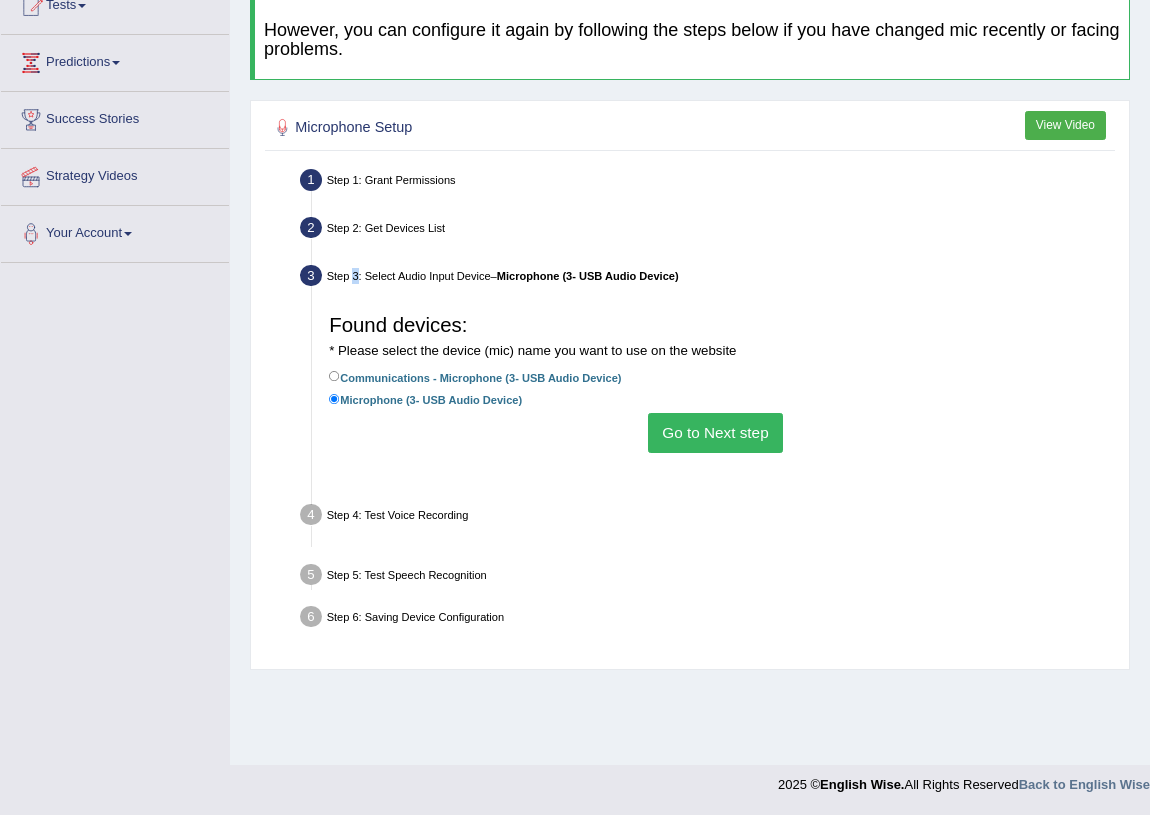 scroll, scrollTop: 234, scrollLeft: 0, axis: vertical 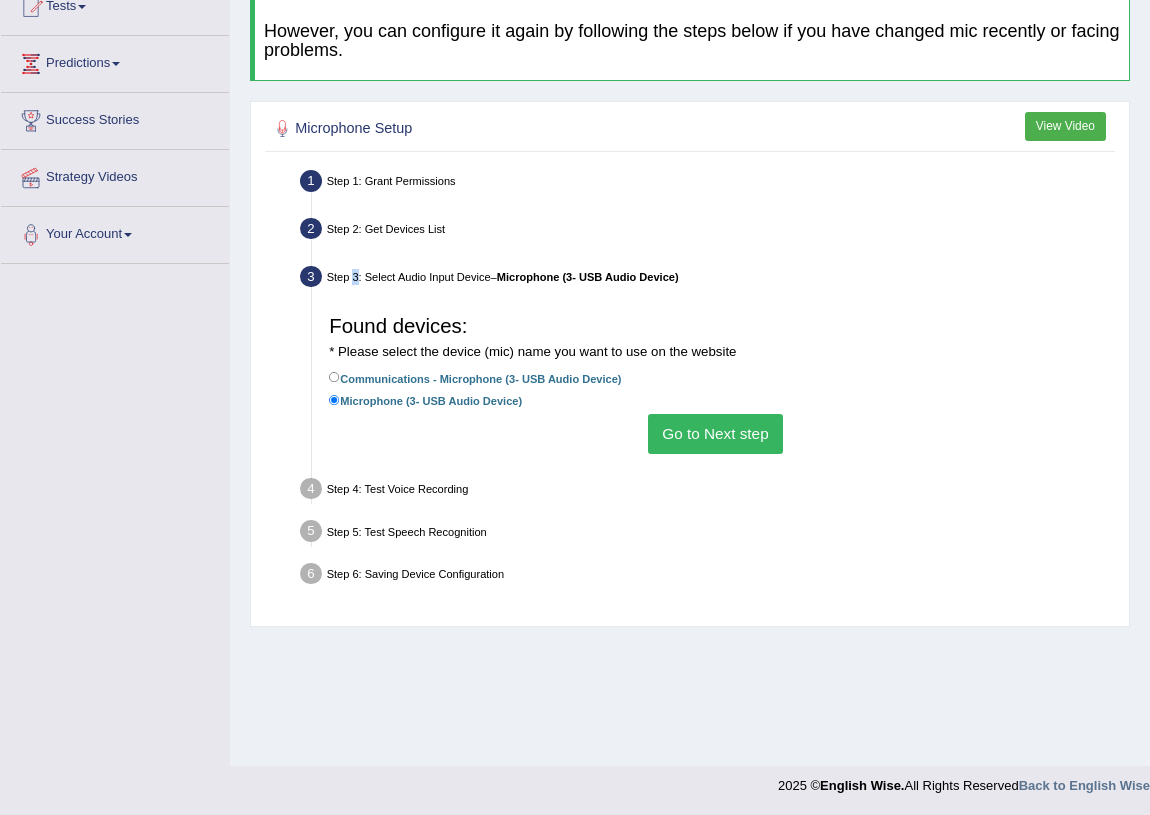 click on "Go to Next step" at bounding box center (715, 433) 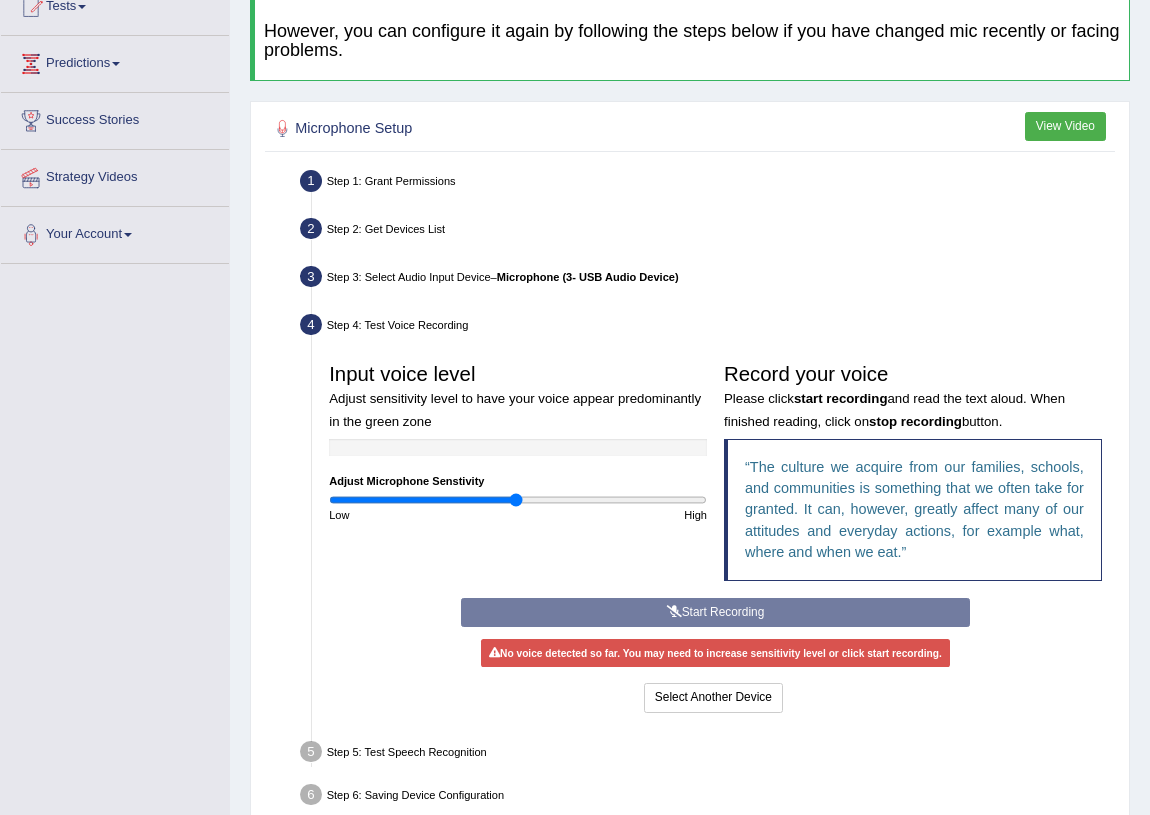 click on "Start Recording    Stop Recording   Note:  Please listen to the recording till the end by pressing  , to proceed.       No voice detected so far. You may need to increase sensitivity level or click start recording.     Voice level is too low yet. Please increase the sensitivity level from the bar on the left.     Your voice is strong enough for our A.I. to detect    Voice level is too high. Please reduce the sensitivity level from the bar on the left.     Select Another Device   Voice is ok. Go to Next step" at bounding box center (715, 657) 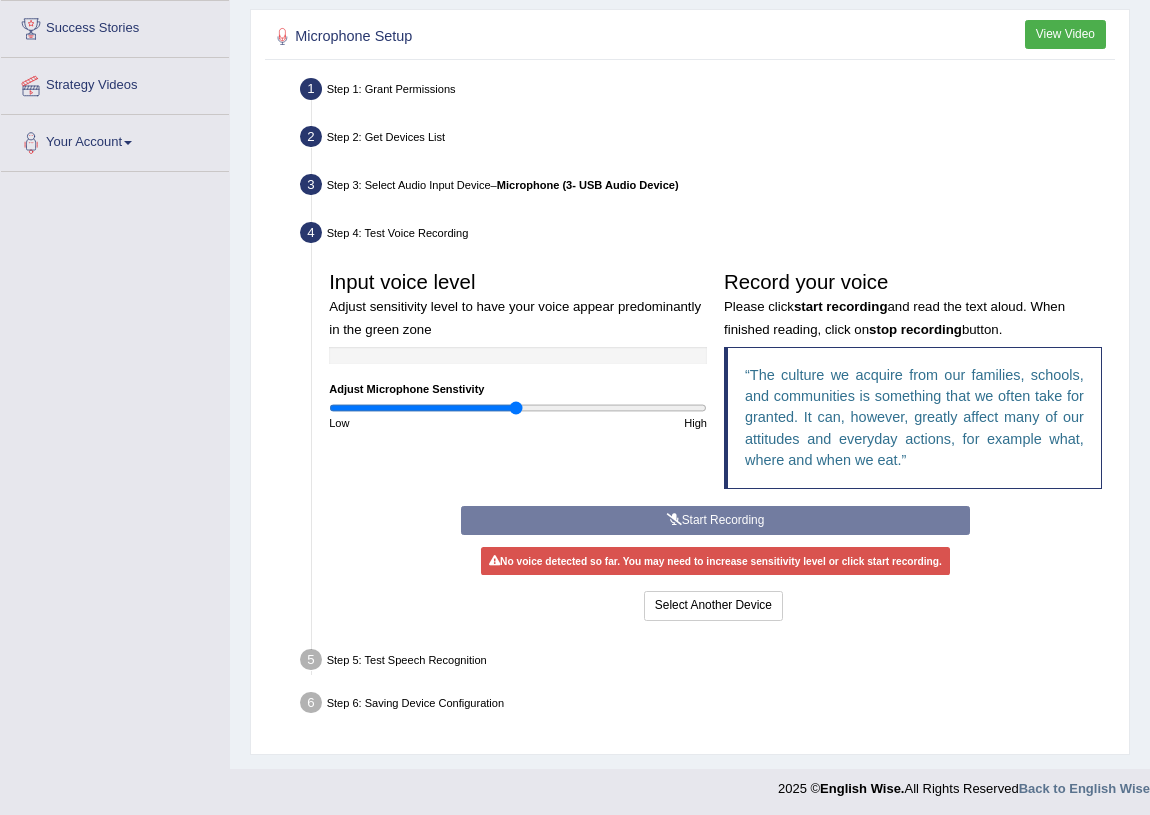 scroll, scrollTop: 327, scrollLeft: 0, axis: vertical 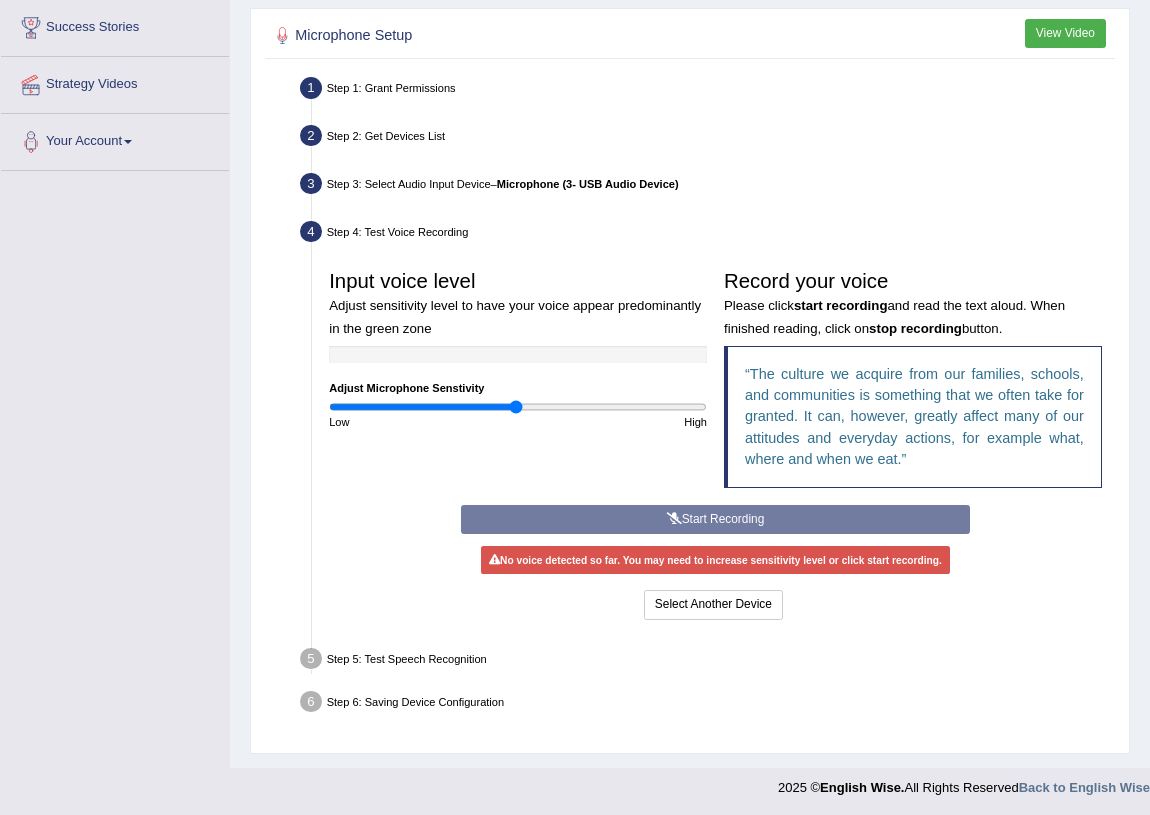 click on "Start Recording    Stop Recording   Note:  Please listen to the recording till the end by pressing  , to proceed.       No voice detected so far. You may need to increase sensitivity level or click start recording.     Voice level is too low yet. Please increase the sensitivity level from the bar on the left.     Your voice is strong enough for our A.I. to detect    Voice level is too high. Please reduce the sensitivity level from the bar on the left.     Select Another Device   Voice is ok. Go to Next step" at bounding box center [715, 564] 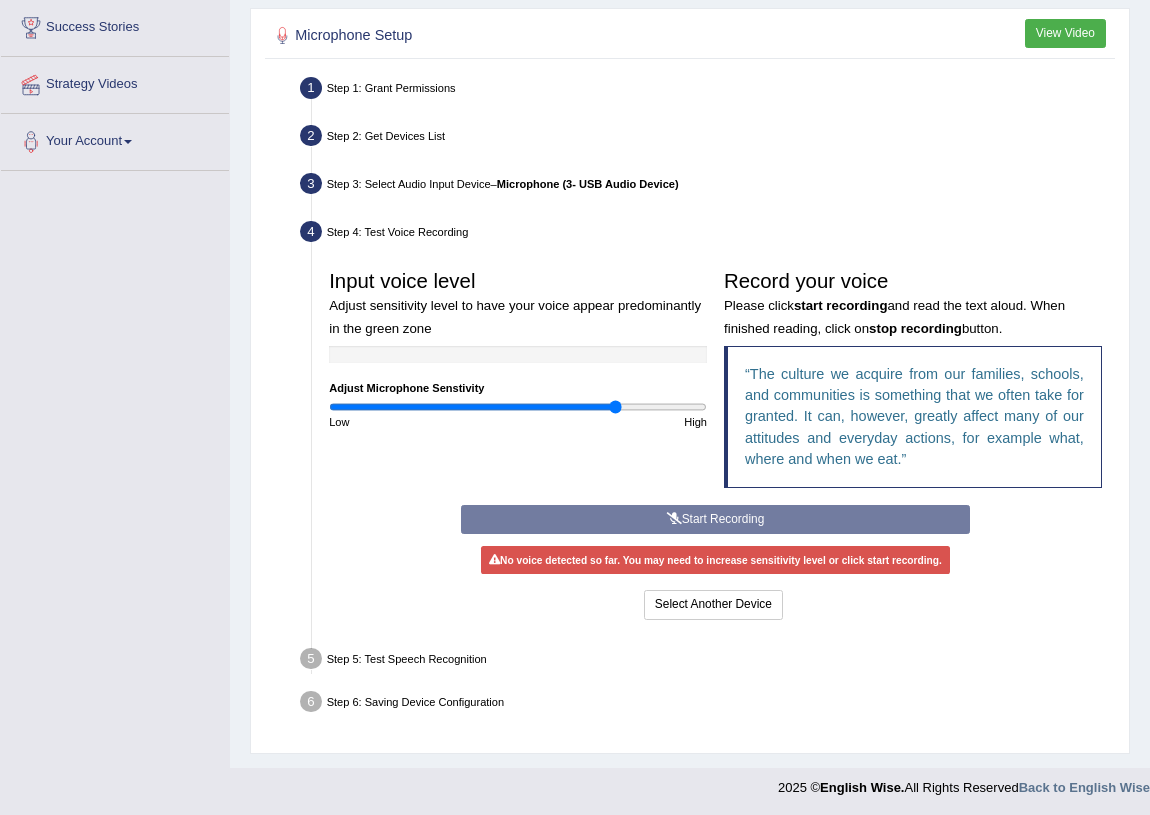 click at bounding box center (518, 407) 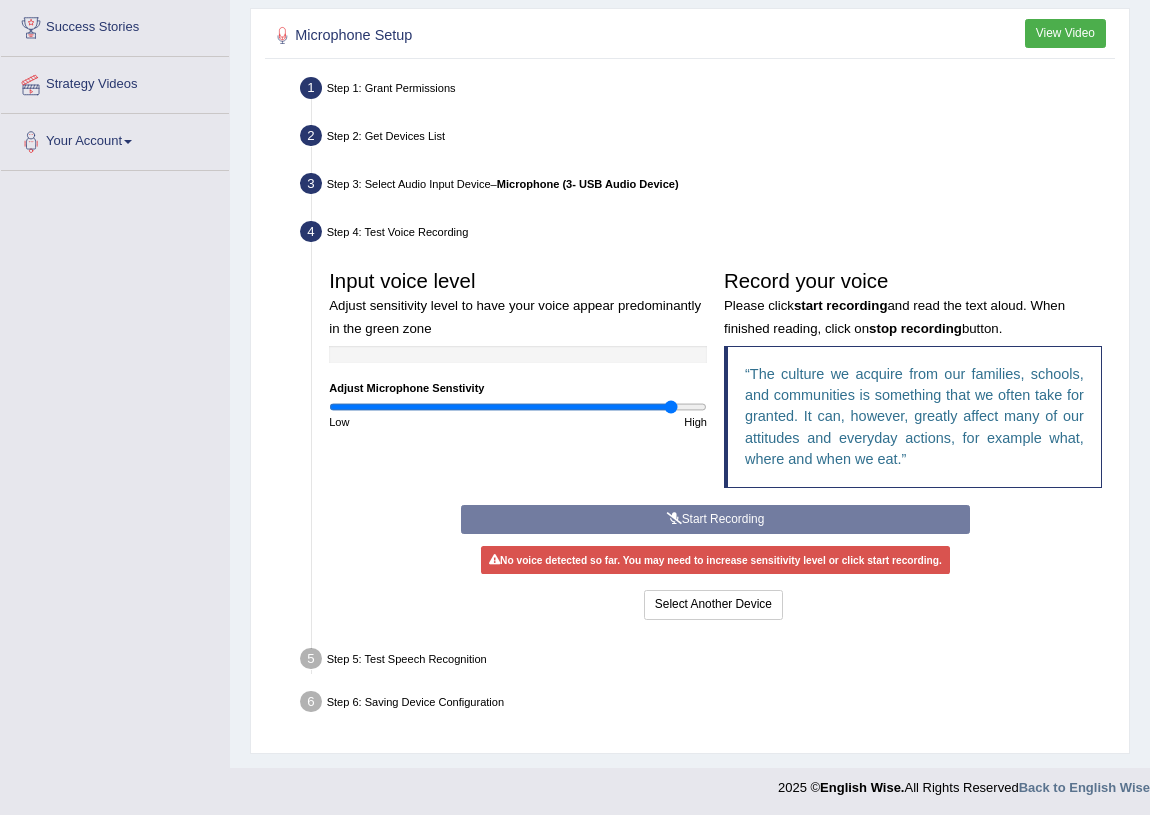 click at bounding box center [518, 407] 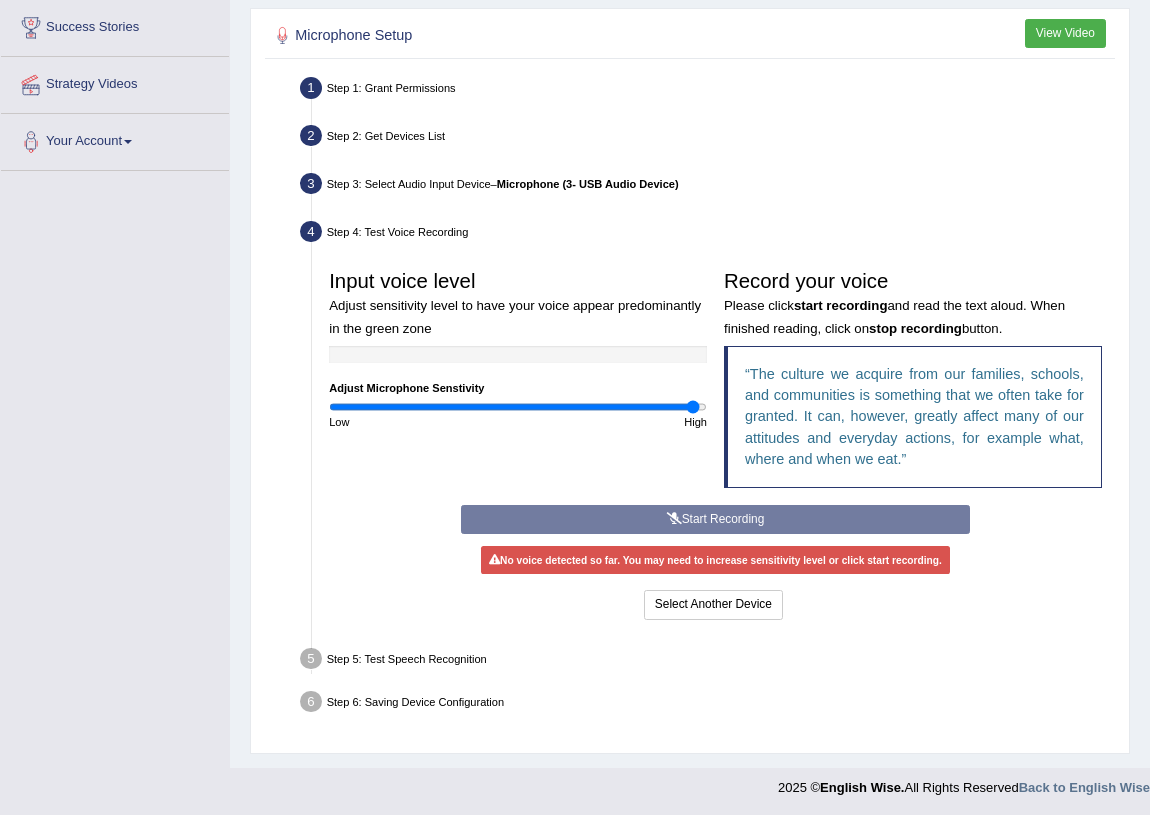 type on "1.96" 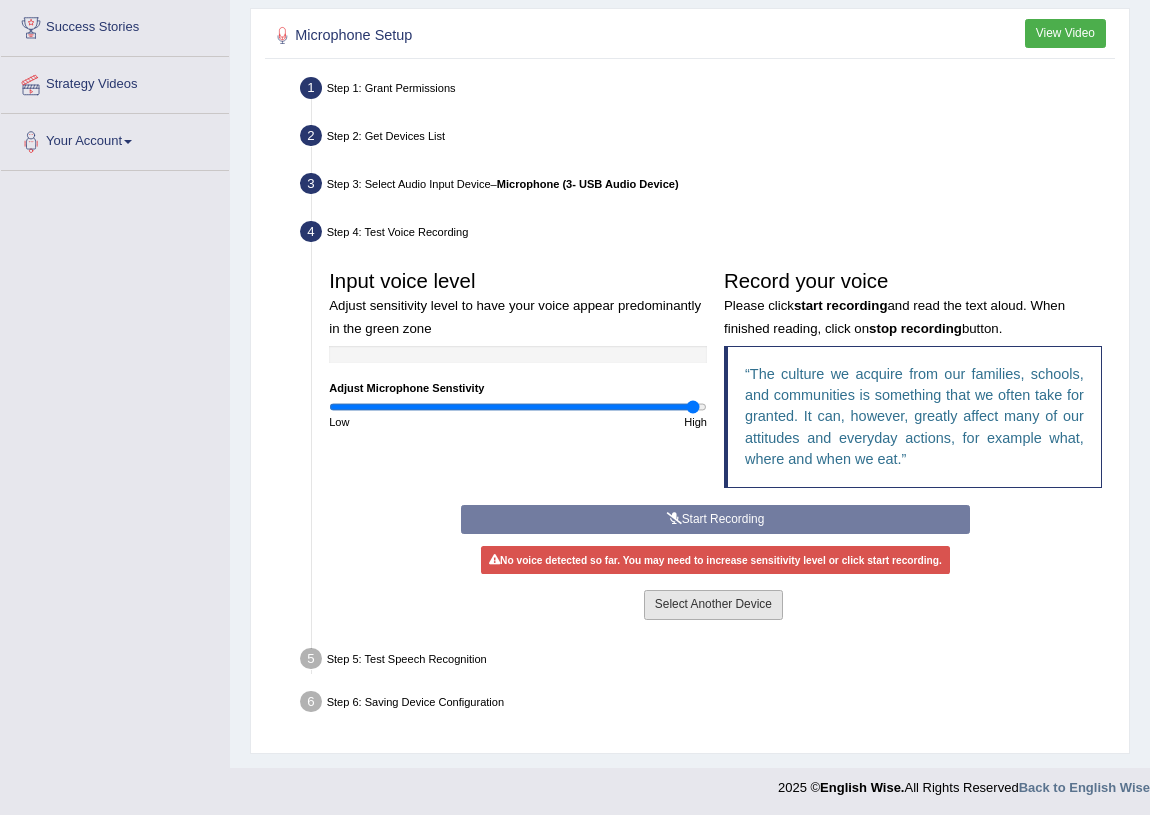 click on "Select Another Device" at bounding box center (713, 604) 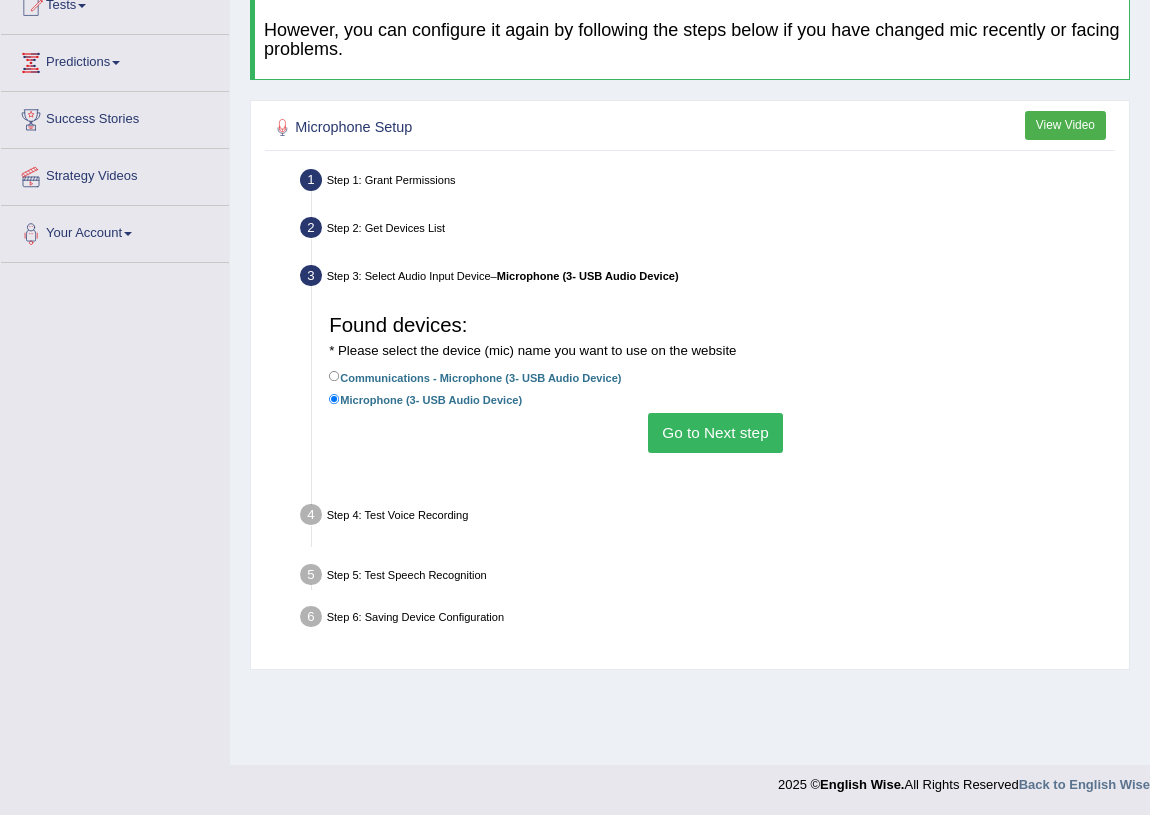 scroll, scrollTop: 234, scrollLeft: 0, axis: vertical 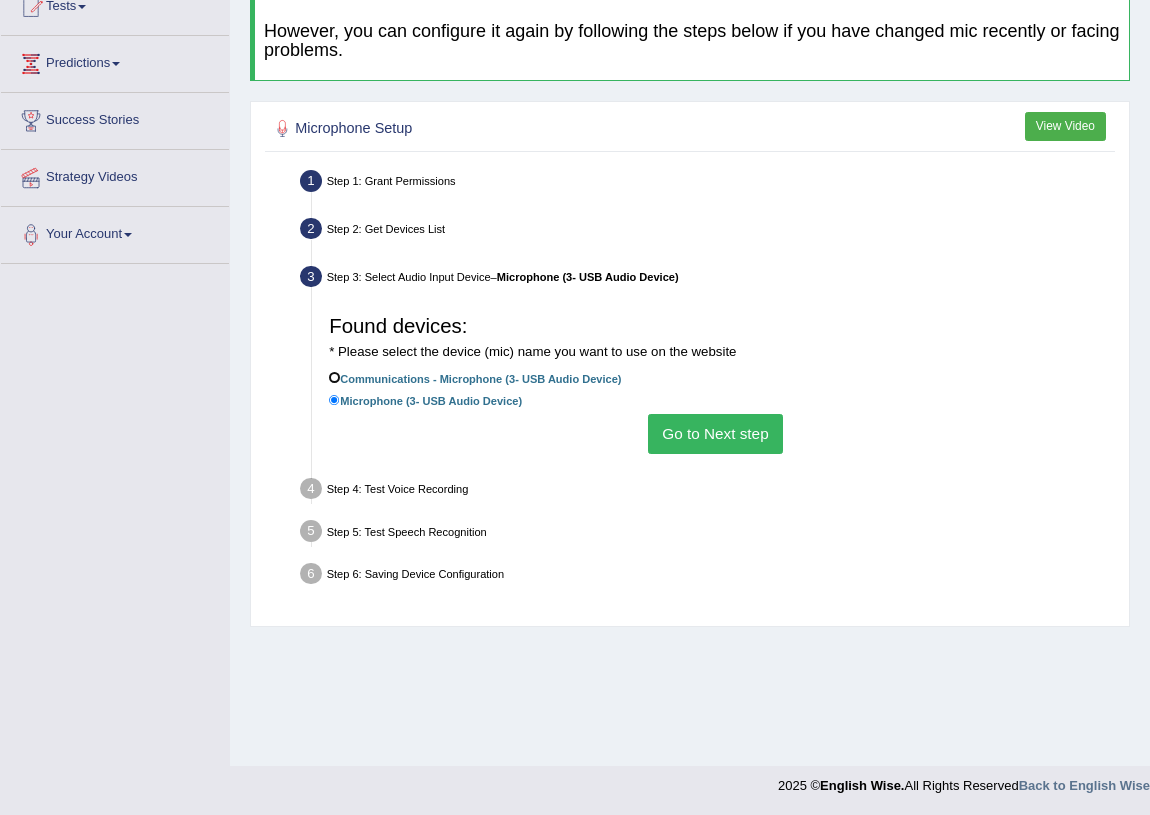 click on "Communications - Microphone (3- USB Audio Device)" at bounding box center (334, 377) 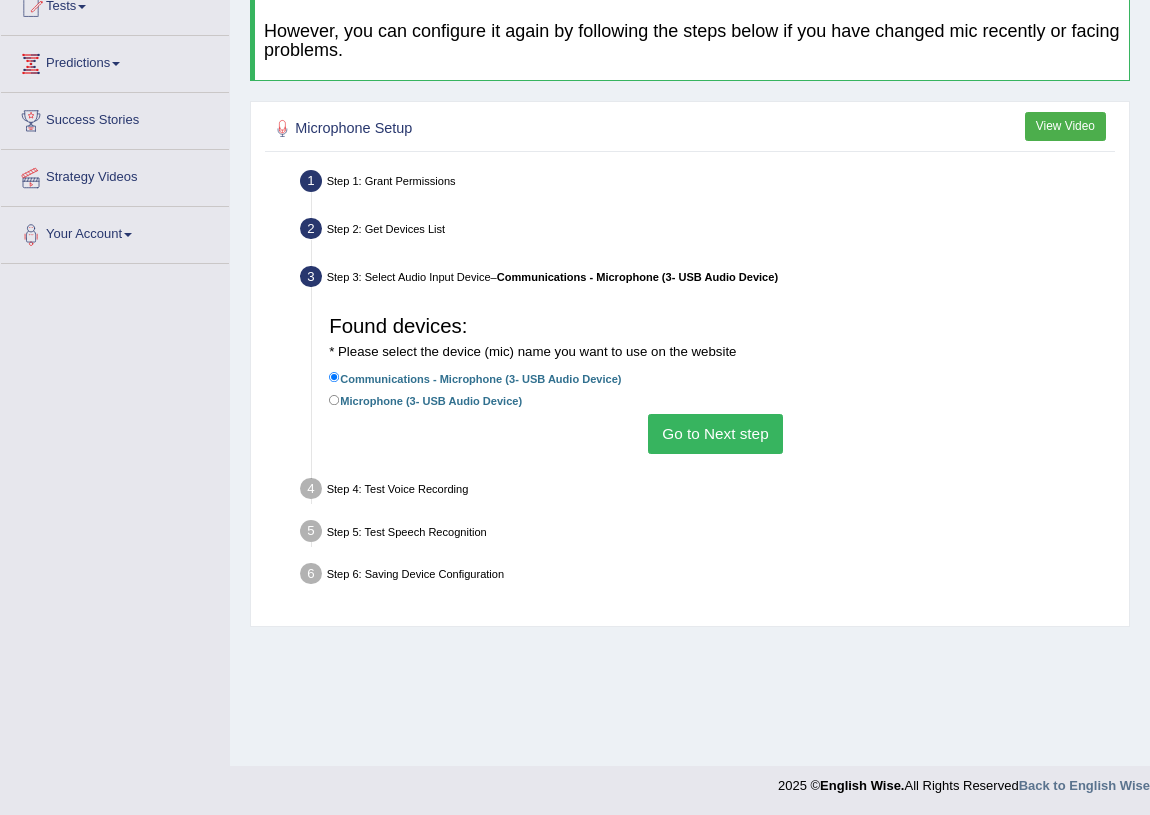 click on "Go to Next step" at bounding box center [715, 433] 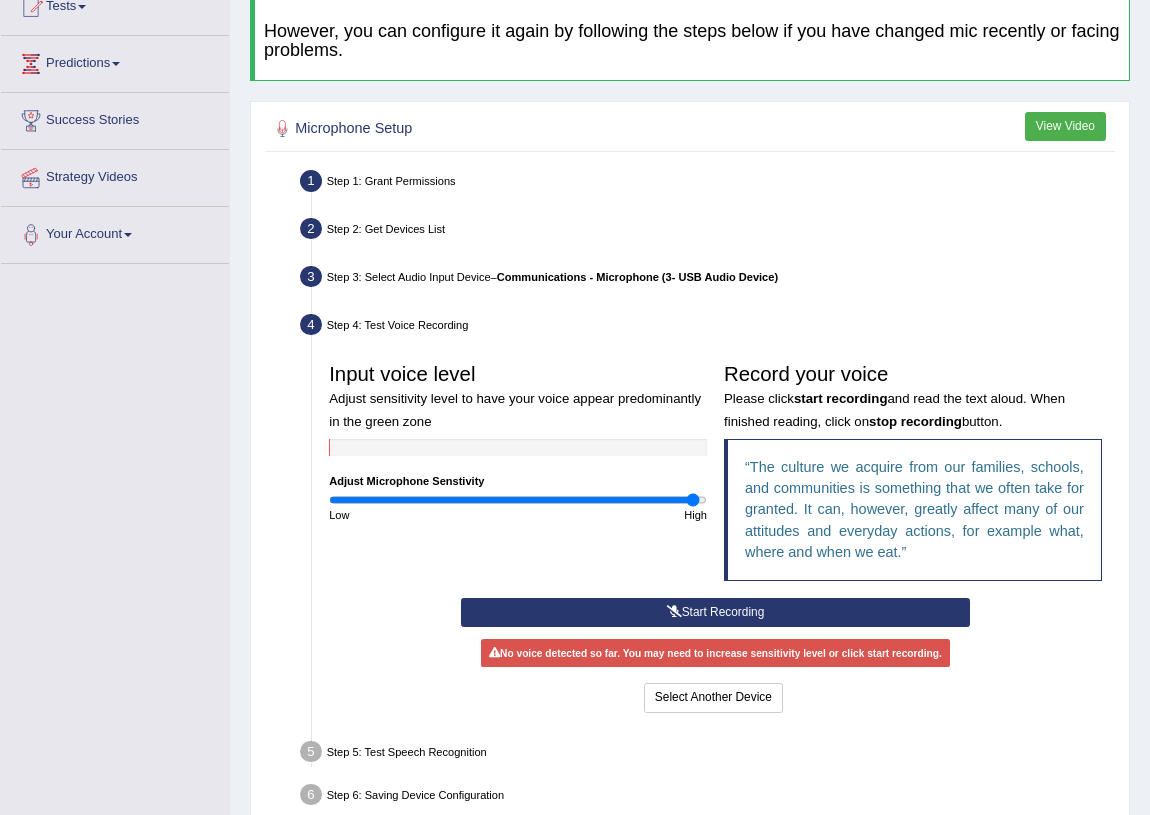 click at bounding box center [518, 447] 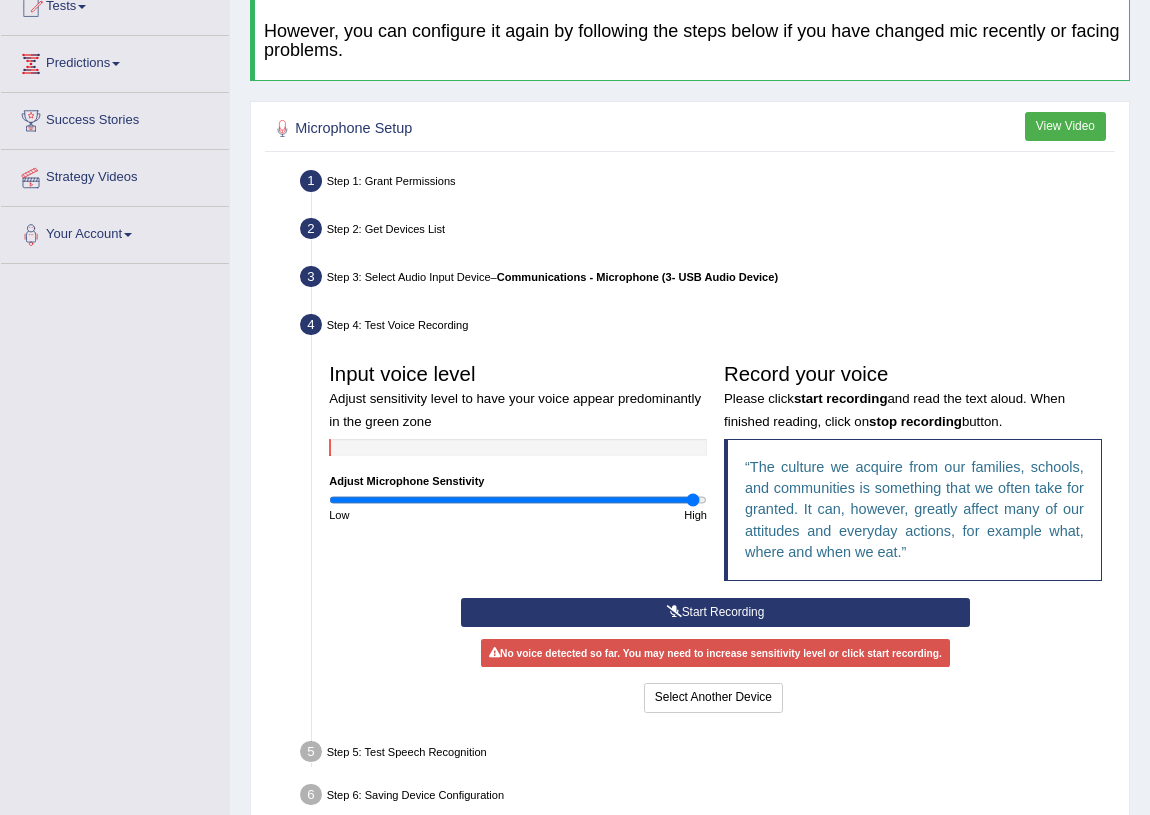 click at bounding box center [518, 447] 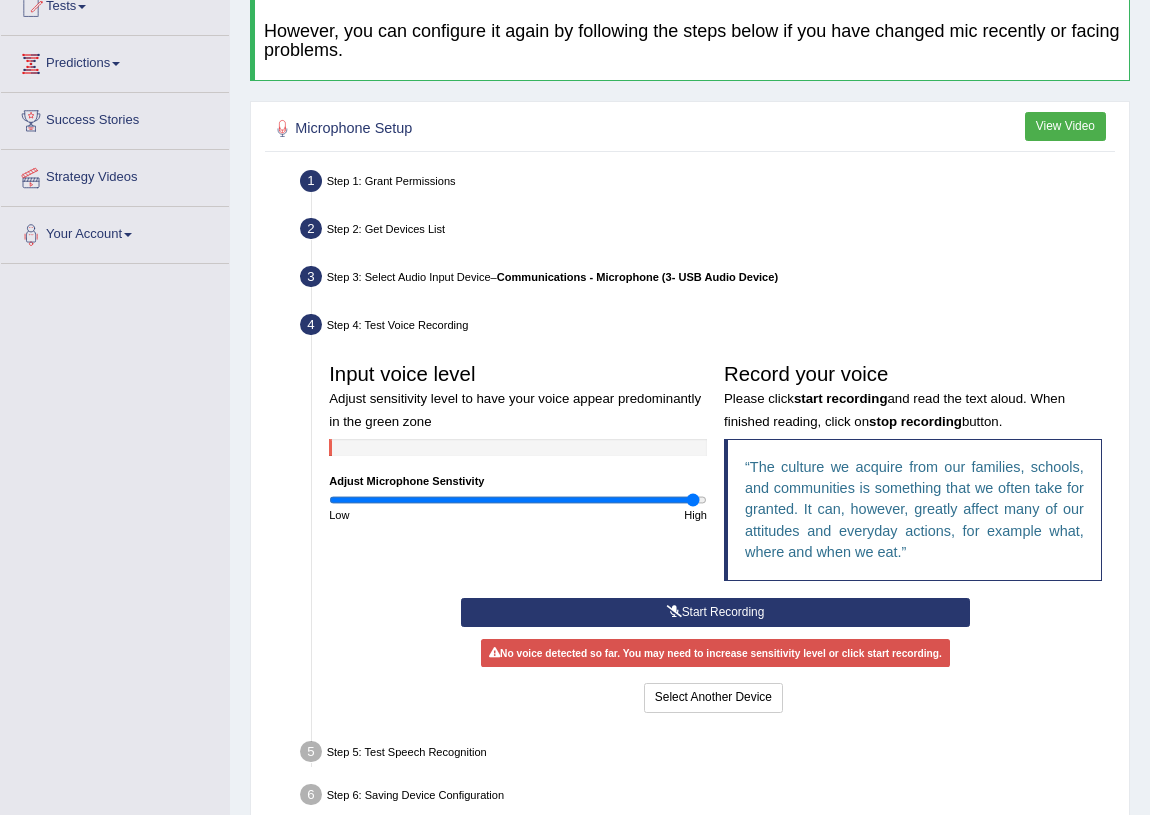 click at bounding box center [518, 447] 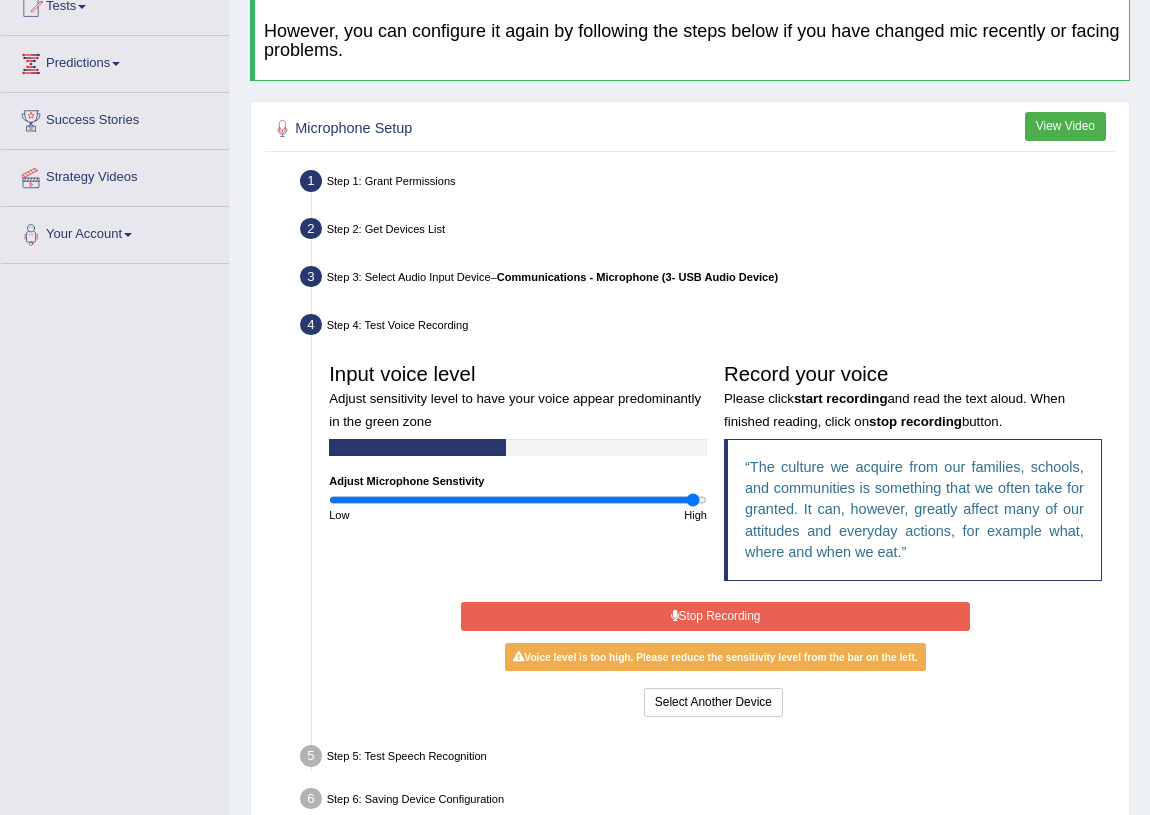 click on "Stop Recording" at bounding box center [715, 616] 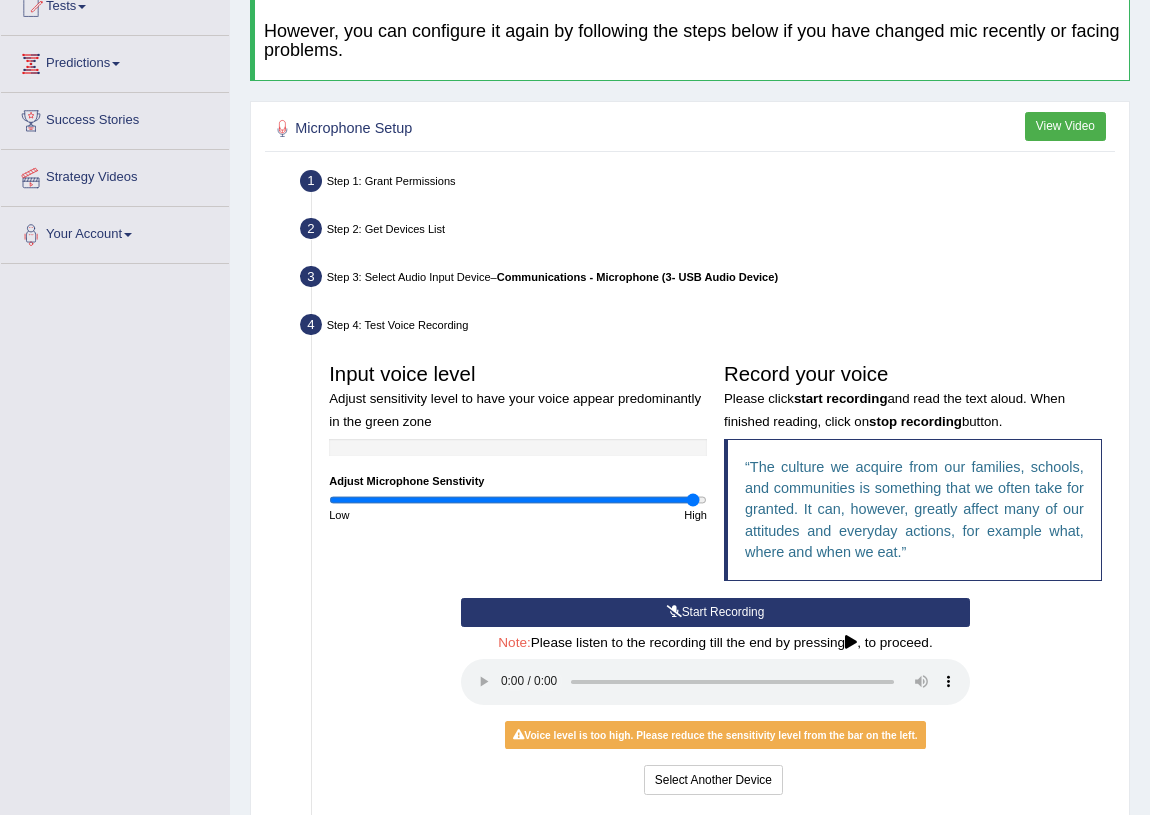 scroll, scrollTop: 410, scrollLeft: 0, axis: vertical 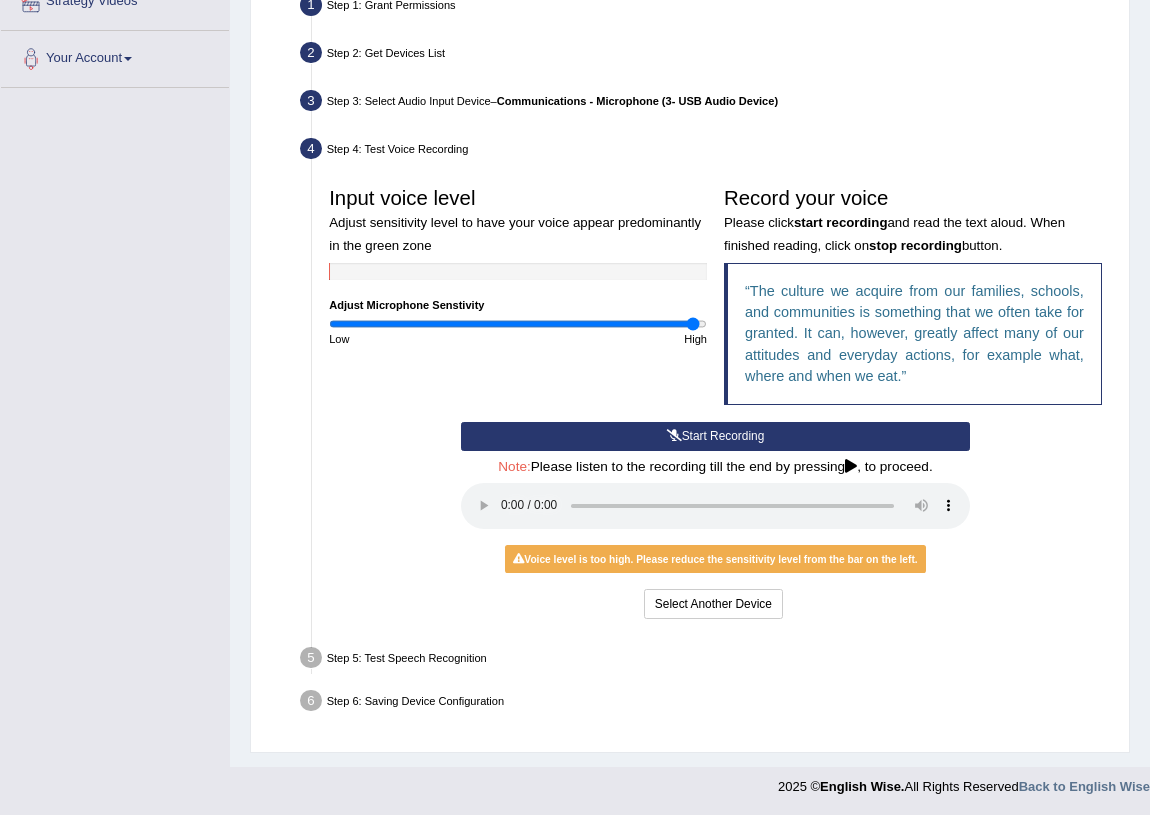 click on "Step 5: Test Speech Recognition" at bounding box center [707, 660] 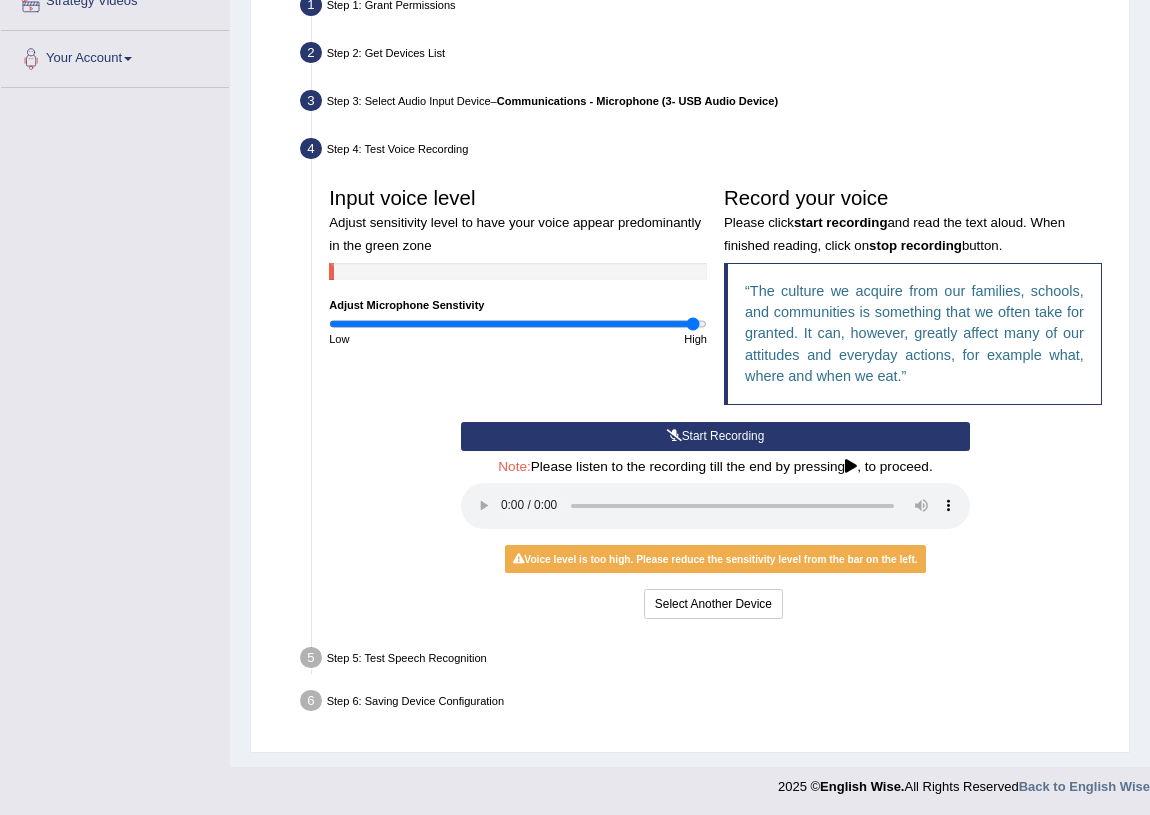 click on "Step 5: Test Speech Recognition   Text to read   The culture we acquire from our families, schools, and communities is something that we often take for granted. It can, however, greatly affect many of our attitudes and everyday actions, for example what, where and when we eat.   A.I. Speech Recognition    Start A.I. Engine    Stop A.I. Engine     Note:  Please listen to the recording till the end by pressing  , to proceed.     Spoken Text:     I will practice without this feature   Select Another Device   Speech is ok. Go to Last step" at bounding box center [707, 660] 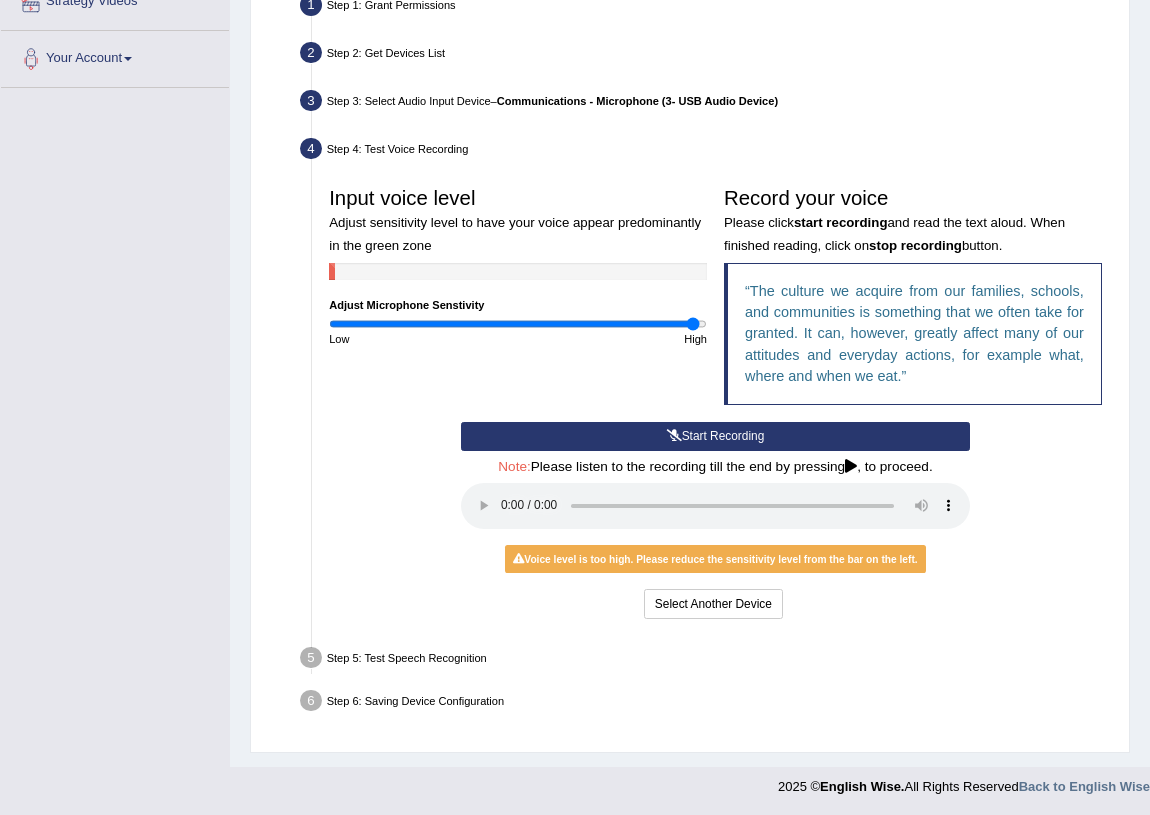 click on "Step 5: Test Speech Recognition   Text to read   The culture we acquire from our families, schools, and communities is something that we often take for granted. It can, however, greatly affect many of our attitudes and everyday actions, for example what, where and when we eat.   A.I. Speech Recognition    Start A.I. Engine    Stop A.I. Engine     Note:  Please listen to the recording till the end by pressing  , to proceed.     Spoken Text:     I will practice without this feature   Select Another Device   Speech is ok. Go to Last step" at bounding box center [707, 660] 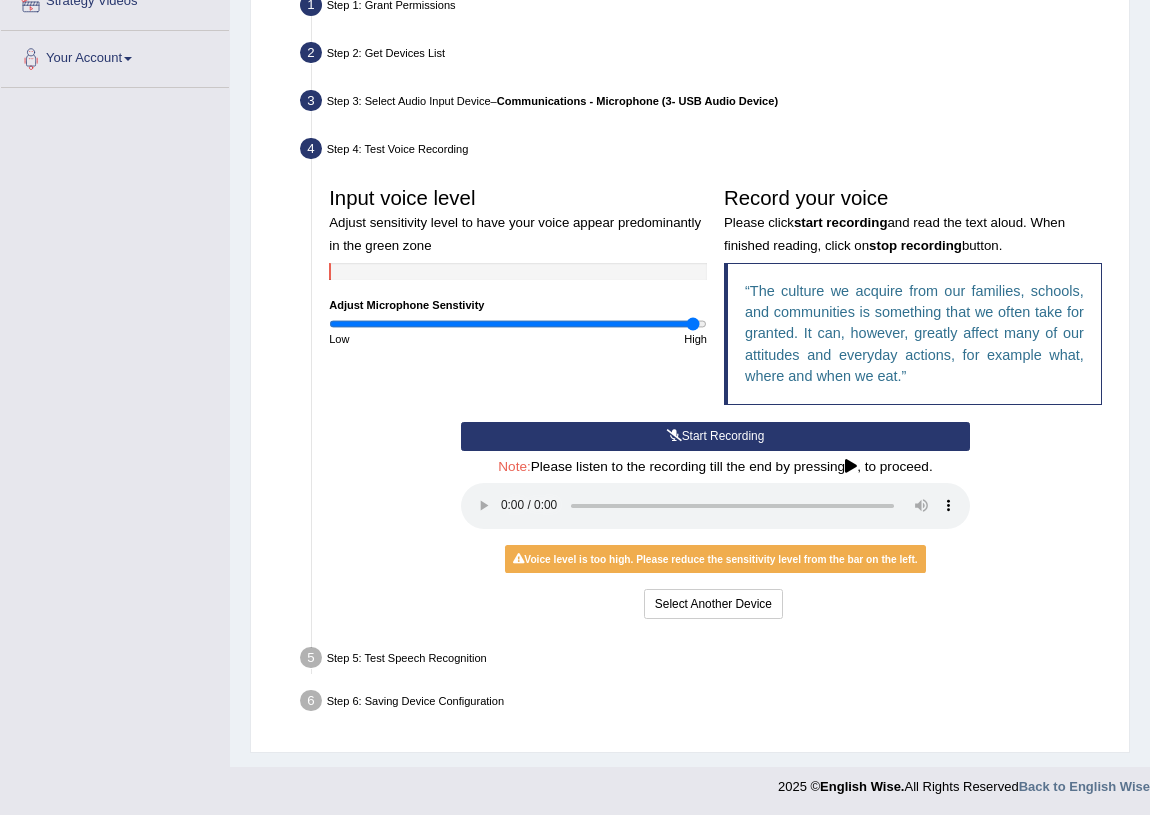 click on "Step 5: Test Speech Recognition" at bounding box center (707, 660) 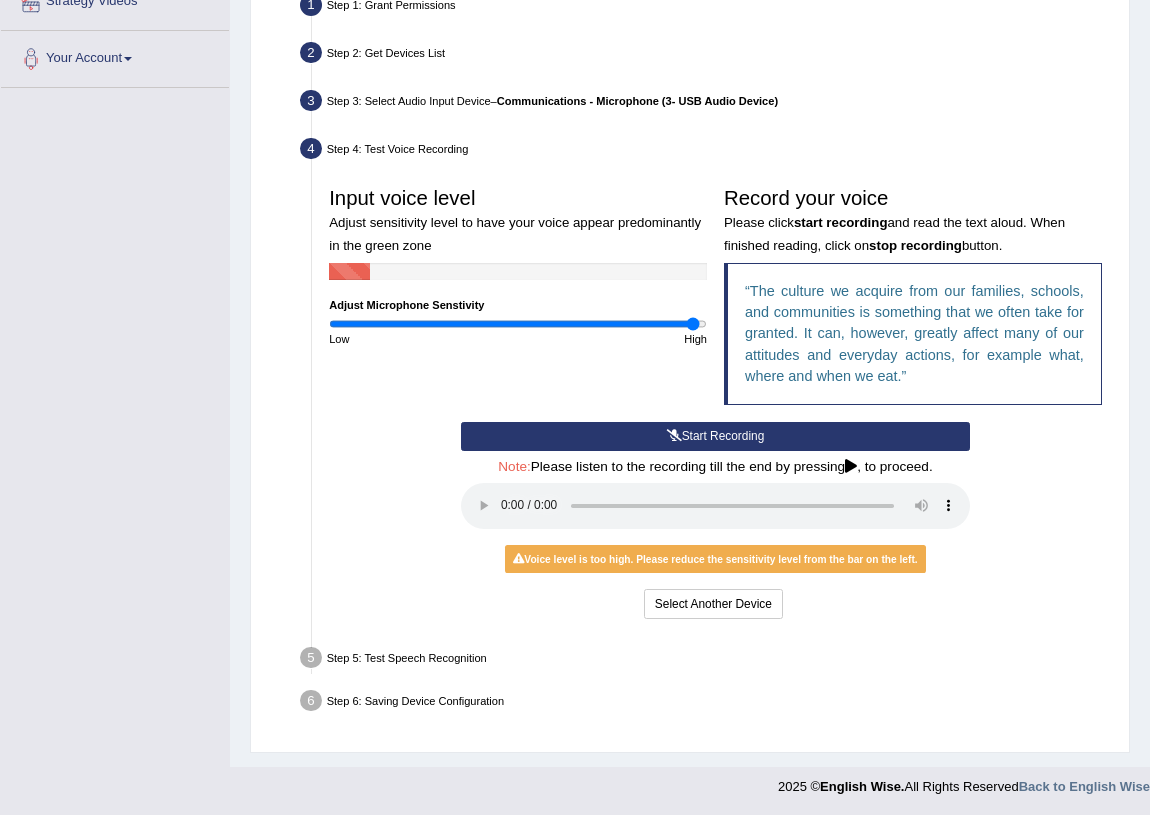 click on "Step 5: Test Speech Recognition" at bounding box center (707, 660) 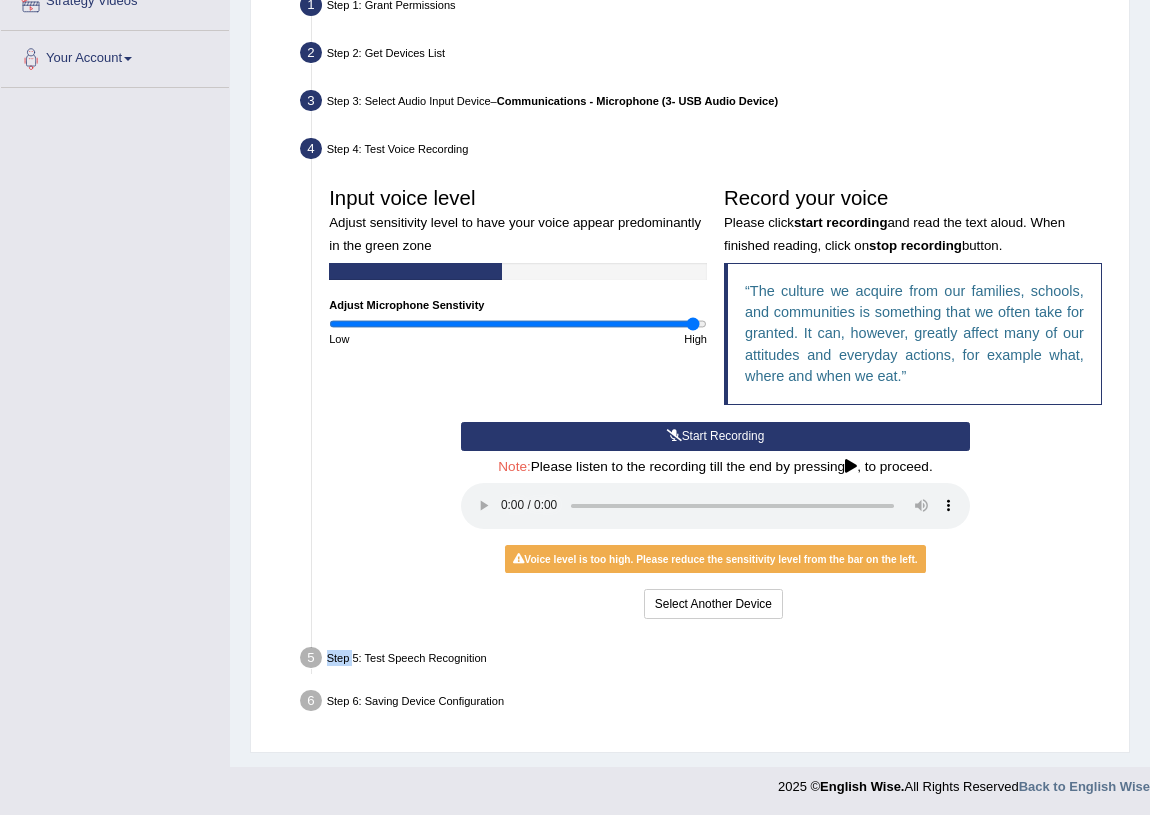 click on "Step 5: Test Speech Recognition" at bounding box center [707, 660] 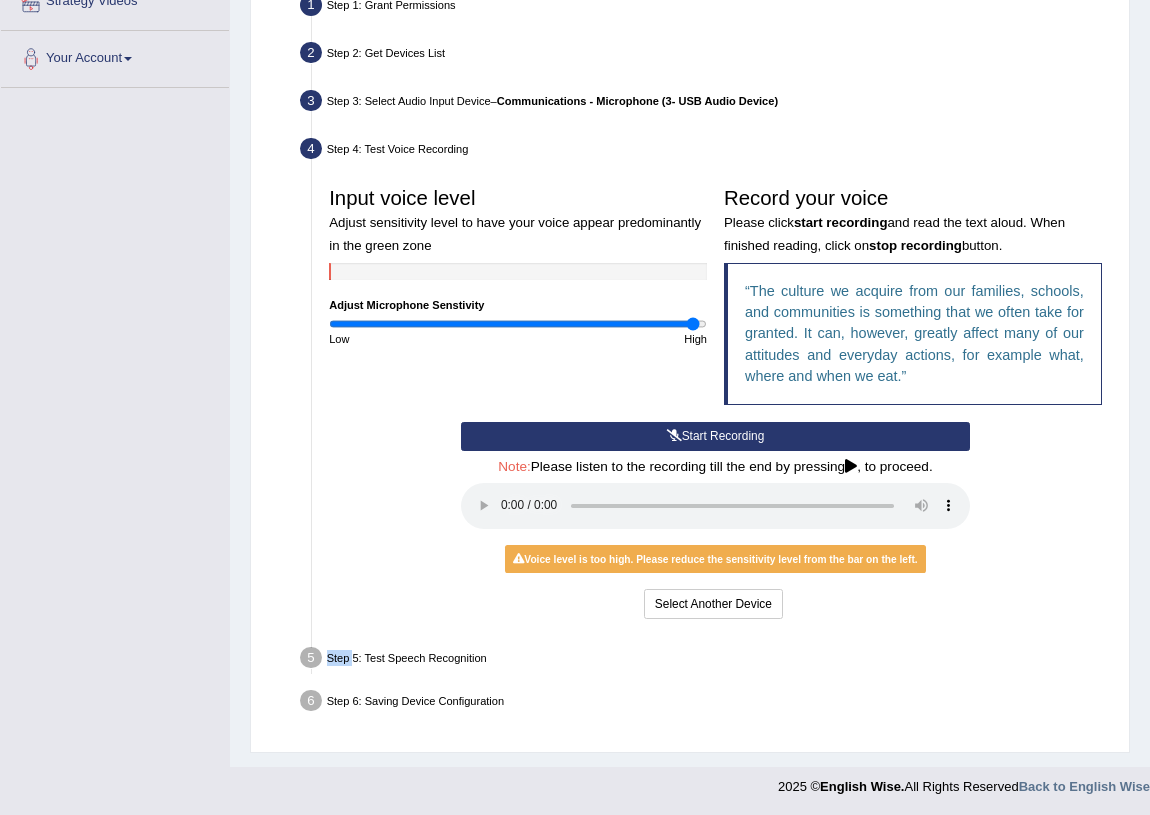 drag, startPoint x: 321, startPoint y: 661, endPoint x: 724, endPoint y: 538, distance: 421.35257 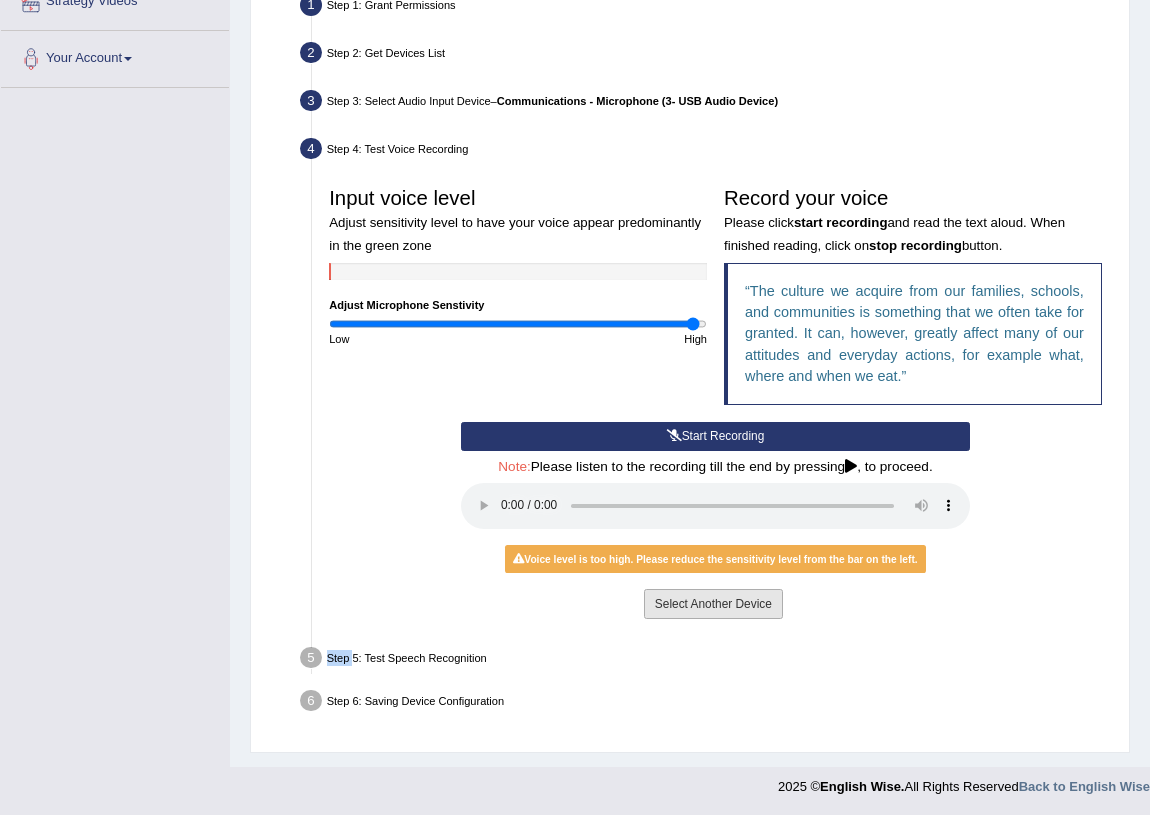 click on "Select Another Device" at bounding box center [713, 603] 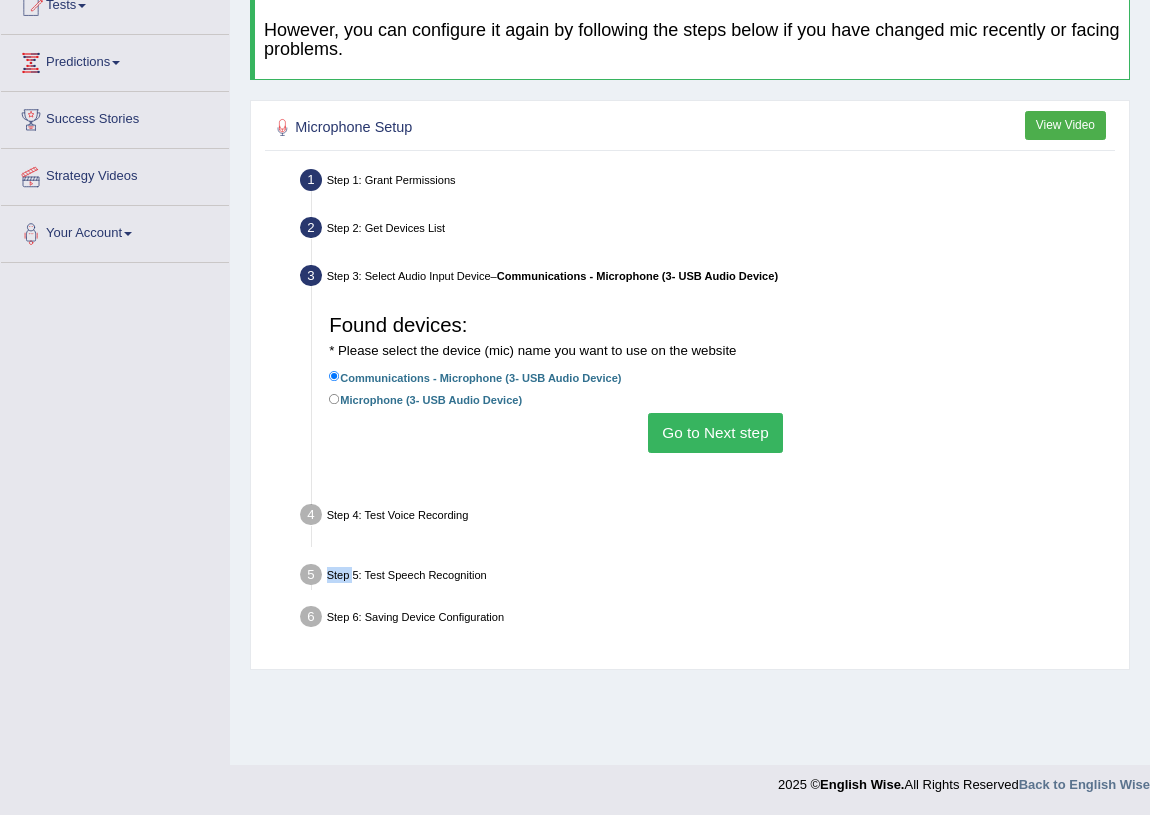 scroll, scrollTop: 234, scrollLeft: 0, axis: vertical 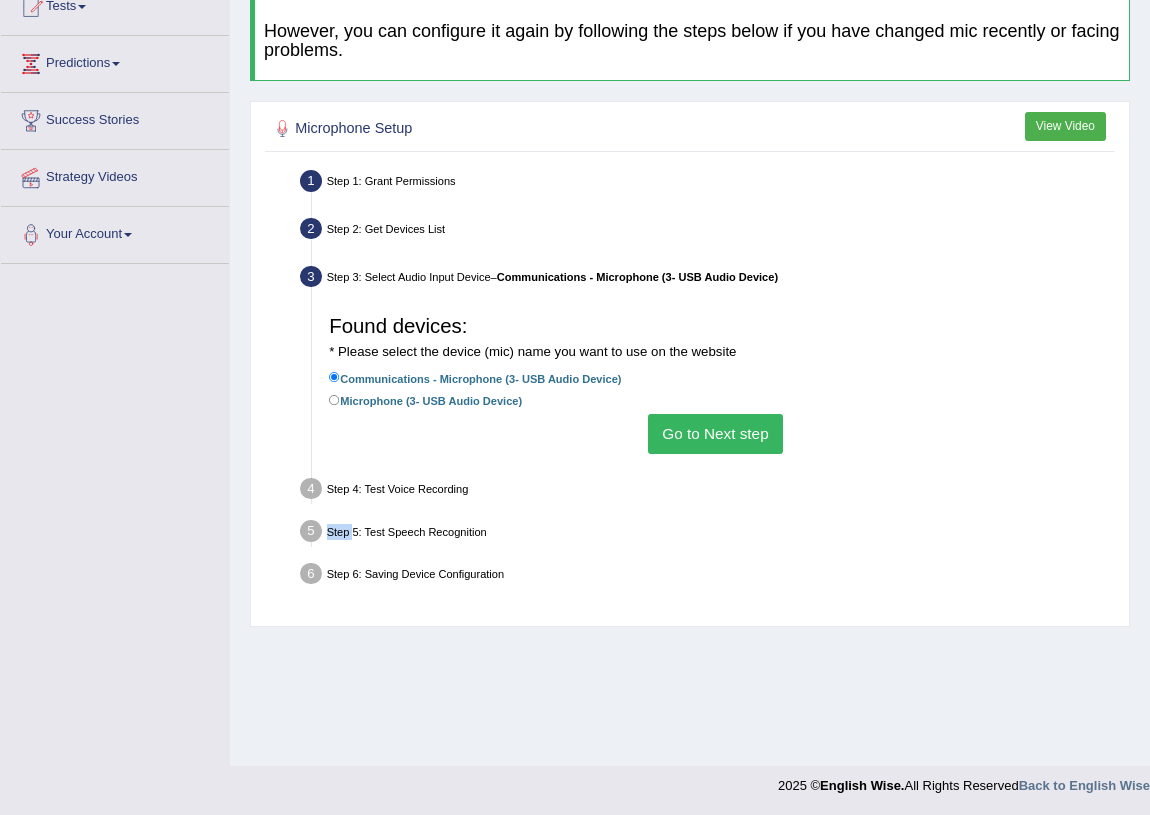 click on "Go to Next step" at bounding box center (715, 433) 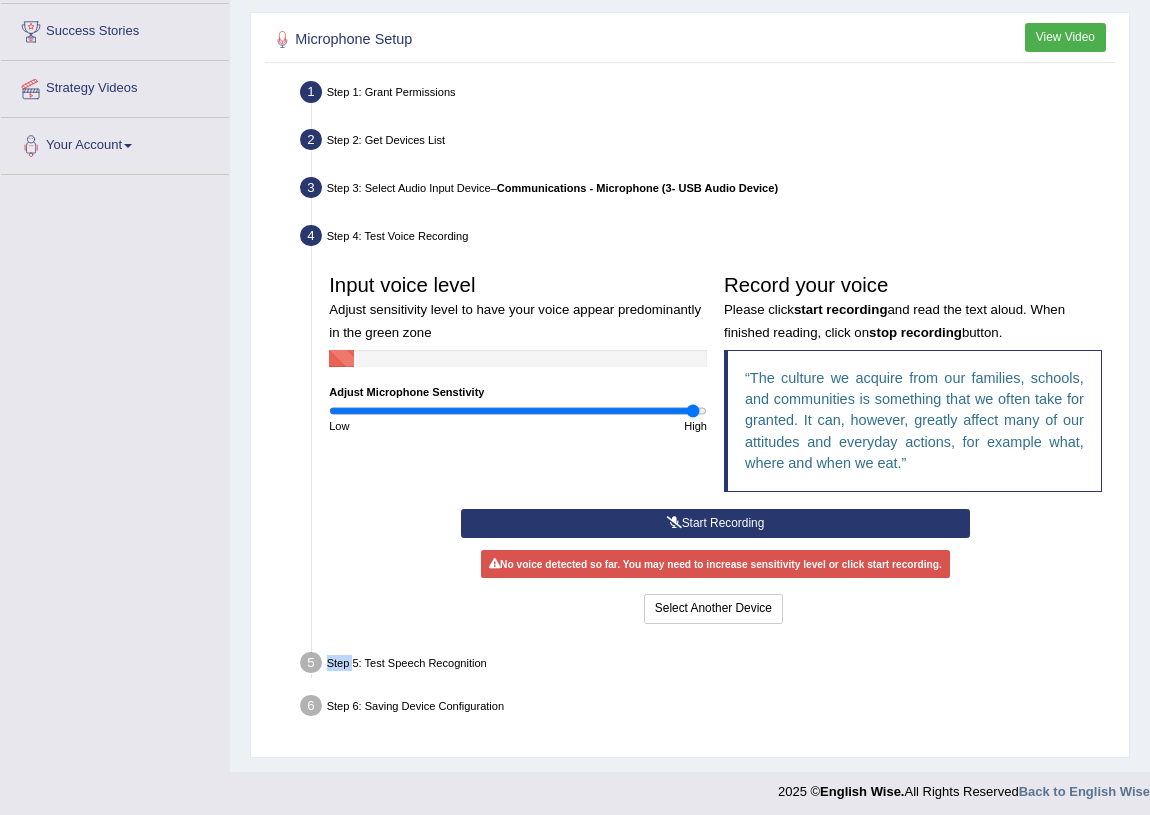 scroll, scrollTop: 327, scrollLeft: 0, axis: vertical 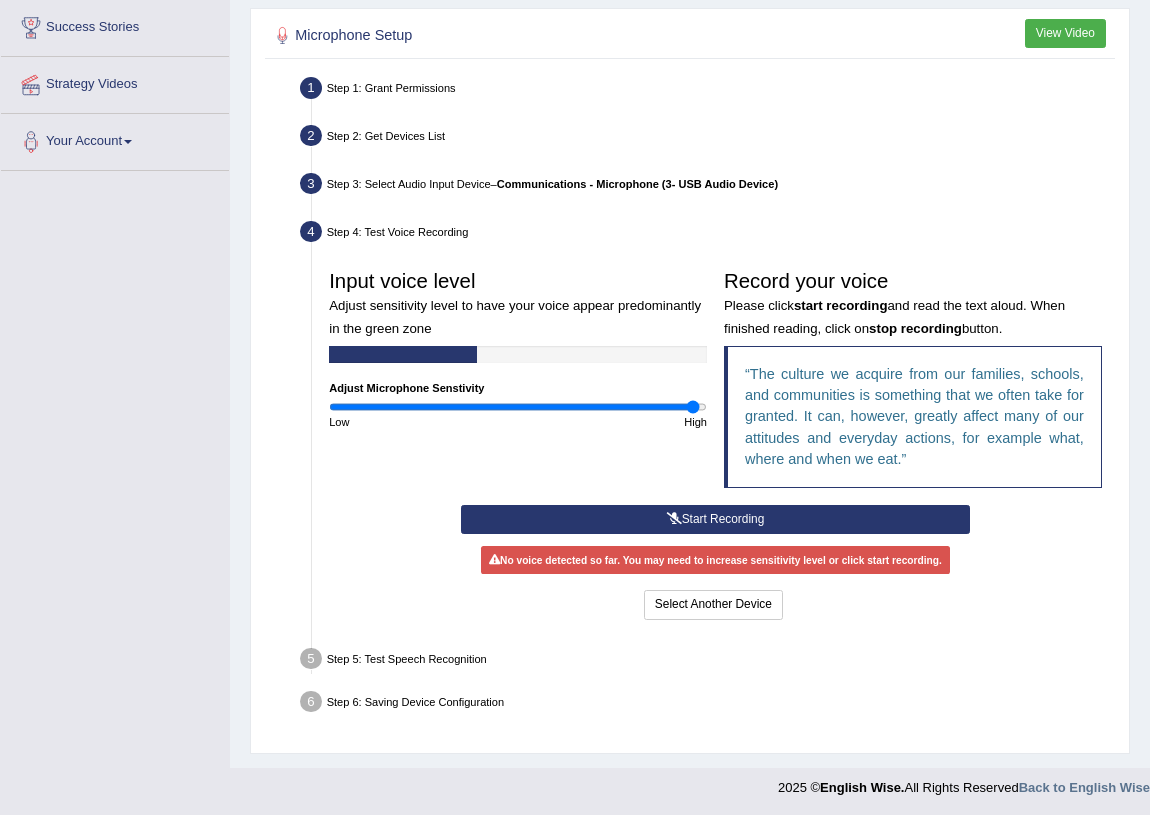 click on "Step 5: Test Speech Recognition" at bounding box center [707, 661] 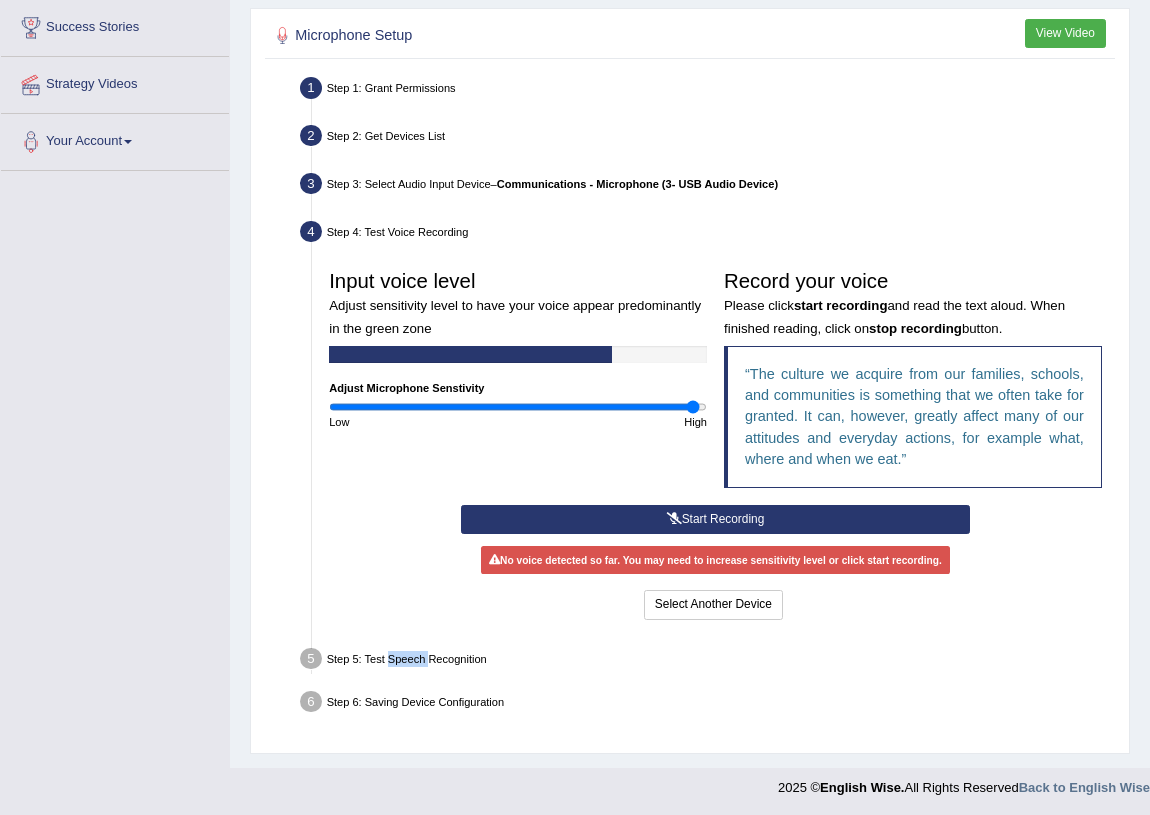click on "Step 5: Test Speech Recognition" at bounding box center [707, 661] 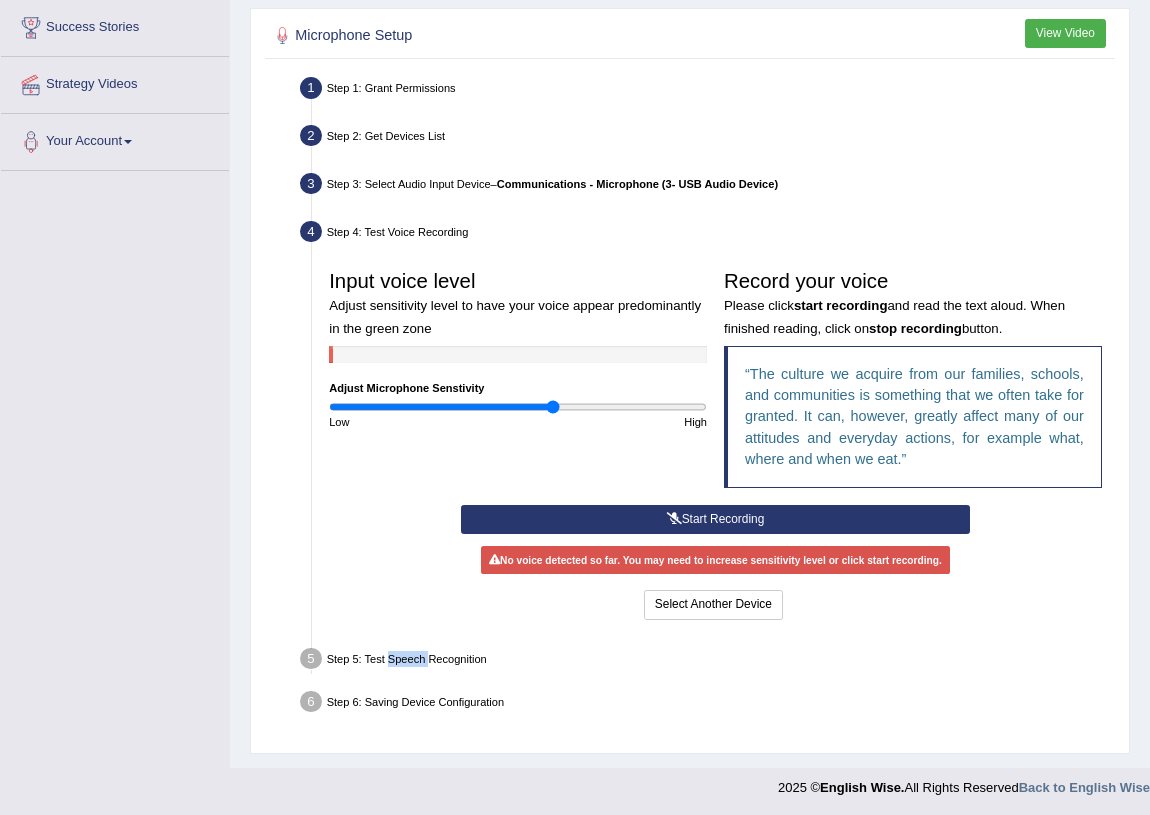 click at bounding box center (518, 407) 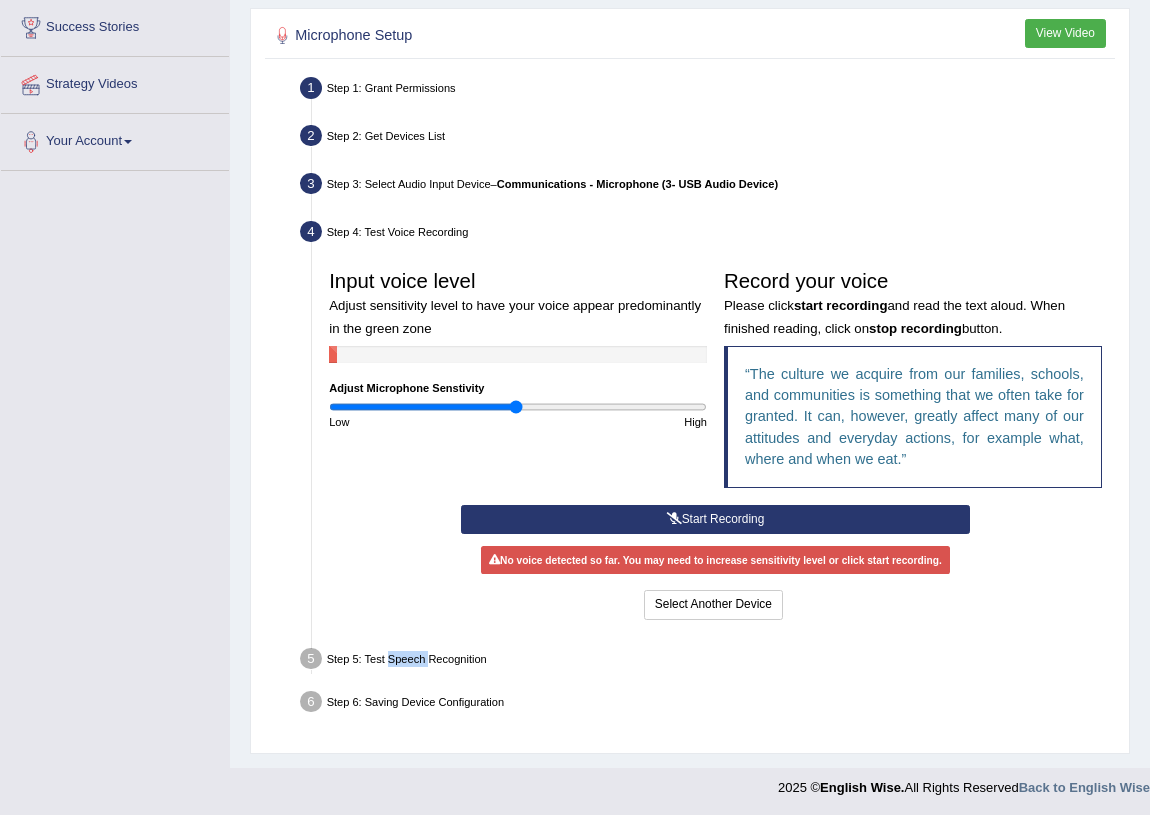 type on "1" 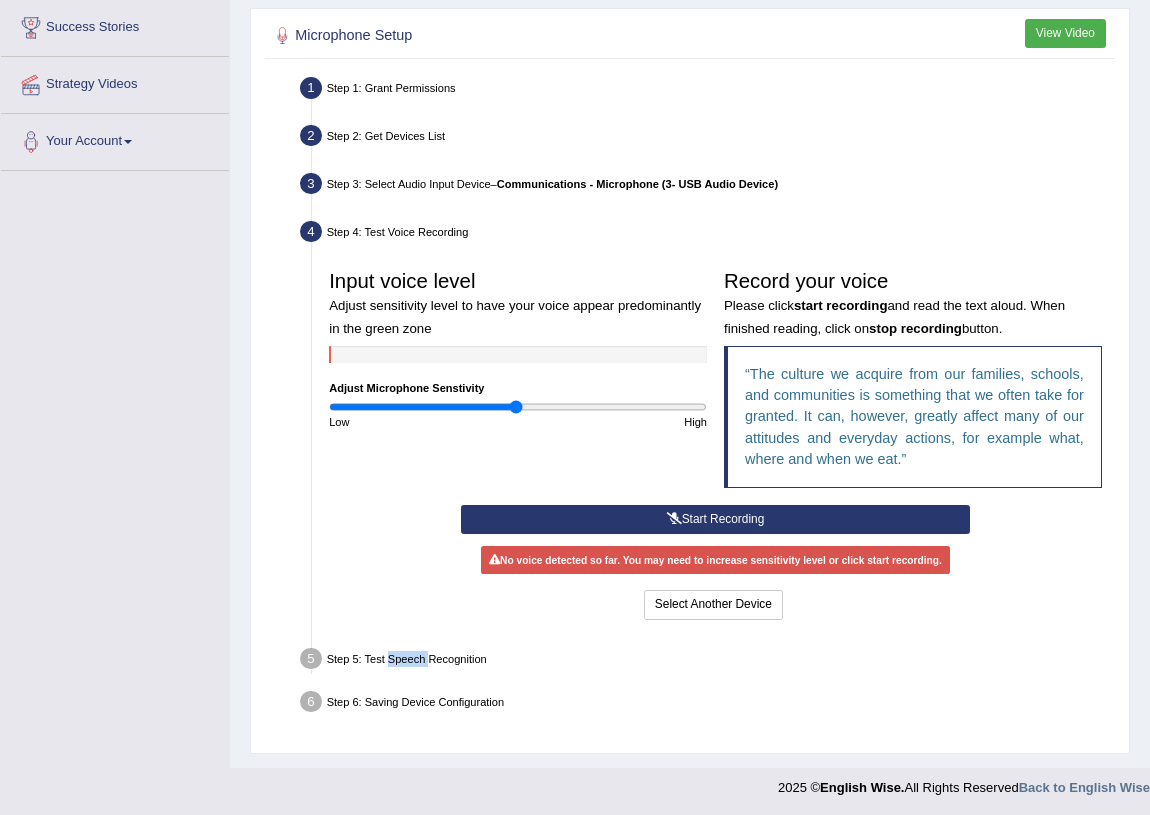 click on "Start Recording" at bounding box center [715, 519] 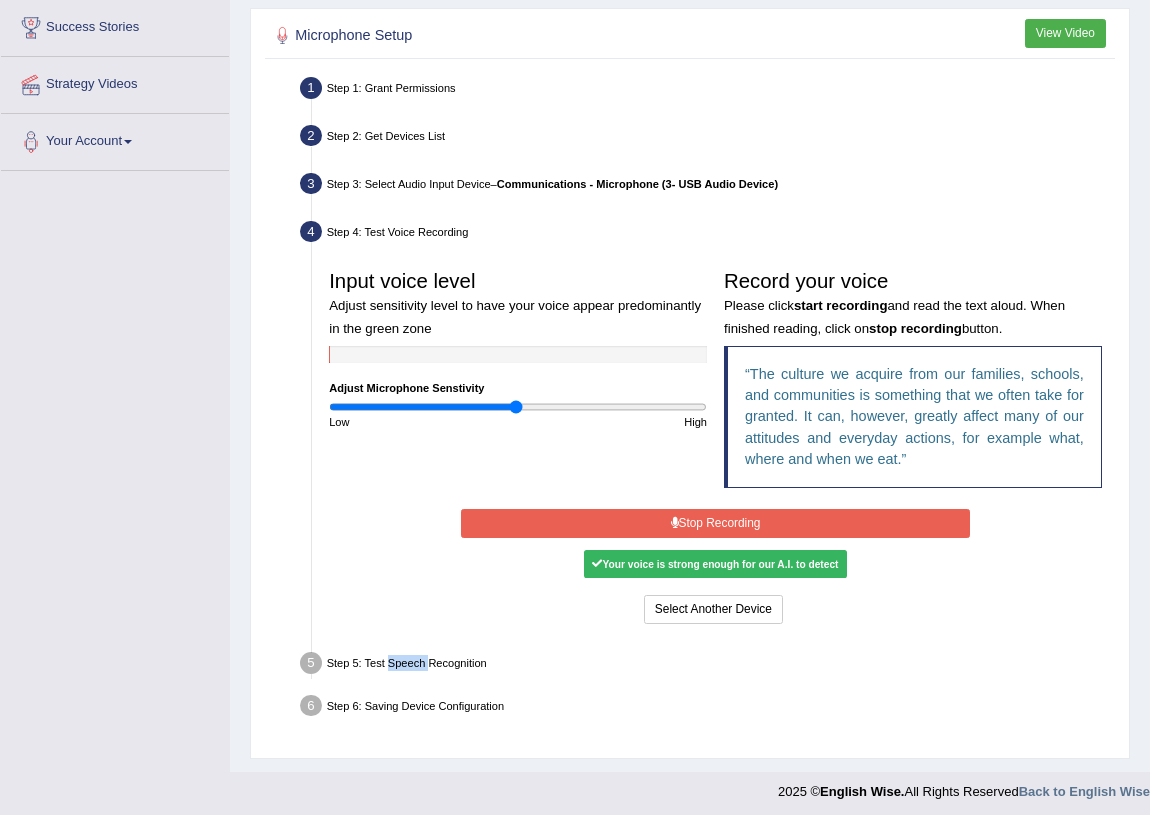 click on "Stop Recording" at bounding box center (715, 523) 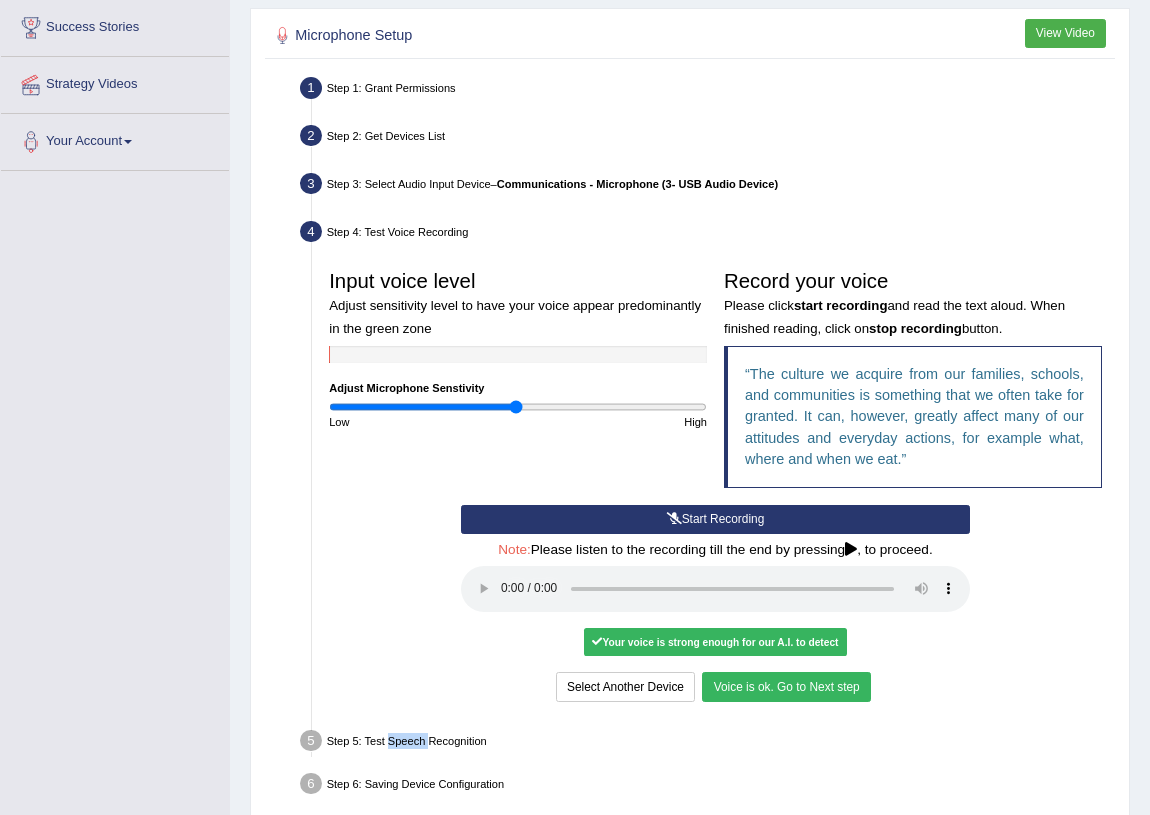 click on "Voice is ok. Go to Next step" at bounding box center (786, 686) 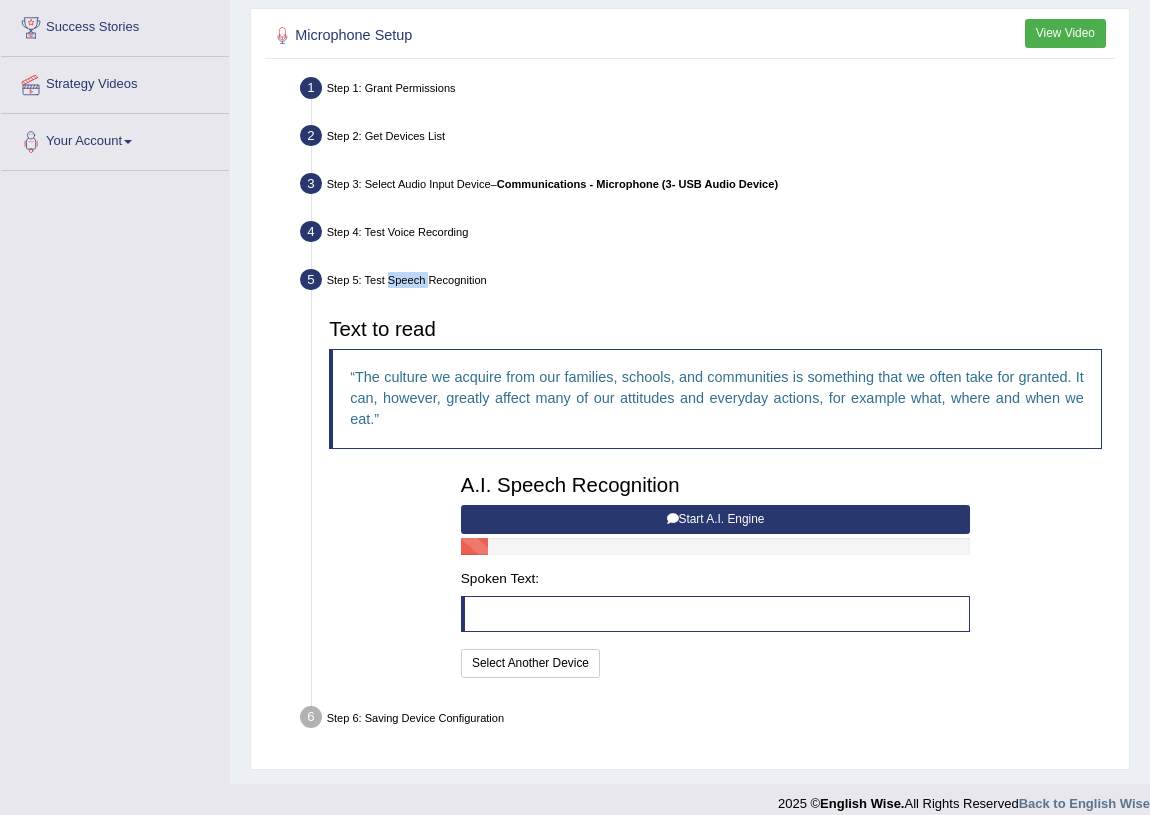 click on "Start A.I. Engine" at bounding box center [715, 519] 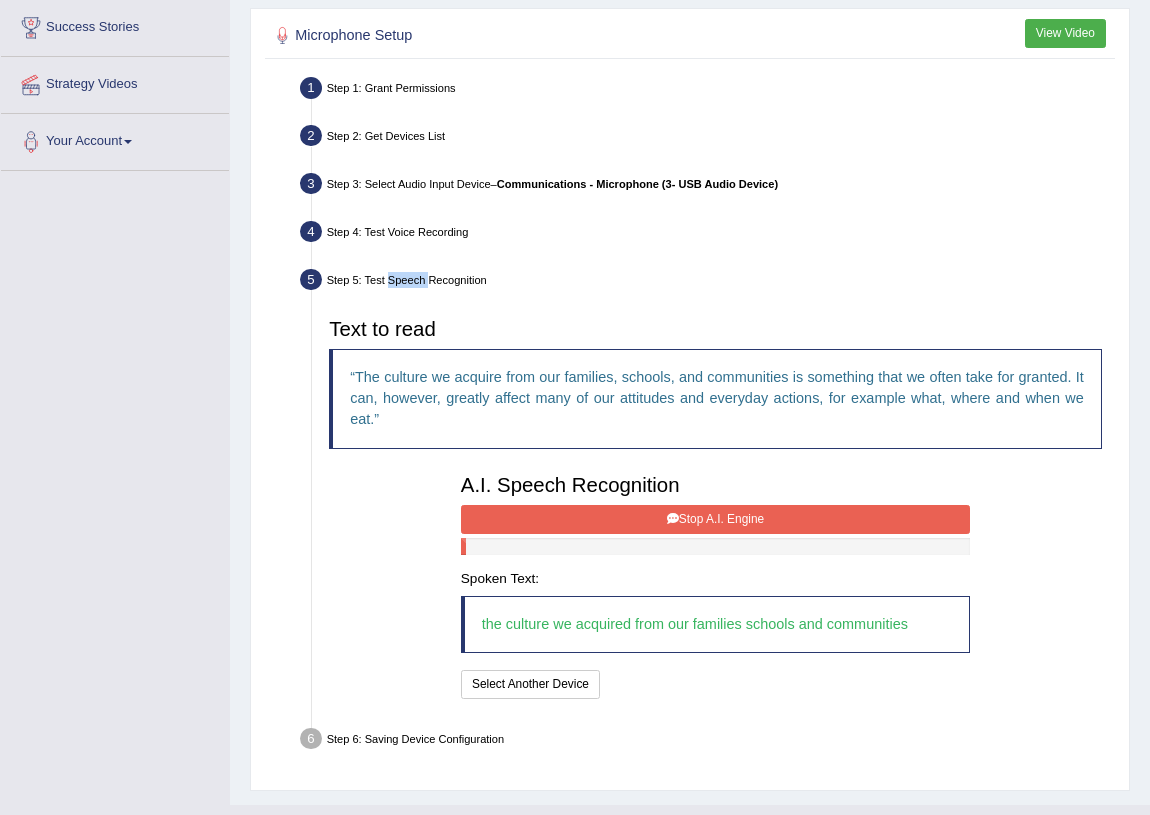 click on "Stop A.I. Engine" at bounding box center (715, 519) 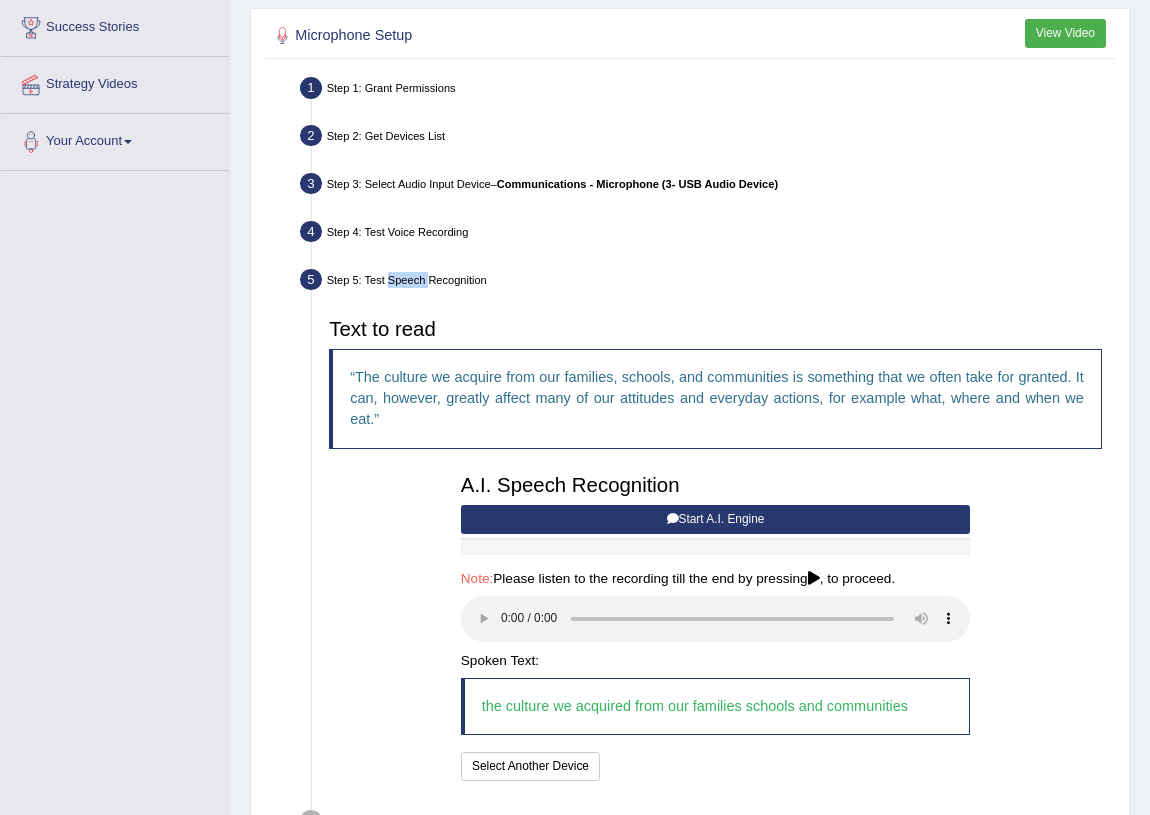 scroll, scrollTop: 447, scrollLeft: 0, axis: vertical 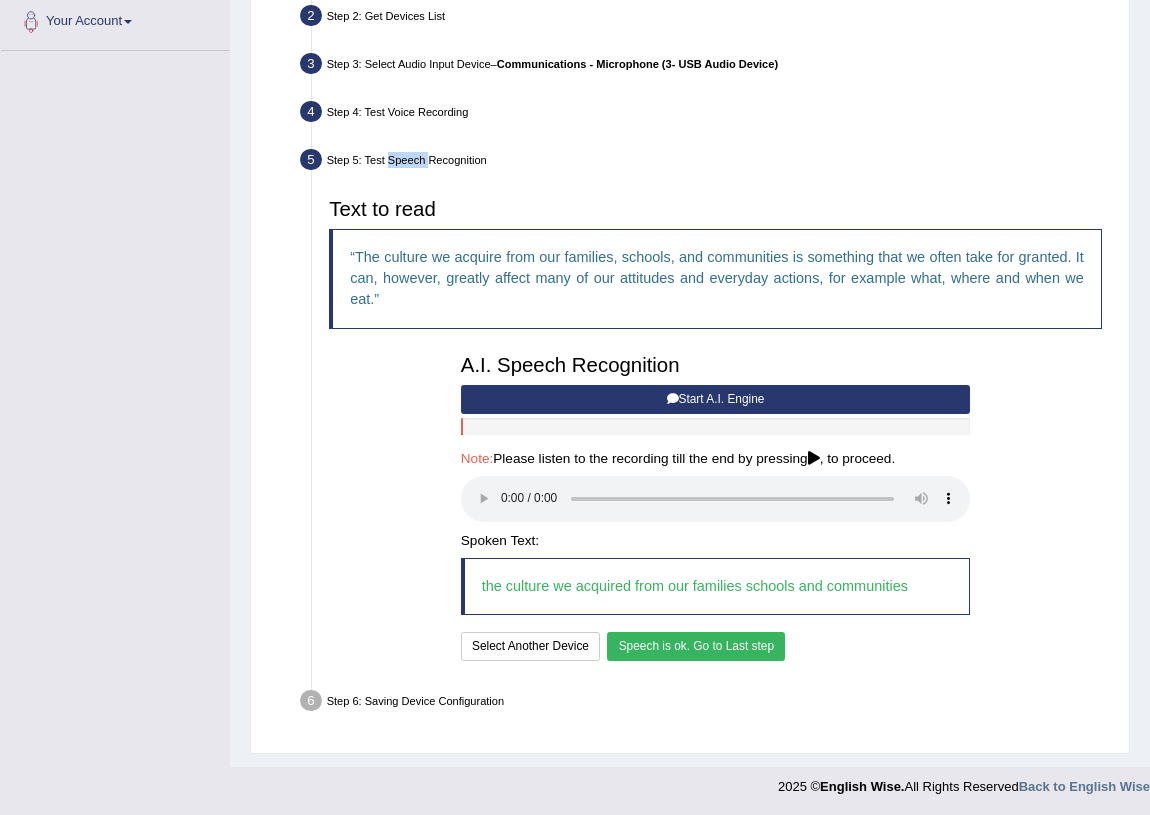 click on "Speech is ok. Go to Last step" at bounding box center [696, 646] 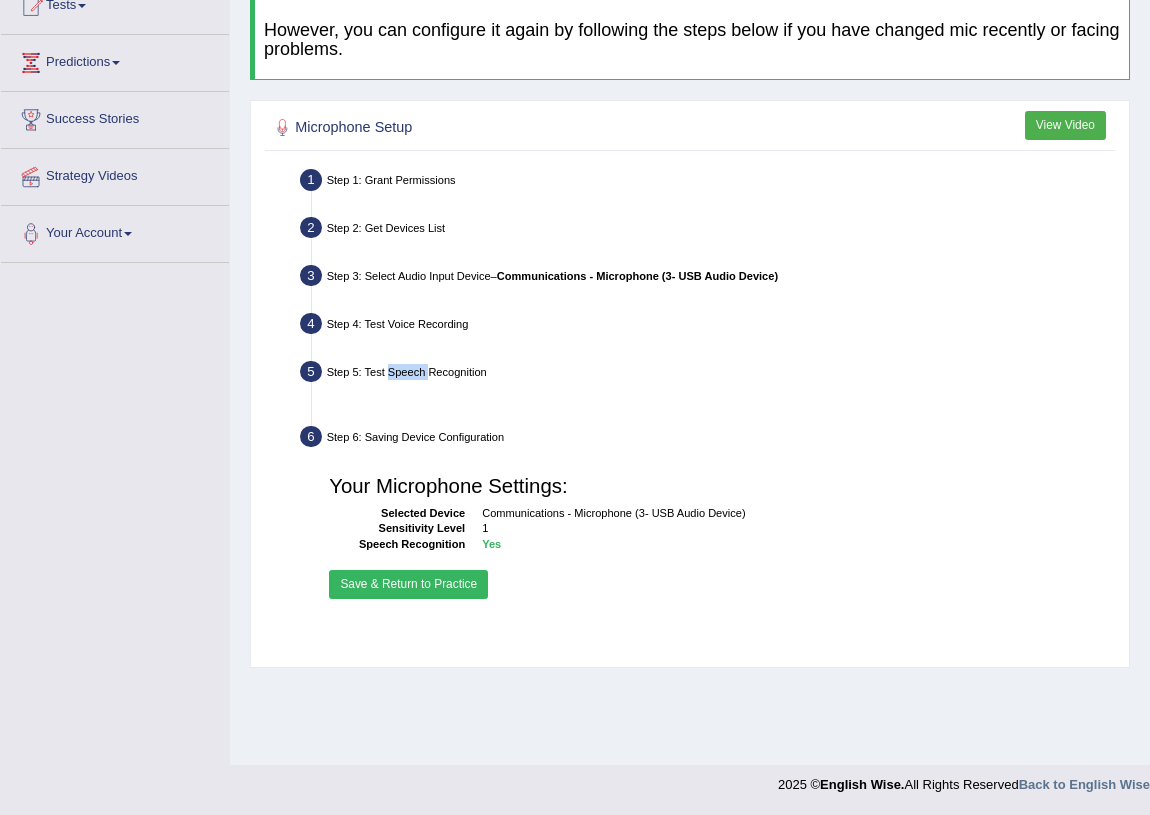 scroll, scrollTop: 234, scrollLeft: 0, axis: vertical 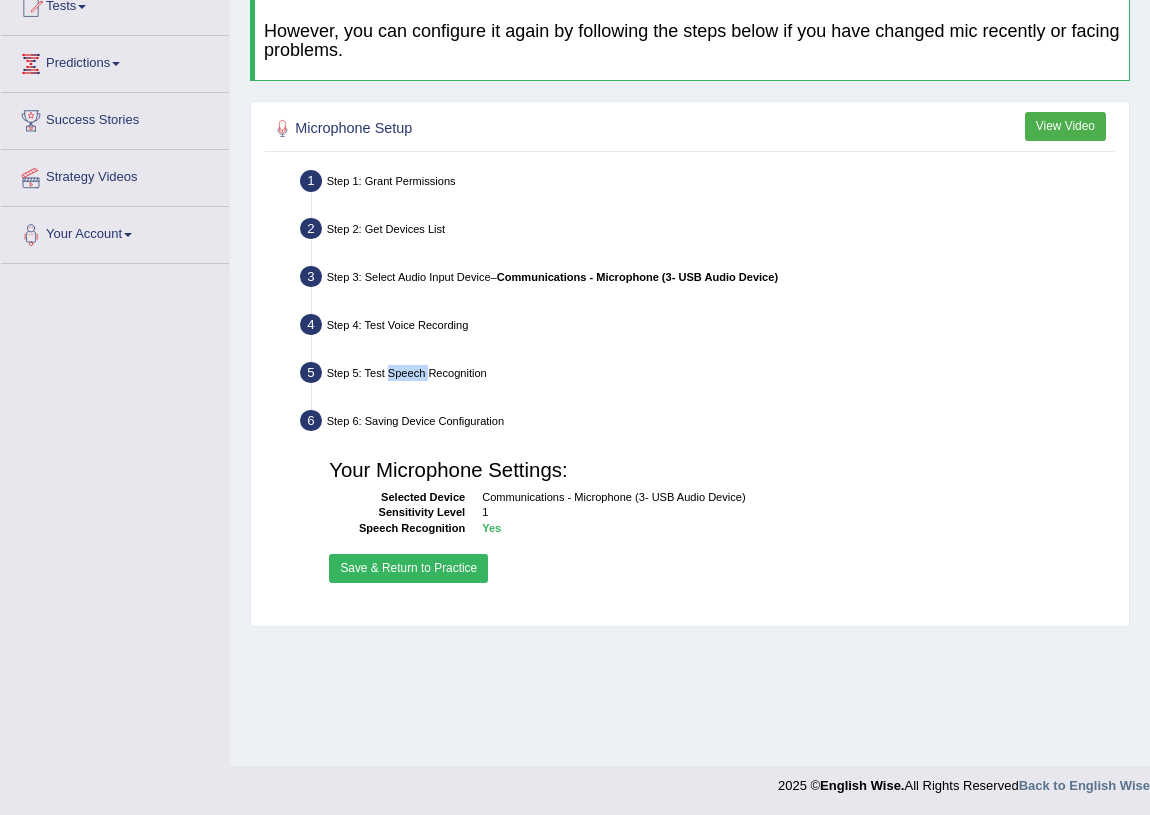 click on "Save & Return to Practice" at bounding box center (408, 568) 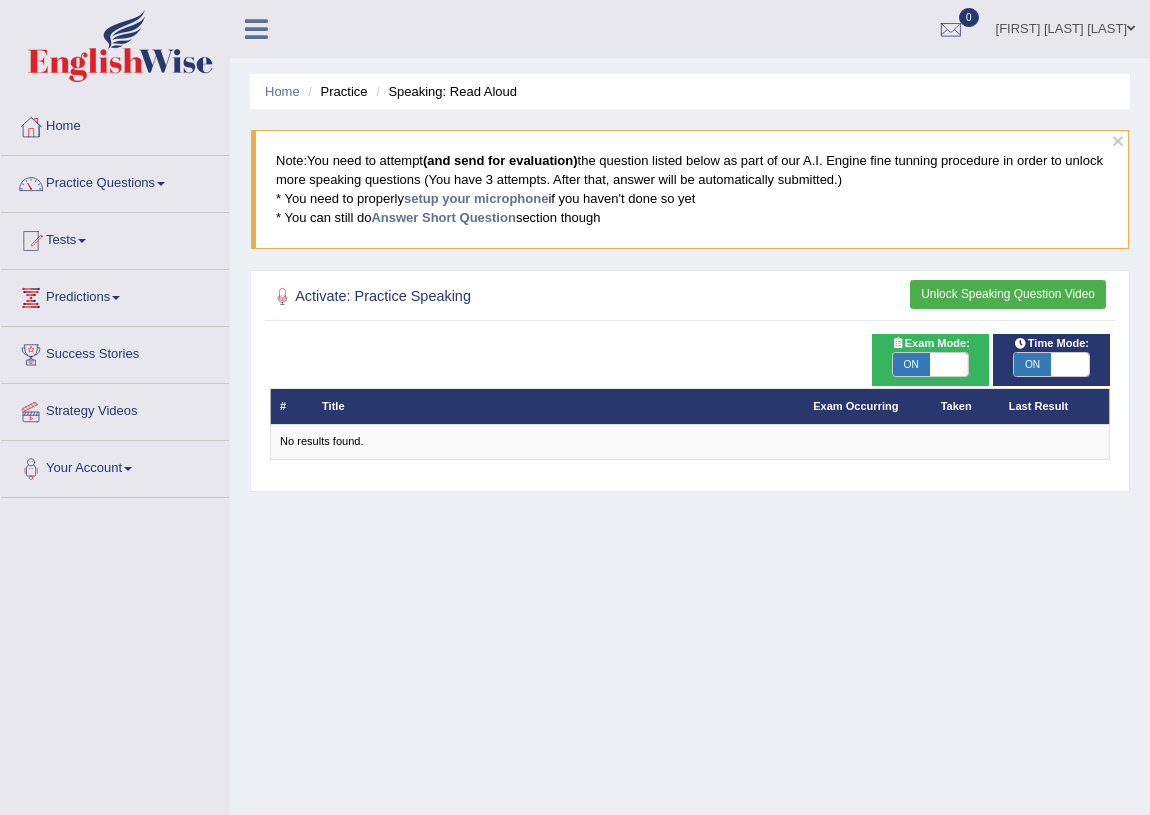 scroll, scrollTop: 0, scrollLeft: 0, axis: both 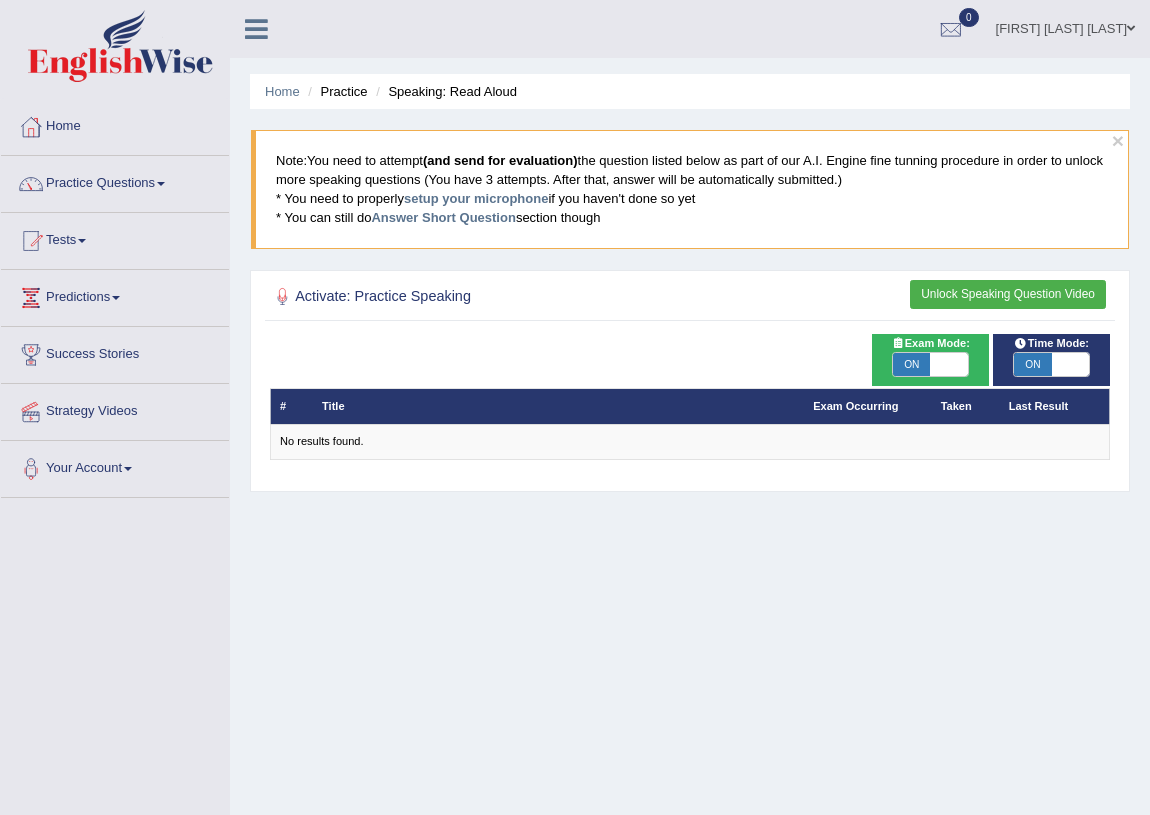 click on "ON   OFF" at bounding box center (930, 365) 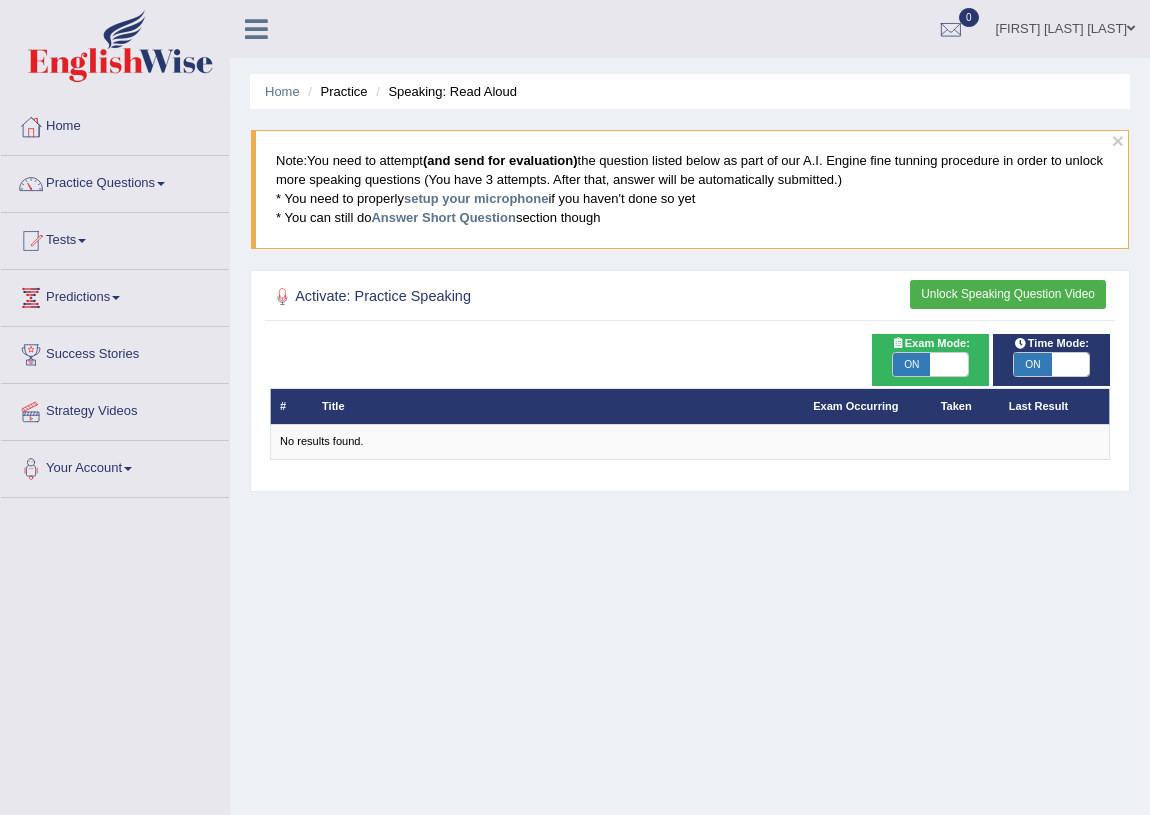 checkbox on "false" 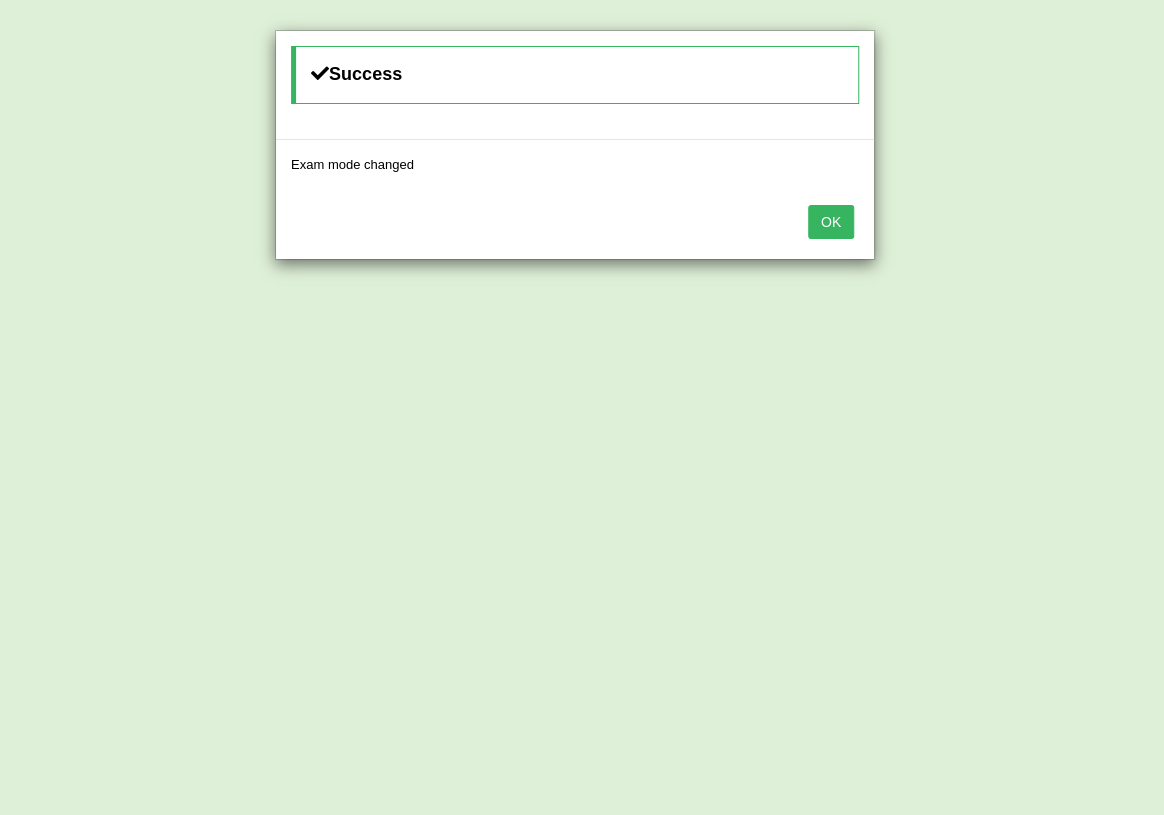click on "OK" at bounding box center [831, 222] 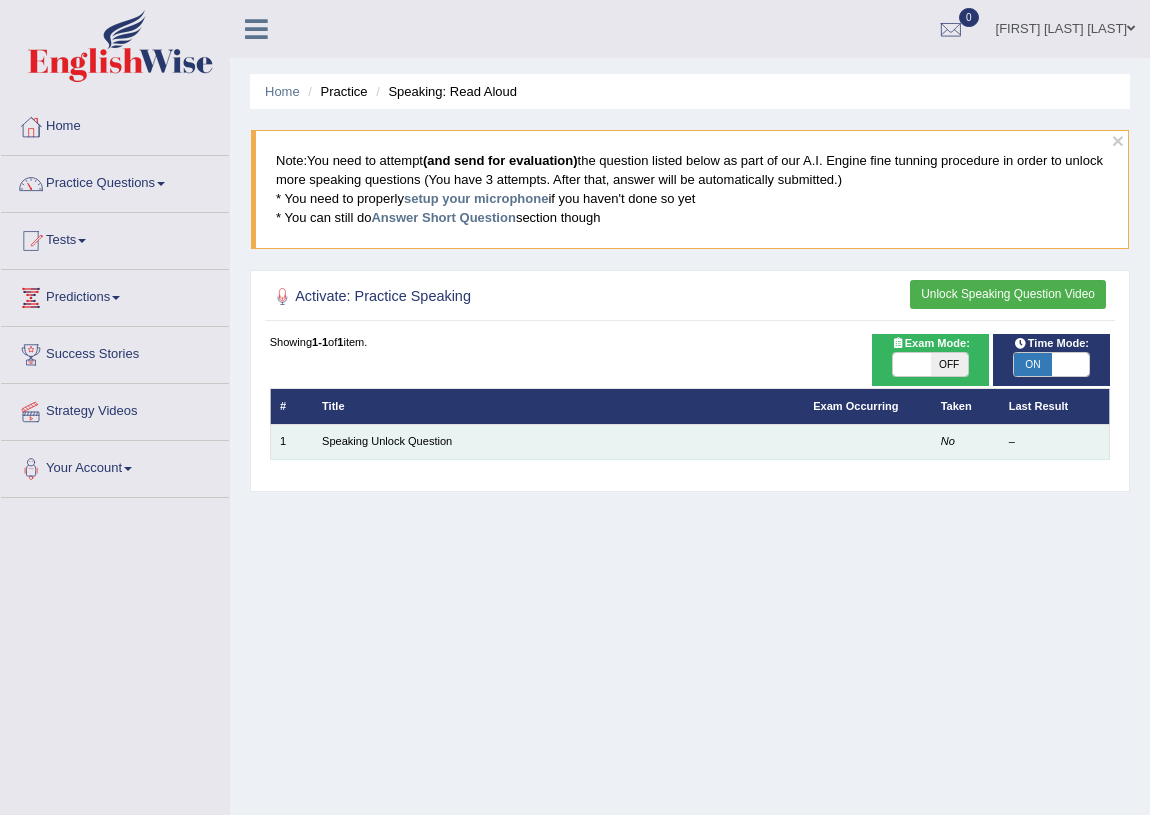 scroll, scrollTop: 0, scrollLeft: 0, axis: both 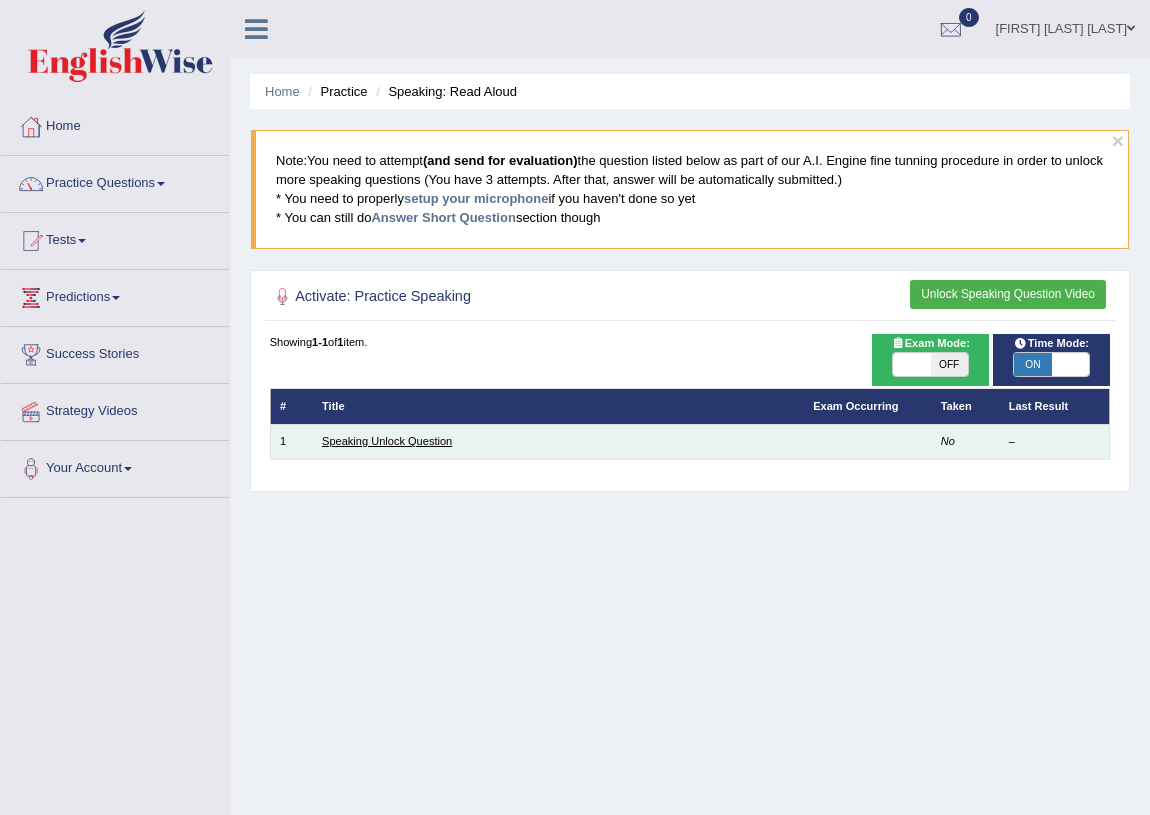 click on "Speaking Unlock Question" at bounding box center (387, 441) 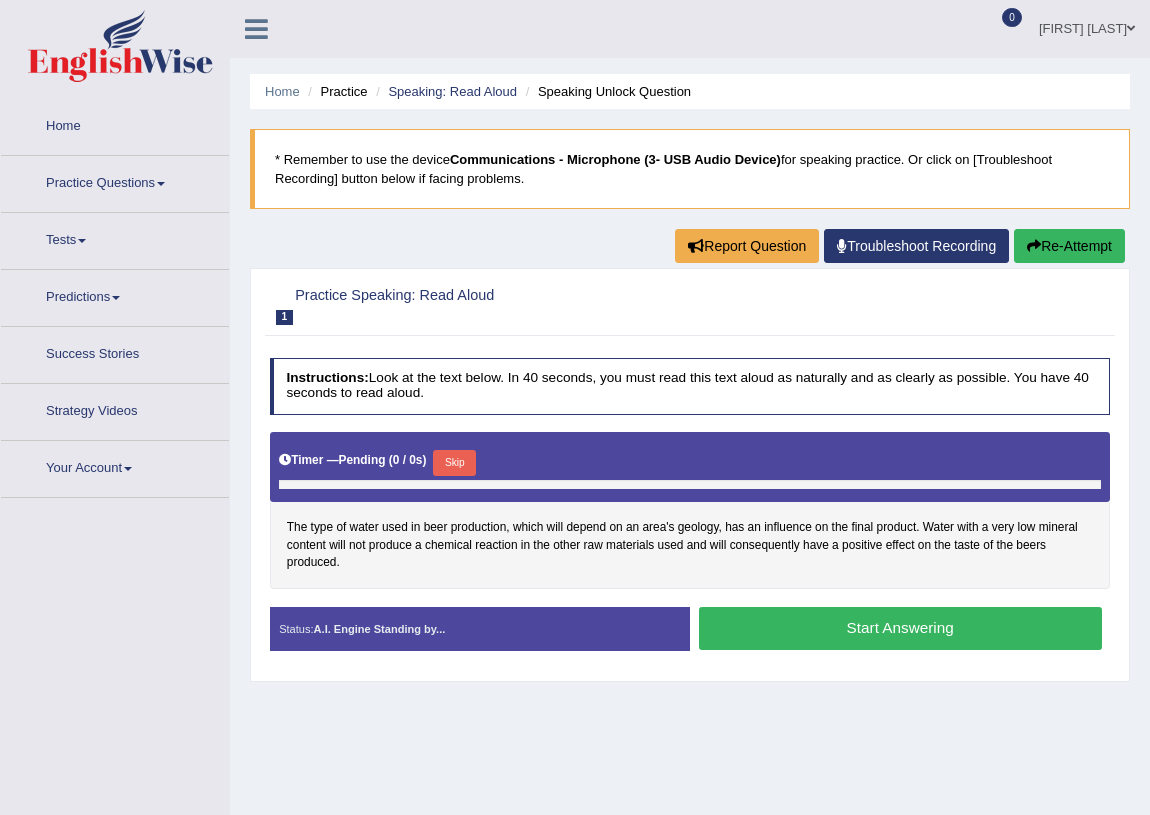 scroll, scrollTop: 0, scrollLeft: 0, axis: both 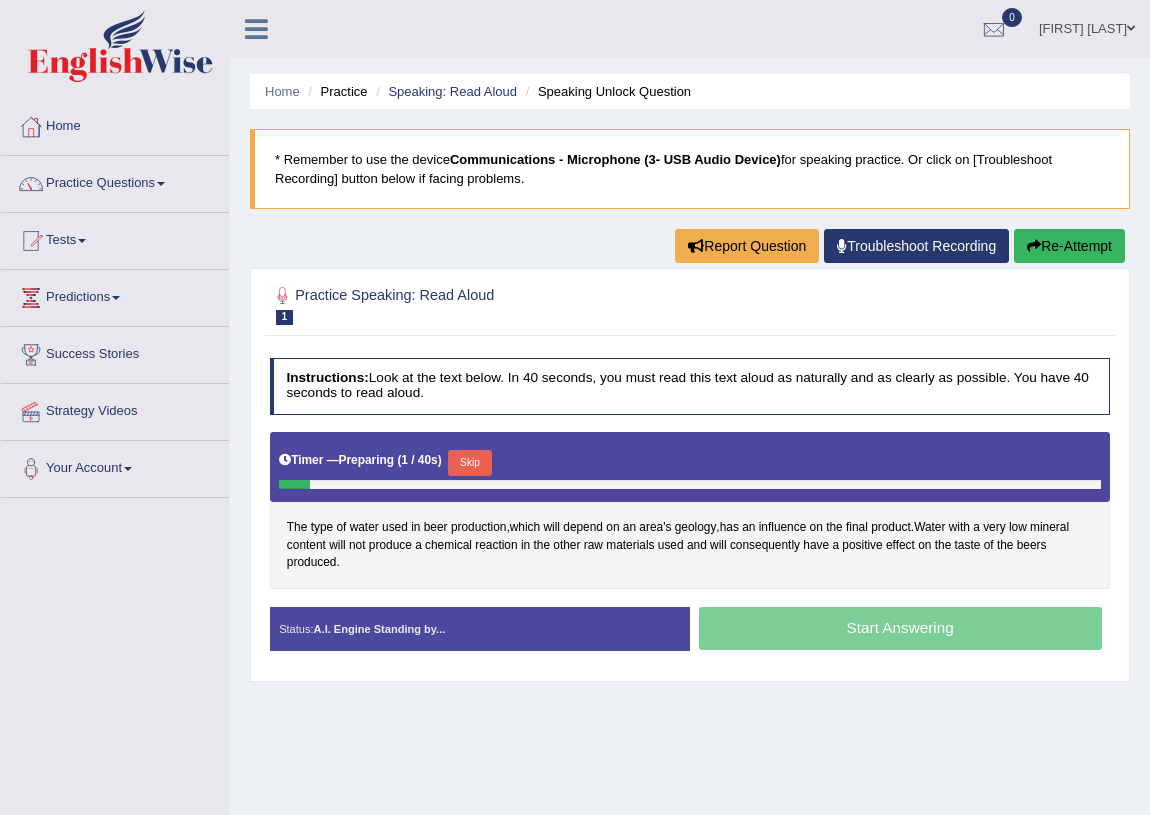 click on "Skip" at bounding box center [469, 463] 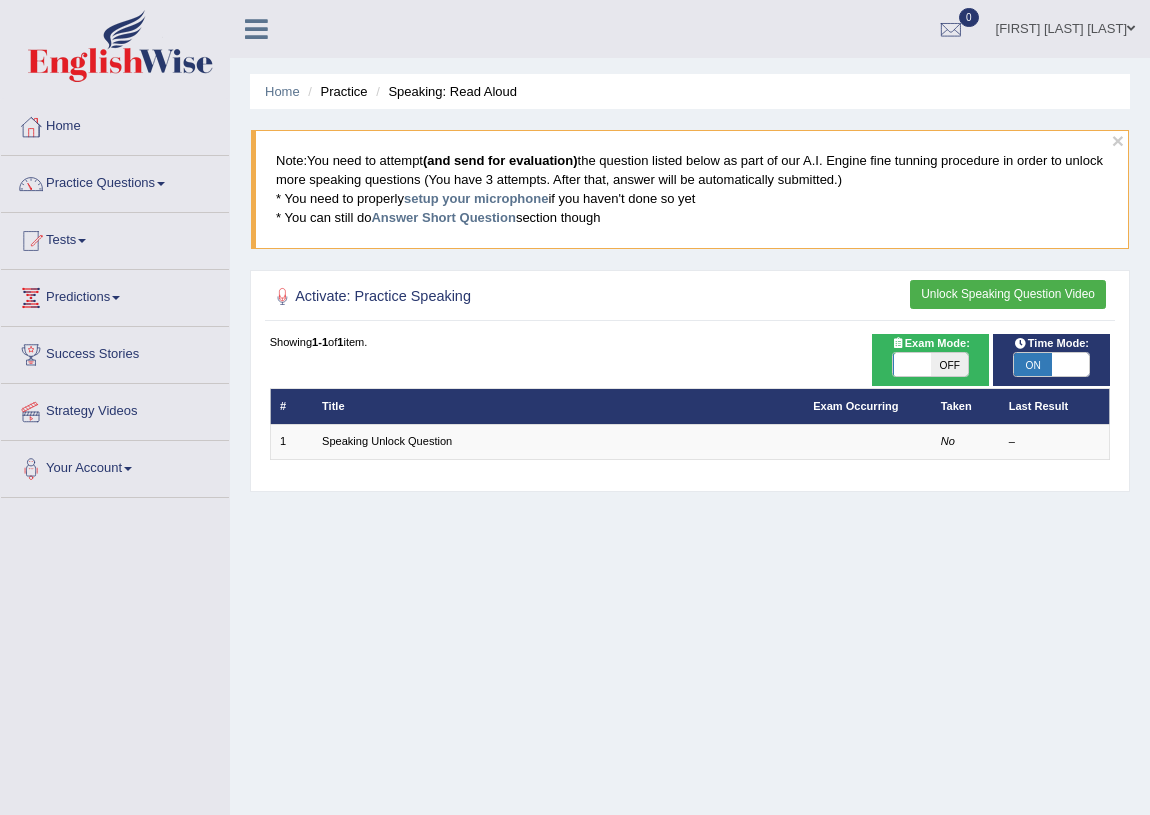 scroll, scrollTop: 0, scrollLeft: 0, axis: both 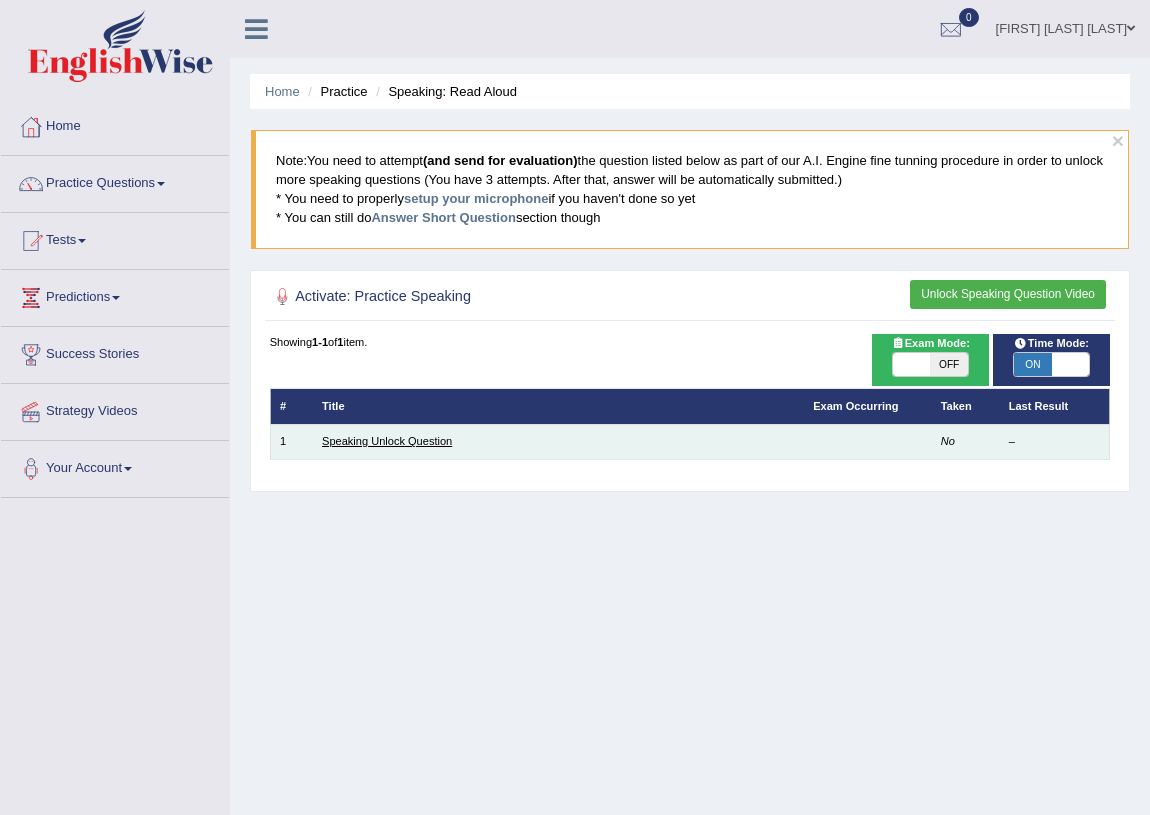 click on "Speaking Unlock Question" at bounding box center [387, 441] 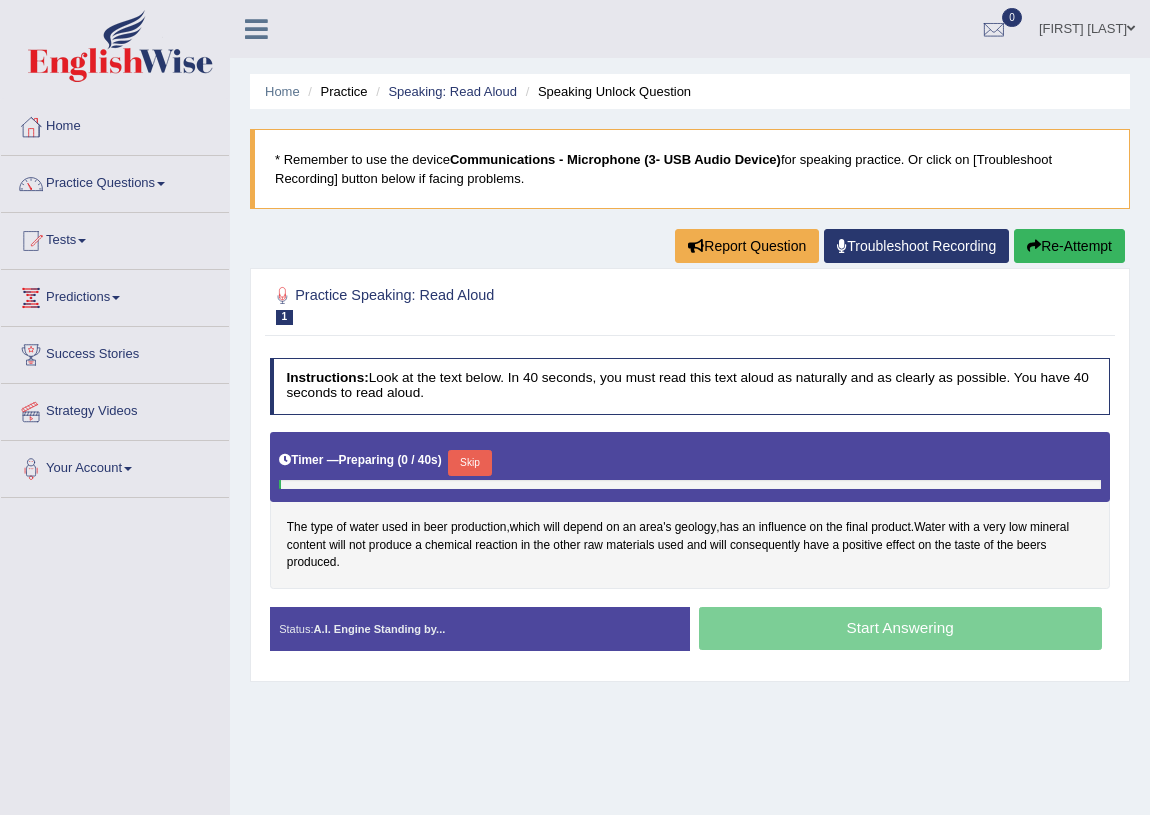 scroll, scrollTop: 0, scrollLeft: 0, axis: both 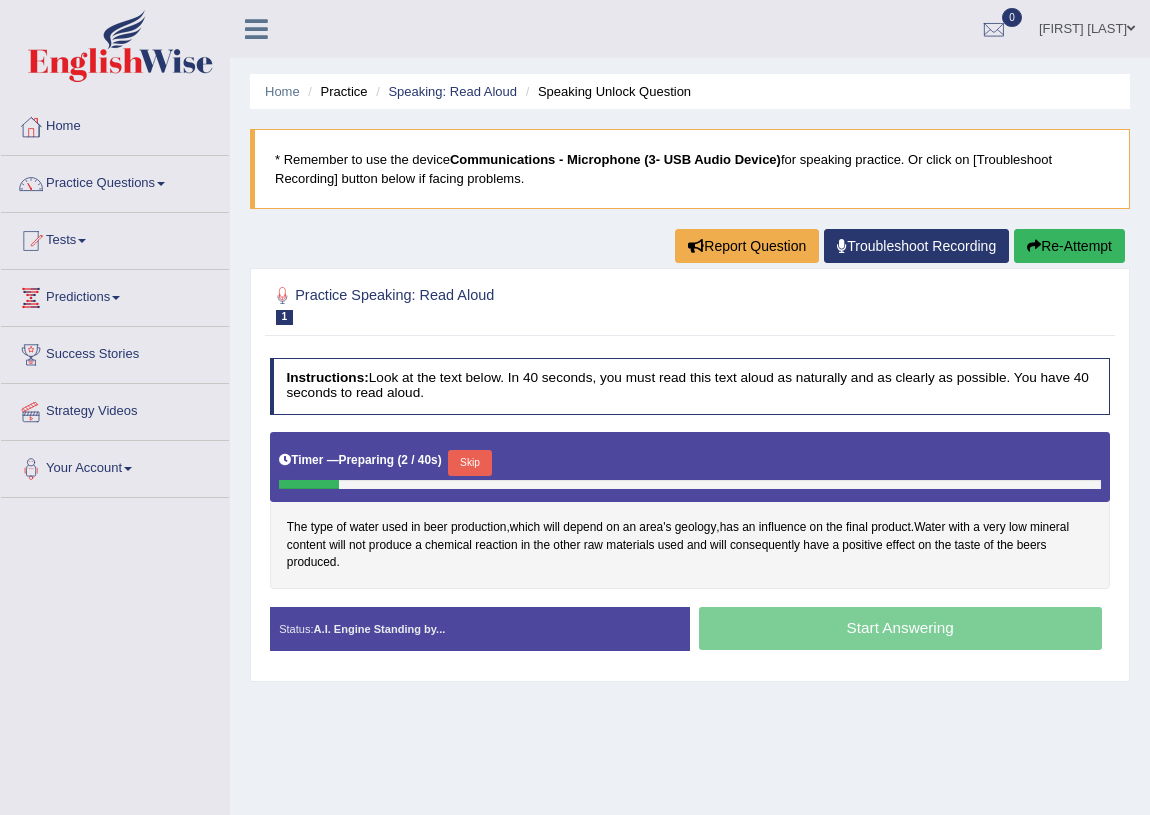 click on "Skip" at bounding box center (469, 463) 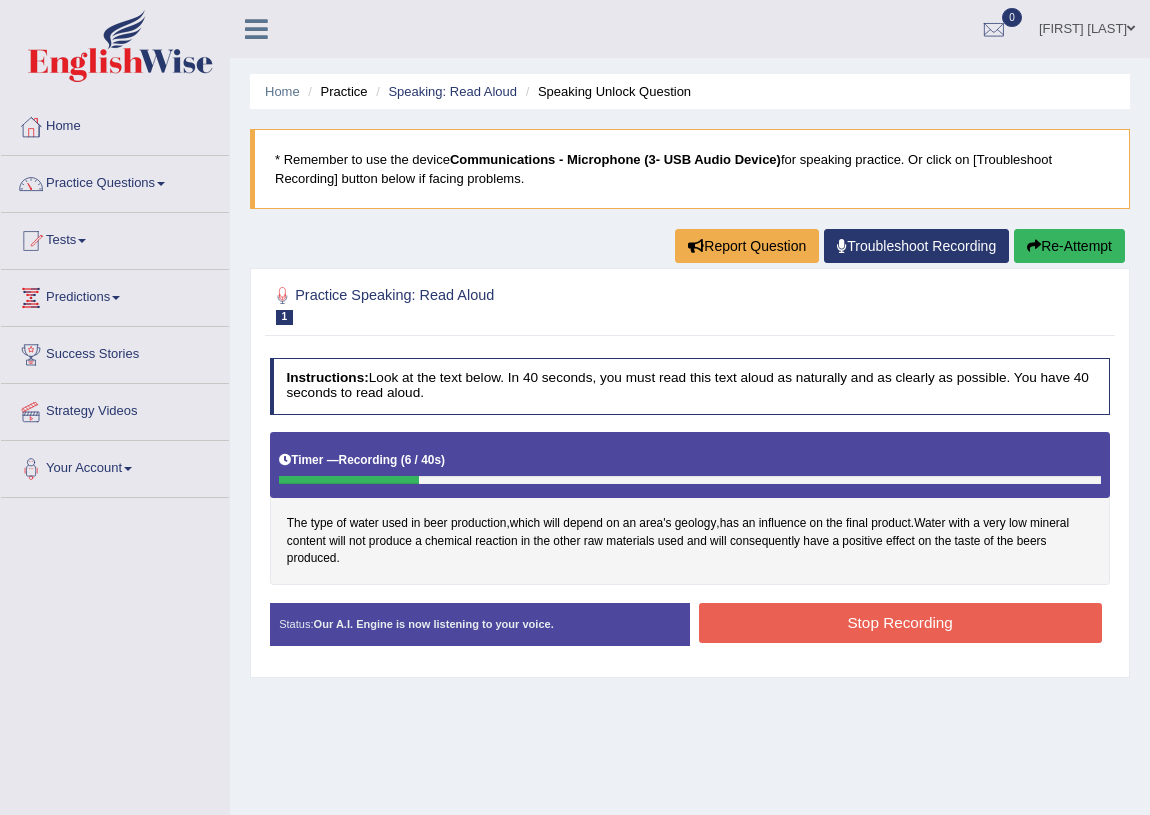 click on "Stop Recording" at bounding box center [900, 622] 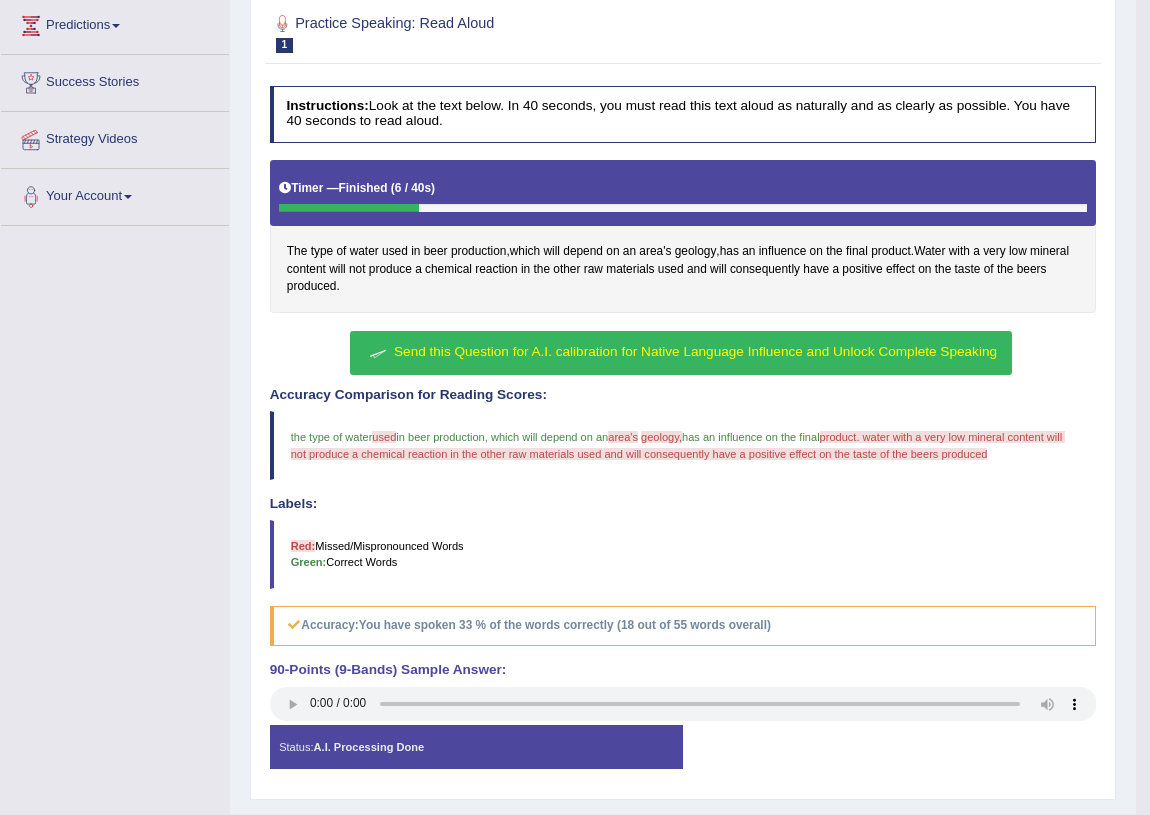 scroll, scrollTop: 320, scrollLeft: 0, axis: vertical 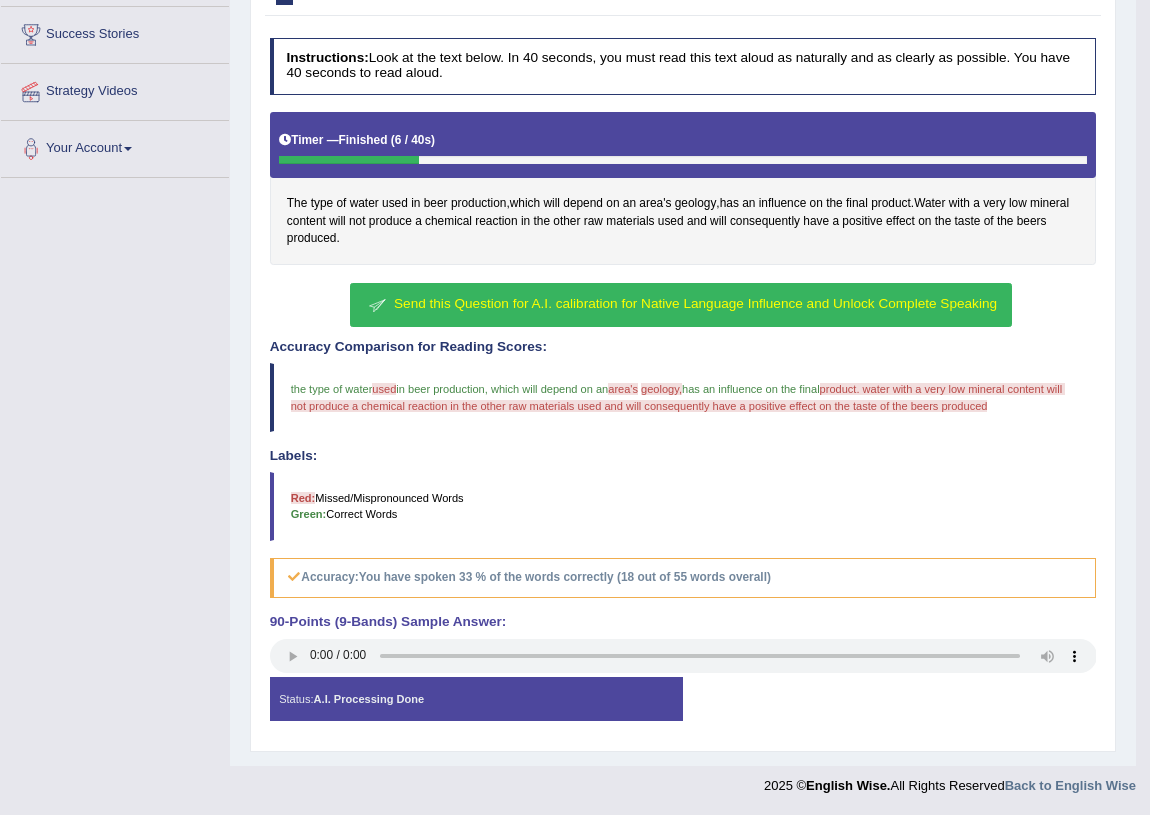 click on "Send this Question for A.I. calibration for Native Language Influence and Unlock Complete Speaking" at bounding box center (695, 303) 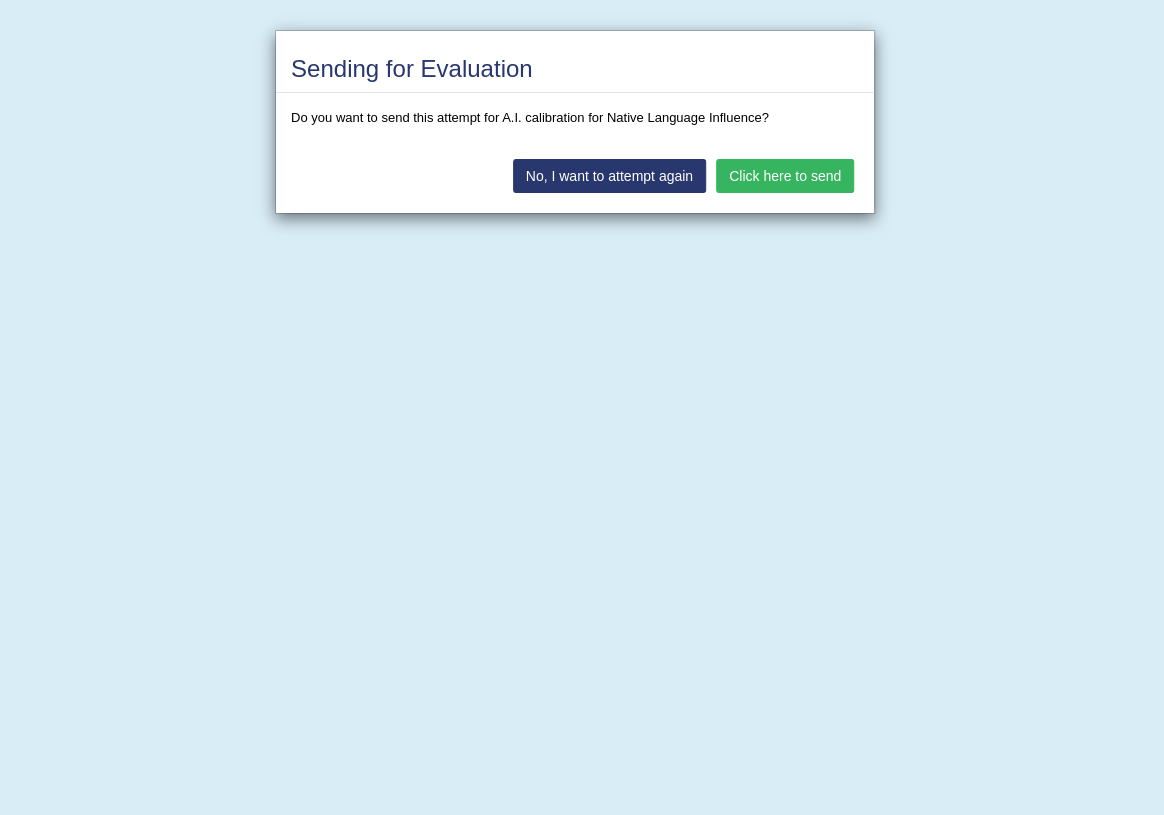 click on "Click here to send" at bounding box center [785, 176] 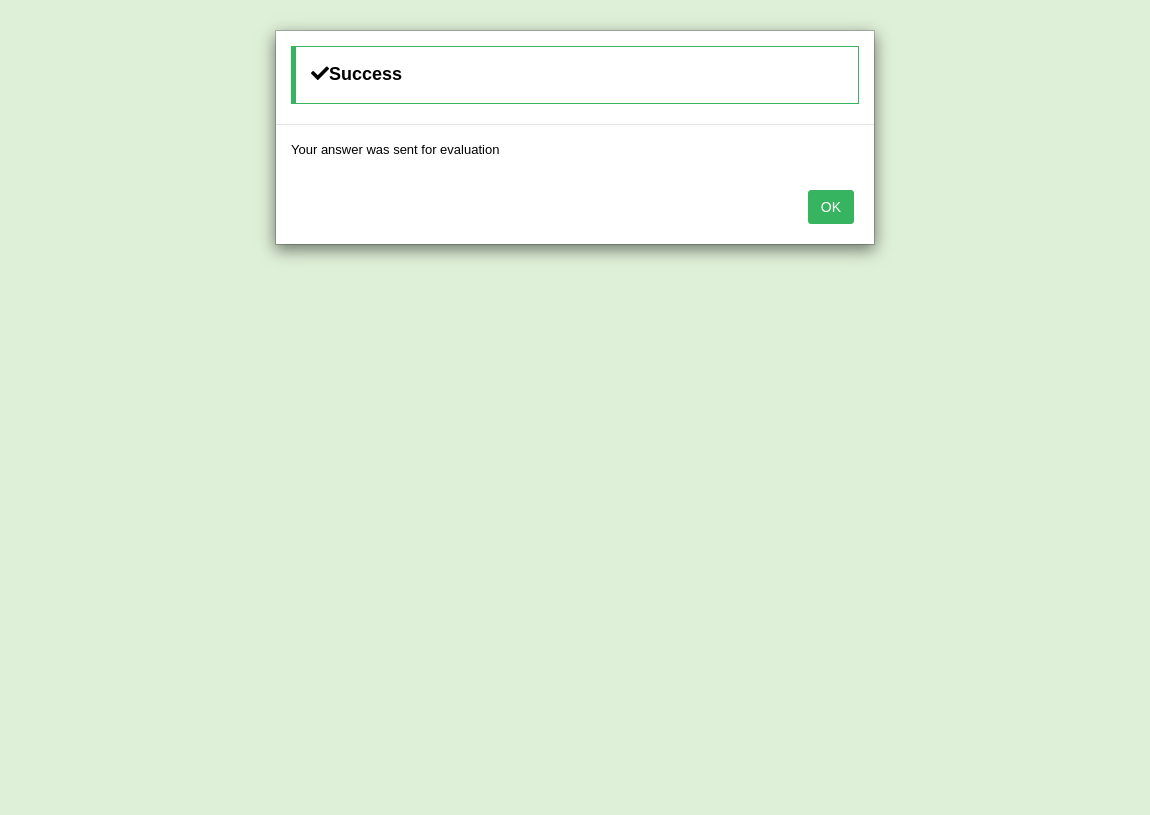 click on "OK" at bounding box center (831, 207) 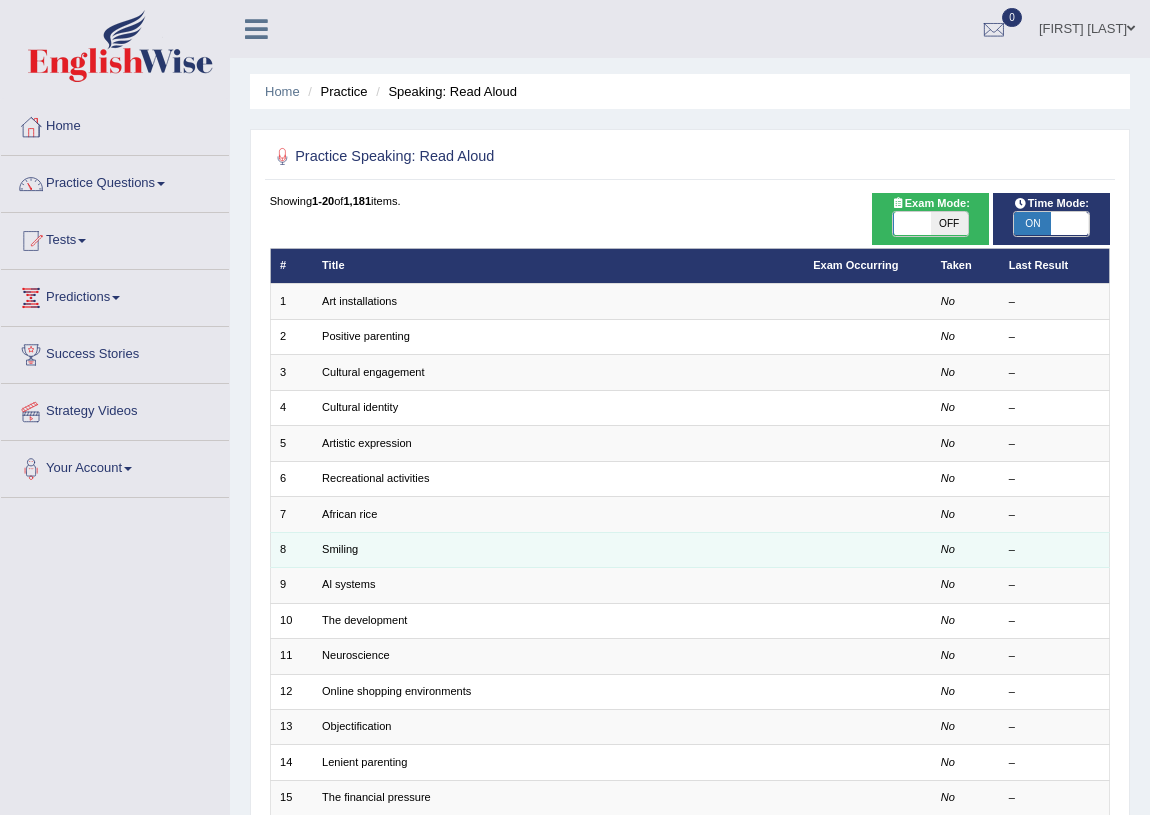 scroll, scrollTop: 0, scrollLeft: 0, axis: both 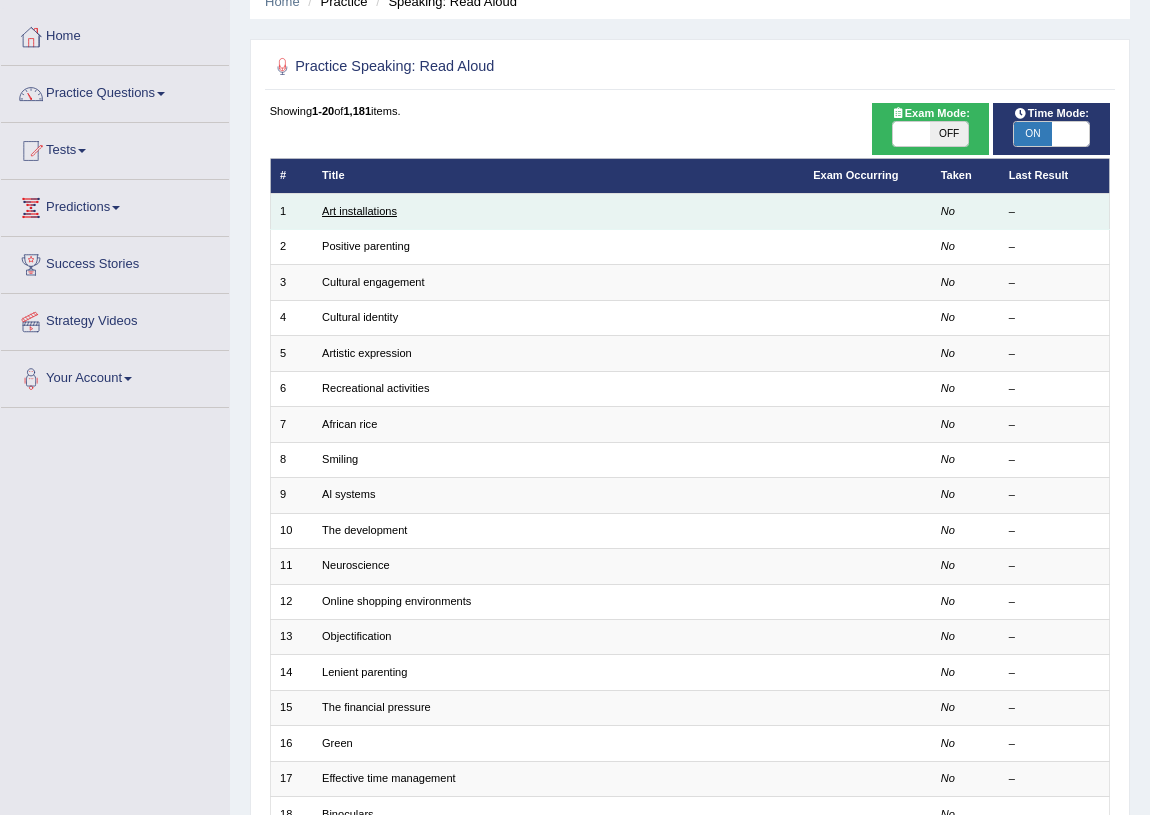 click on "Art installations" at bounding box center [359, 211] 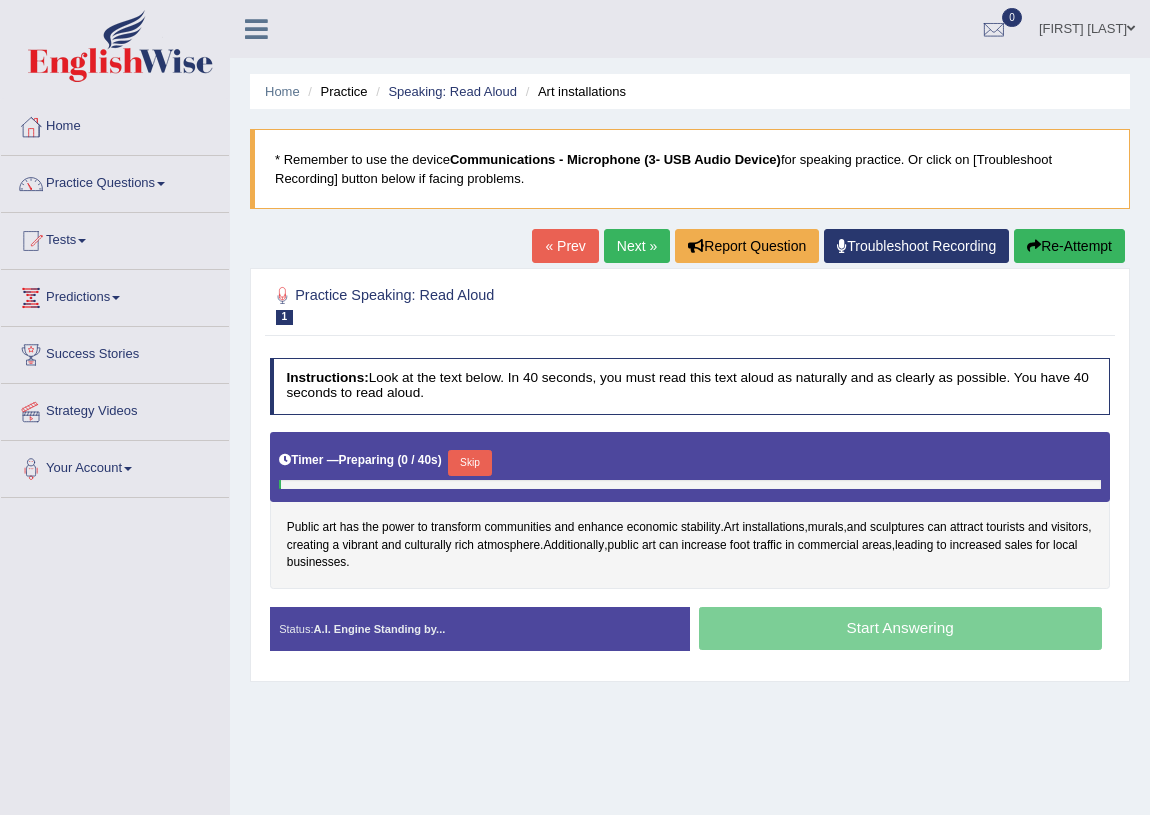 scroll, scrollTop: 0, scrollLeft: 0, axis: both 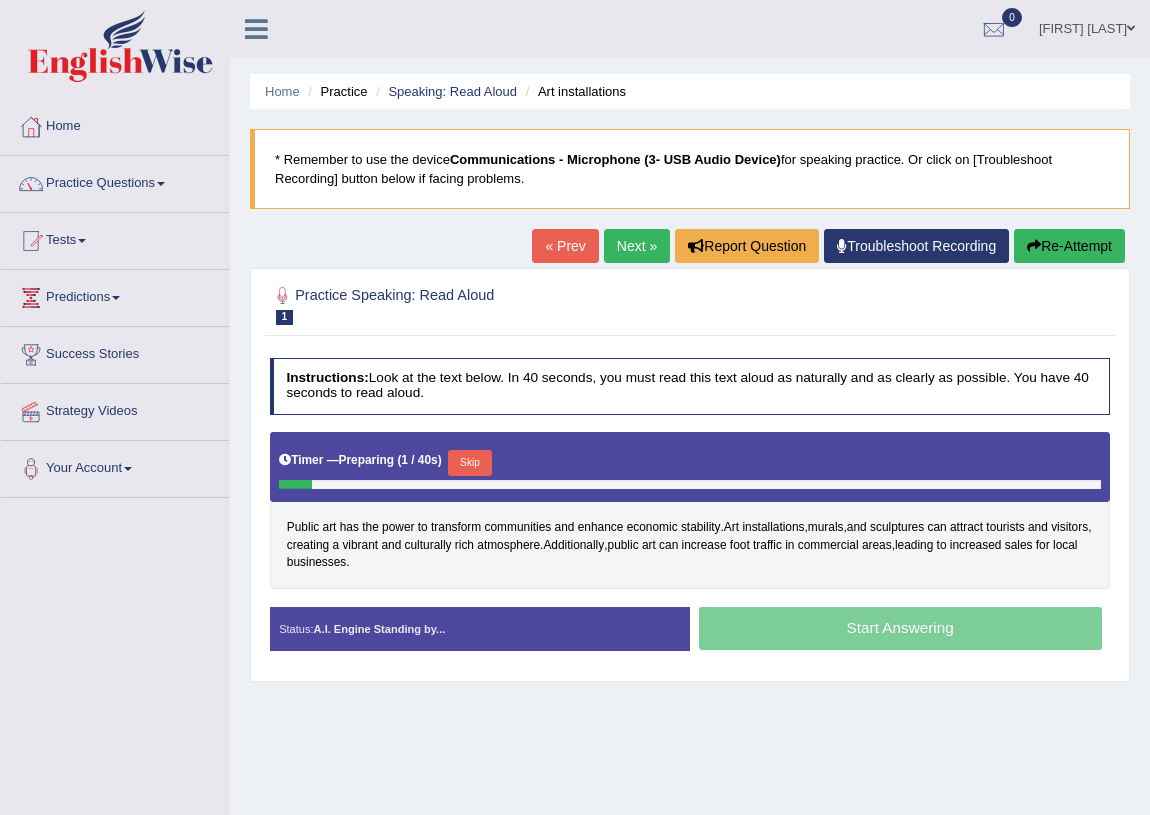 click on "Skip" at bounding box center (469, 463) 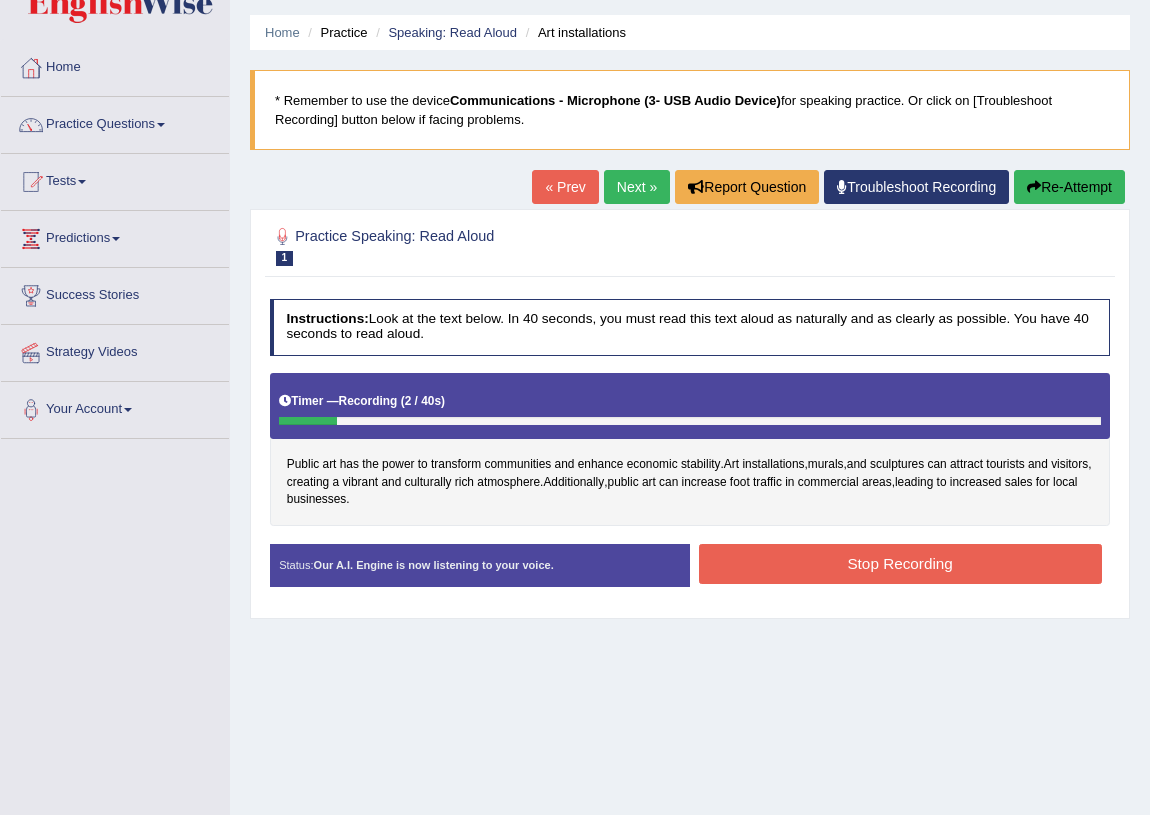 scroll, scrollTop: 90, scrollLeft: 0, axis: vertical 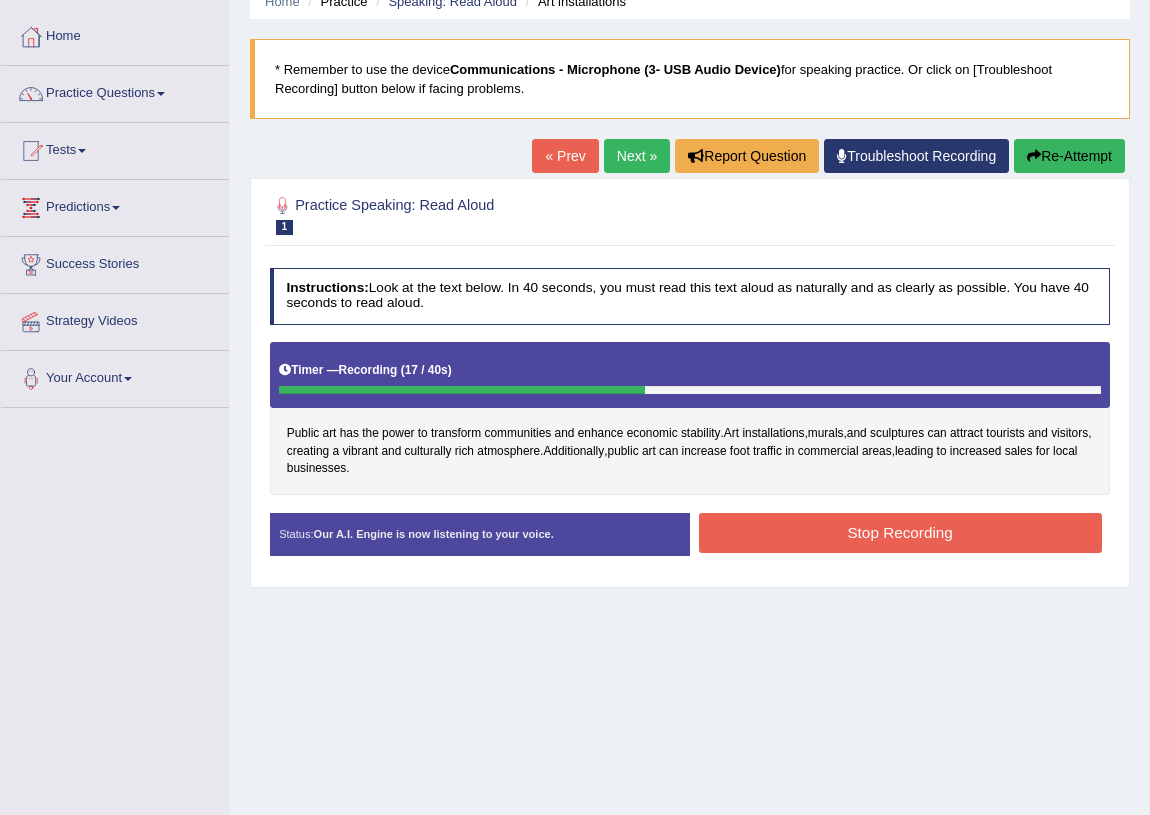click on "Stop Recording" at bounding box center (900, 532) 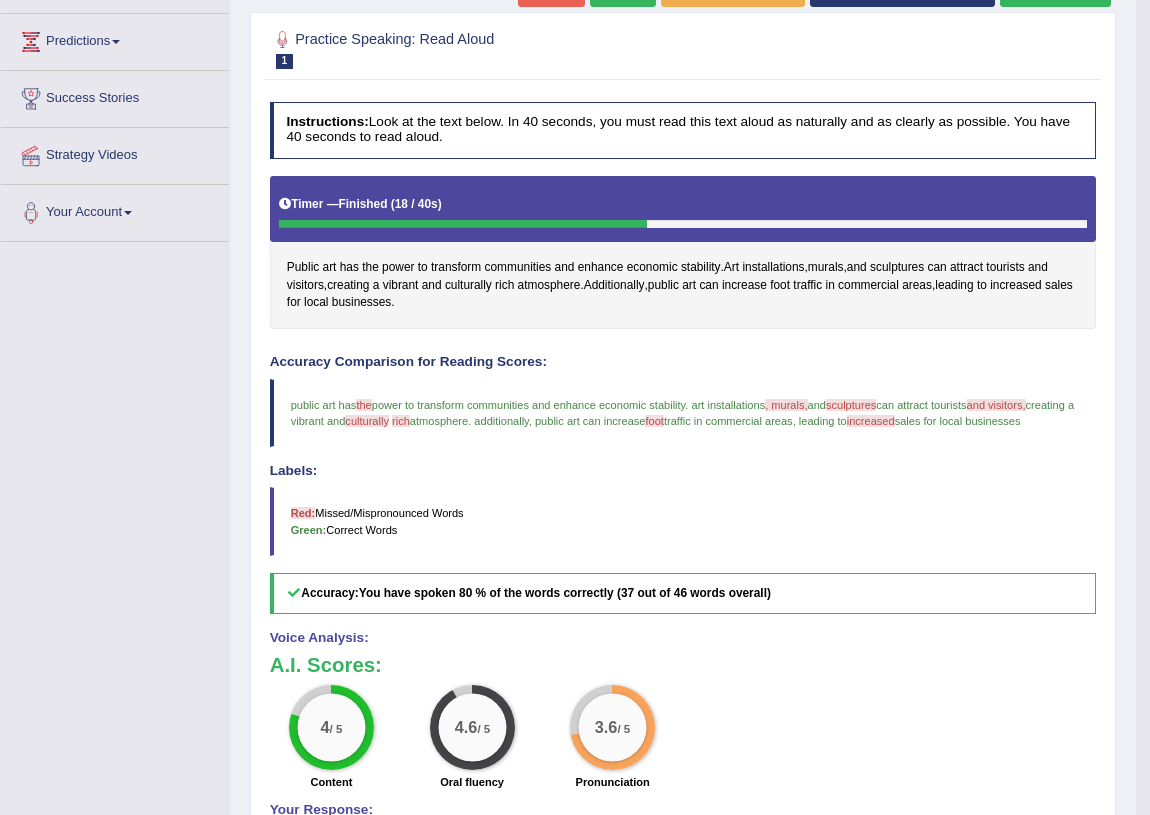 scroll, scrollTop: 7, scrollLeft: 0, axis: vertical 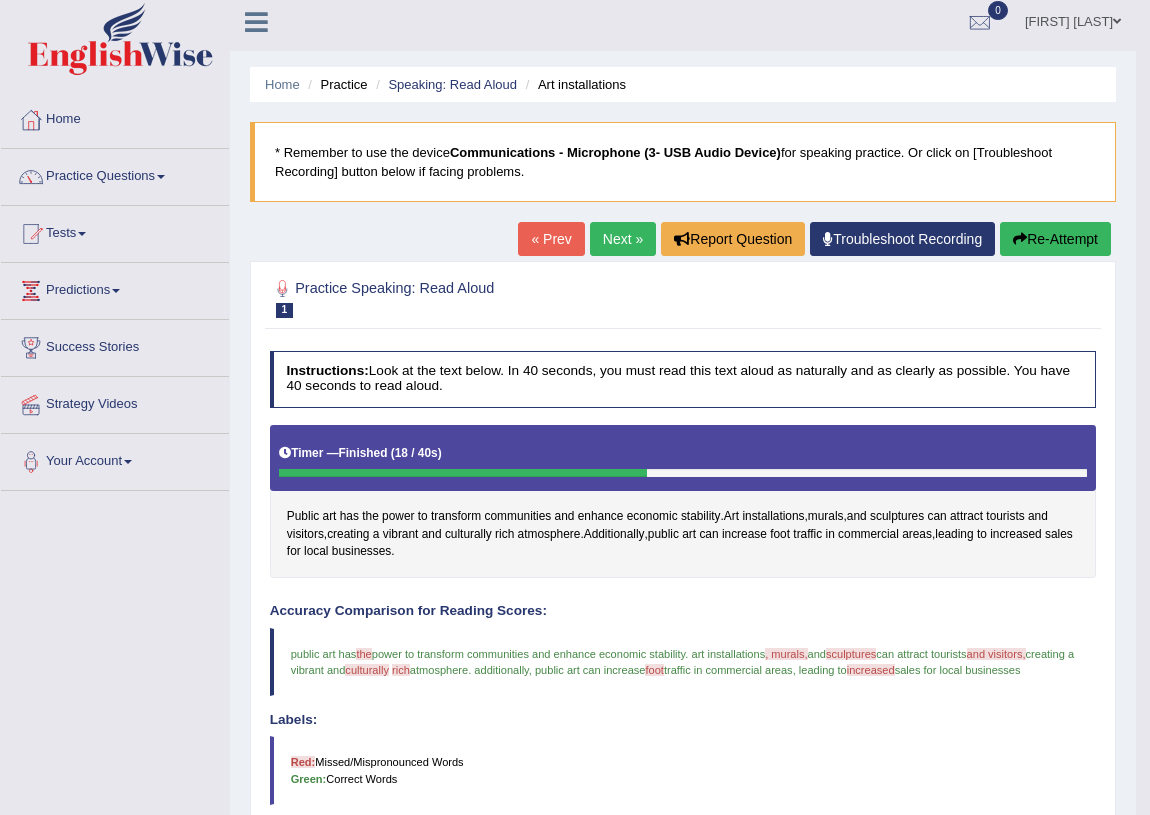 click on "Next »" at bounding box center [623, 239] 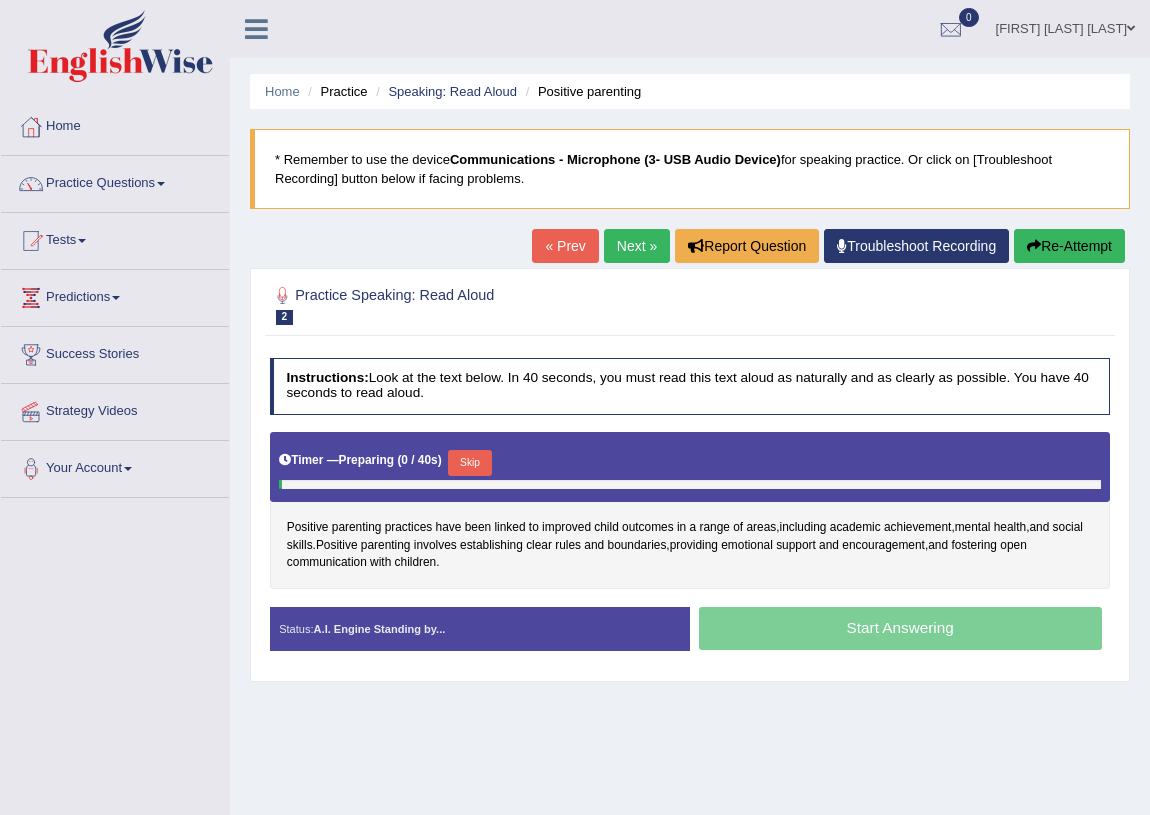 scroll, scrollTop: 0, scrollLeft: 0, axis: both 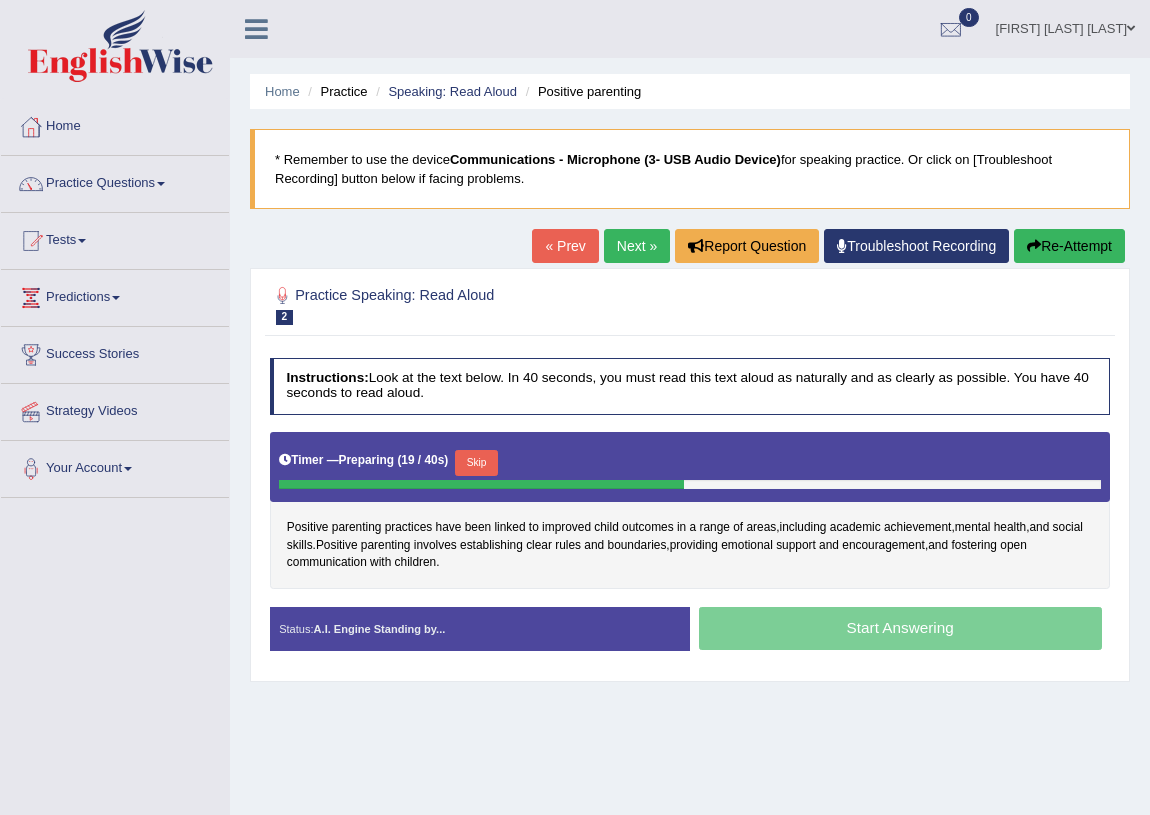 click on "Skip" at bounding box center (476, 463) 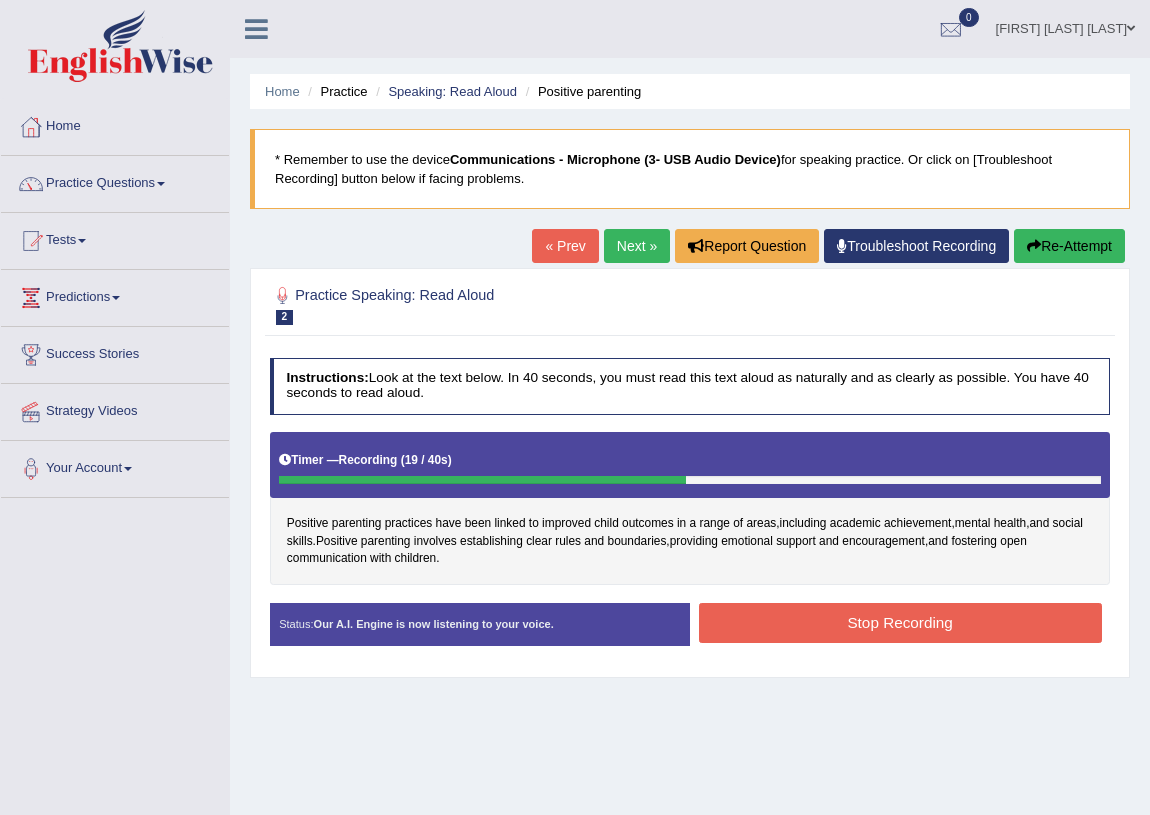 click on "Stop Recording" at bounding box center [900, 622] 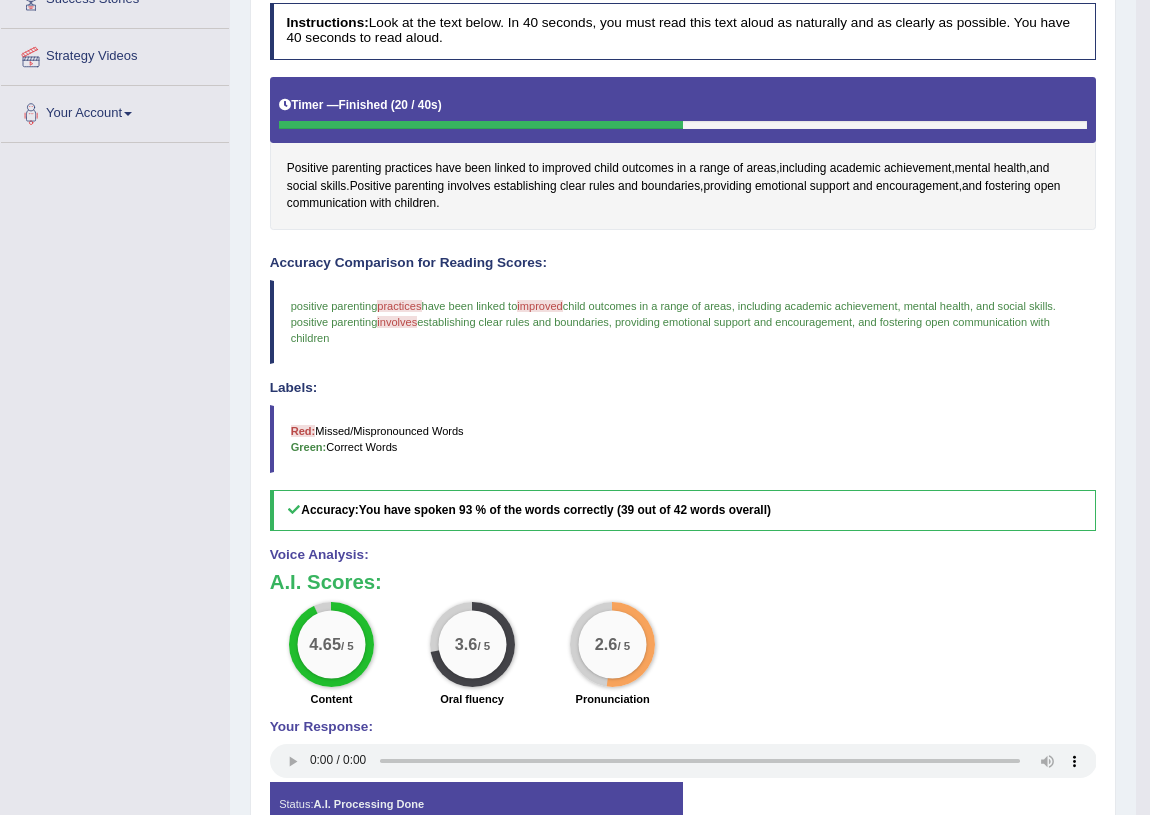 scroll, scrollTop: 461, scrollLeft: 0, axis: vertical 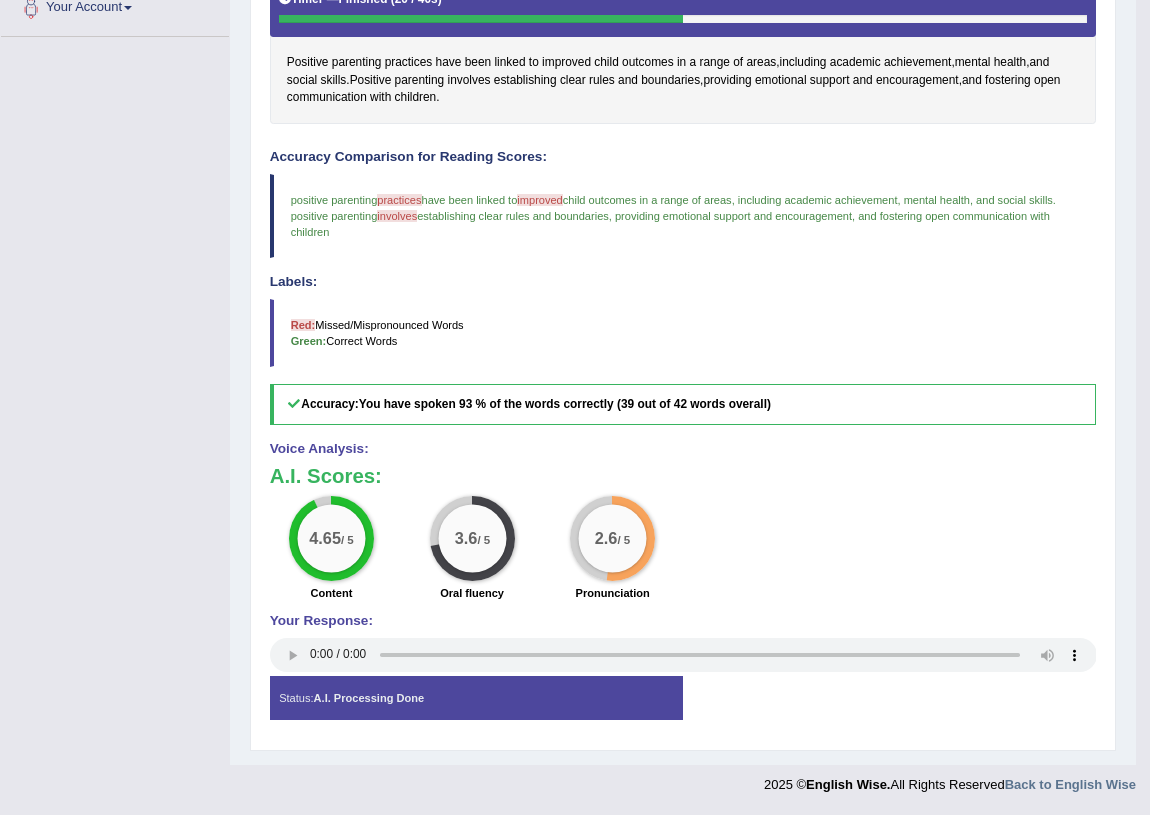 click on "/ 5" at bounding box center [624, 539] 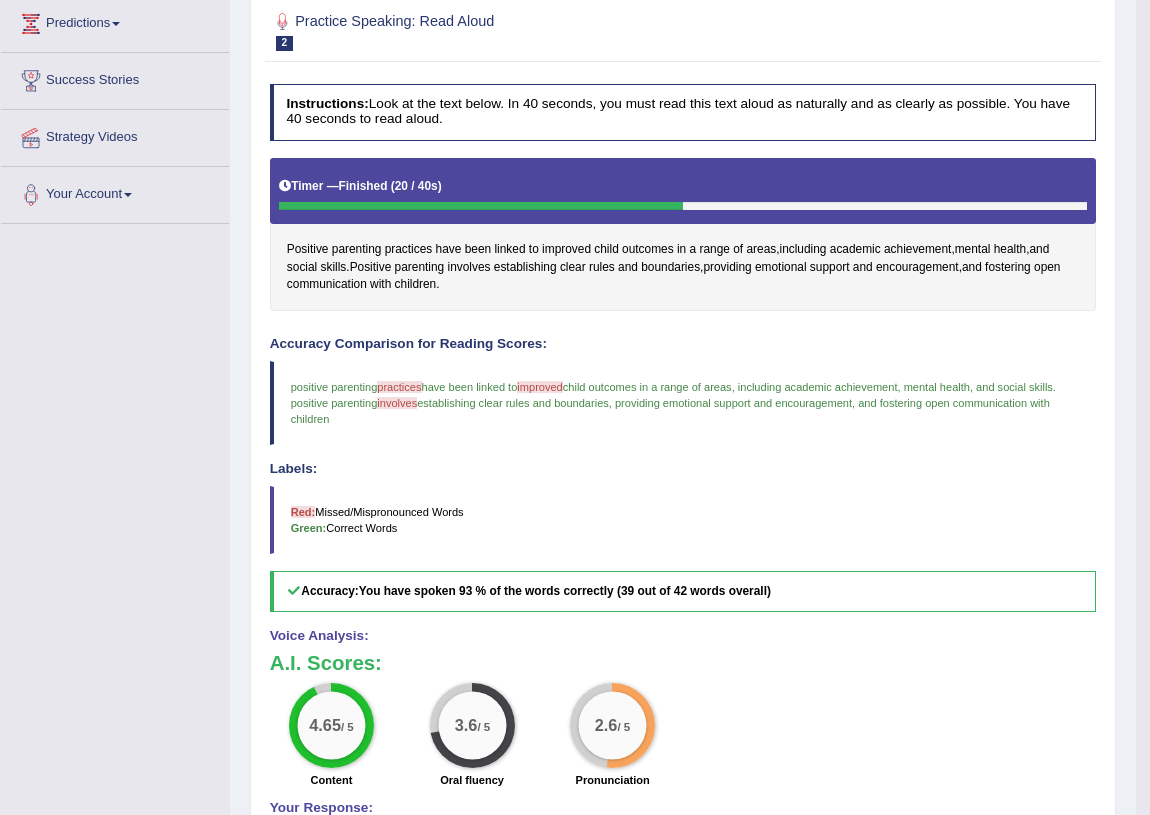 scroll, scrollTop: 98, scrollLeft: 0, axis: vertical 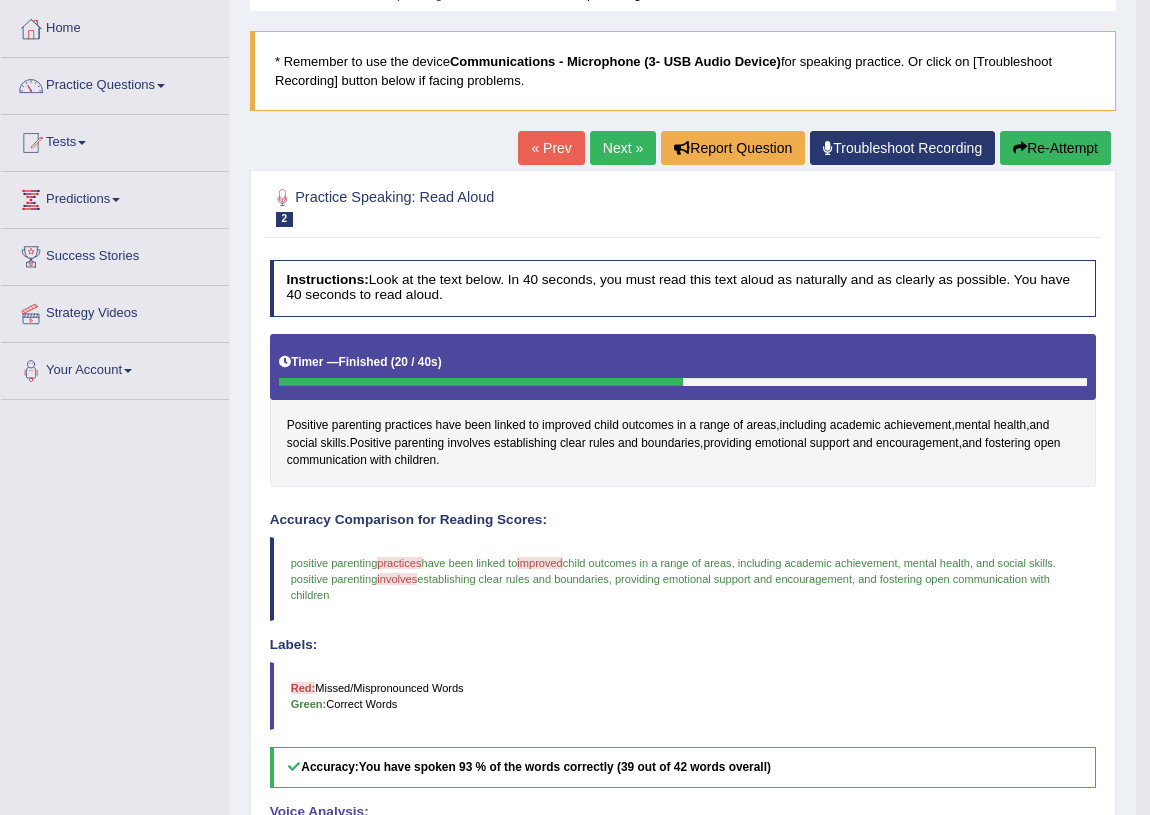click on "Next »" at bounding box center (623, 148) 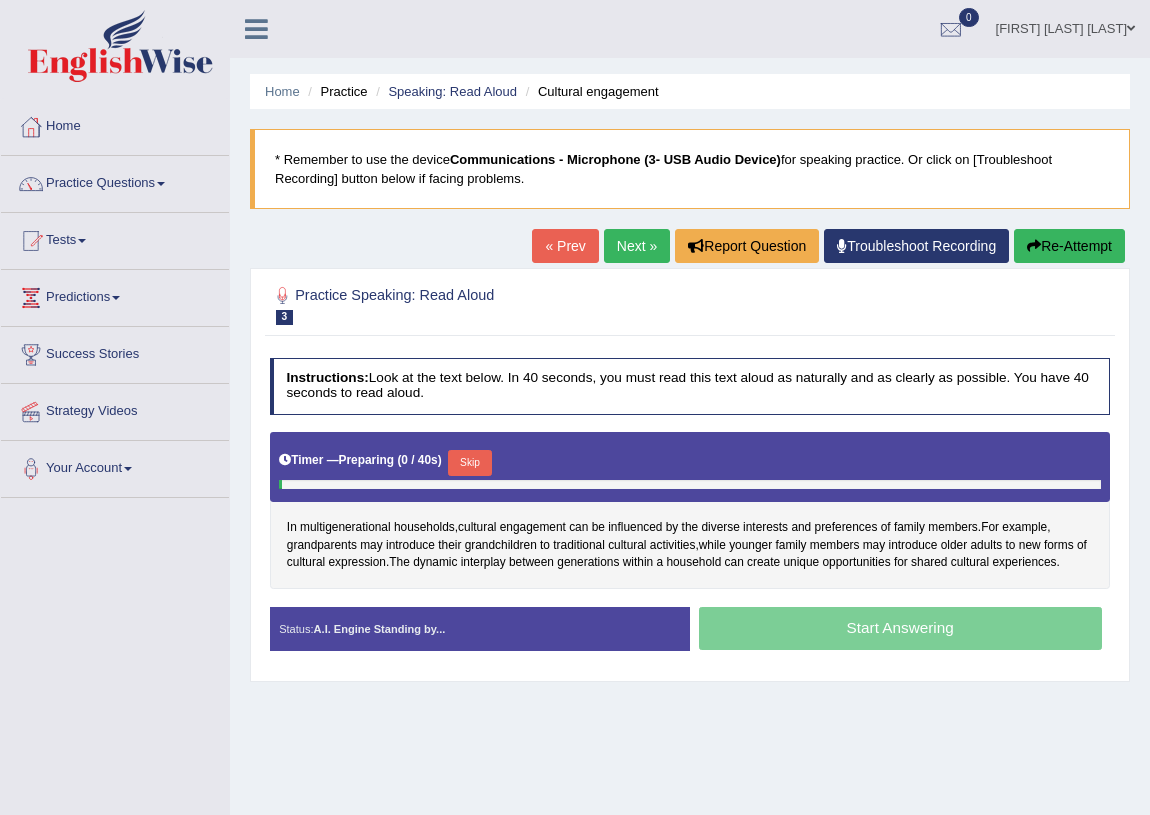 scroll, scrollTop: 0, scrollLeft: 0, axis: both 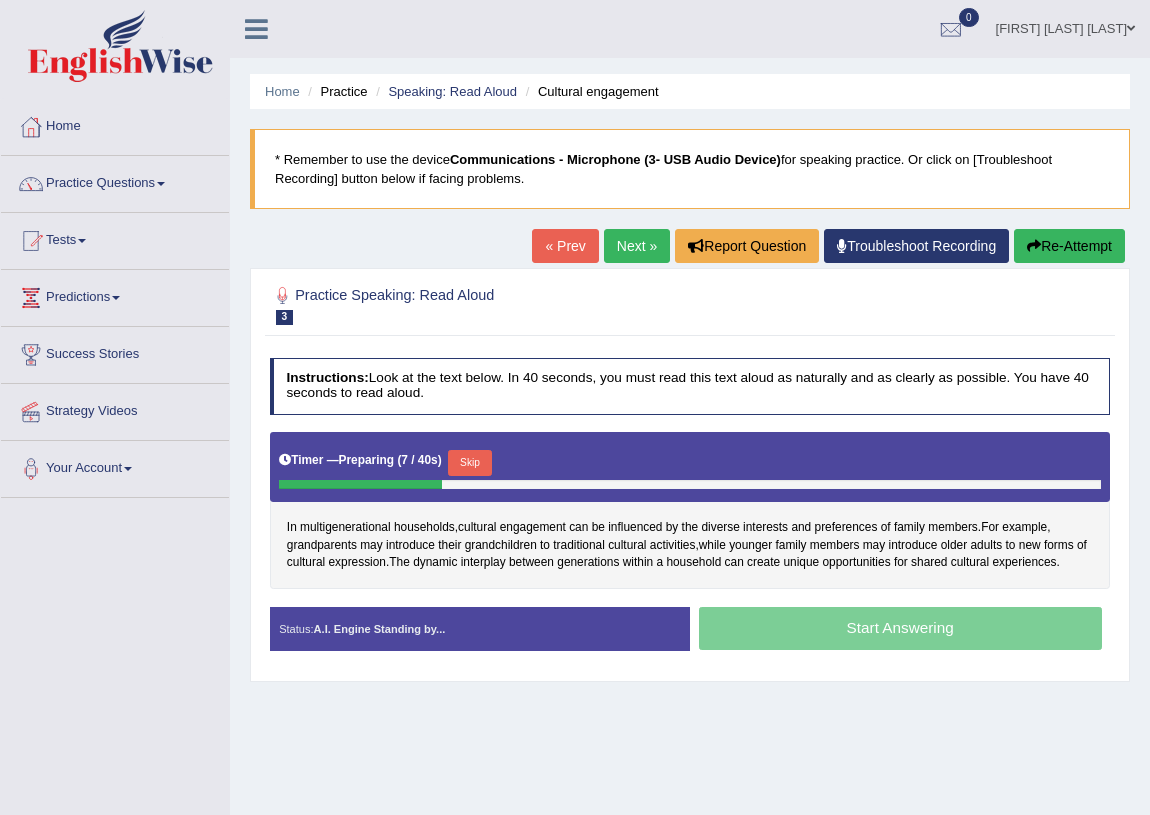 click on "Skip" at bounding box center (469, 463) 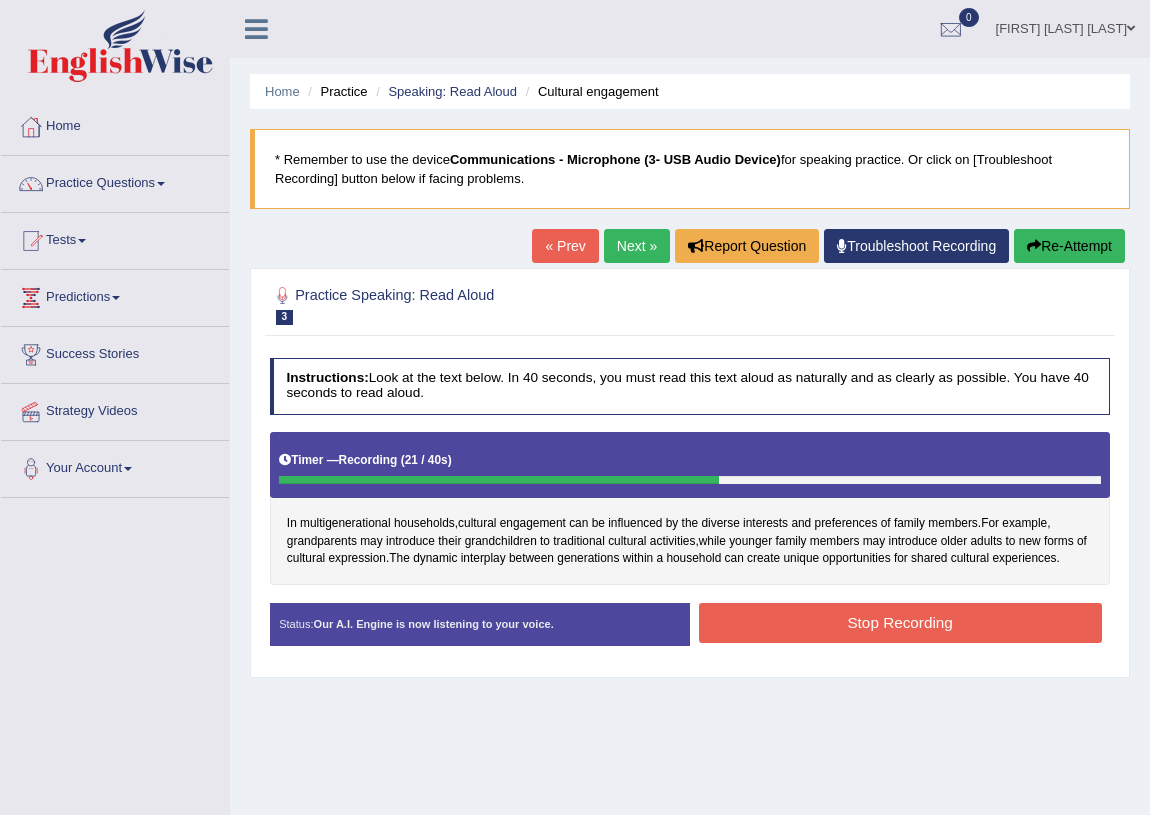 click on "Stop Recording" at bounding box center [900, 622] 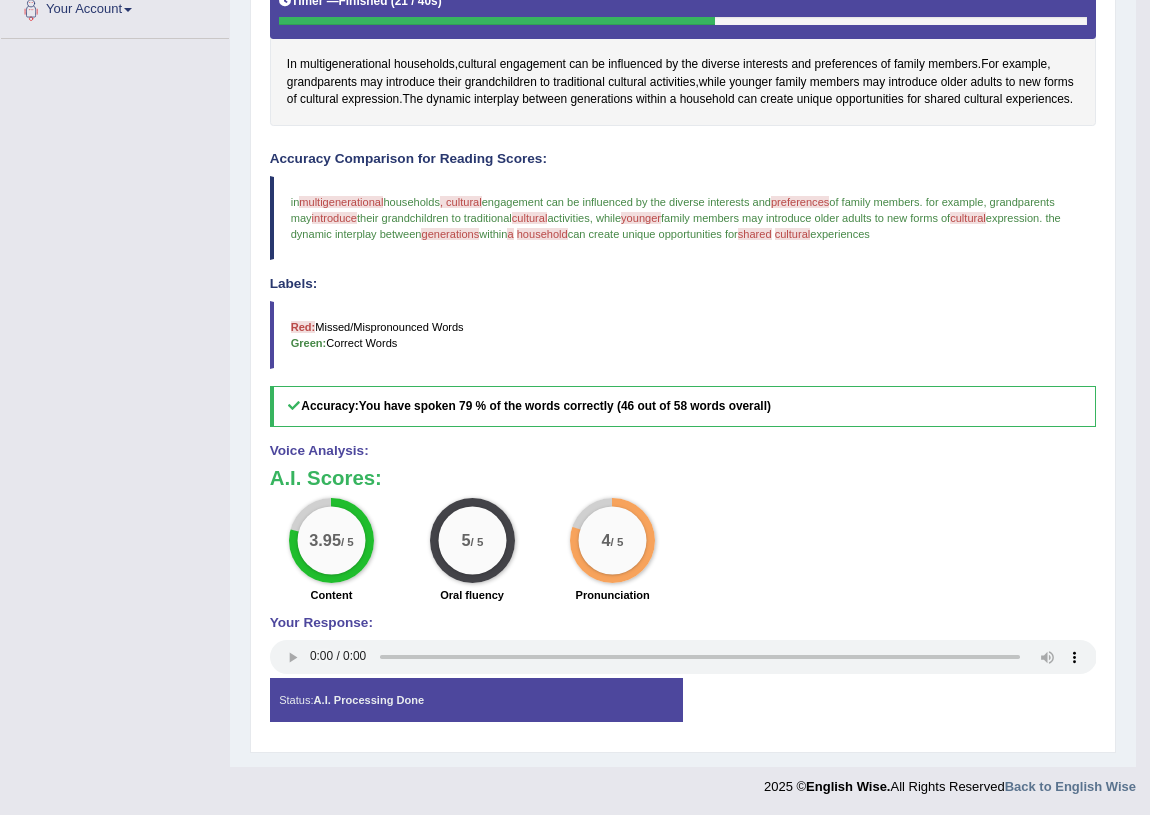 scroll, scrollTop: 461, scrollLeft: 0, axis: vertical 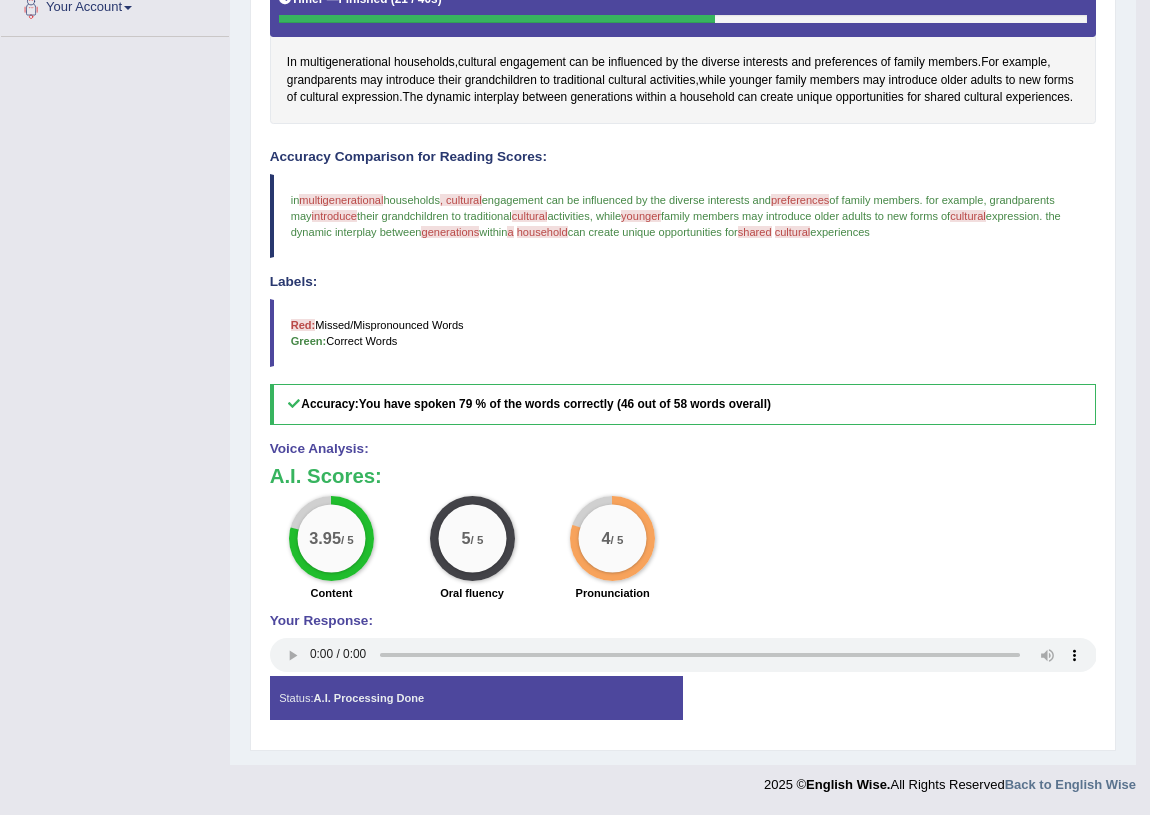 click on ", cultural" at bounding box center [461, 200] 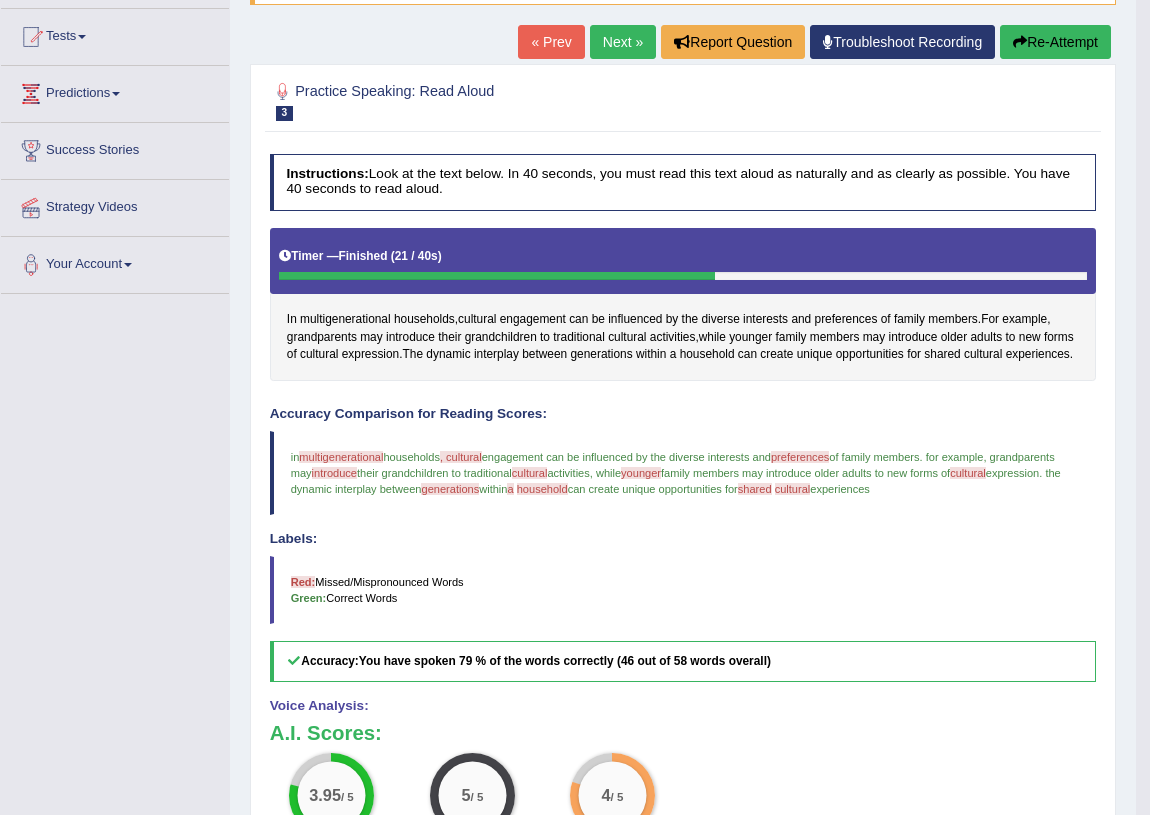 scroll, scrollTop: 0, scrollLeft: 0, axis: both 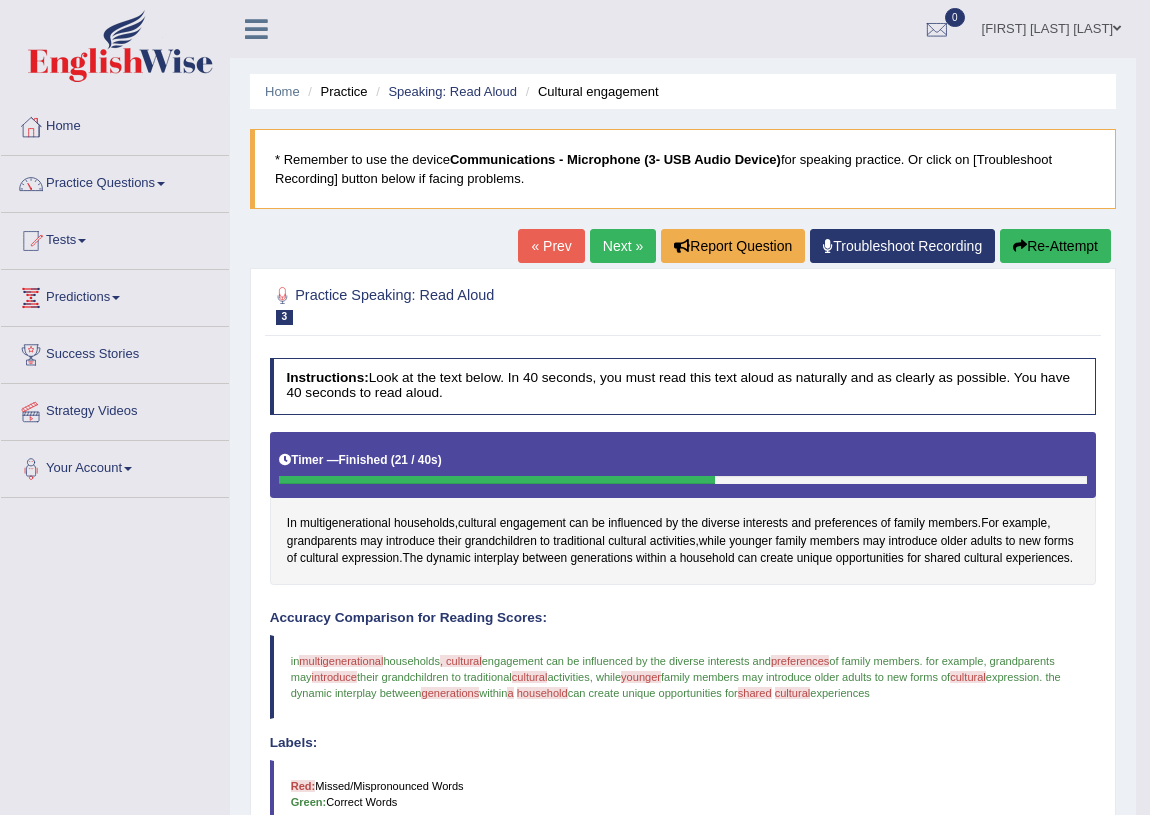 click on "Next »" at bounding box center (623, 246) 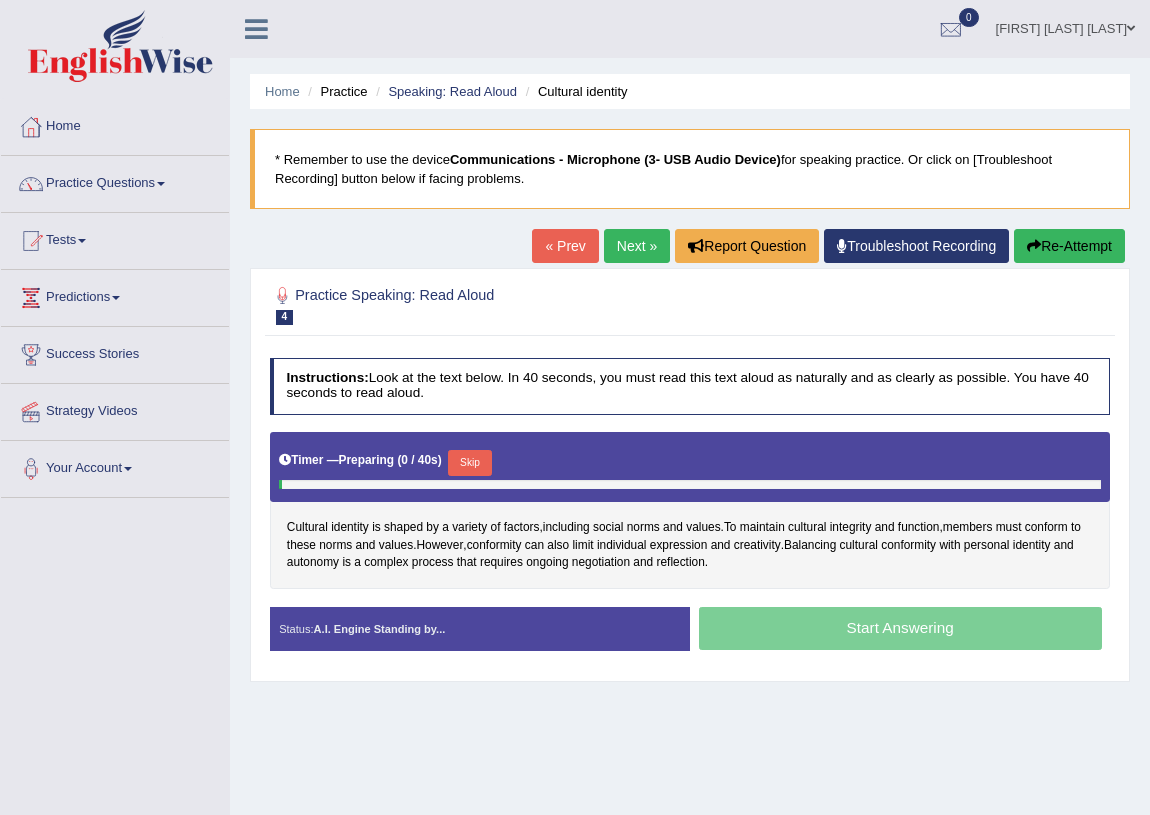 scroll, scrollTop: 0, scrollLeft: 0, axis: both 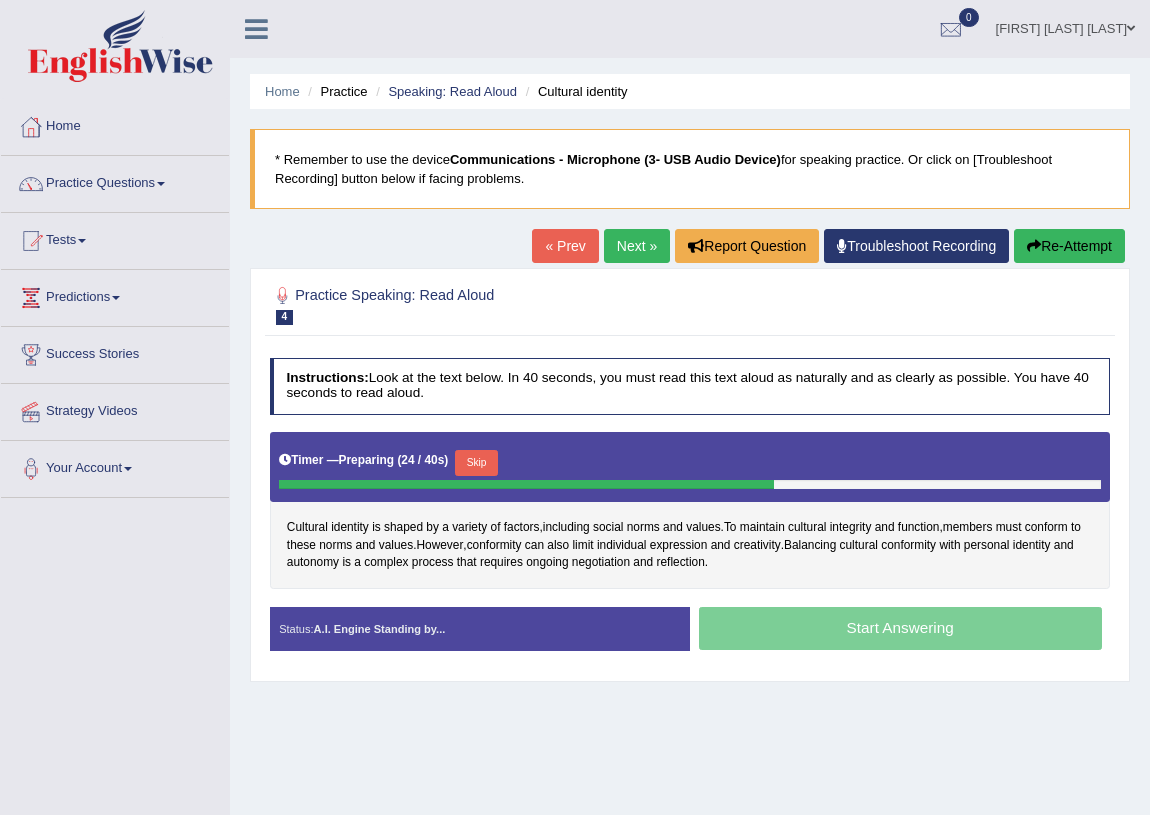 click on "Skip" at bounding box center (476, 463) 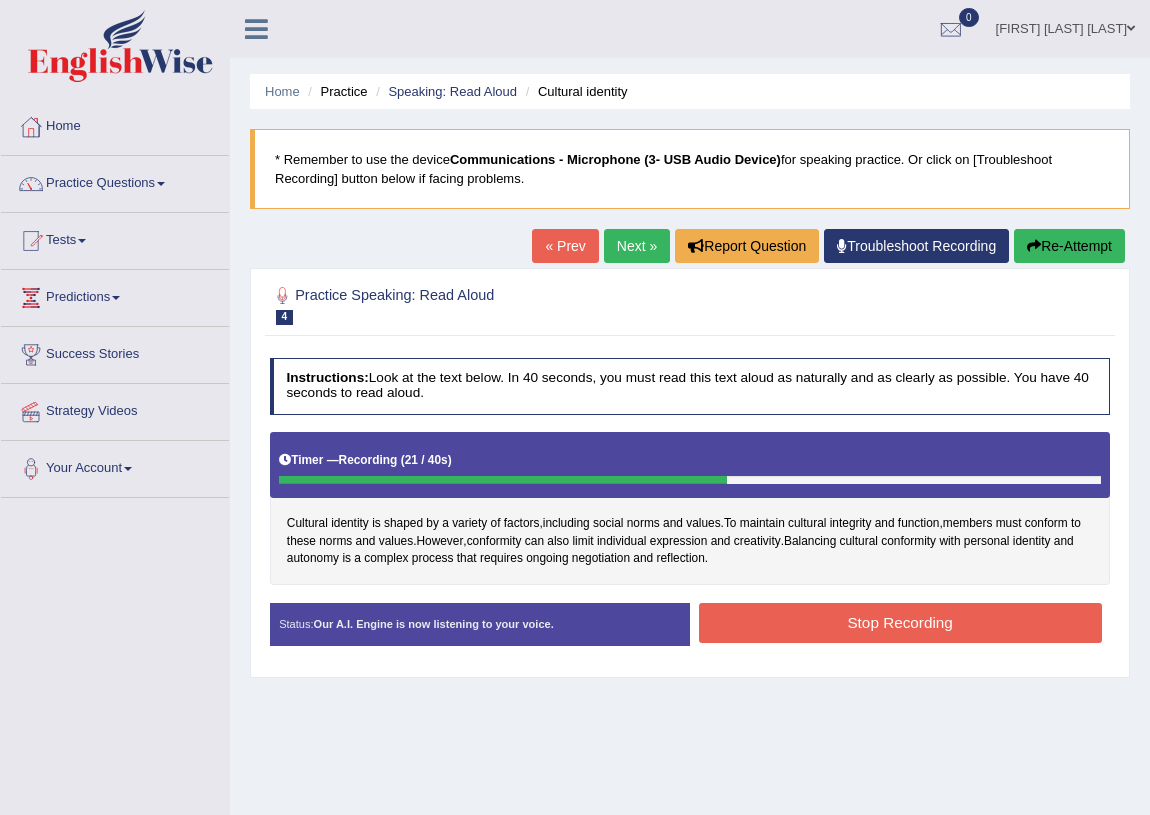 click on "Stop Recording" at bounding box center (900, 622) 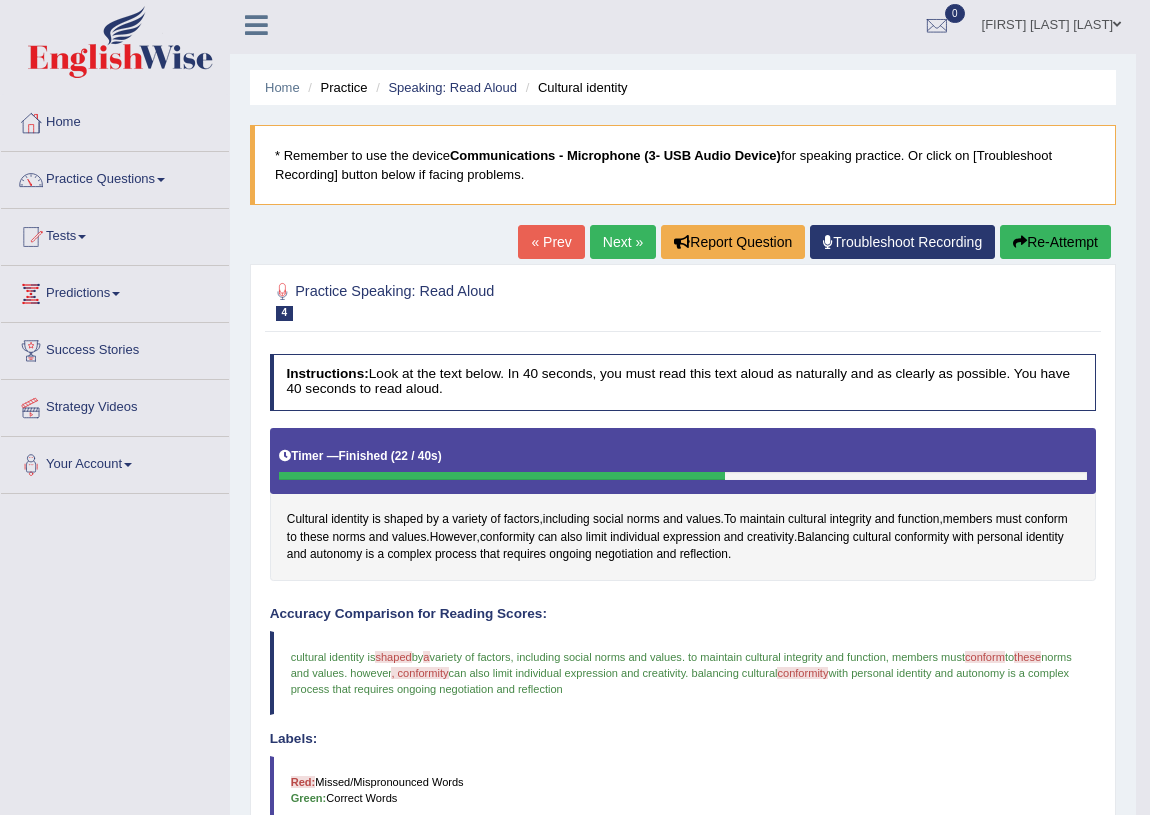 scroll, scrollTop: 0, scrollLeft: 0, axis: both 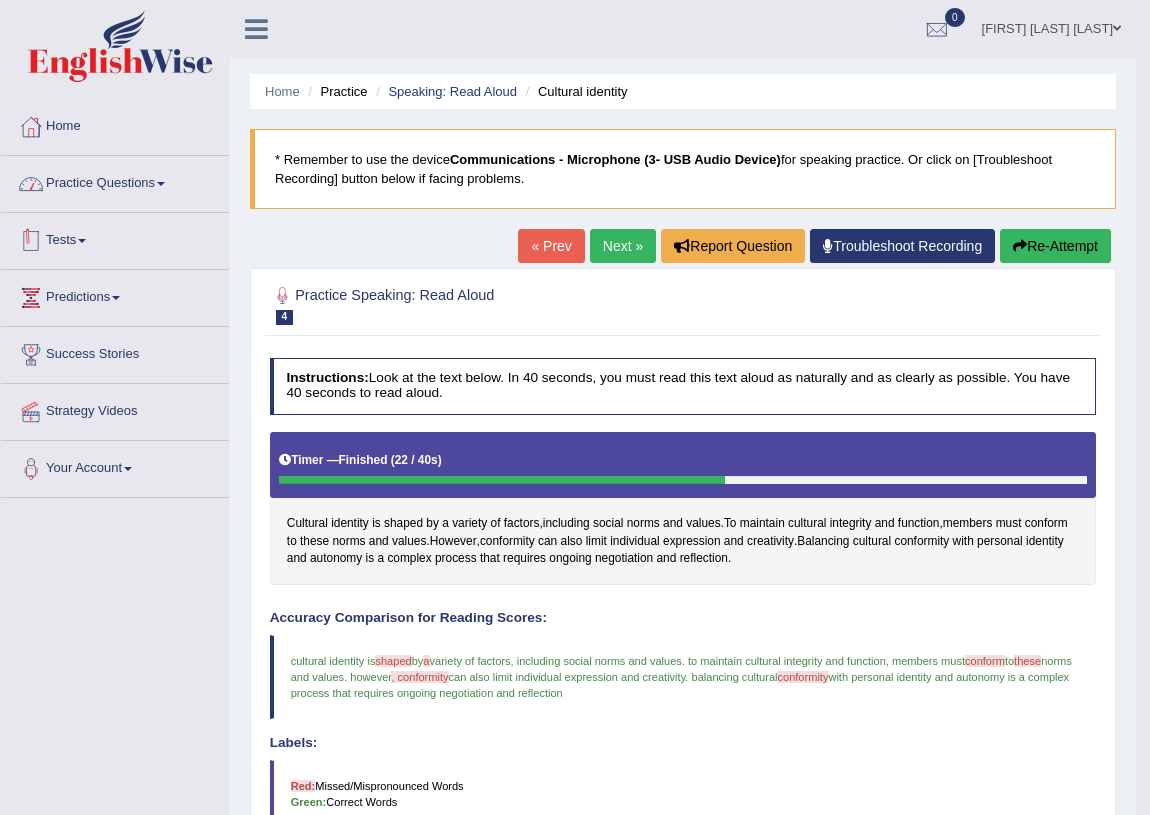 click on "Practice Questions" at bounding box center [115, 181] 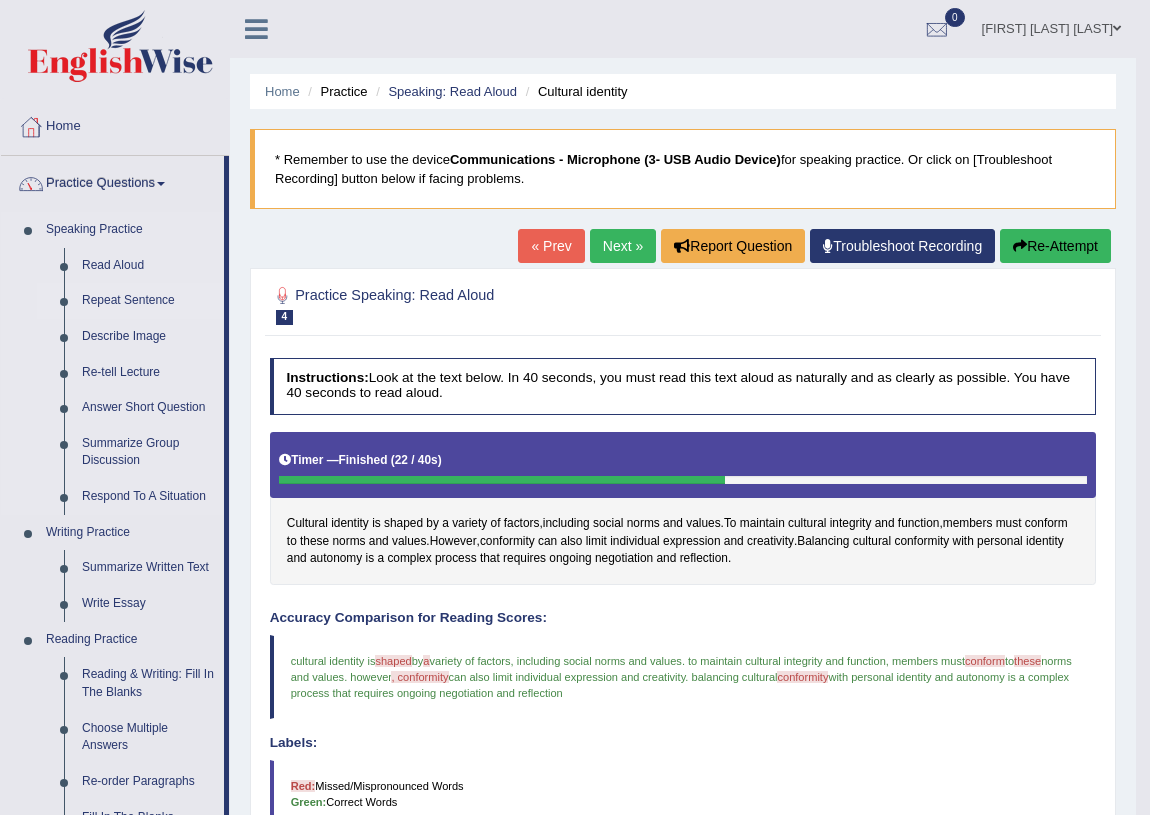 click on "Repeat Sentence" at bounding box center [148, 301] 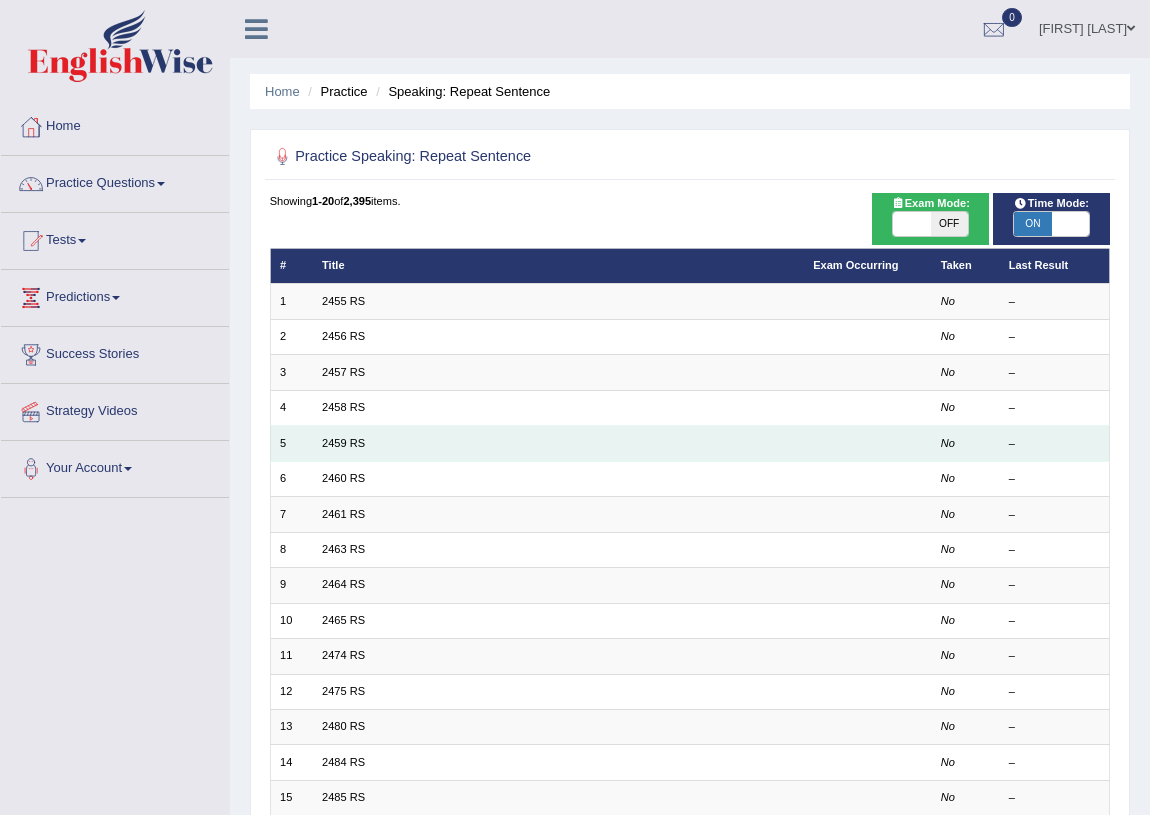 scroll, scrollTop: 0, scrollLeft: 0, axis: both 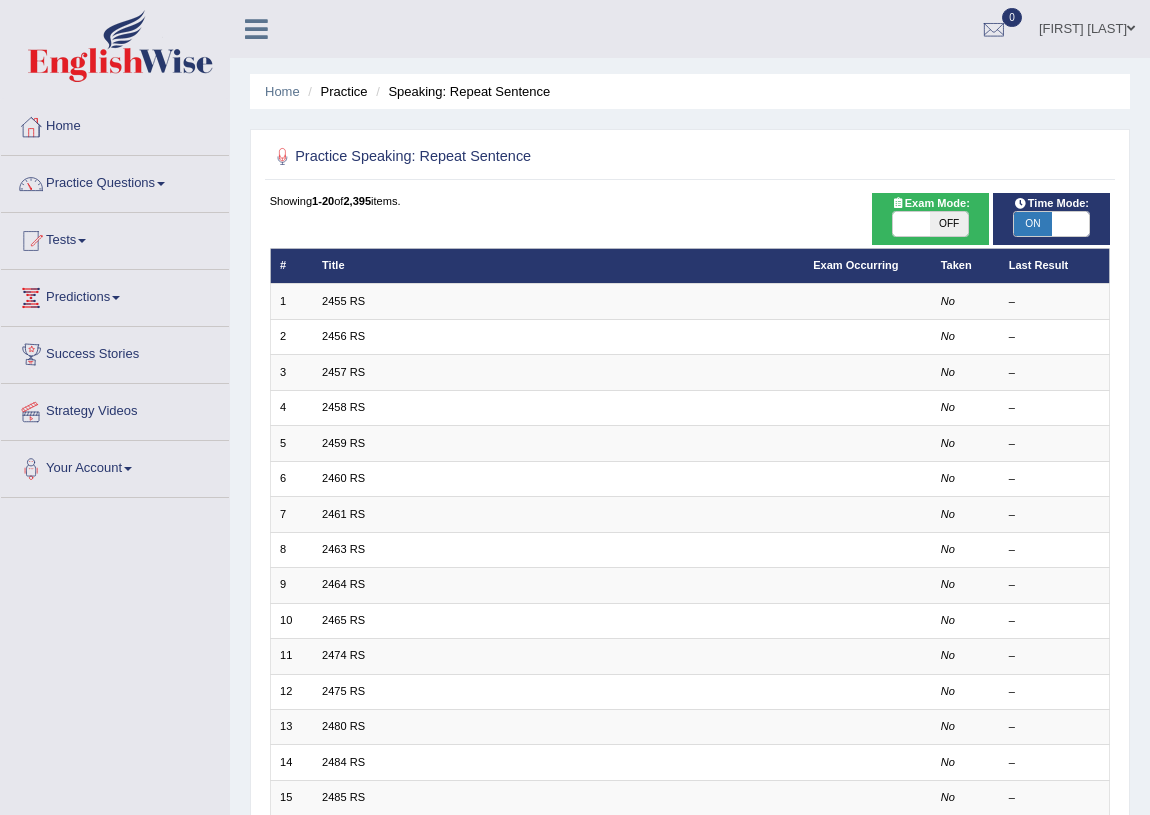click on "ON" at bounding box center [1032, 224] 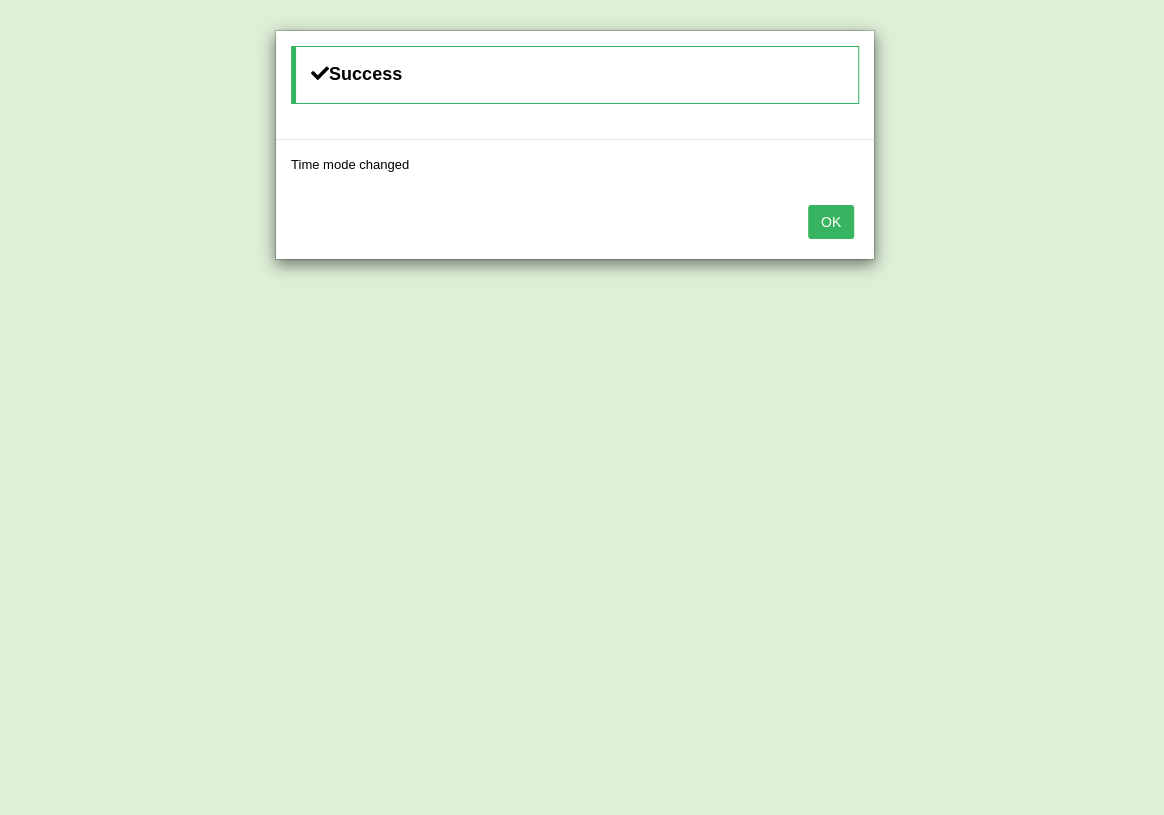 click on "OK" at bounding box center (831, 222) 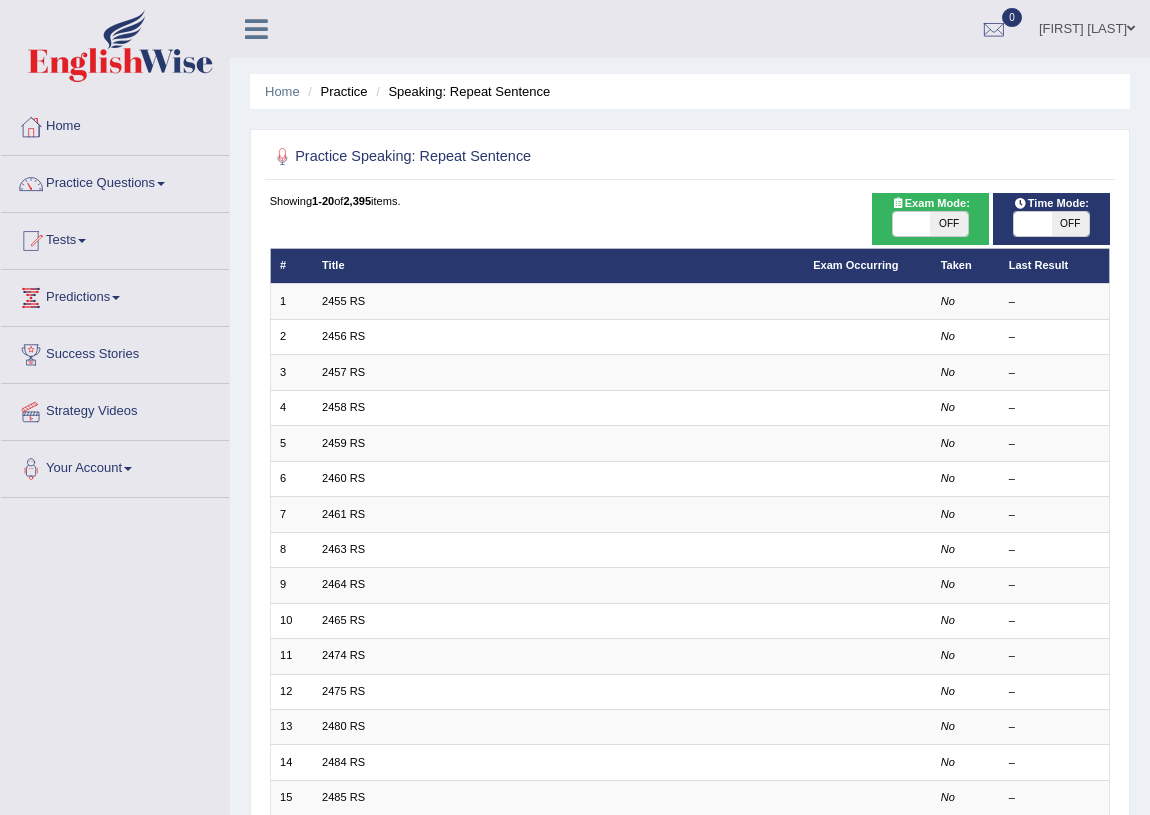 click on "OFF" at bounding box center [1070, 224] 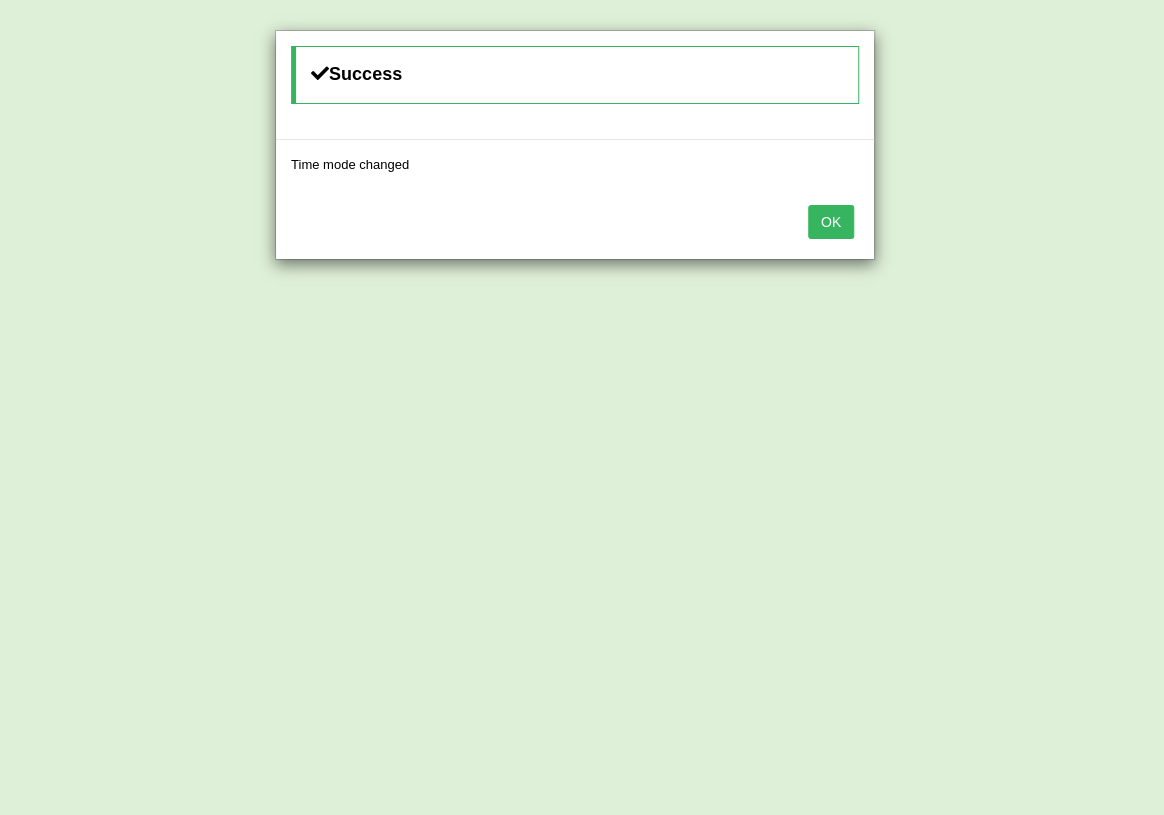 click on "OK" at bounding box center (831, 222) 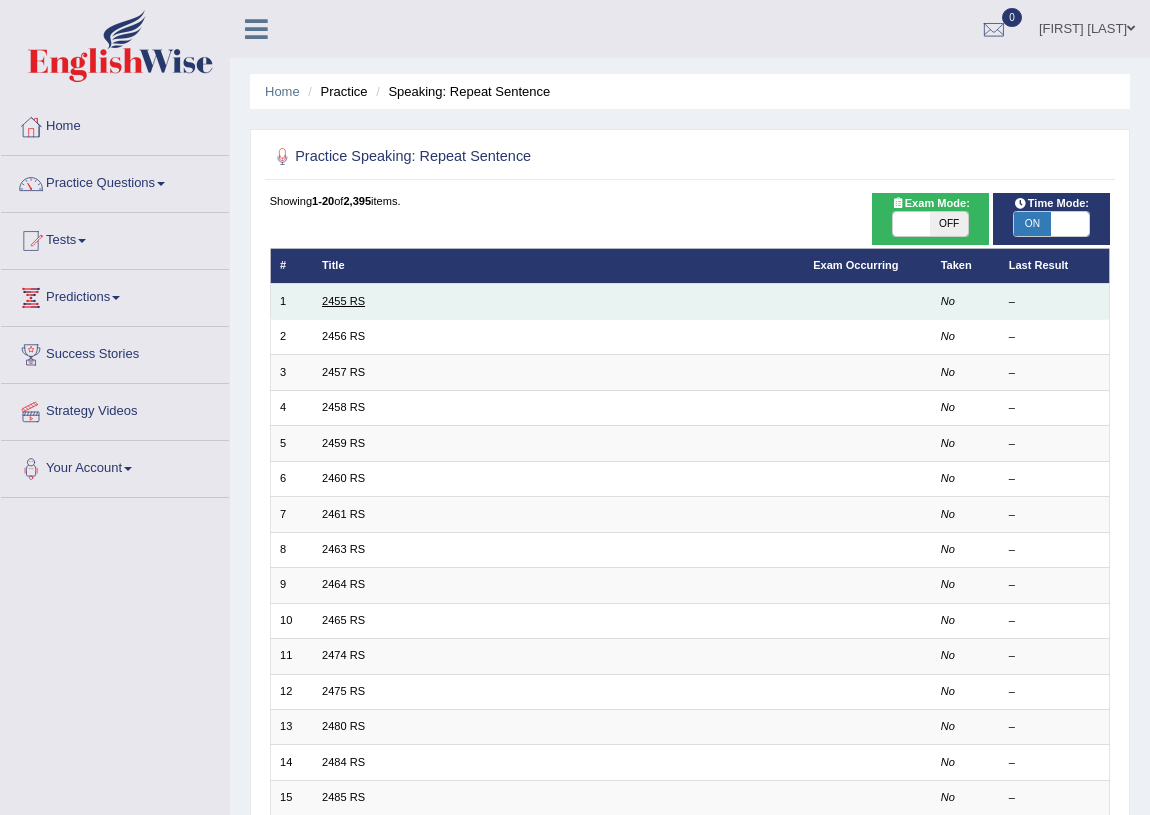 click on "2455 RS" at bounding box center [343, 301] 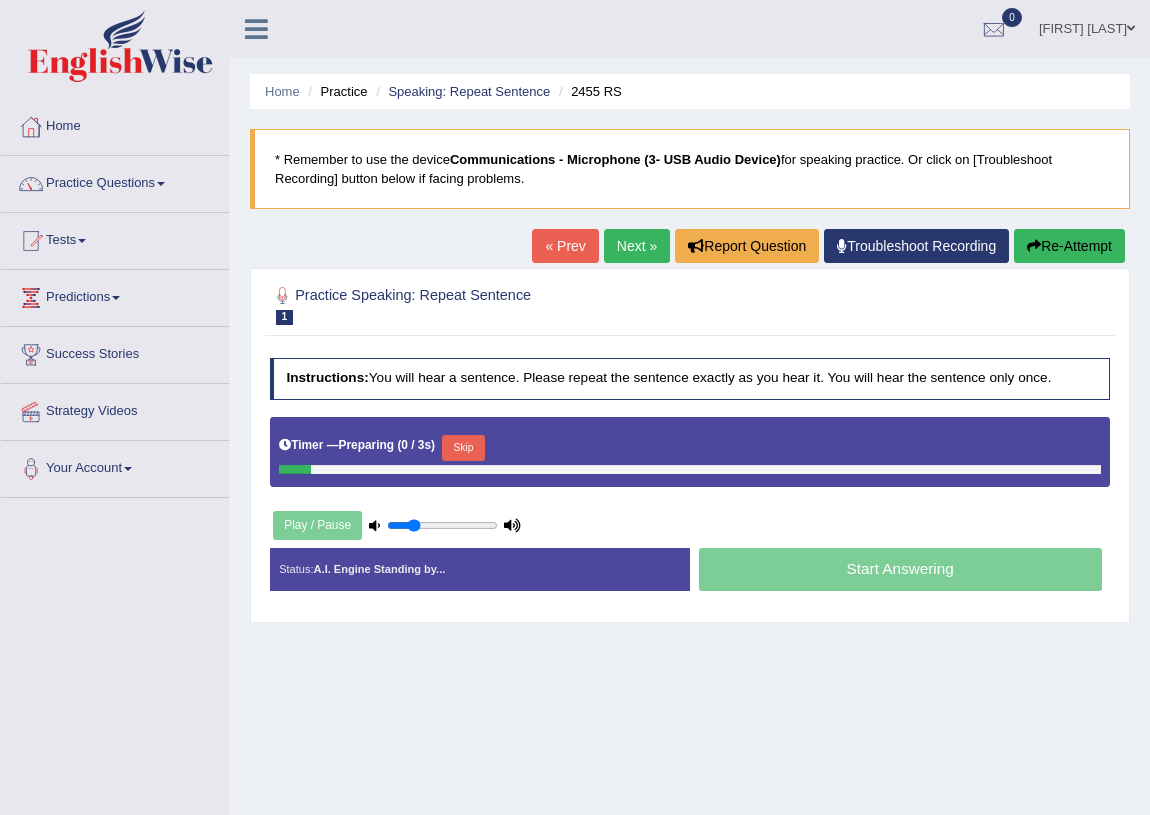 scroll, scrollTop: 0, scrollLeft: 0, axis: both 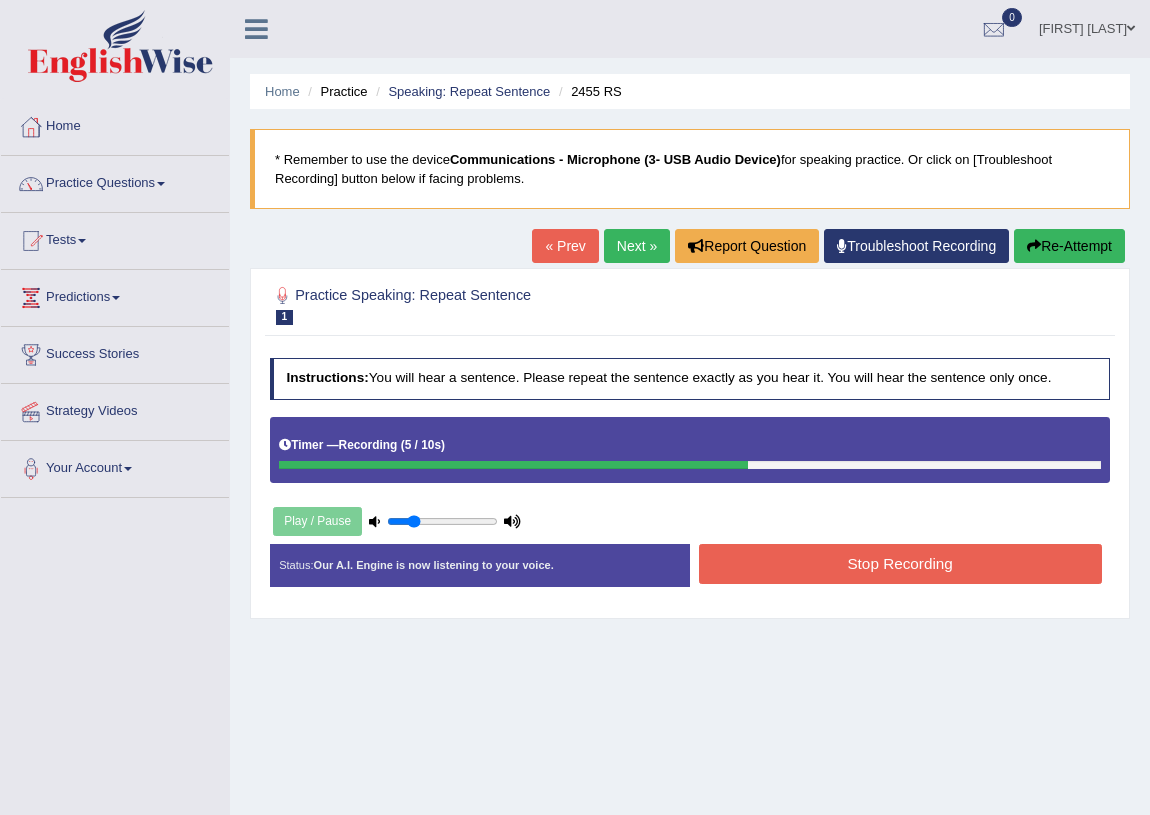 click on "Stop Recording" at bounding box center (900, 563) 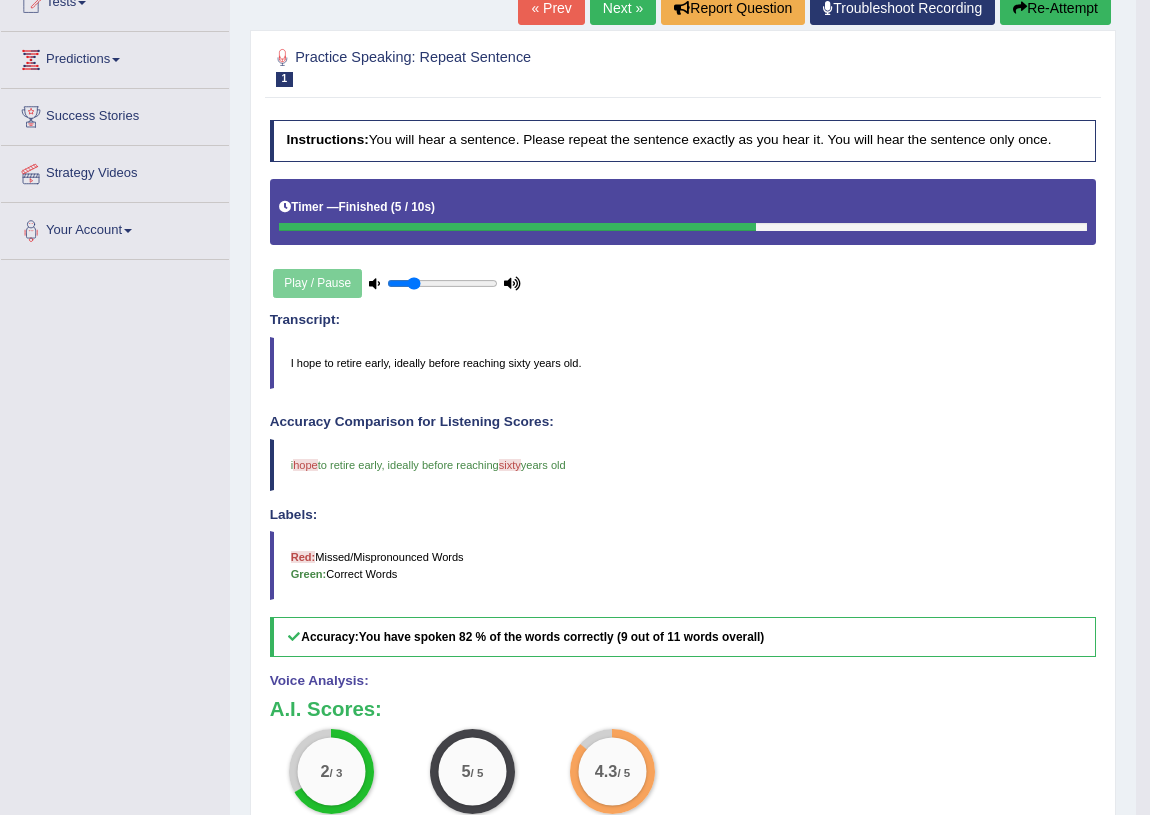 scroll, scrollTop: 0, scrollLeft: 0, axis: both 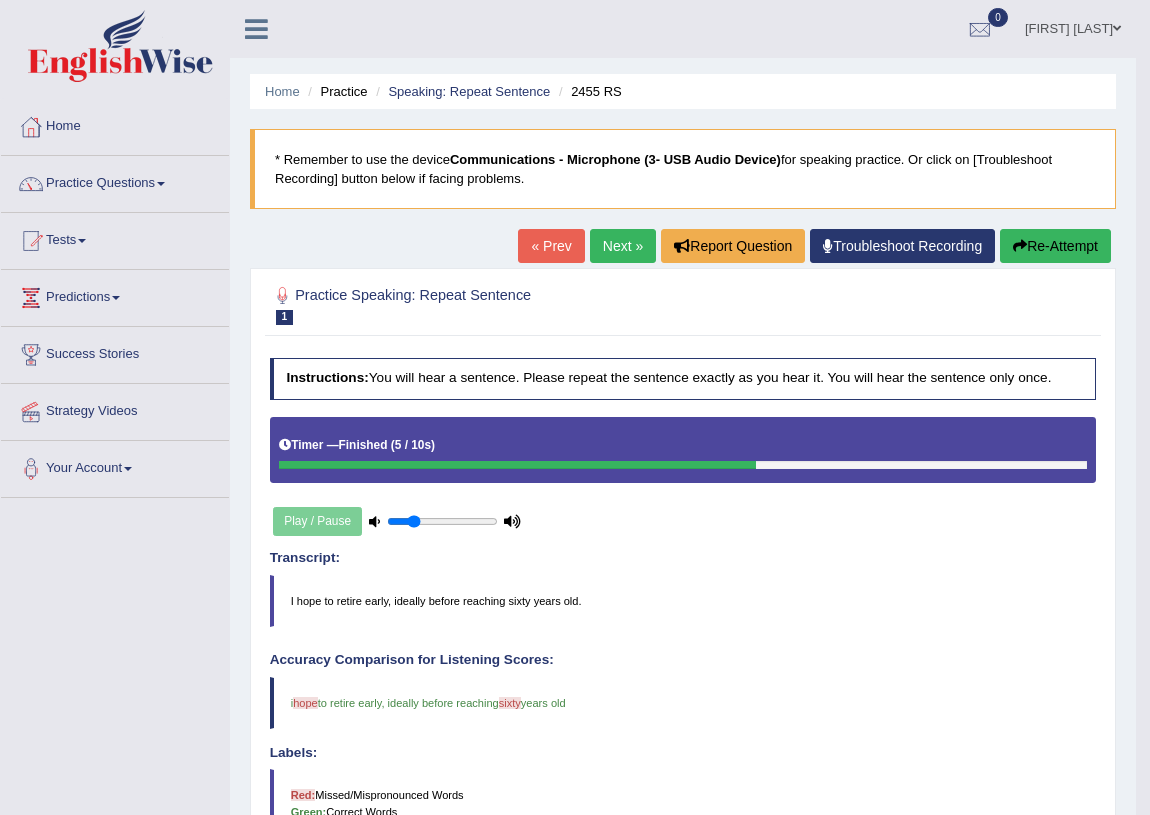 click on "Next »" at bounding box center (623, 246) 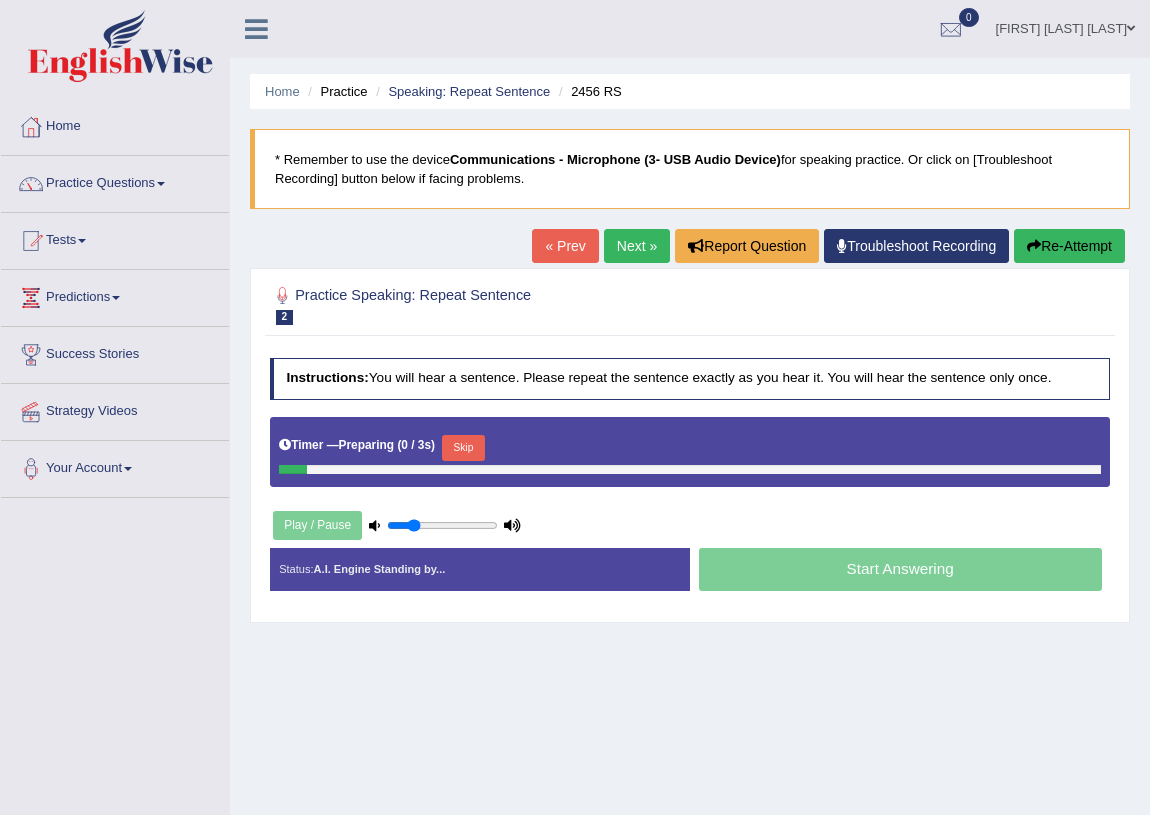 scroll, scrollTop: 0, scrollLeft: 0, axis: both 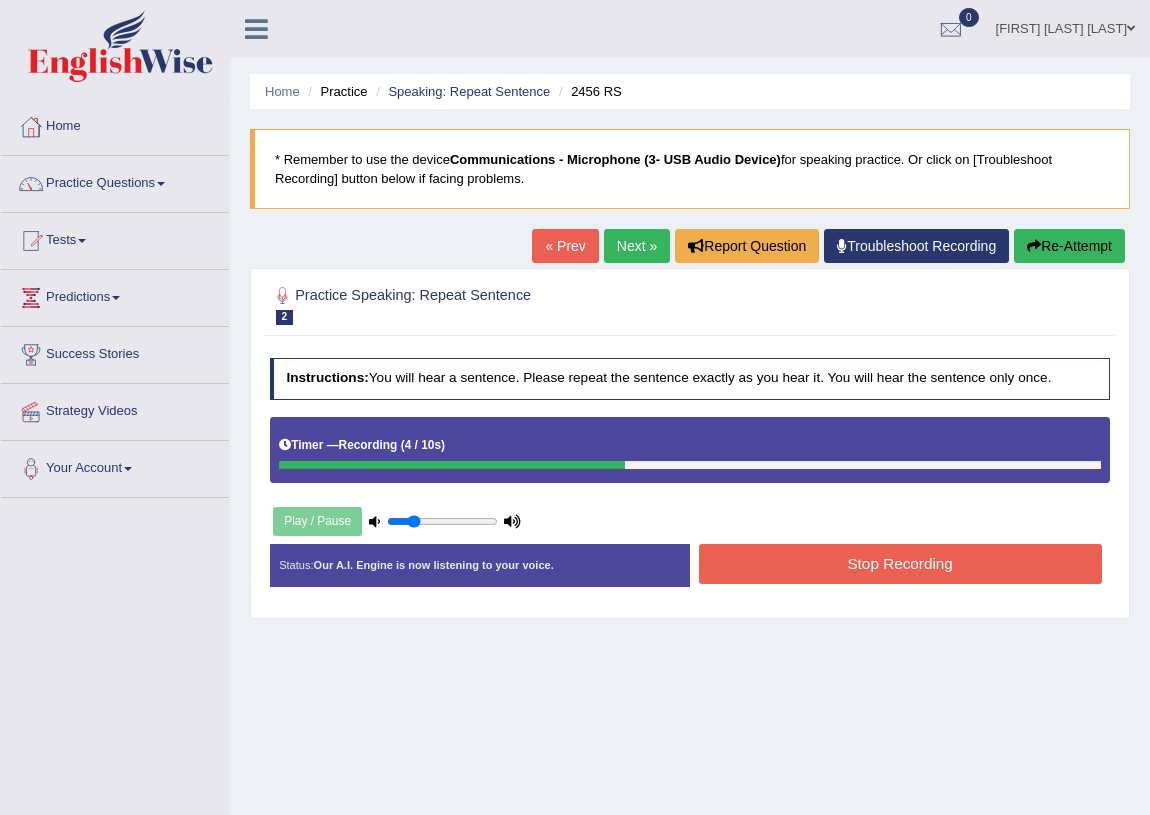 click on "Stop Recording" at bounding box center (900, 563) 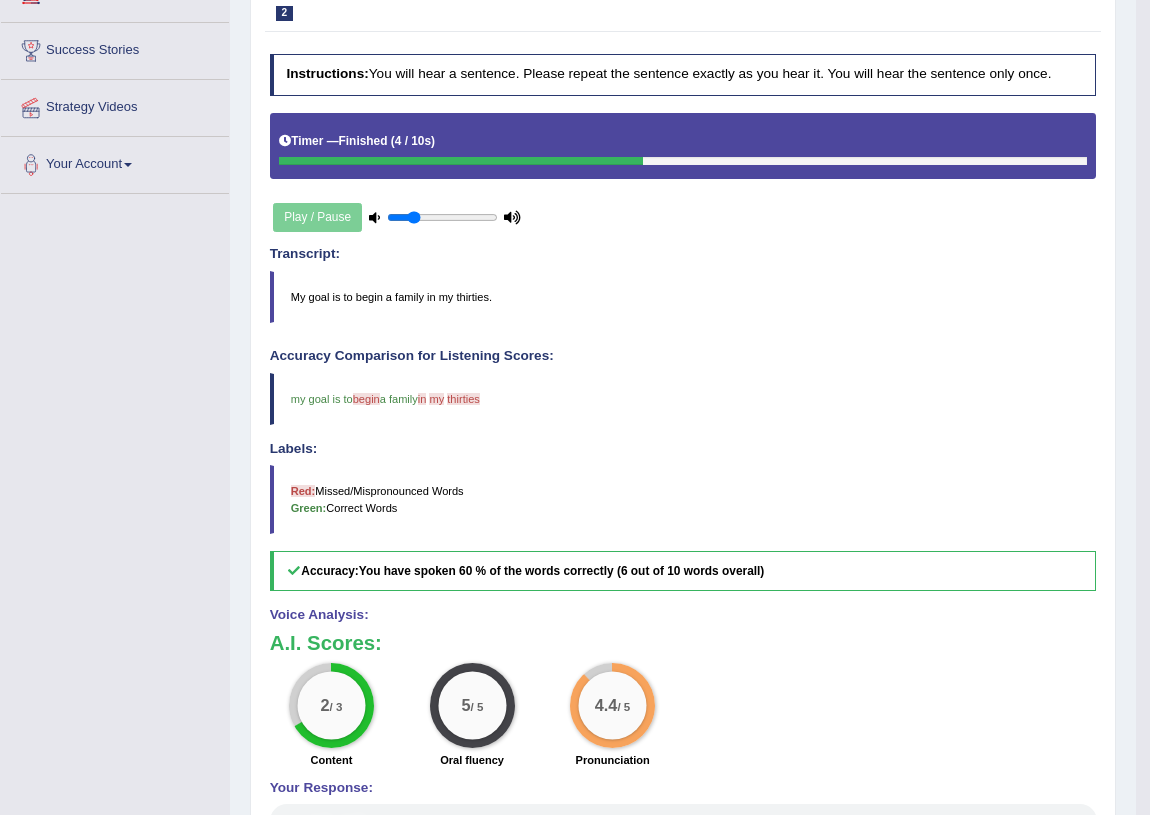 scroll, scrollTop: 470, scrollLeft: 0, axis: vertical 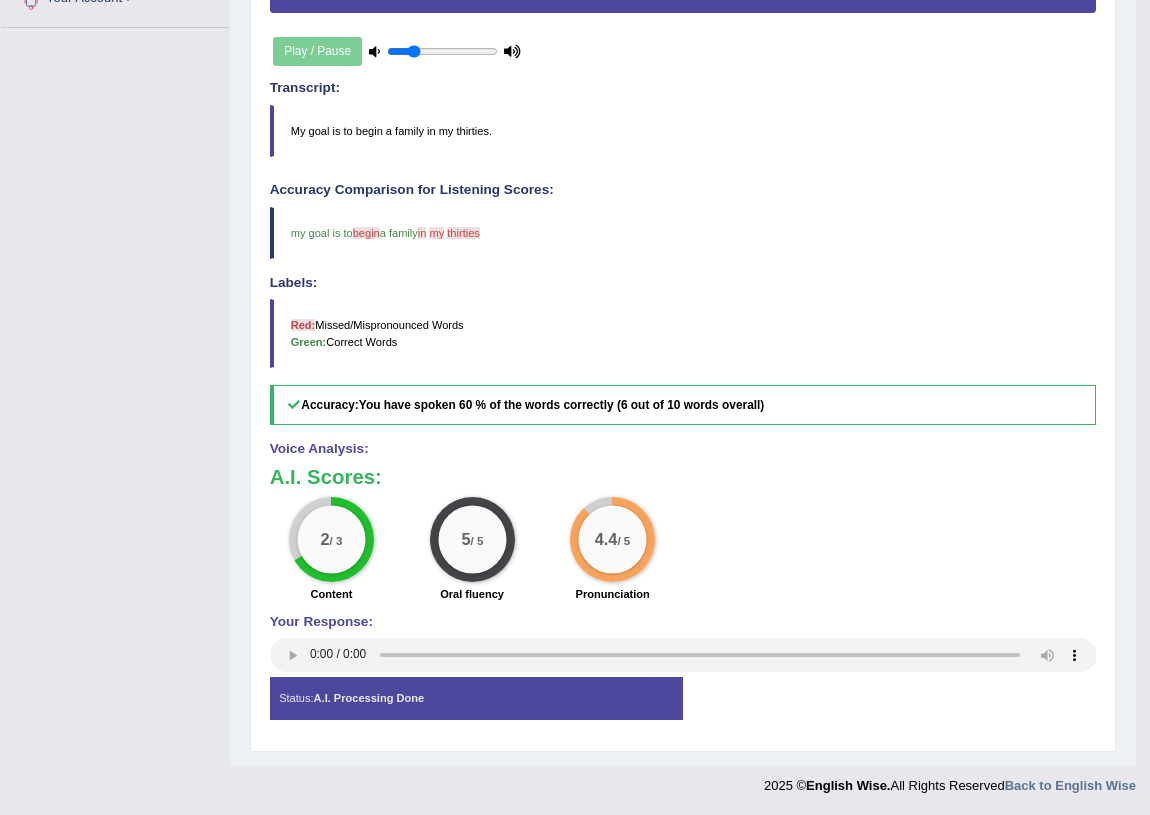click on "Status:  A.I. Processing Done" at bounding box center [476, 699] 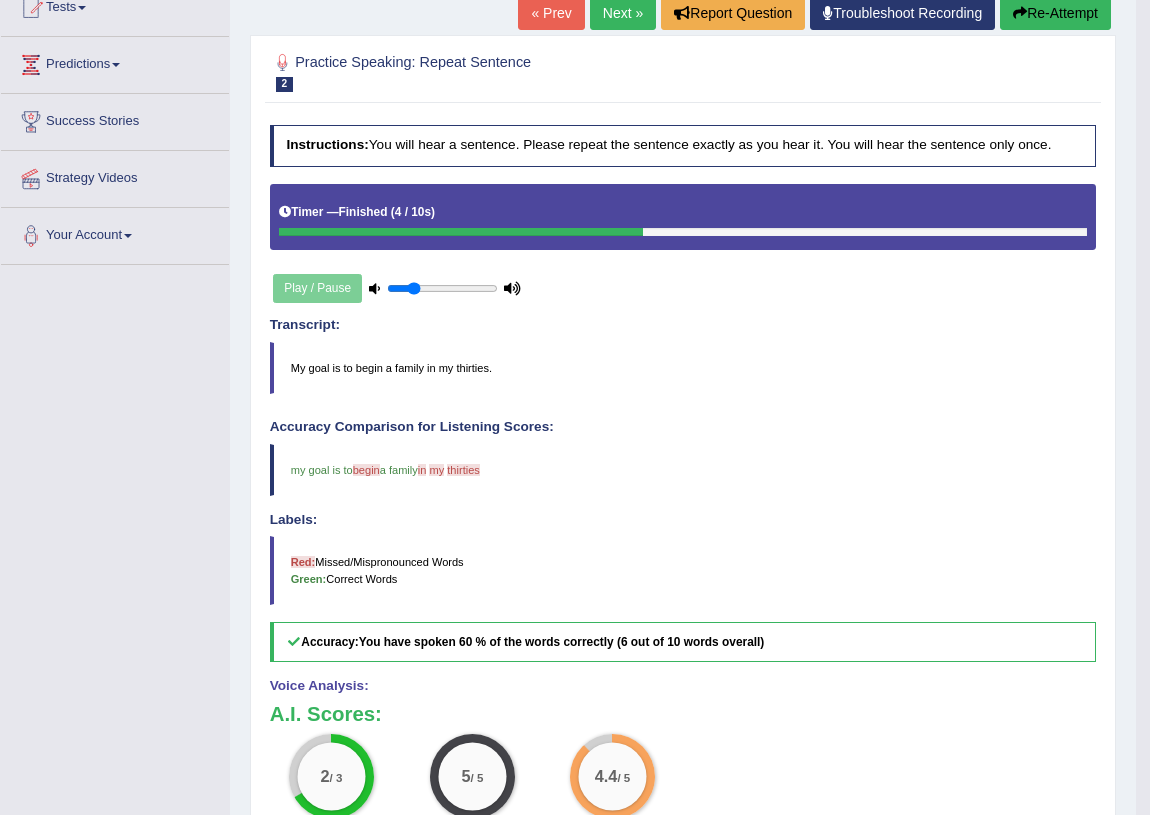 scroll, scrollTop: 0, scrollLeft: 0, axis: both 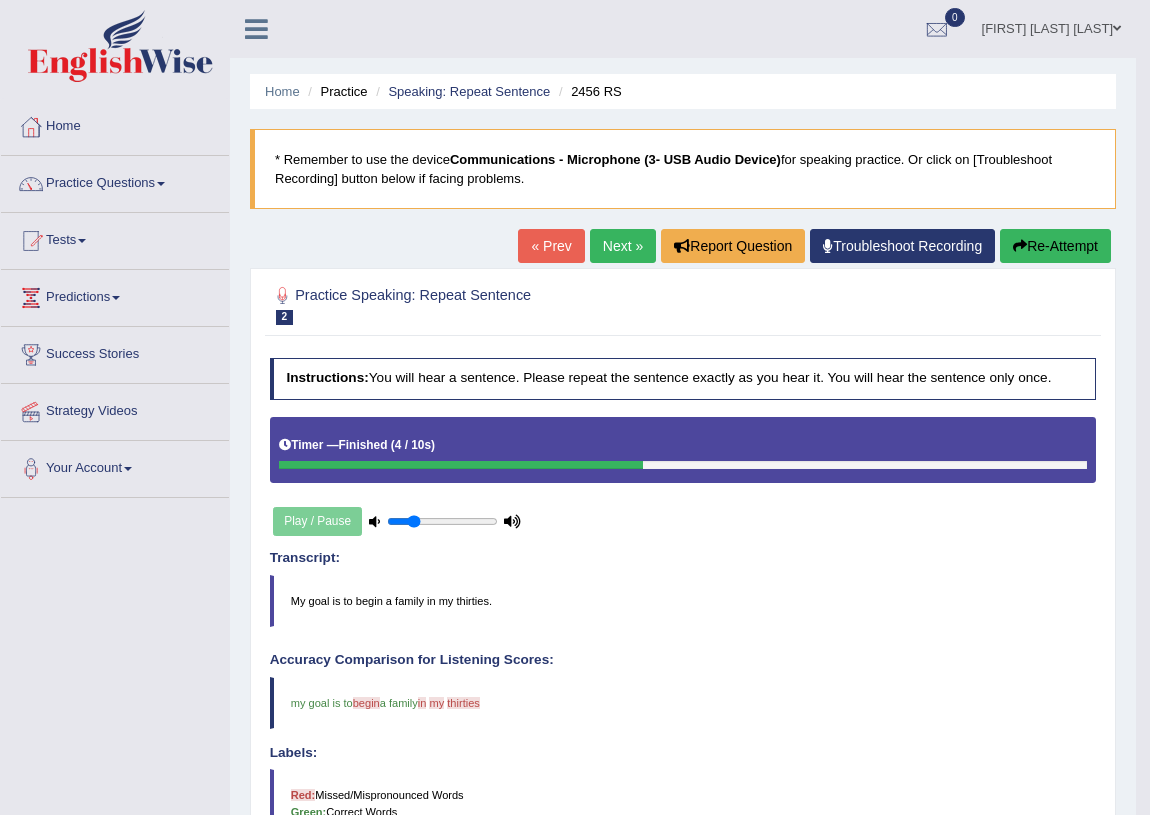 click on "Next »" at bounding box center (623, 246) 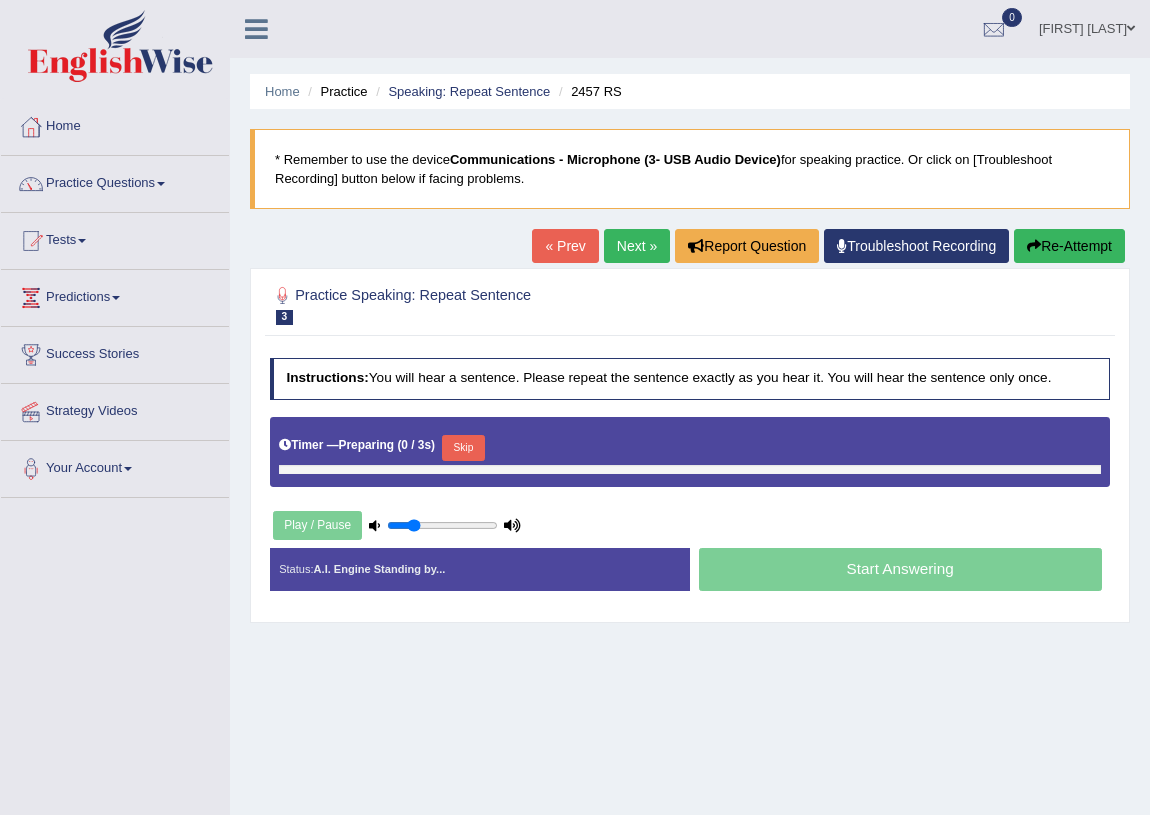 scroll, scrollTop: 0, scrollLeft: 0, axis: both 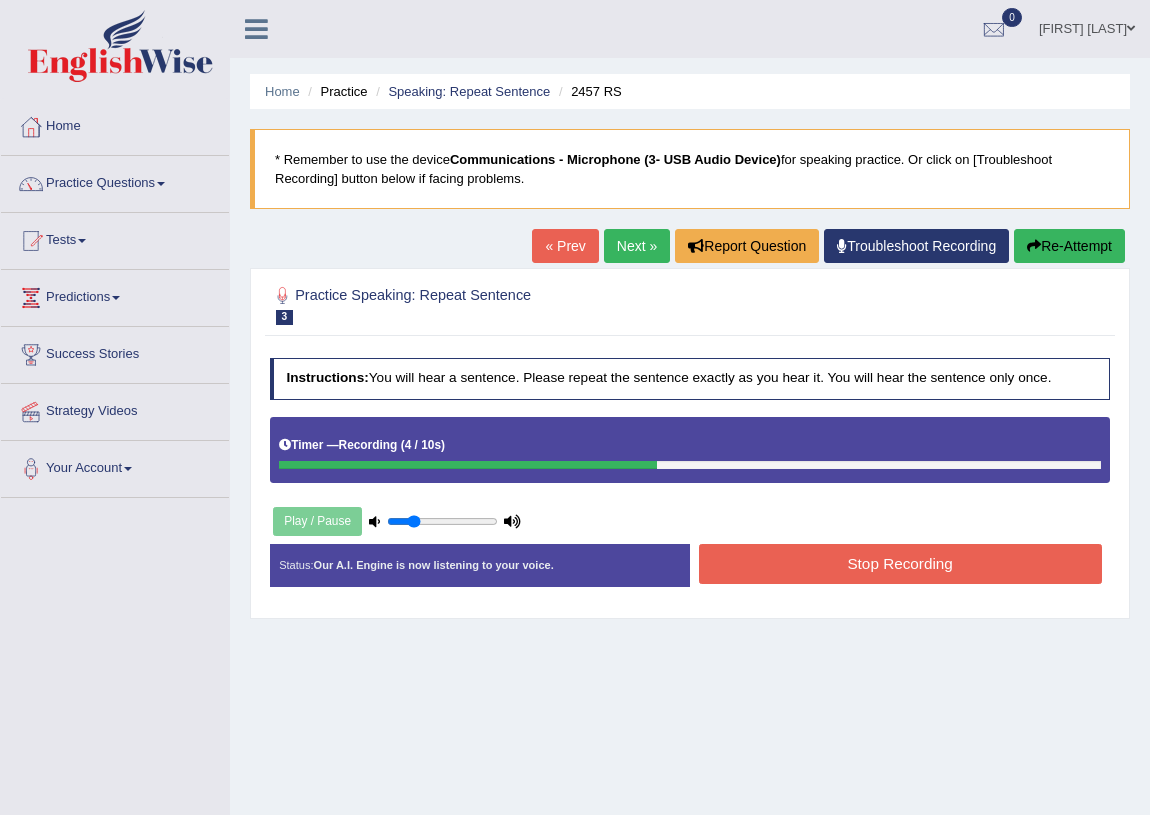 click on "Stop Recording" at bounding box center [900, 563] 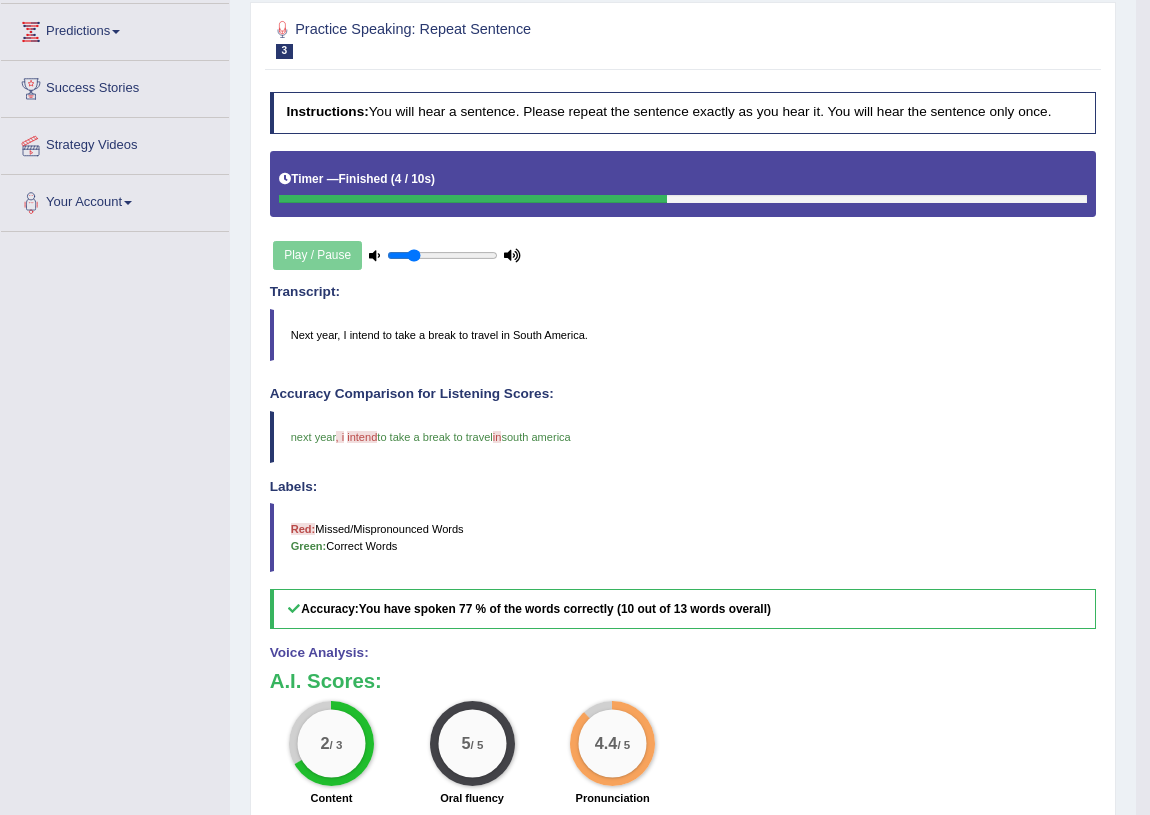 scroll, scrollTop: 16, scrollLeft: 0, axis: vertical 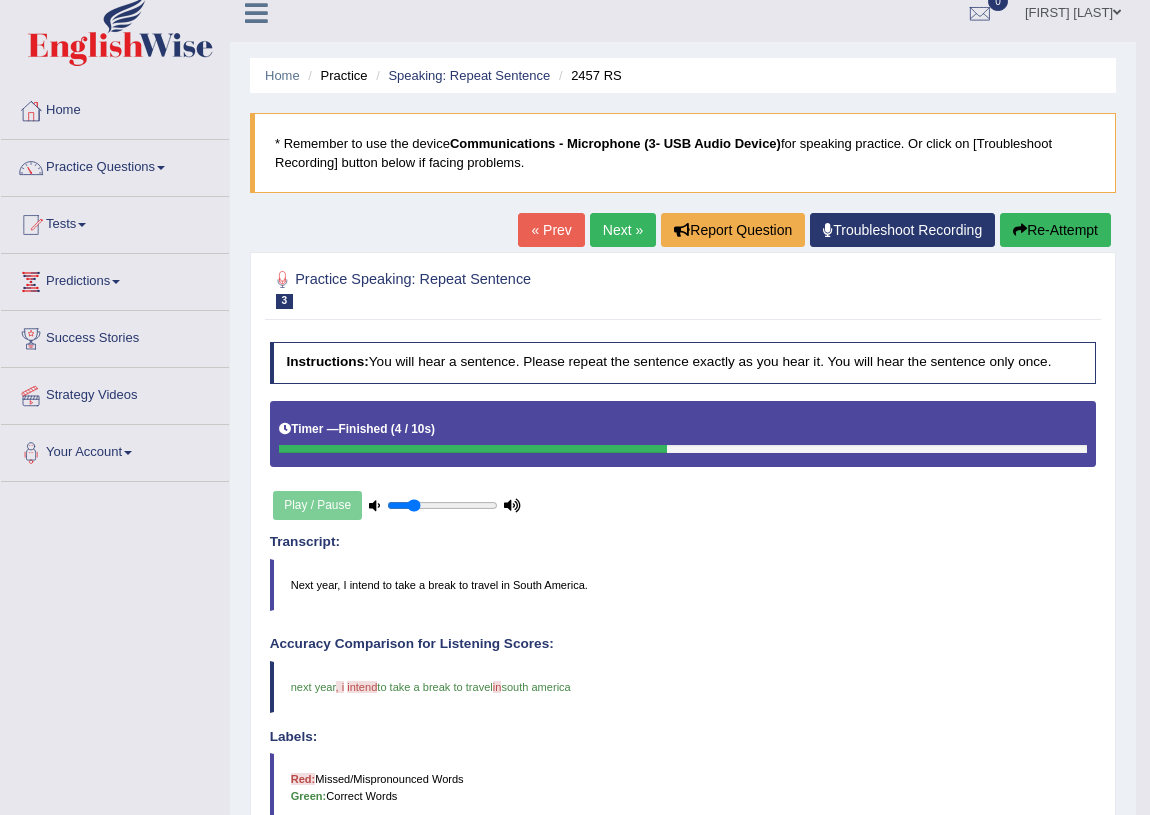 click on "Next »" at bounding box center [623, 230] 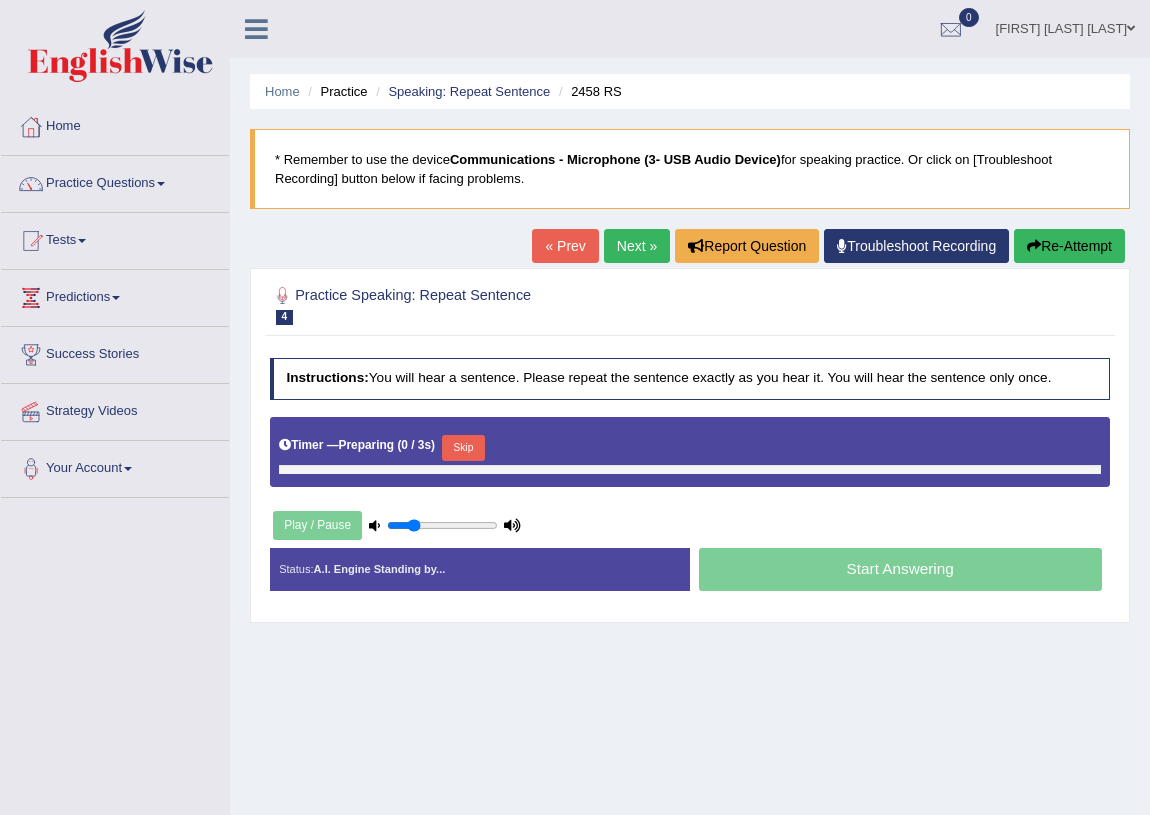 scroll, scrollTop: 0, scrollLeft: 0, axis: both 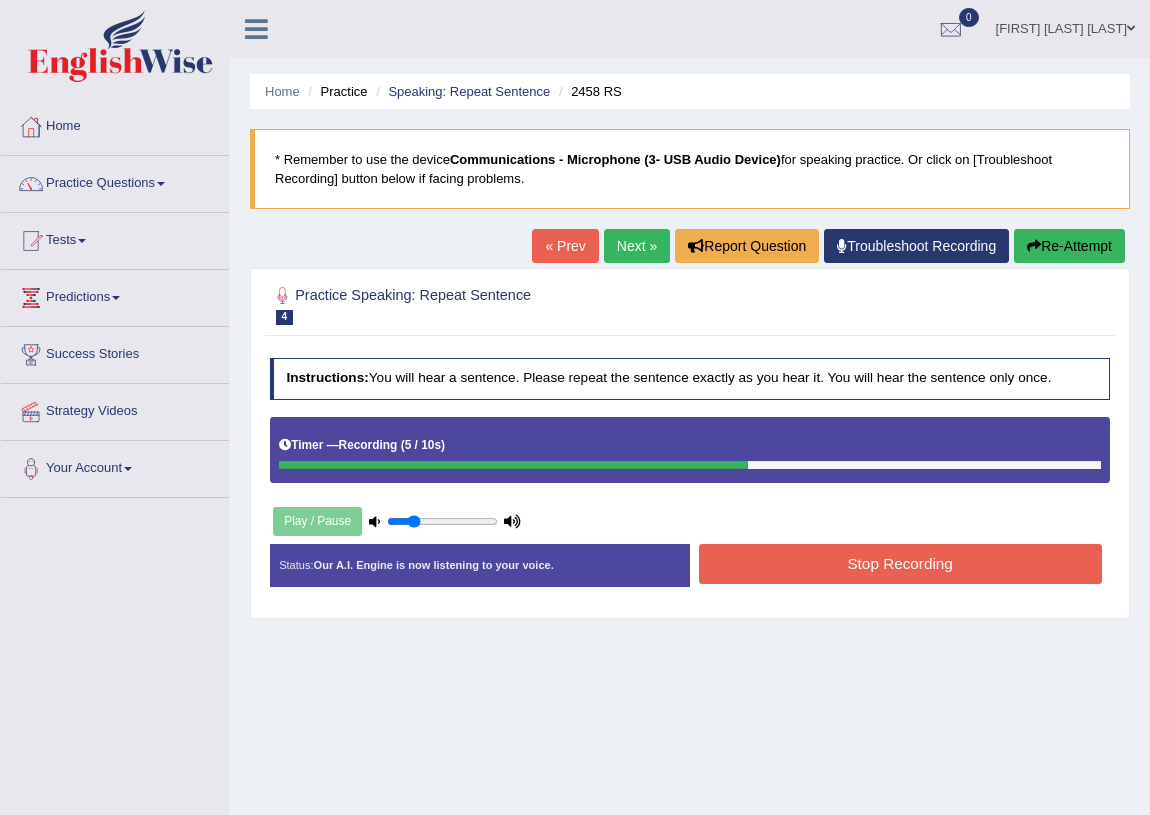 click on "Stop Recording" at bounding box center [900, 563] 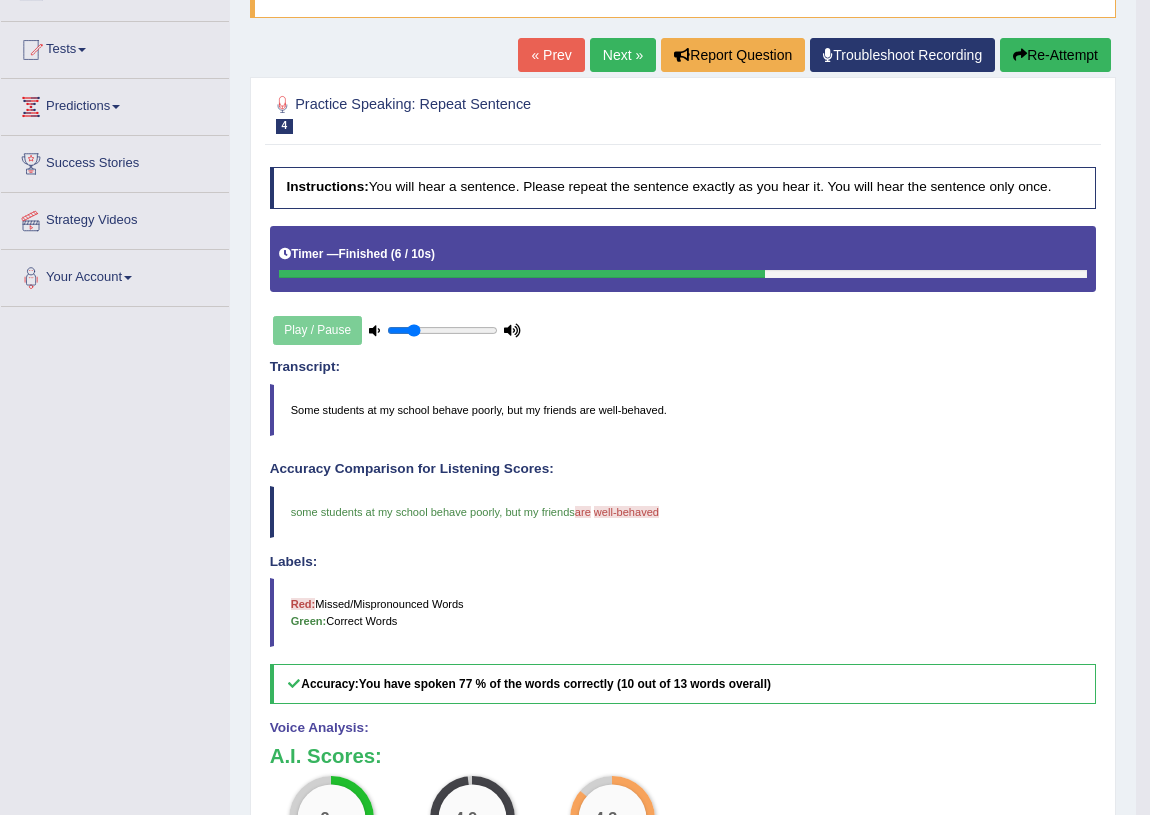 scroll, scrollTop: 0, scrollLeft: 0, axis: both 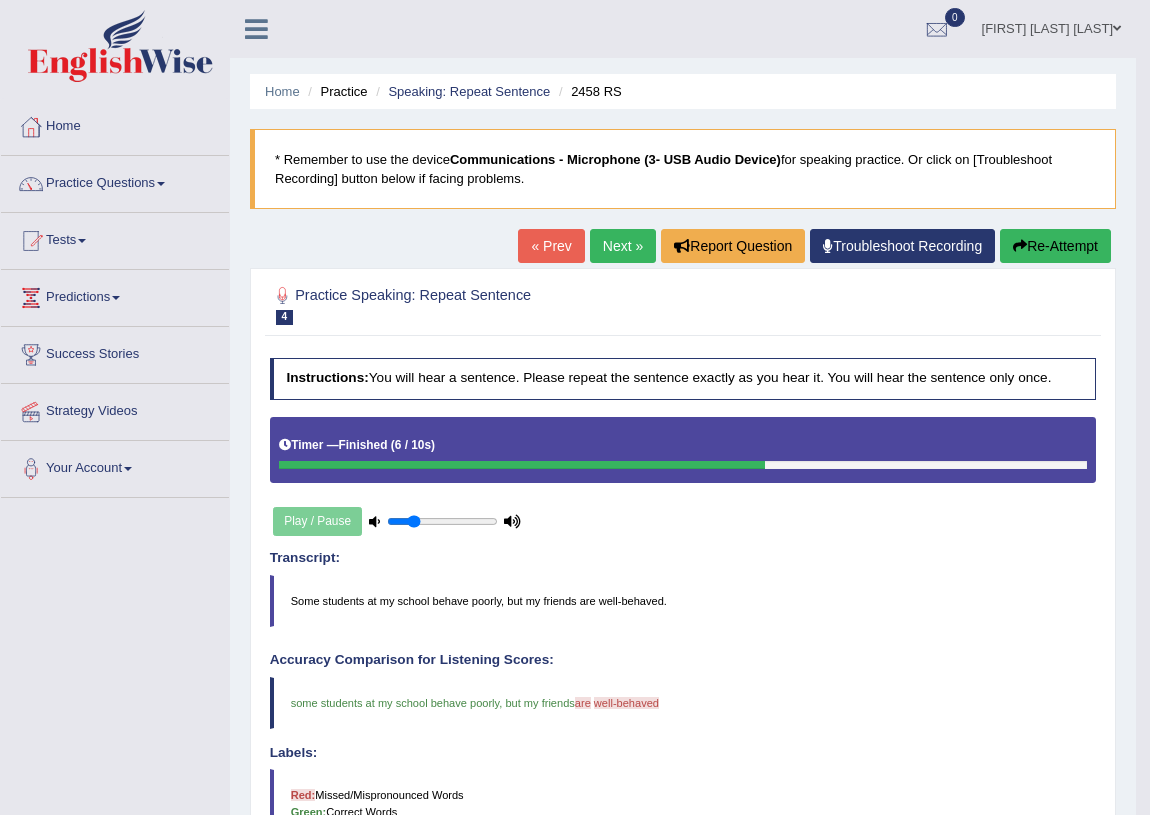 click on "Next »" at bounding box center [623, 246] 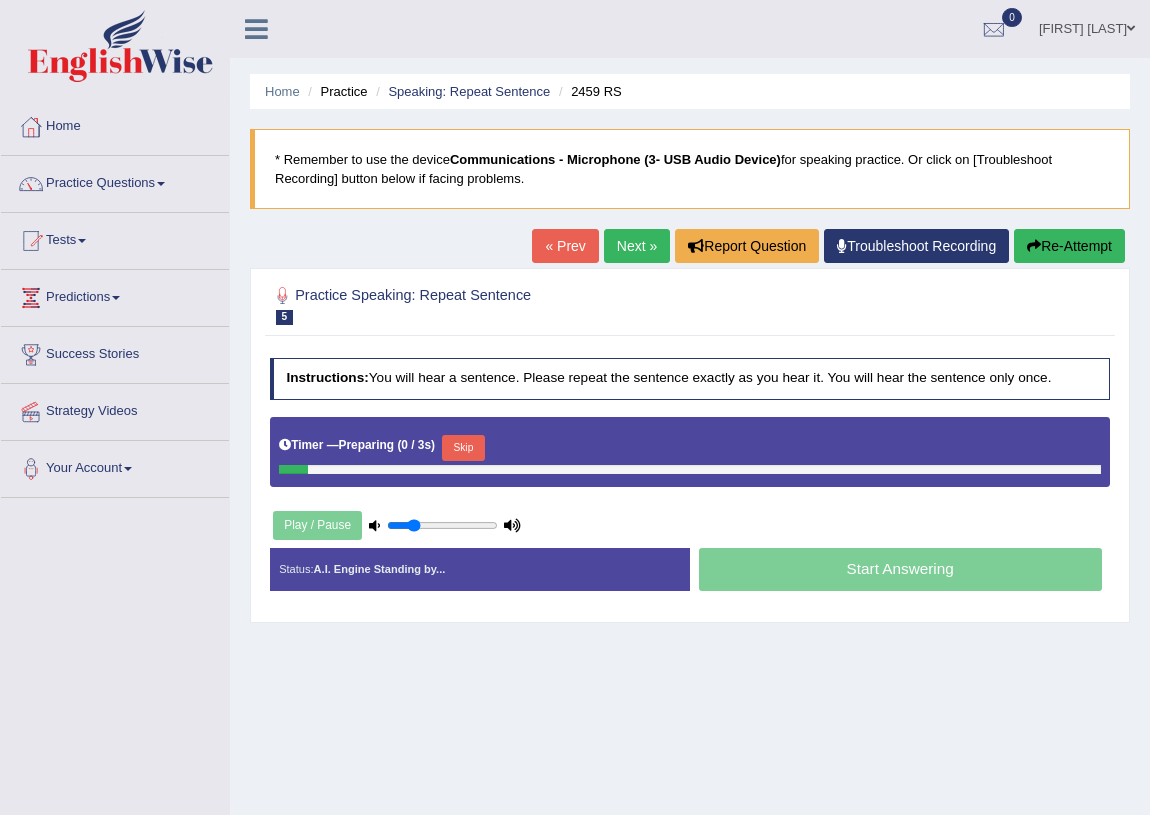 scroll, scrollTop: 0, scrollLeft: 0, axis: both 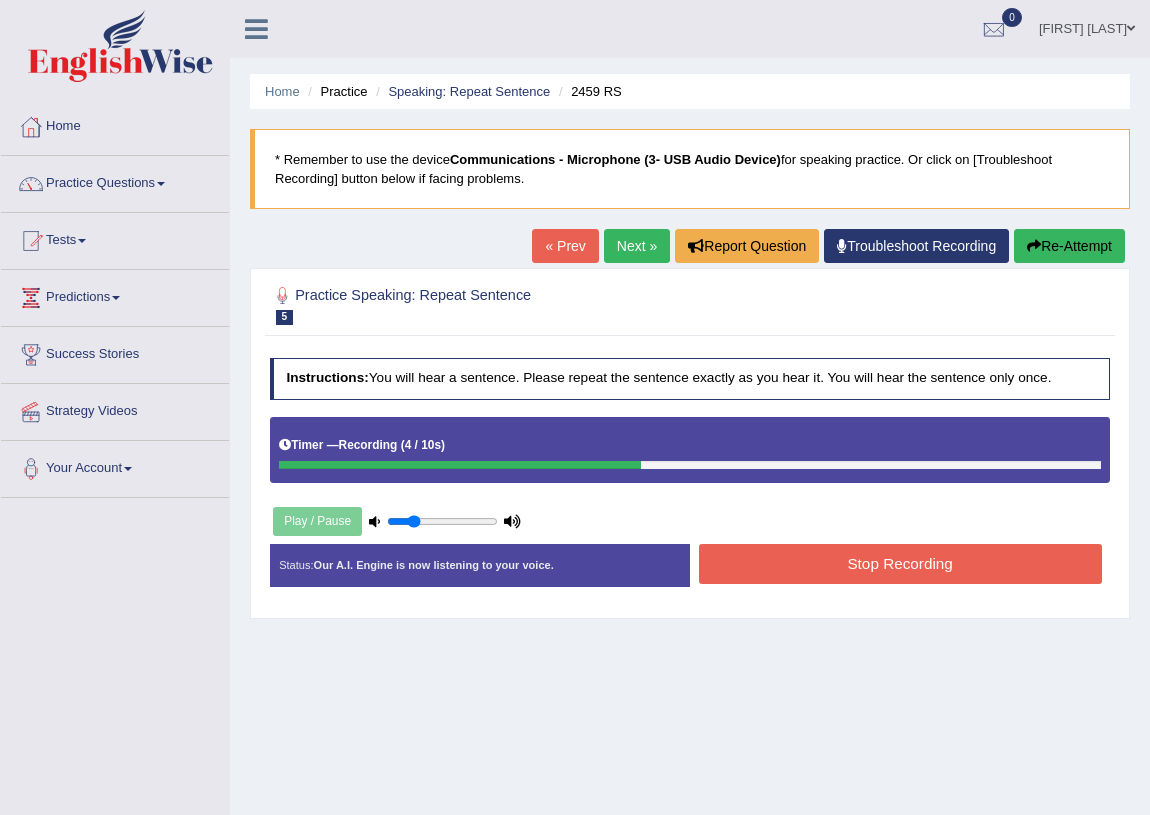 click on "Stop Recording" at bounding box center [900, 563] 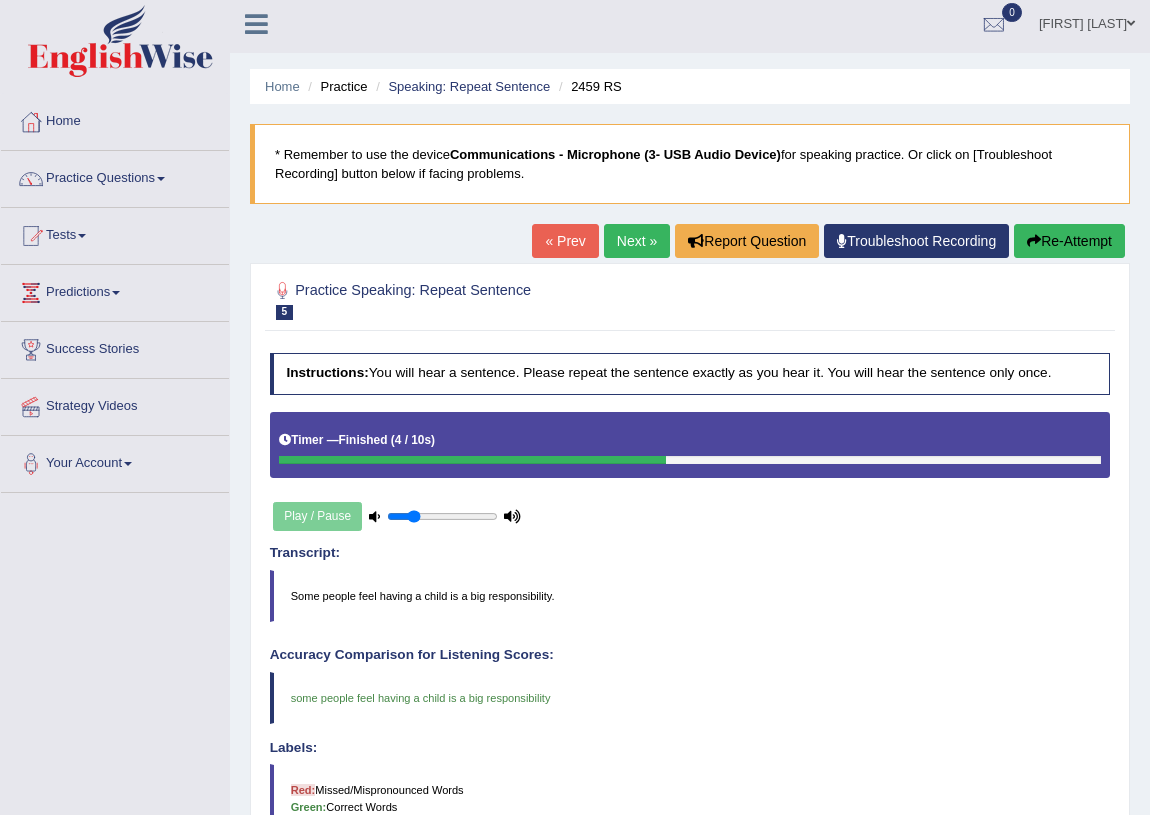 scroll, scrollTop: 0, scrollLeft: 0, axis: both 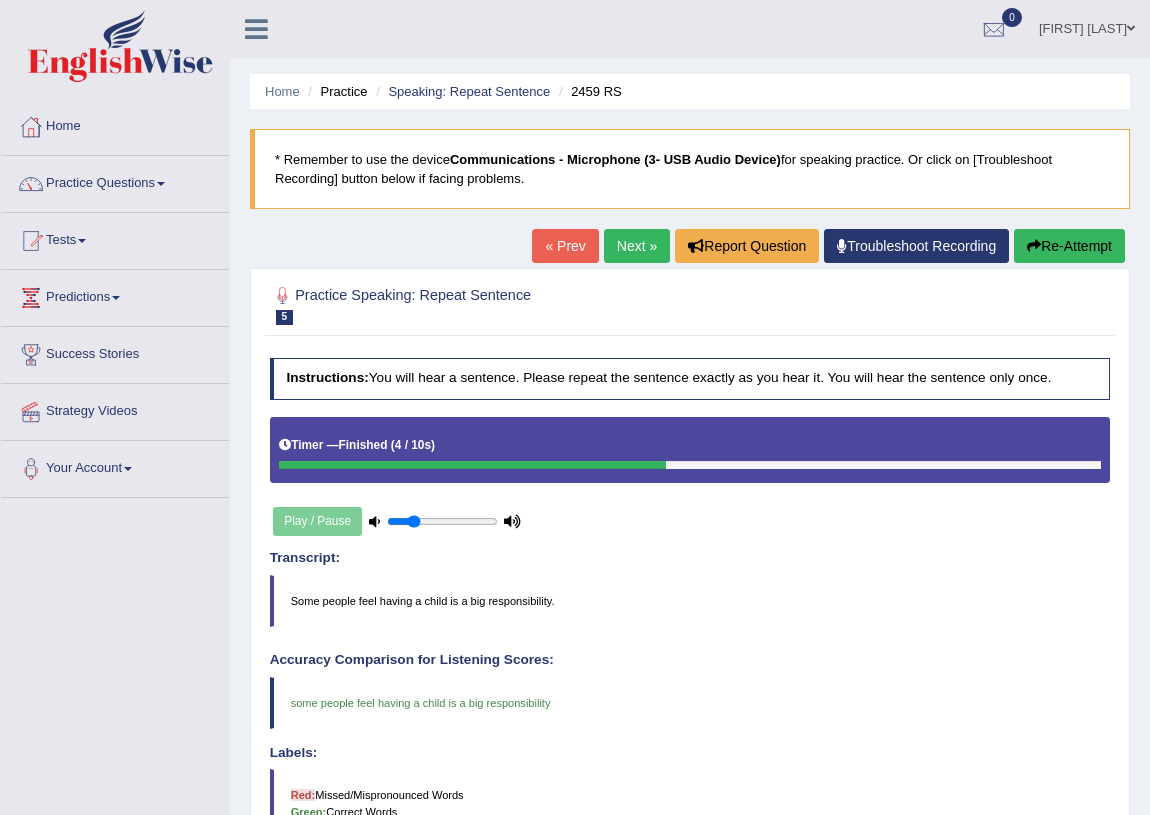 click on "Next »" at bounding box center (637, 246) 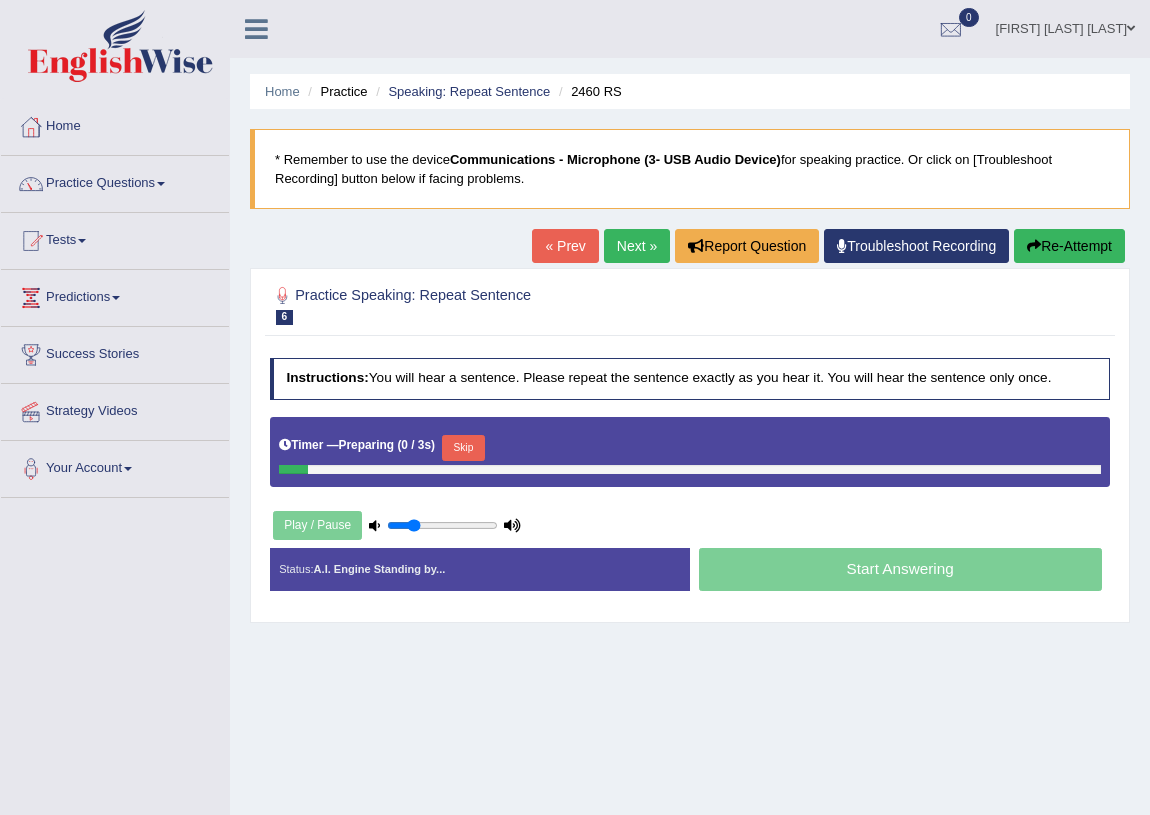 scroll, scrollTop: 0, scrollLeft: 0, axis: both 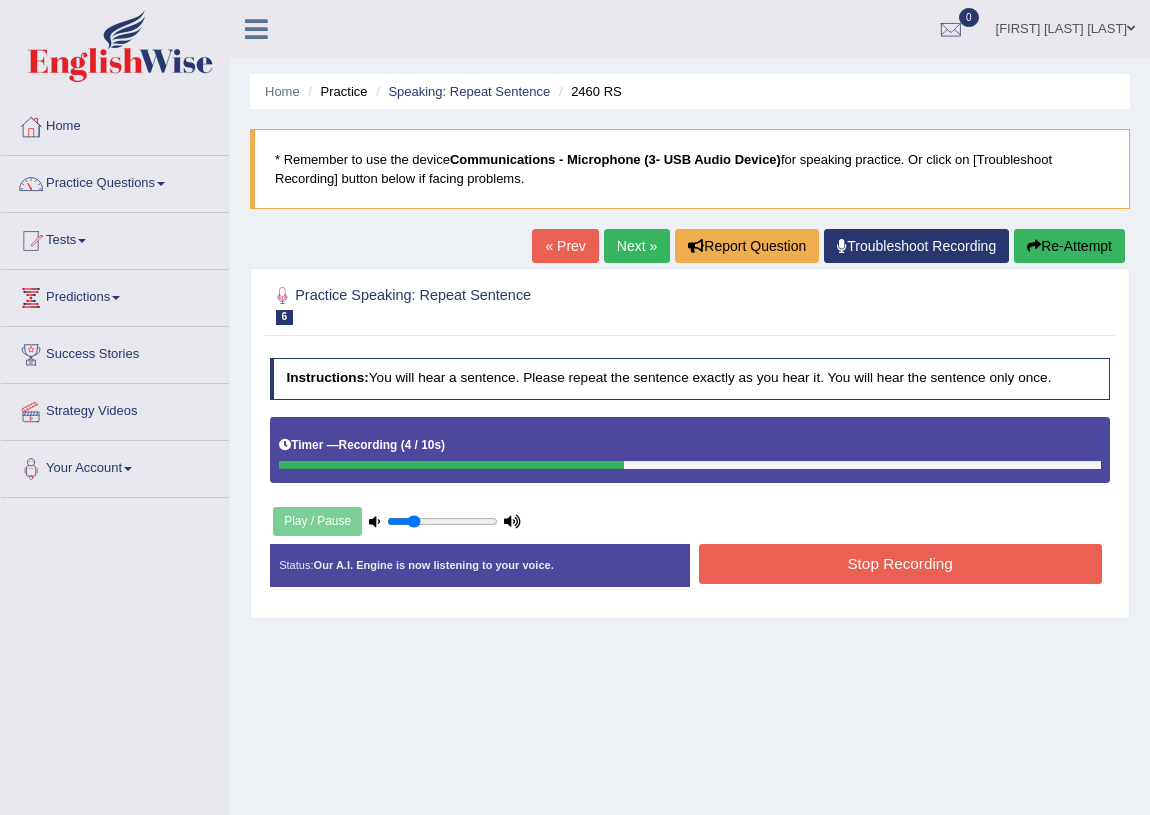 click on "Stop Recording" at bounding box center (900, 563) 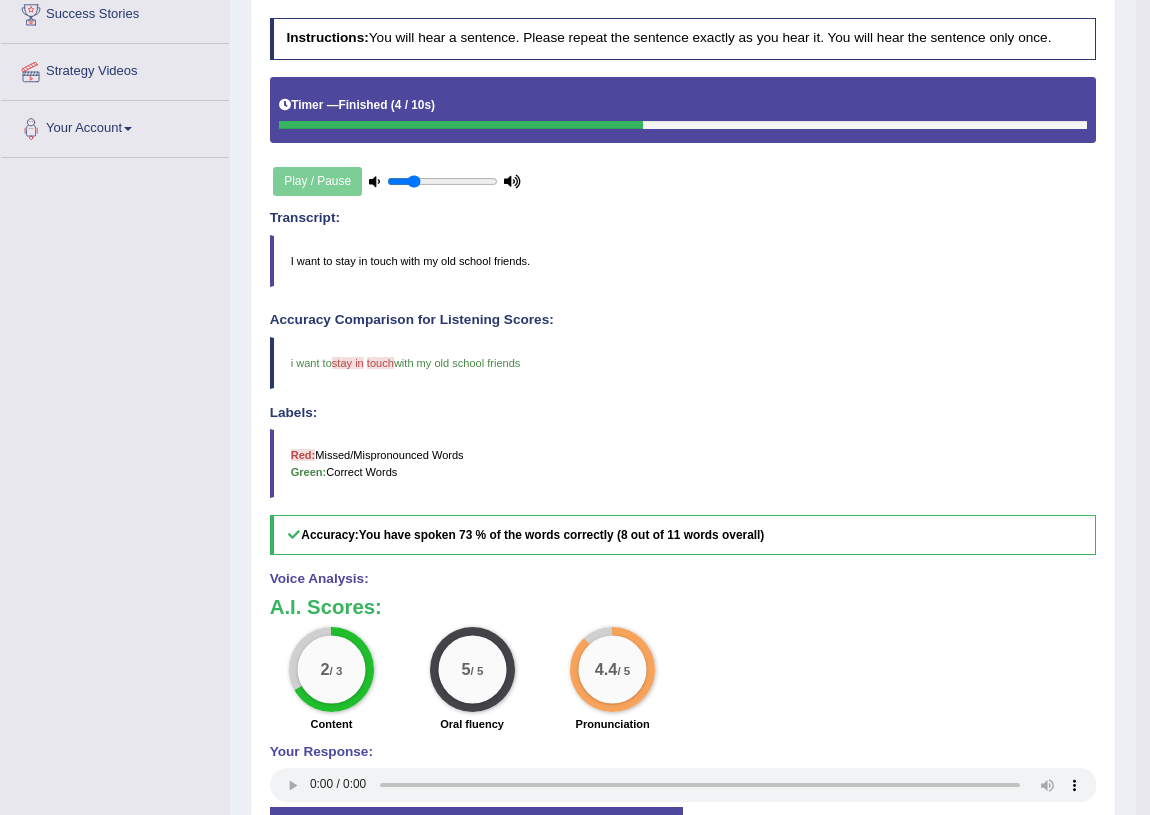 scroll, scrollTop: 16, scrollLeft: 0, axis: vertical 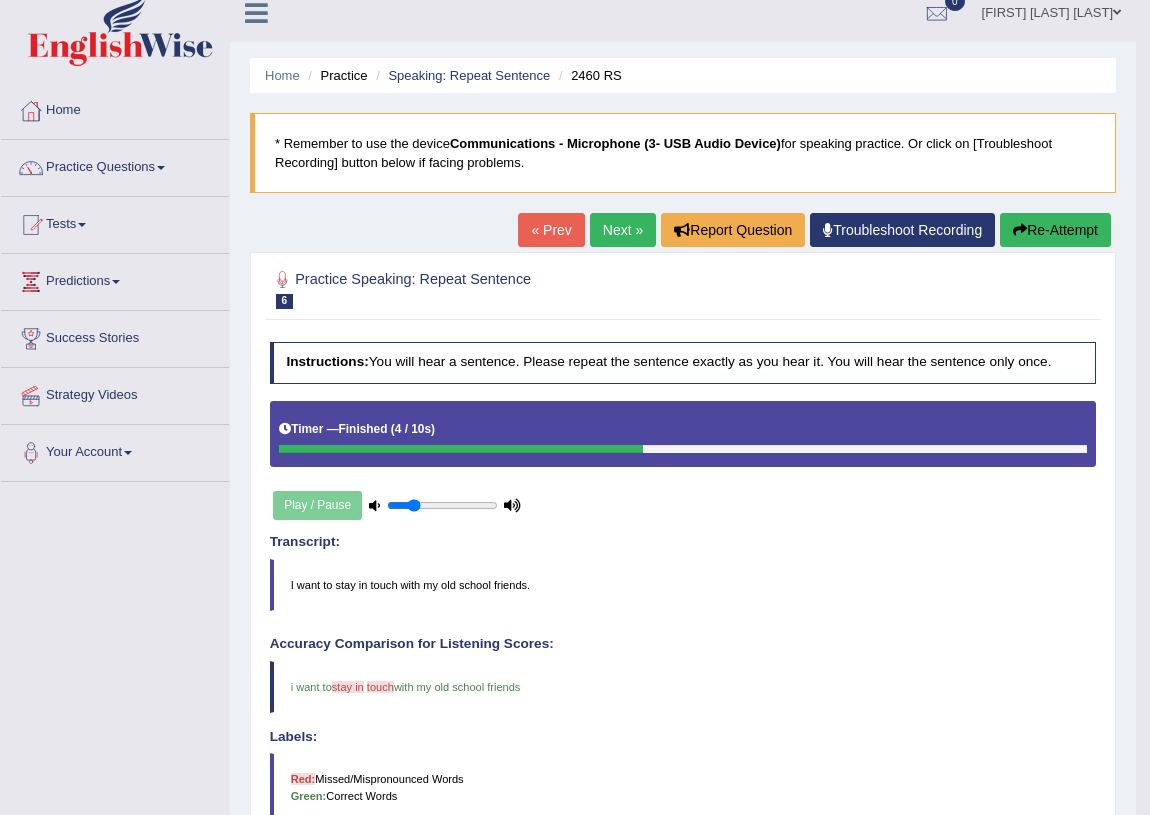 click on "Next »" at bounding box center [623, 230] 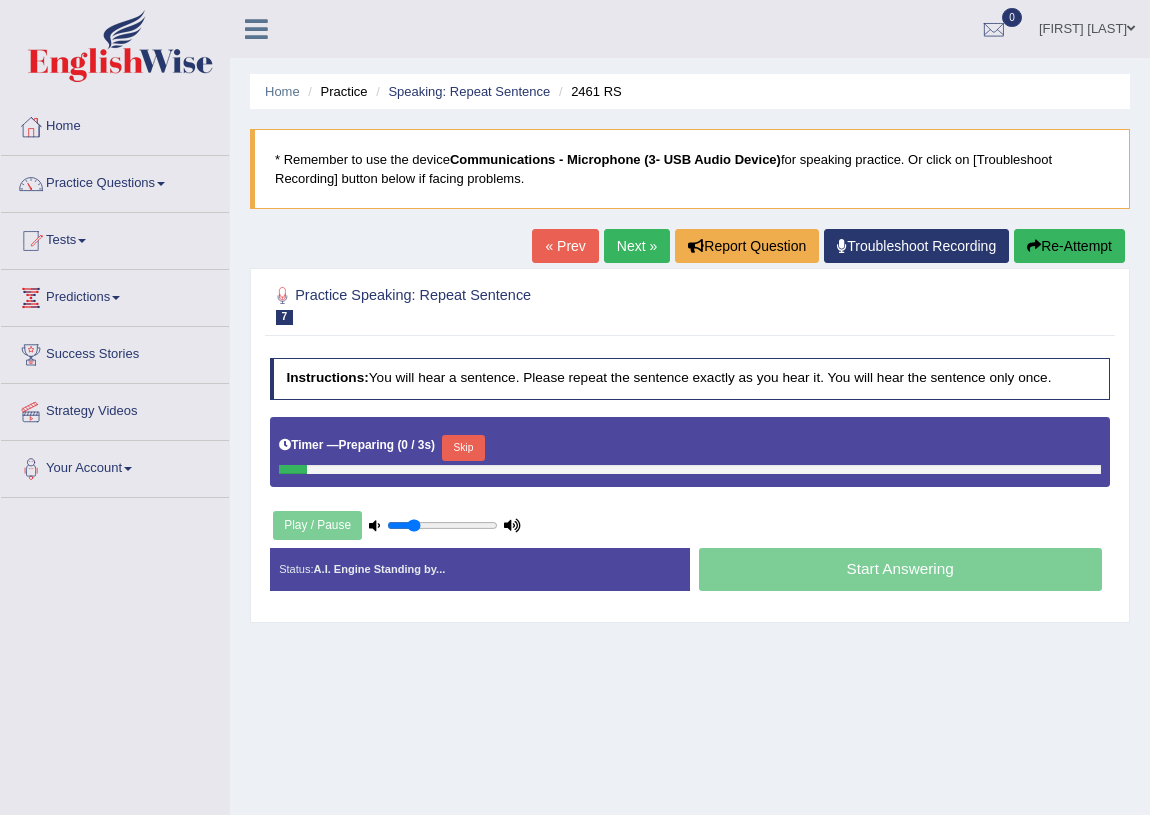 scroll, scrollTop: 0, scrollLeft: 0, axis: both 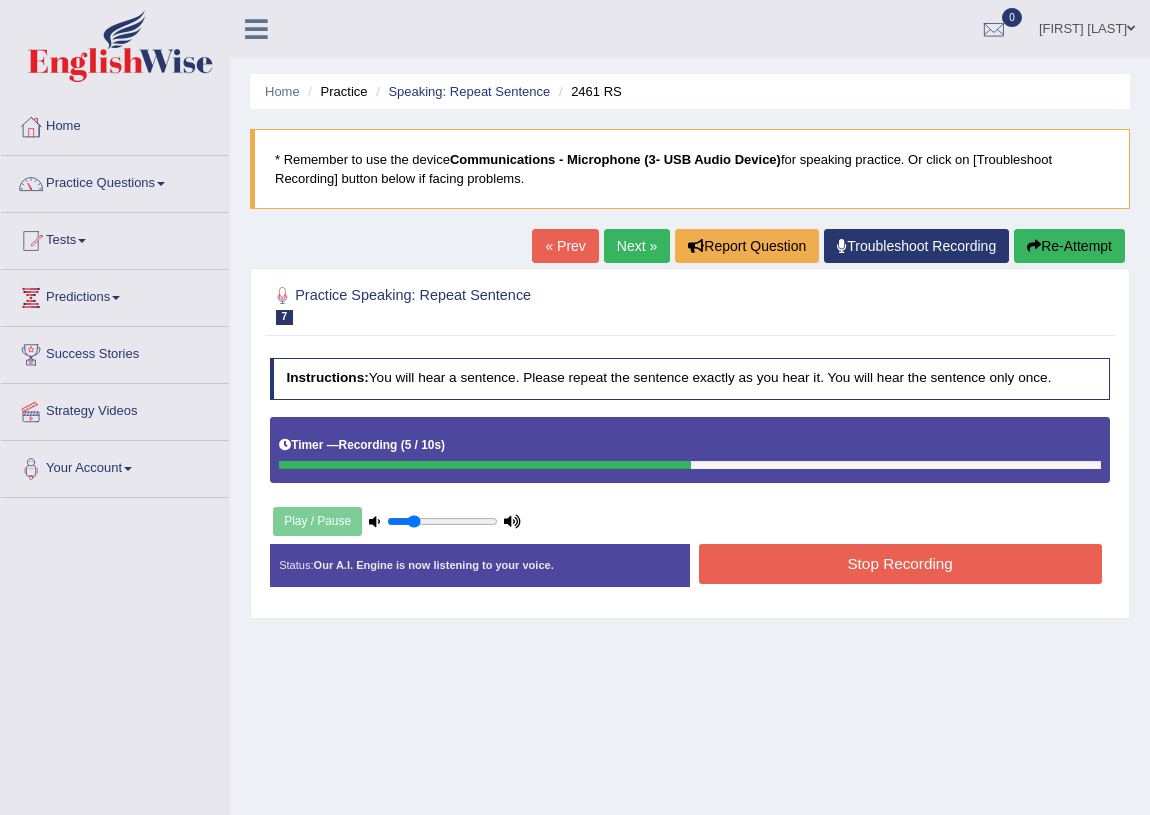 click on "Stop Recording" at bounding box center [900, 563] 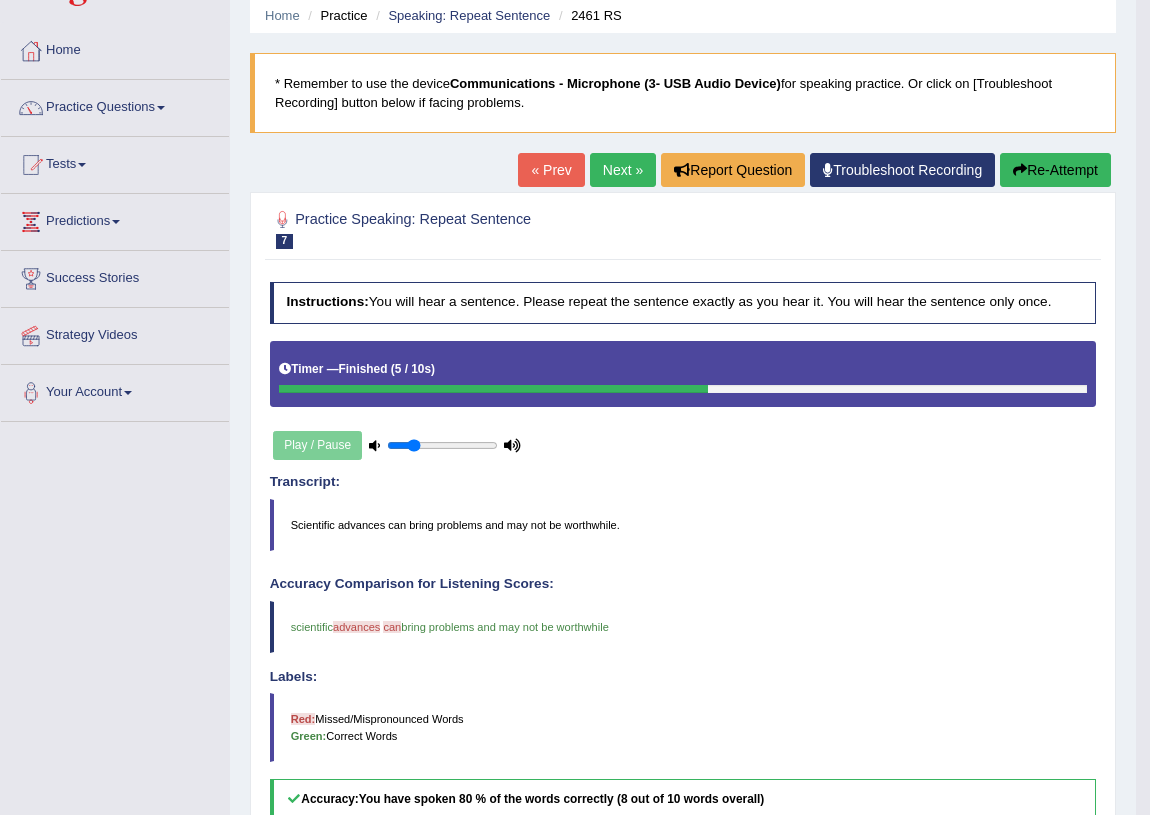 scroll, scrollTop: 0, scrollLeft: 0, axis: both 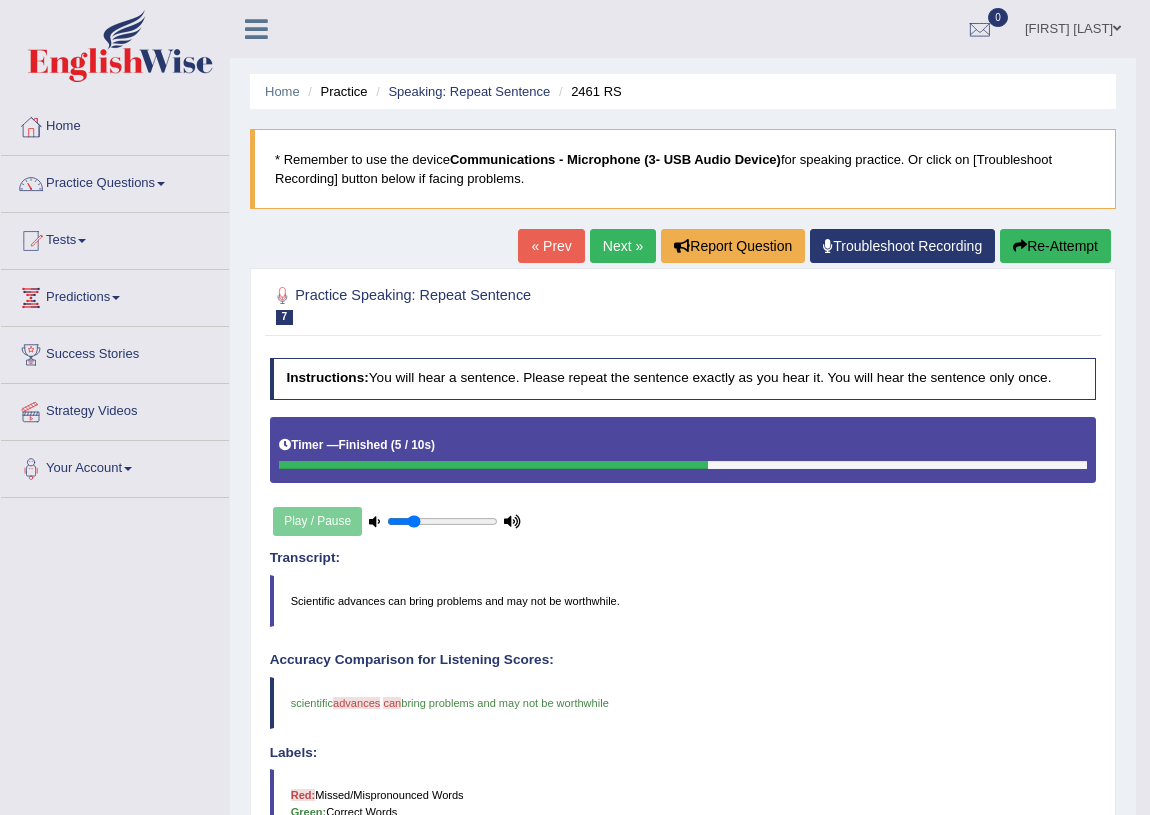click on "Next »" at bounding box center (623, 246) 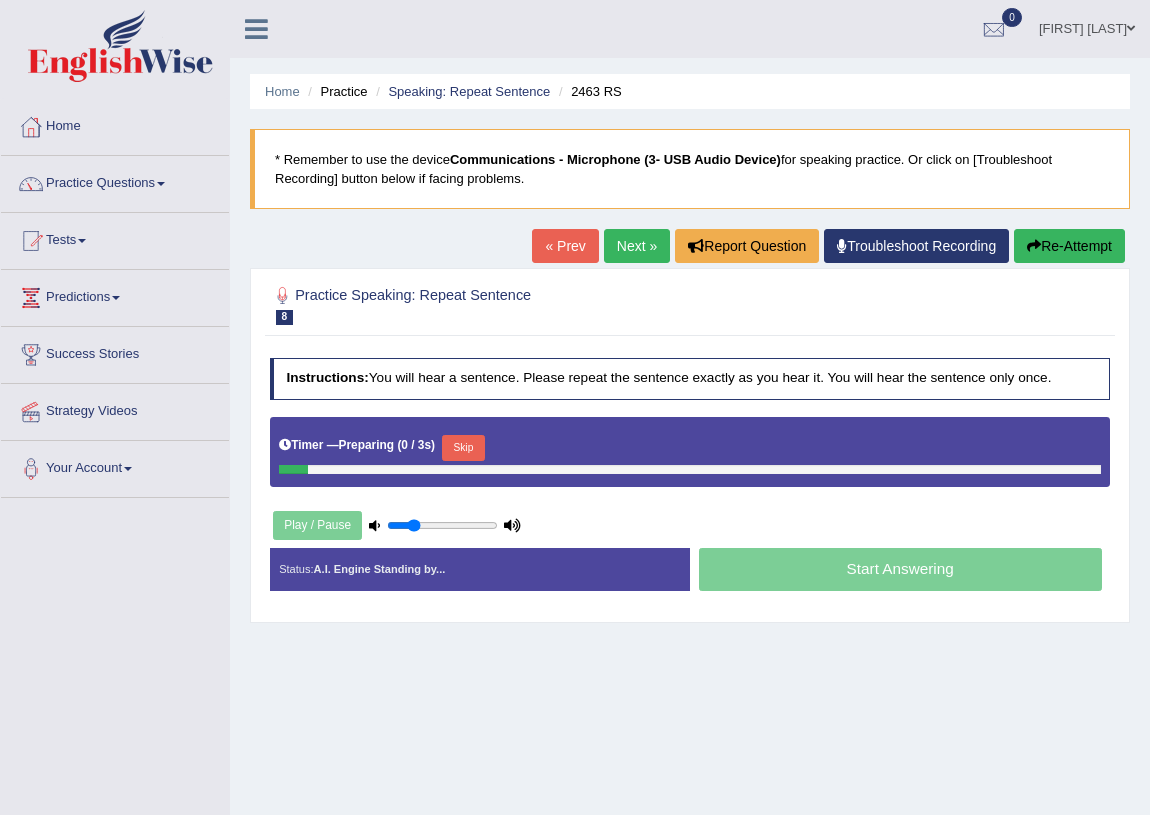 scroll, scrollTop: 0, scrollLeft: 0, axis: both 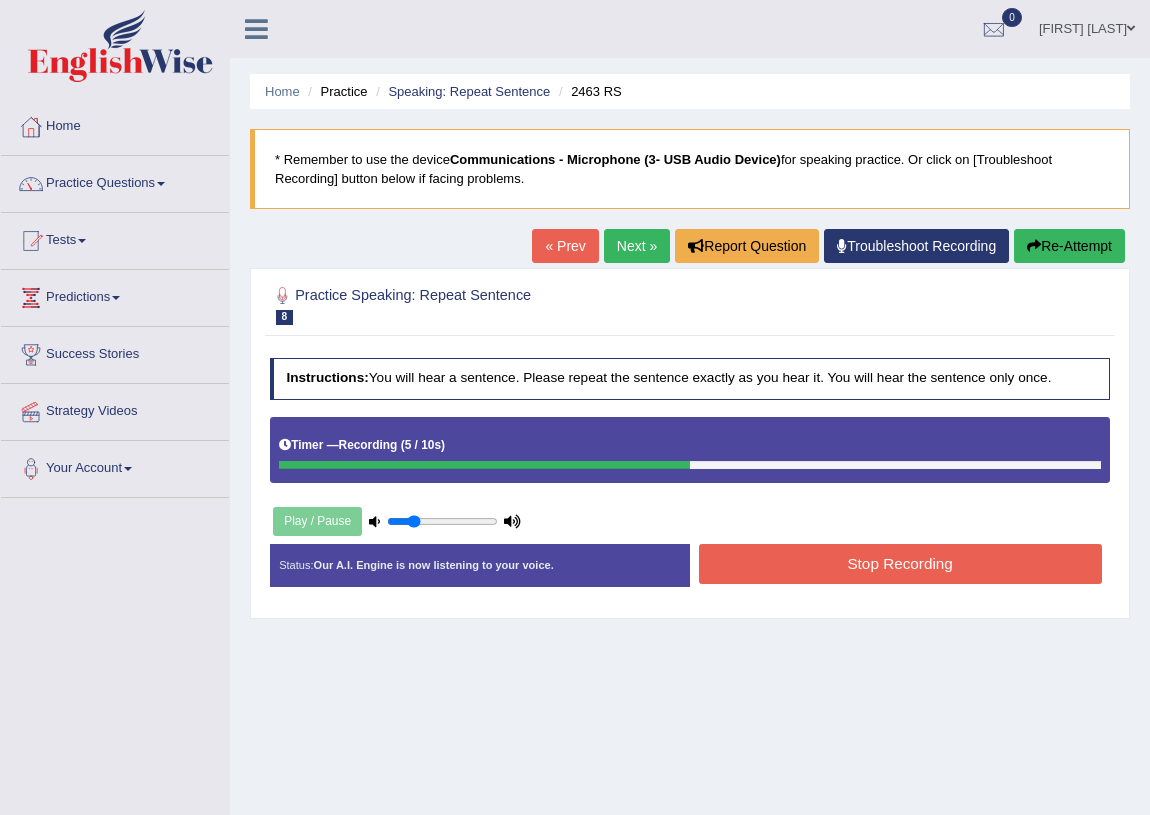 click on "Stop Recording" at bounding box center (900, 563) 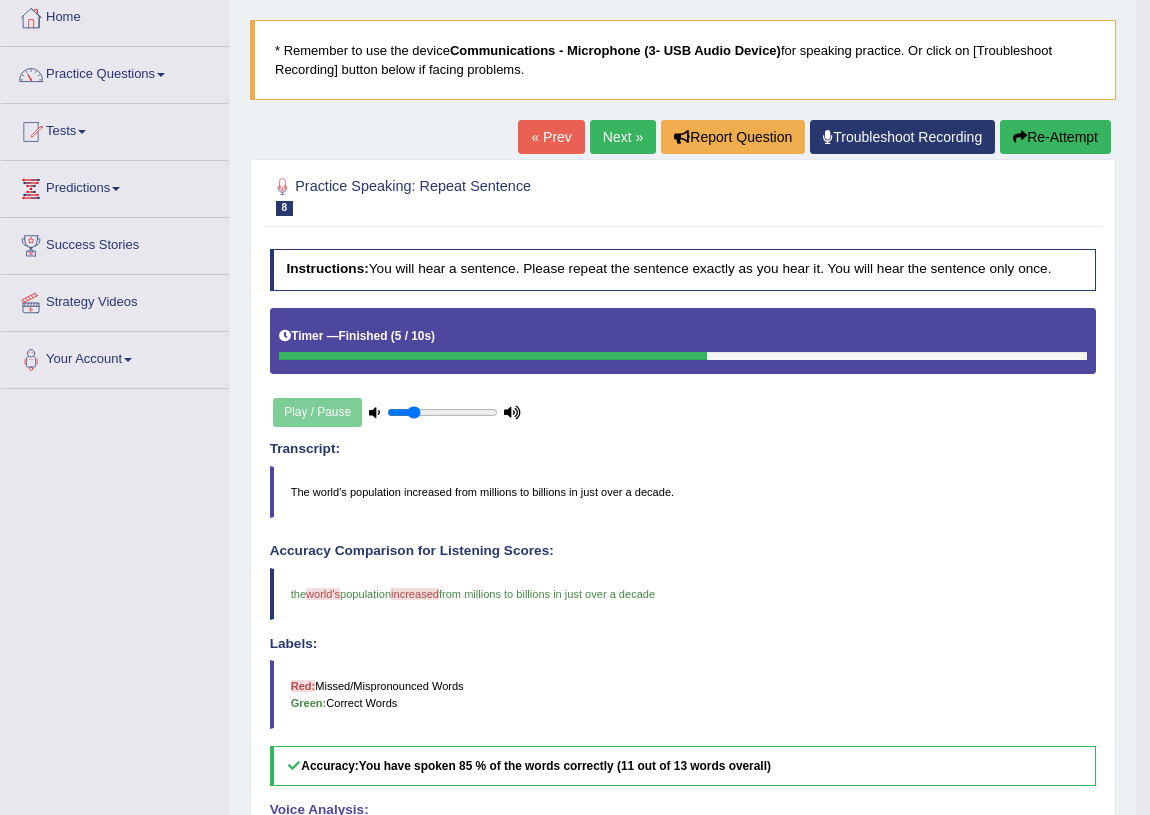 scroll, scrollTop: 107, scrollLeft: 0, axis: vertical 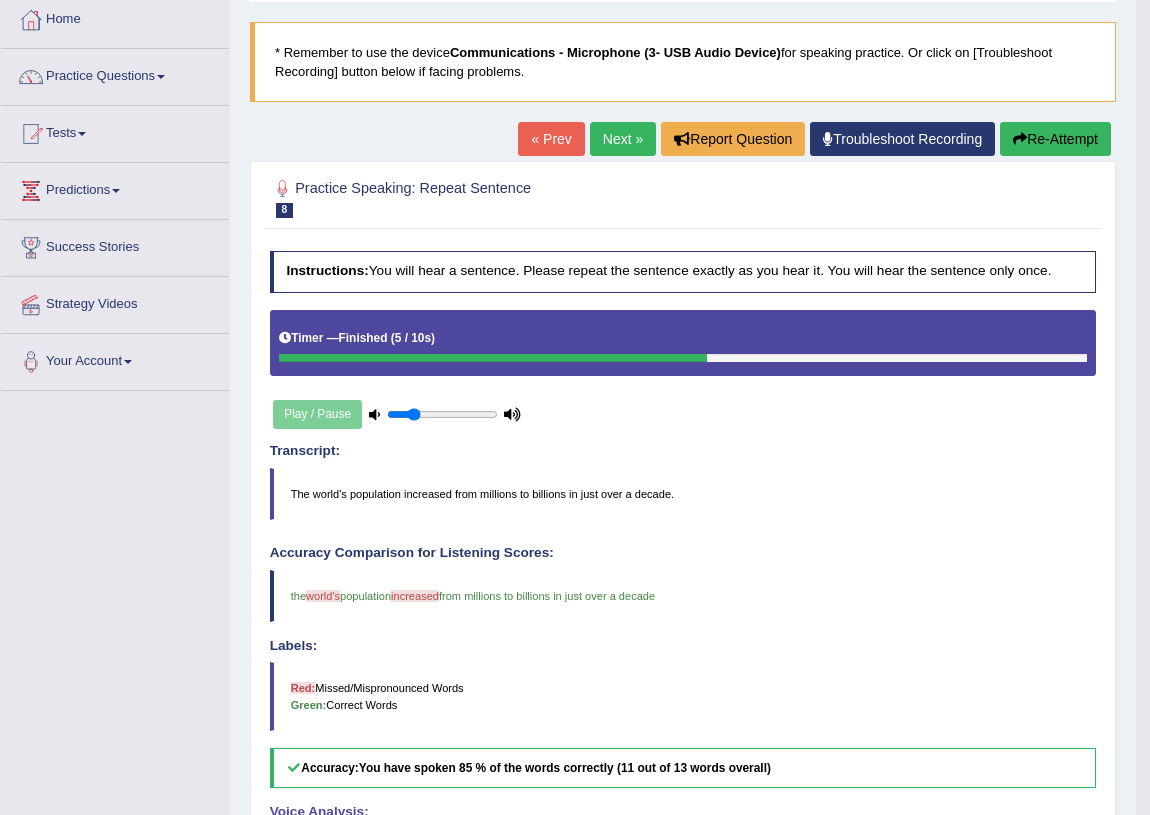 click on "Next »" at bounding box center (623, 139) 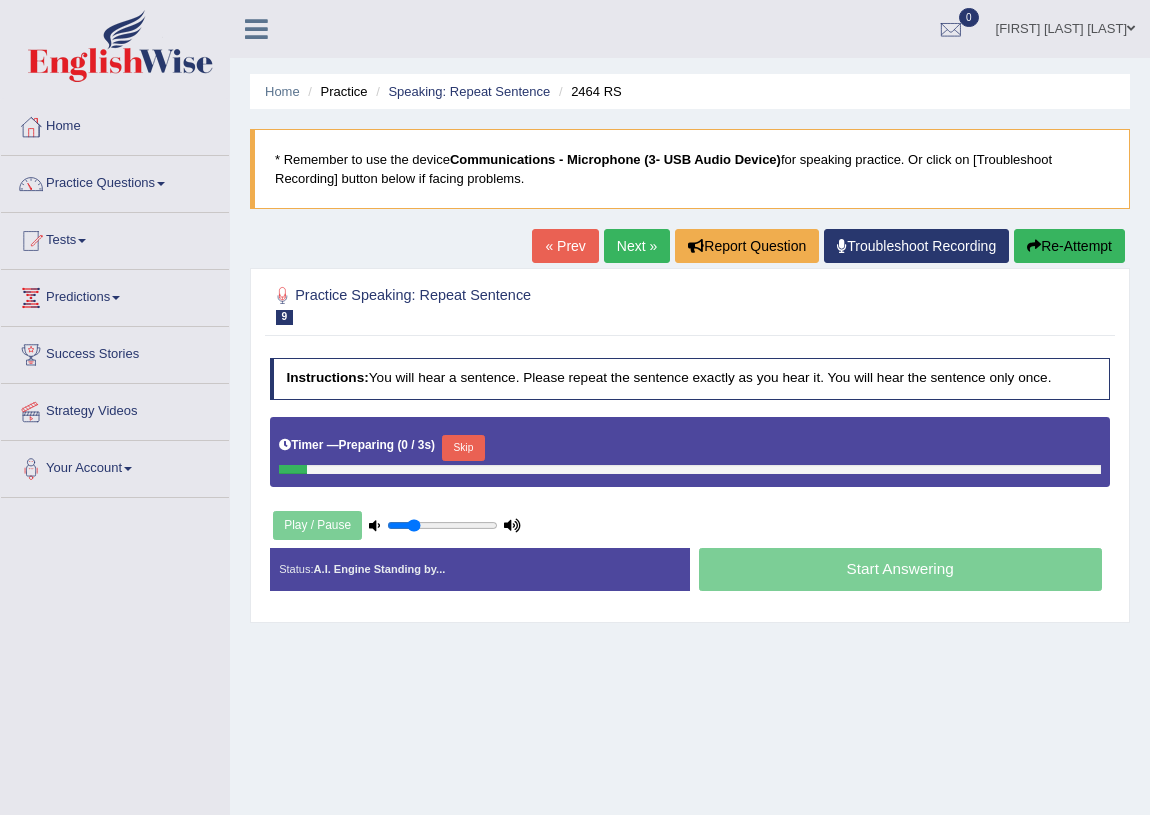 scroll, scrollTop: 0, scrollLeft: 0, axis: both 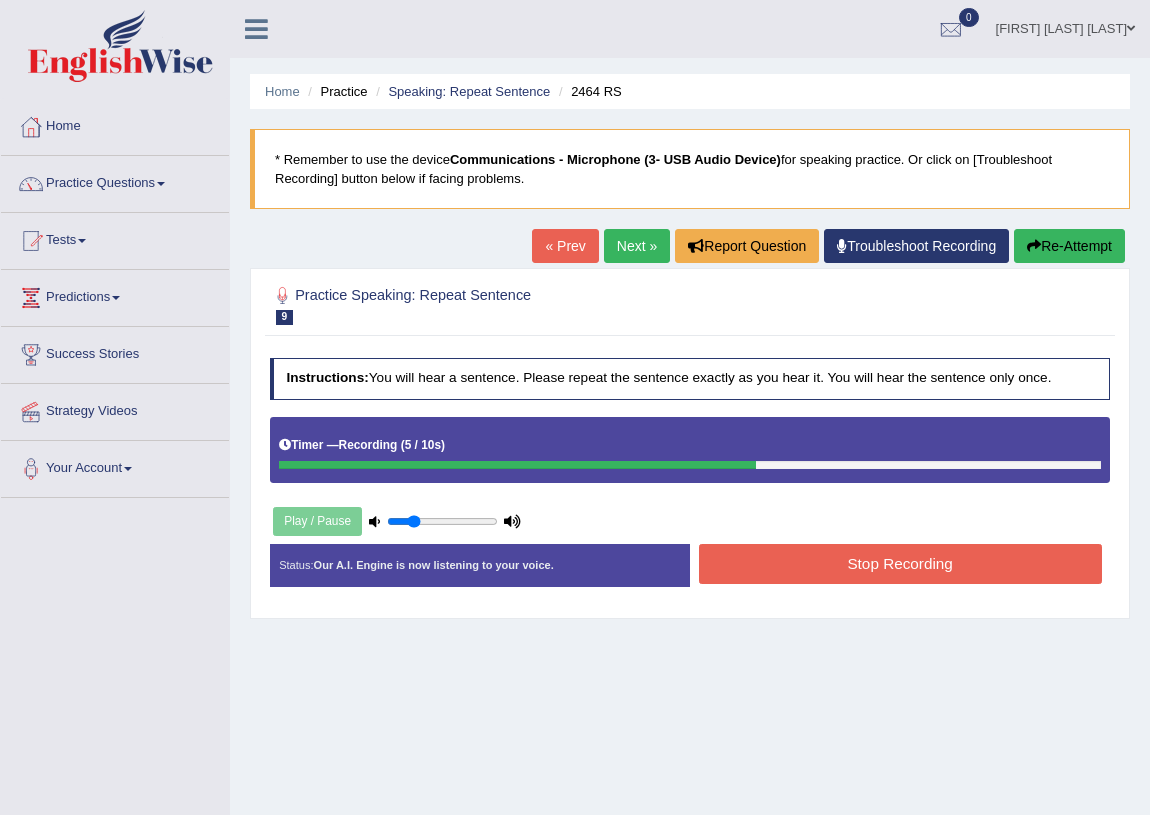 click on "Stop Recording" at bounding box center (900, 563) 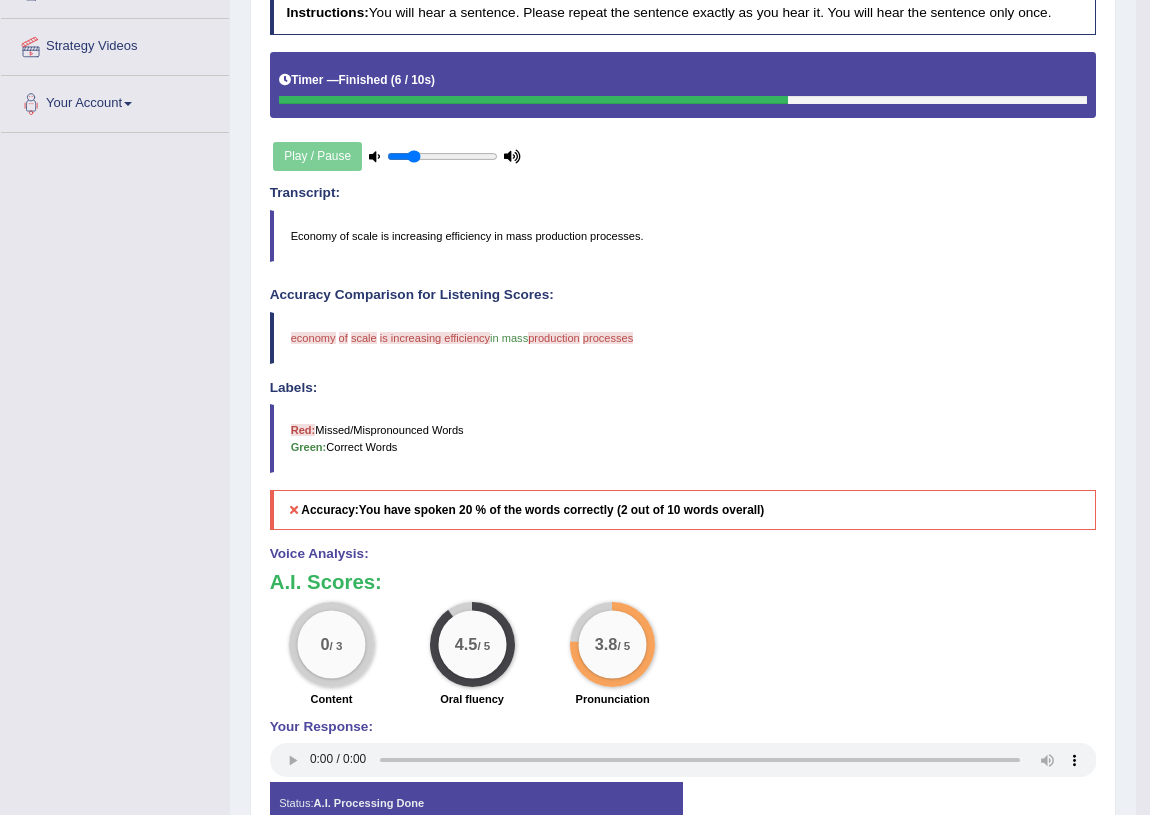 scroll, scrollTop: 16, scrollLeft: 0, axis: vertical 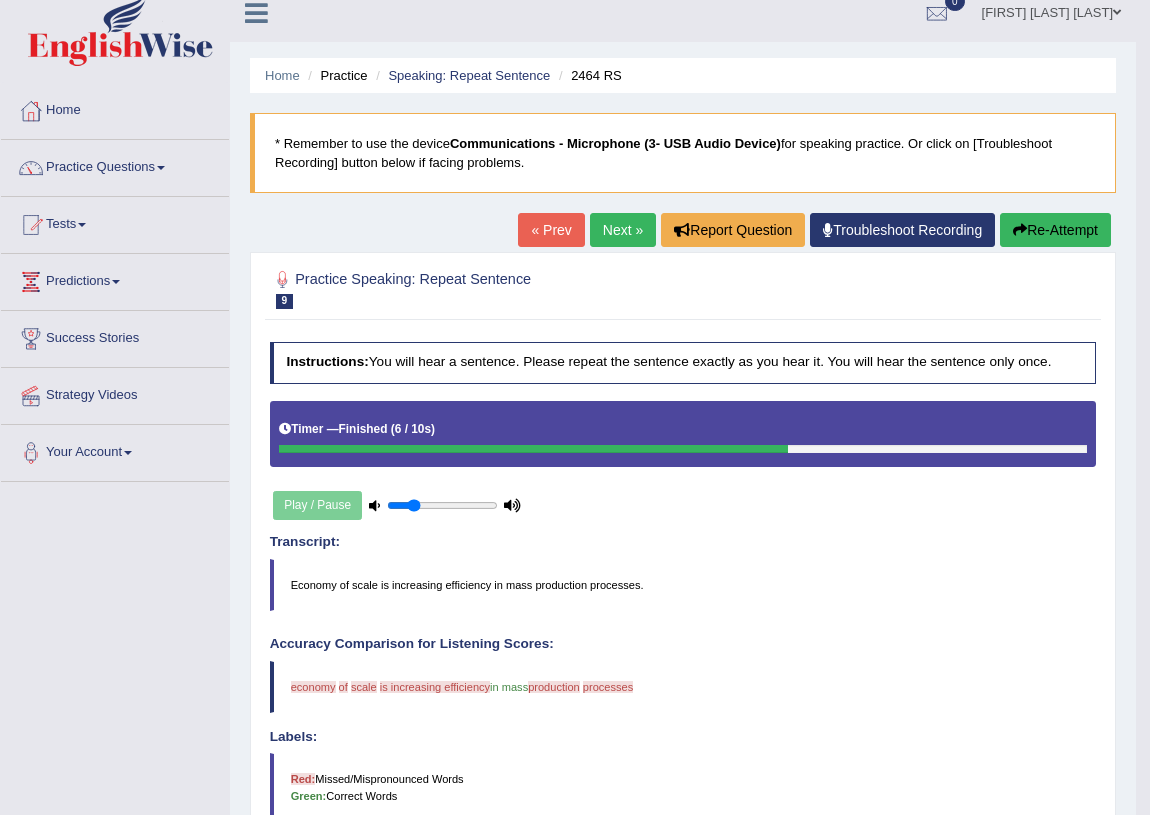 click on "Next »" at bounding box center [623, 230] 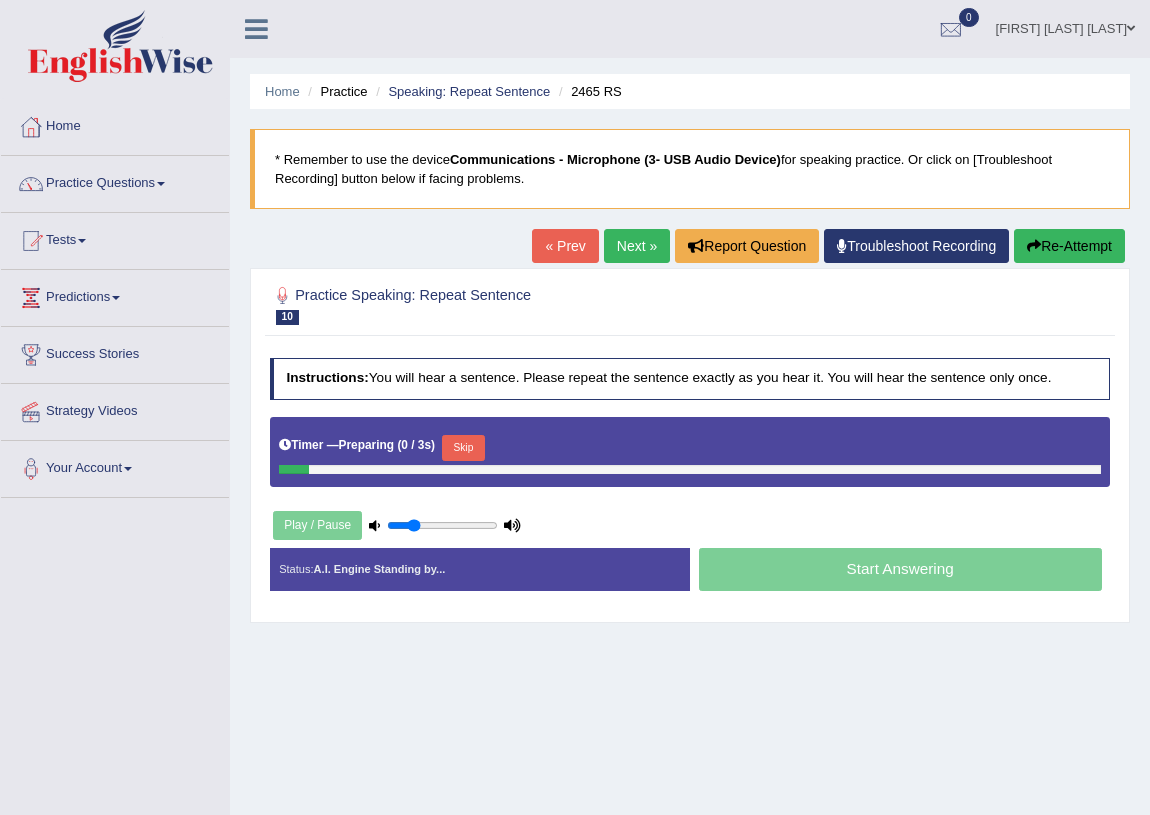 scroll, scrollTop: 0, scrollLeft: 0, axis: both 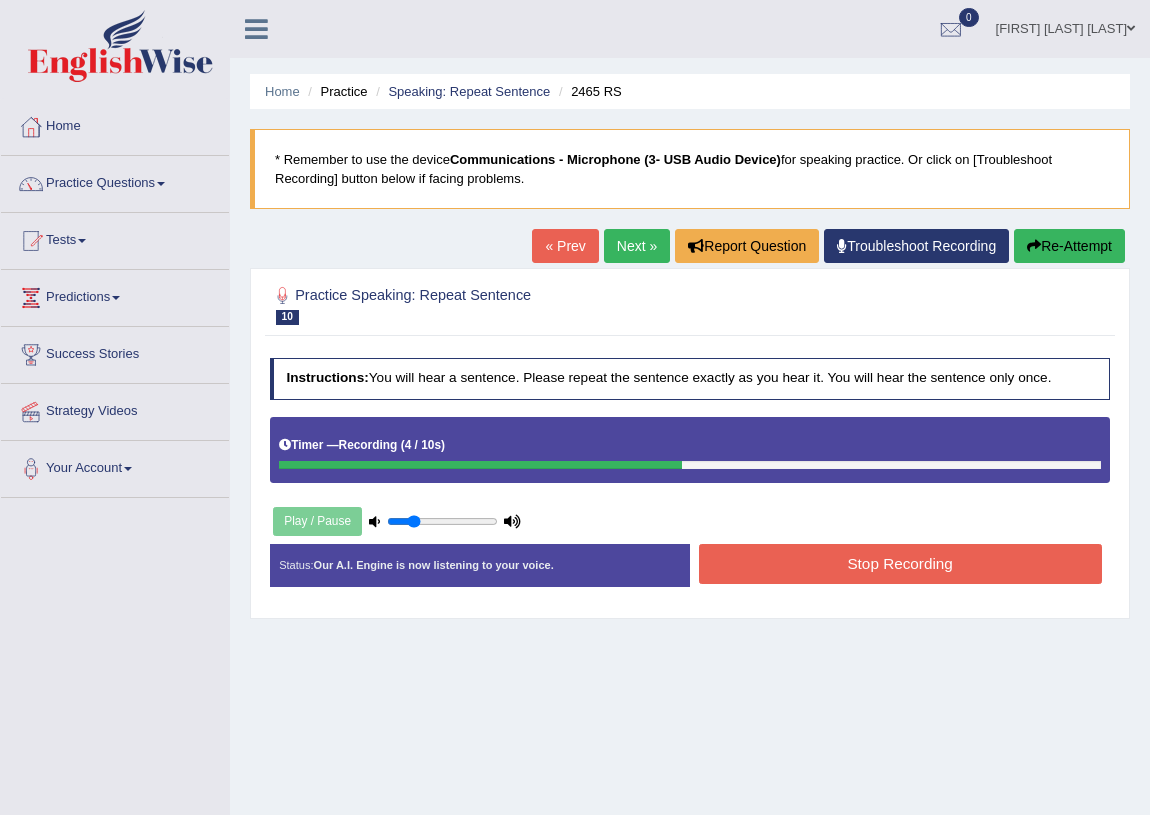 click on "Stop Recording" at bounding box center (900, 563) 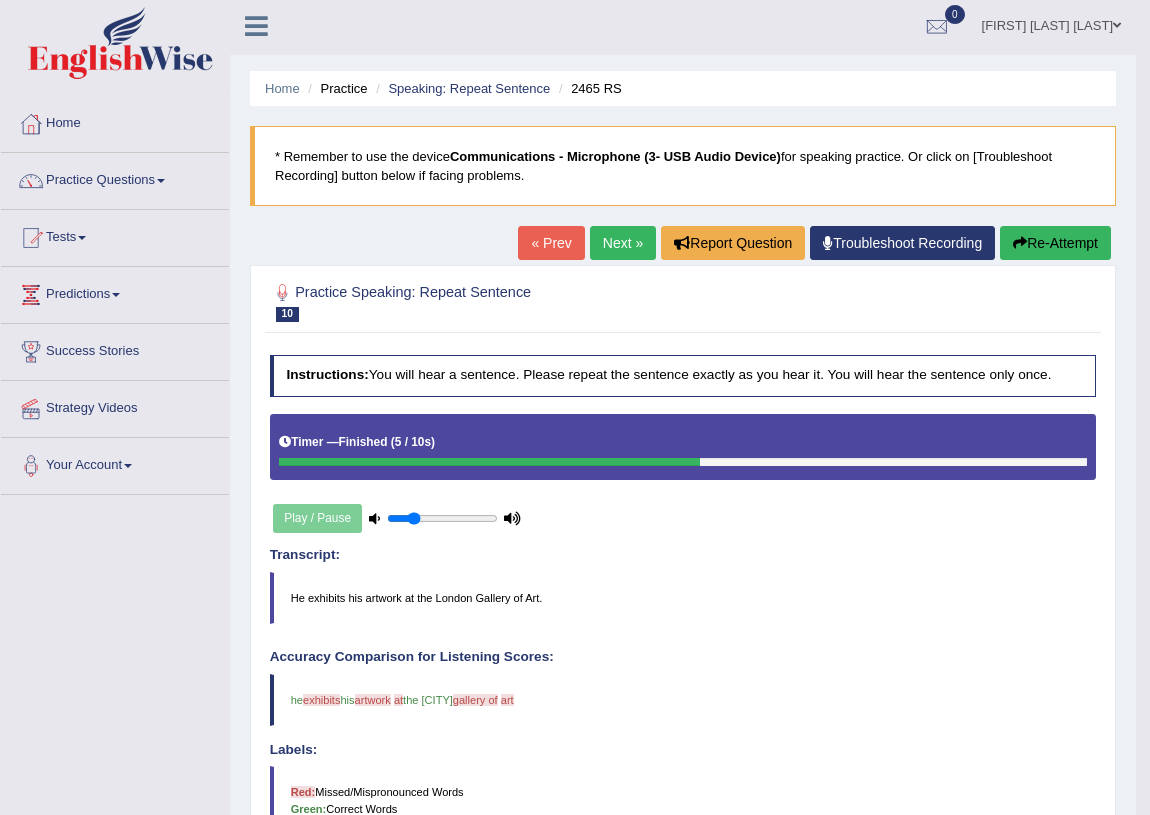 scroll, scrollTop: 0, scrollLeft: 0, axis: both 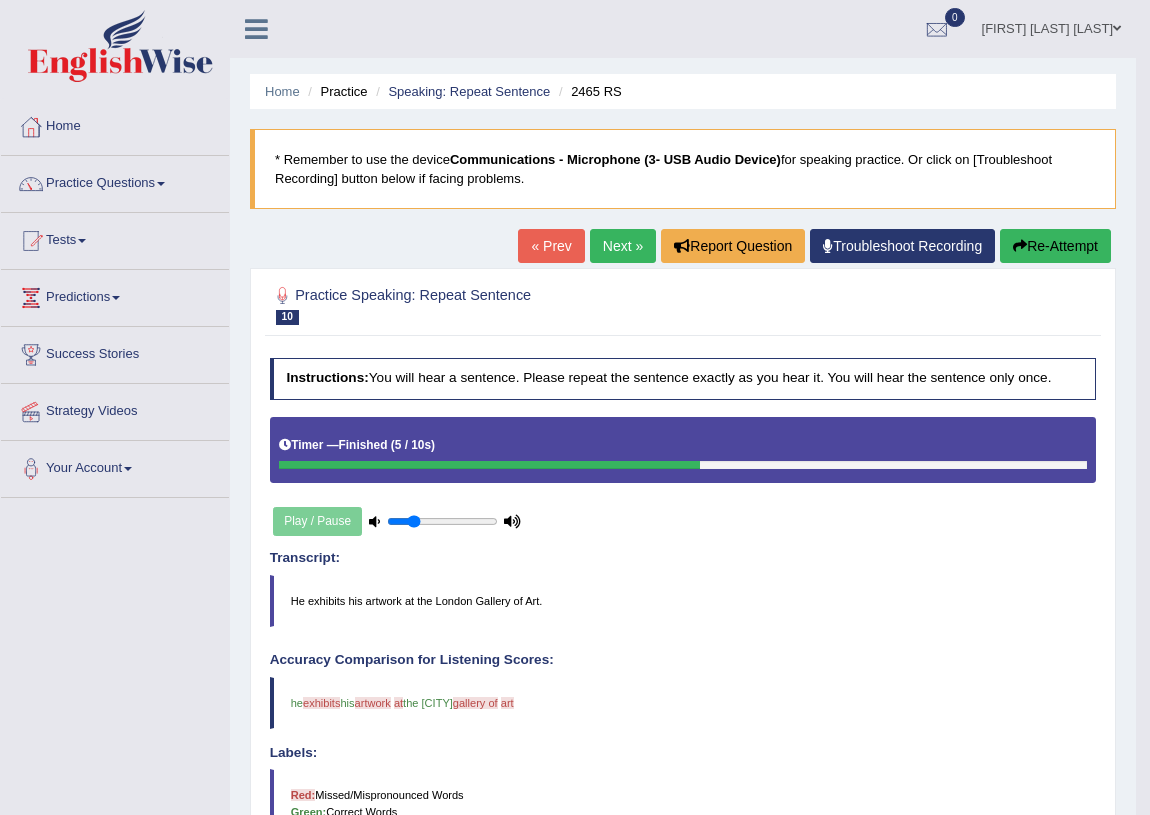 click on "Next »" at bounding box center [623, 246] 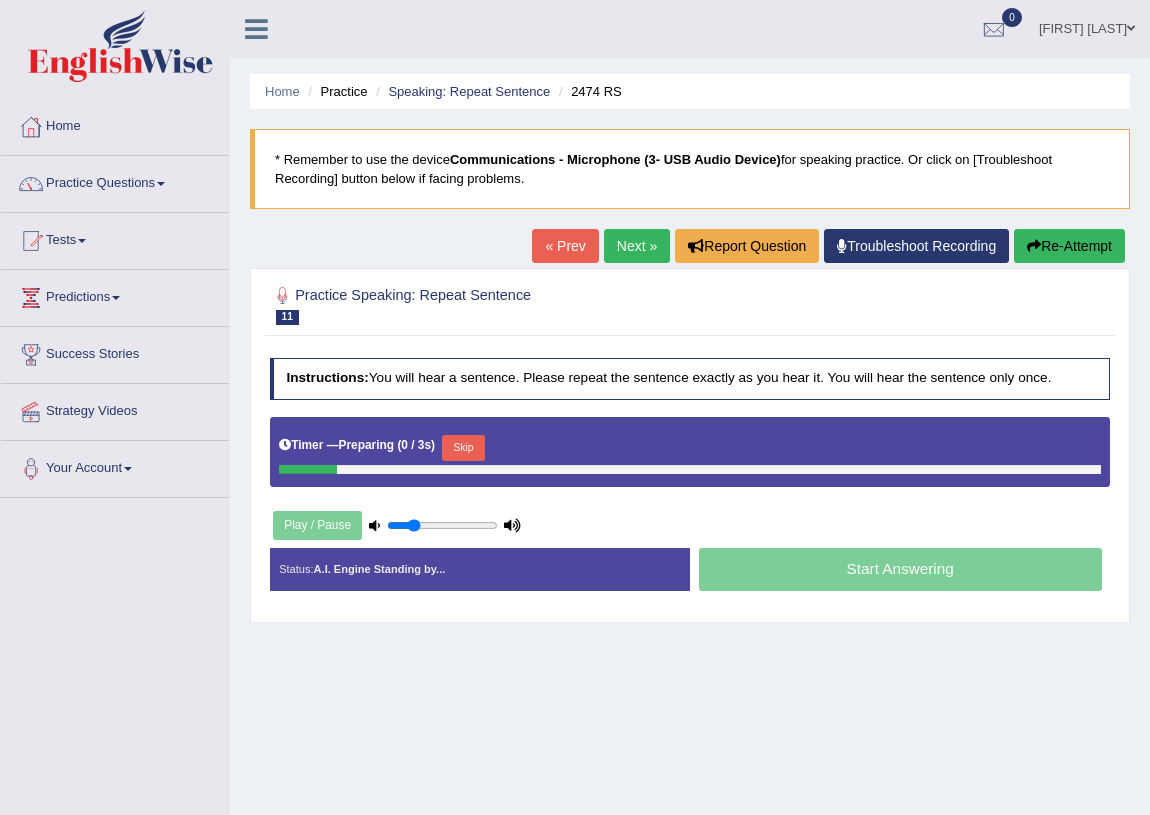 scroll, scrollTop: 0, scrollLeft: 0, axis: both 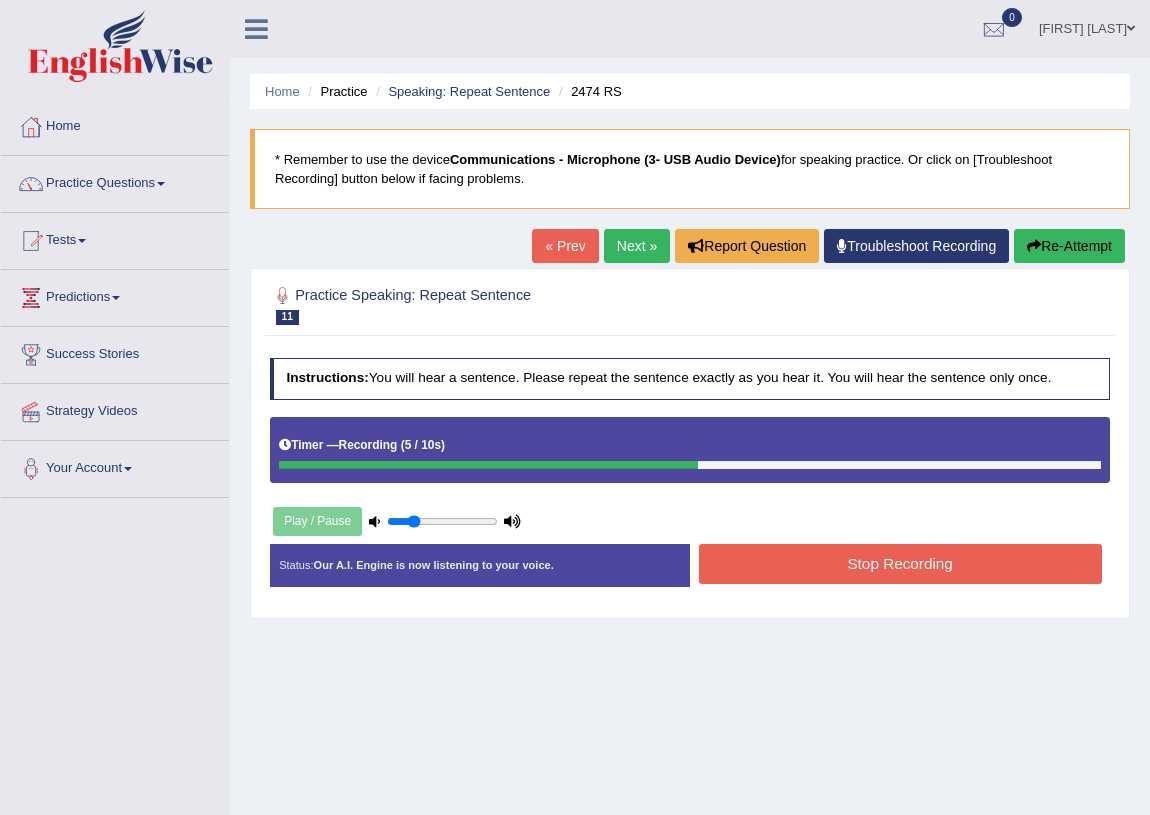 click on "Stop Recording" at bounding box center [900, 563] 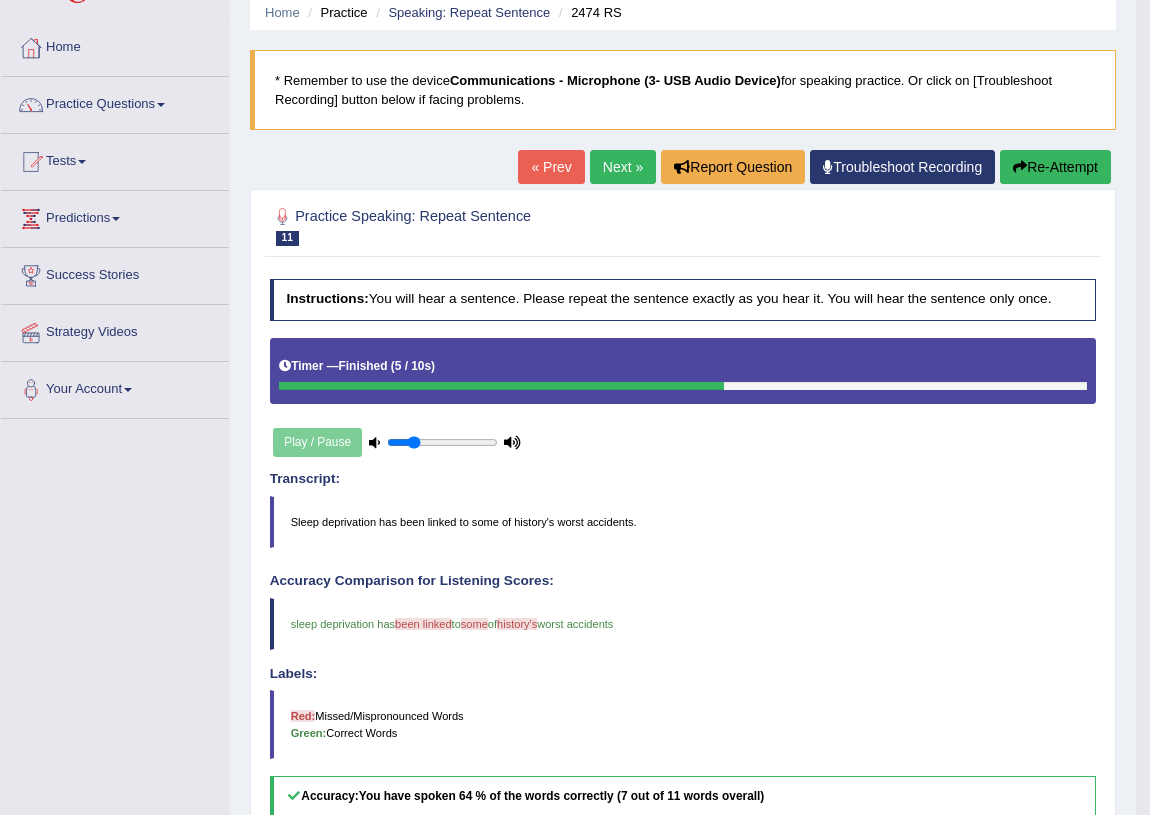 scroll, scrollTop: 0, scrollLeft: 0, axis: both 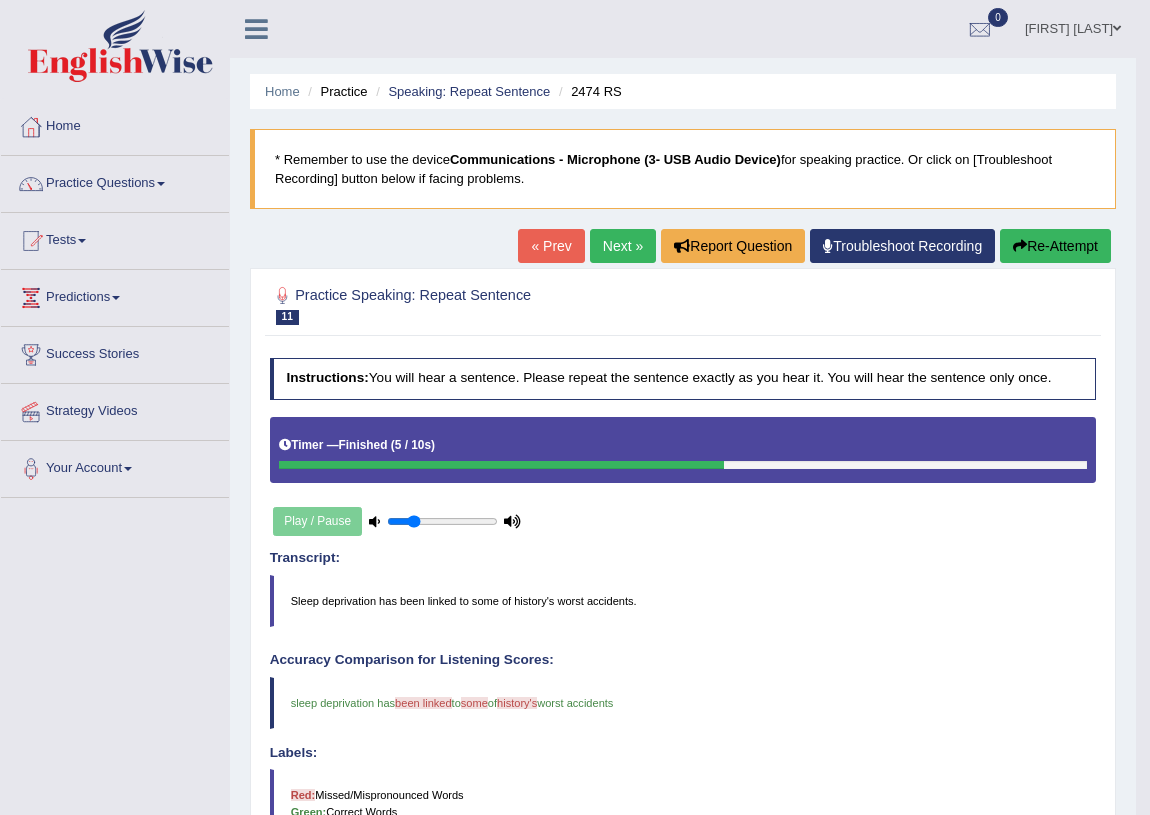 click on "Next »" at bounding box center (623, 246) 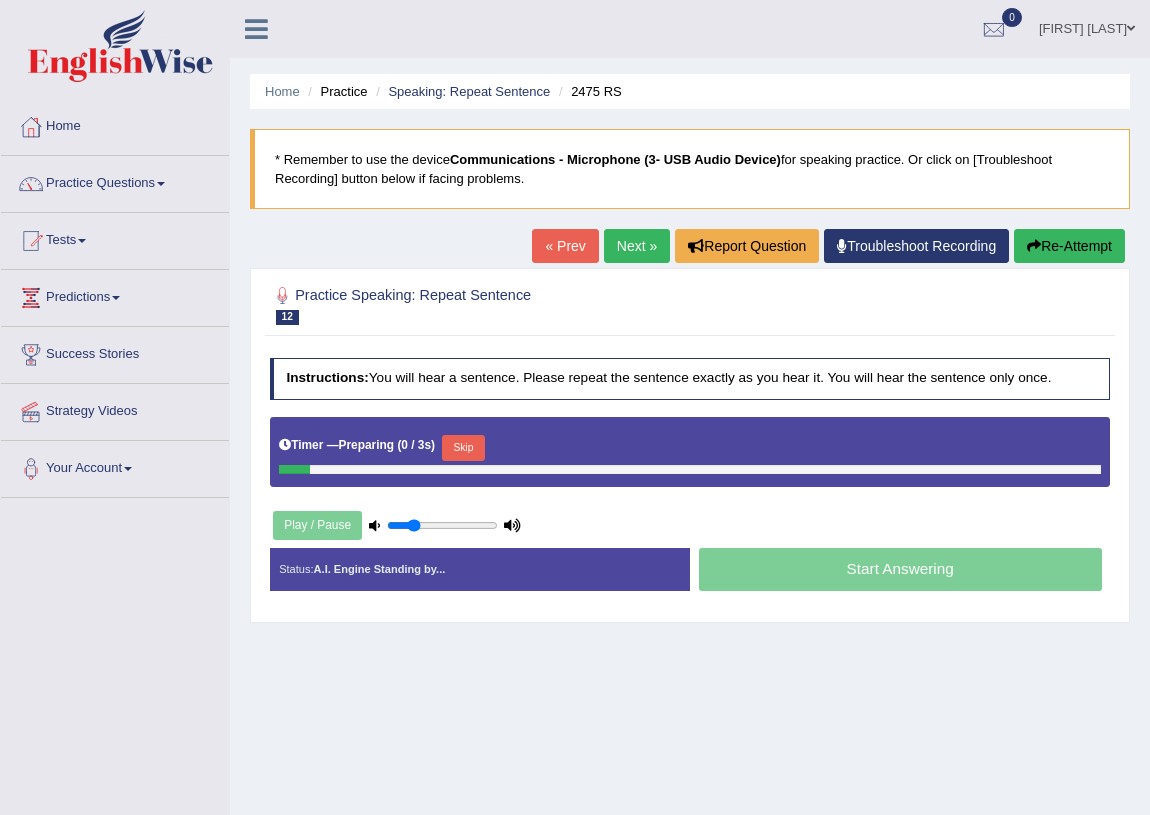 scroll, scrollTop: 0, scrollLeft: 0, axis: both 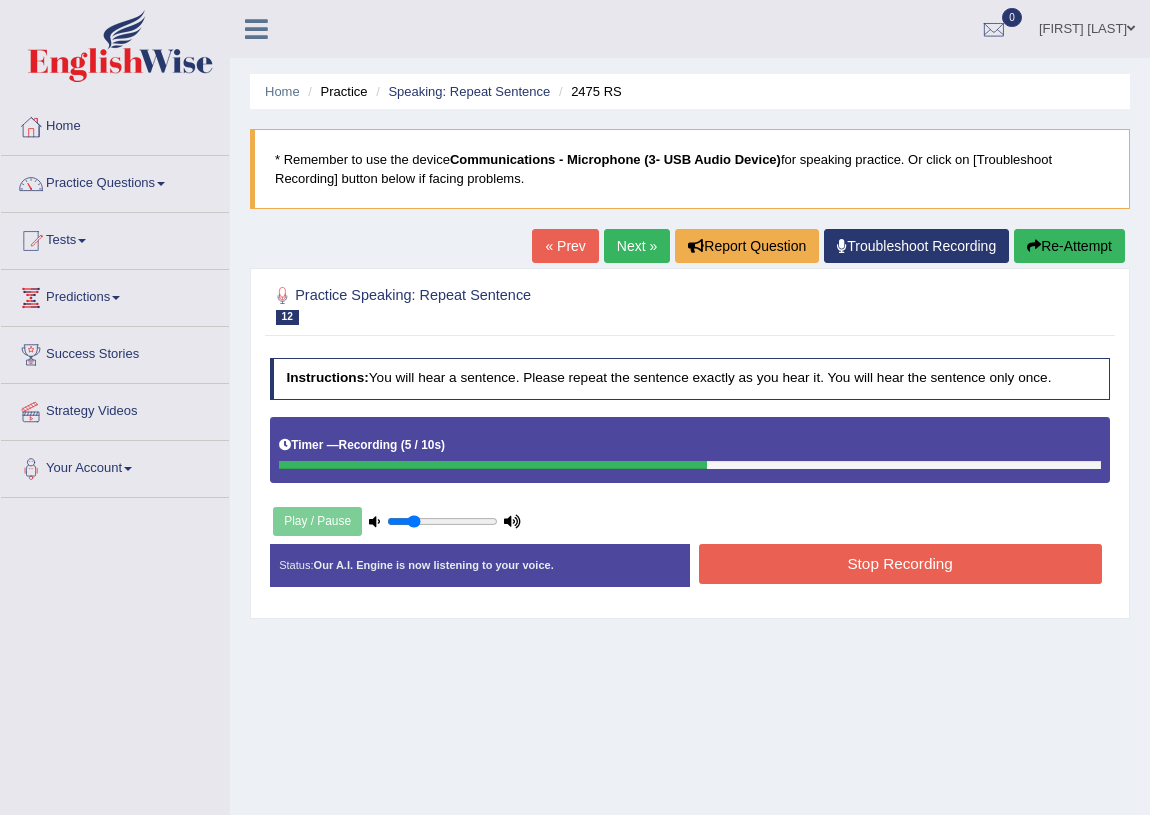 click on "Stop Recording" at bounding box center (900, 563) 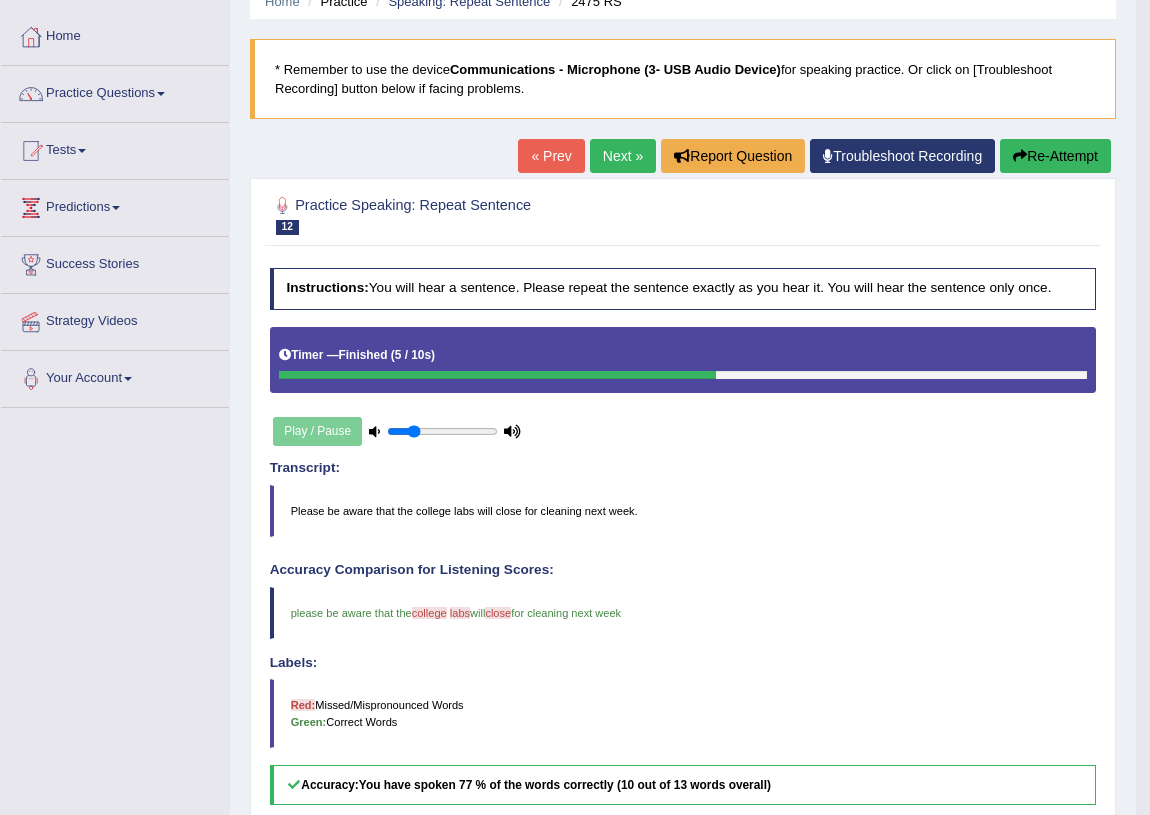 scroll, scrollTop: 272, scrollLeft: 0, axis: vertical 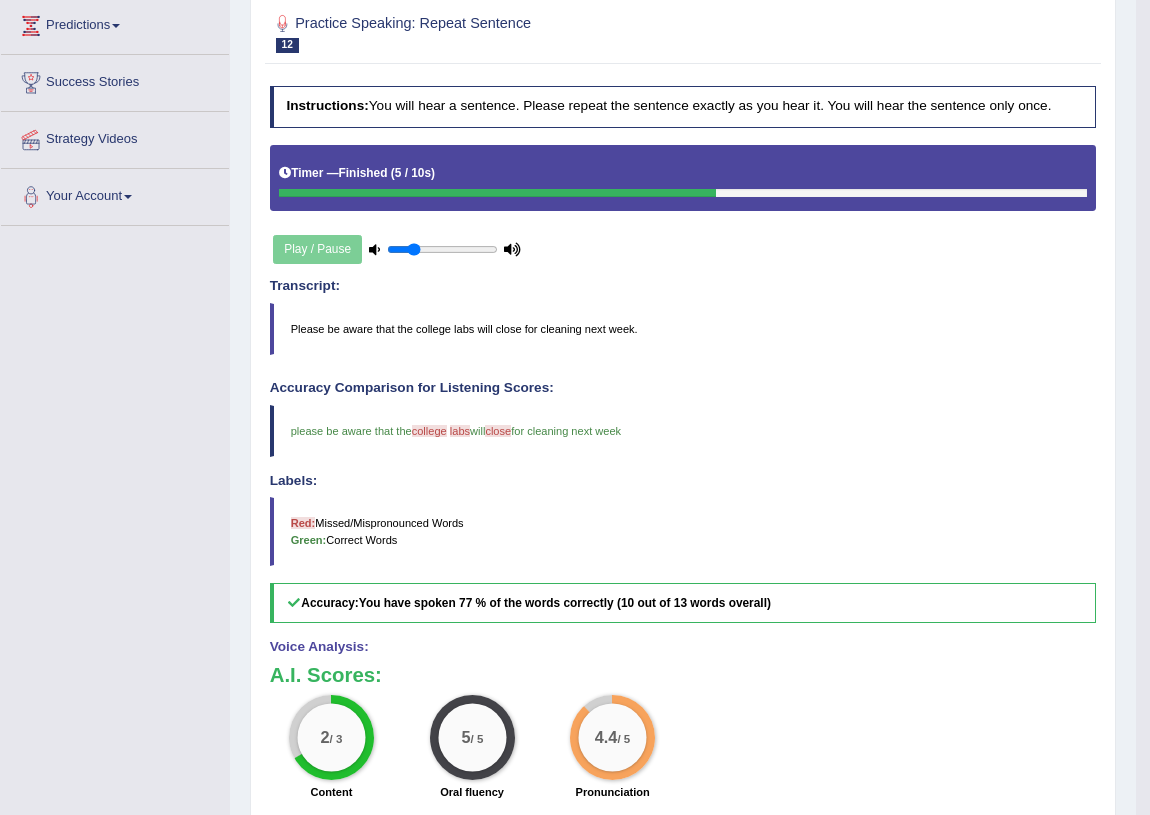 click on "Please be aware that the college labs will close for cleaning next week." at bounding box center [683, 329] 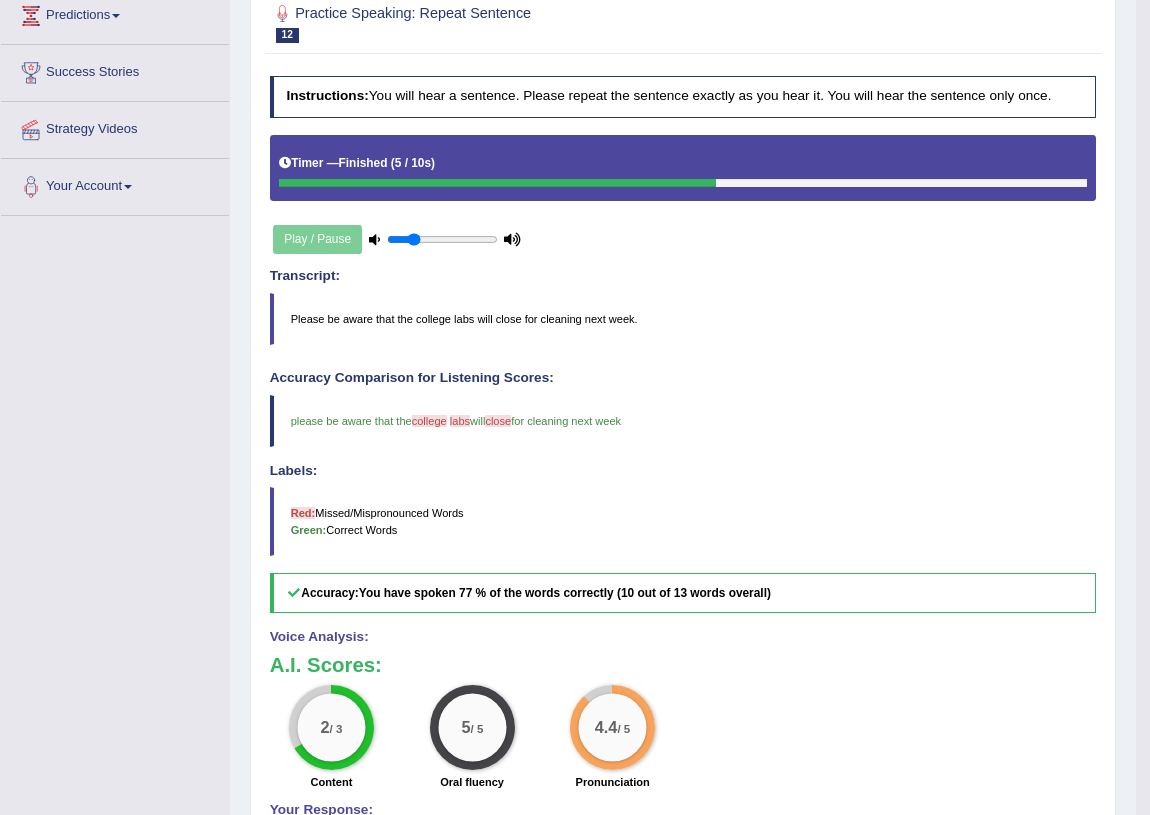 scroll, scrollTop: 16, scrollLeft: 0, axis: vertical 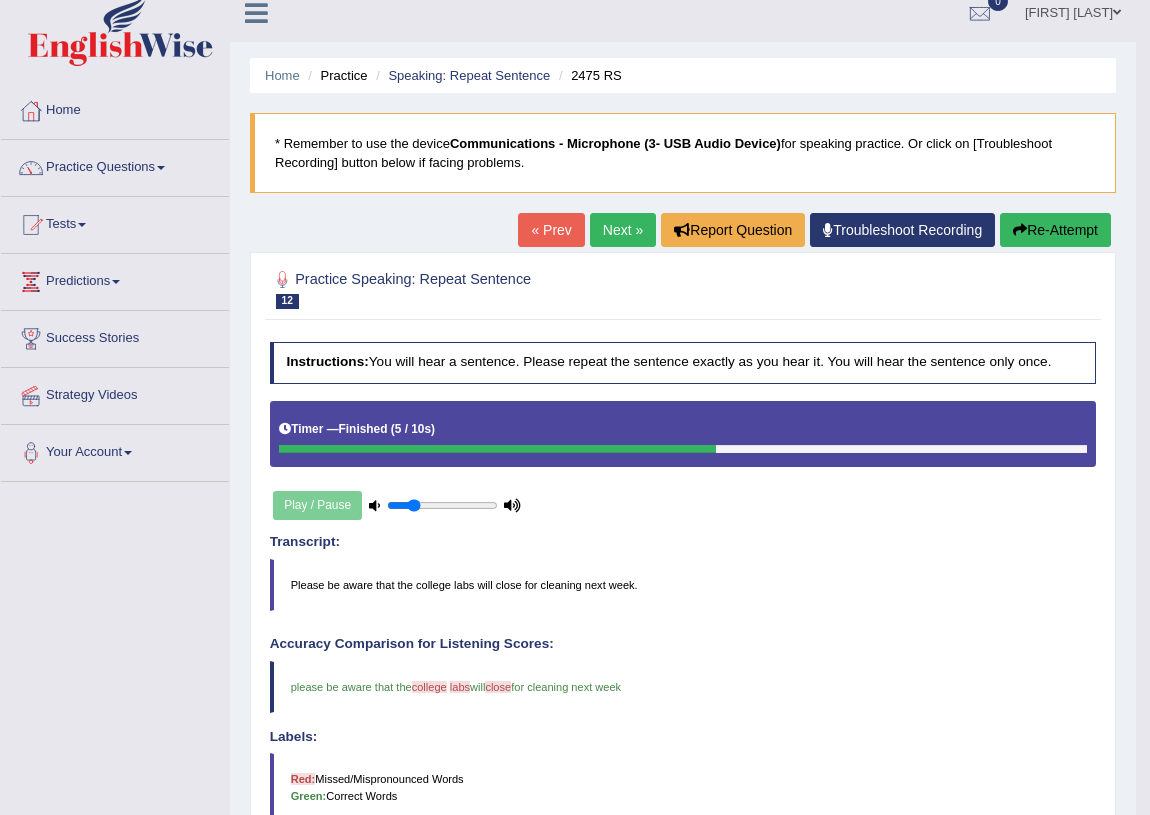 click on "Next »" at bounding box center (623, 230) 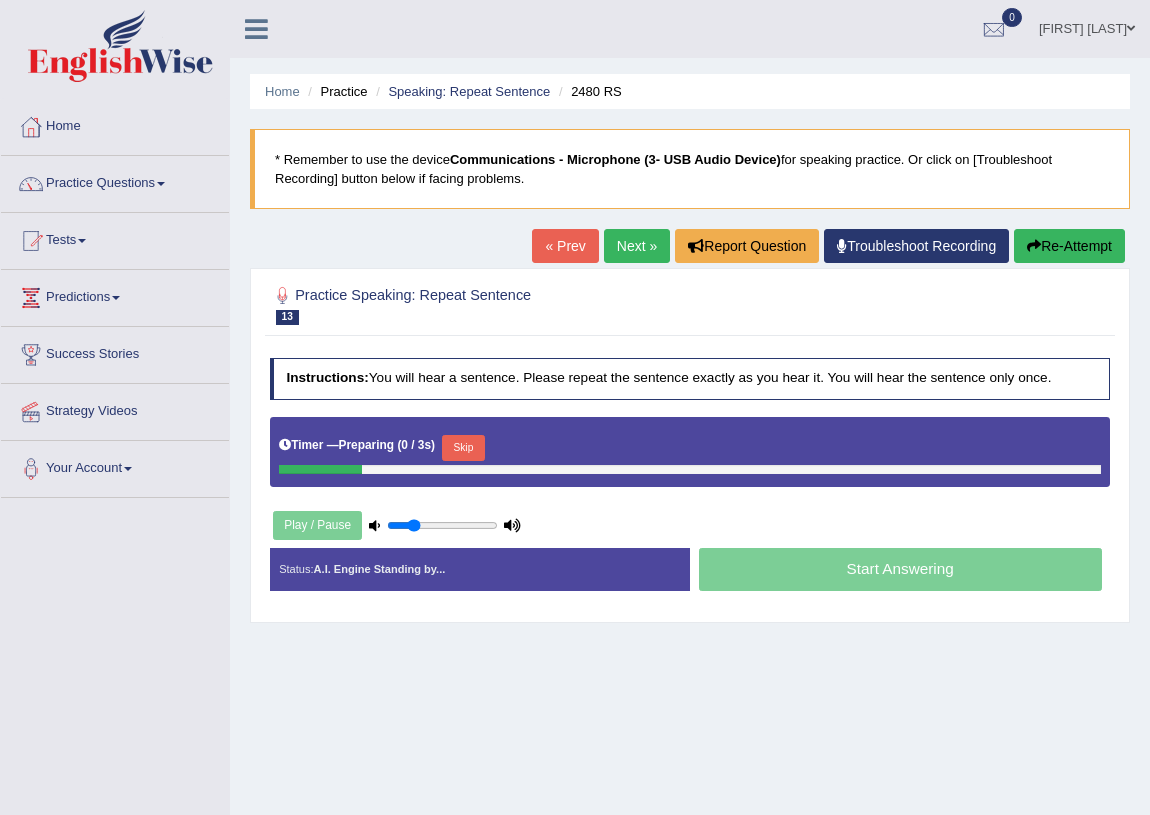 scroll, scrollTop: 0, scrollLeft: 0, axis: both 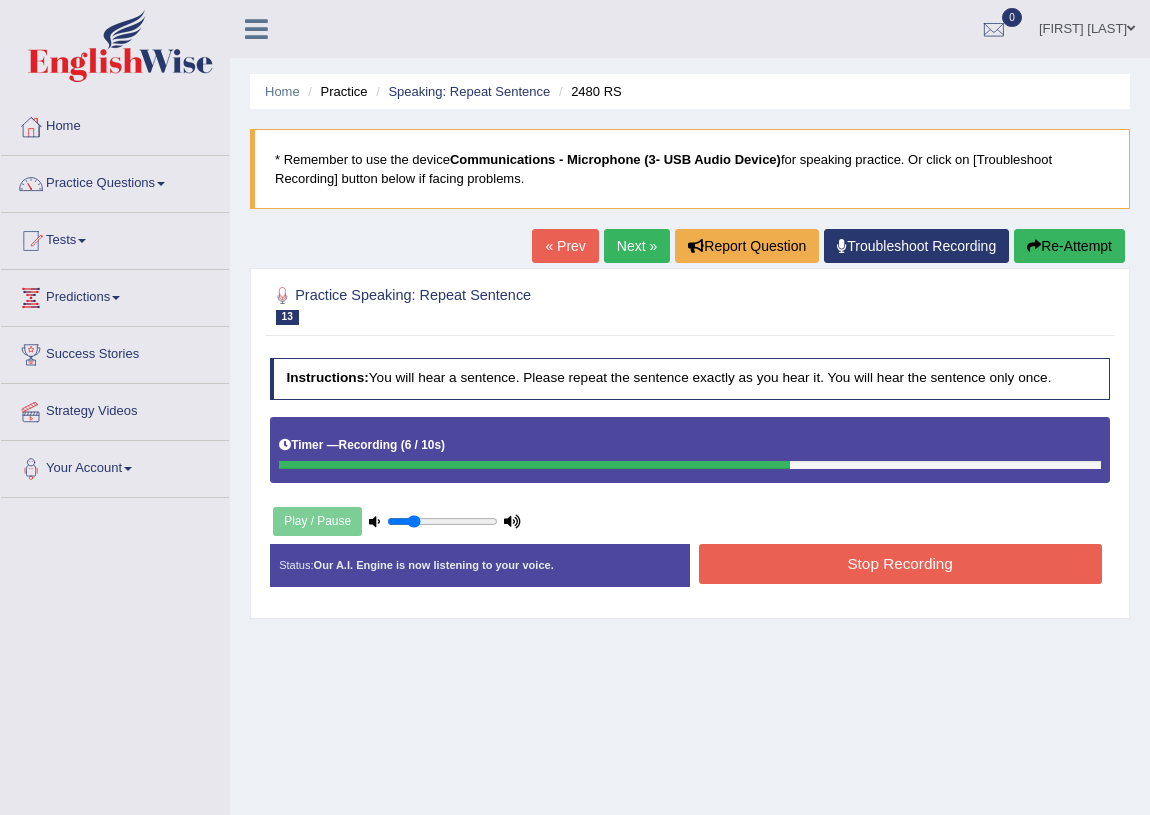 click on "Stop Recording" at bounding box center [900, 563] 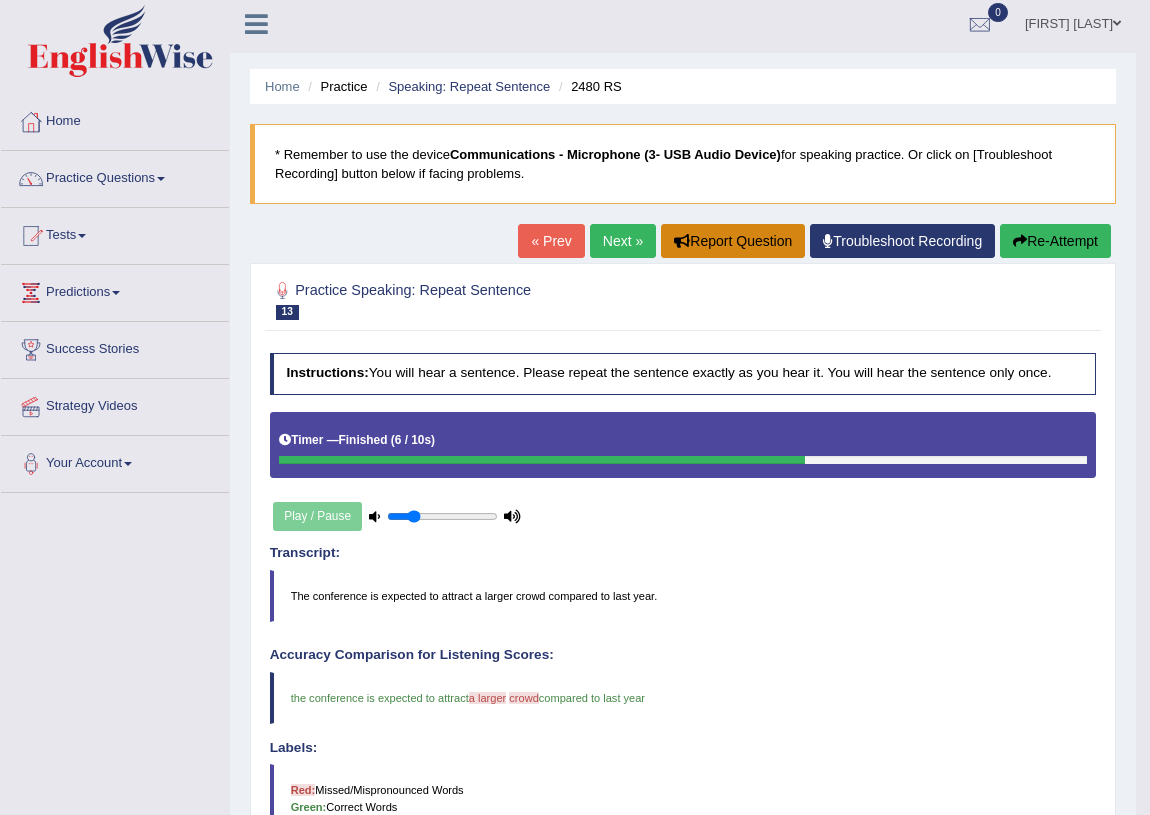 scroll, scrollTop: 0, scrollLeft: 0, axis: both 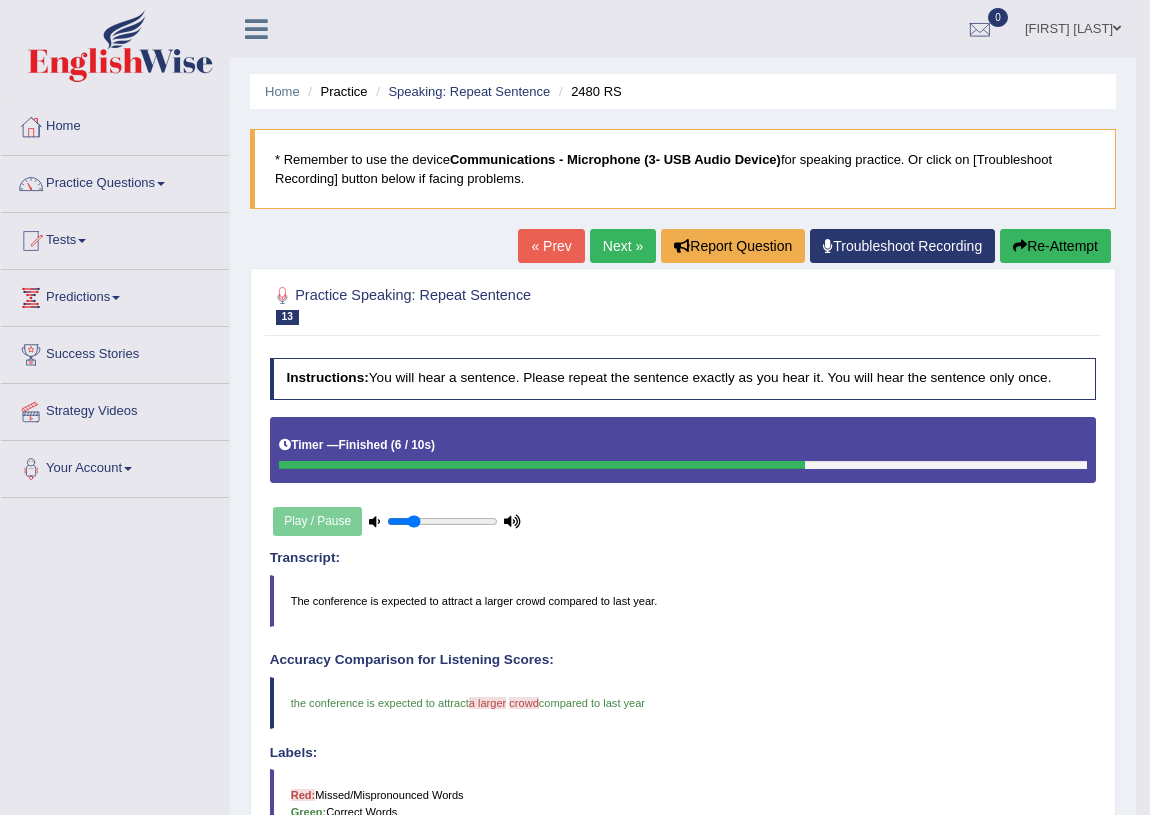 click on "« Prev Next »  Report Question  Troubleshoot Recording  Re-Attempt" at bounding box center (817, 248) 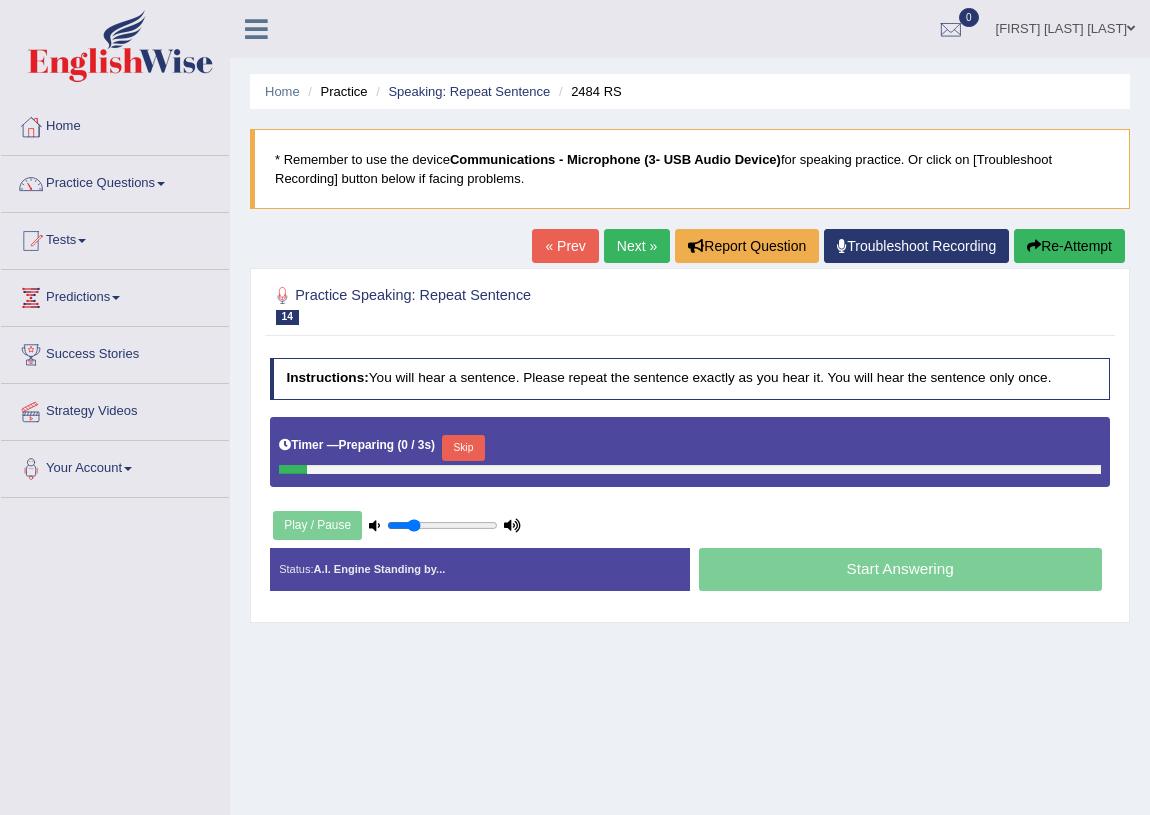 scroll, scrollTop: 0, scrollLeft: 0, axis: both 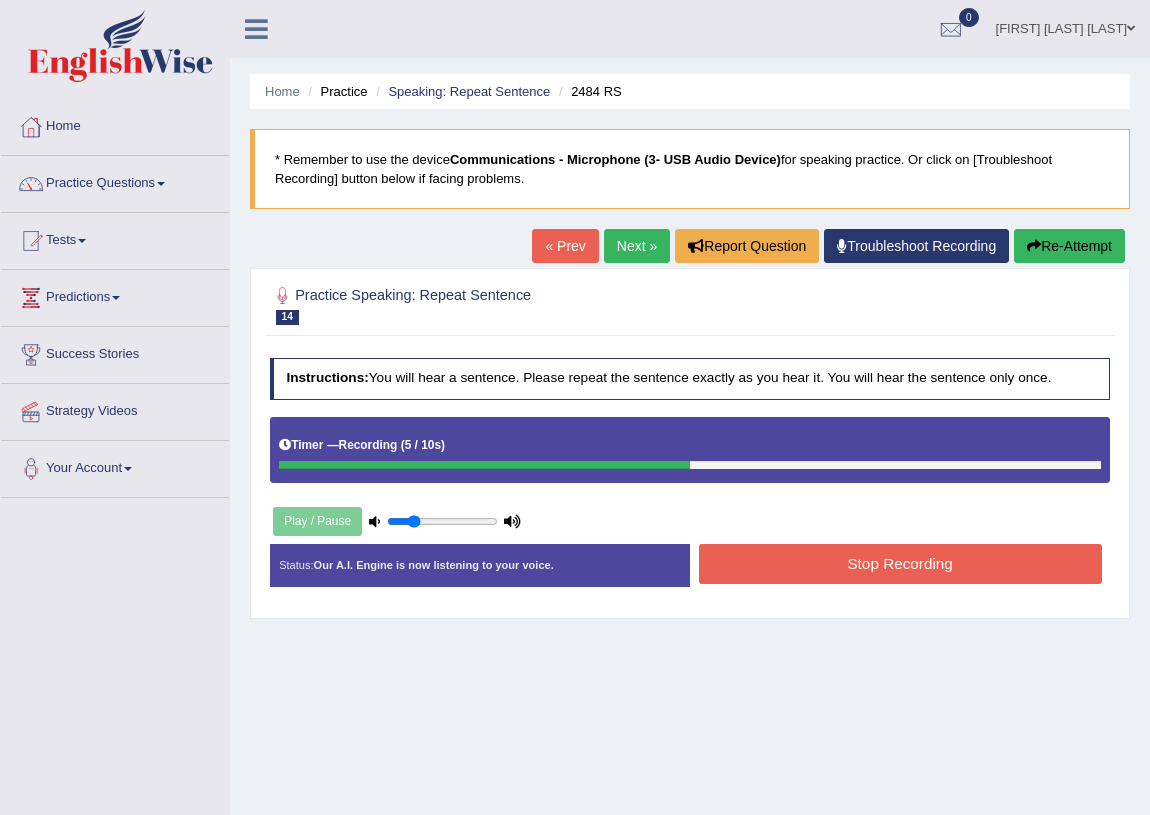 click on "Stop Recording" at bounding box center (900, 563) 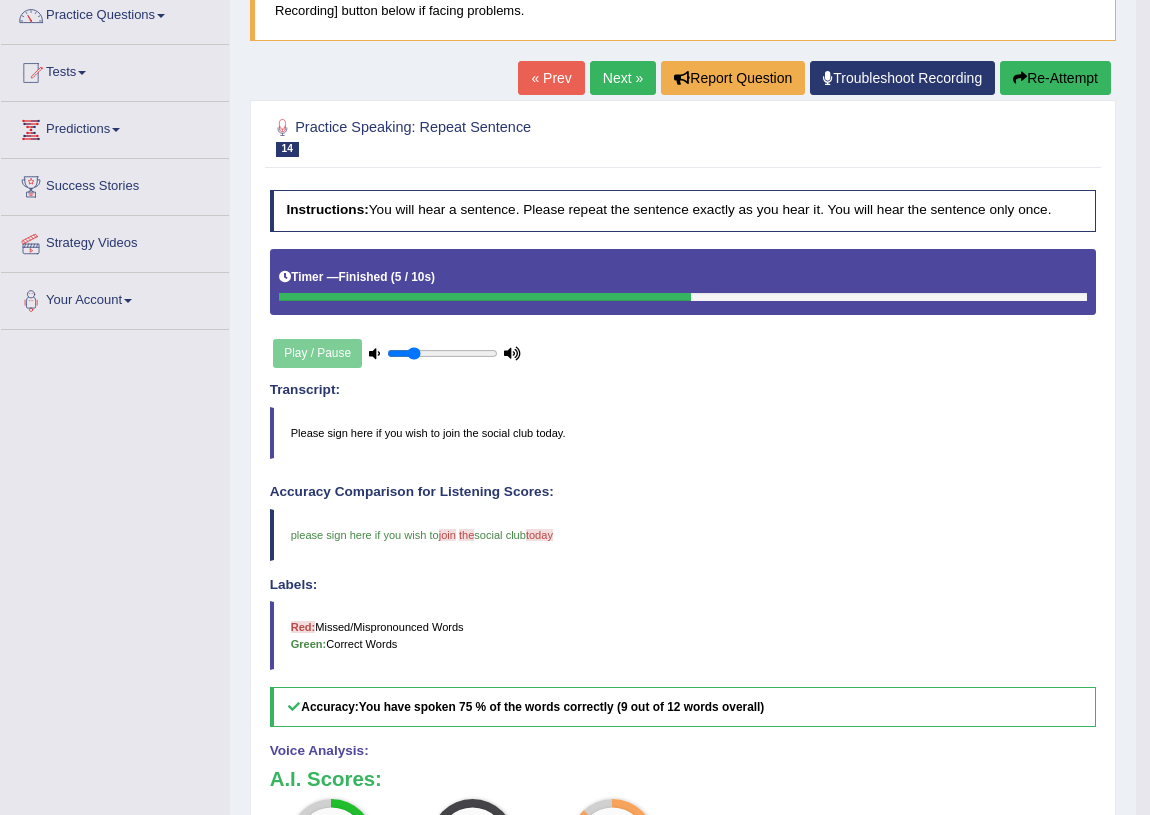 scroll, scrollTop: 0, scrollLeft: 0, axis: both 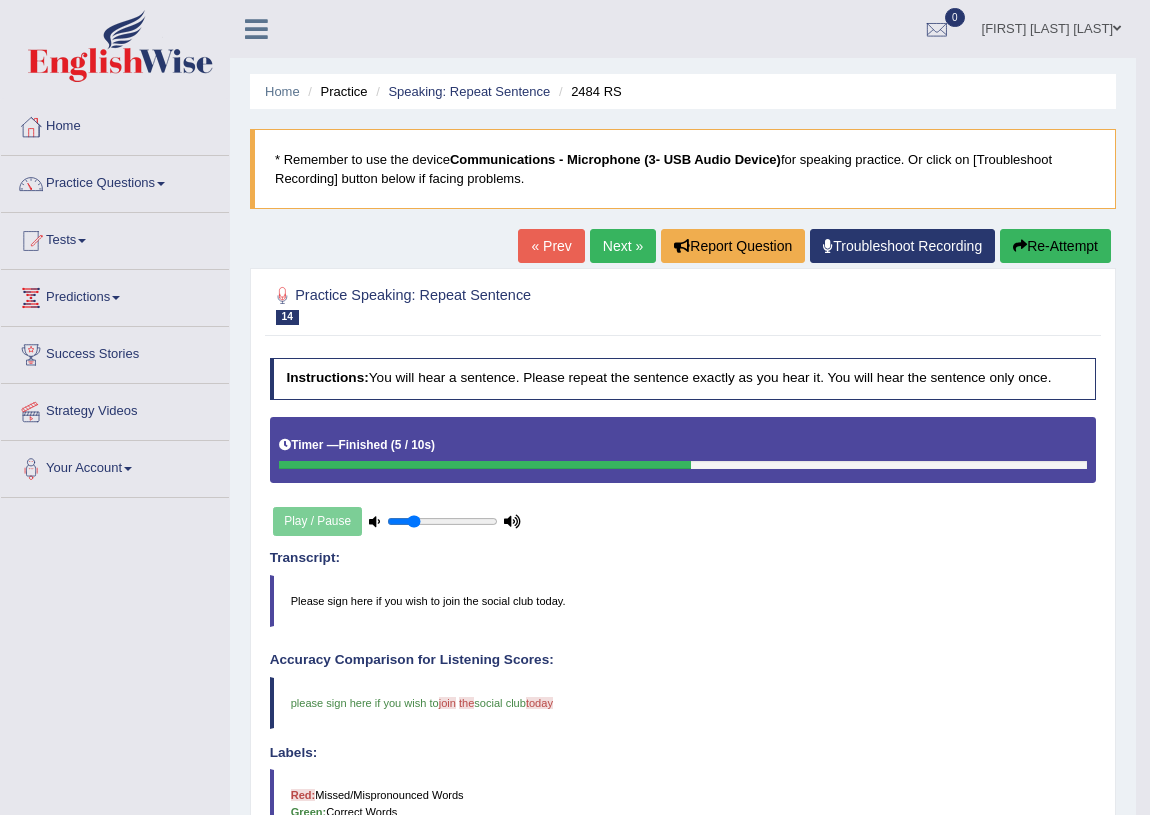 click on "Next »" at bounding box center (623, 246) 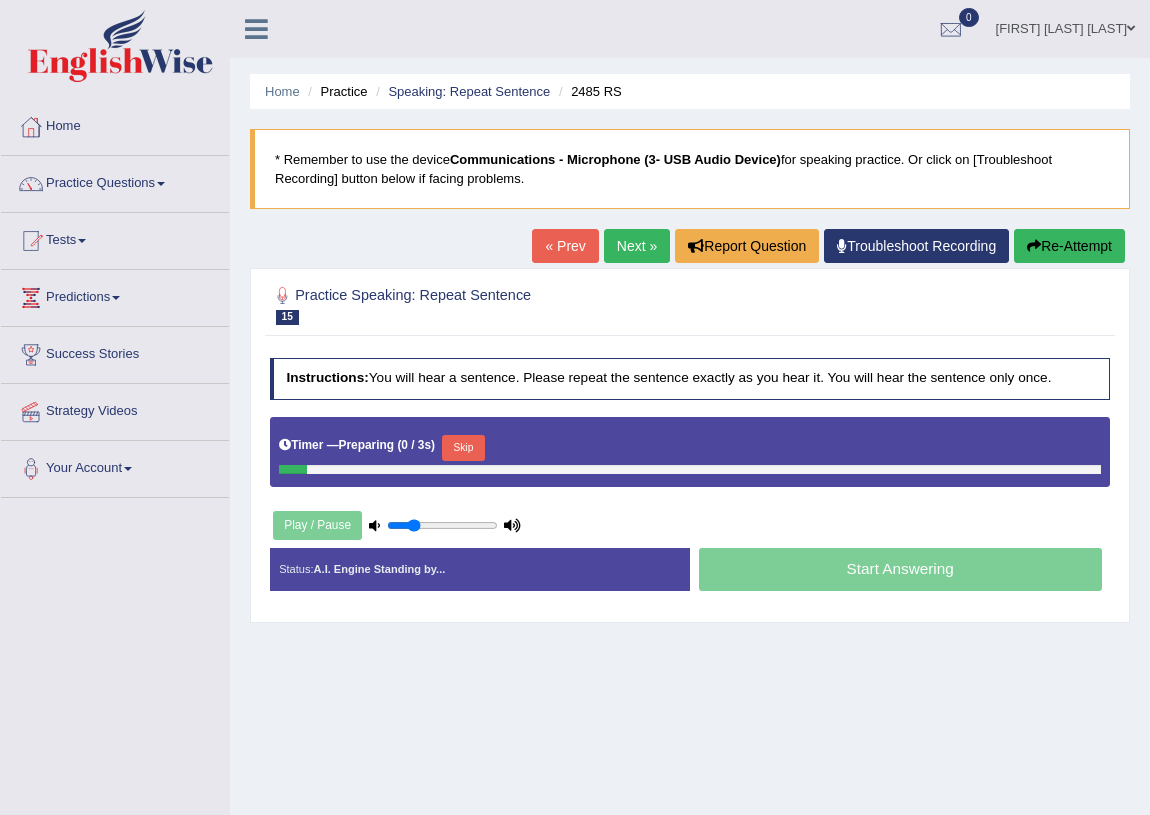 scroll, scrollTop: 0, scrollLeft: 0, axis: both 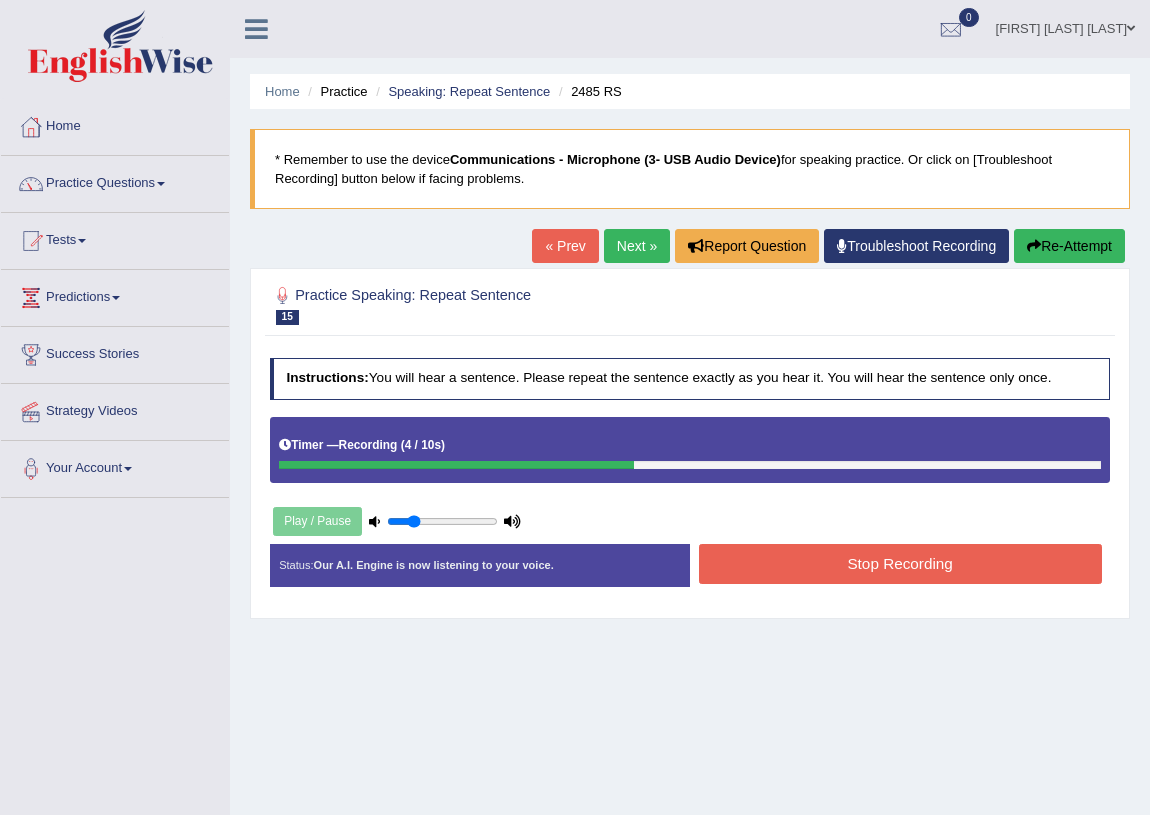 click on "Stop Recording" at bounding box center [900, 563] 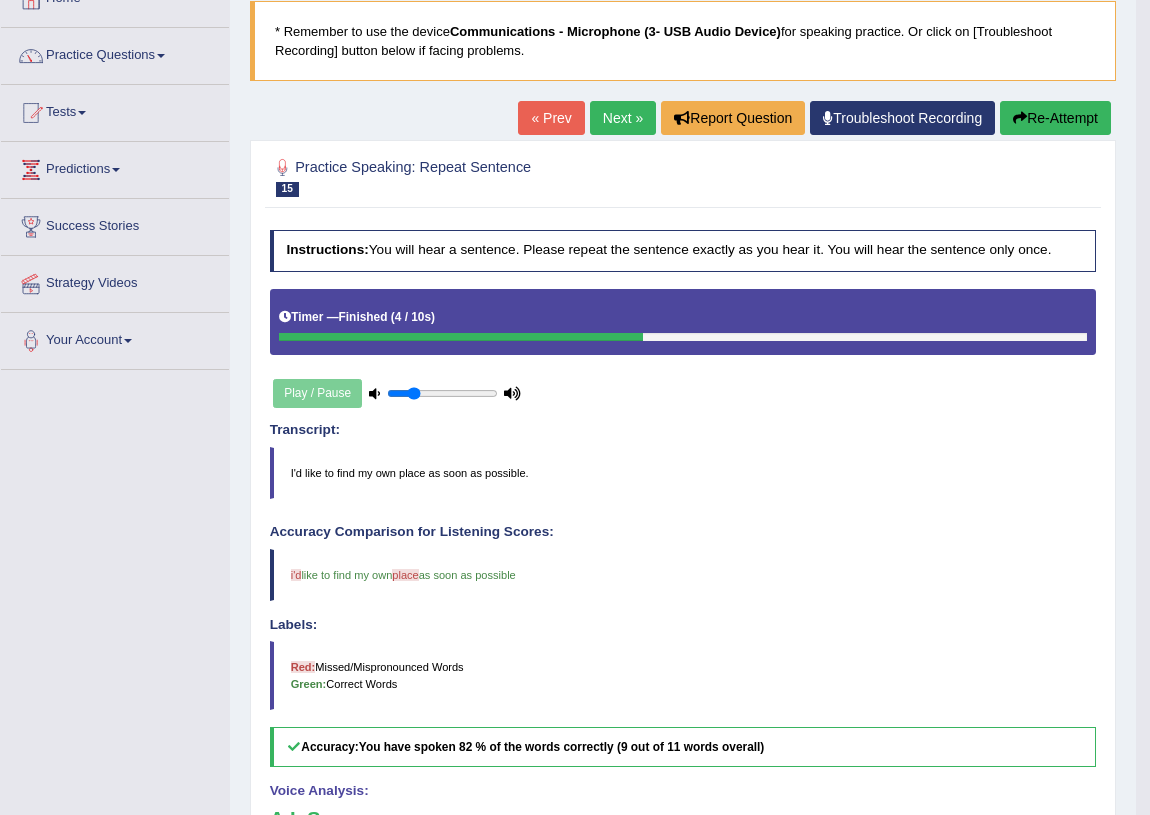 scroll, scrollTop: 0, scrollLeft: 0, axis: both 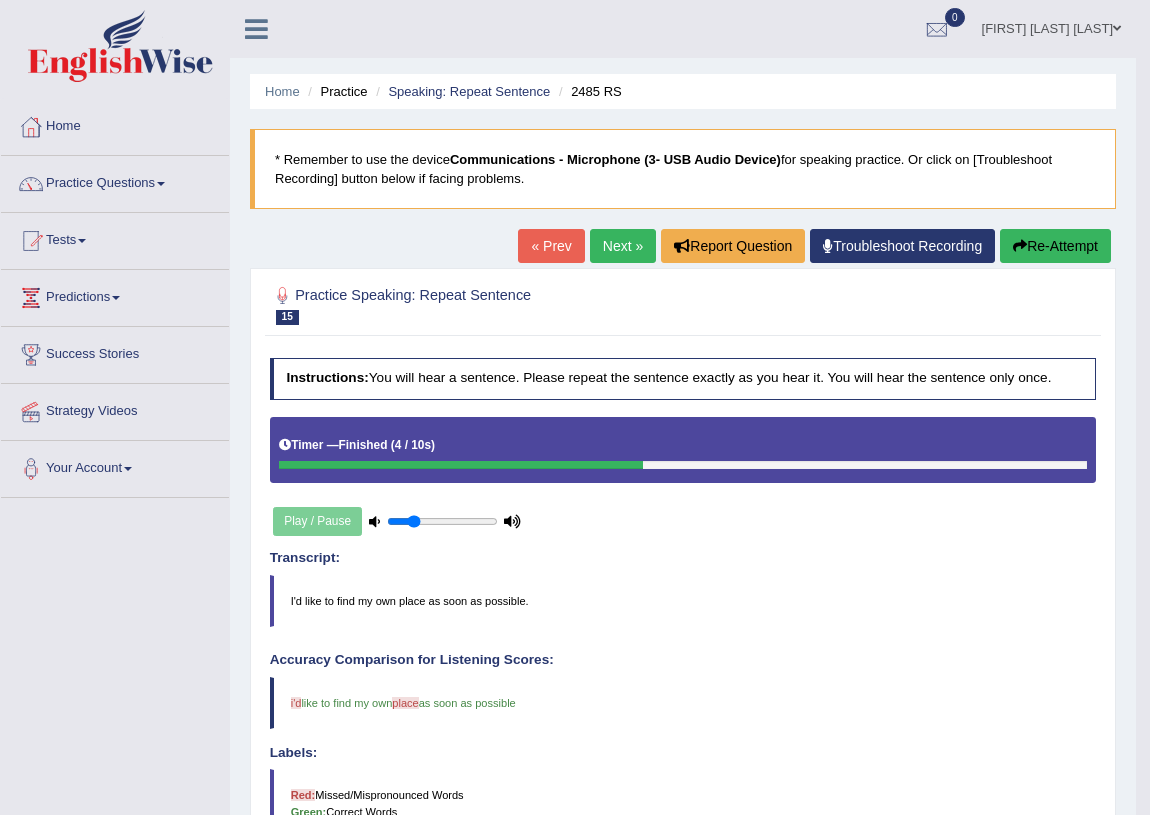 click on "Next »" at bounding box center [623, 246] 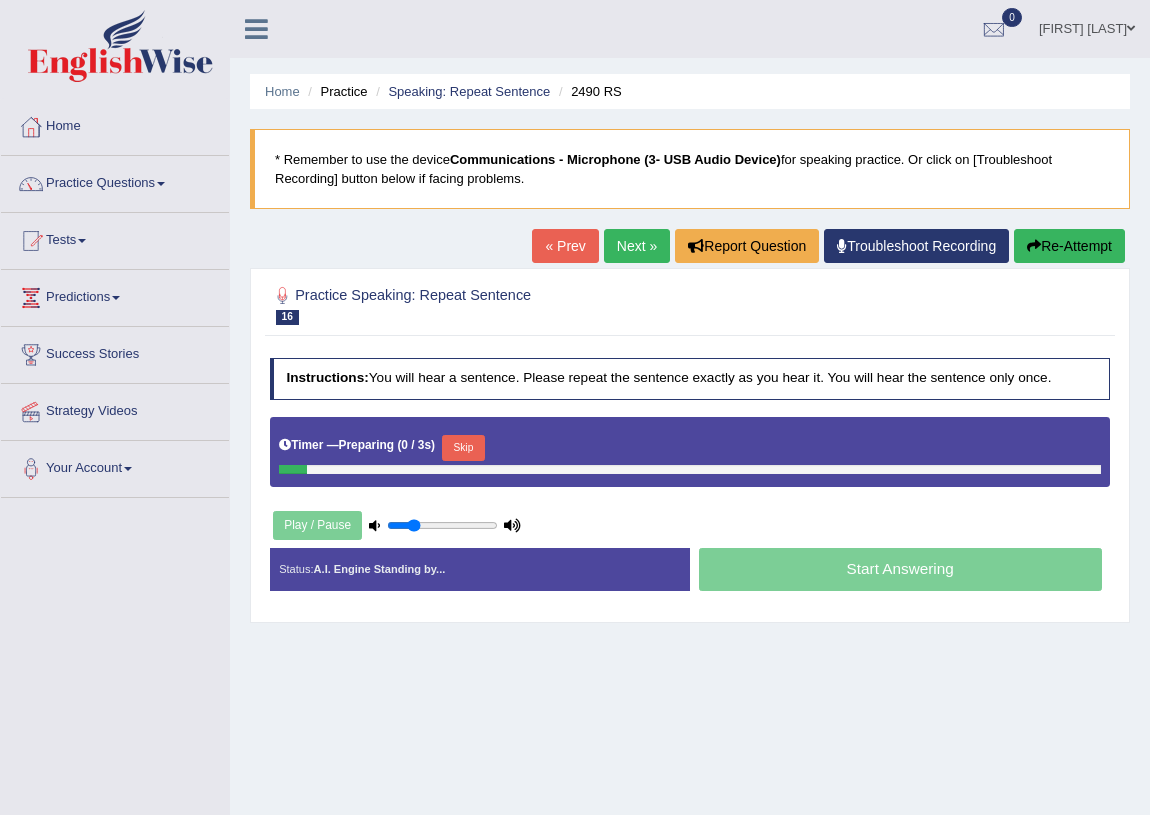 scroll, scrollTop: 0, scrollLeft: 0, axis: both 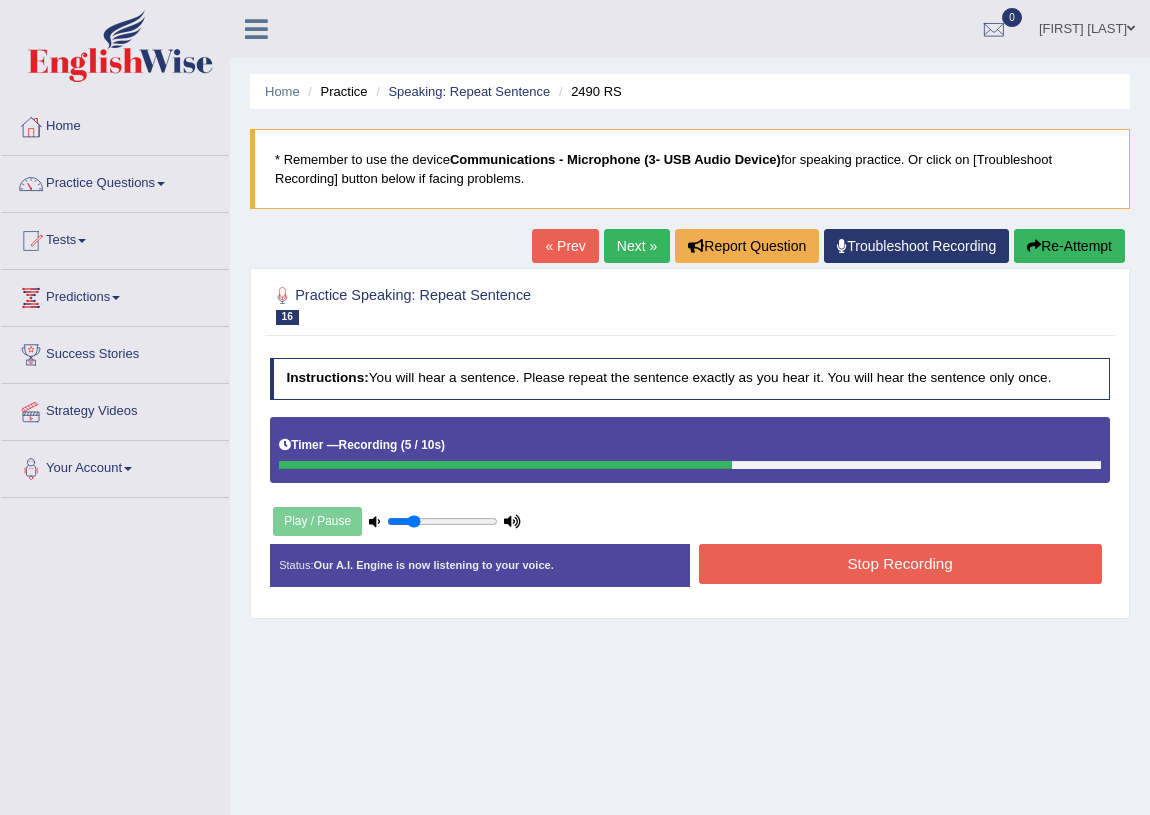 click on "Stop Recording" at bounding box center [900, 563] 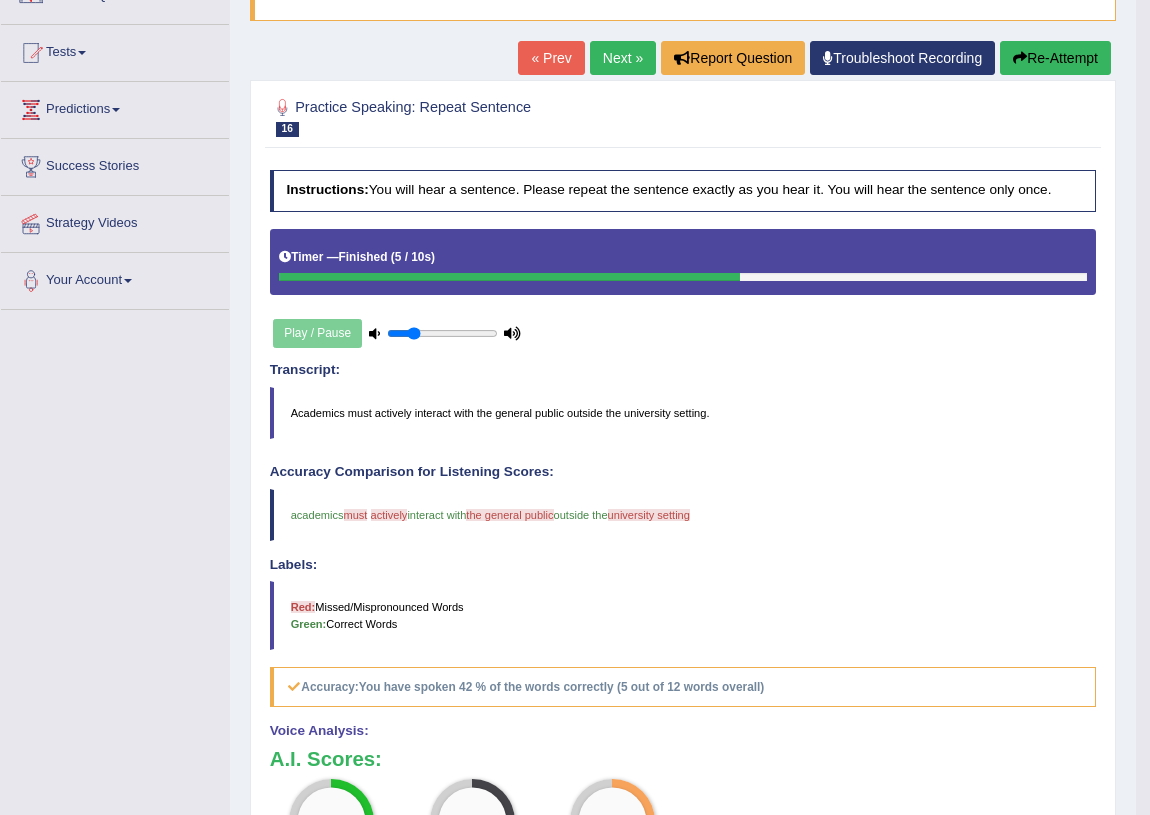 scroll, scrollTop: 0, scrollLeft: 0, axis: both 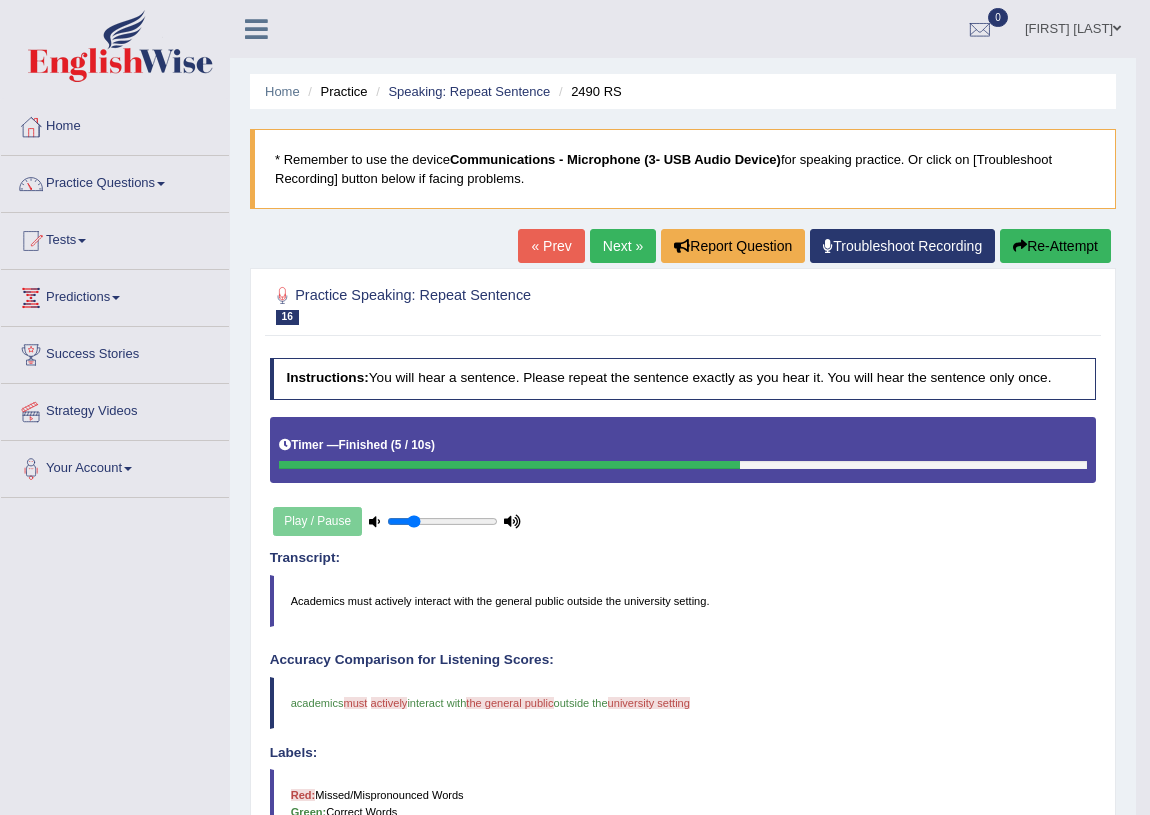 drag, startPoint x: 1033, startPoint y: 247, endPoint x: 0, endPoint y: 416, distance: 1046.733 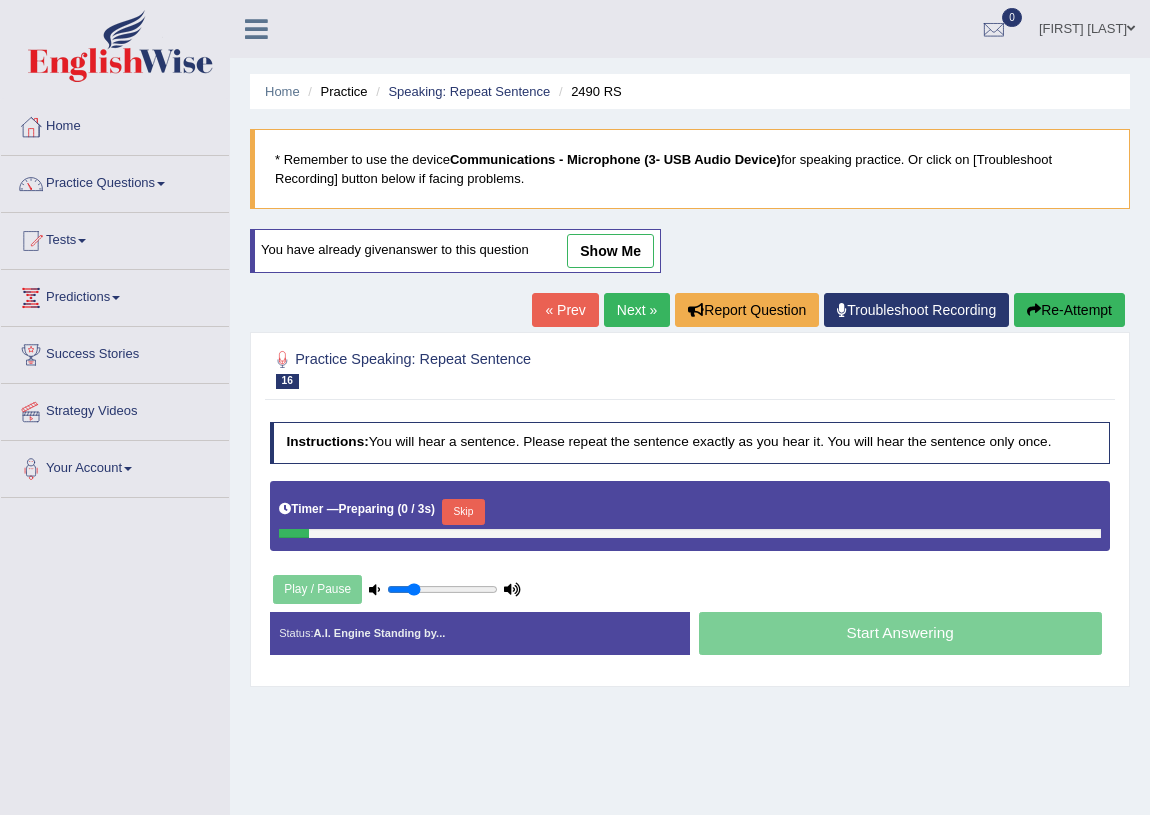 scroll, scrollTop: 0, scrollLeft: 0, axis: both 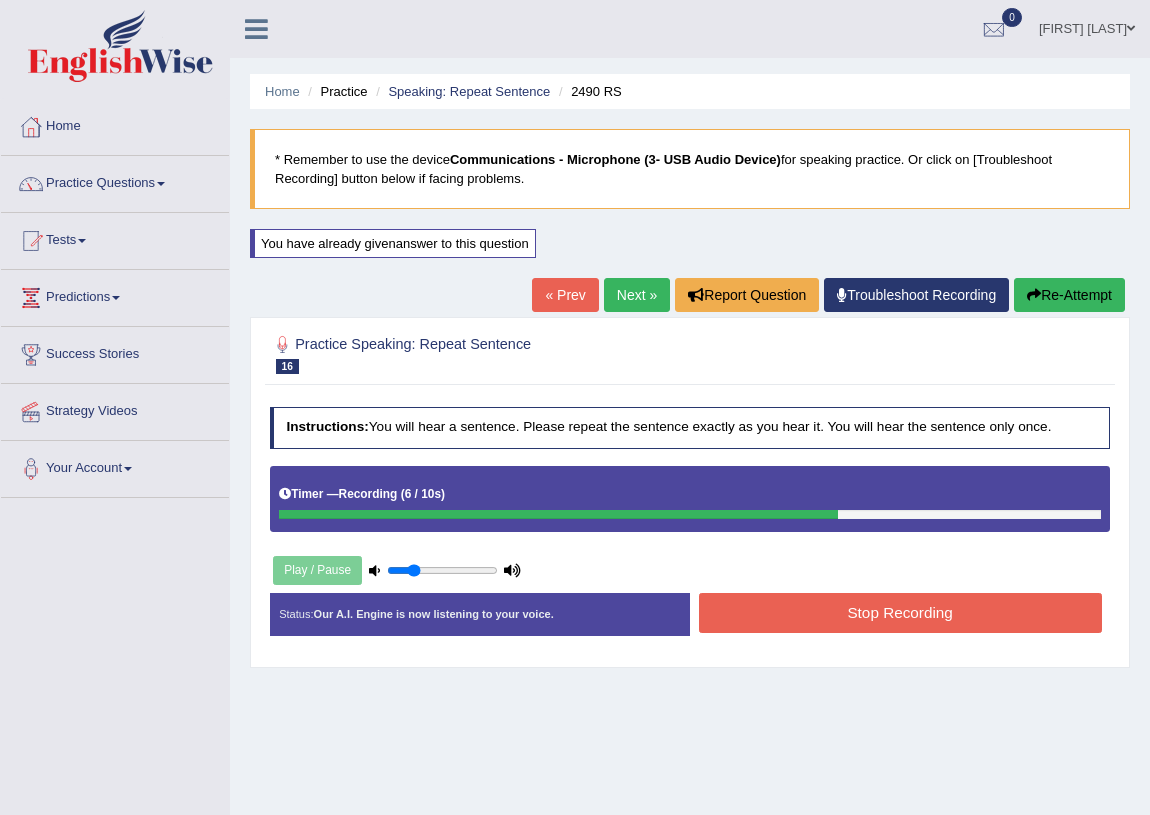 click on "Stop Recording" at bounding box center [900, 612] 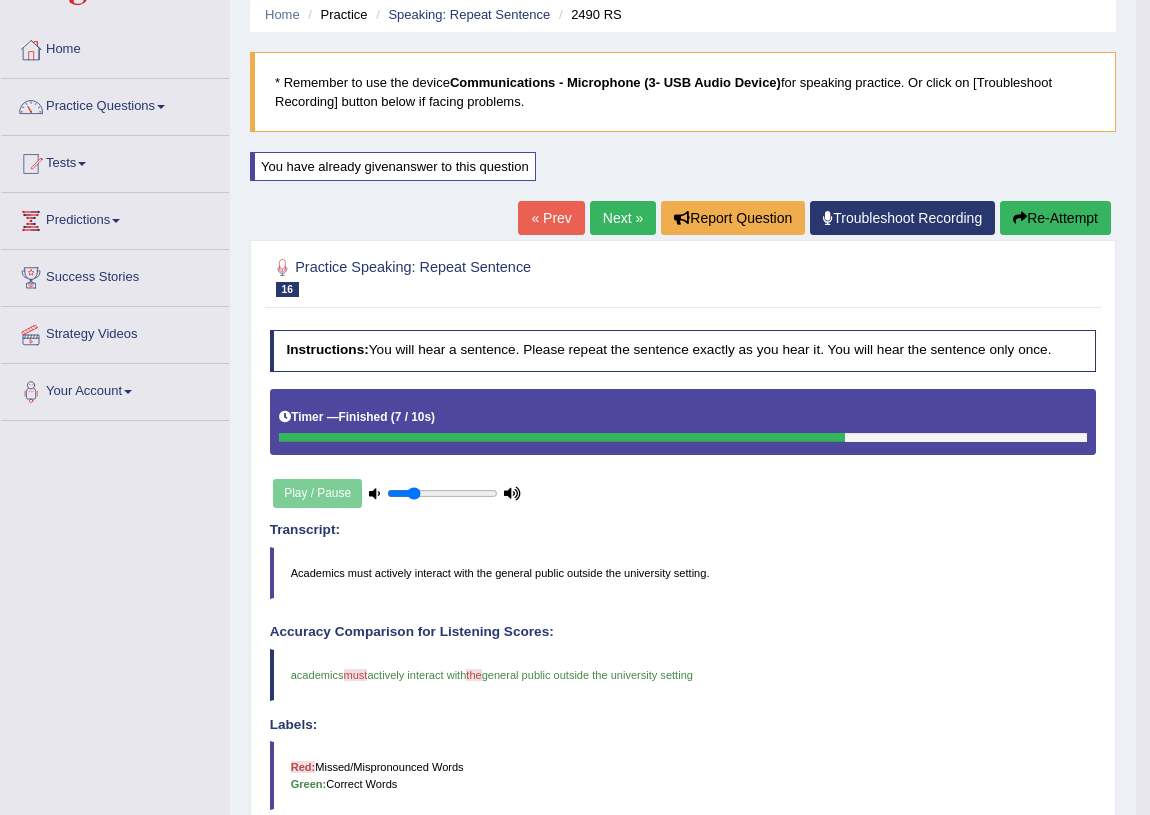 scroll, scrollTop: 0, scrollLeft: 0, axis: both 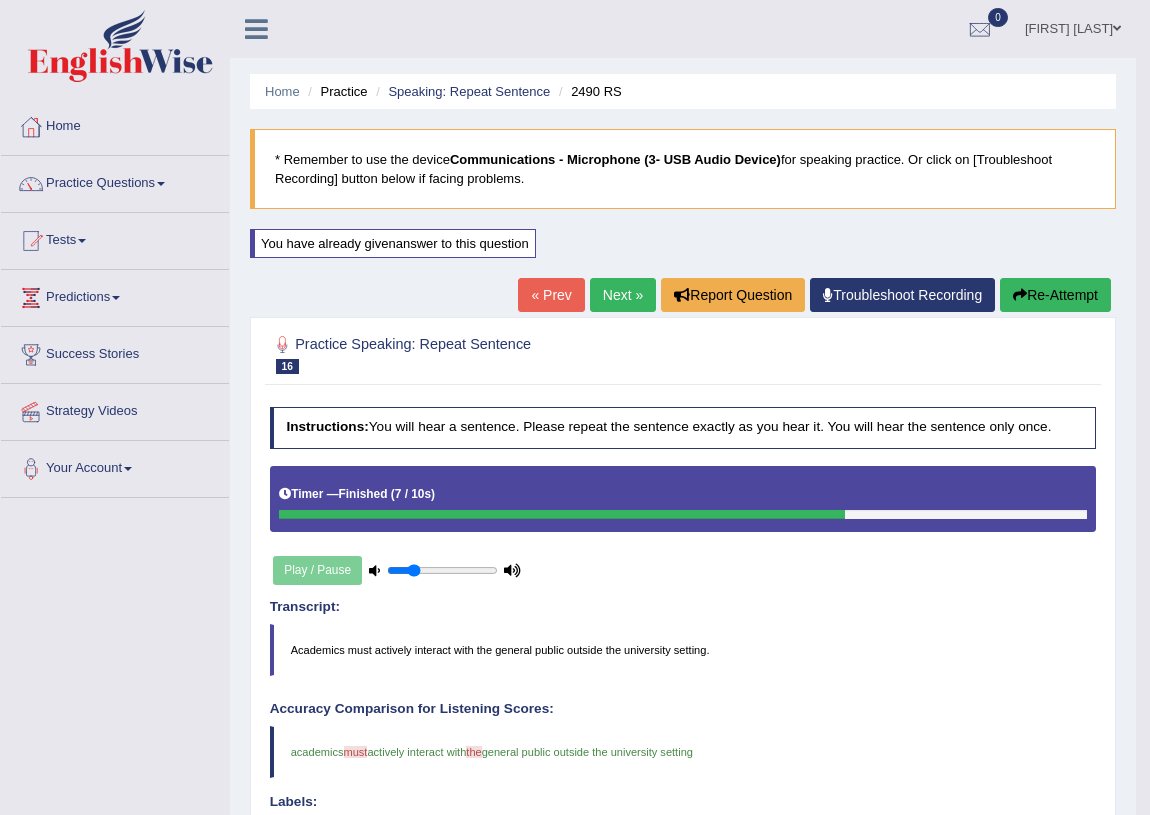 click on "Re-Attempt" at bounding box center (1055, 295) 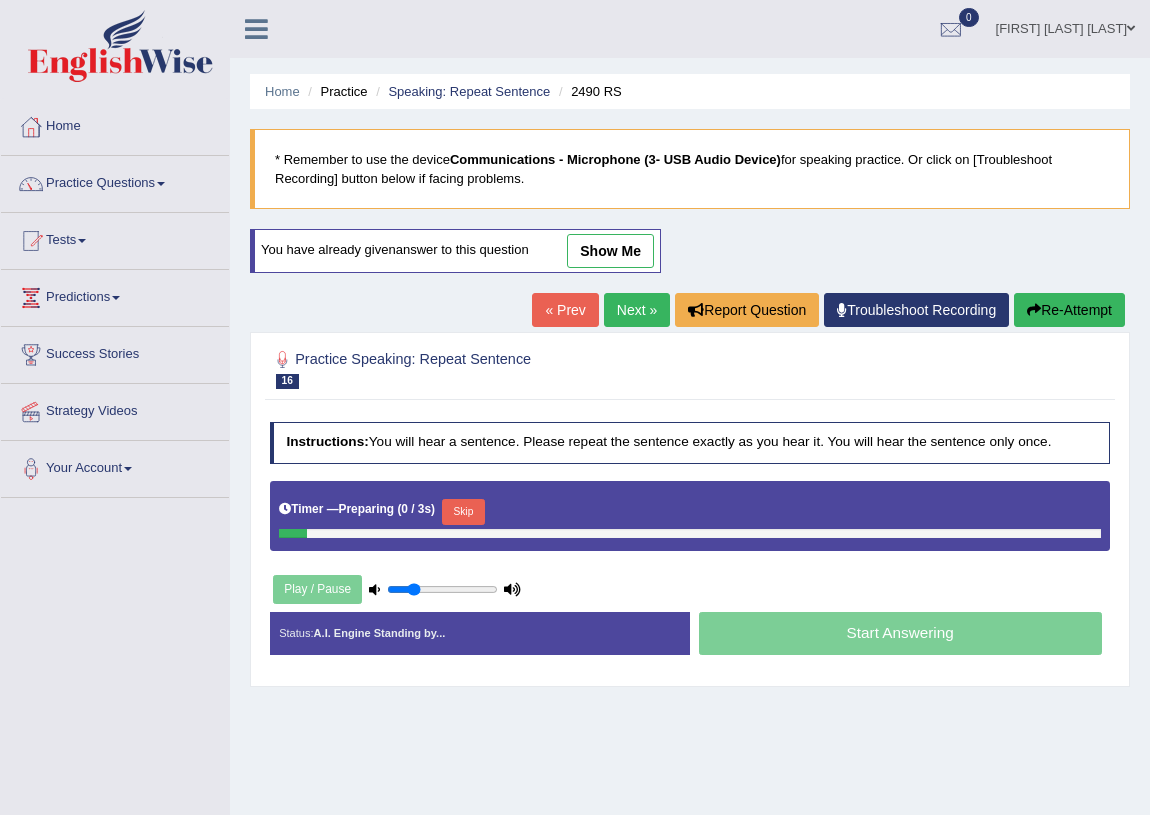 scroll, scrollTop: 0, scrollLeft: 0, axis: both 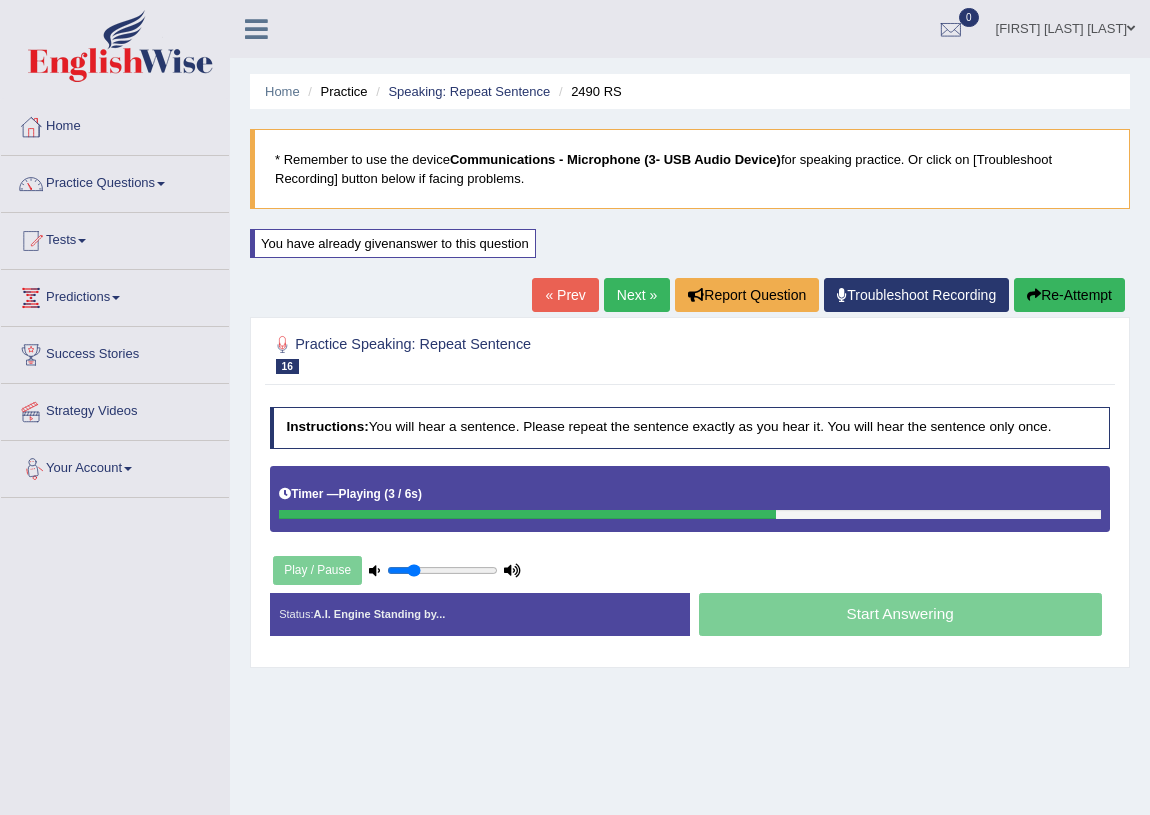 click on "Play / Pause" at bounding box center (397, 570) 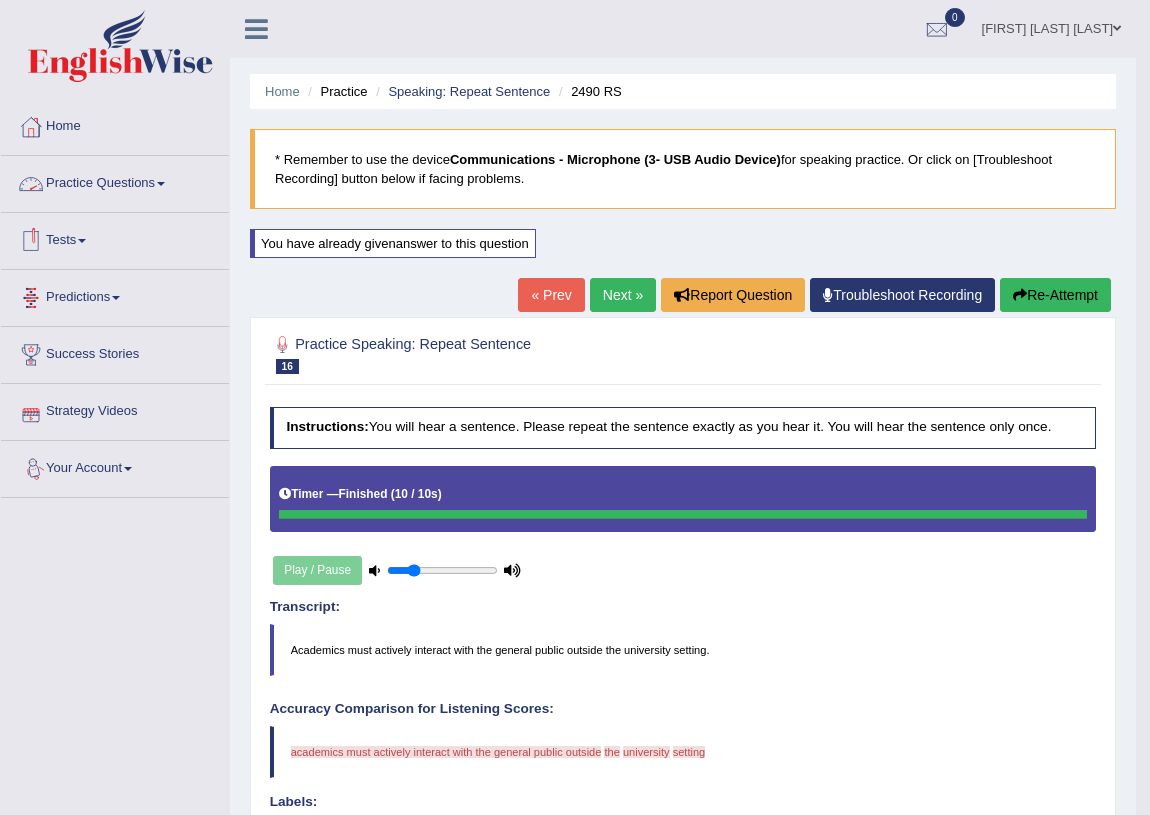 click on "Re-Attempt" at bounding box center [1055, 295] 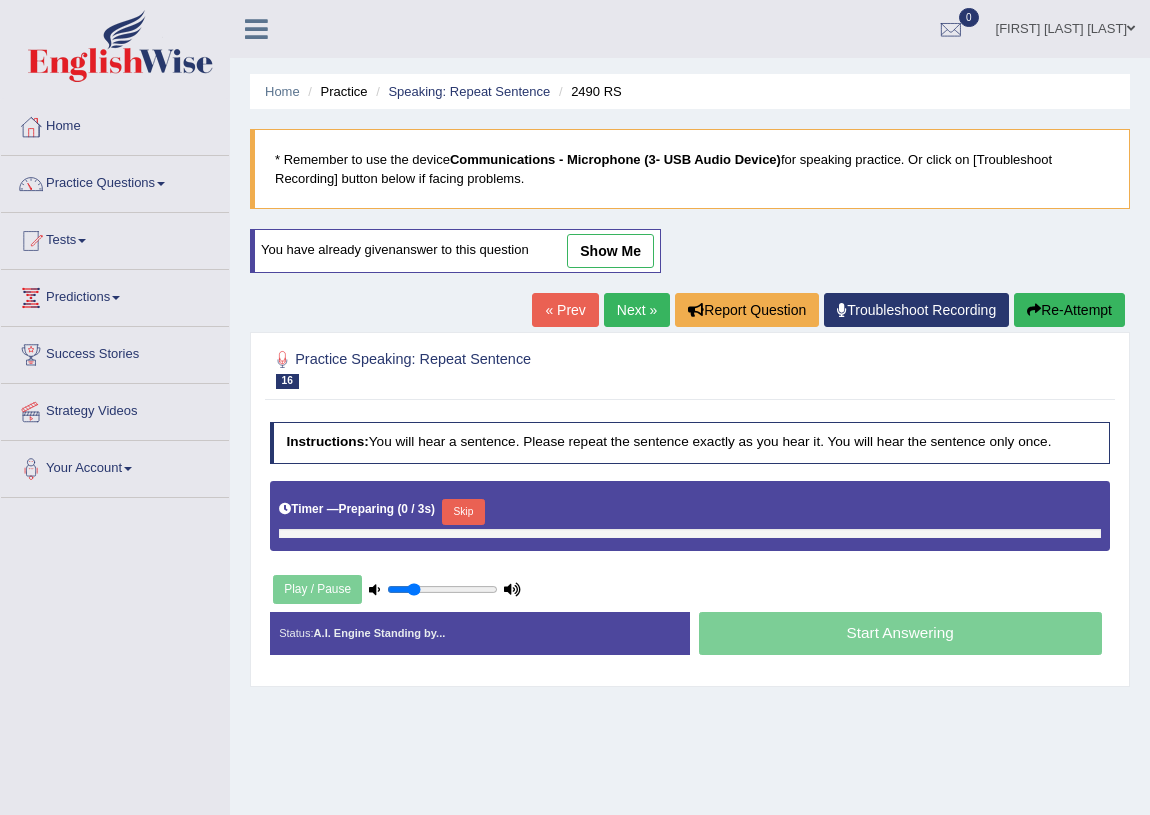 scroll, scrollTop: 0, scrollLeft: 0, axis: both 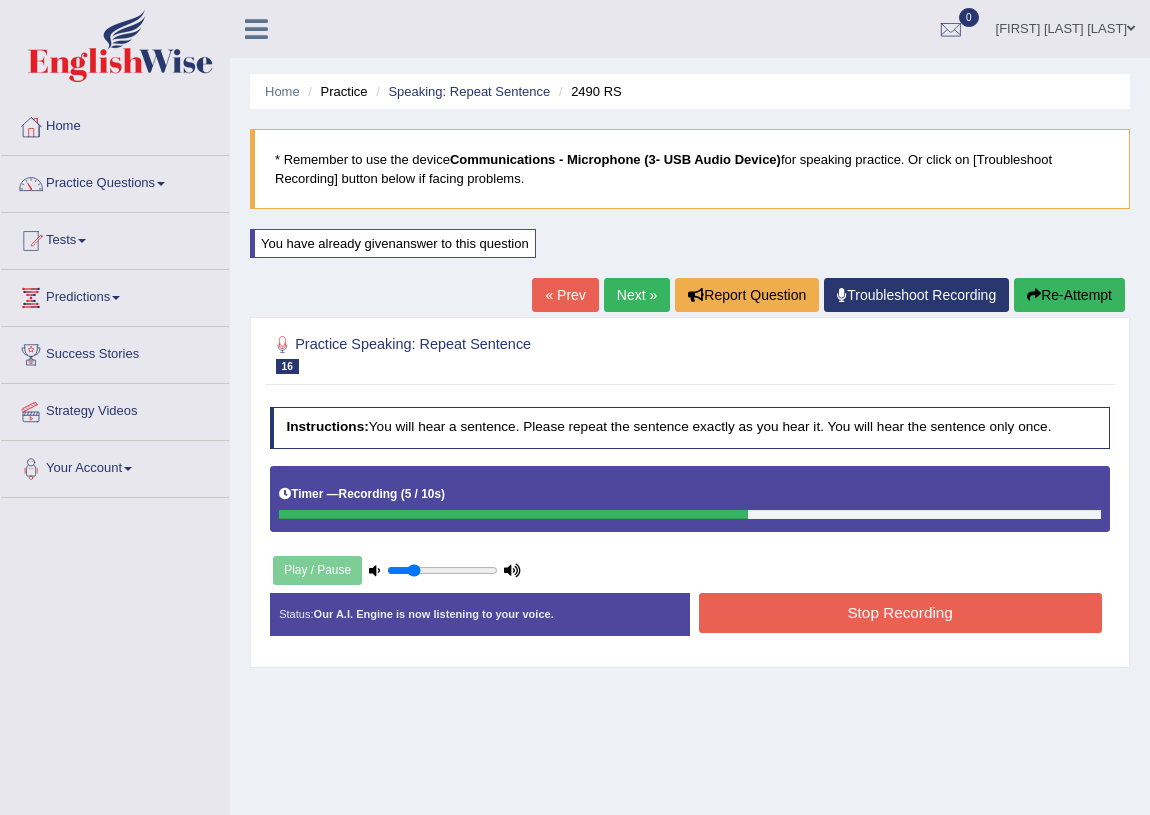 click on "Stop Recording" at bounding box center [900, 612] 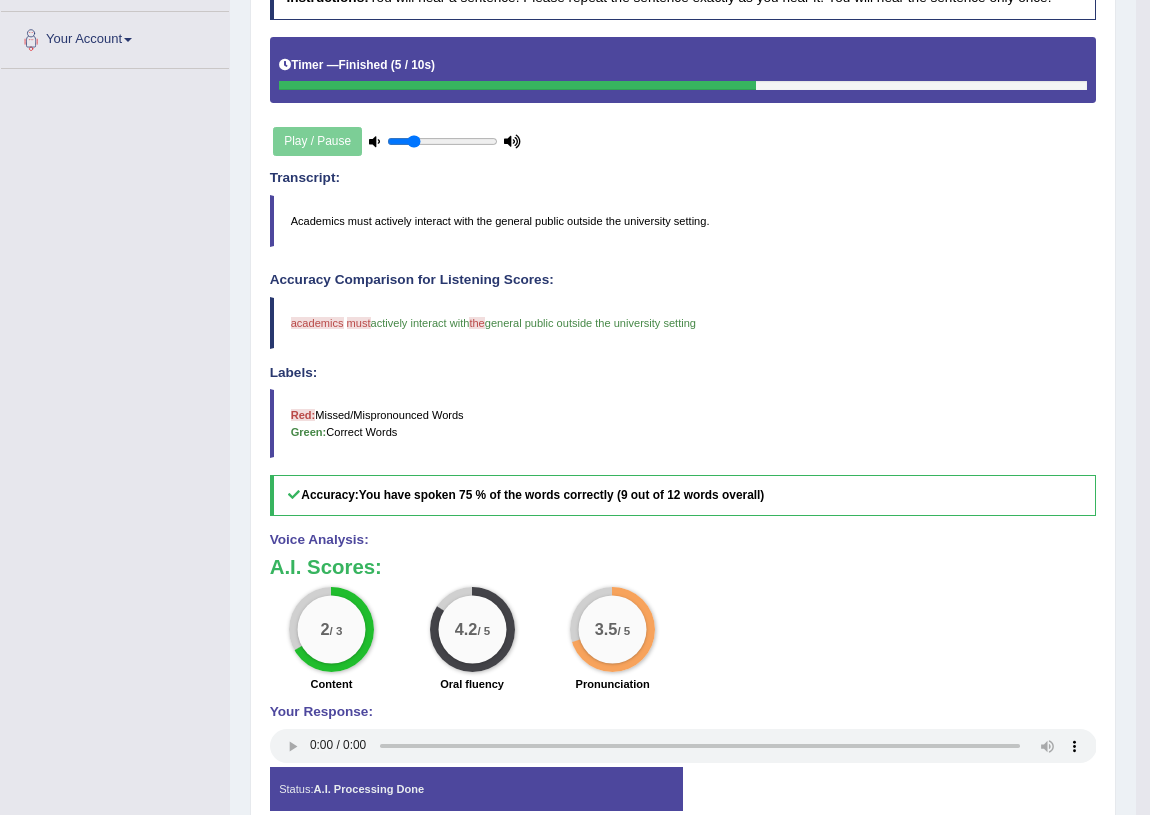 scroll, scrollTop: 65, scrollLeft: 0, axis: vertical 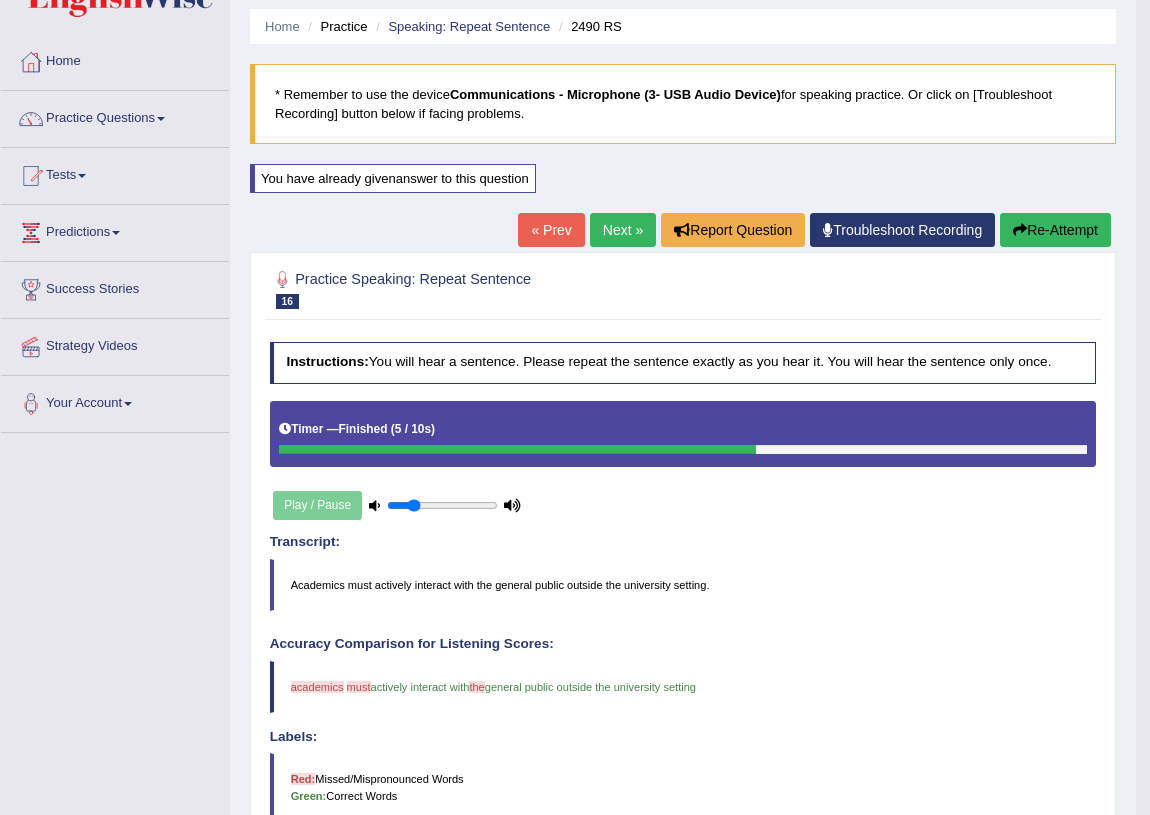 click on "Next »" at bounding box center [623, 230] 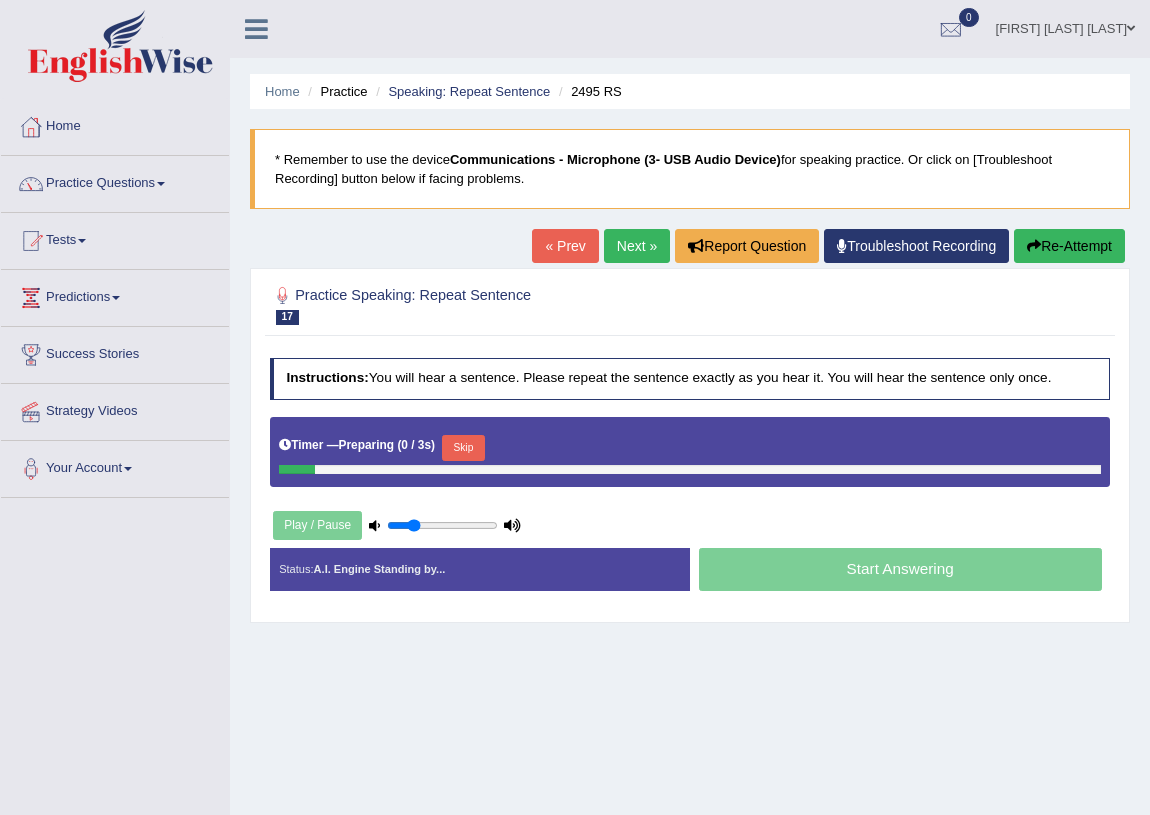 scroll, scrollTop: 0, scrollLeft: 0, axis: both 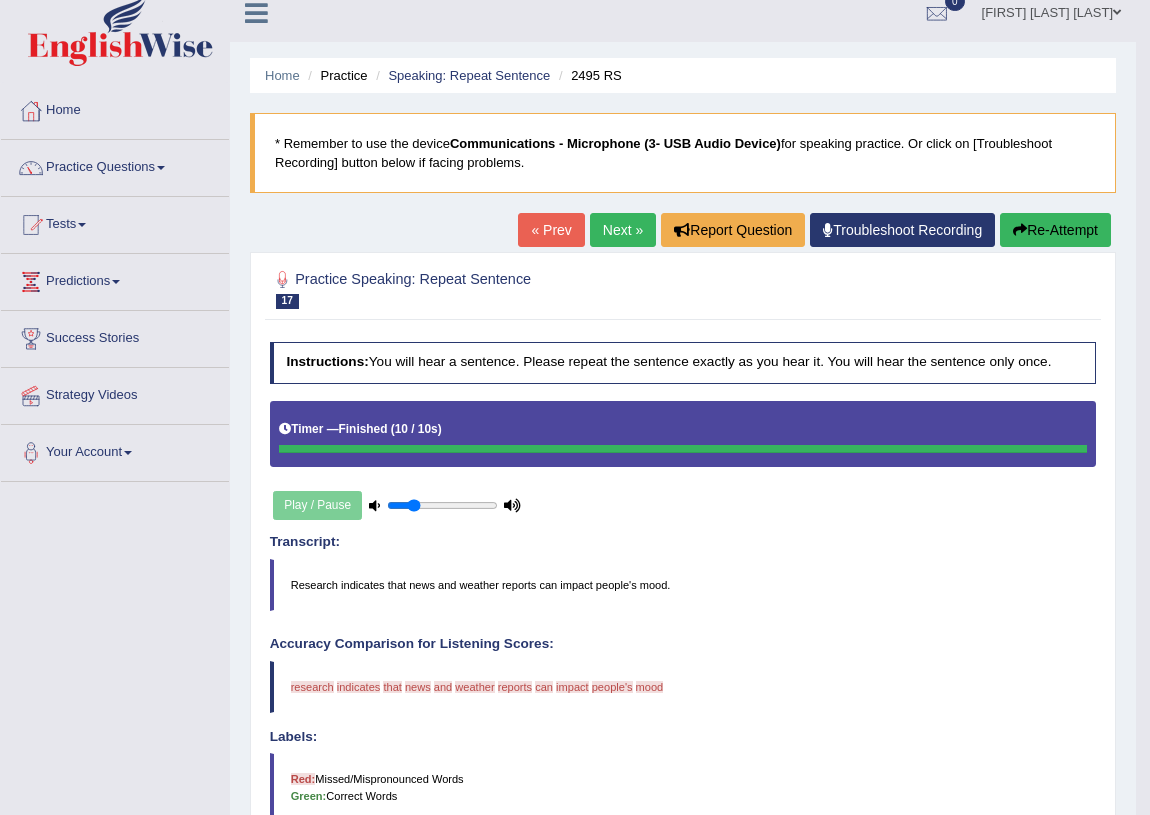 click at bounding box center (1020, 230) 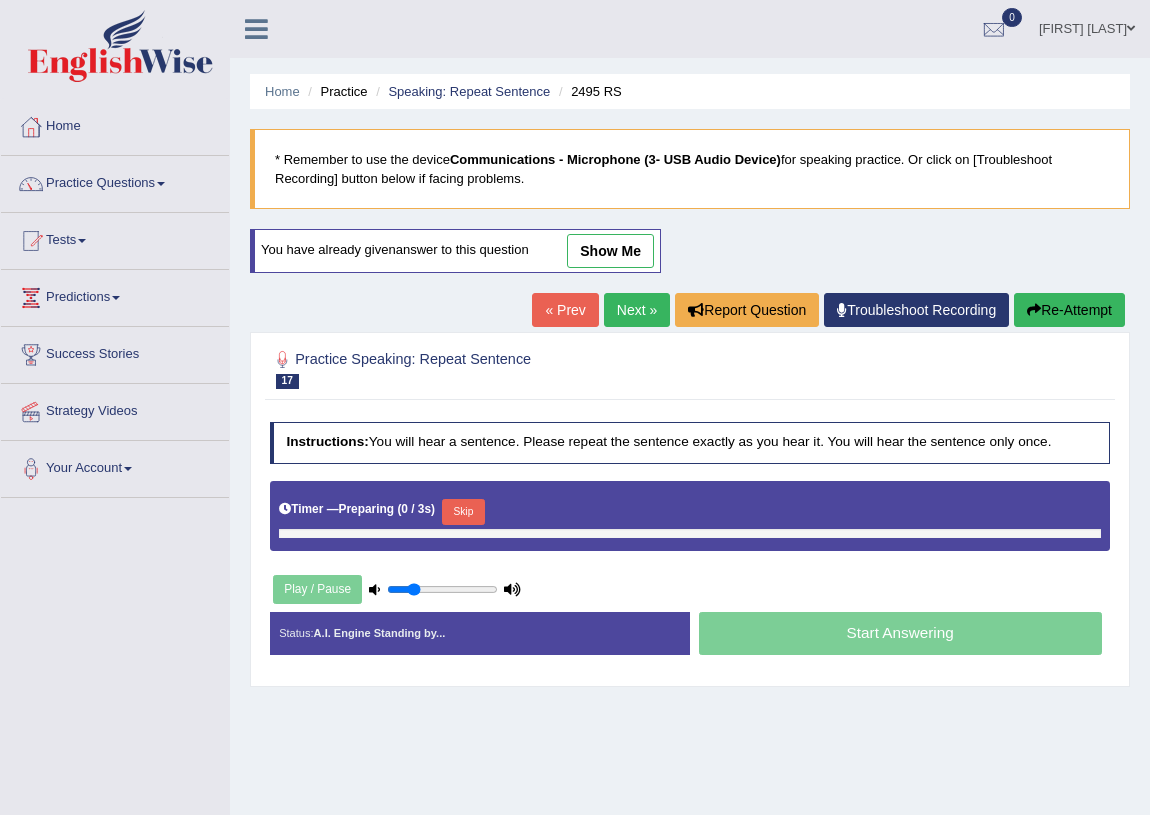 scroll, scrollTop: 16, scrollLeft: 0, axis: vertical 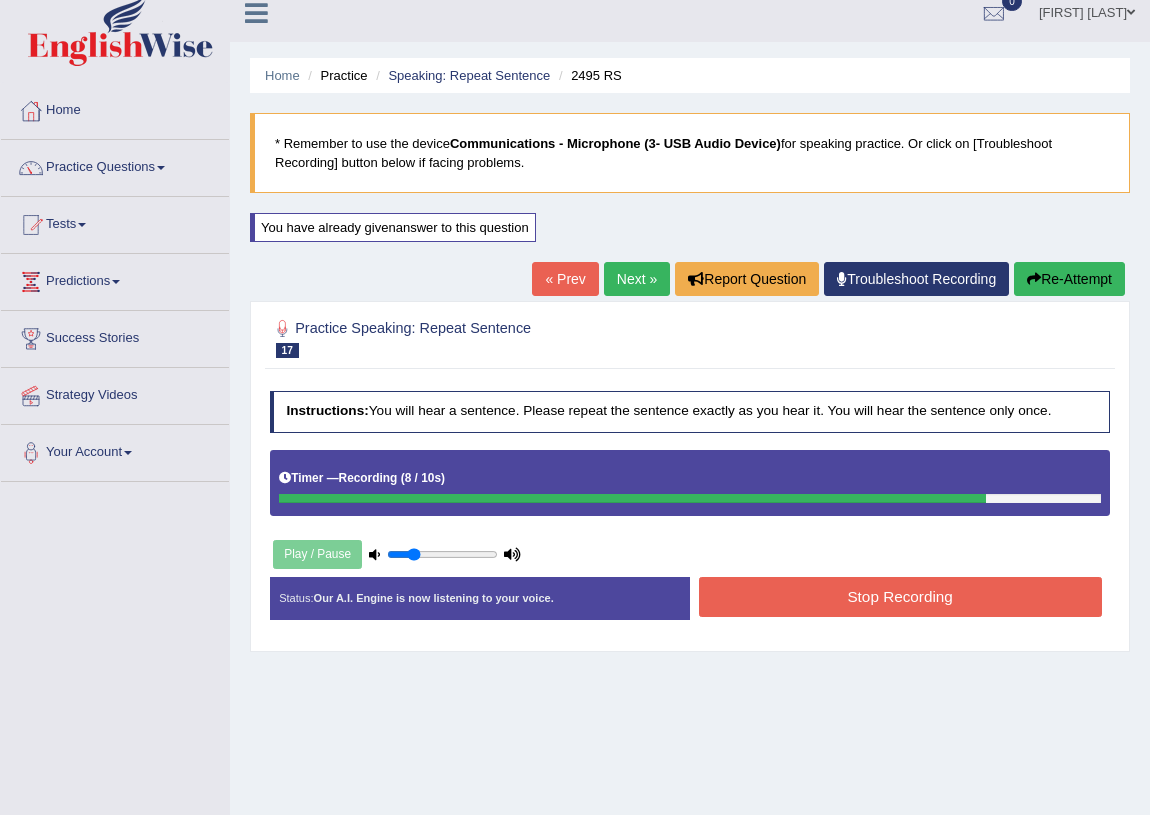 click on "Stop Recording" at bounding box center (900, 596) 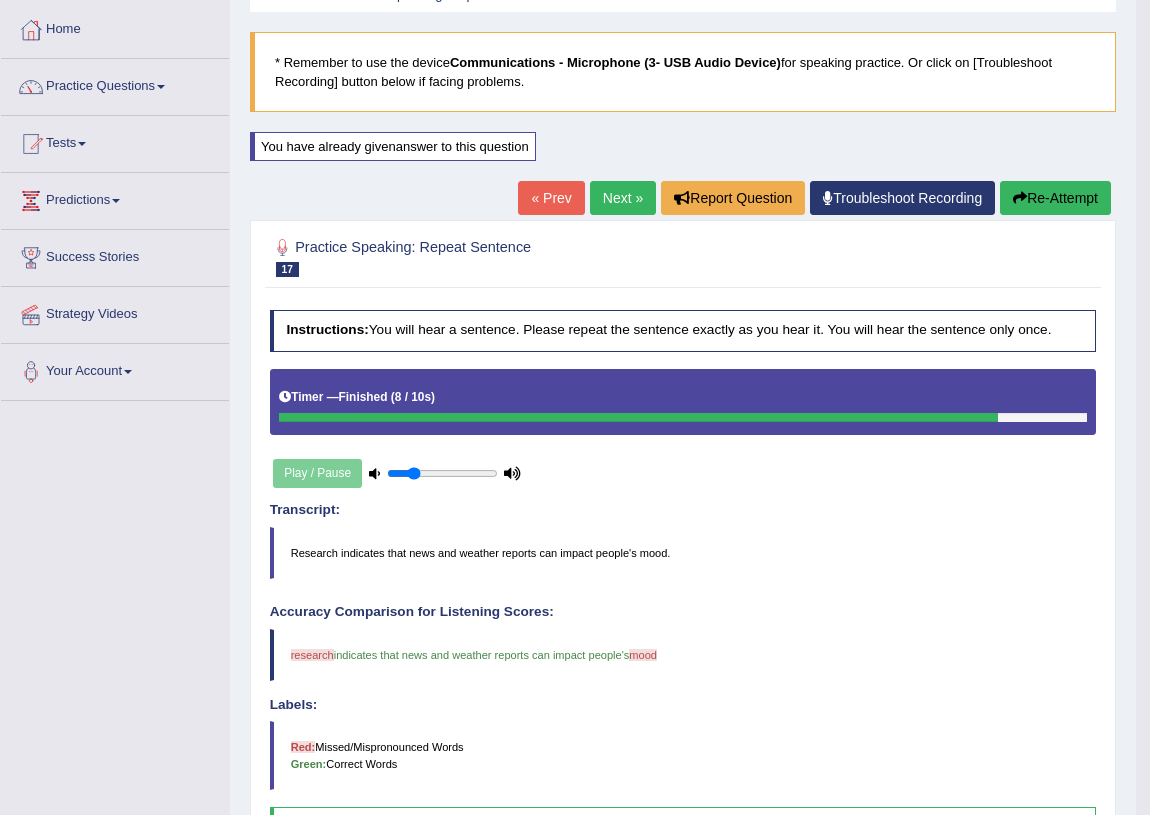 scroll, scrollTop: 65, scrollLeft: 0, axis: vertical 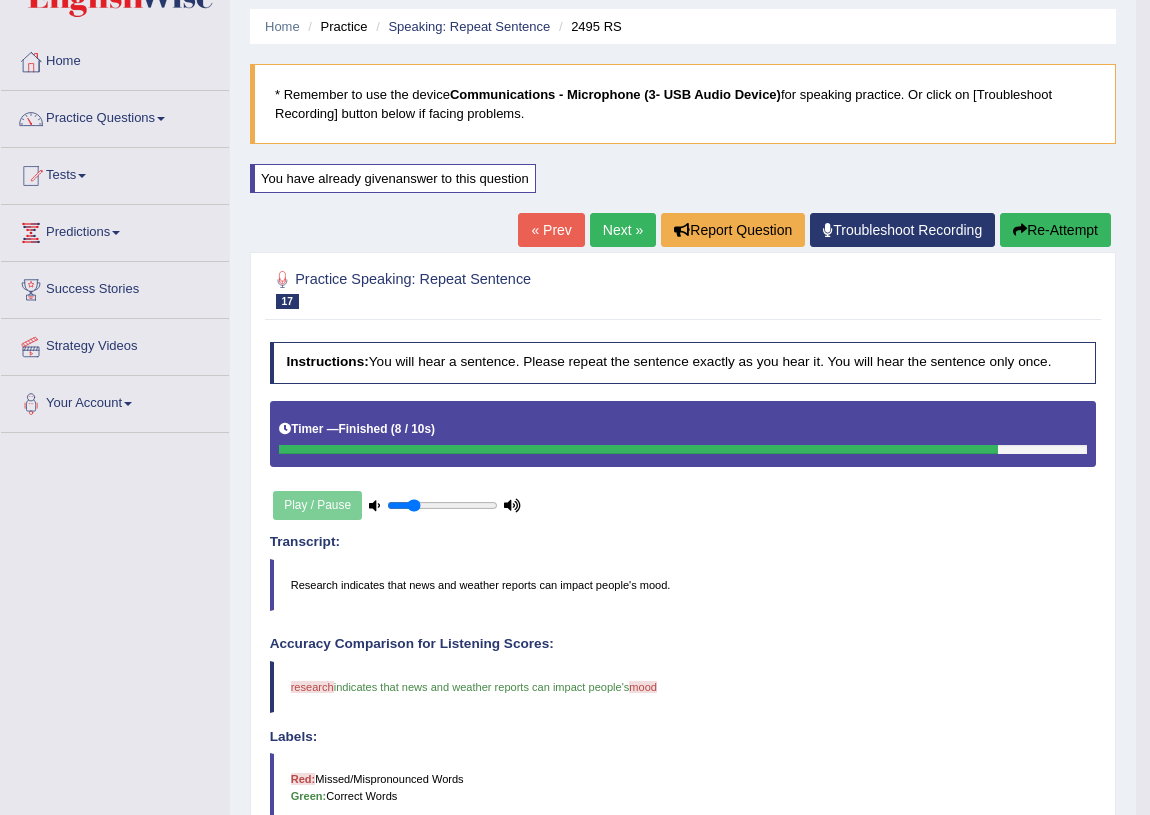 click on "Re-Attempt" at bounding box center (1055, 230) 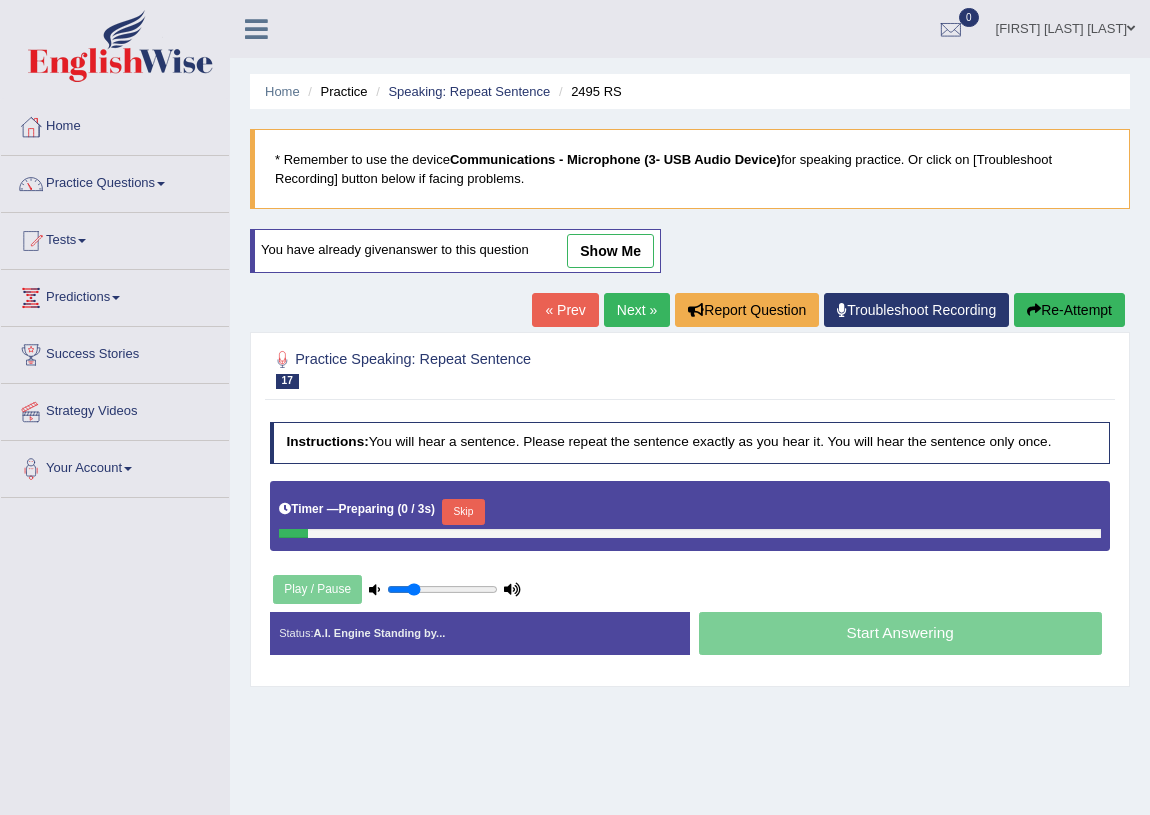 scroll, scrollTop: 65, scrollLeft: 0, axis: vertical 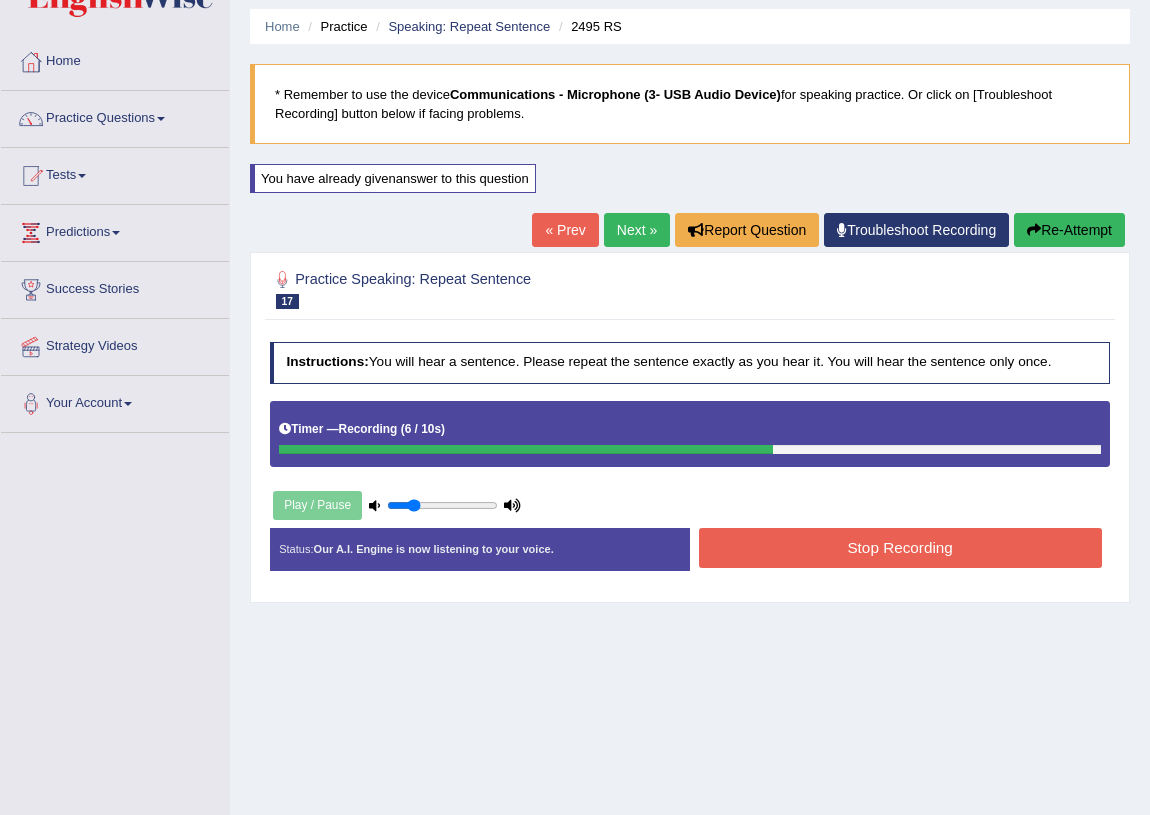 click on "Stop Recording" at bounding box center (900, 547) 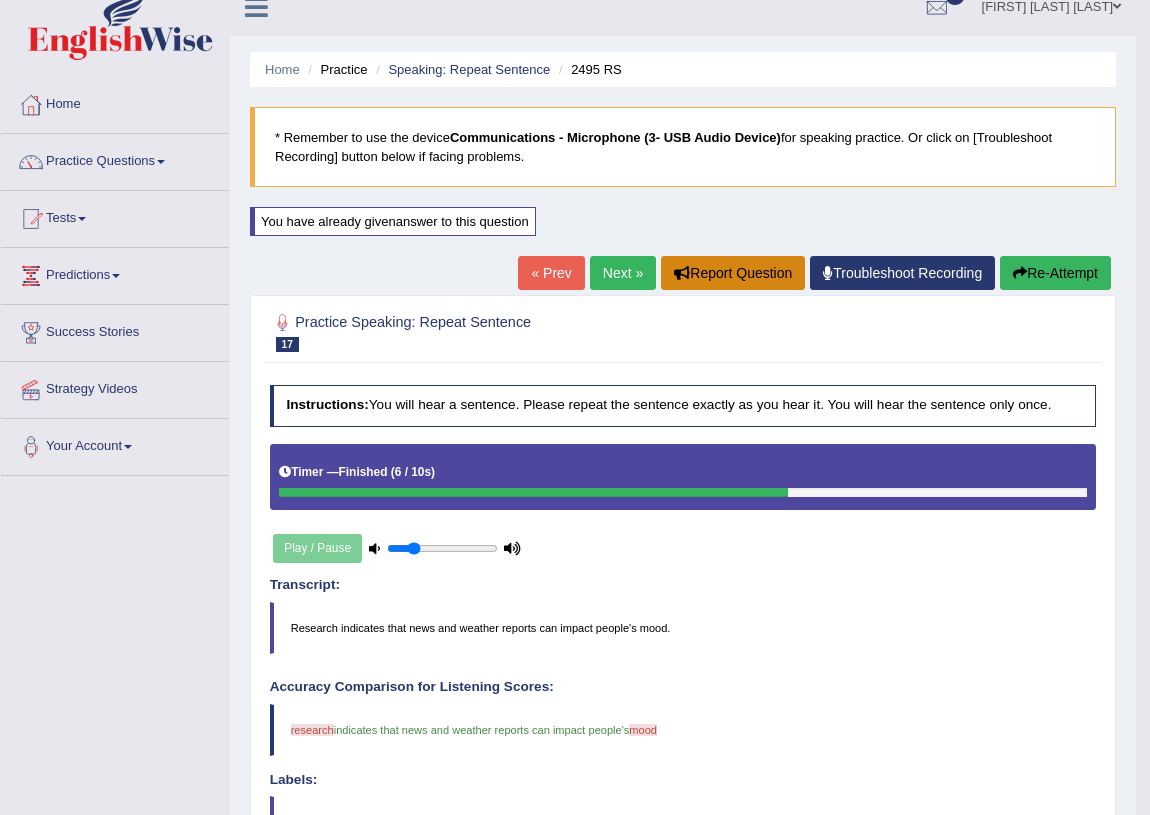 scroll, scrollTop: 0, scrollLeft: 0, axis: both 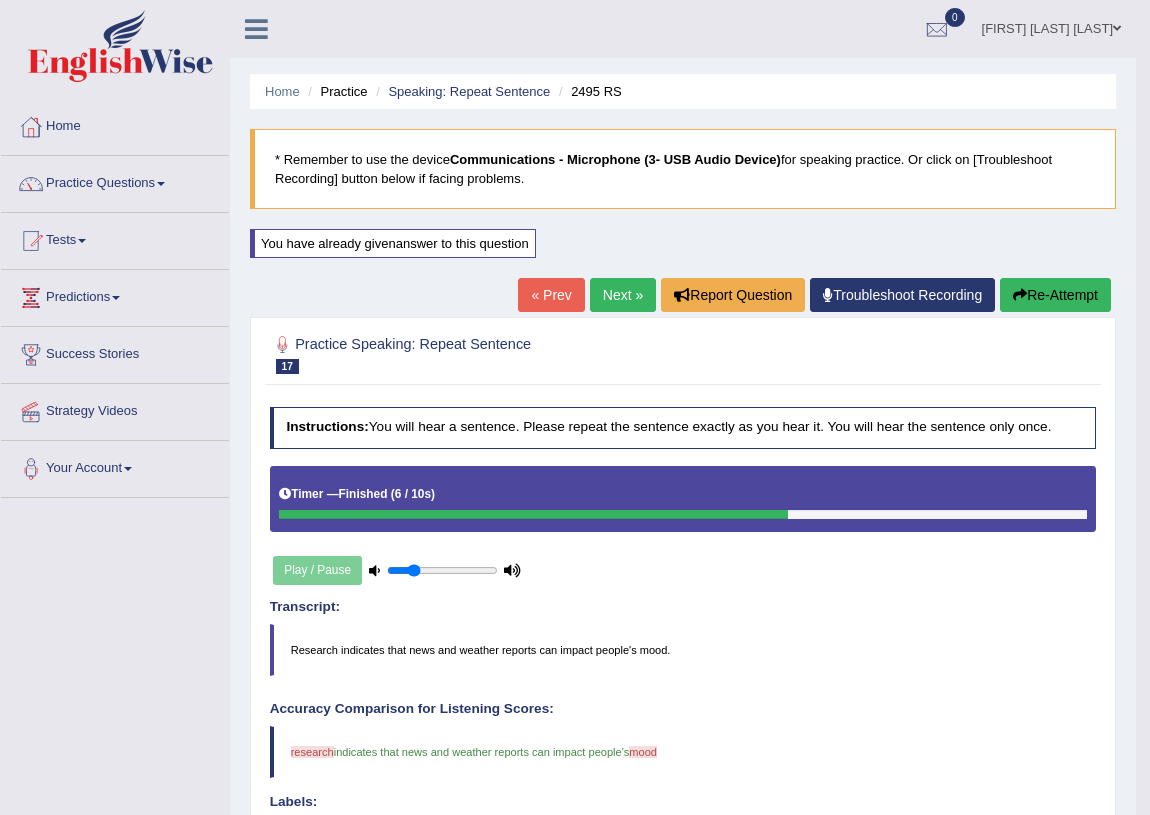 click on "Next »" at bounding box center [623, 295] 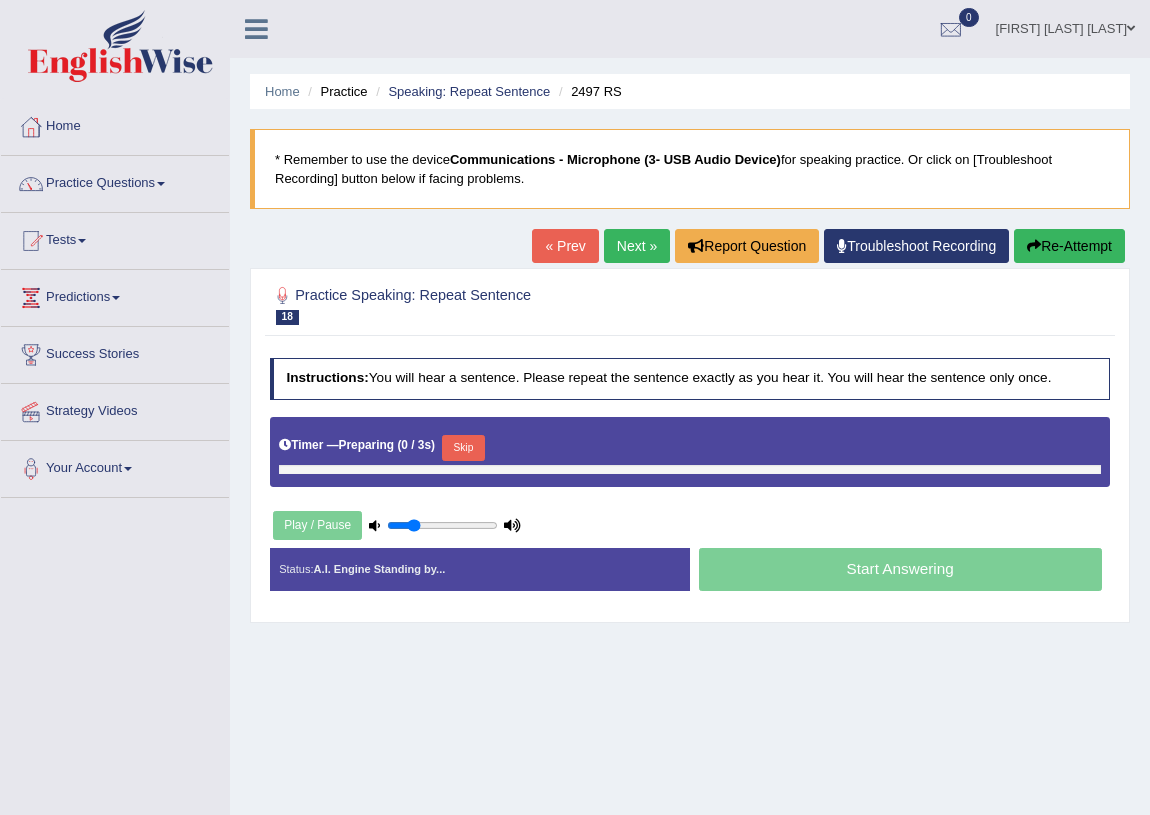 scroll, scrollTop: 0, scrollLeft: 0, axis: both 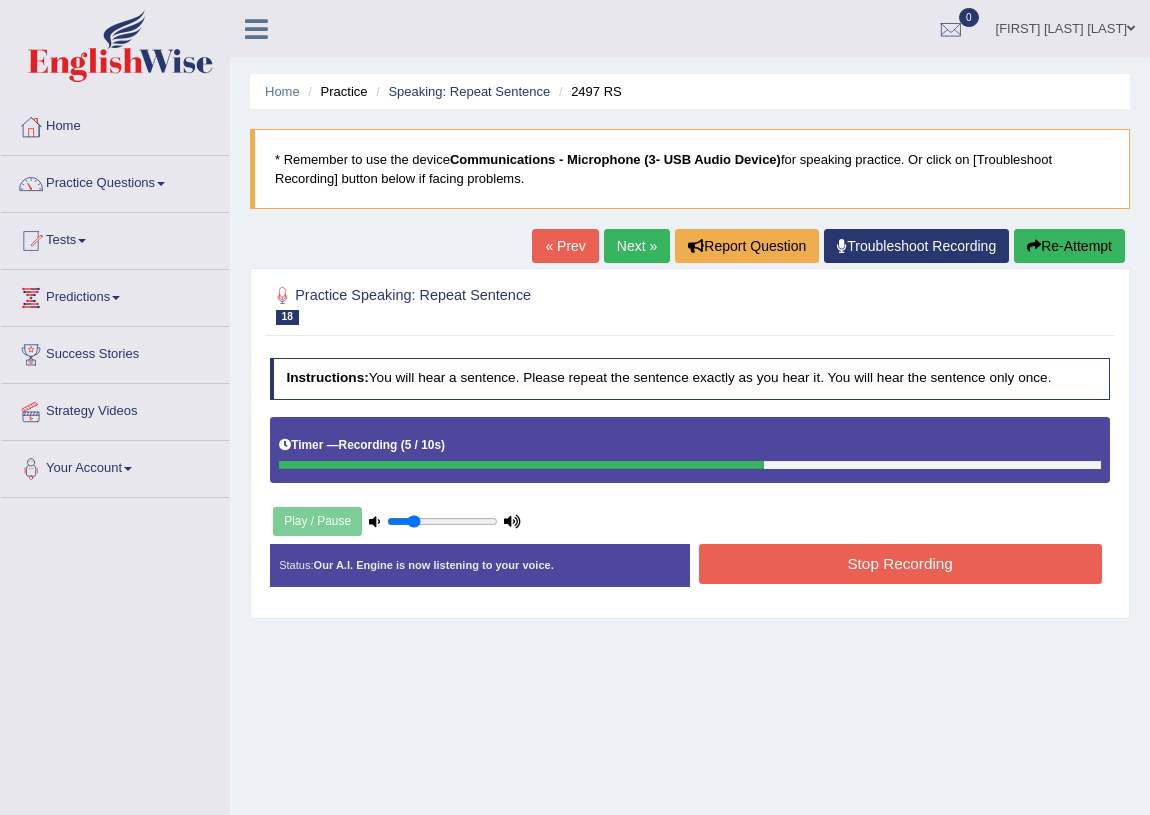 click on "Stop Recording" at bounding box center (900, 563) 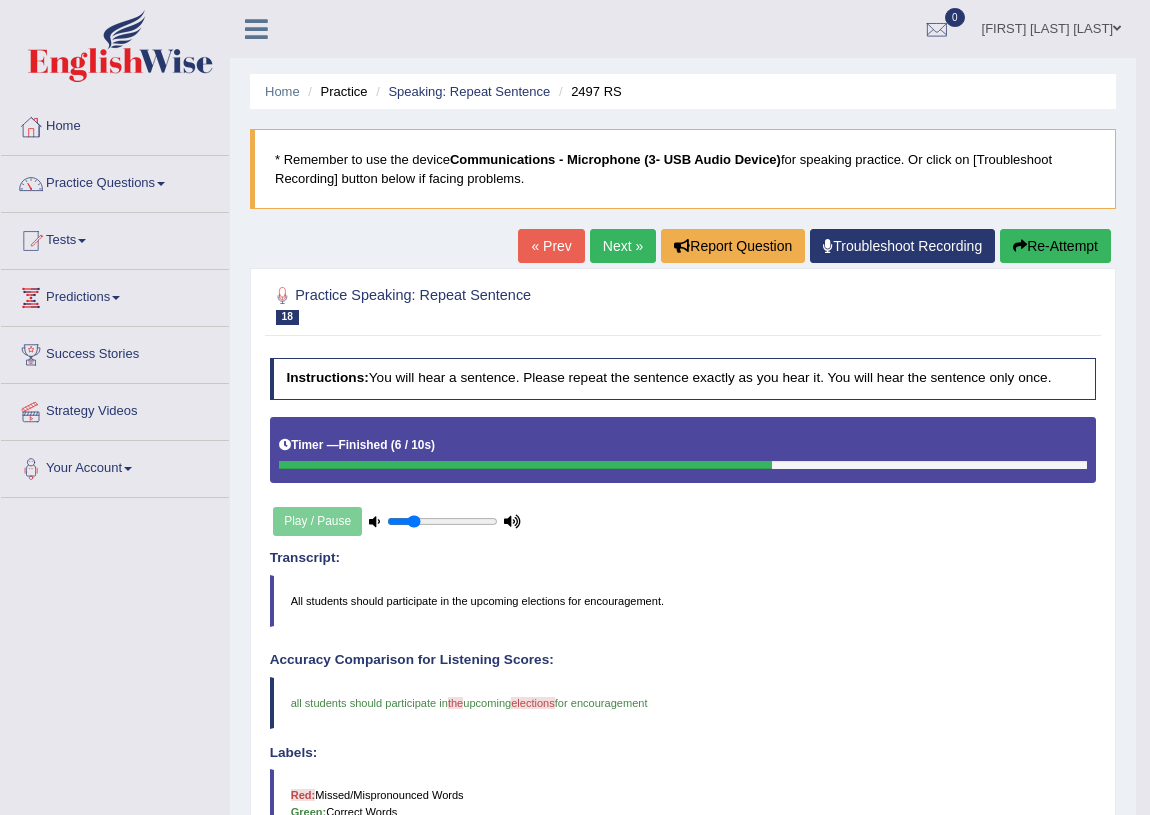 scroll, scrollTop: 0, scrollLeft: 0, axis: both 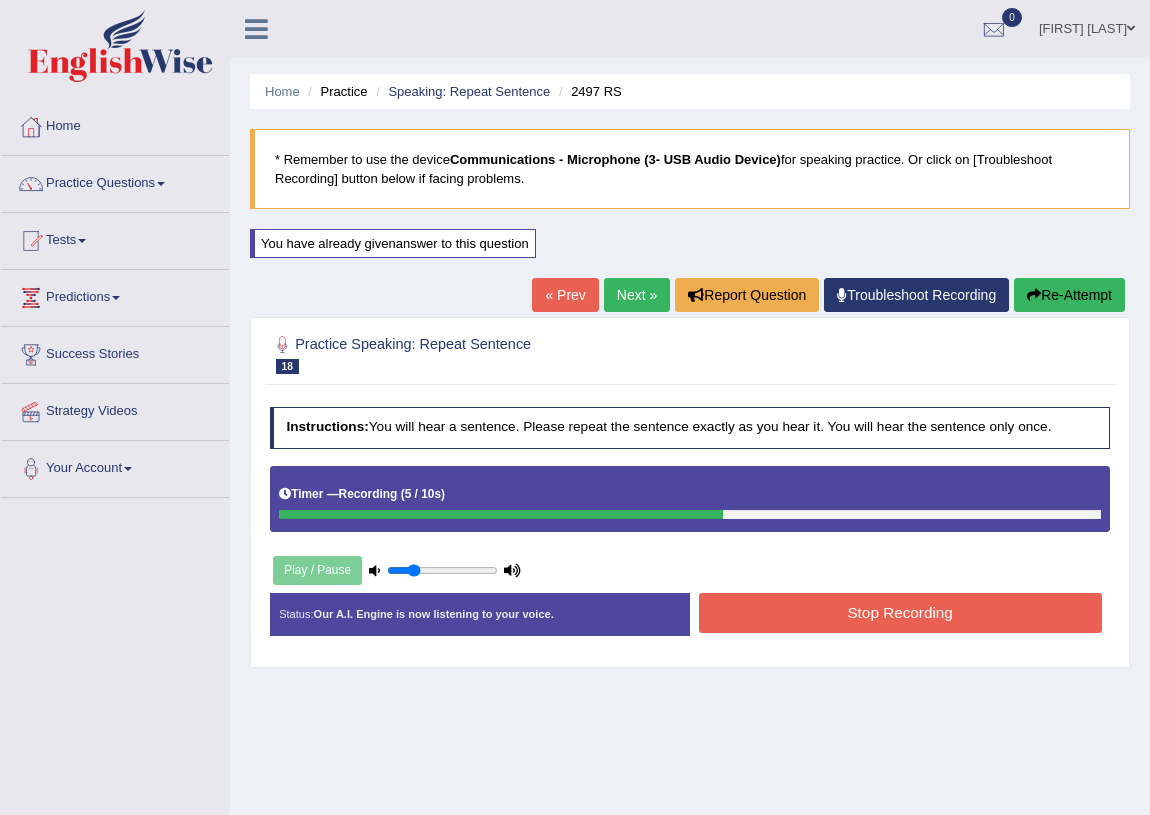click on "Stop Recording" at bounding box center (900, 612) 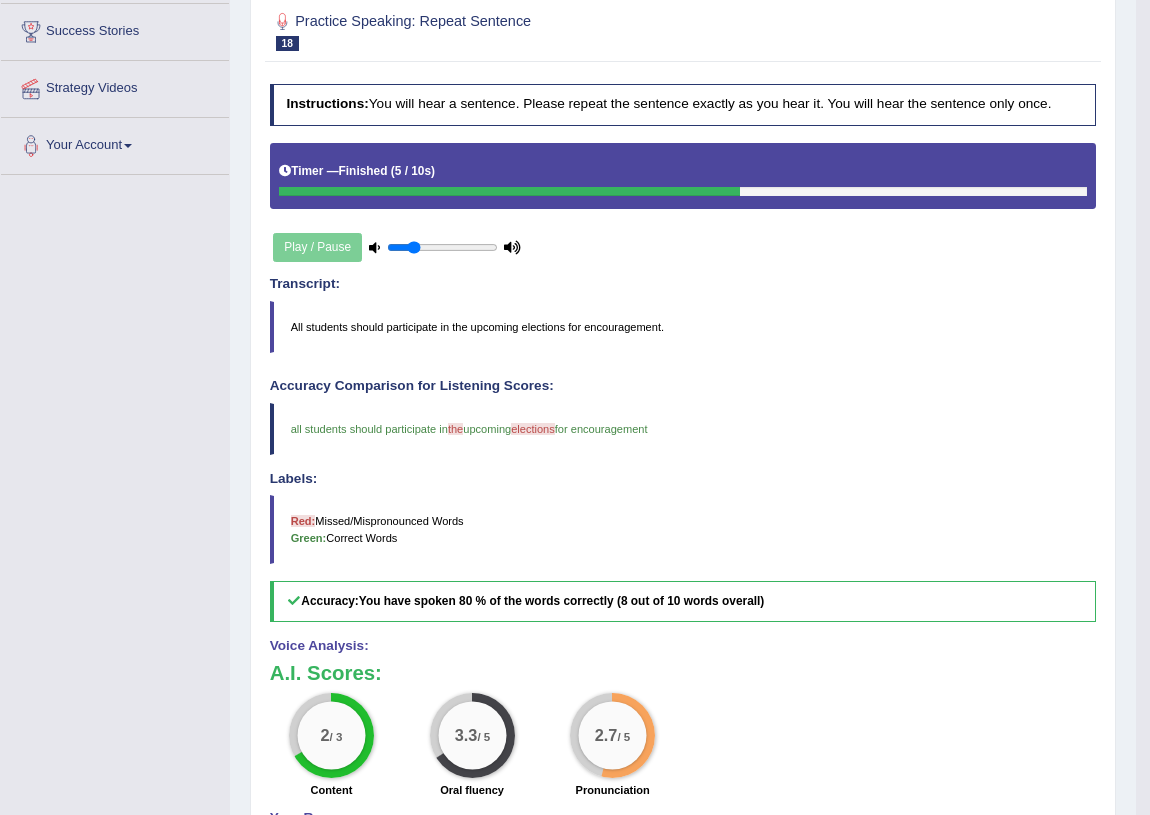 scroll, scrollTop: 0, scrollLeft: 0, axis: both 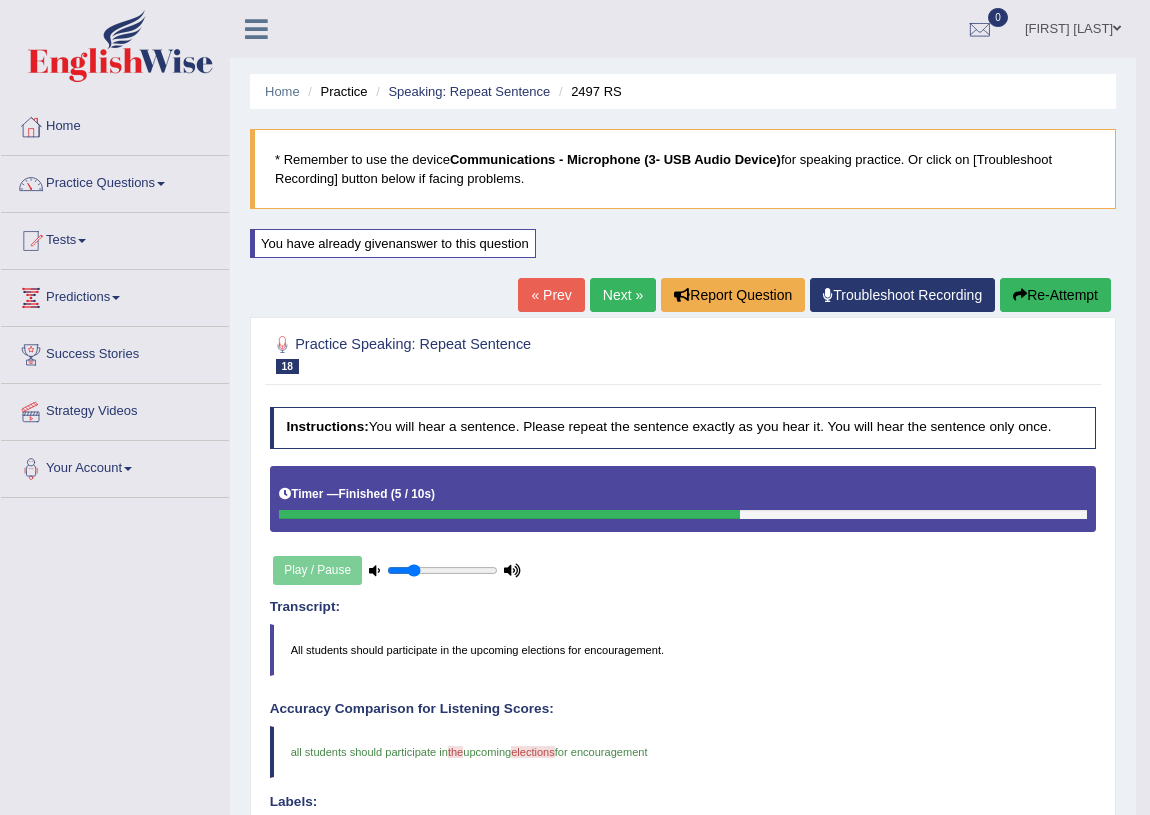 click on "Next »" at bounding box center [623, 295] 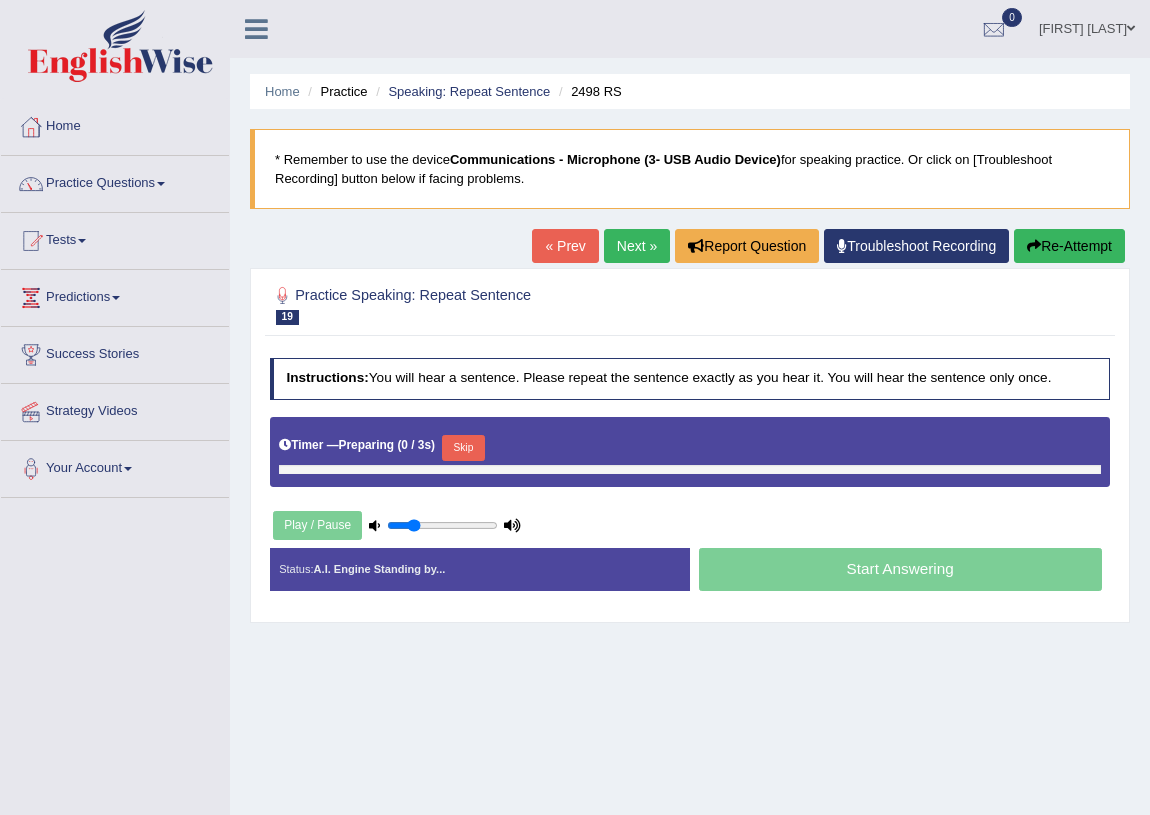 scroll, scrollTop: 0, scrollLeft: 0, axis: both 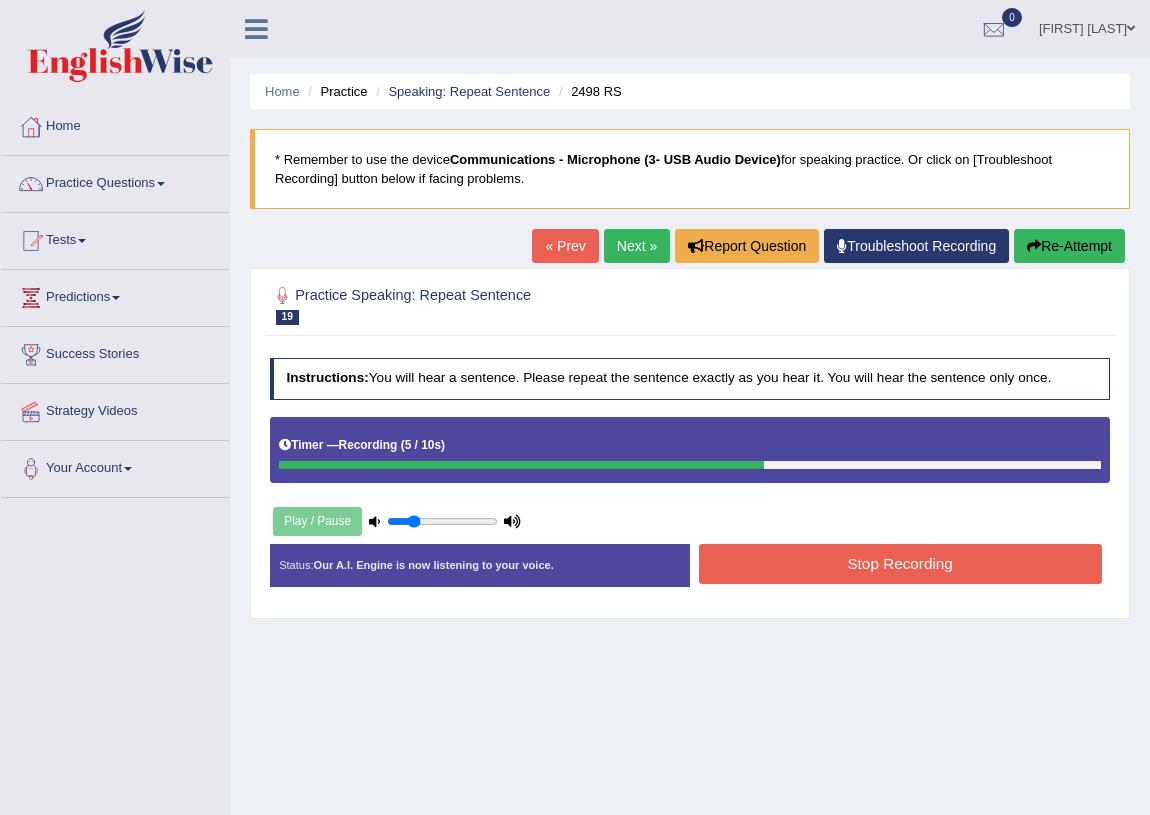 click on "Instructions:  You will hear a sentence. Please repeat the sentence exactly as you hear it. You will hear the sentence only once.
Timer —  Recording   ( 5 / 10s ) Play / Pause Transcript: Quality family time is vital, but it's not always feasible. Created with Highcharts 7.1.2 Too low Too high Time Pitch meter: 0 2.5 5 7.5 10 Created with Highcharts 7.1.2 Great Too slow Too fast Time Speech pace meter: 0 10 20 30 40 Accuracy Comparison for Listening Scores: Labels:
Red:  Missed/Mispronounced Words
Green:  Correct Words
Accuracy:  Voice Analysis: Your Response: Status:  Our A.I. Engine is now listening to your voice. Start Answering Stop Recording" at bounding box center (689, 479) 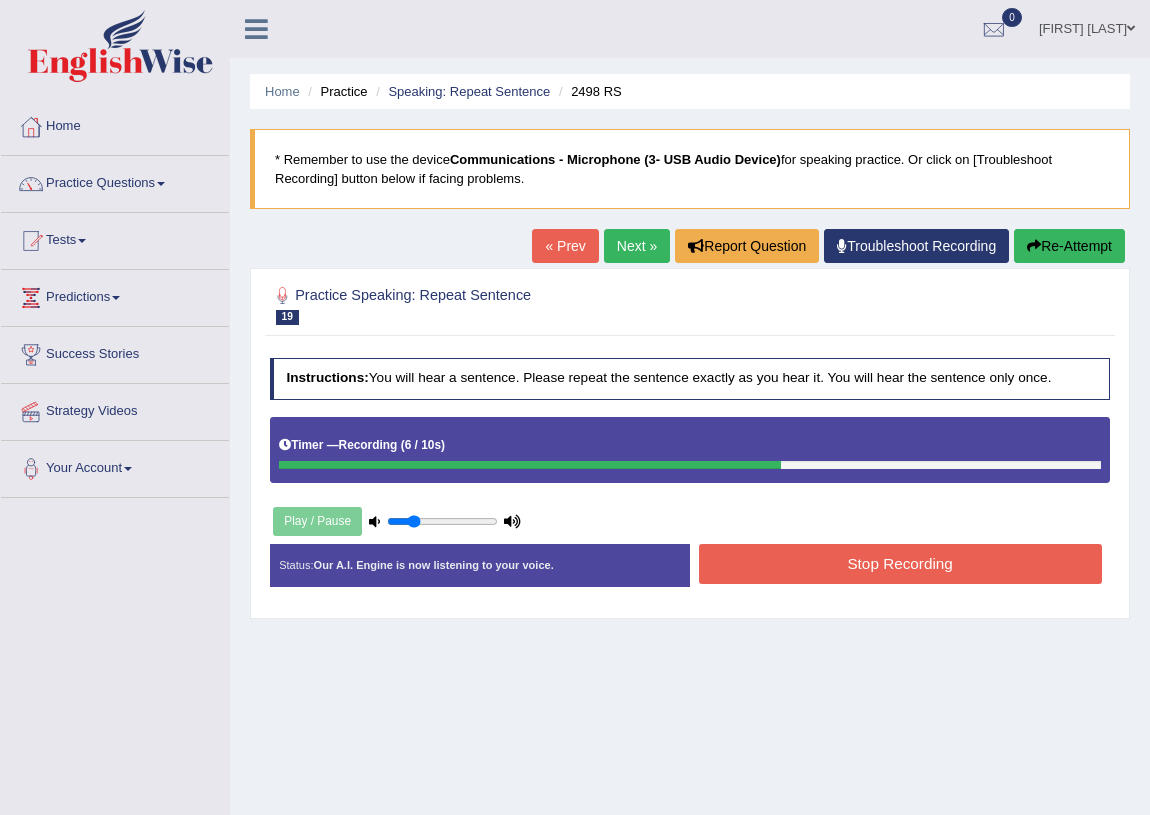 click on "Stop Recording" at bounding box center [900, 563] 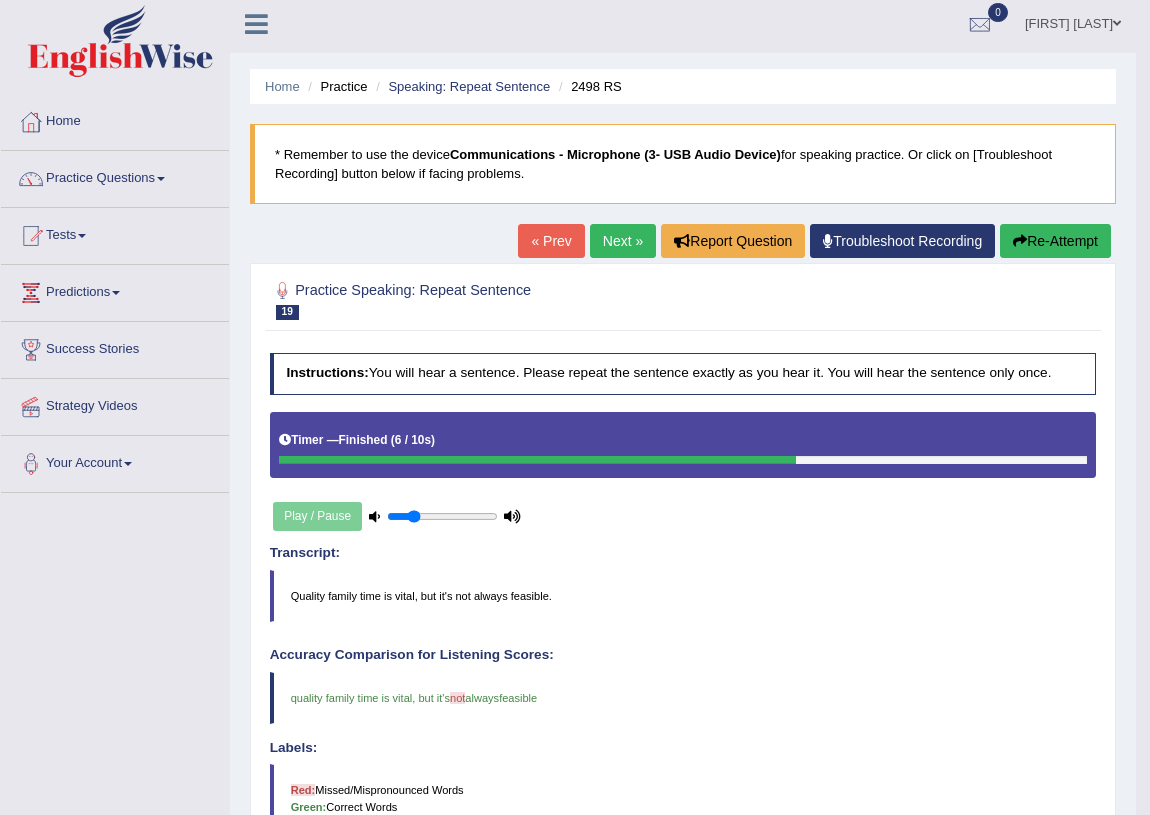 scroll, scrollTop: 0, scrollLeft: 0, axis: both 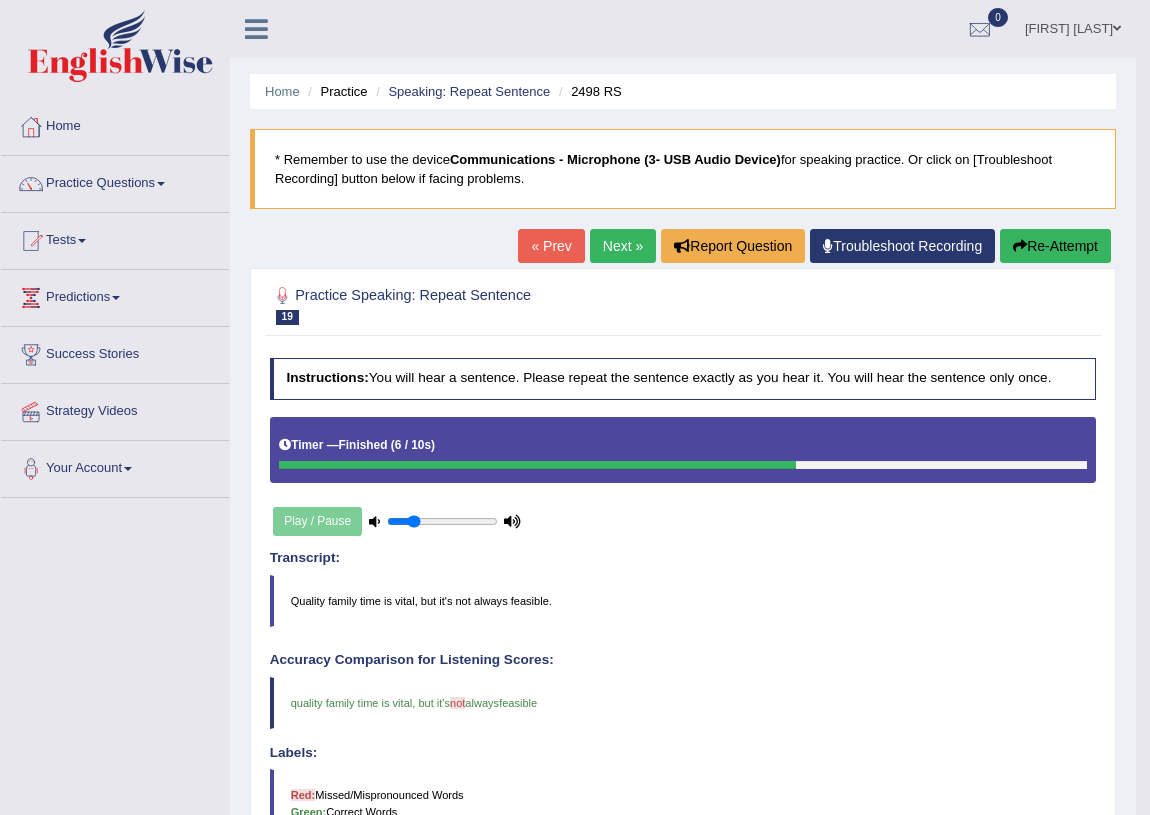 click on "Next »" at bounding box center (623, 246) 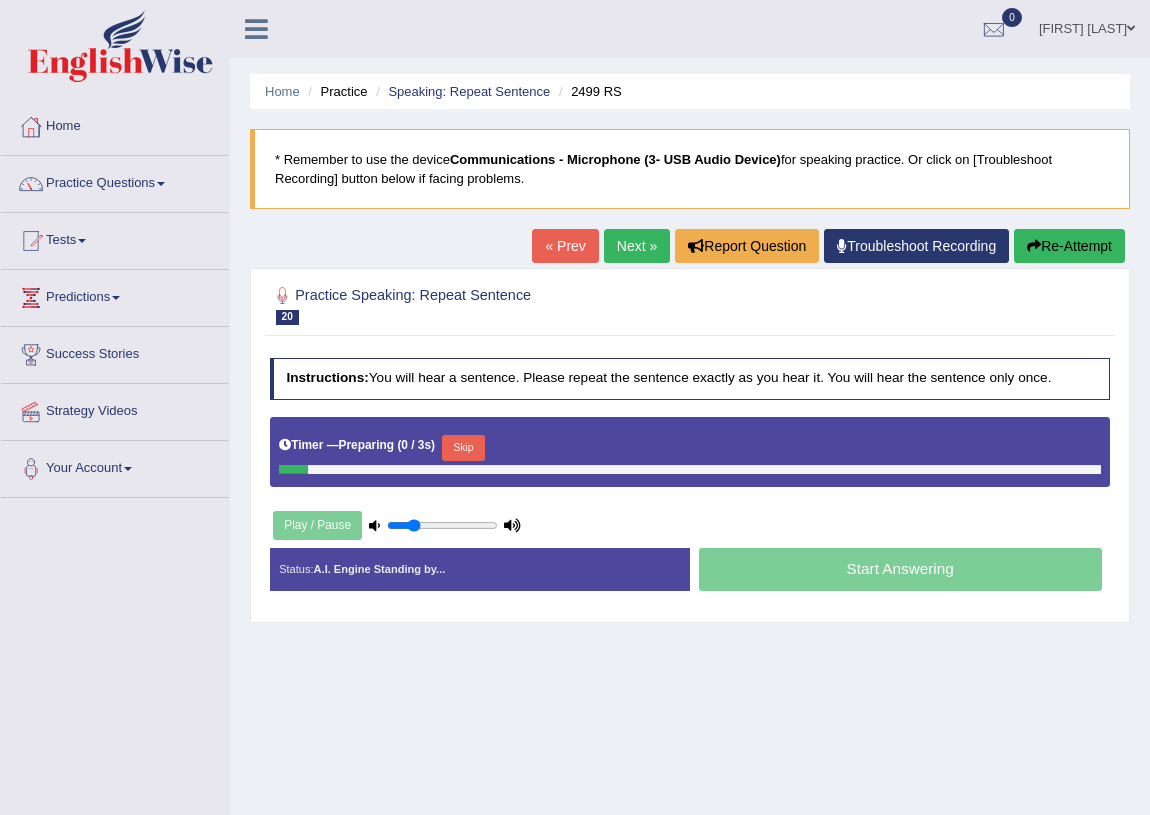 scroll, scrollTop: 0, scrollLeft: 0, axis: both 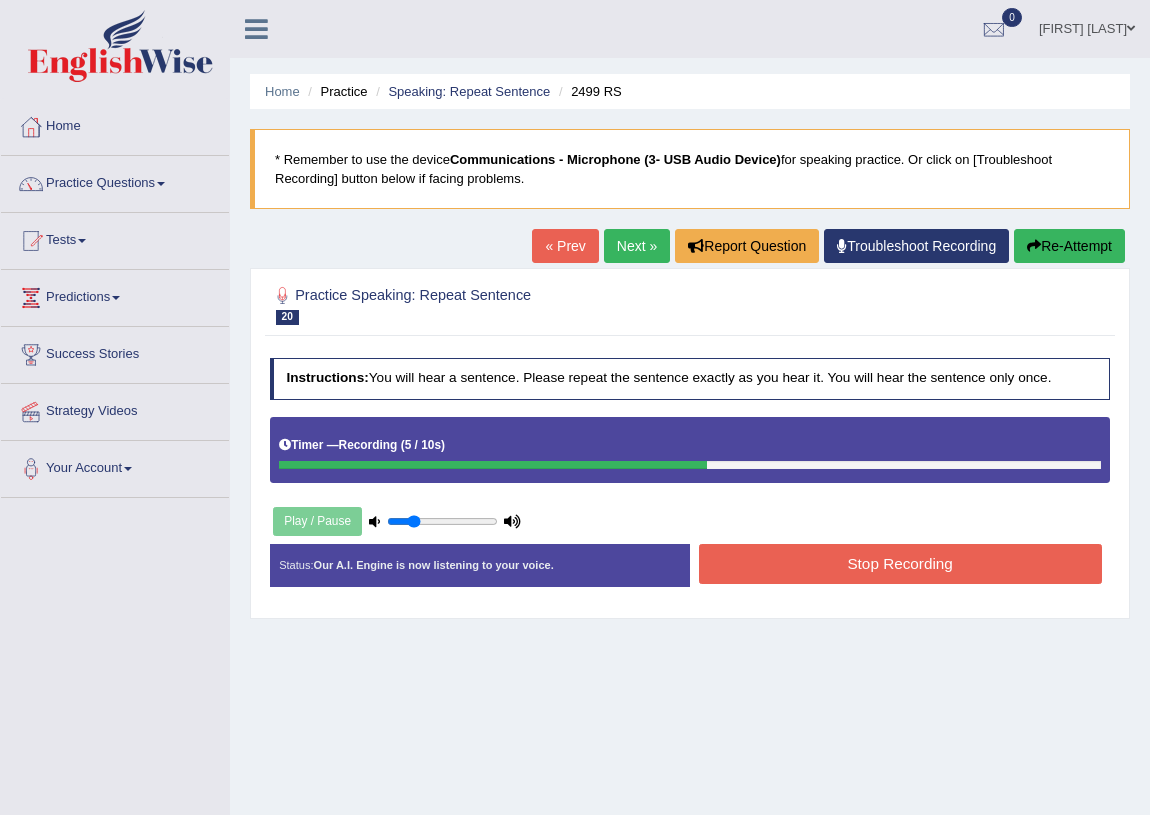 drag, startPoint x: 865, startPoint y: 587, endPoint x: 875, endPoint y: 578, distance: 13.453624 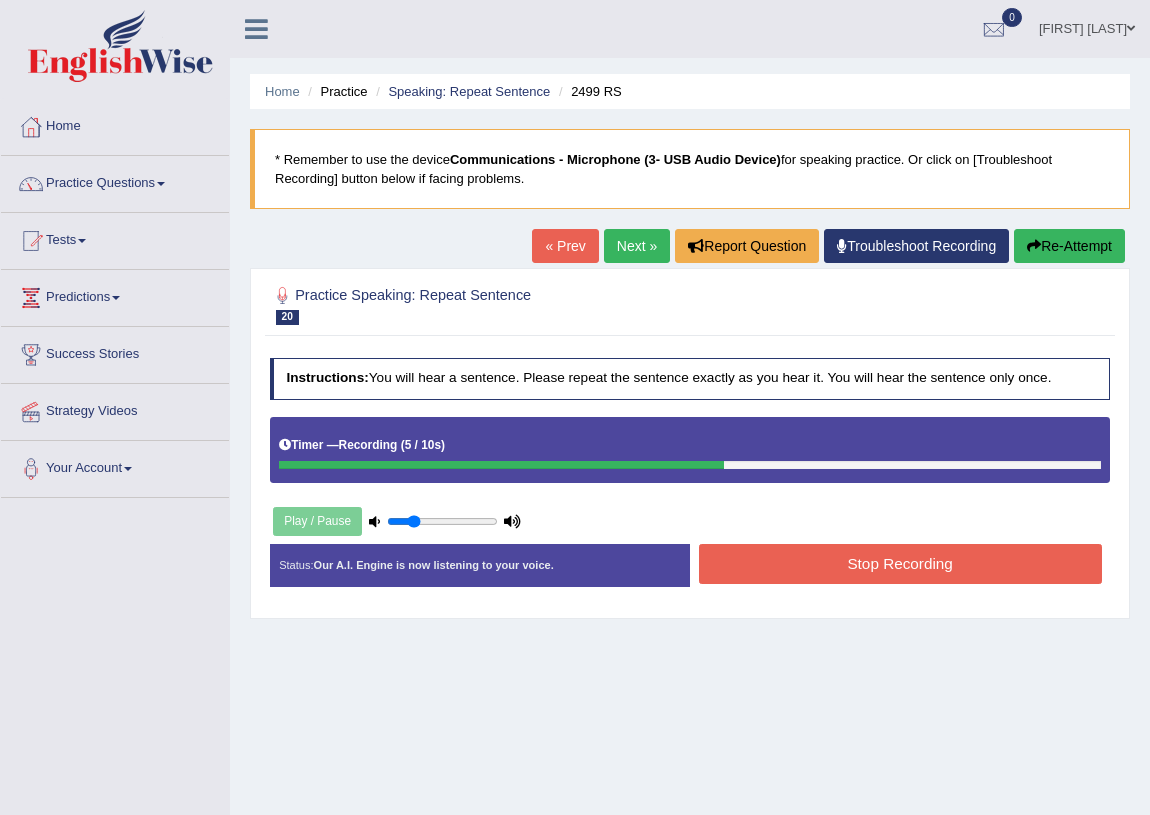 click on "Stop Recording" at bounding box center [900, 563] 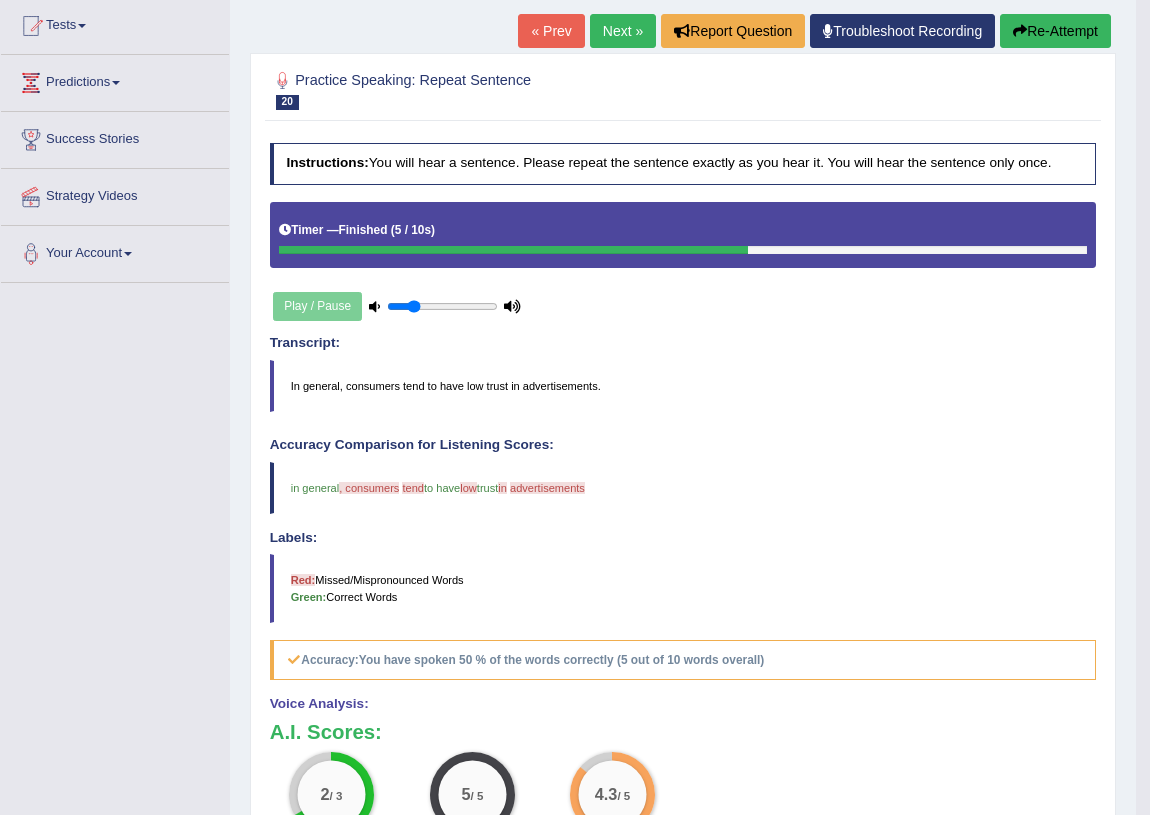 scroll, scrollTop: 0, scrollLeft: 0, axis: both 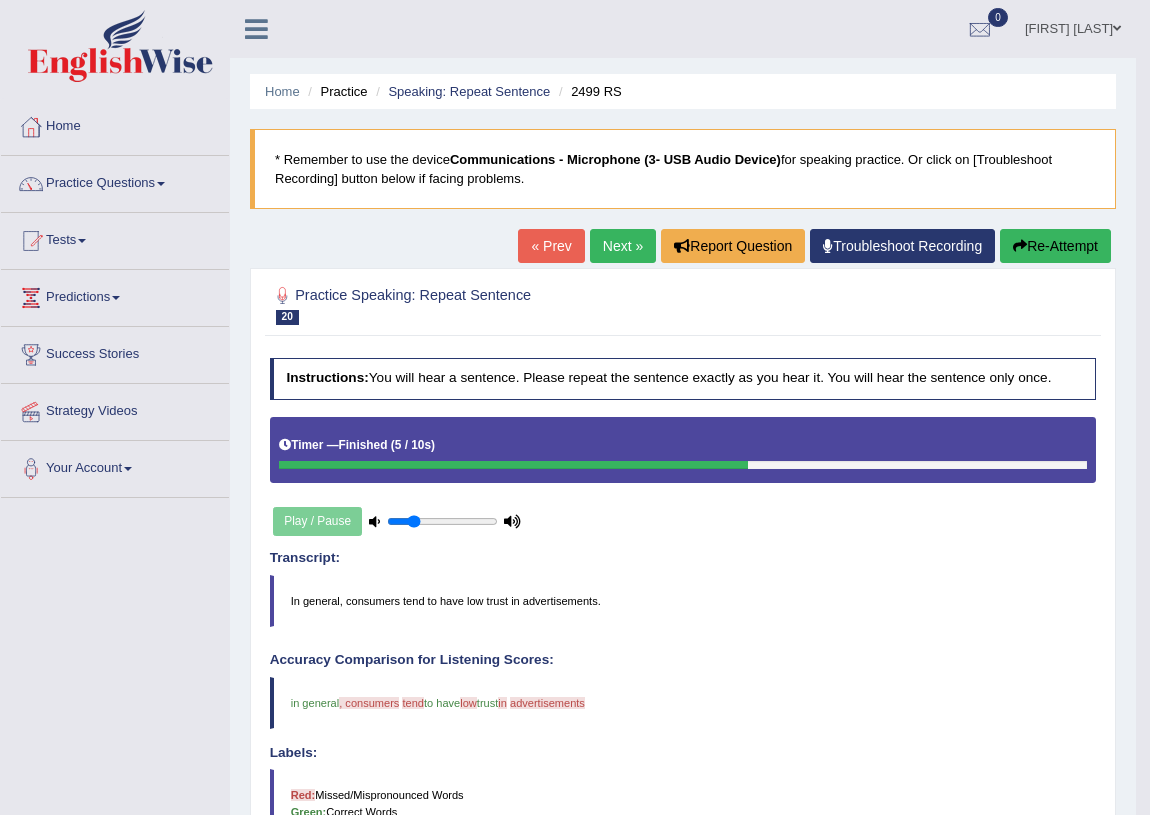 click on "Next »" at bounding box center (623, 246) 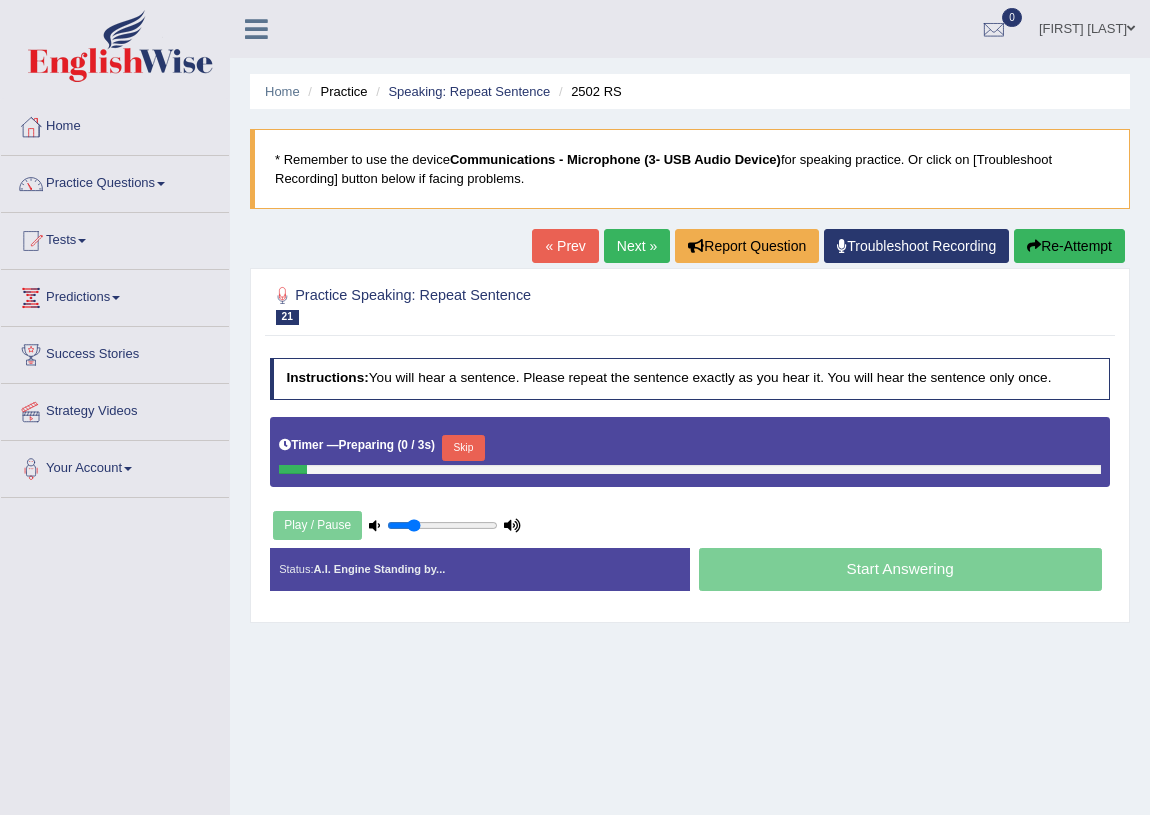 scroll, scrollTop: 0, scrollLeft: 0, axis: both 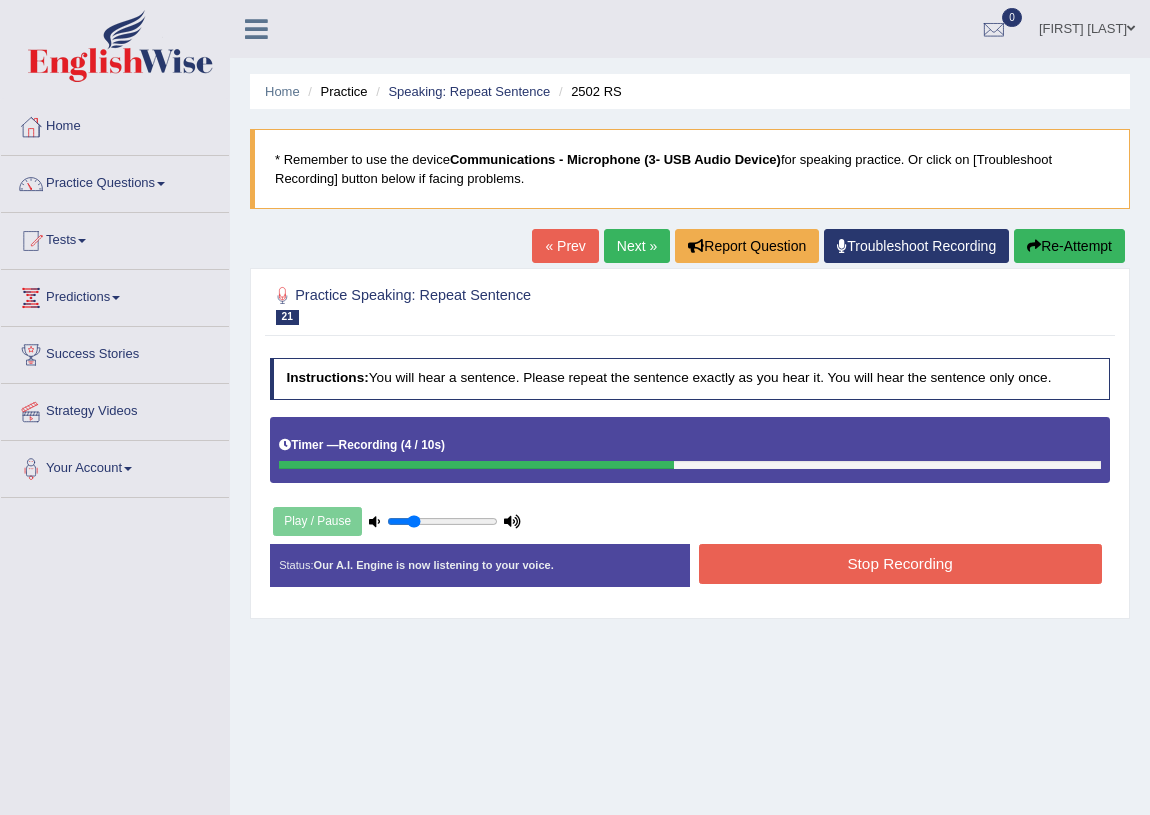 click on "Start Answering" at bounding box center (900, 544) 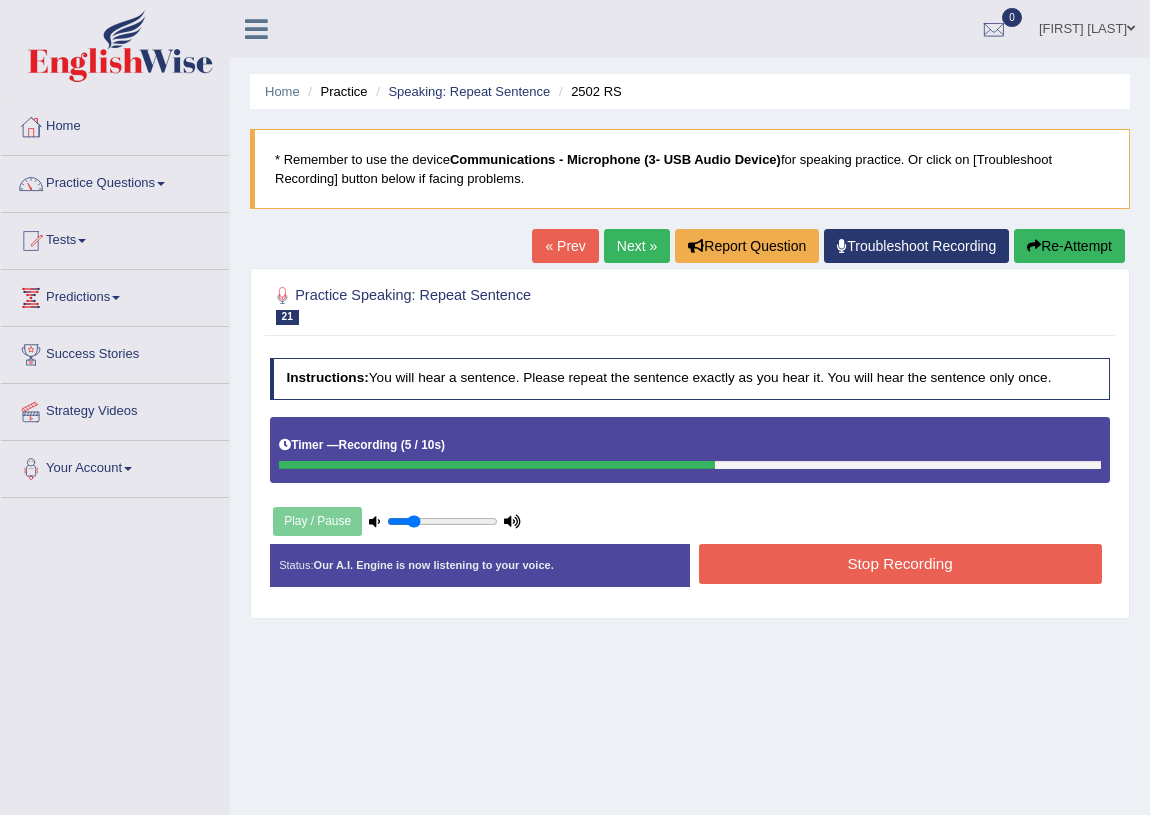 click on "Stop Recording" at bounding box center (900, 563) 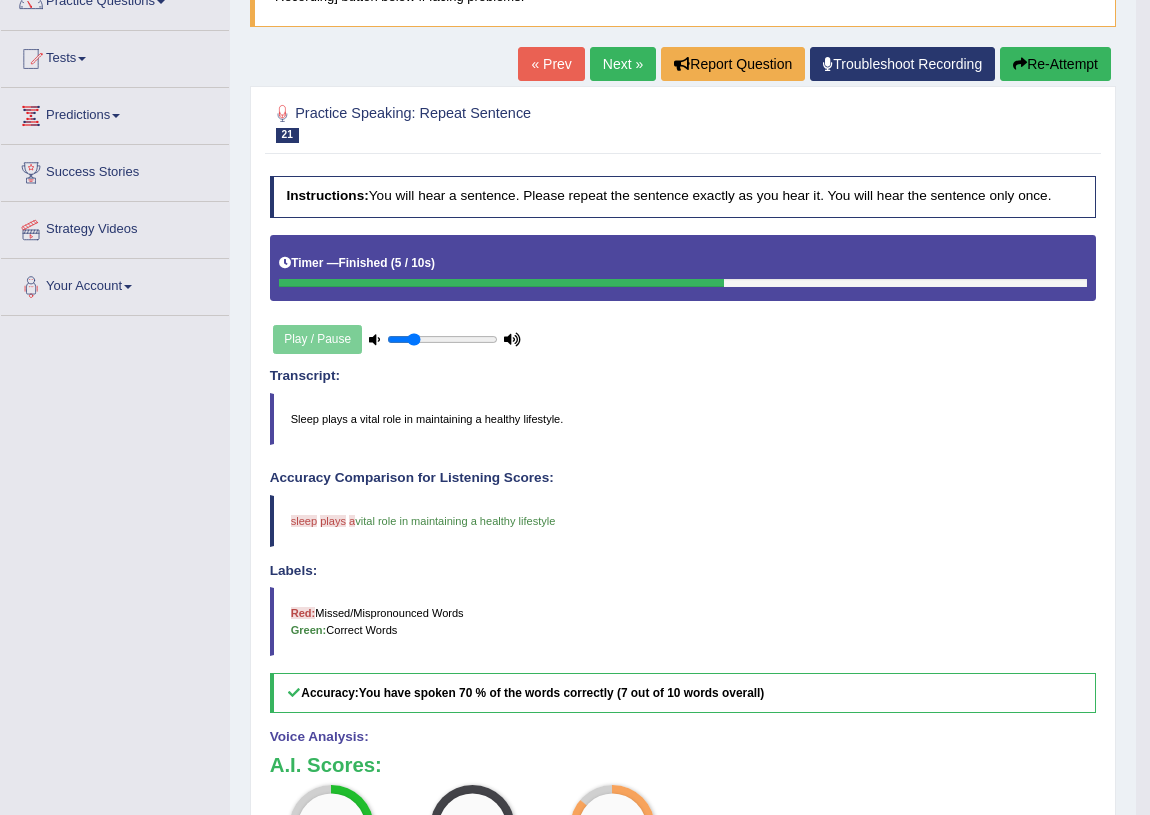 scroll, scrollTop: 0, scrollLeft: 0, axis: both 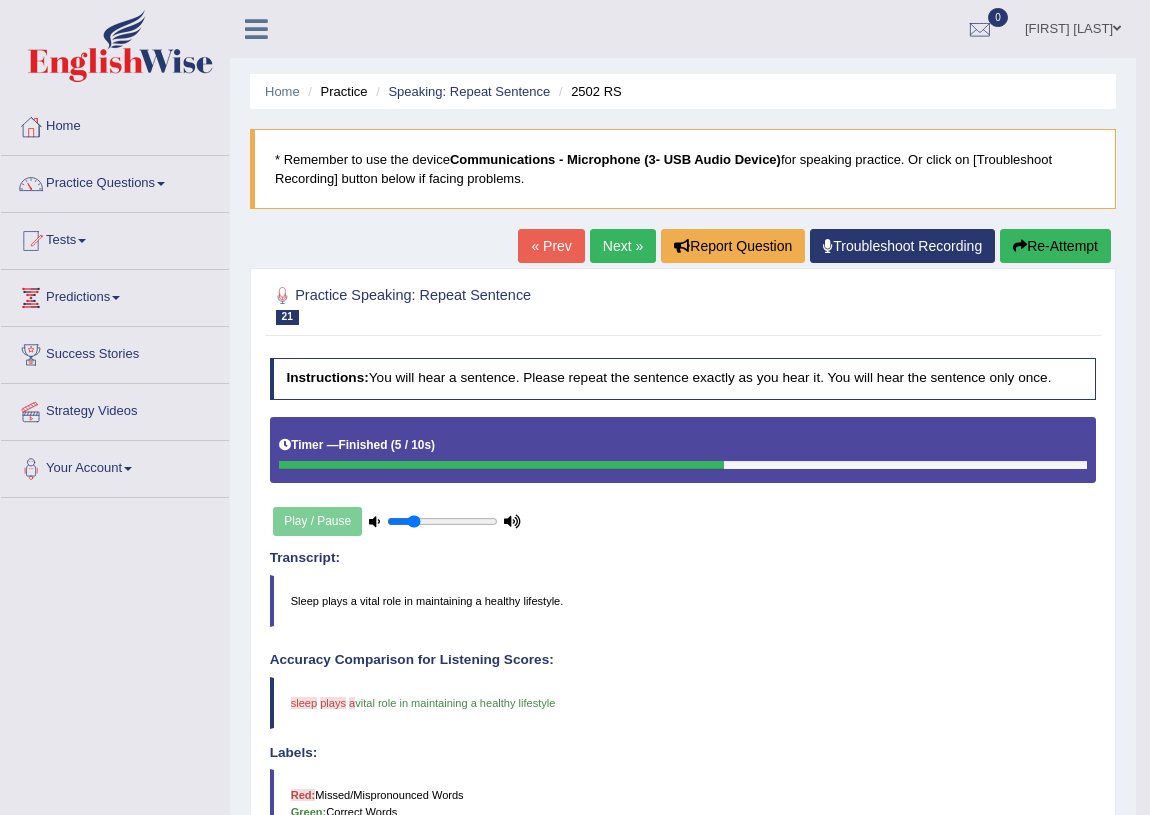 click on "Next »" at bounding box center (623, 246) 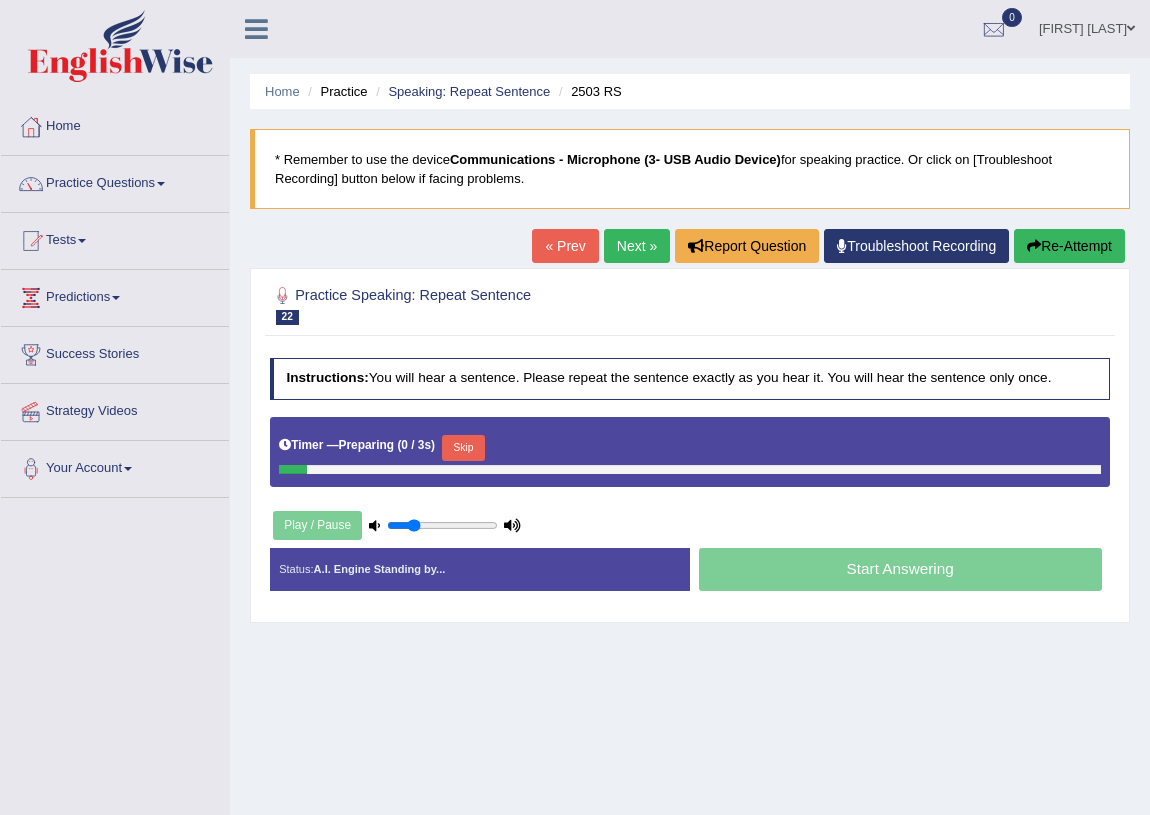 scroll, scrollTop: 0, scrollLeft: 0, axis: both 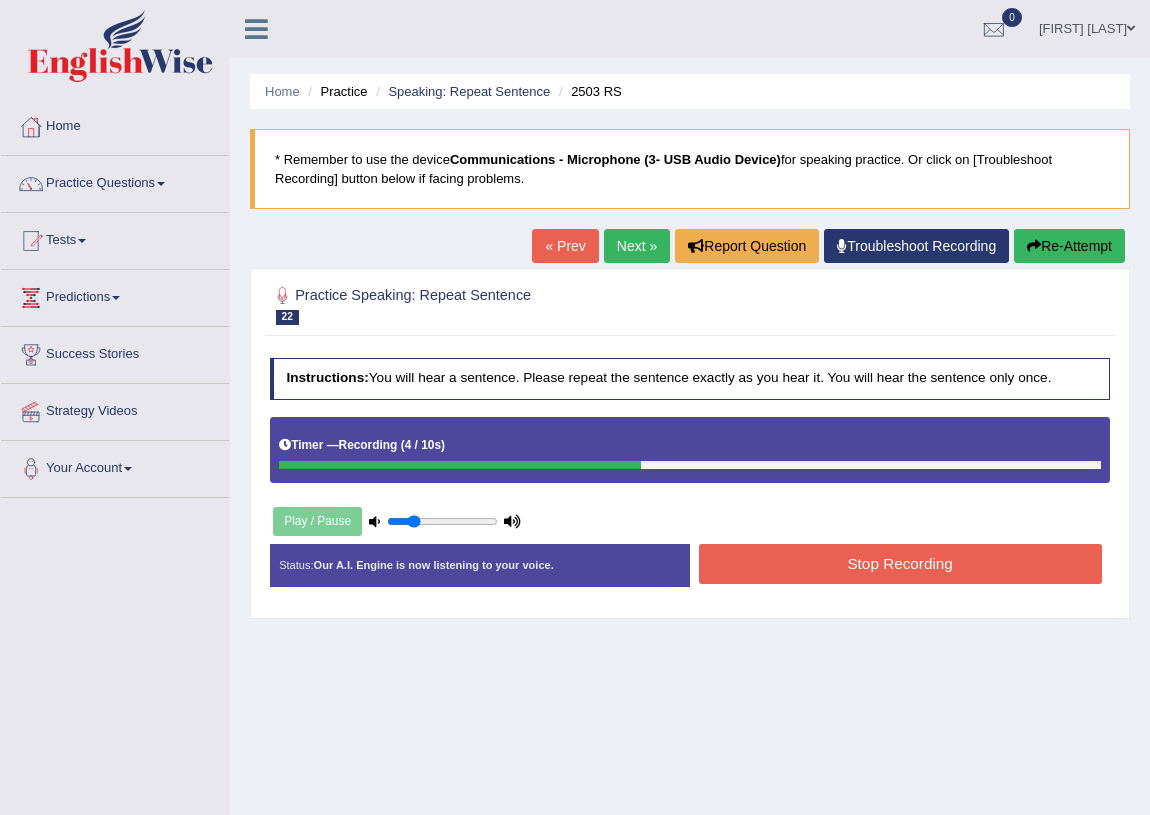 click on "Stop Recording" at bounding box center [900, 563] 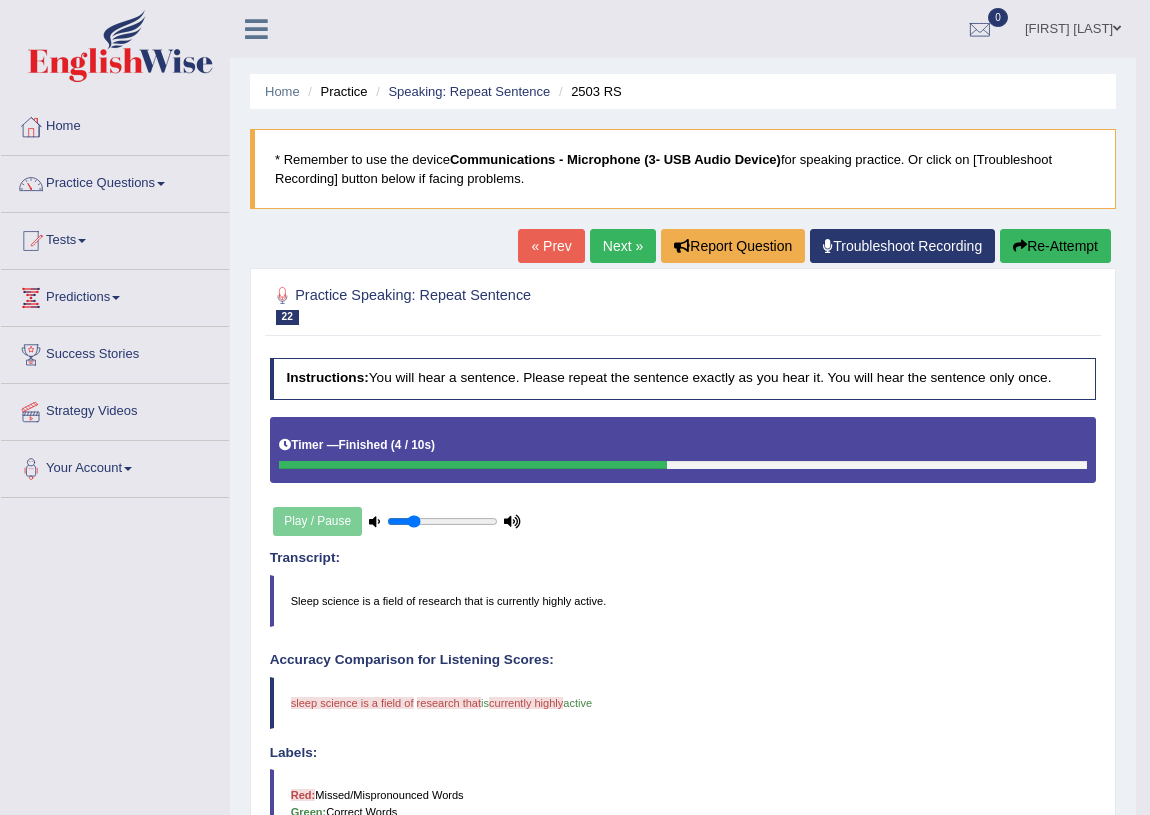 click on "Re-Attempt" at bounding box center (1055, 246) 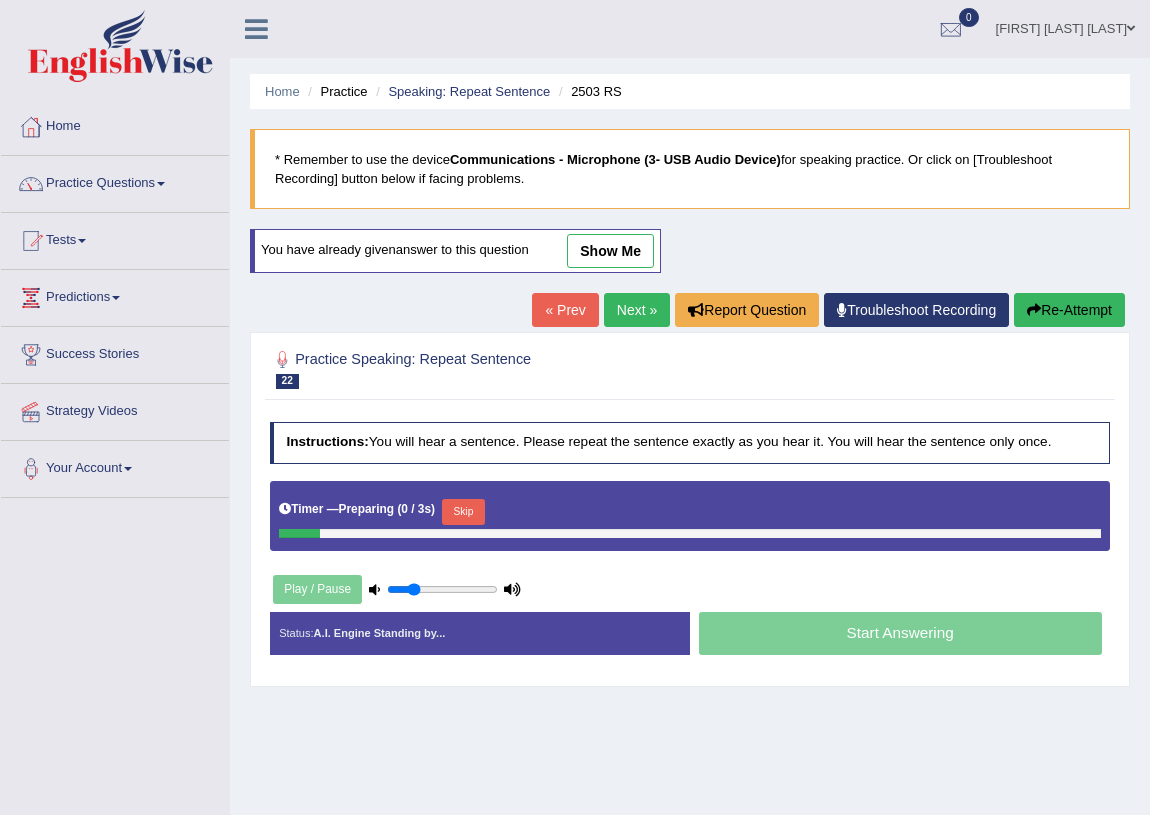 scroll, scrollTop: 0, scrollLeft: 0, axis: both 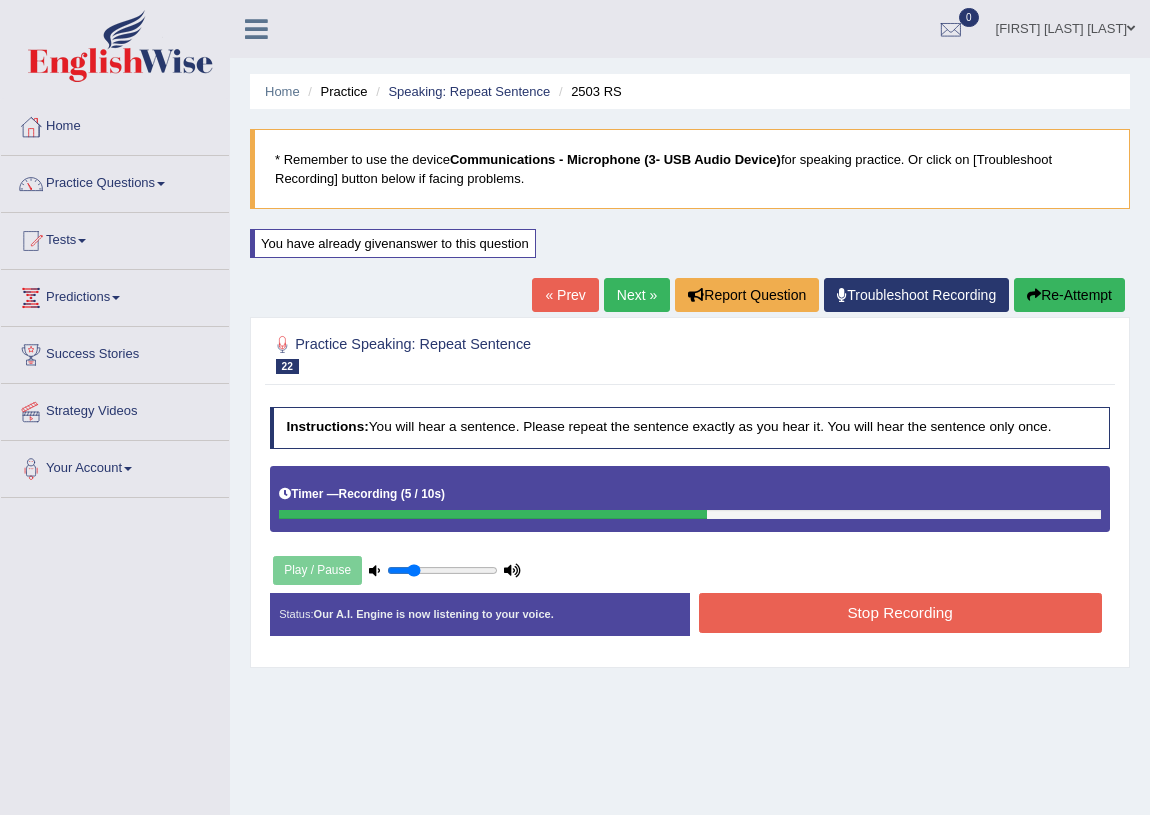 click on "Stop Recording" at bounding box center (900, 612) 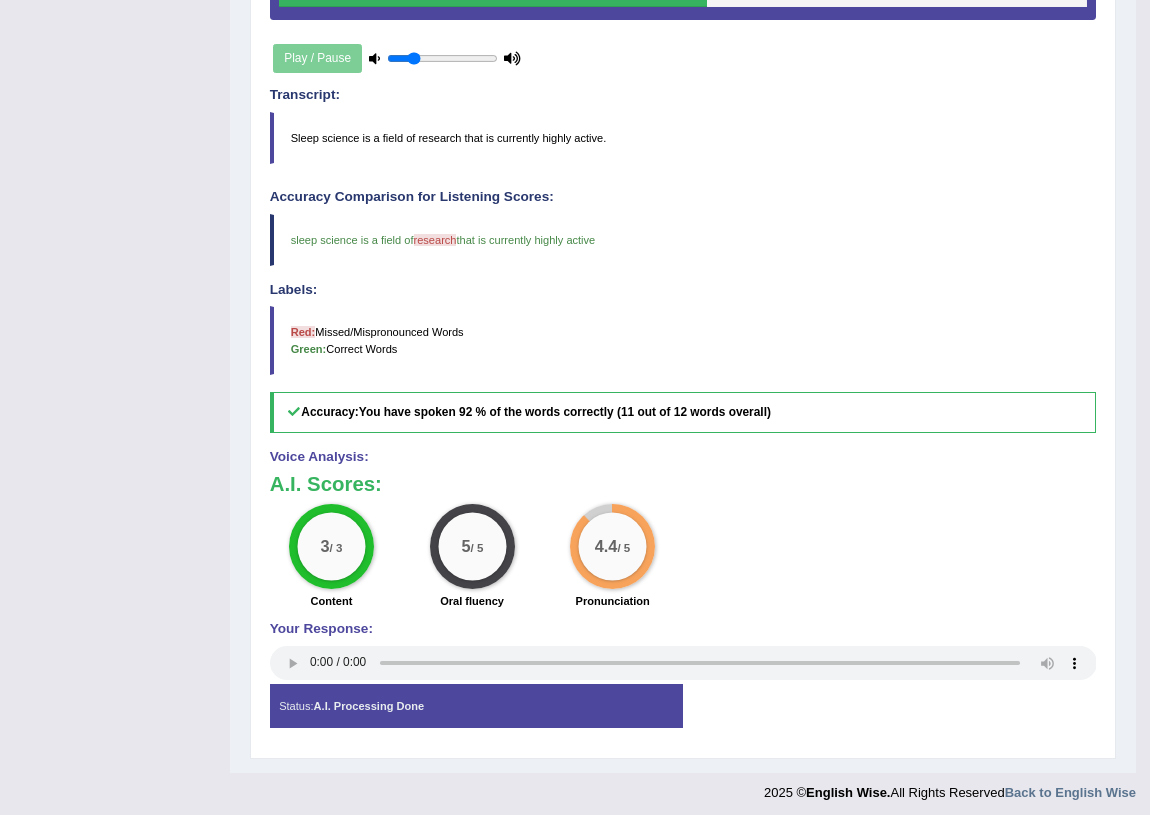 scroll, scrollTop: 0, scrollLeft: 0, axis: both 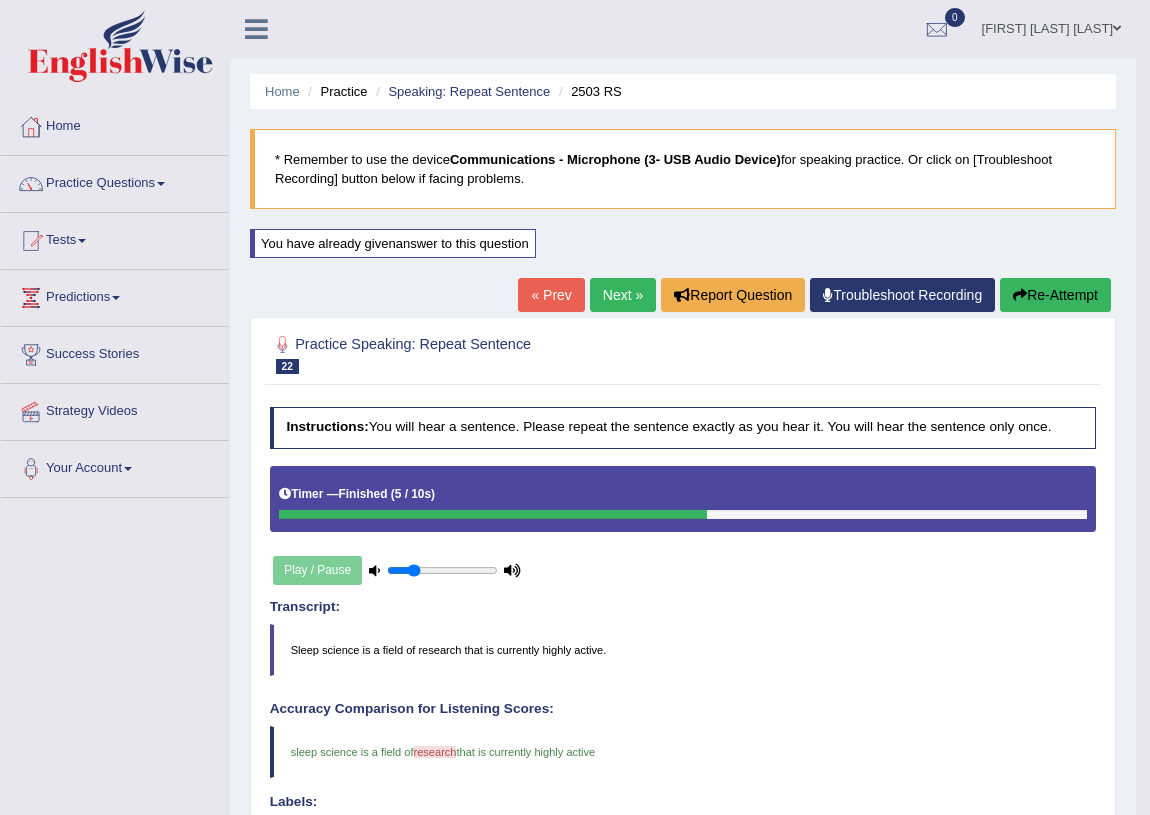 click on "Next »" at bounding box center (623, 295) 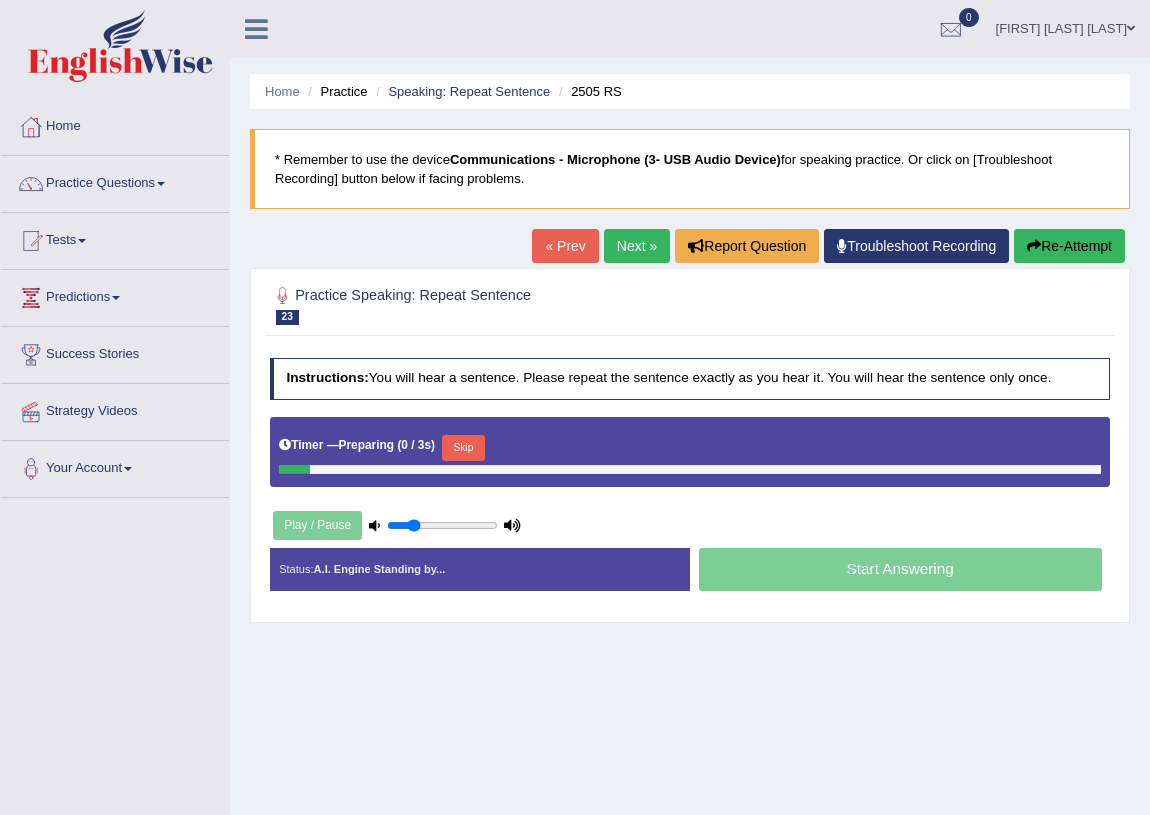 scroll, scrollTop: 0, scrollLeft: 0, axis: both 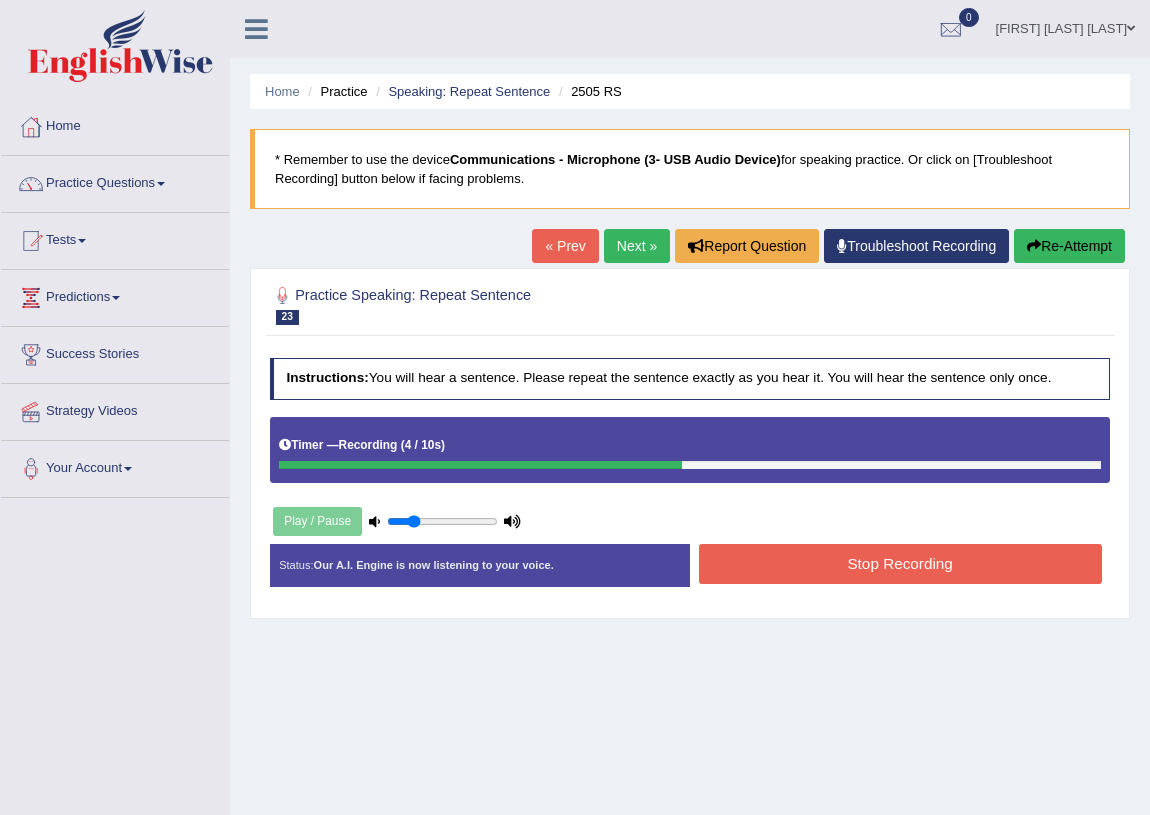 click on "Stop Recording" at bounding box center [900, 563] 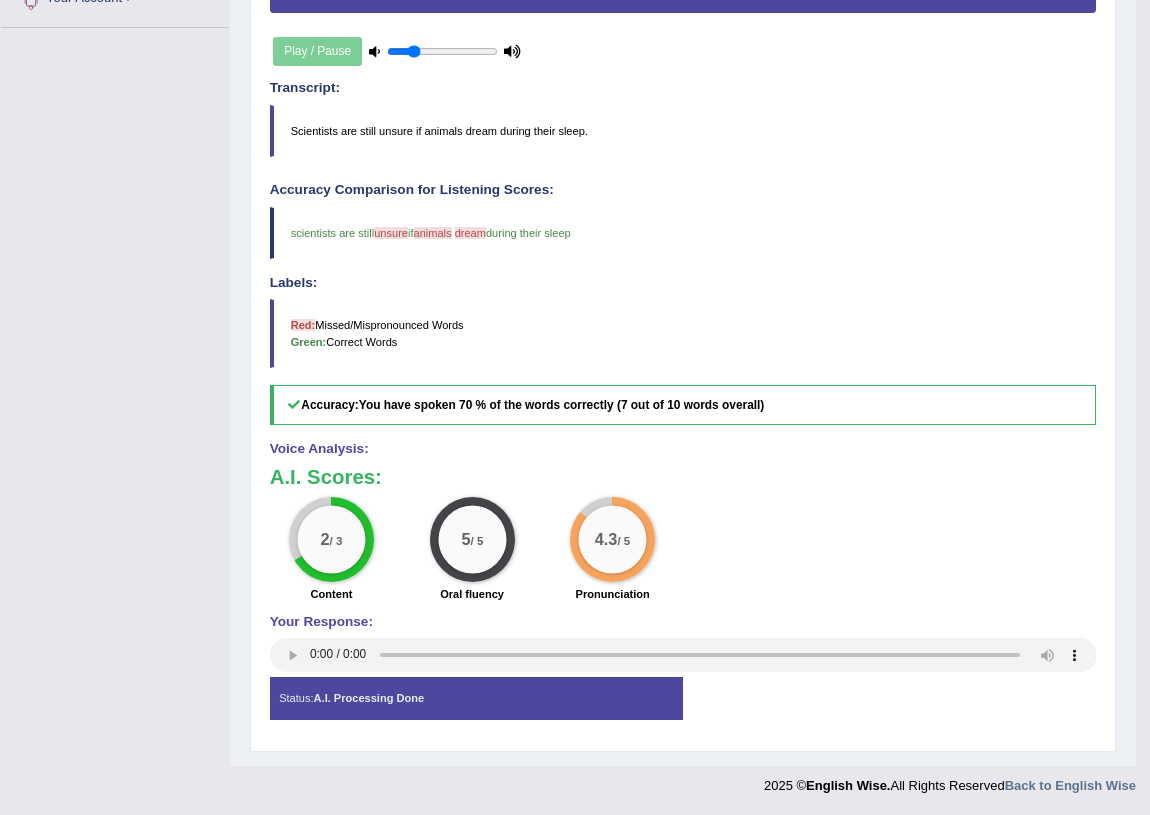 scroll, scrollTop: 0, scrollLeft: 0, axis: both 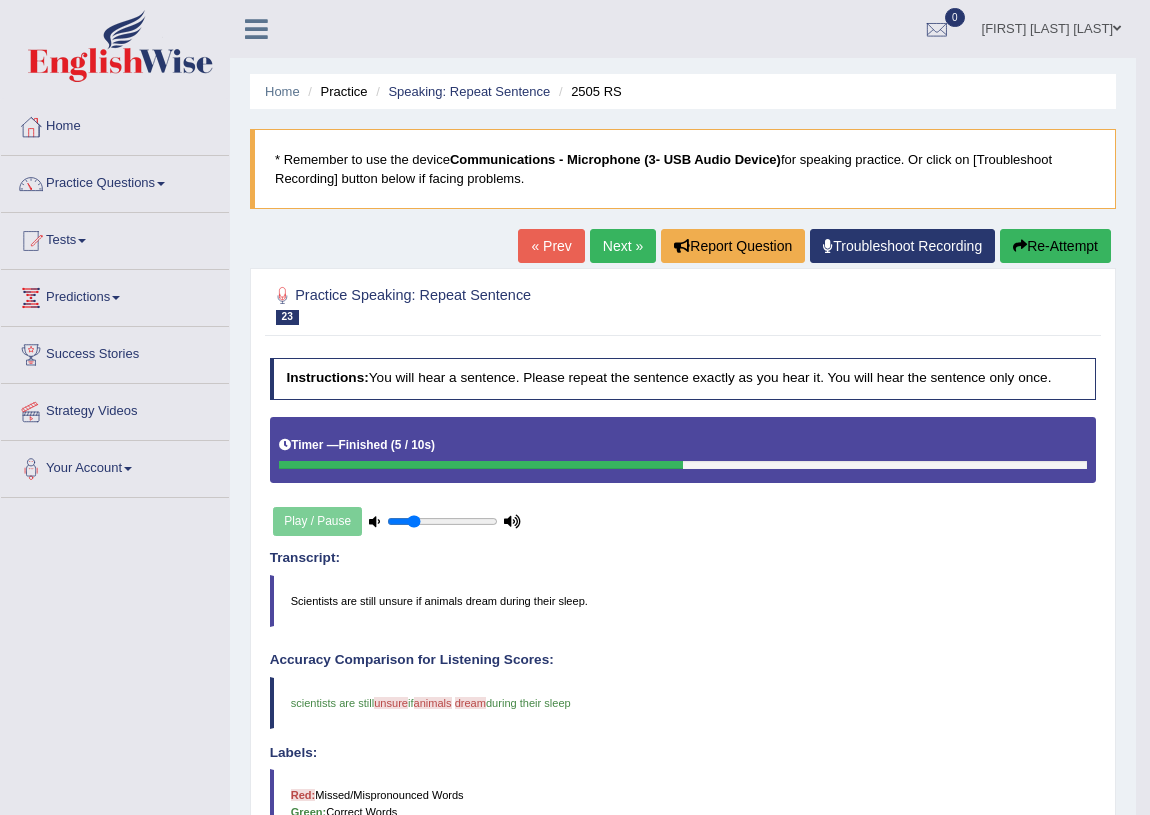 click on "Next »" at bounding box center [623, 246] 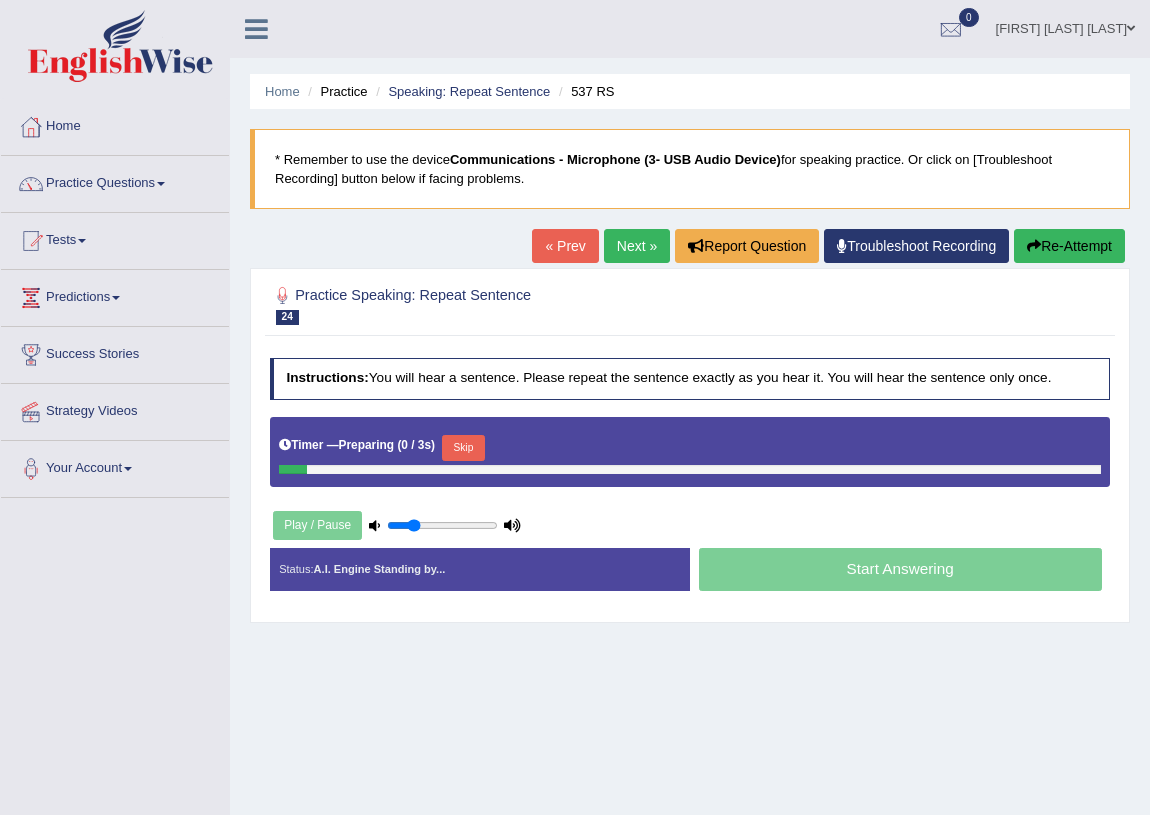 scroll, scrollTop: 0, scrollLeft: 0, axis: both 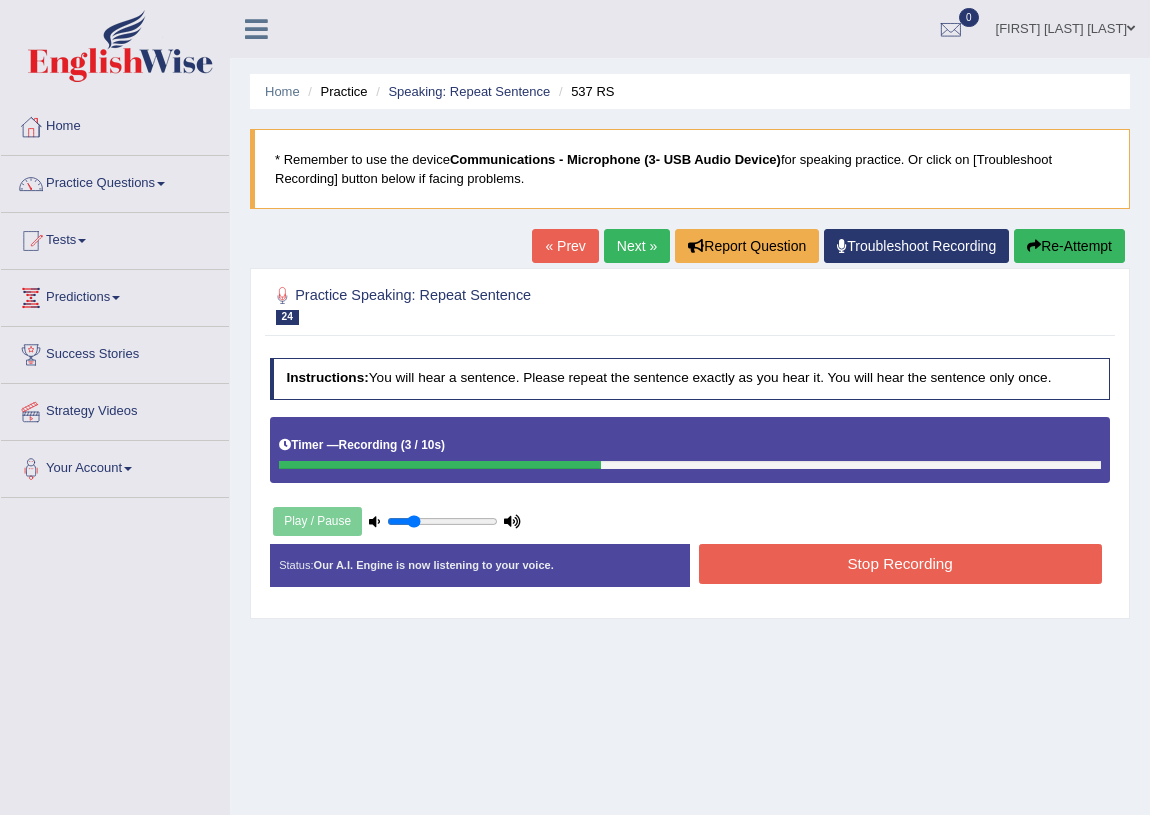 click on "Stop Recording" at bounding box center (900, 563) 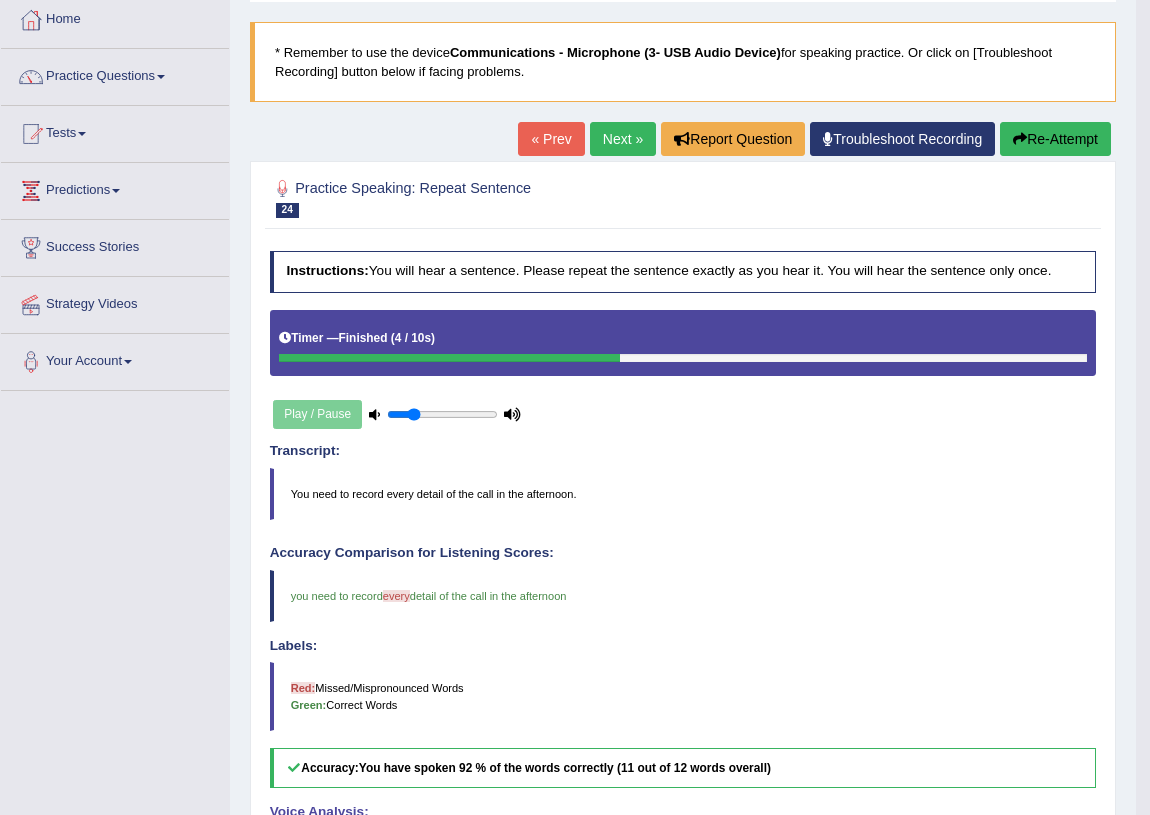scroll, scrollTop: 0, scrollLeft: 0, axis: both 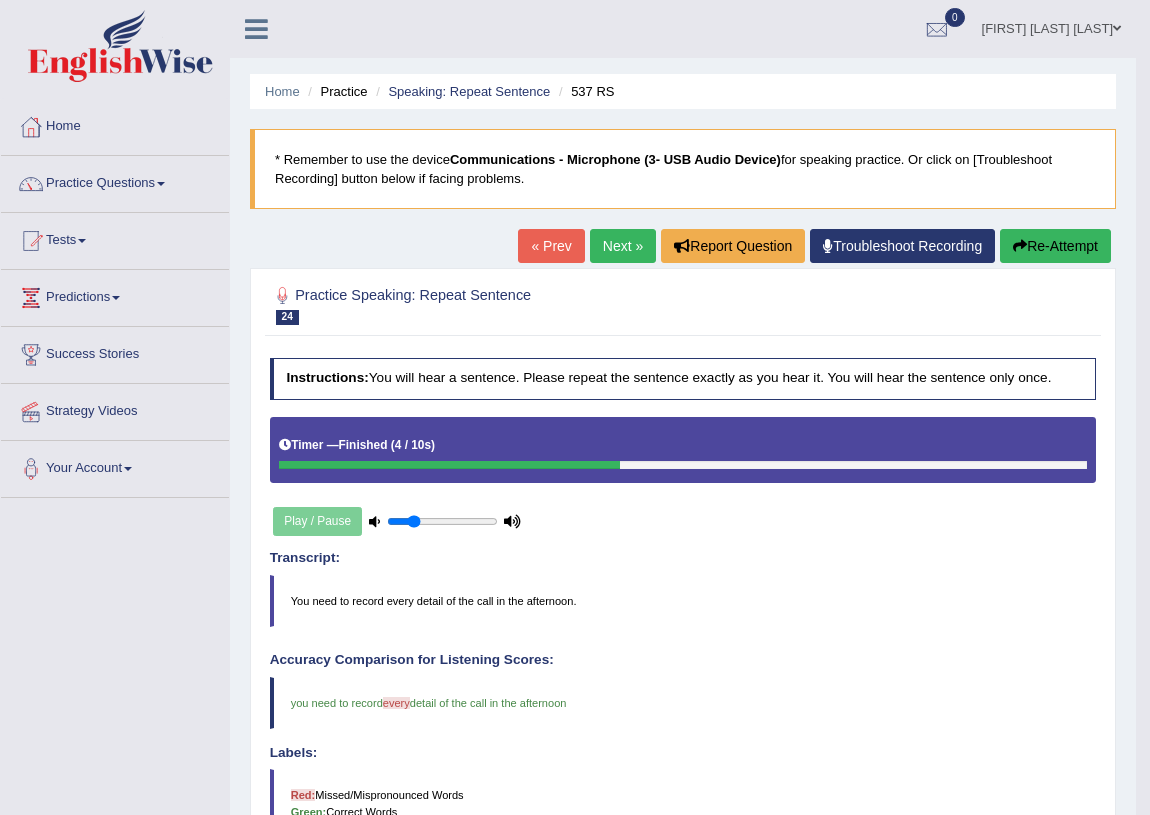 click on "Next »" at bounding box center [623, 246] 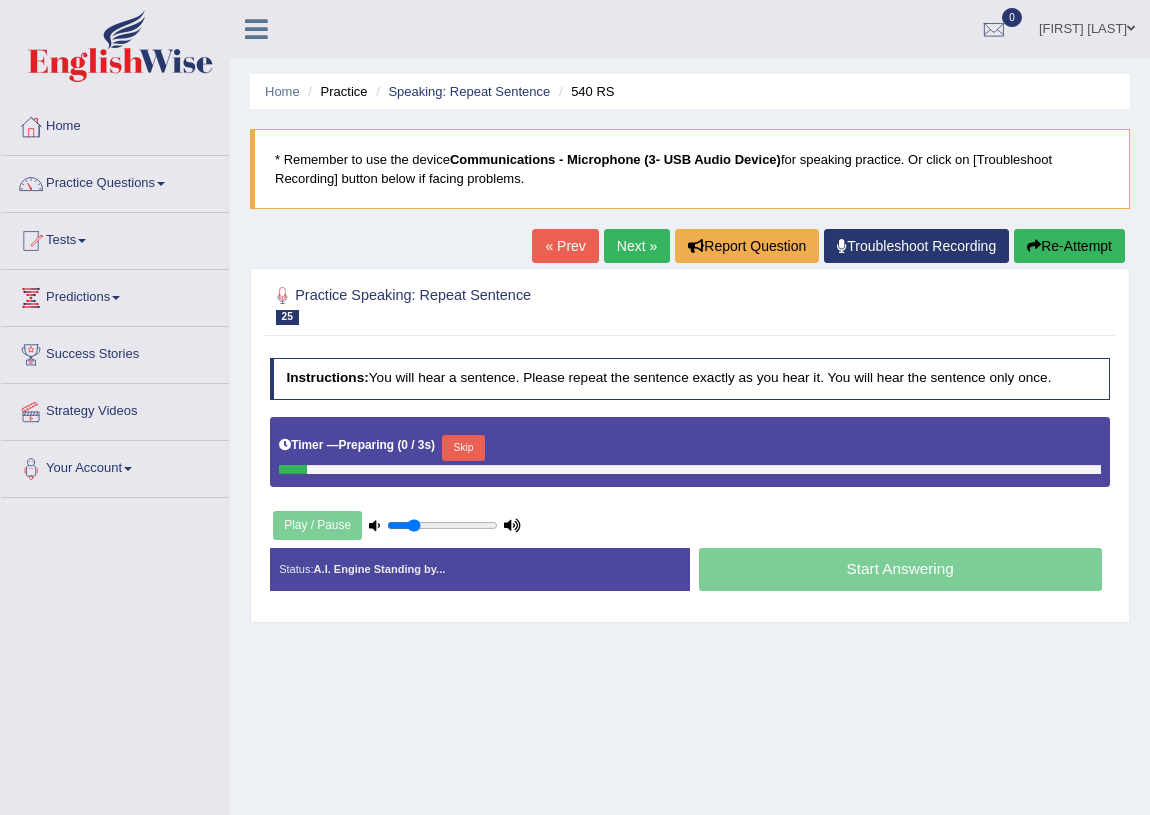 scroll, scrollTop: 0, scrollLeft: 0, axis: both 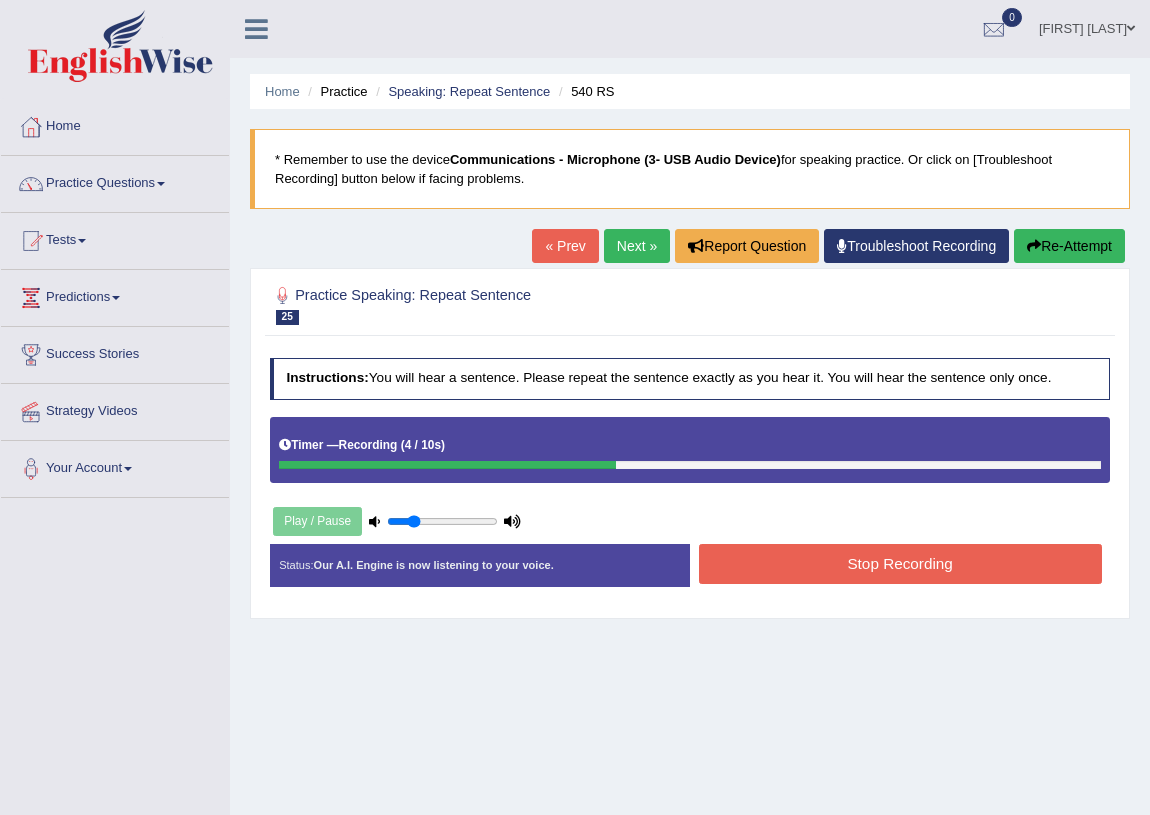 click on "Stop Recording" at bounding box center (900, 563) 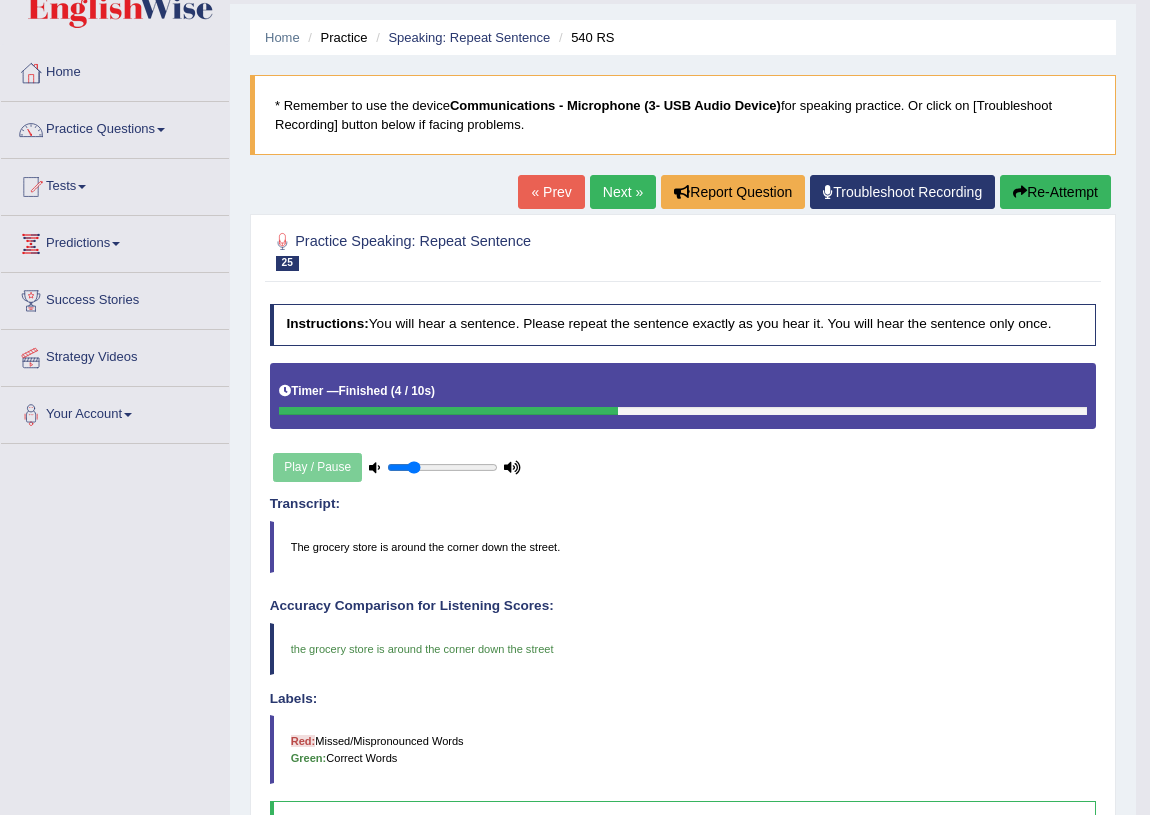 scroll, scrollTop: 16, scrollLeft: 0, axis: vertical 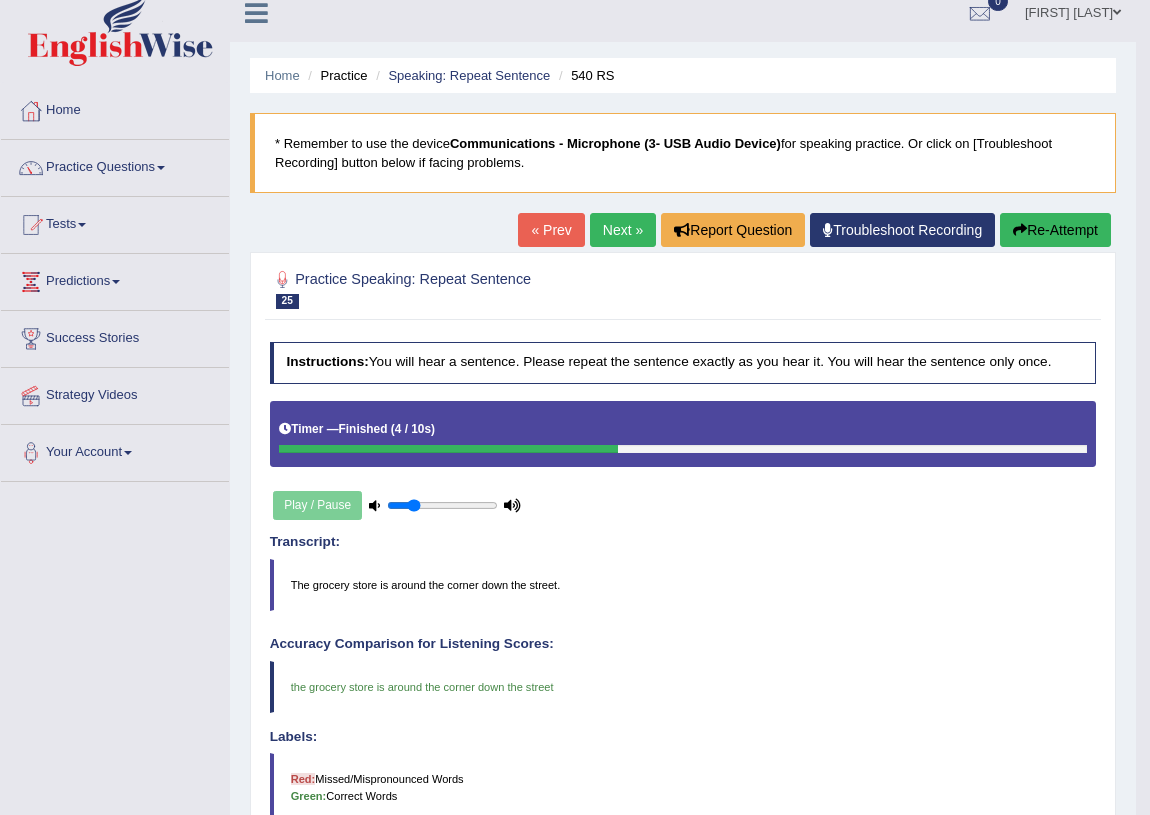 click on "Next »" at bounding box center (623, 230) 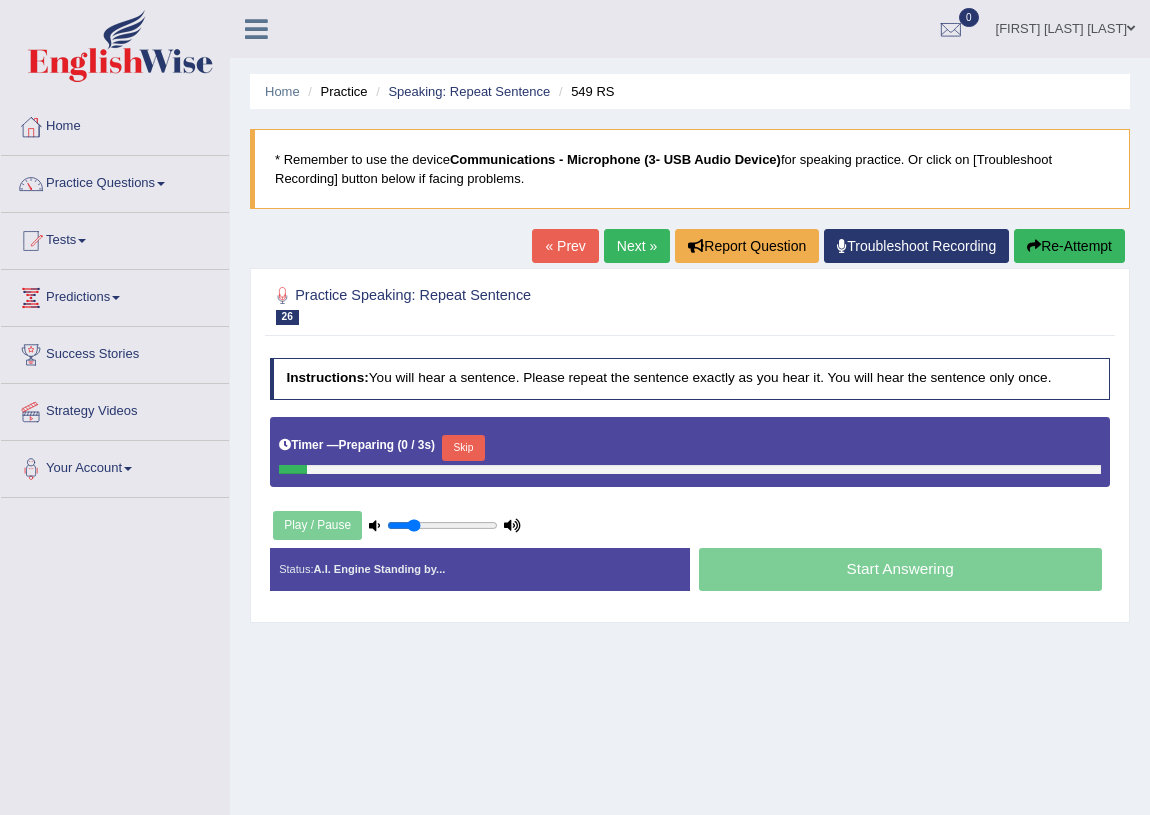scroll, scrollTop: 0, scrollLeft: 0, axis: both 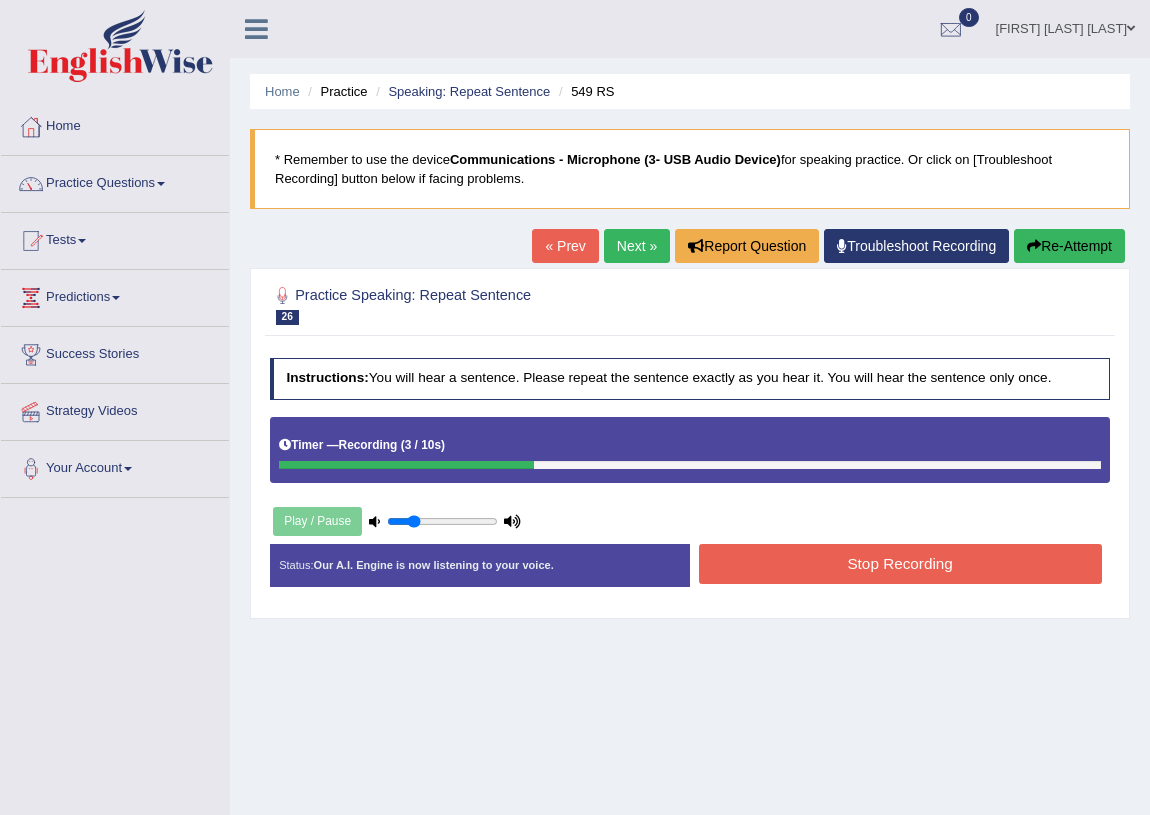 click on "Stop Recording" at bounding box center [900, 563] 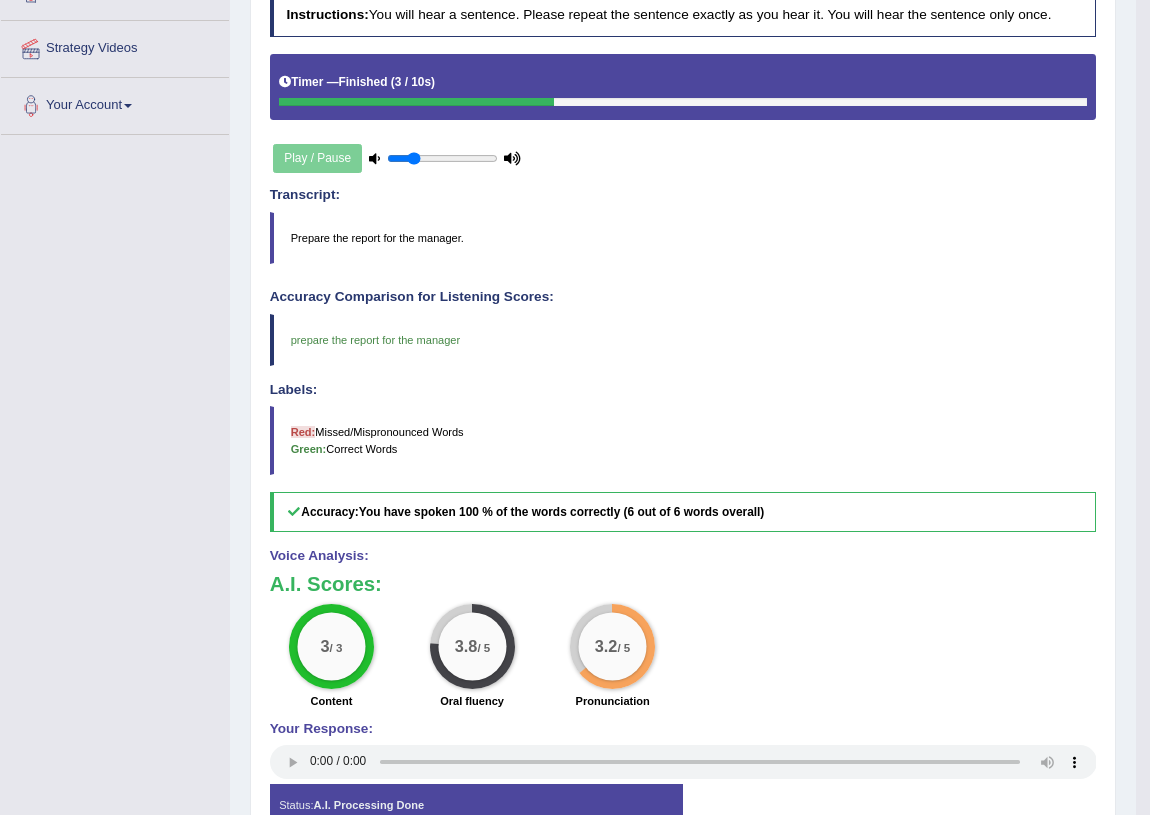 scroll, scrollTop: 470, scrollLeft: 0, axis: vertical 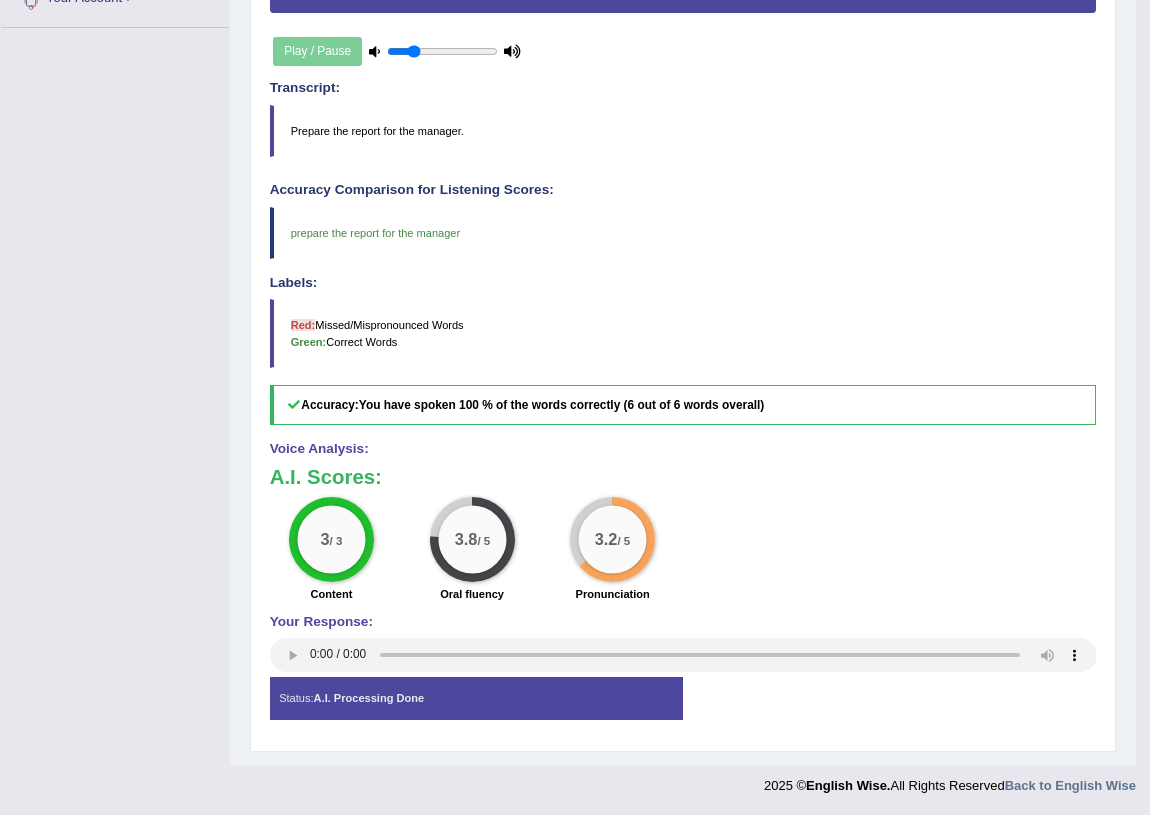 click on "Status:  A.I. Processing Done" at bounding box center (476, 699) 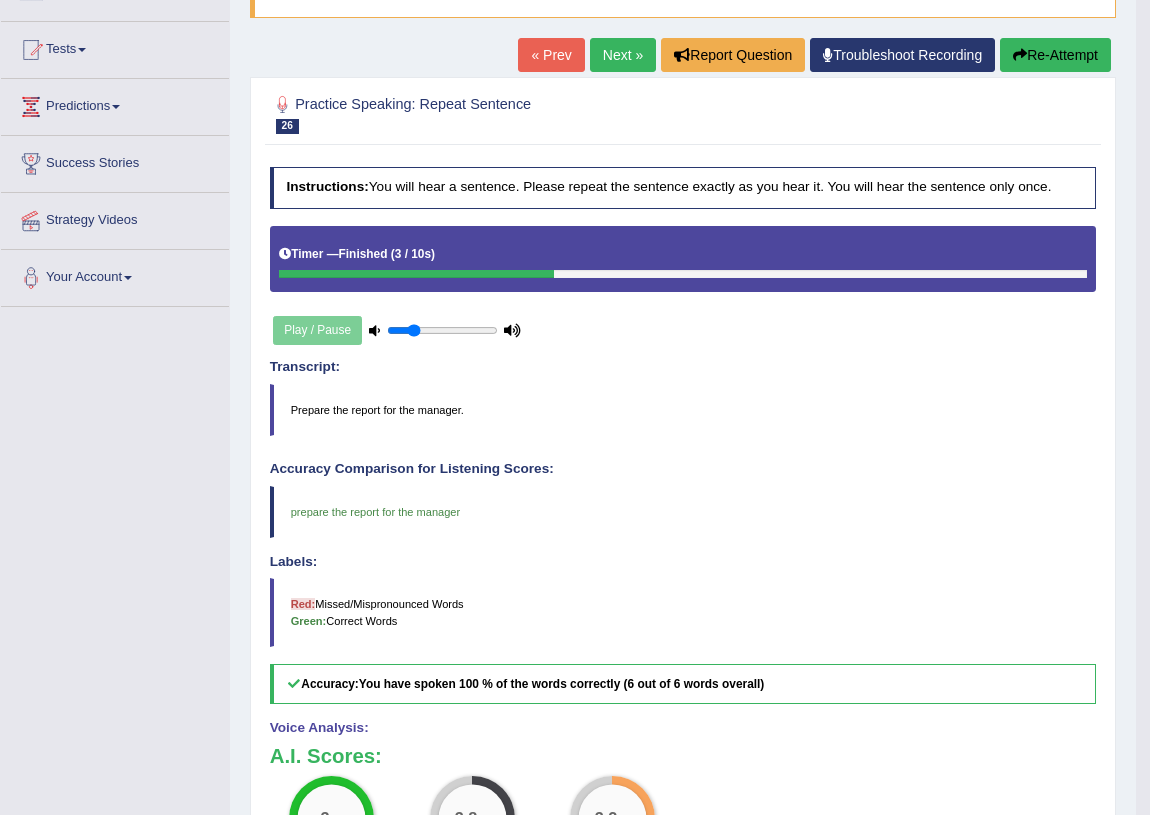 scroll, scrollTop: 0, scrollLeft: 0, axis: both 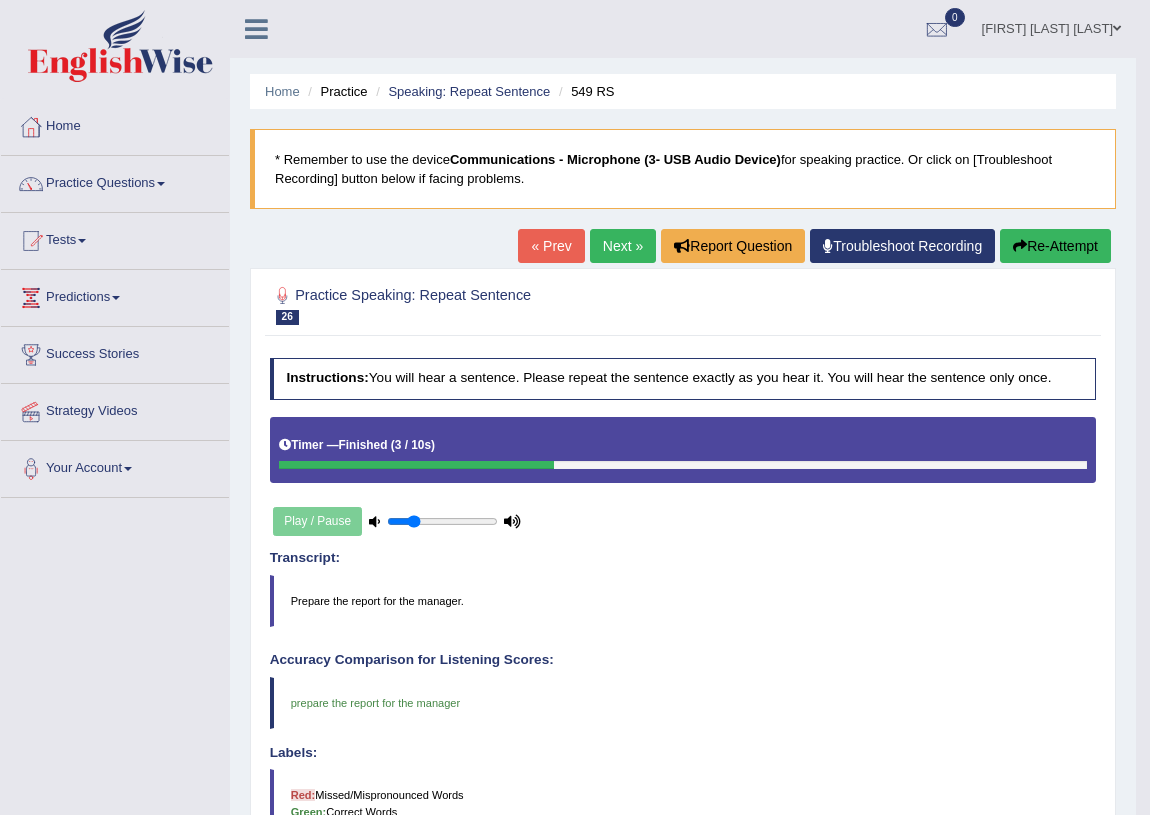 click on "Next »" at bounding box center (623, 246) 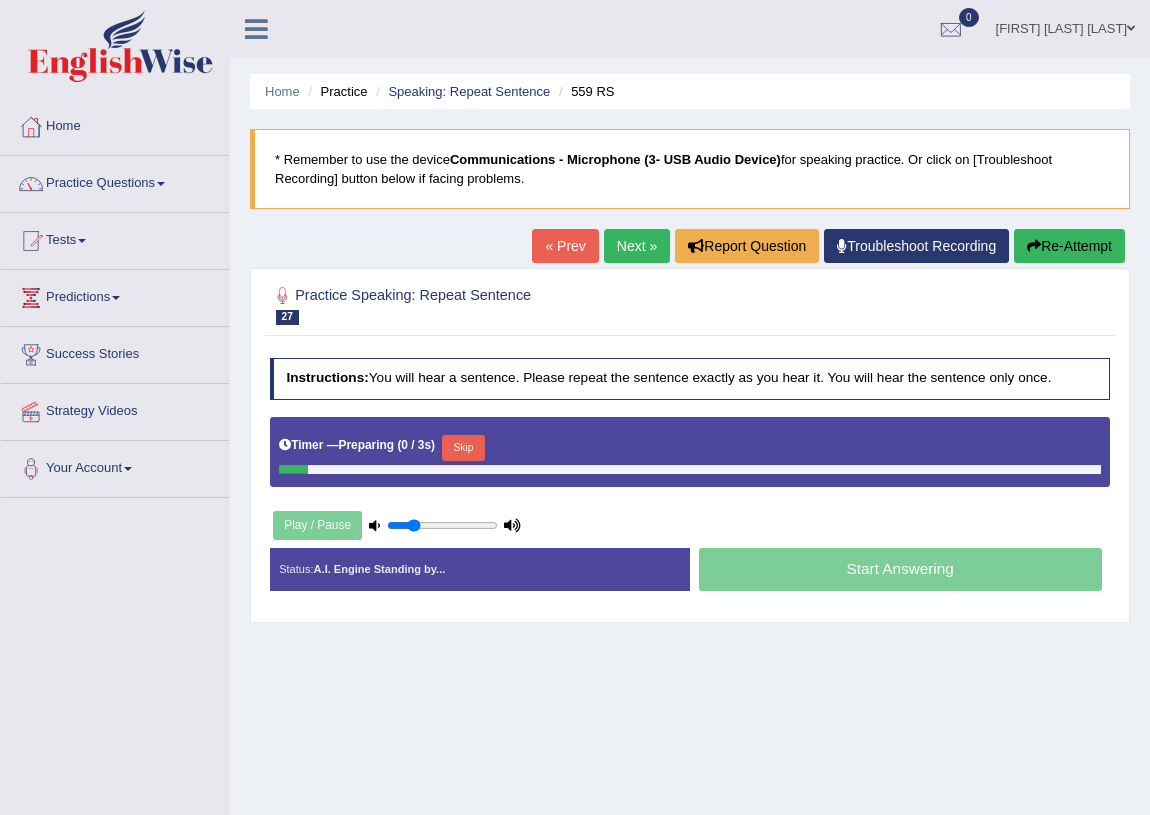 scroll, scrollTop: 0, scrollLeft: 0, axis: both 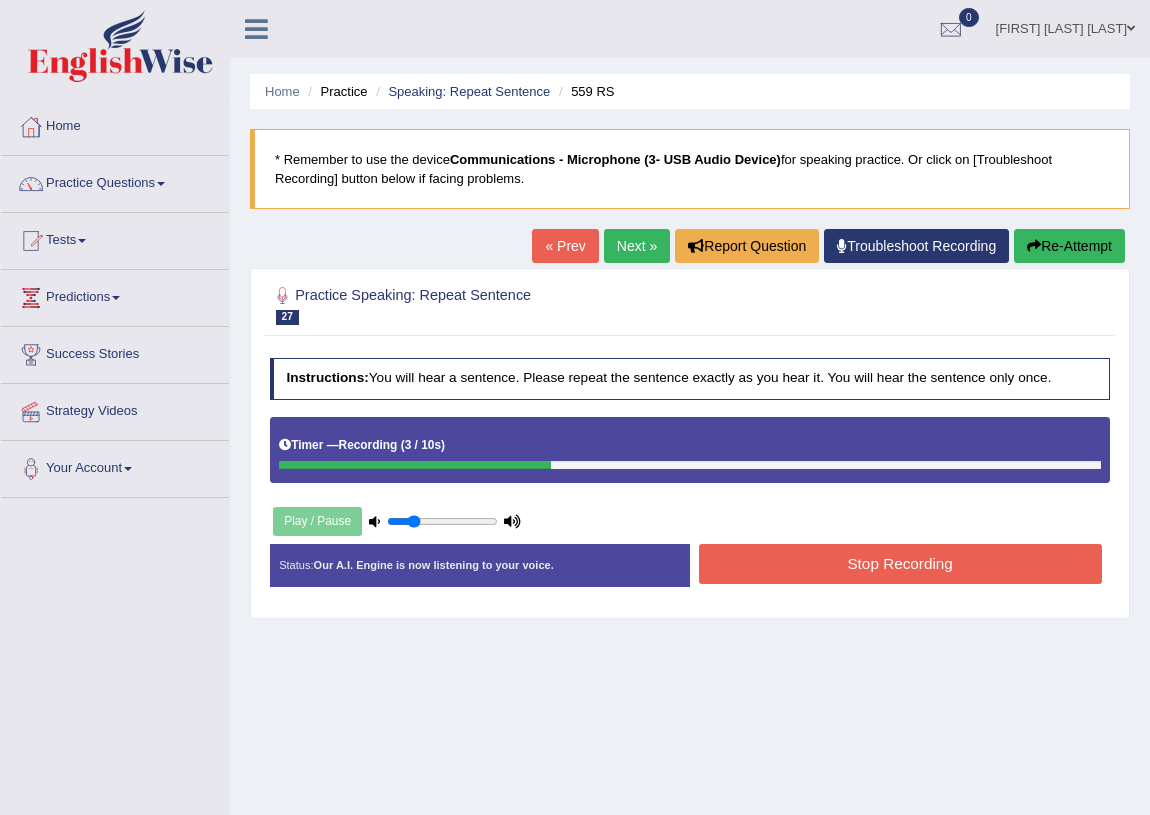 click on "Stop Recording" at bounding box center [900, 563] 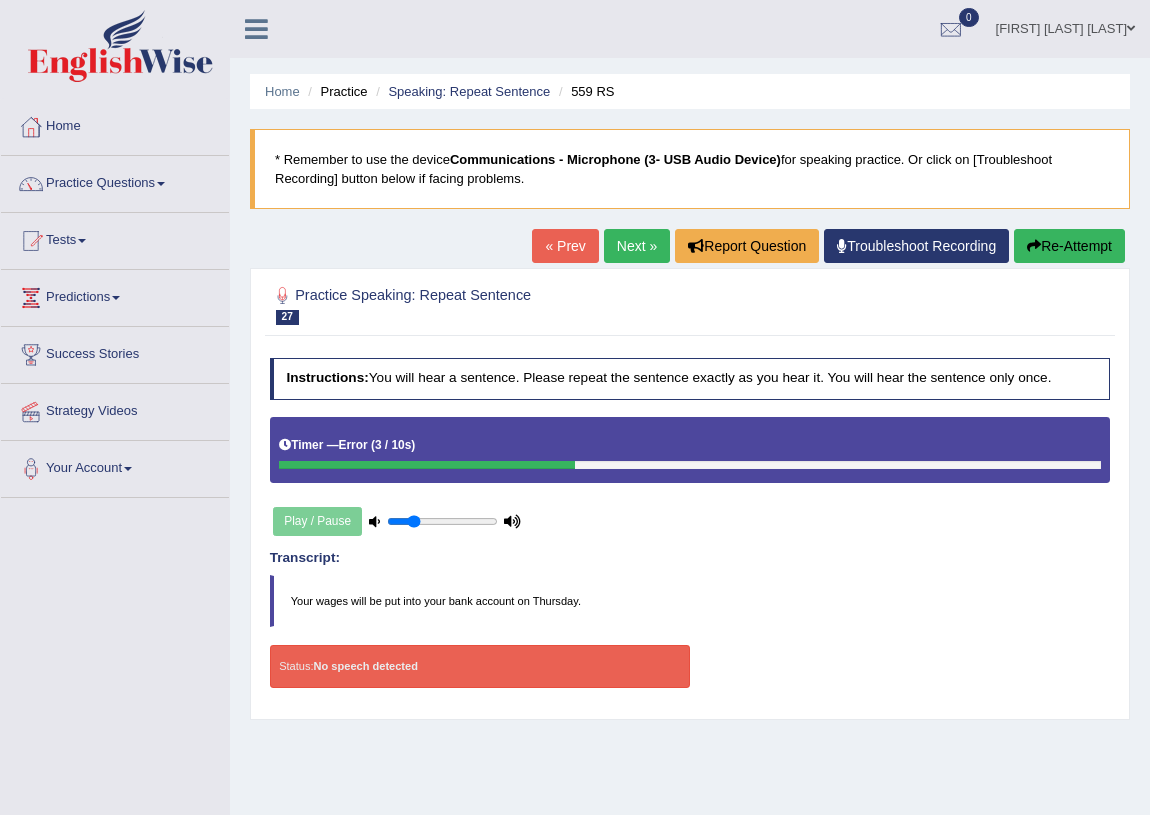 click on "Re-Attempt" at bounding box center [1069, 246] 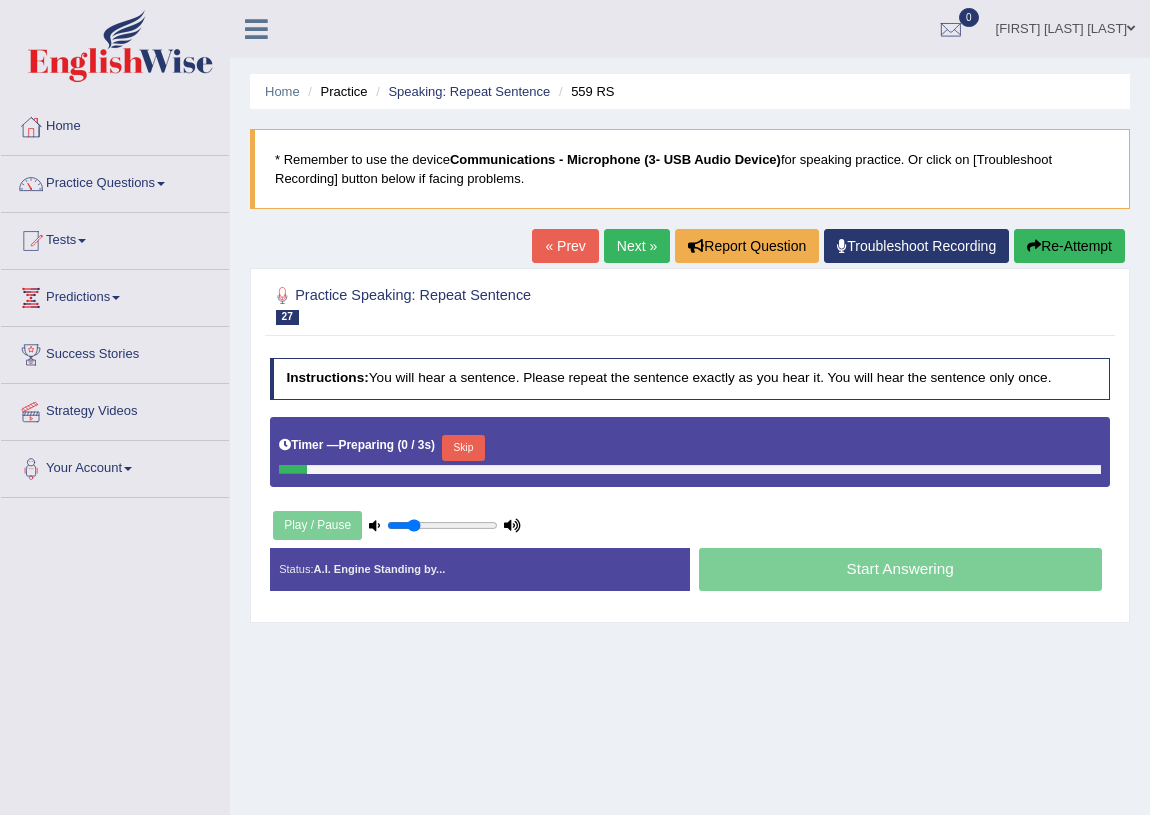 scroll, scrollTop: 0, scrollLeft: 0, axis: both 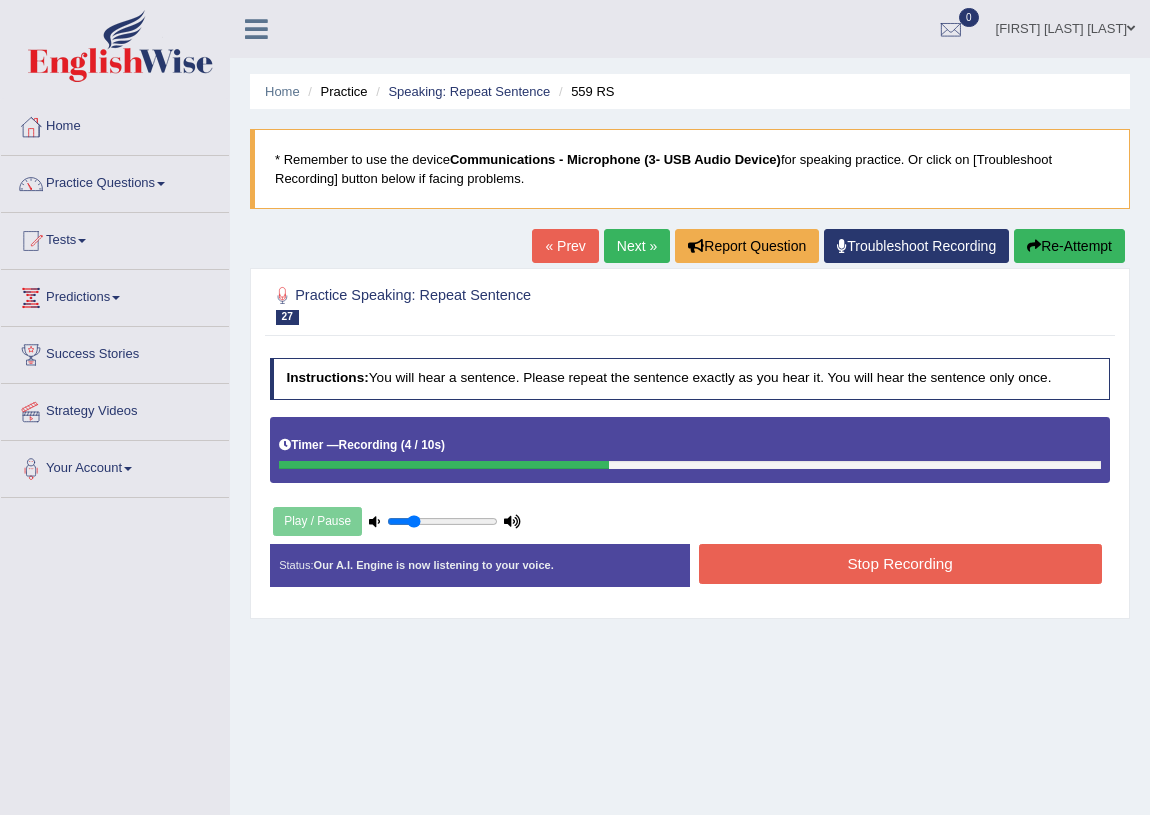 click on "Status:  Our A.I. Engine is now listening to your voice. Start Answering Stop Recording" at bounding box center (690, 574) 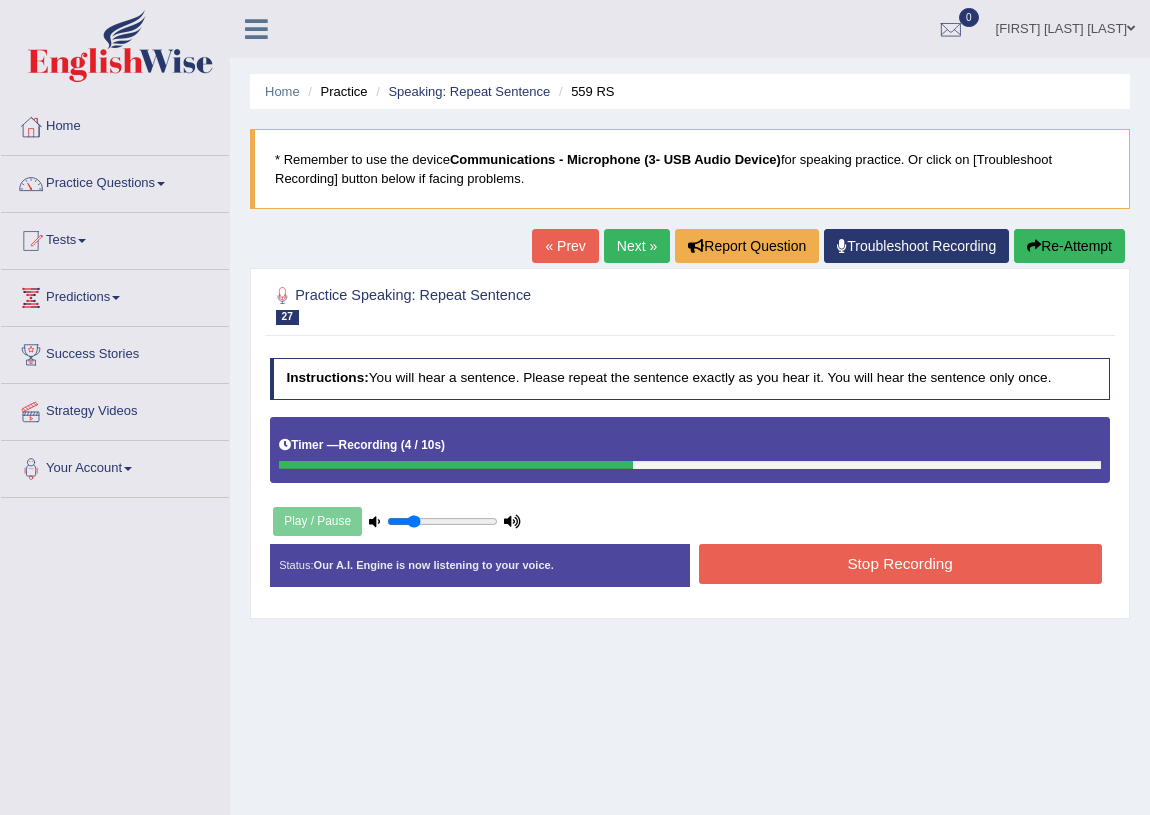 click on "Stop Recording" at bounding box center (900, 563) 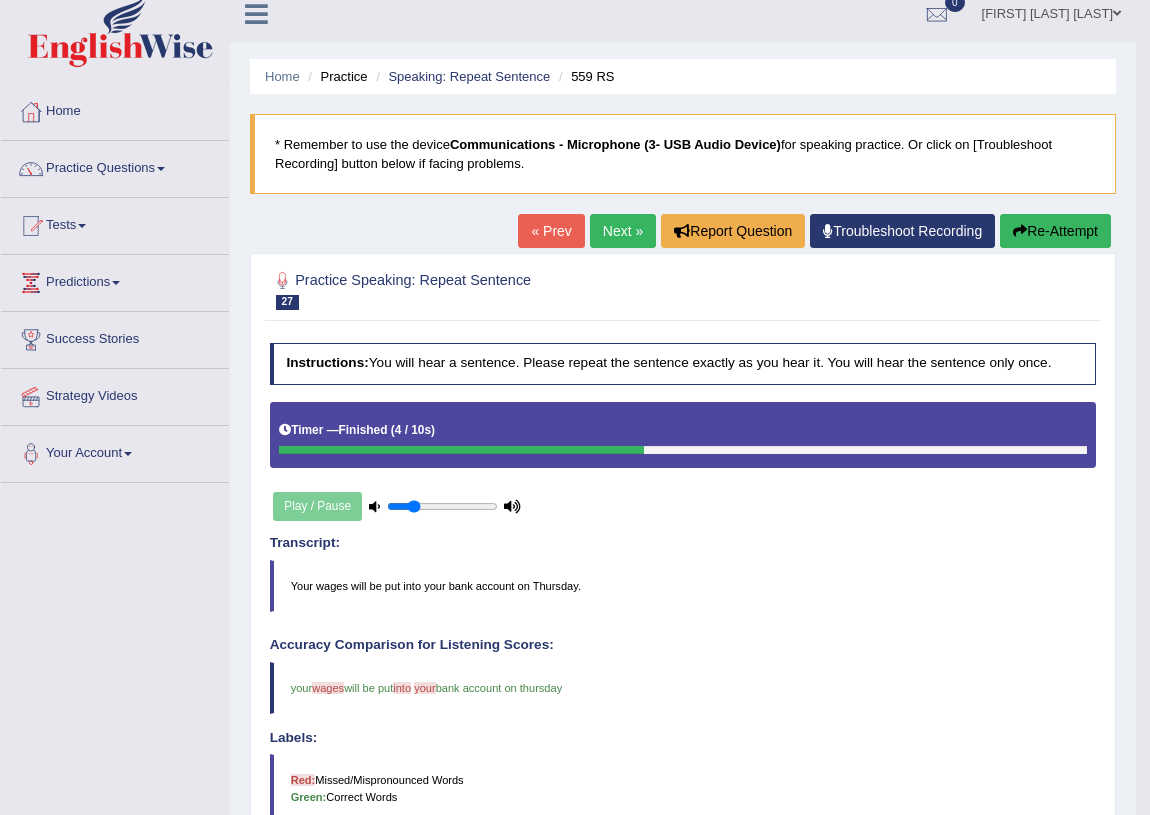 scroll, scrollTop: 0, scrollLeft: 0, axis: both 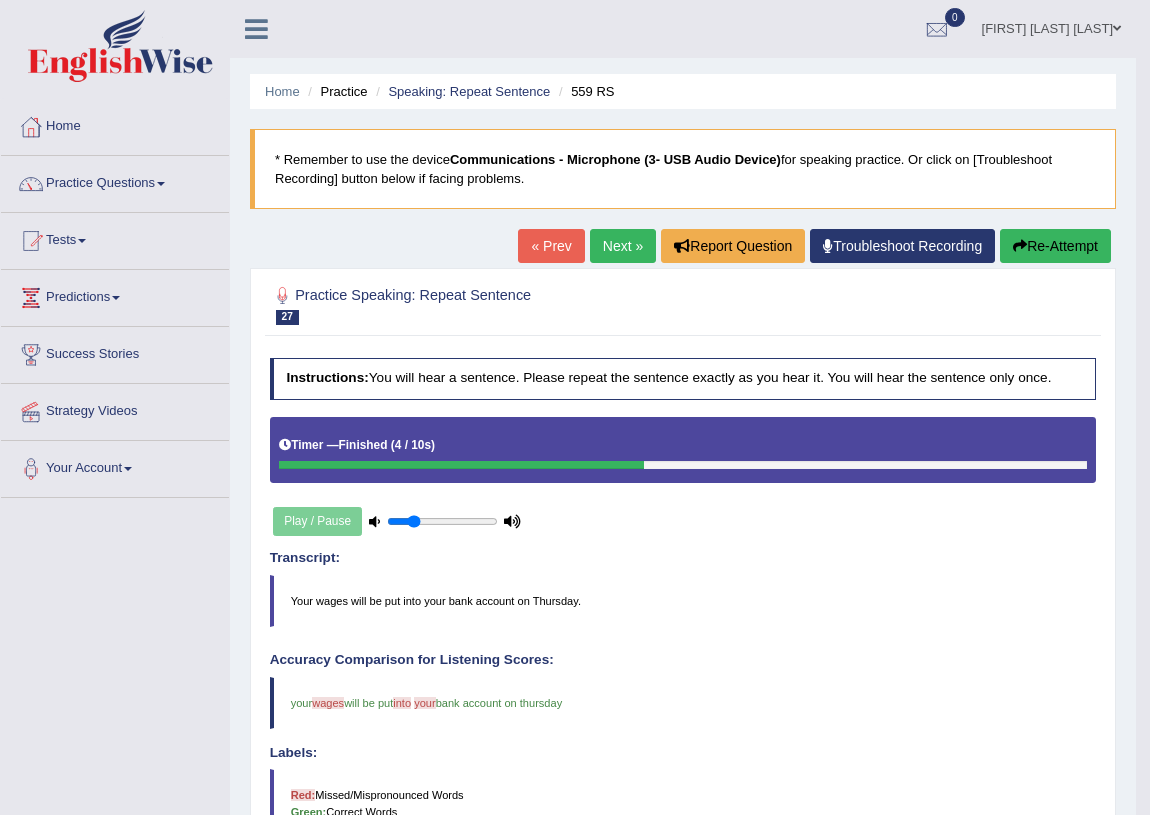 click on "Next »" at bounding box center (623, 246) 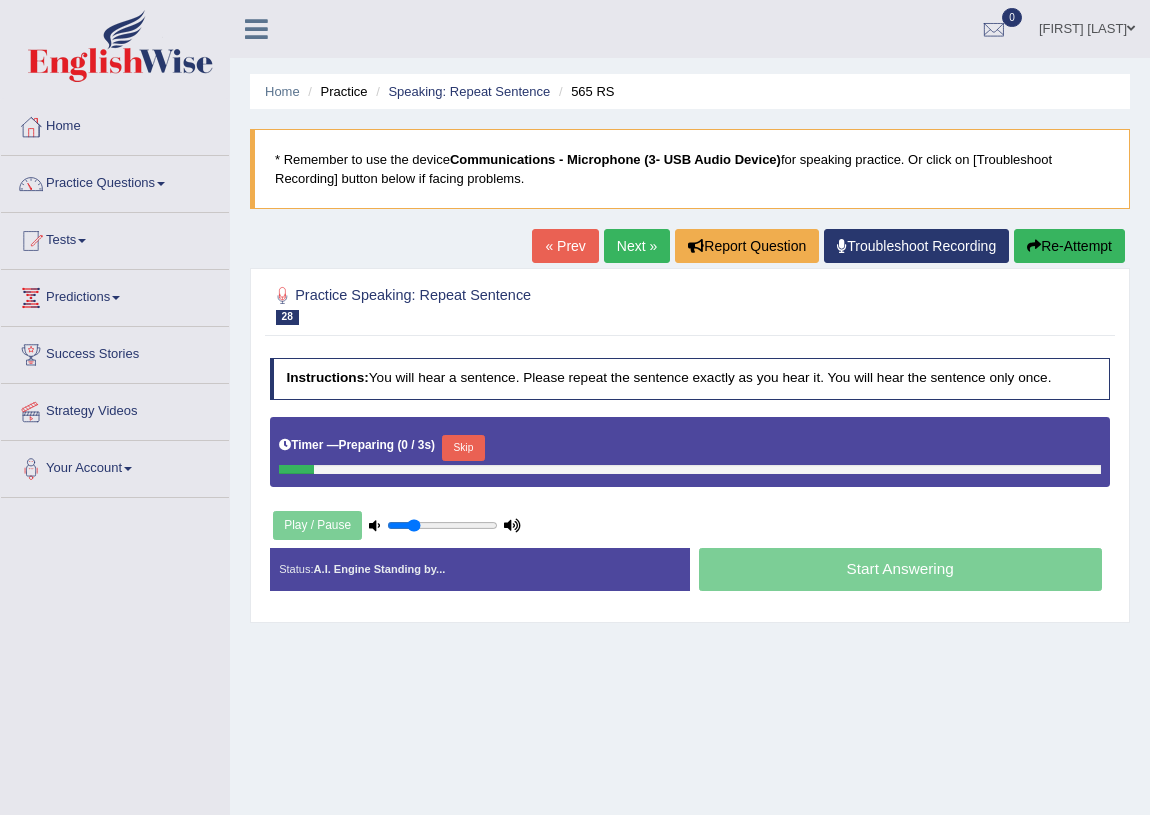 scroll, scrollTop: 0, scrollLeft: 0, axis: both 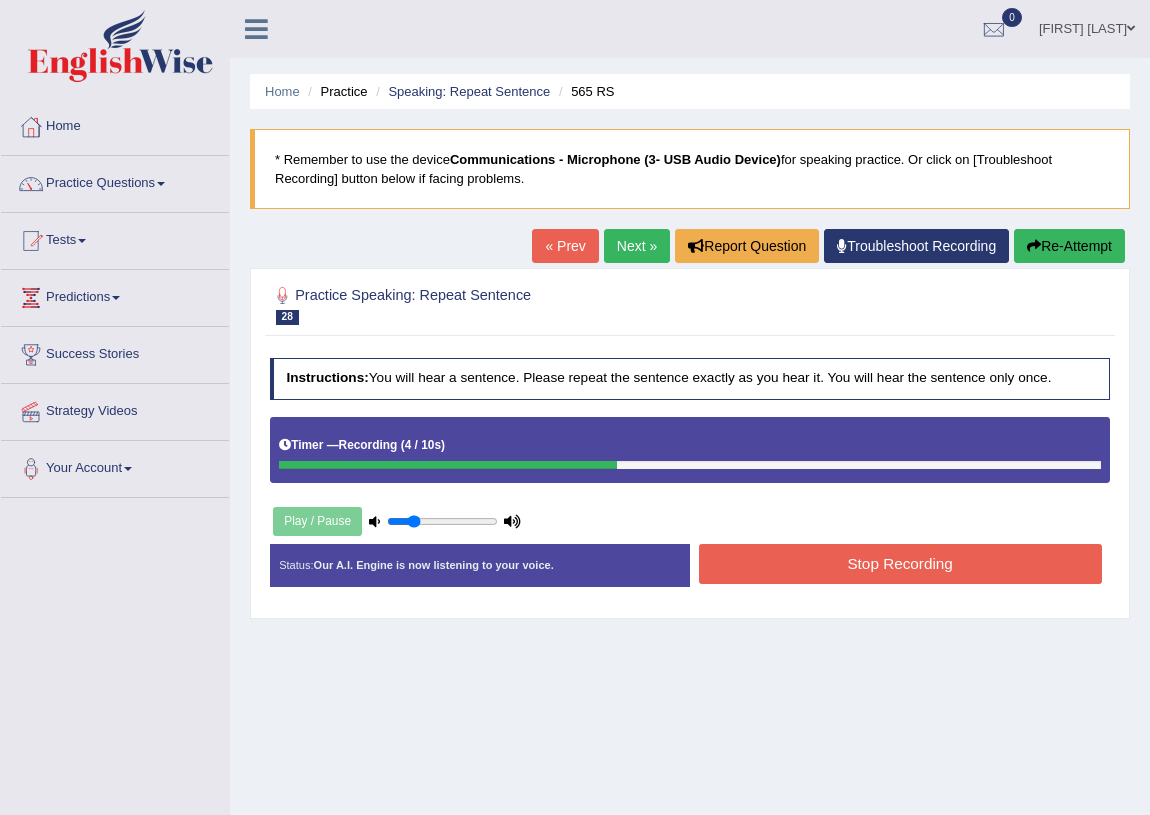 click on "Stop Recording" at bounding box center (900, 563) 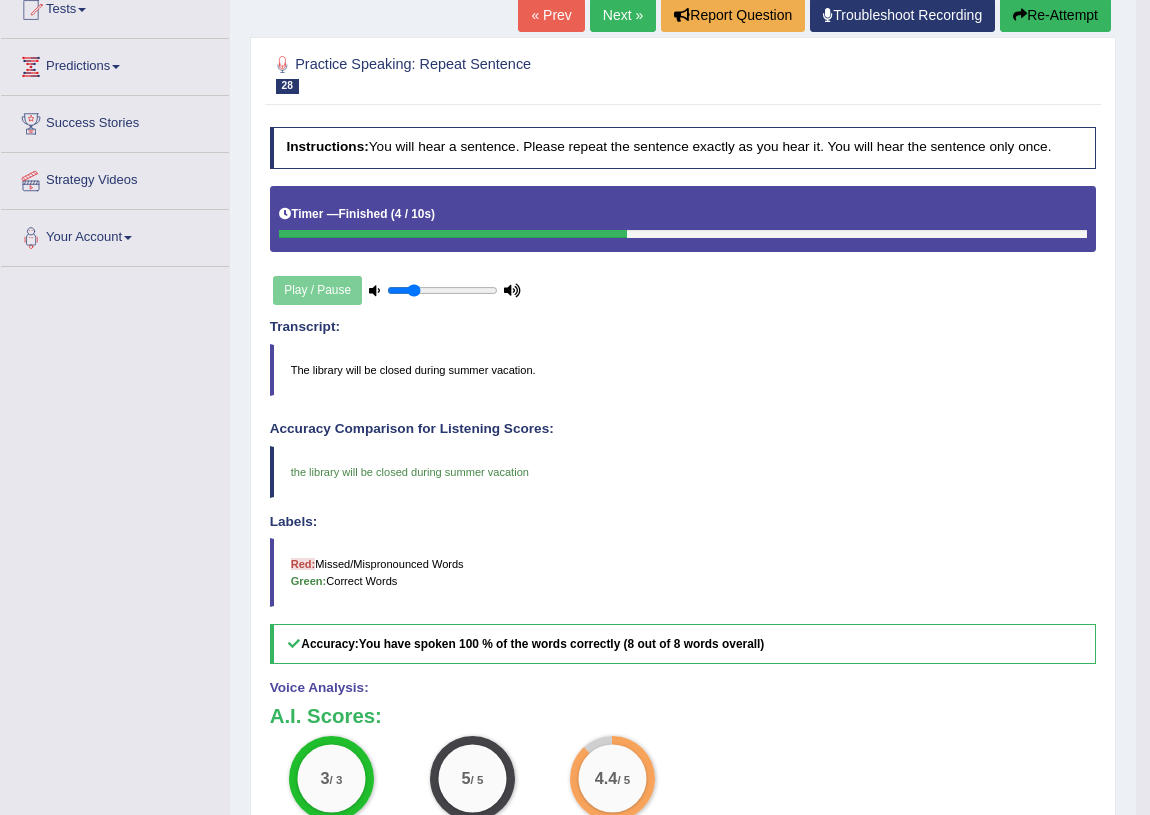 scroll, scrollTop: 0, scrollLeft: 0, axis: both 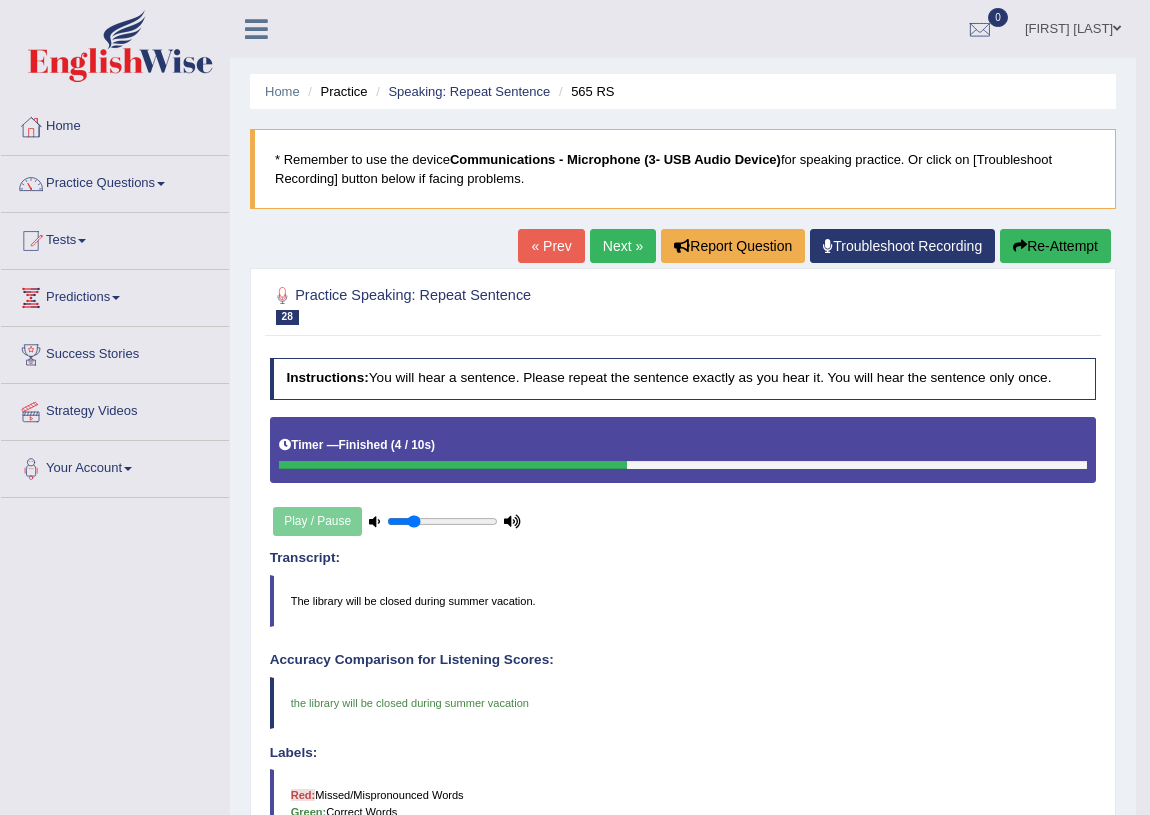 click on "Next »" at bounding box center [623, 246] 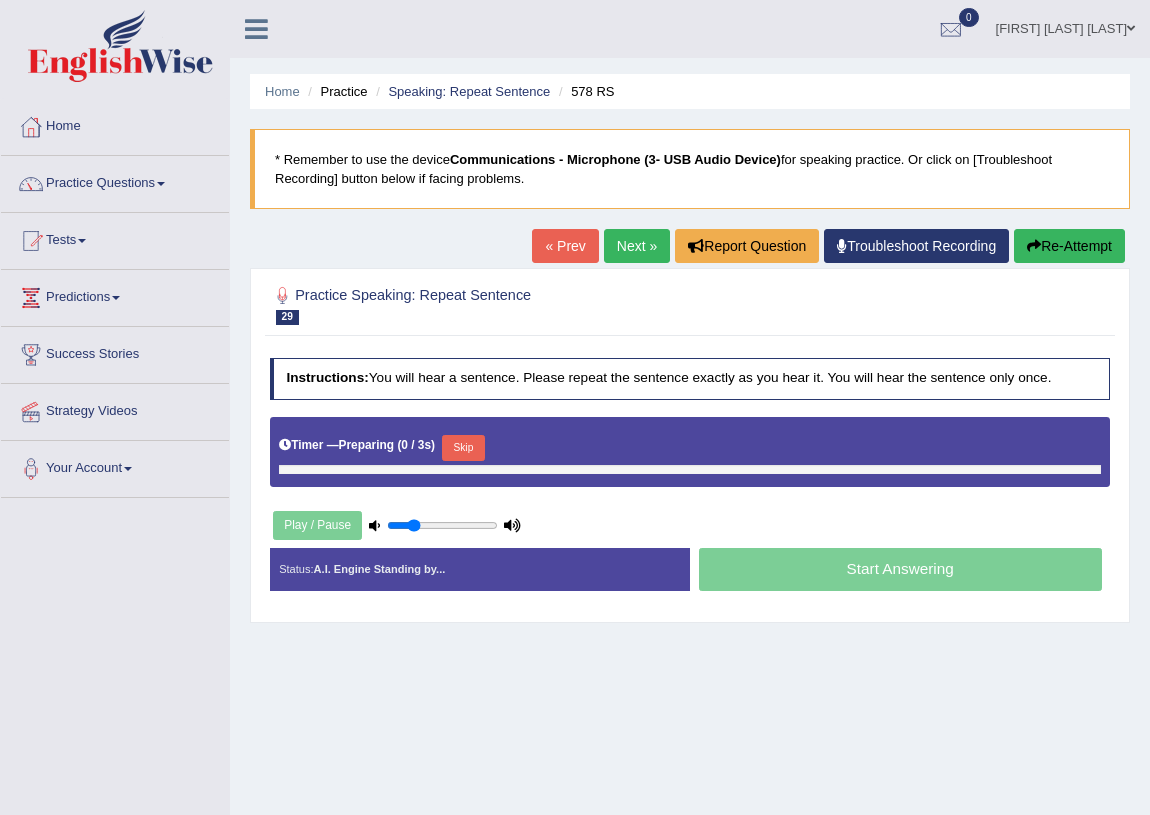 scroll, scrollTop: 0, scrollLeft: 0, axis: both 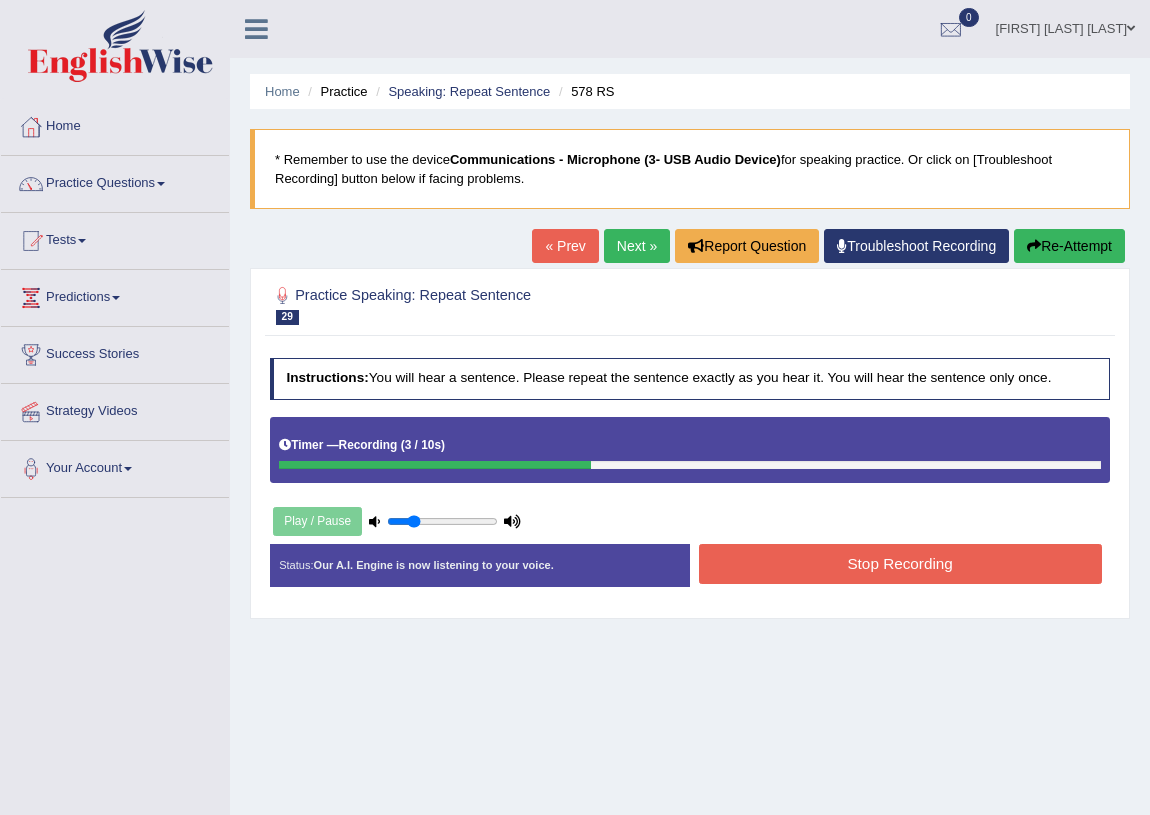 click on "Stop Recording" at bounding box center [900, 563] 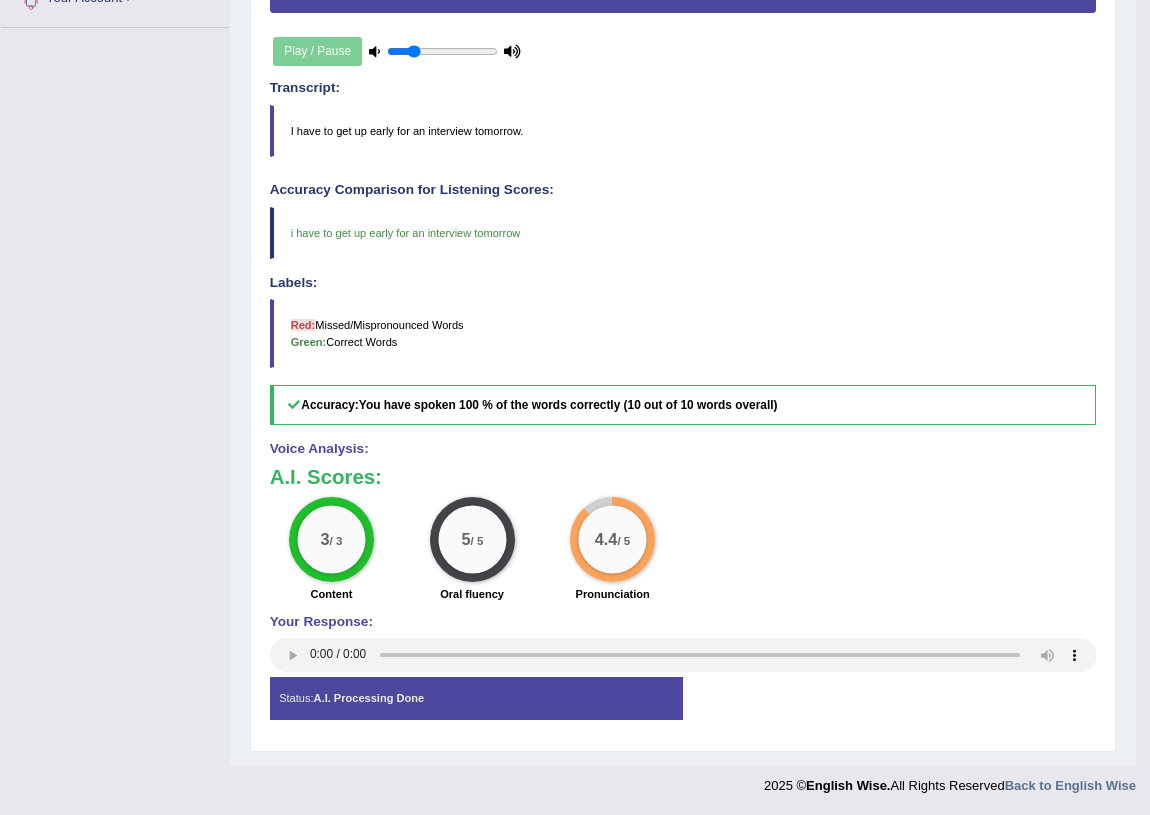 scroll, scrollTop: 0, scrollLeft: 0, axis: both 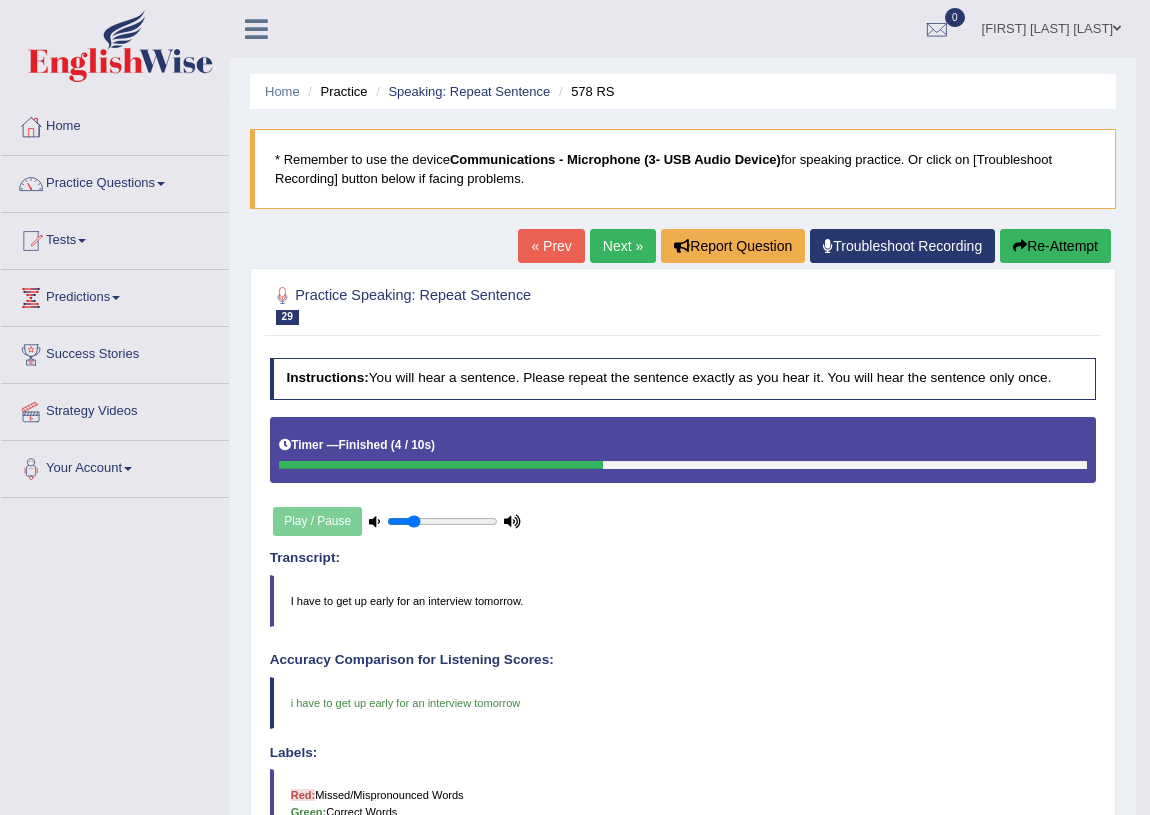 click on "Next »" at bounding box center (623, 246) 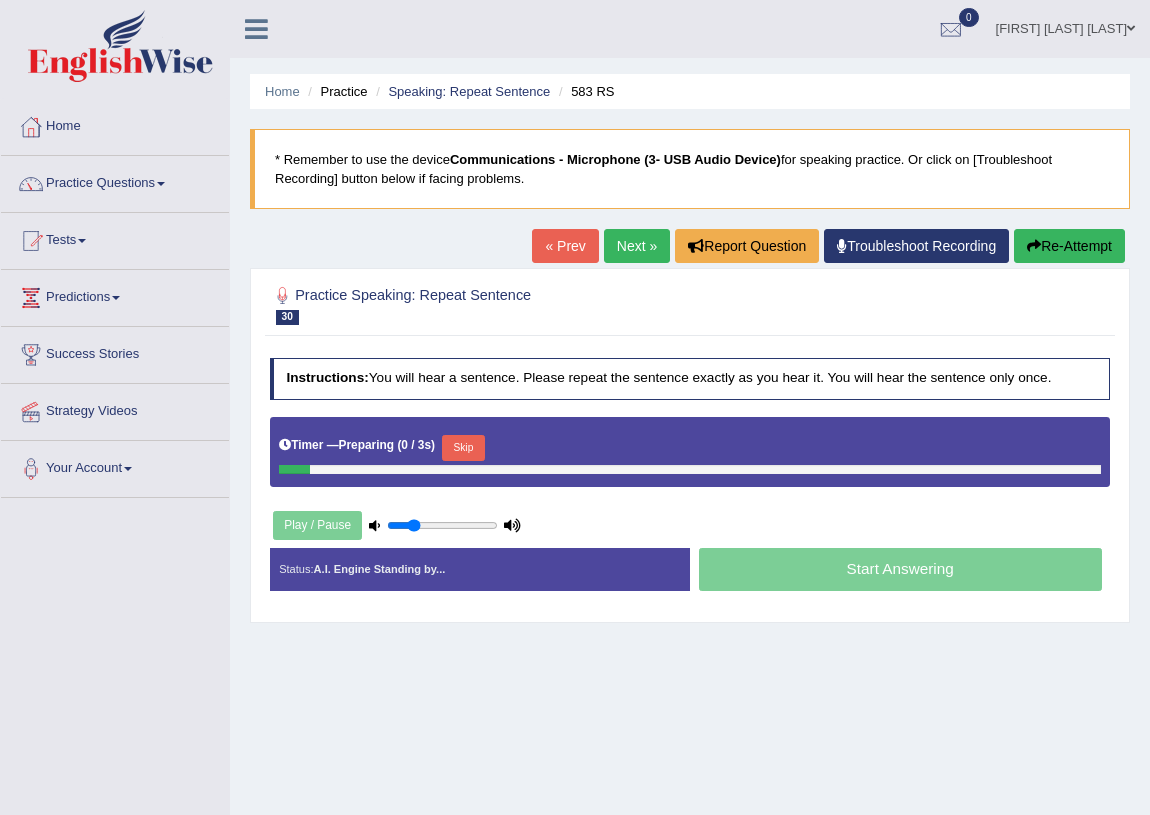 scroll, scrollTop: 0, scrollLeft: 0, axis: both 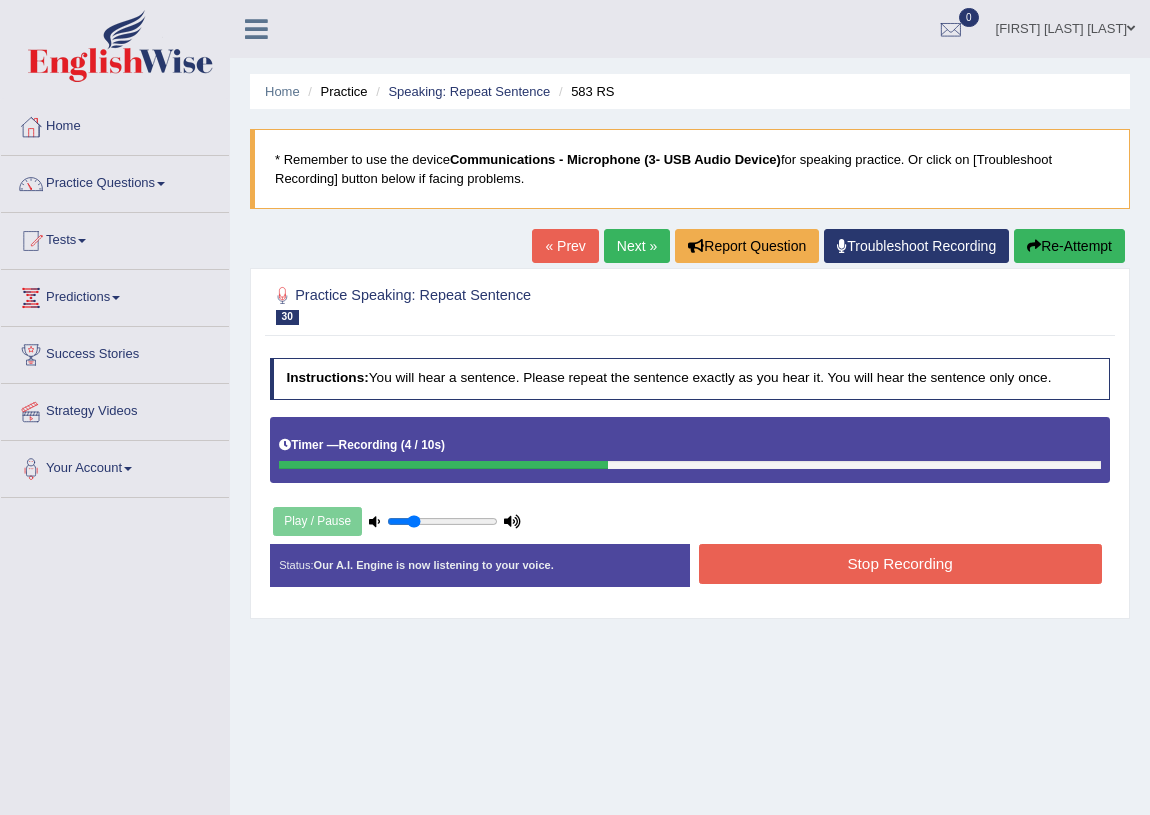 click on "Stop Recording" at bounding box center [900, 563] 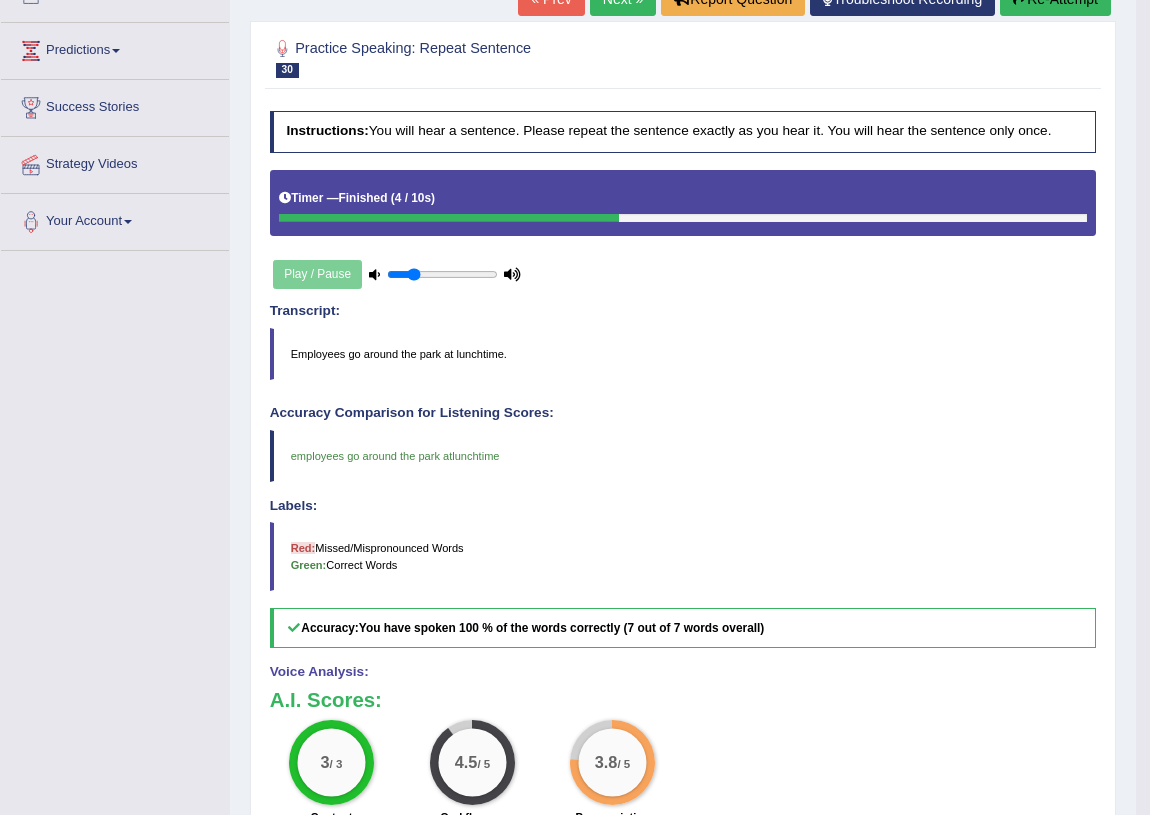scroll, scrollTop: 0, scrollLeft: 0, axis: both 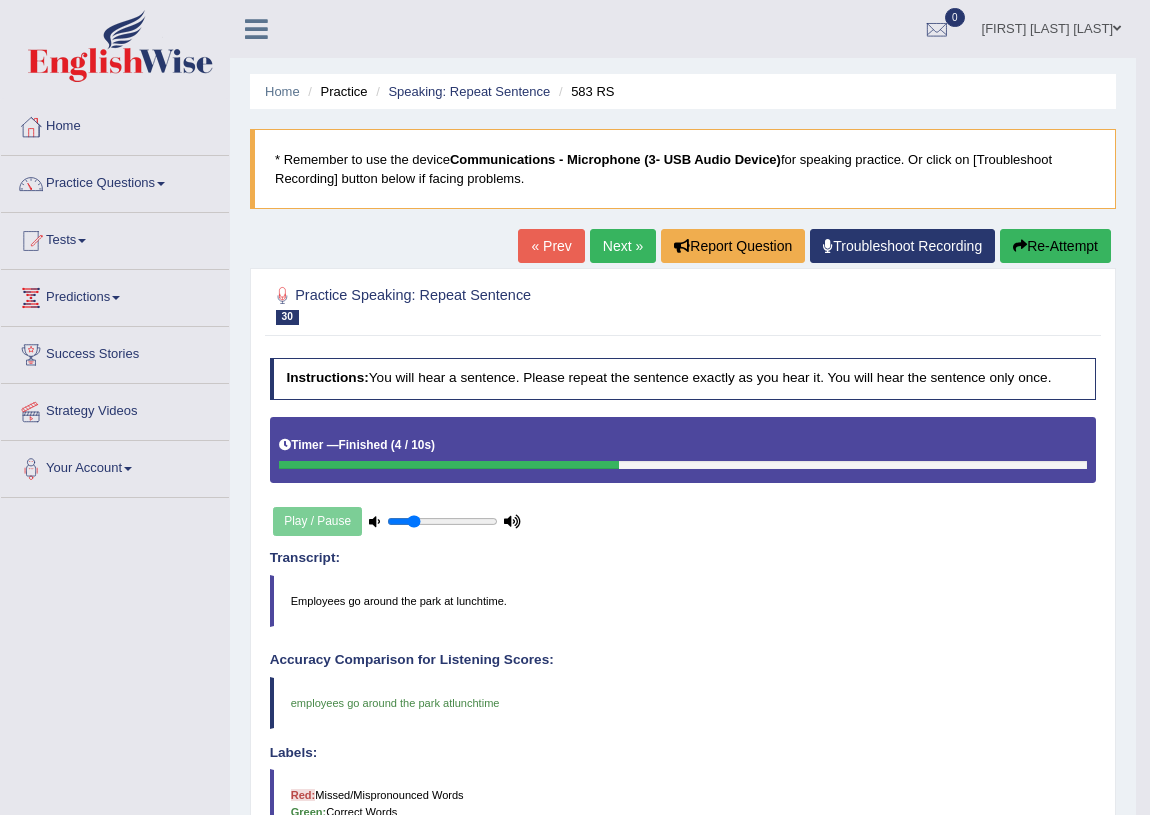 click on "Next »" at bounding box center [623, 246] 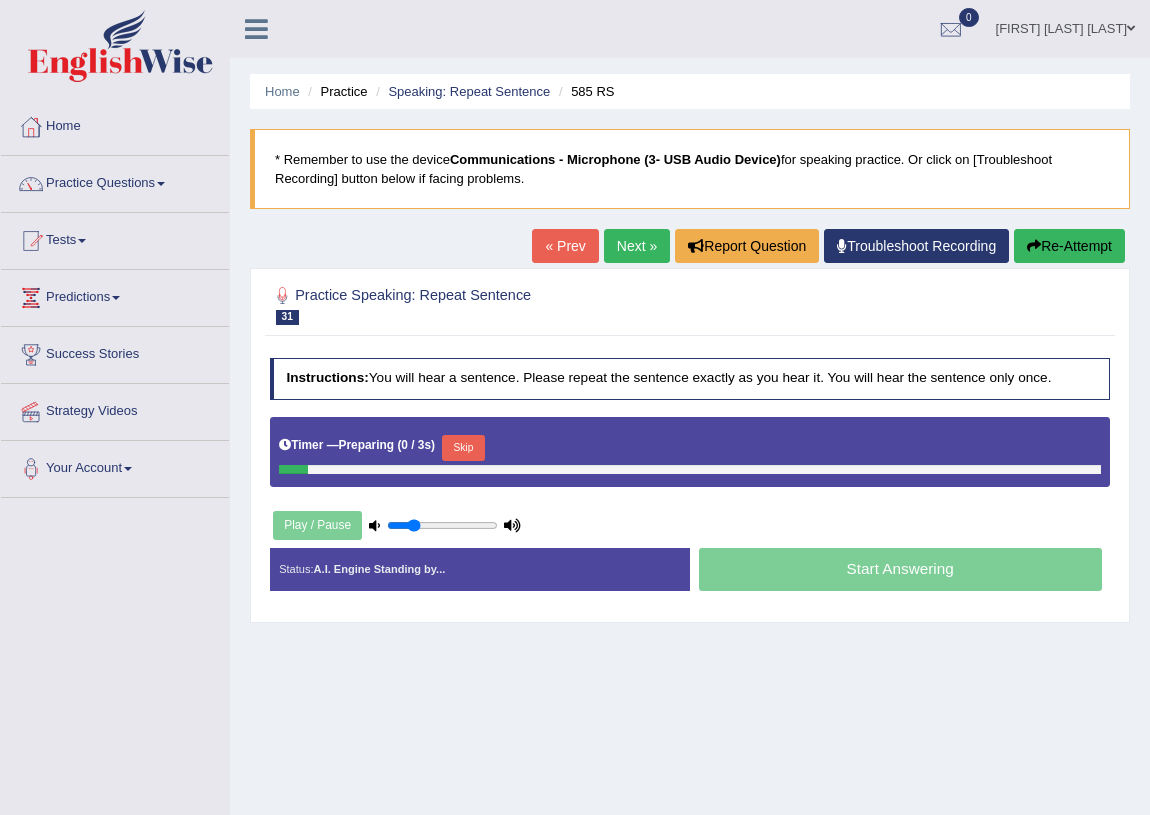 scroll, scrollTop: 0, scrollLeft: 0, axis: both 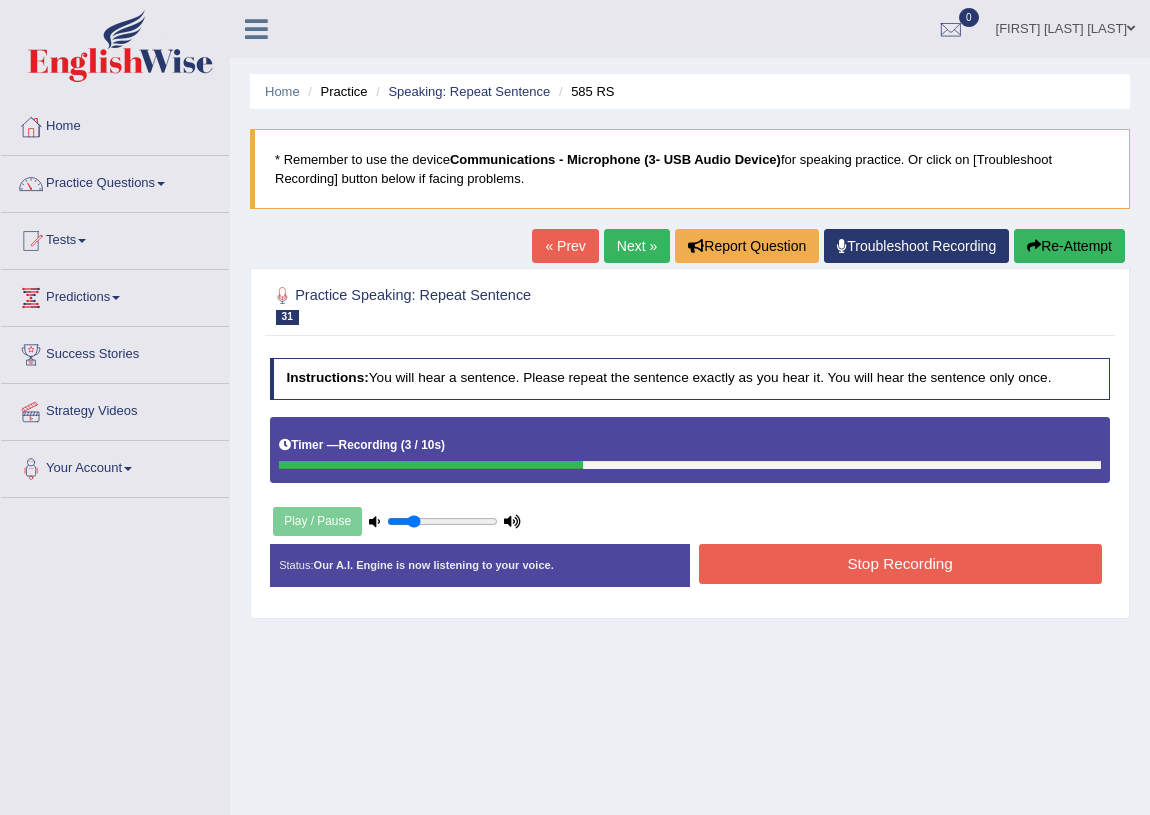 click on "Stop Recording" at bounding box center [900, 563] 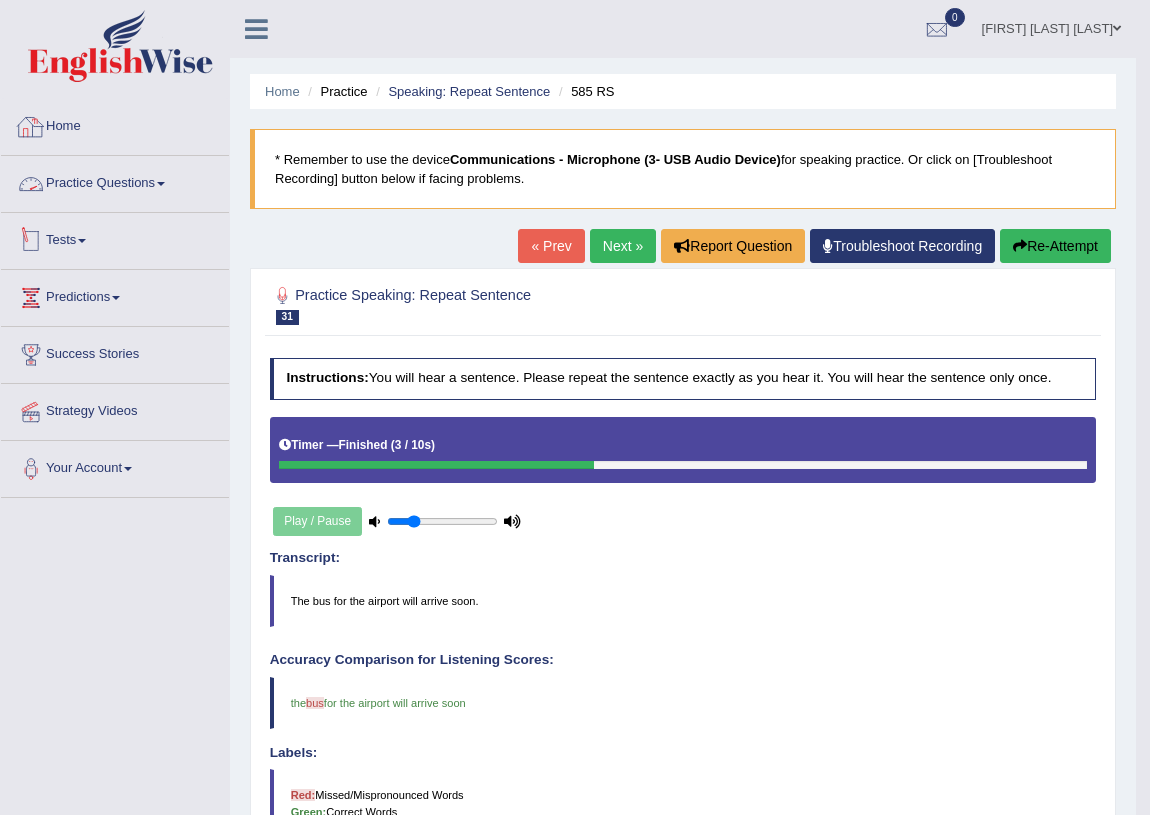 click on "Practice Questions" at bounding box center (115, 181) 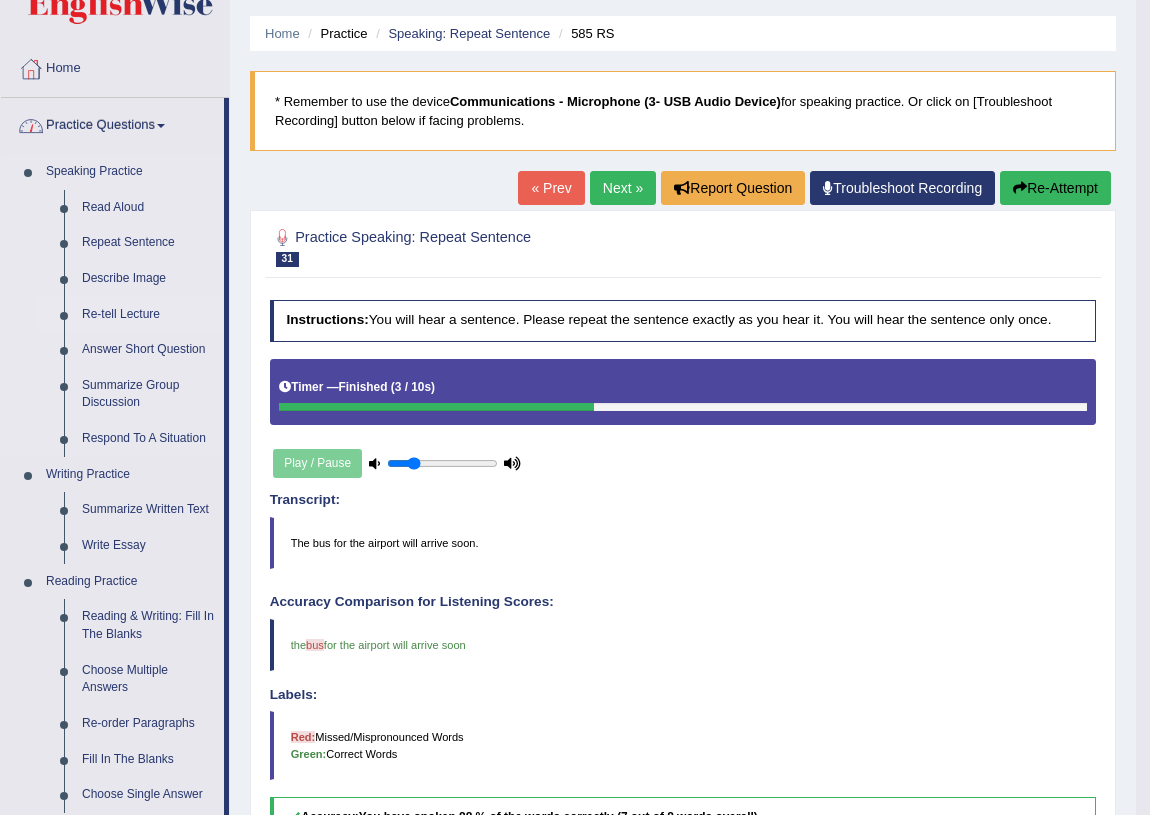 scroll, scrollTop: 90, scrollLeft: 0, axis: vertical 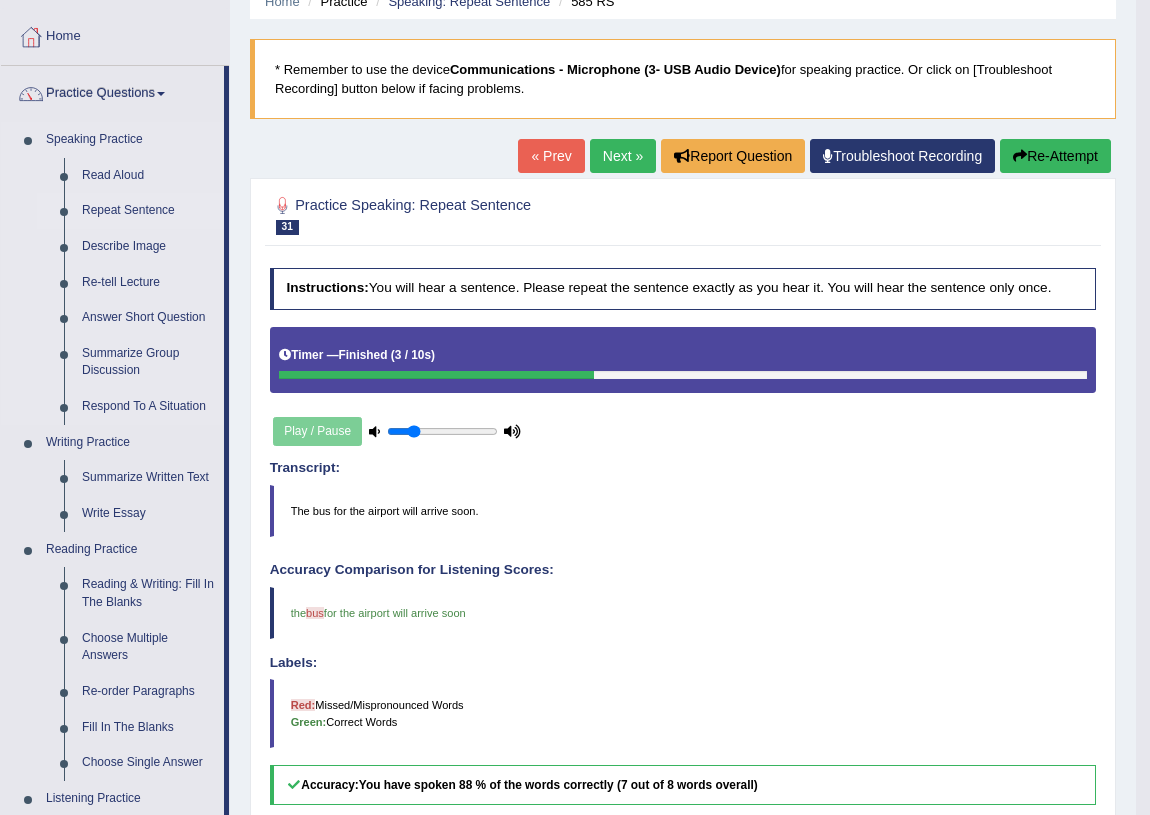 click on "Repeat Sentence" at bounding box center (148, 211) 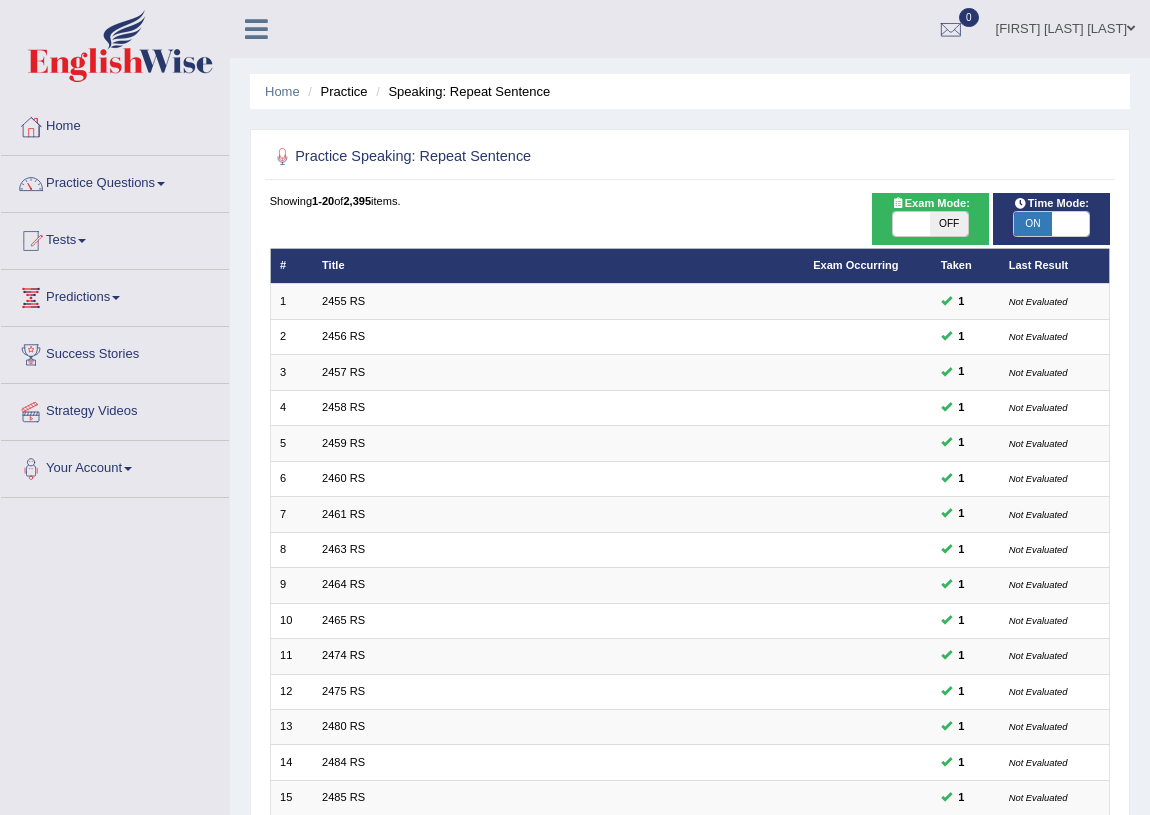 scroll, scrollTop: 0, scrollLeft: 0, axis: both 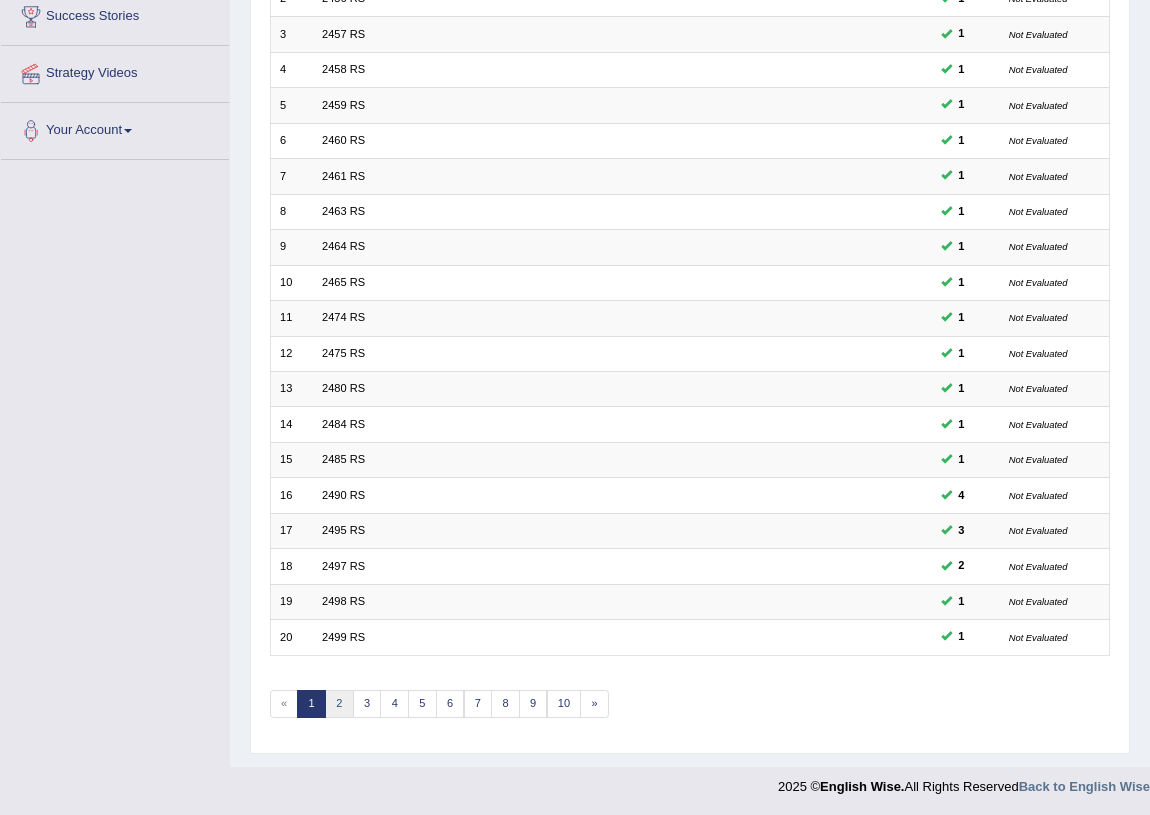 click on "2" at bounding box center (339, 704) 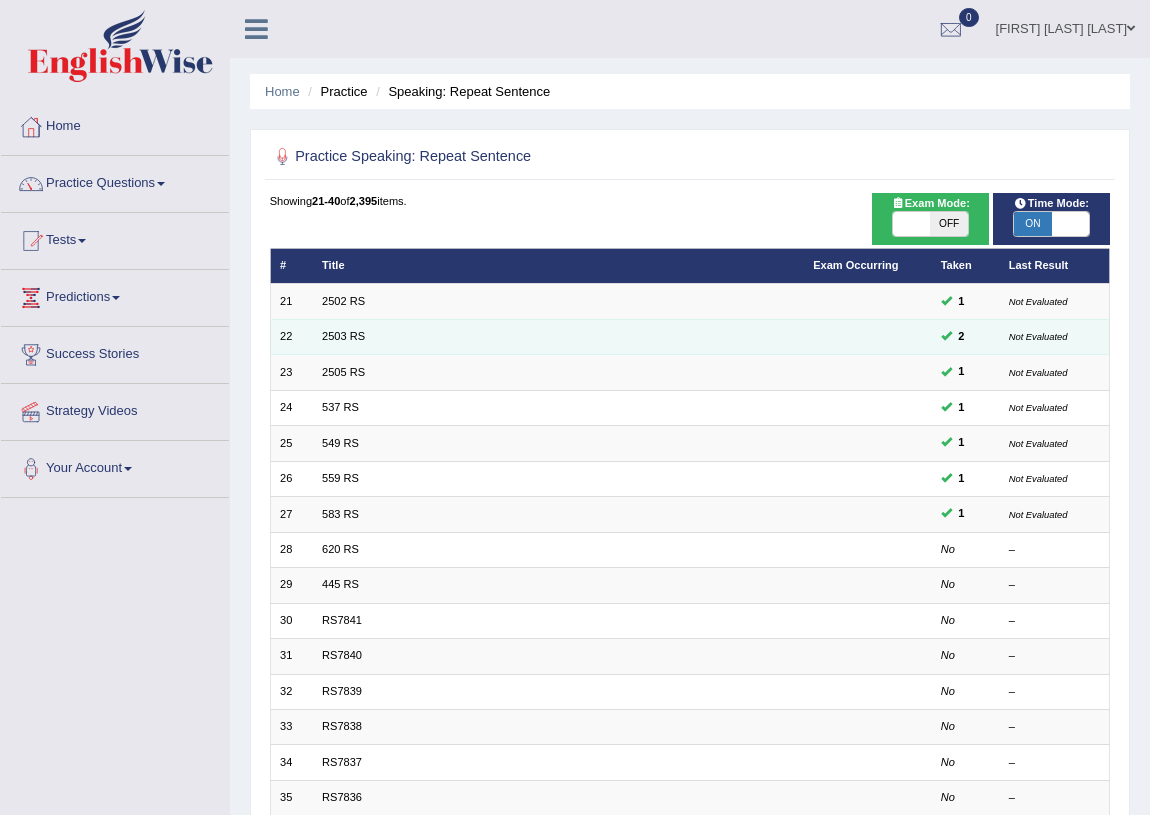 scroll, scrollTop: 0, scrollLeft: 0, axis: both 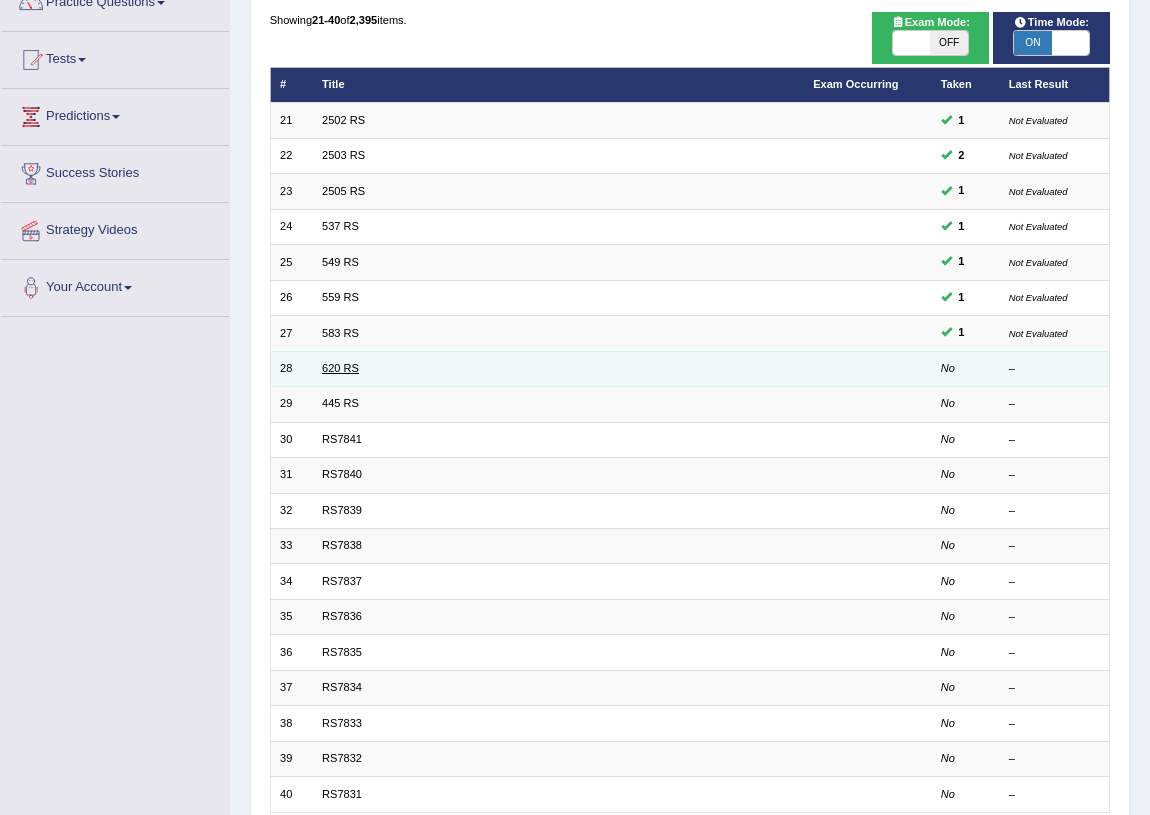 click on "620 RS" at bounding box center (340, 368) 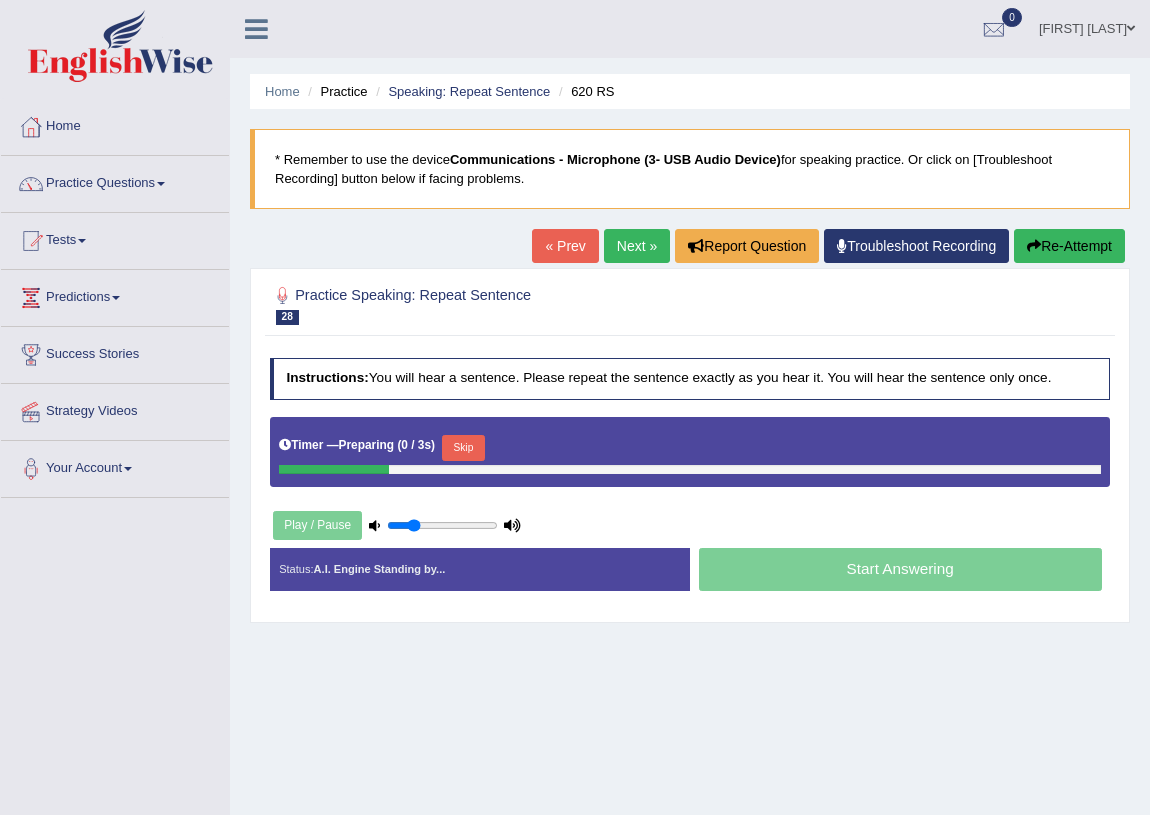 scroll, scrollTop: 0, scrollLeft: 0, axis: both 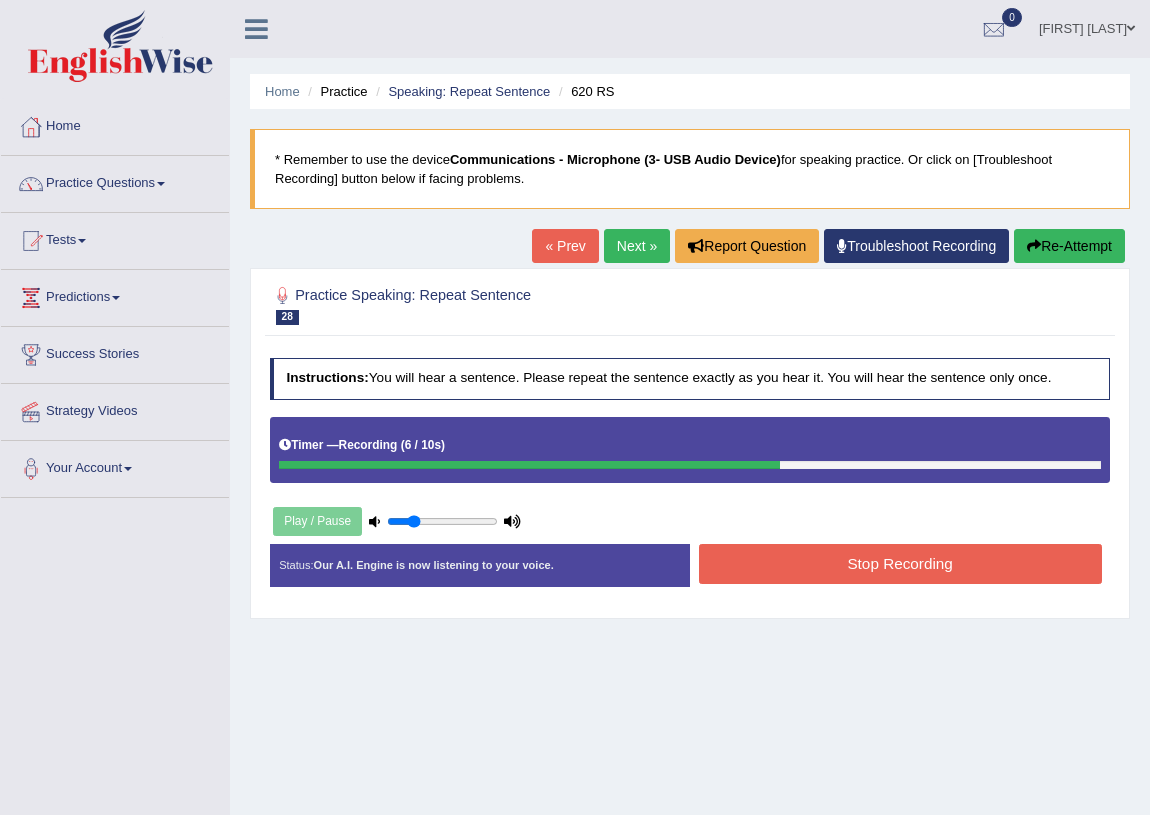 click on "Stop Recording" at bounding box center [900, 563] 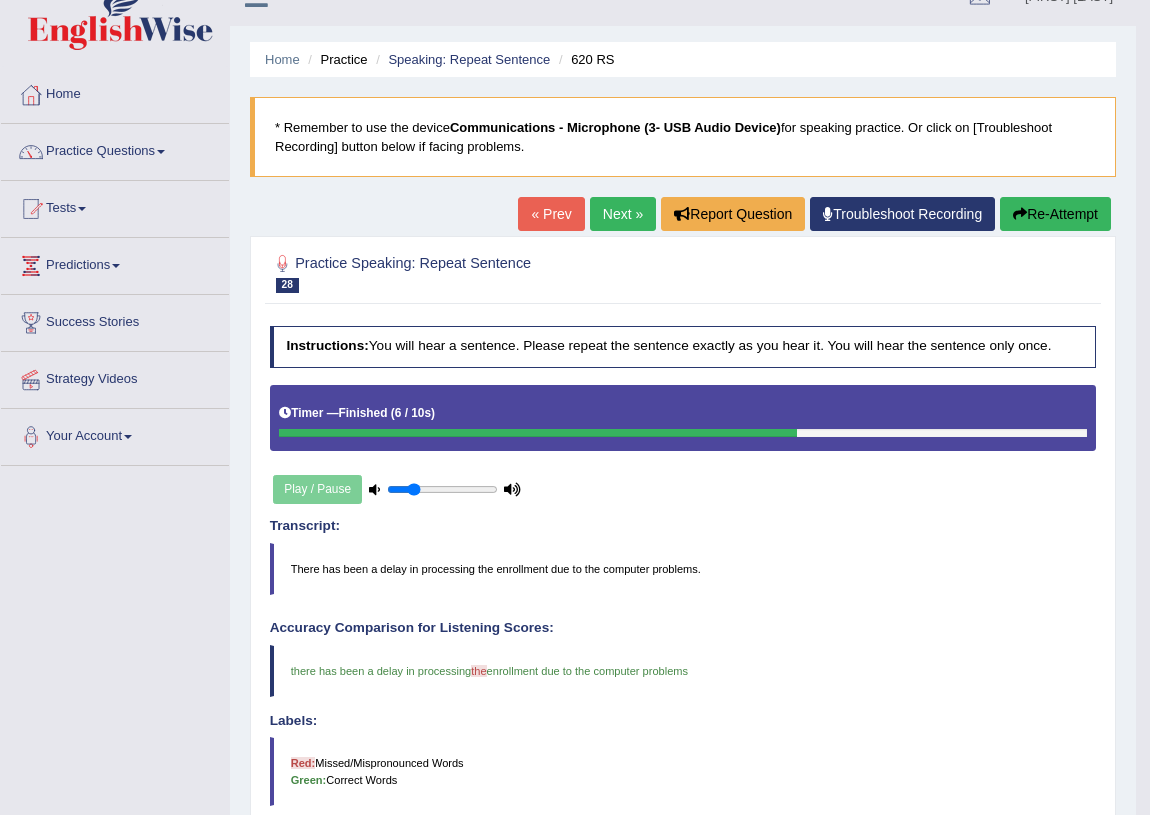 scroll, scrollTop: 16, scrollLeft: 0, axis: vertical 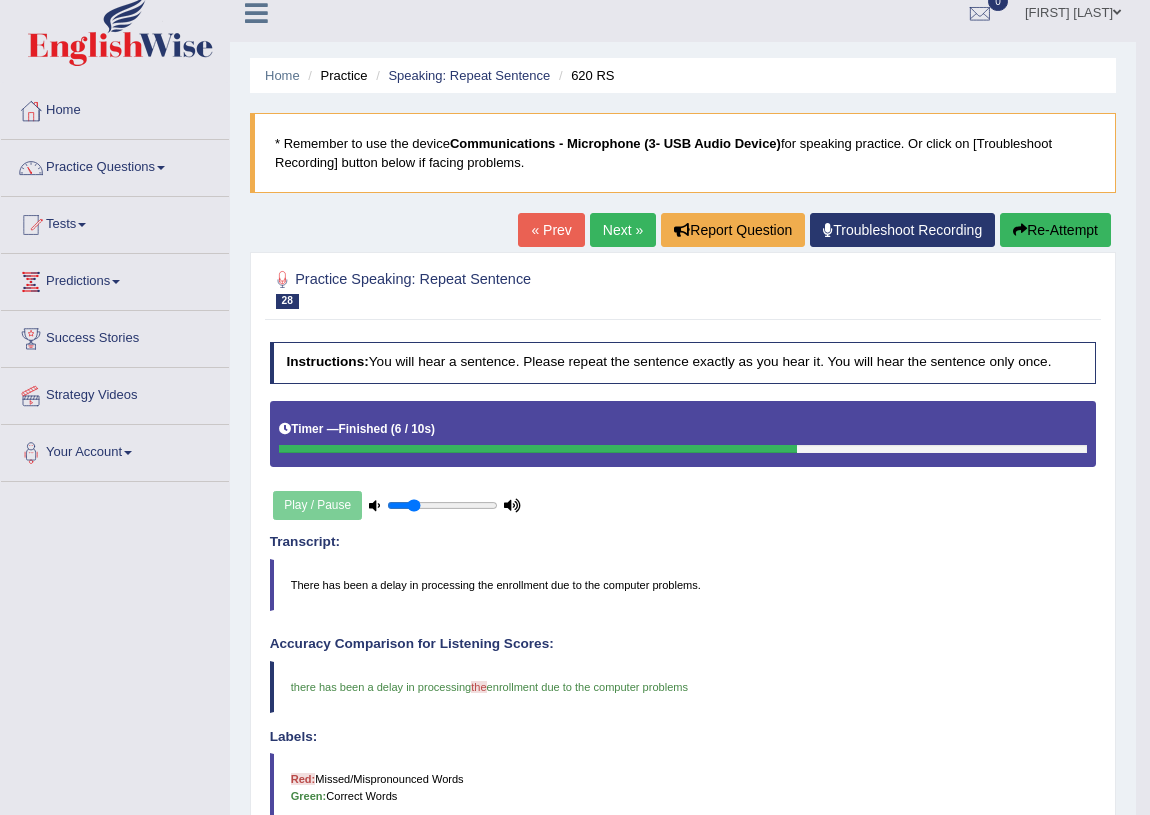 click on "Next »" at bounding box center [623, 230] 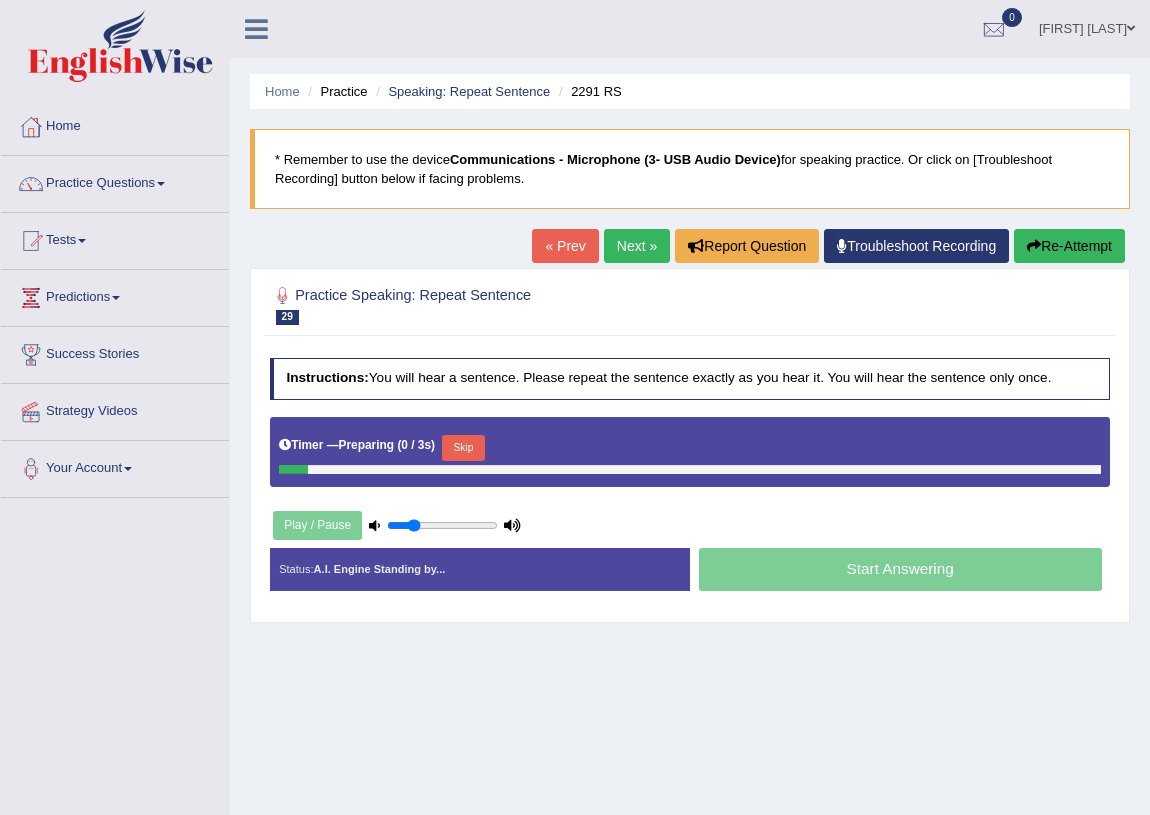 scroll, scrollTop: 0, scrollLeft: 0, axis: both 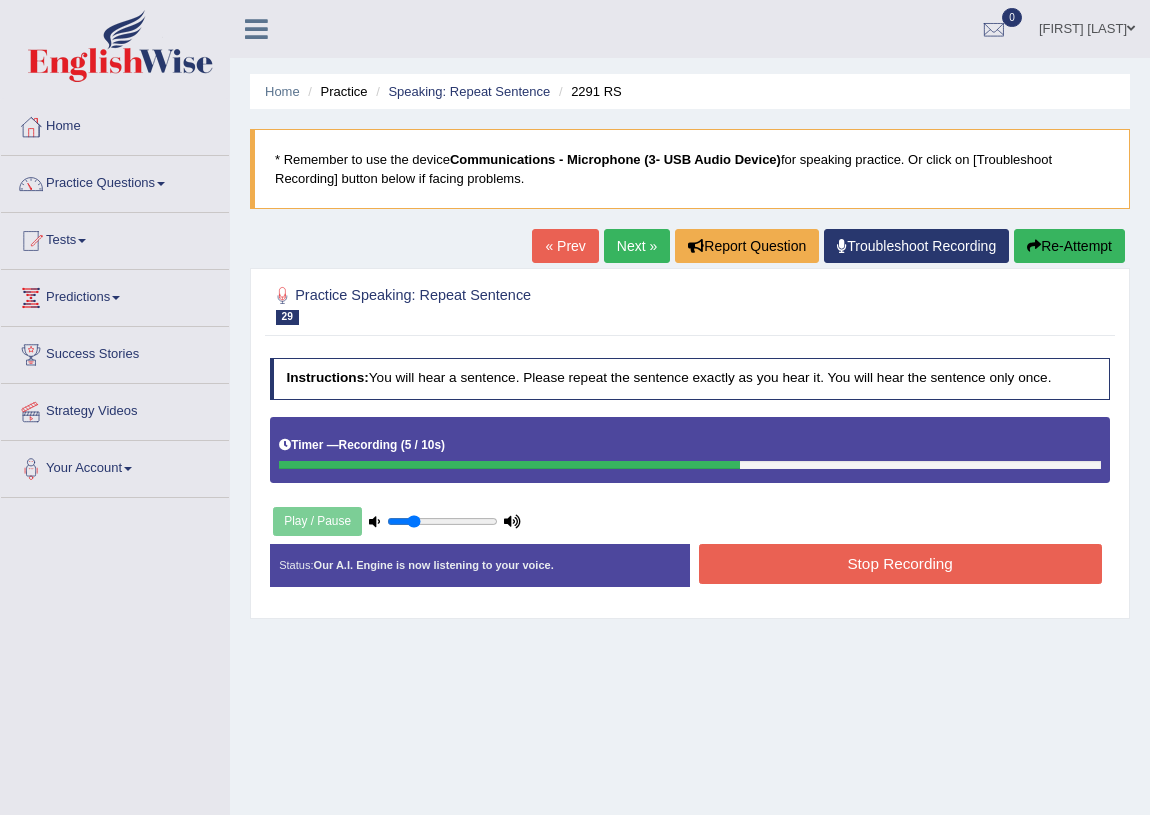 click on "Stop Recording" at bounding box center (900, 563) 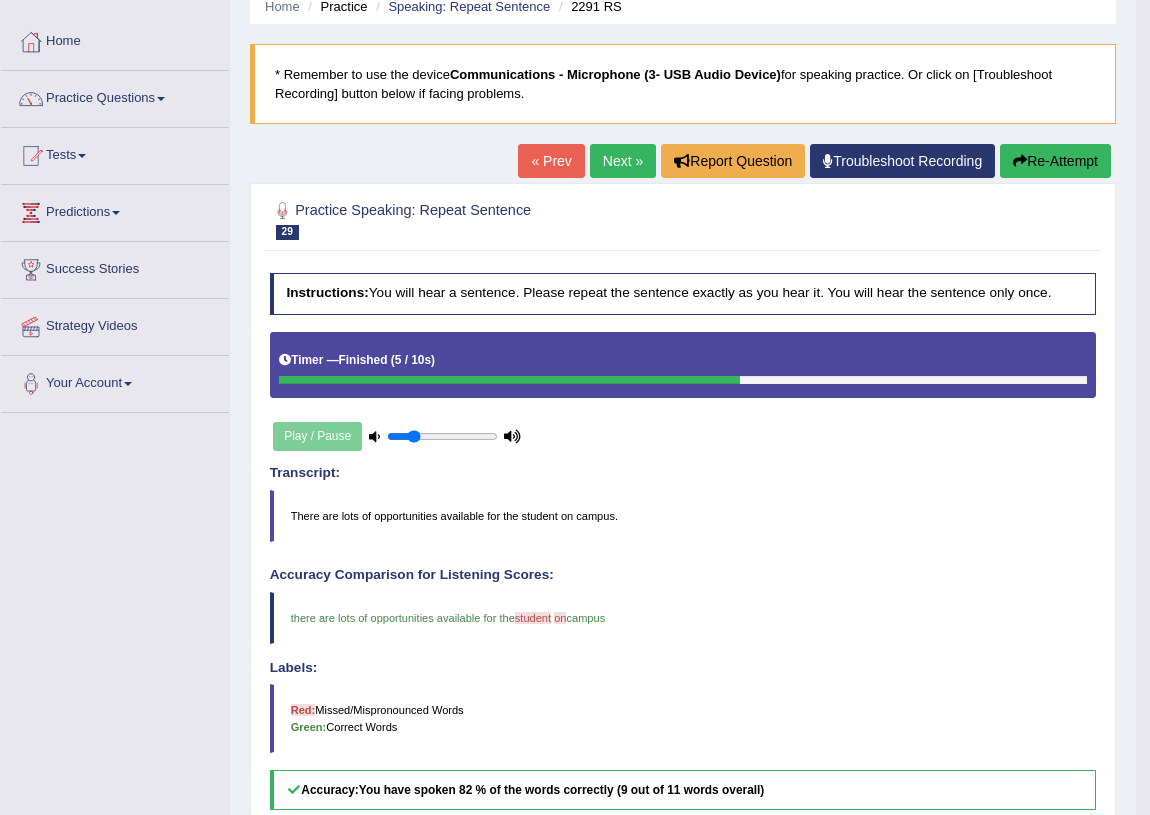 scroll, scrollTop: 0, scrollLeft: 0, axis: both 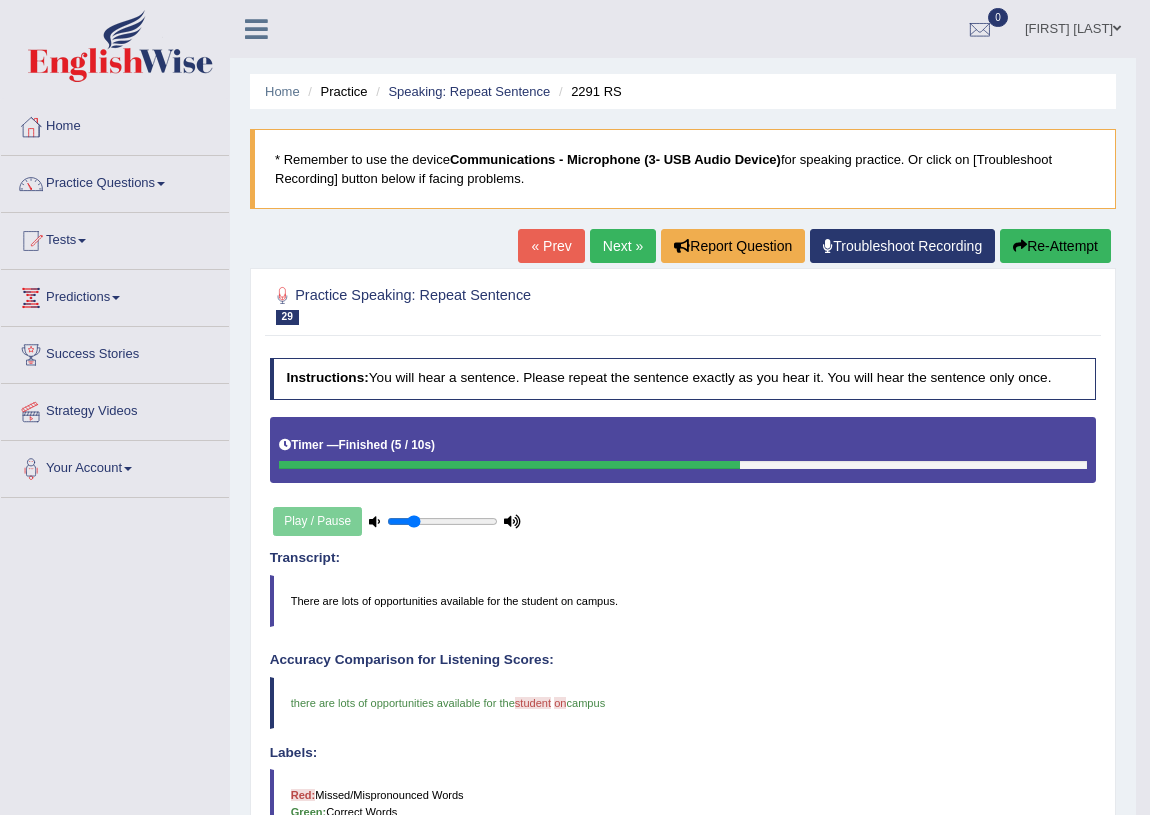click on "Next »" at bounding box center (623, 246) 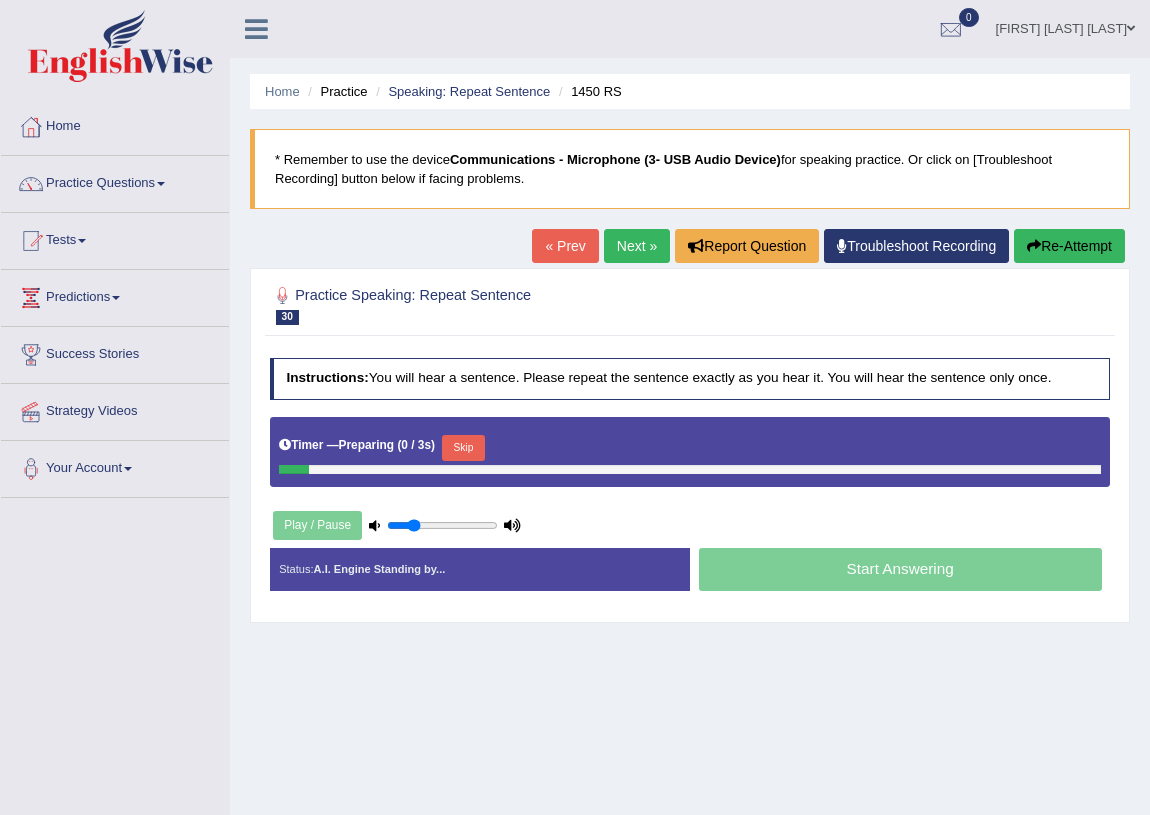 scroll, scrollTop: 0, scrollLeft: 0, axis: both 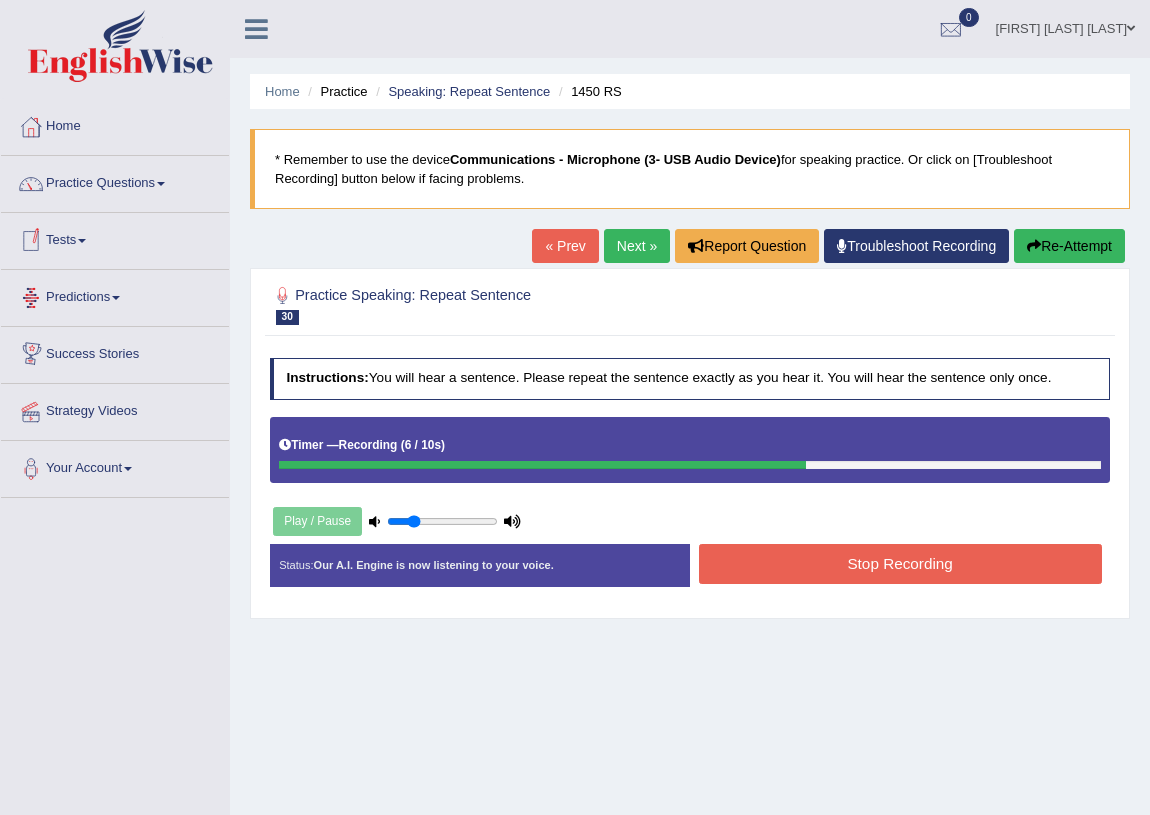 click on "Stop Recording" at bounding box center (900, 563) 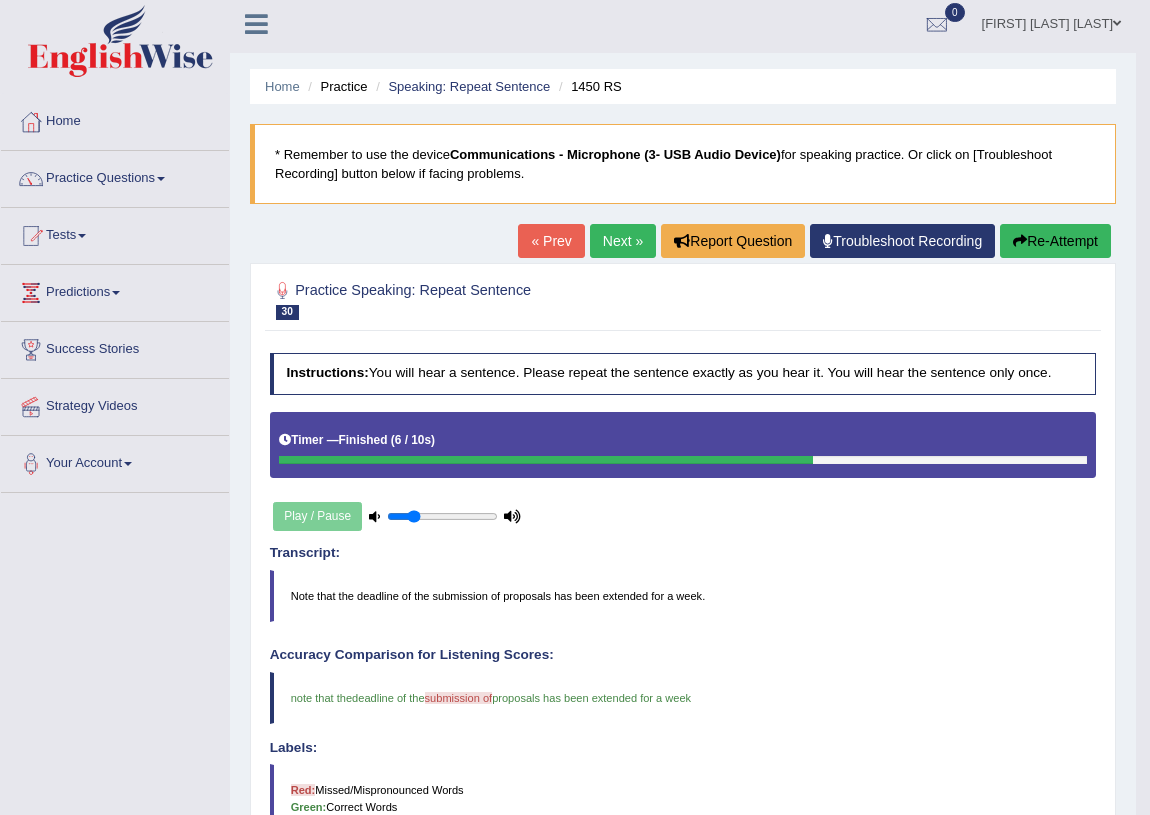 scroll, scrollTop: 0, scrollLeft: 0, axis: both 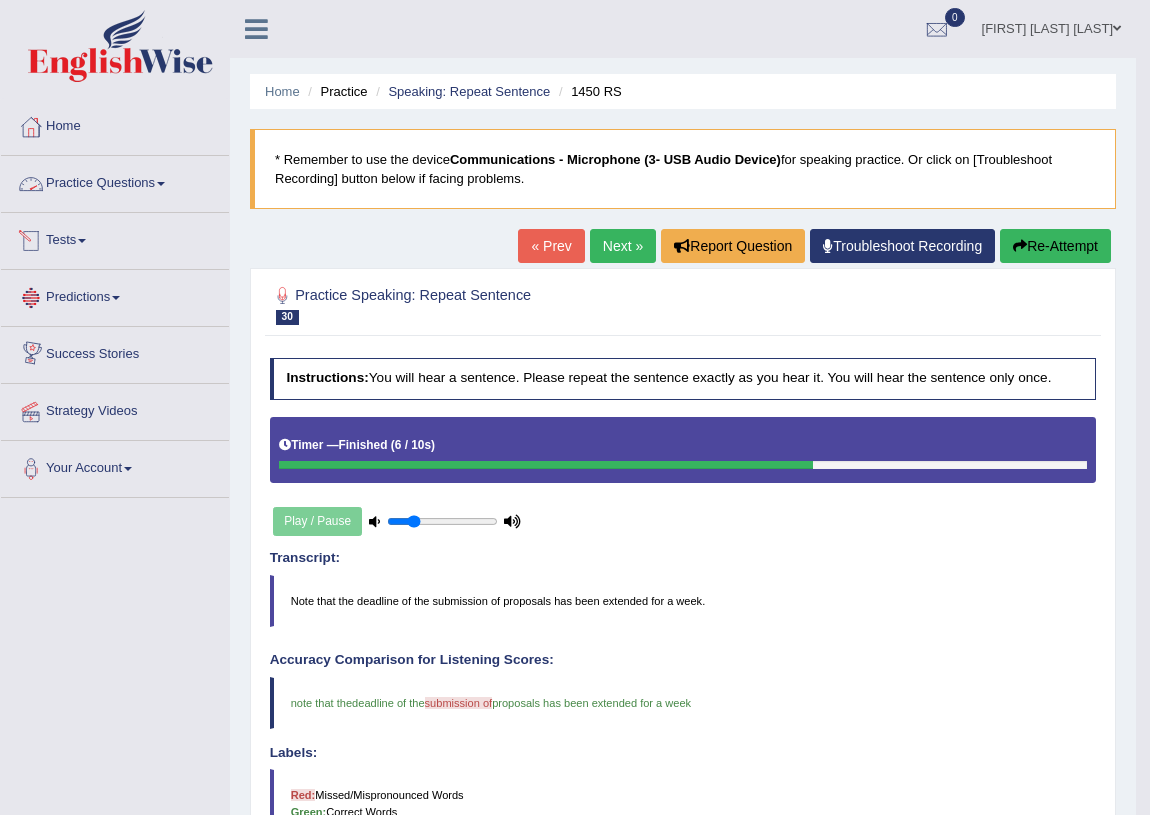 click on "Practice Questions" at bounding box center [115, 181] 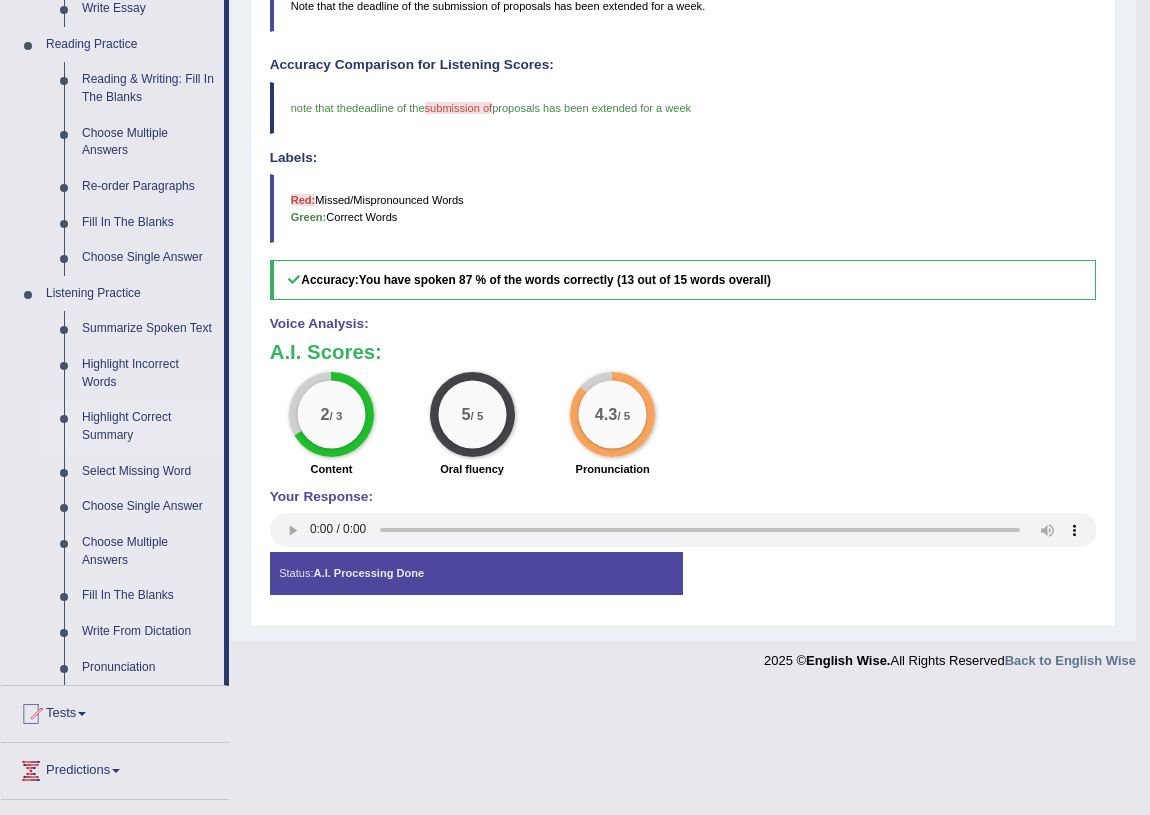 scroll, scrollTop: 636, scrollLeft: 0, axis: vertical 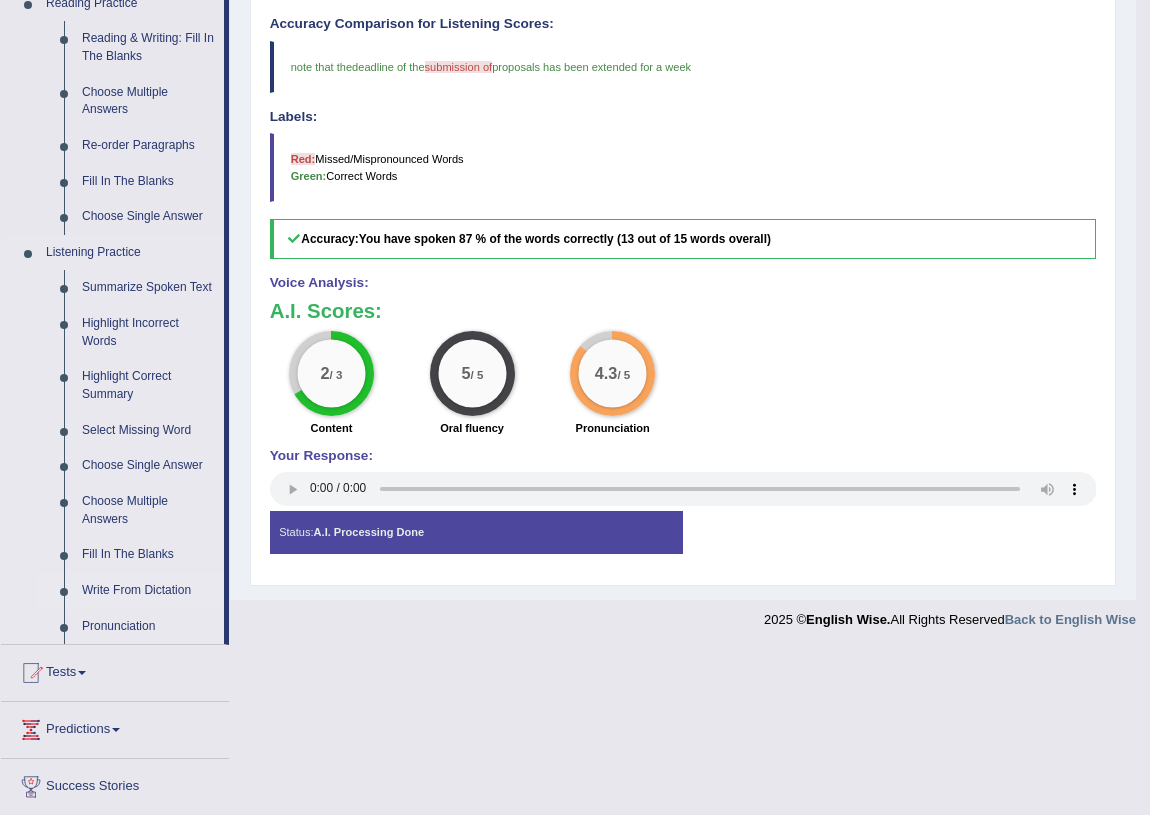 click on "Write From Dictation" at bounding box center (148, 591) 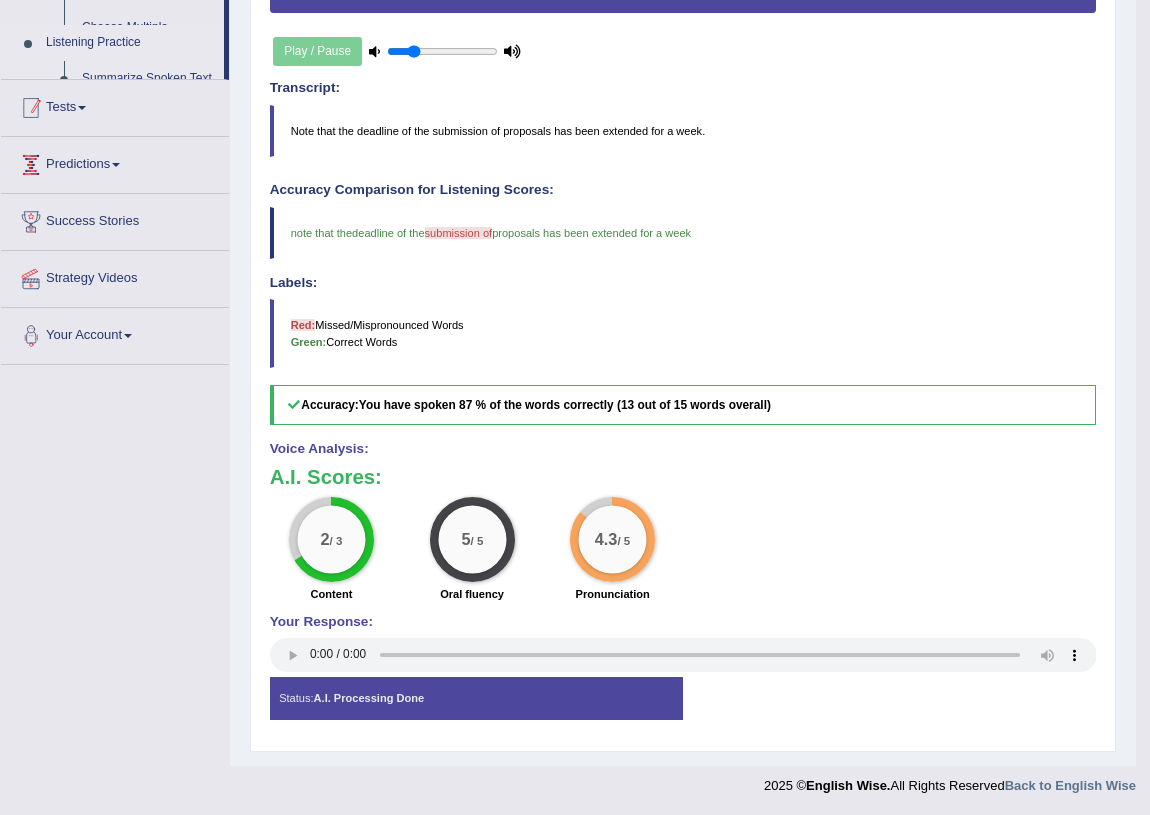 scroll, scrollTop: 436, scrollLeft: 0, axis: vertical 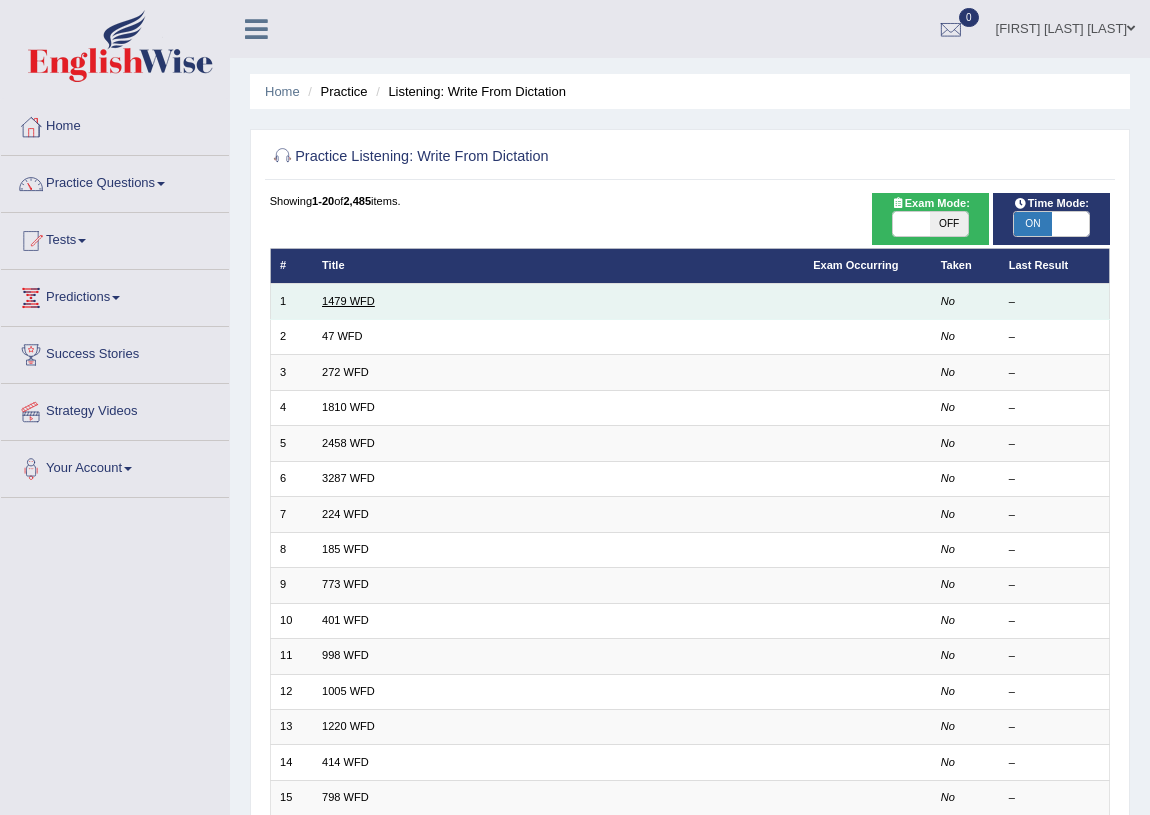 click on "1479 WFD" at bounding box center [348, 301] 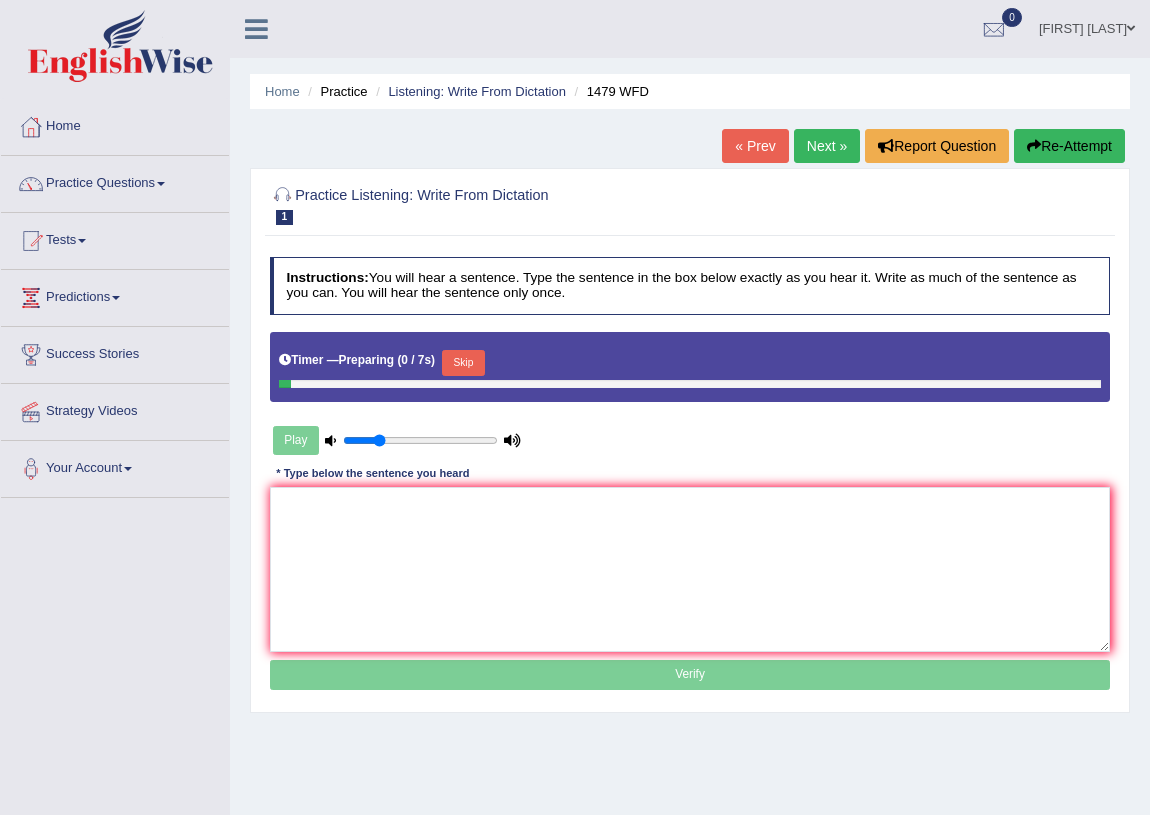 scroll, scrollTop: 0, scrollLeft: 0, axis: both 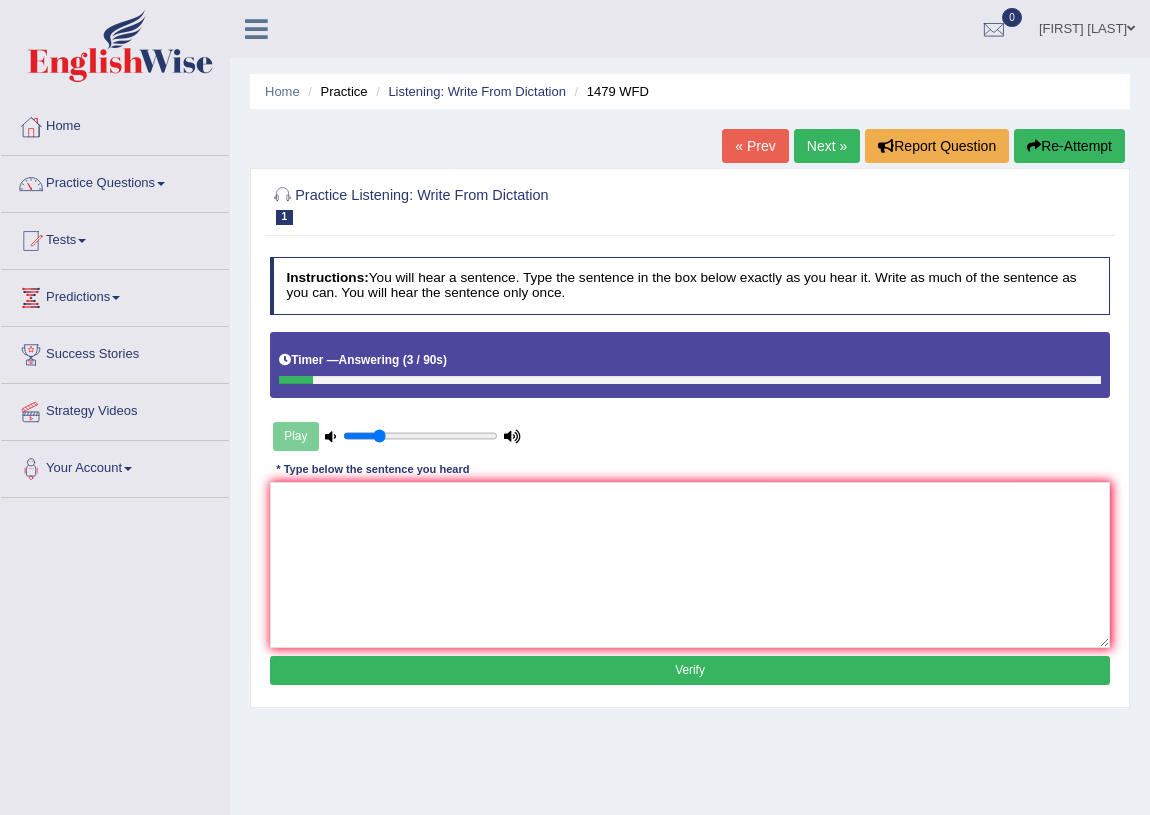 click on "Play" at bounding box center (397, 436) 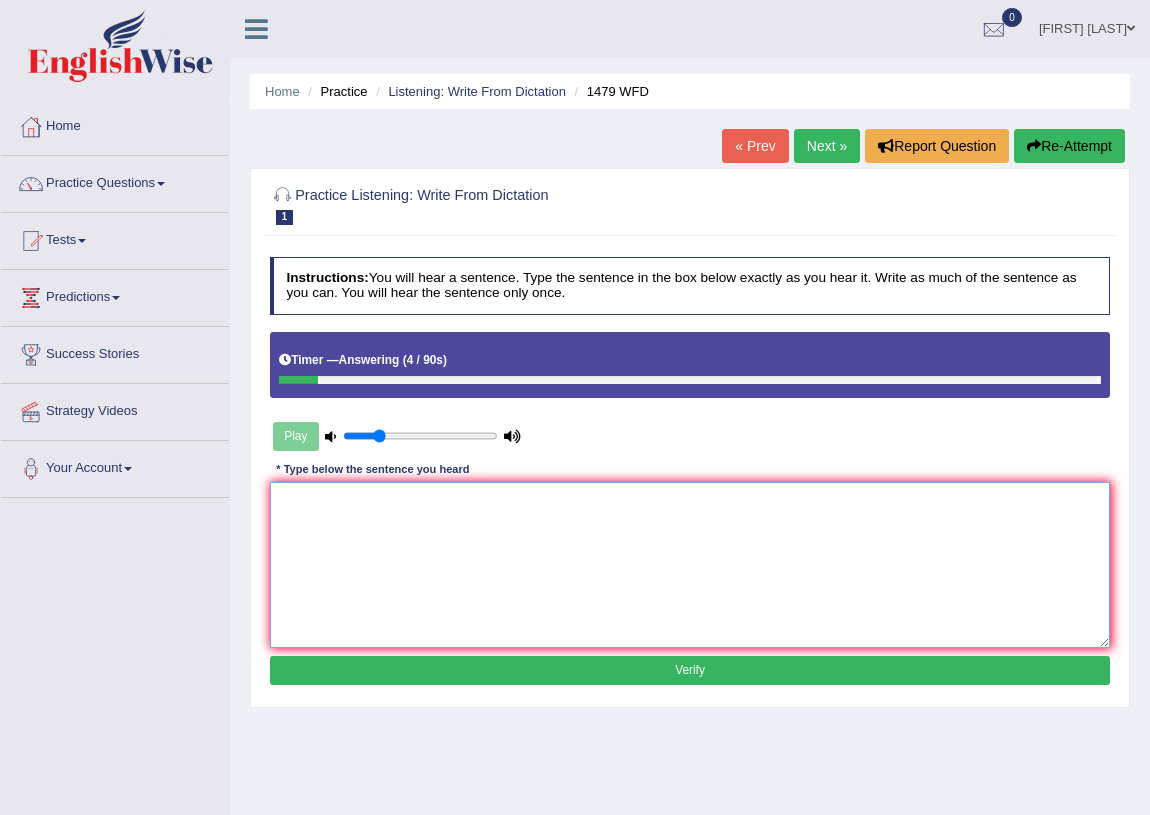 click at bounding box center (690, 564) 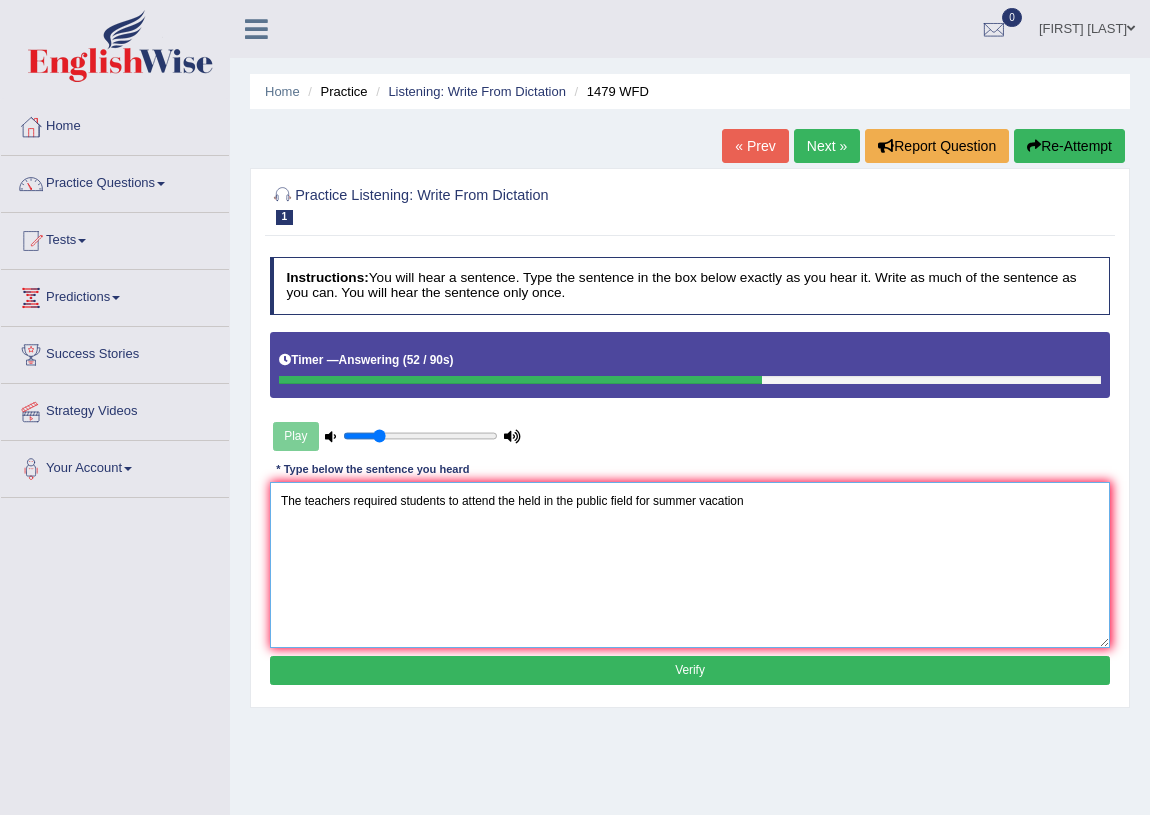 click on "The teachers required students to attend the held in the public field for summer vacation" at bounding box center (690, 564) 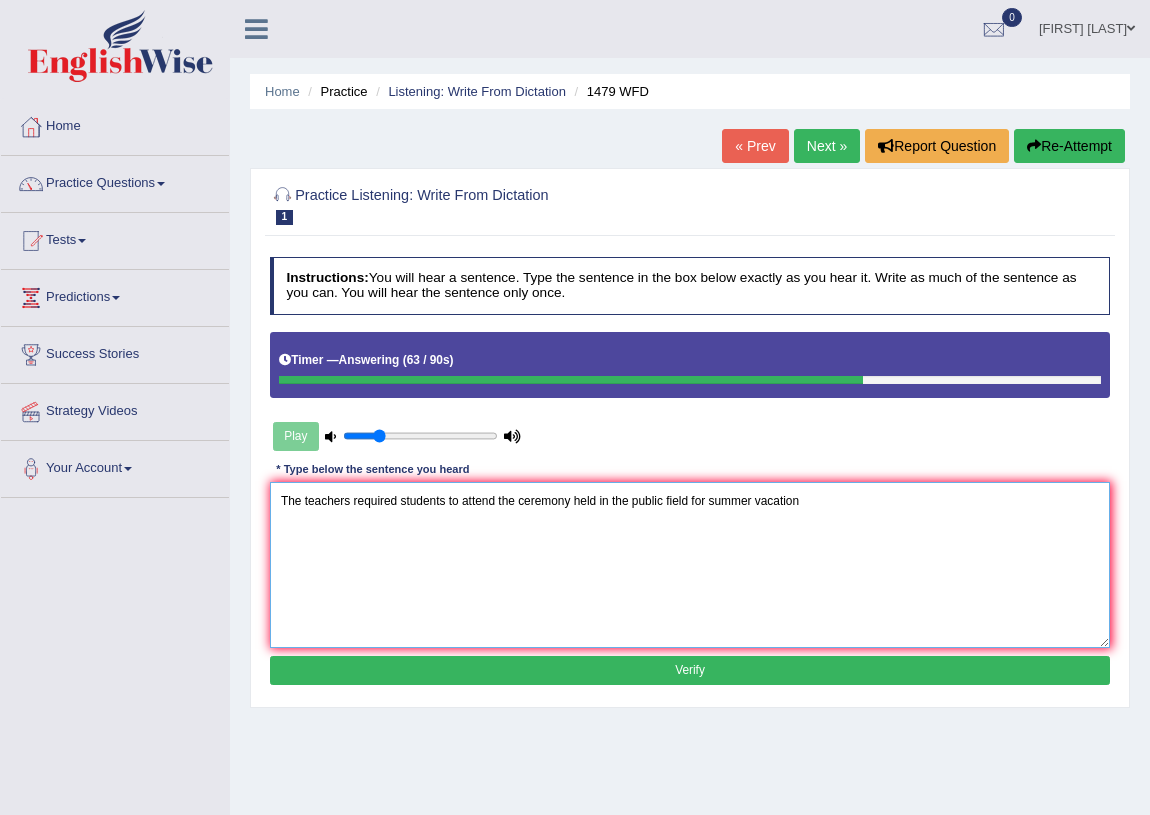 type on "The teachers required students to attend the ceremony held in the public field for summer vacation" 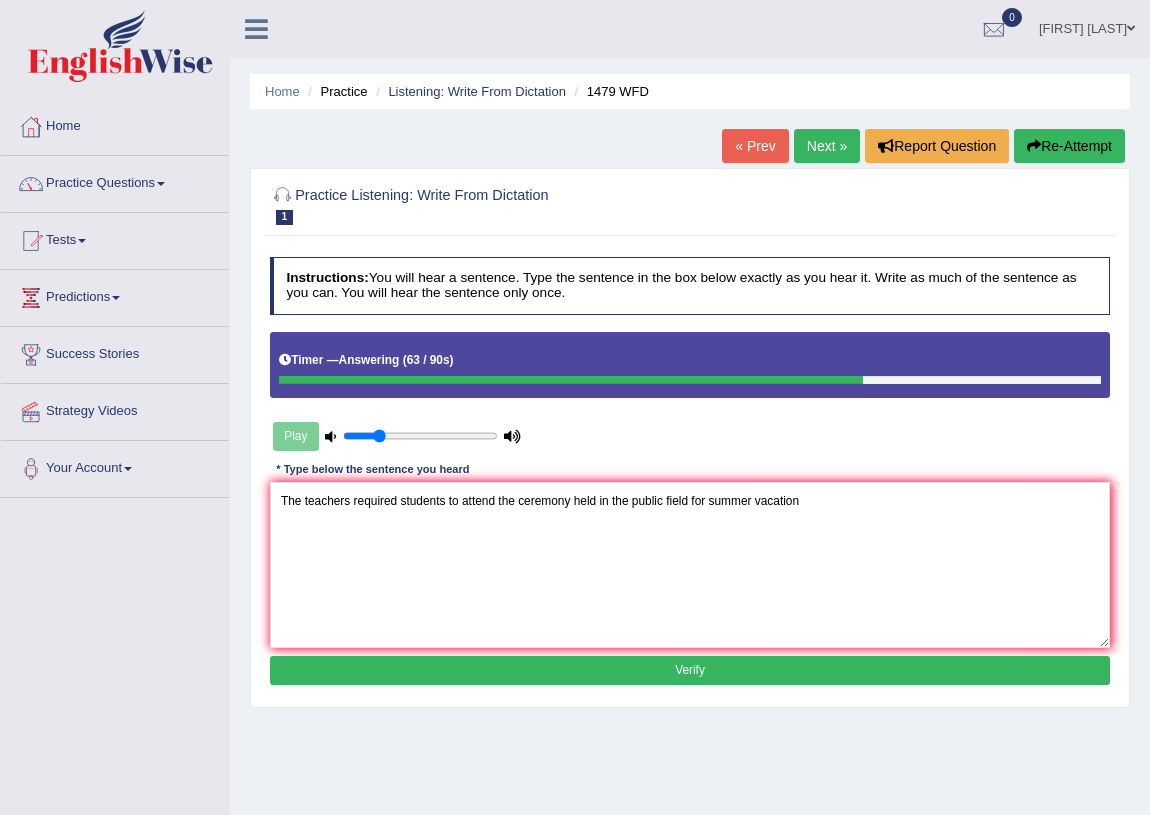 click on "Verify" at bounding box center [690, 670] 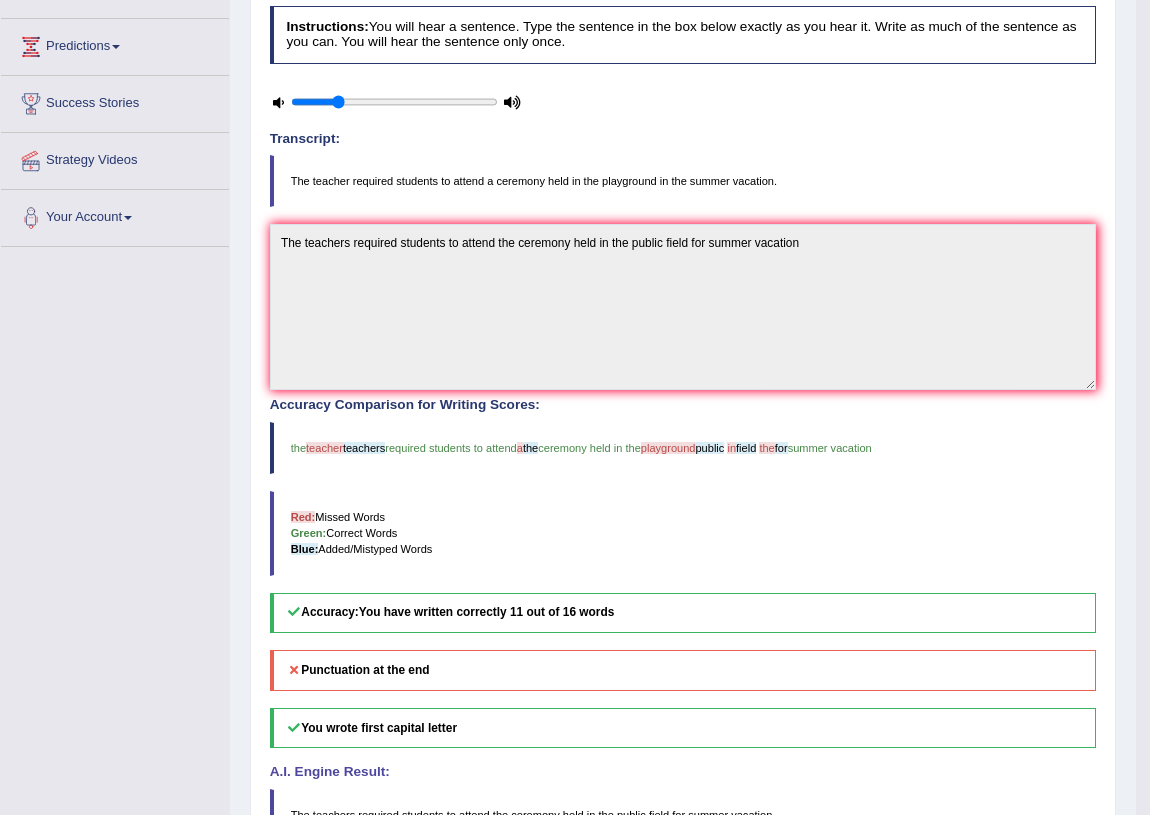 scroll, scrollTop: 0, scrollLeft: 0, axis: both 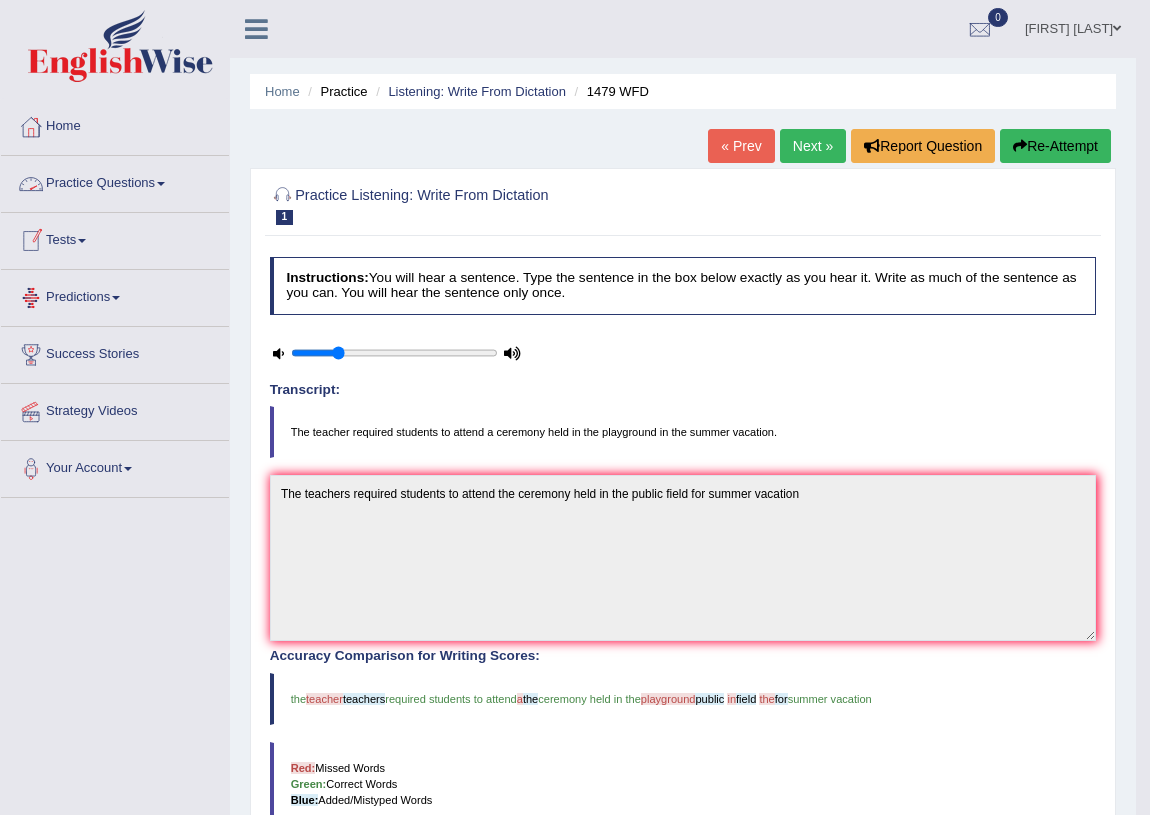 click on "Practice Questions" at bounding box center [115, 181] 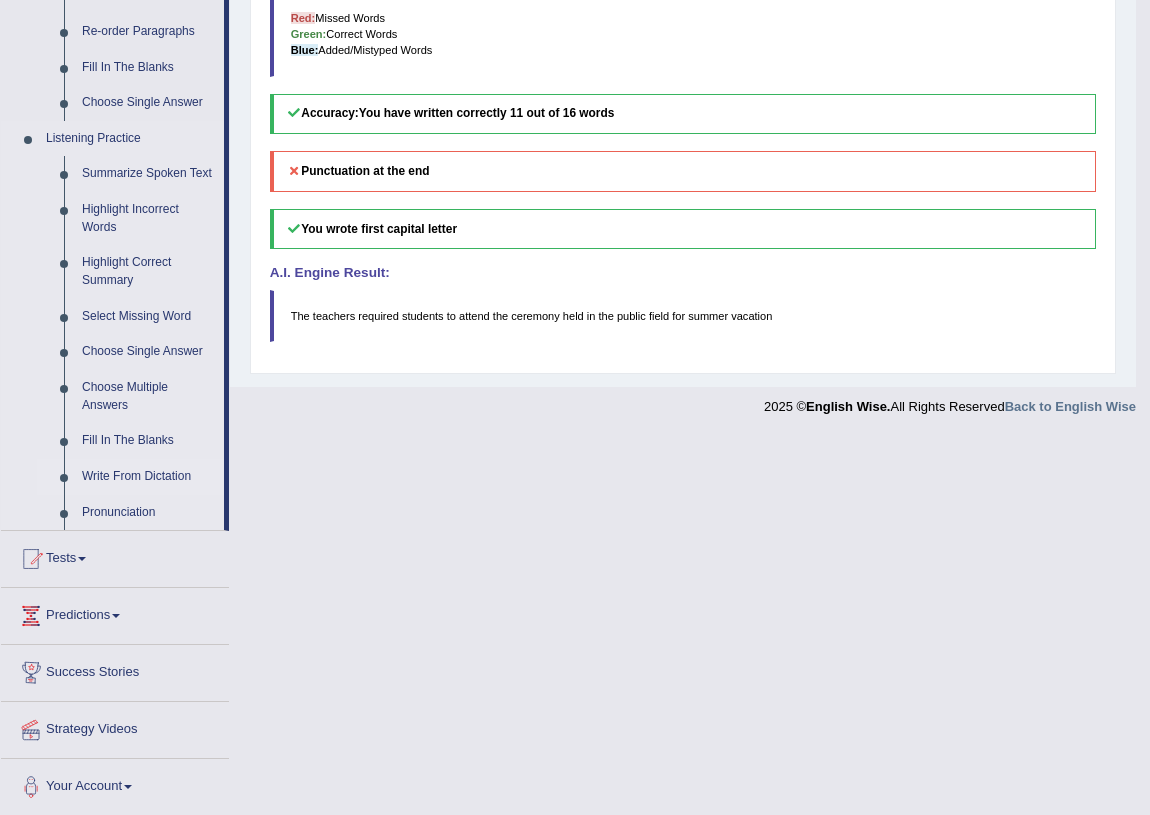 click on "Write From Dictation" at bounding box center (148, 477) 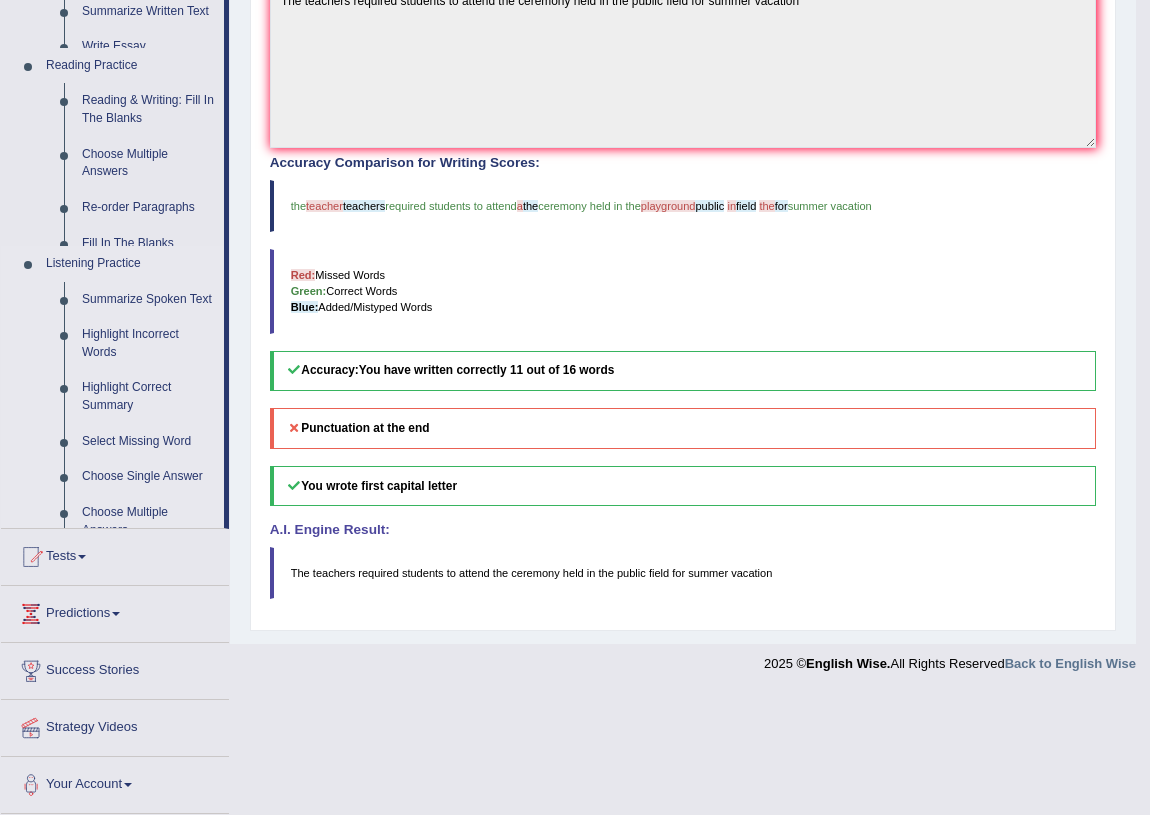 scroll, scrollTop: 370, scrollLeft: 0, axis: vertical 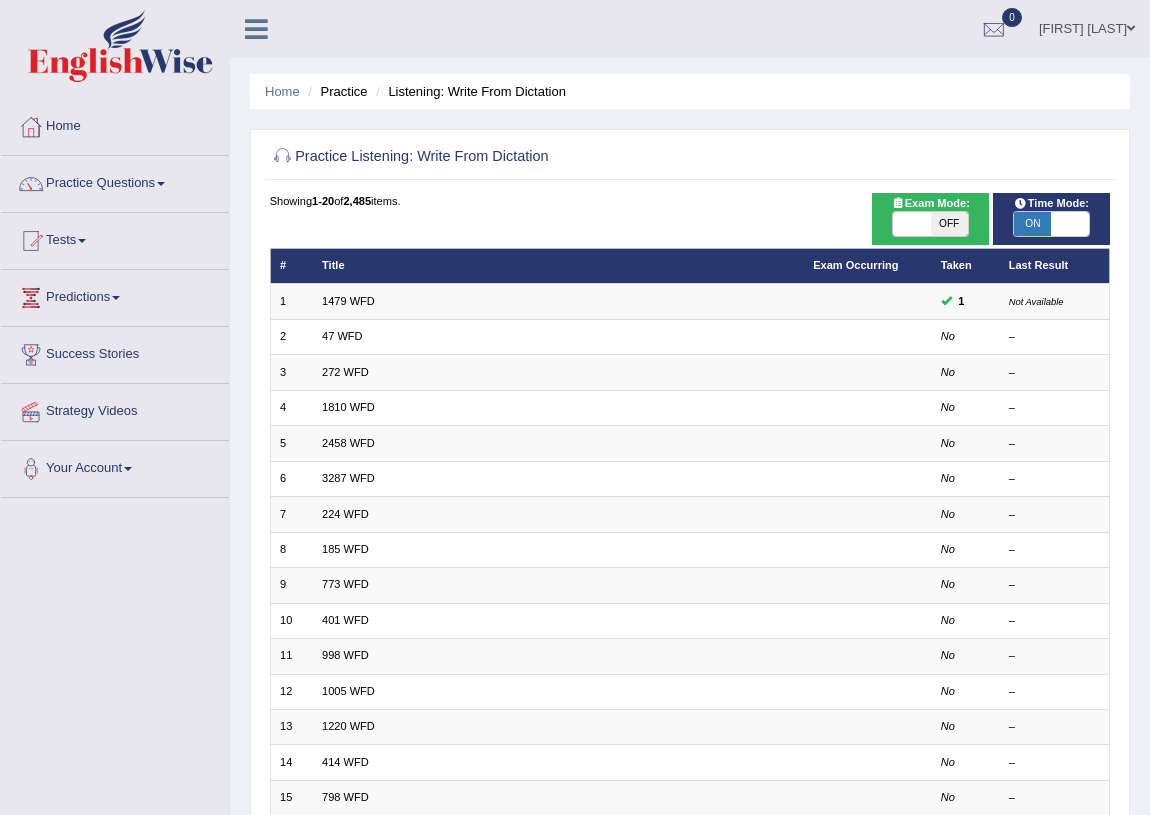 click on "OFF" at bounding box center (948, 224) 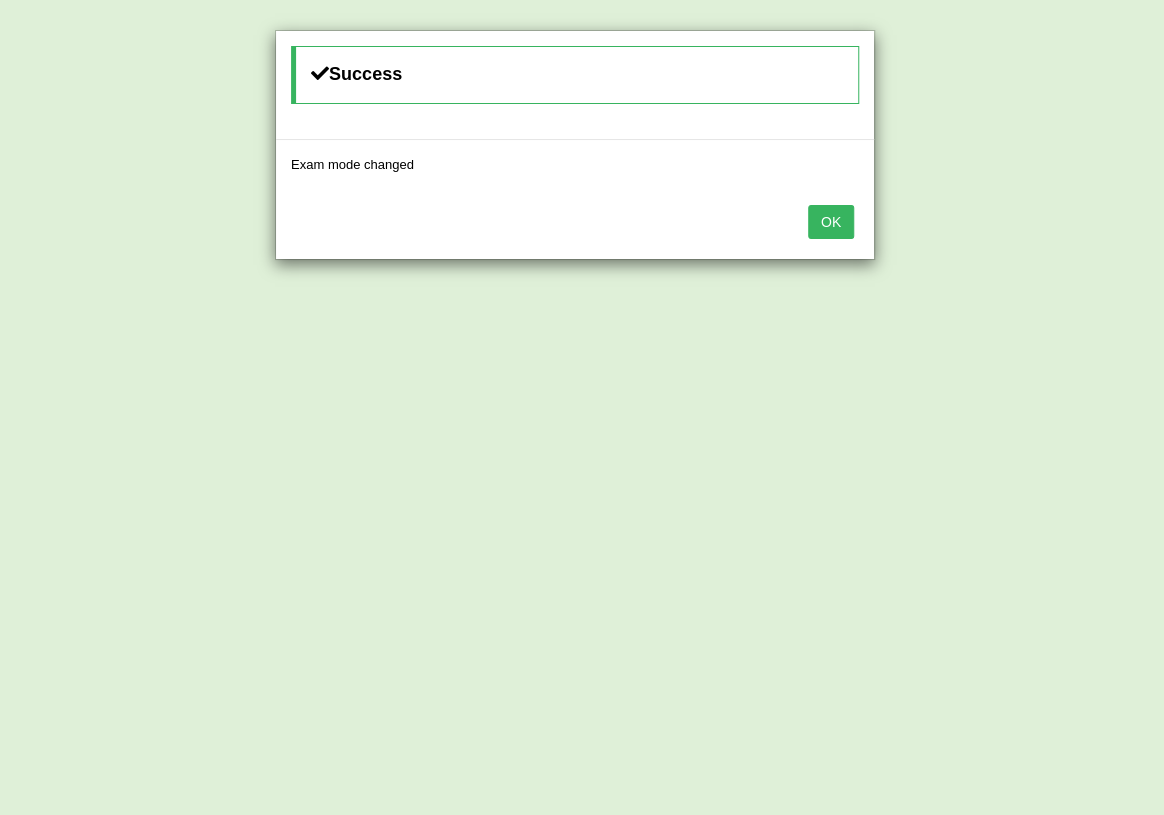 click on "OK" at bounding box center [831, 222] 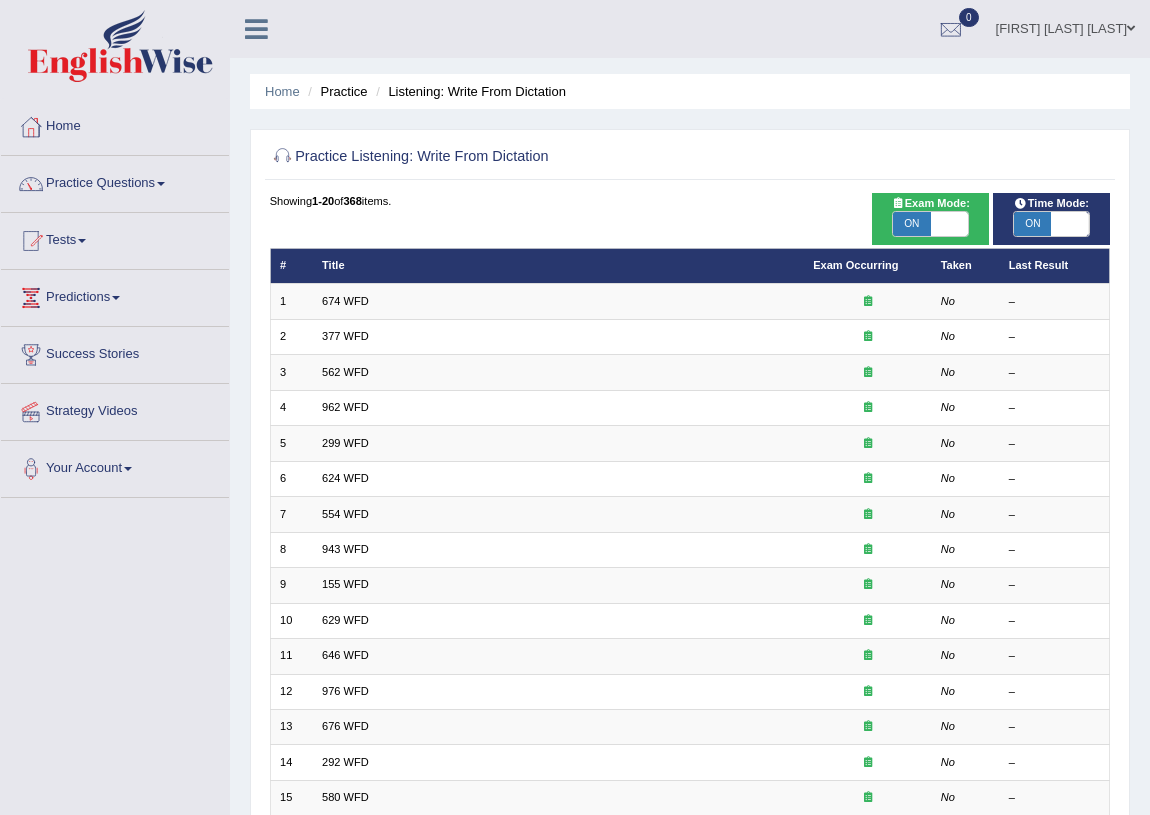 scroll, scrollTop: 0, scrollLeft: 0, axis: both 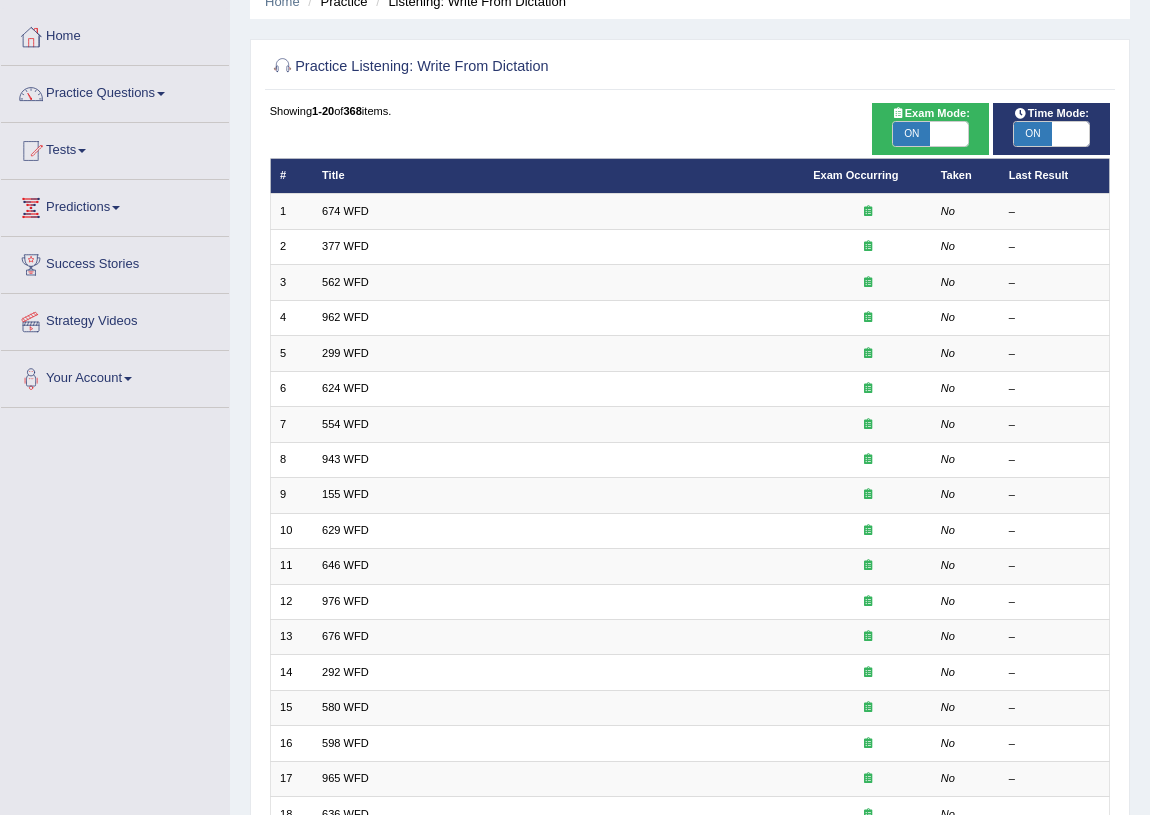 click on "ON" at bounding box center (911, 134) 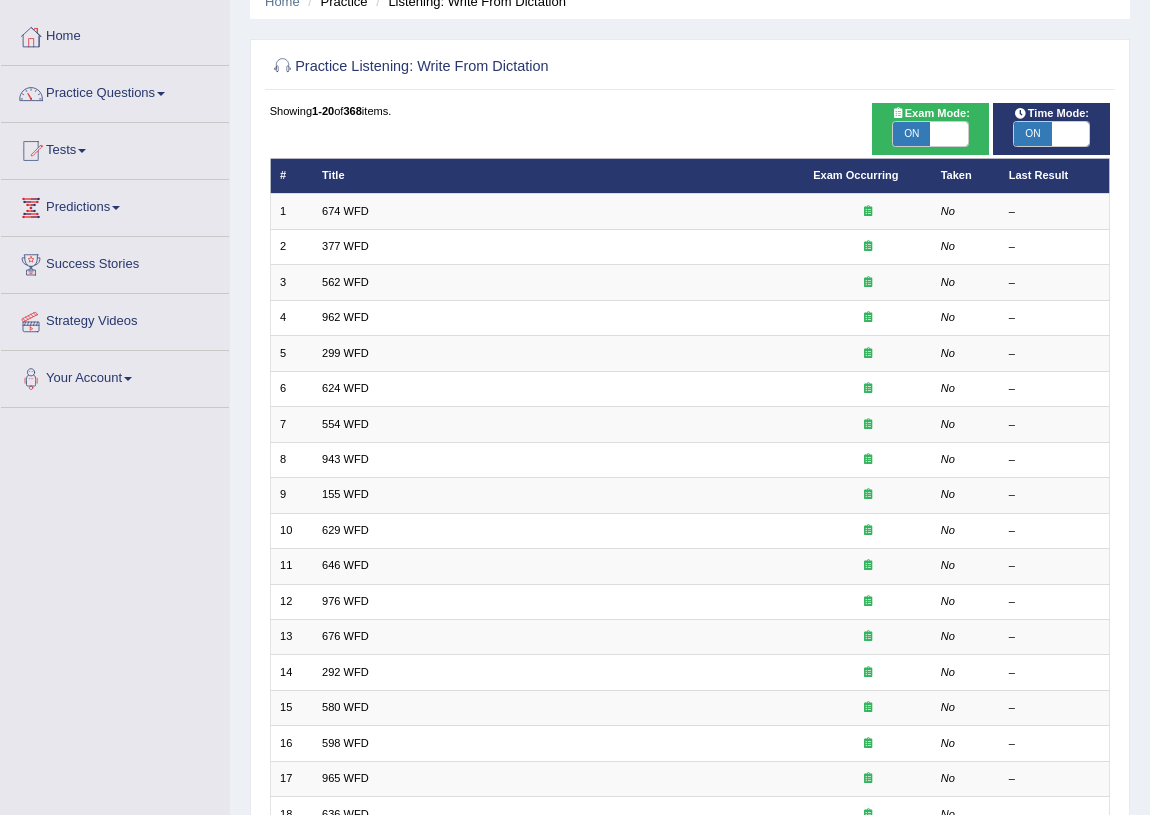 checkbox on "false" 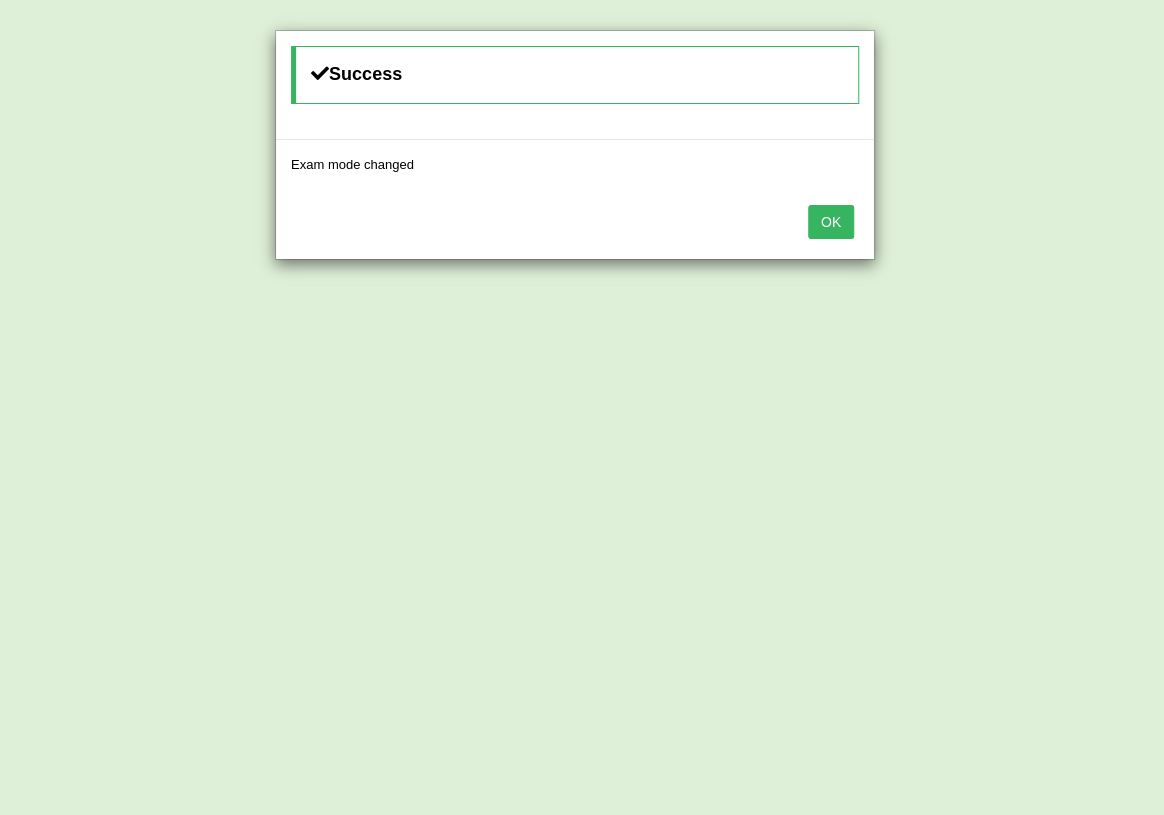 click on "OK" at bounding box center [831, 222] 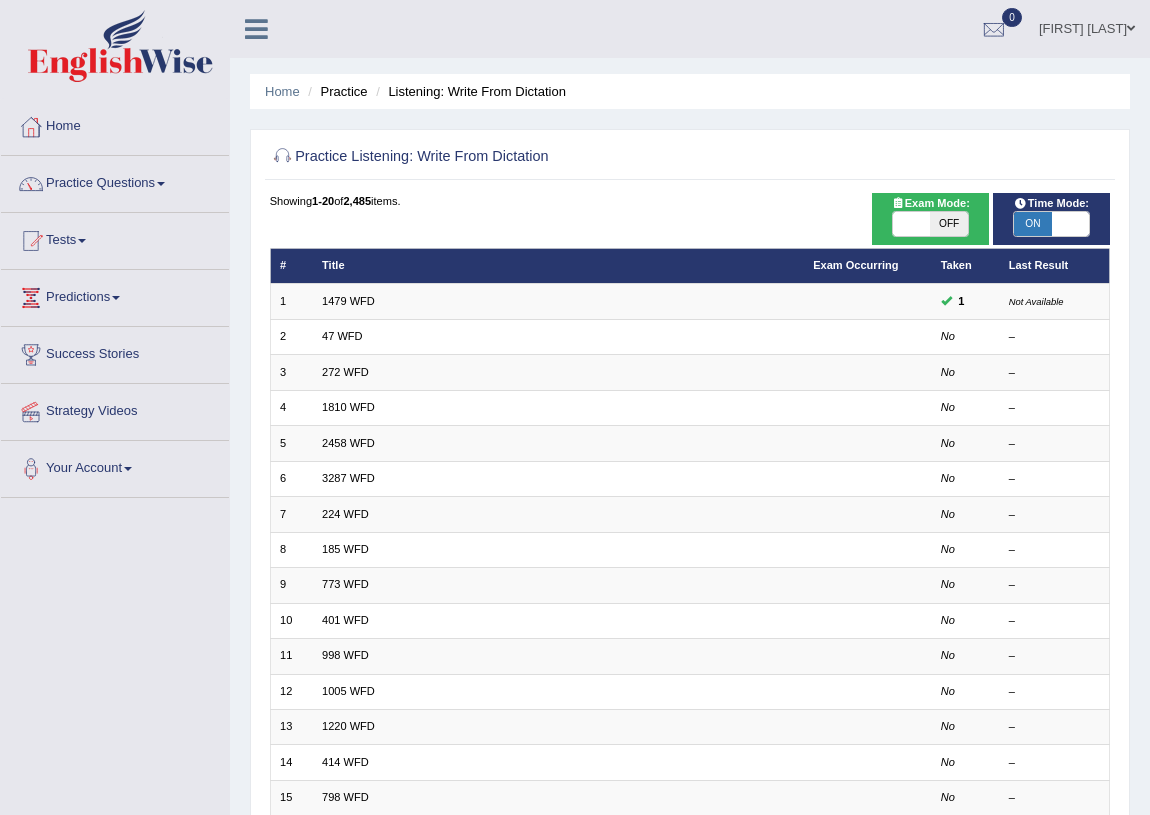 scroll, scrollTop: 90, scrollLeft: 0, axis: vertical 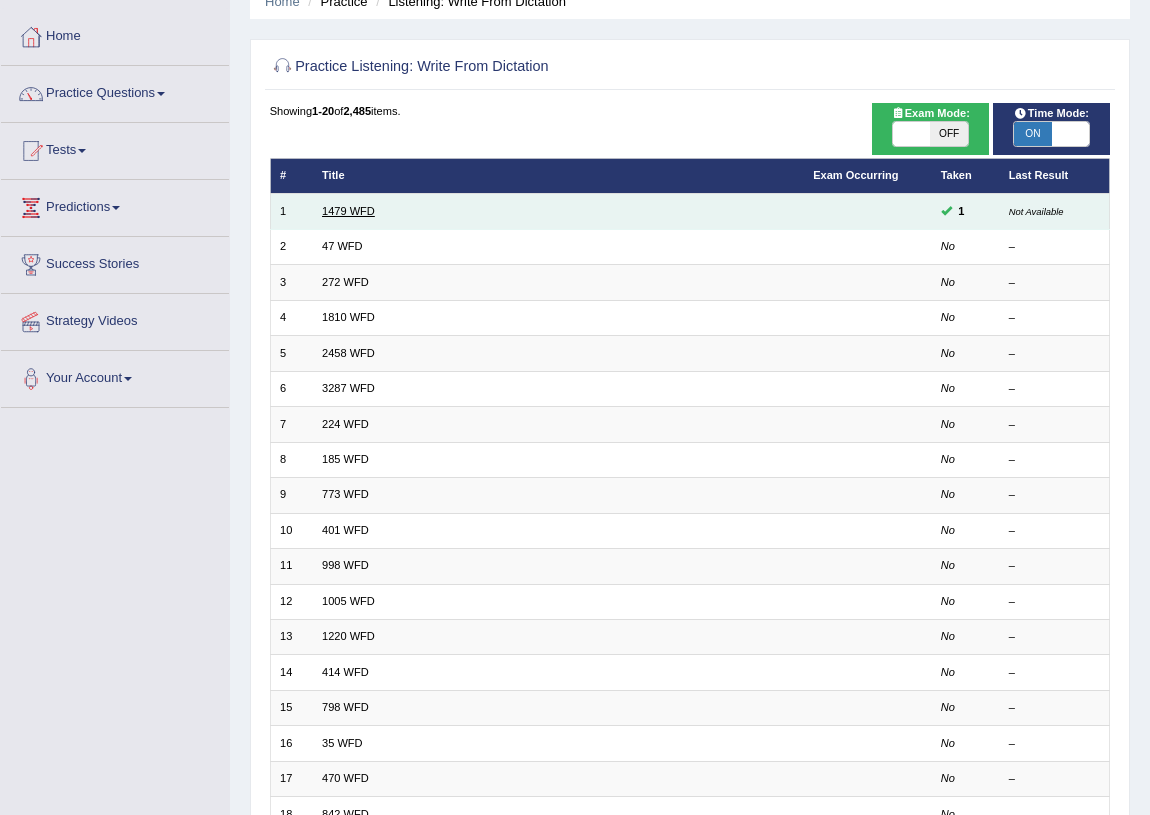 click on "1479 WFD" at bounding box center [348, 211] 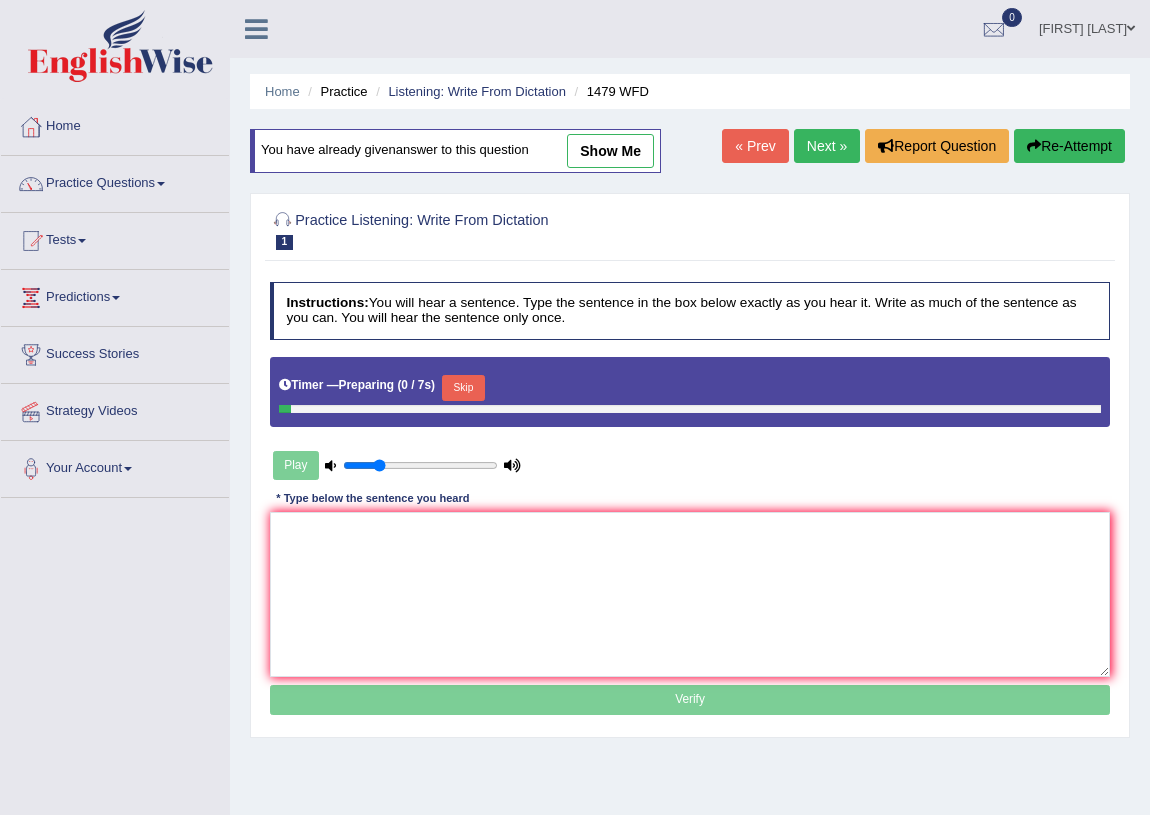 scroll, scrollTop: 0, scrollLeft: 0, axis: both 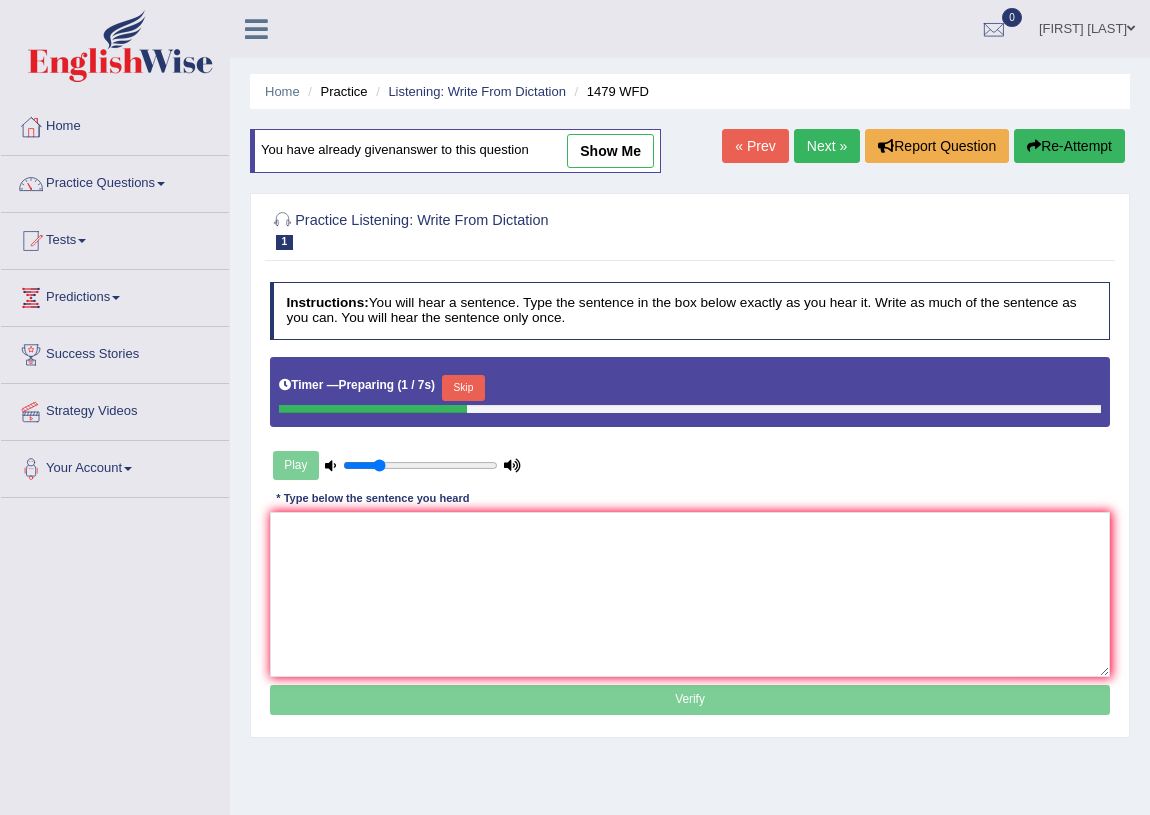 click on "show me" at bounding box center (610, 151) 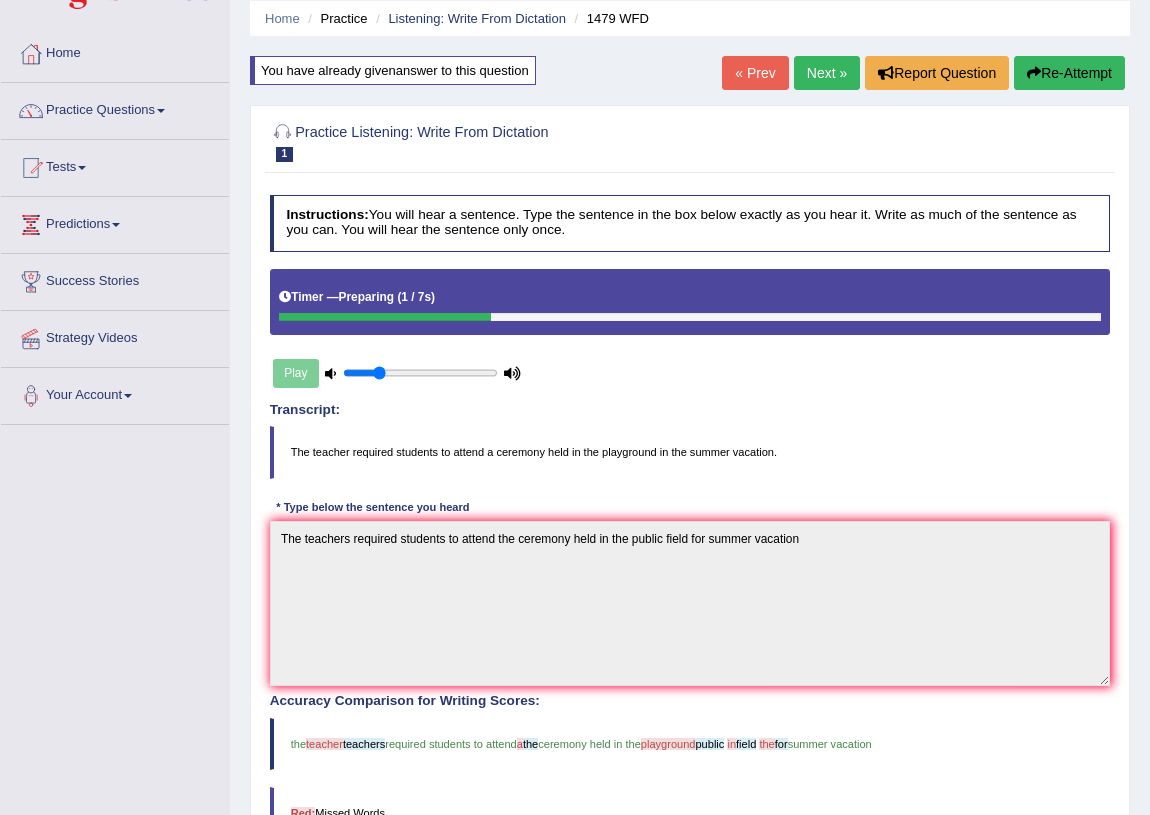 scroll, scrollTop: 0, scrollLeft: 0, axis: both 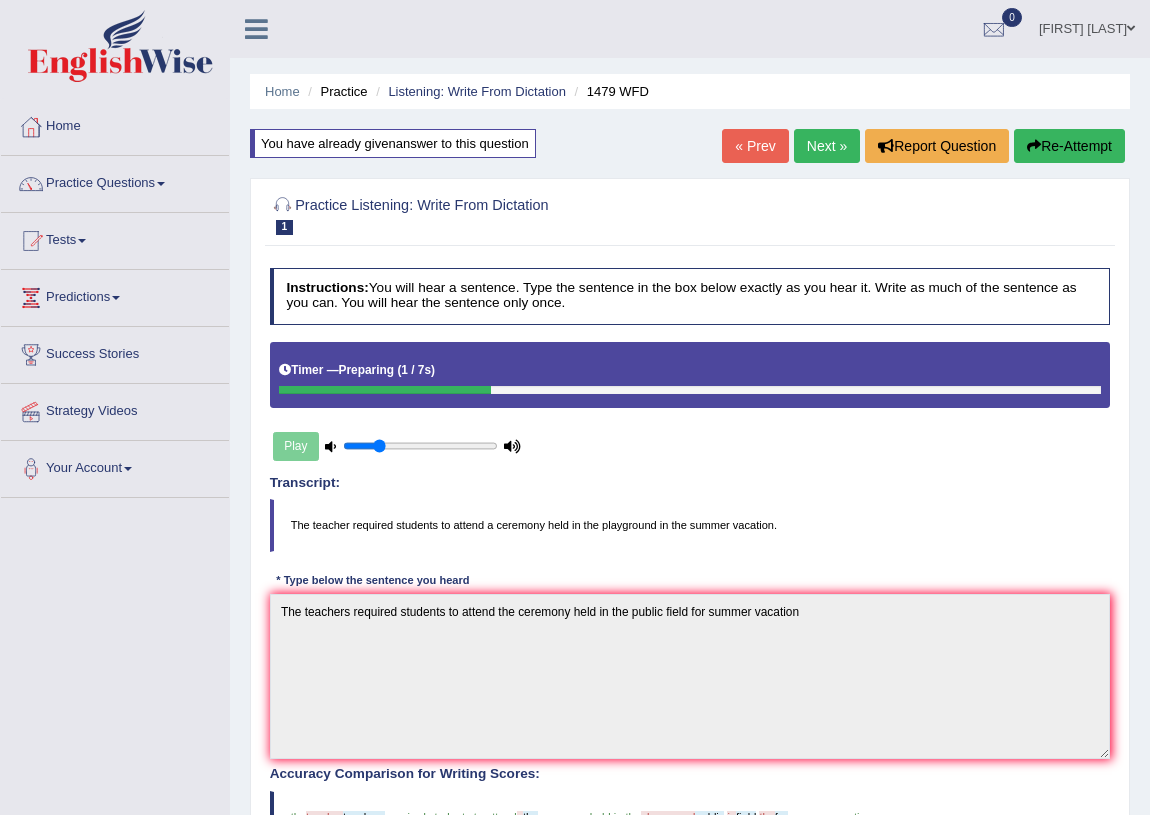 click on "Next »" at bounding box center [827, 146] 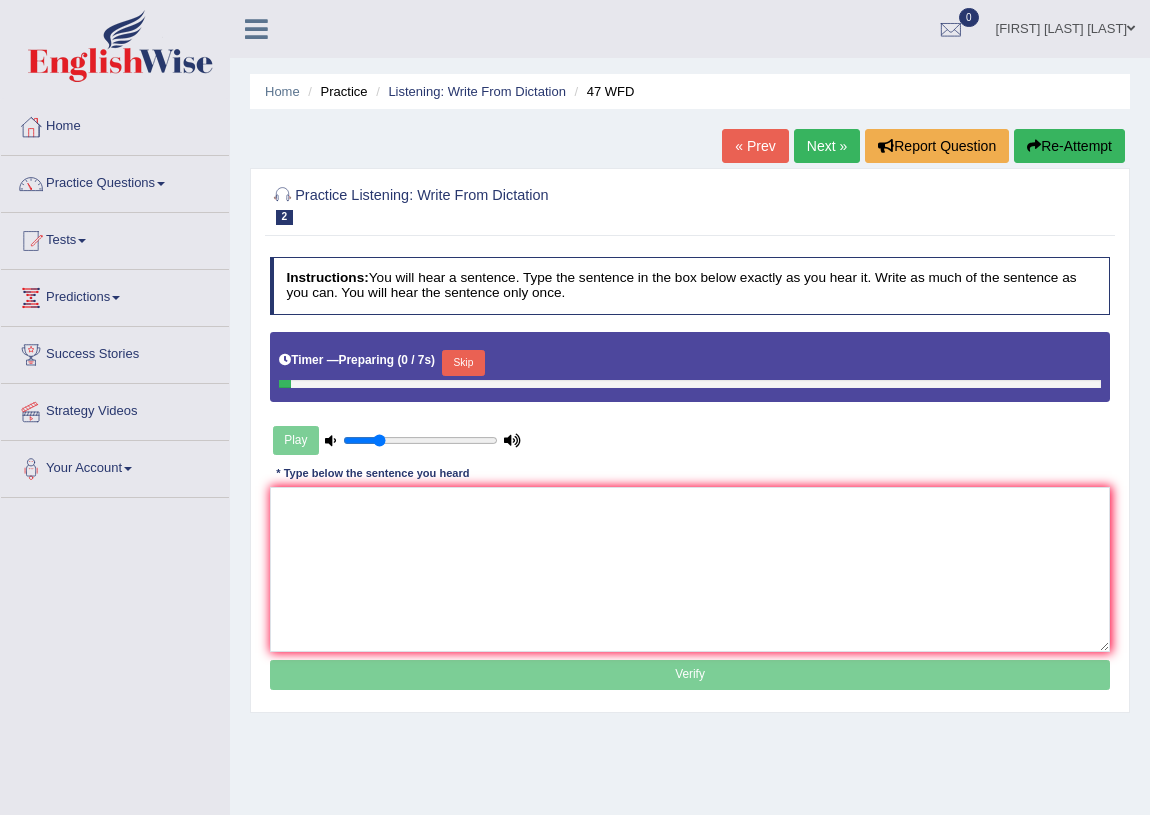 scroll, scrollTop: 0, scrollLeft: 0, axis: both 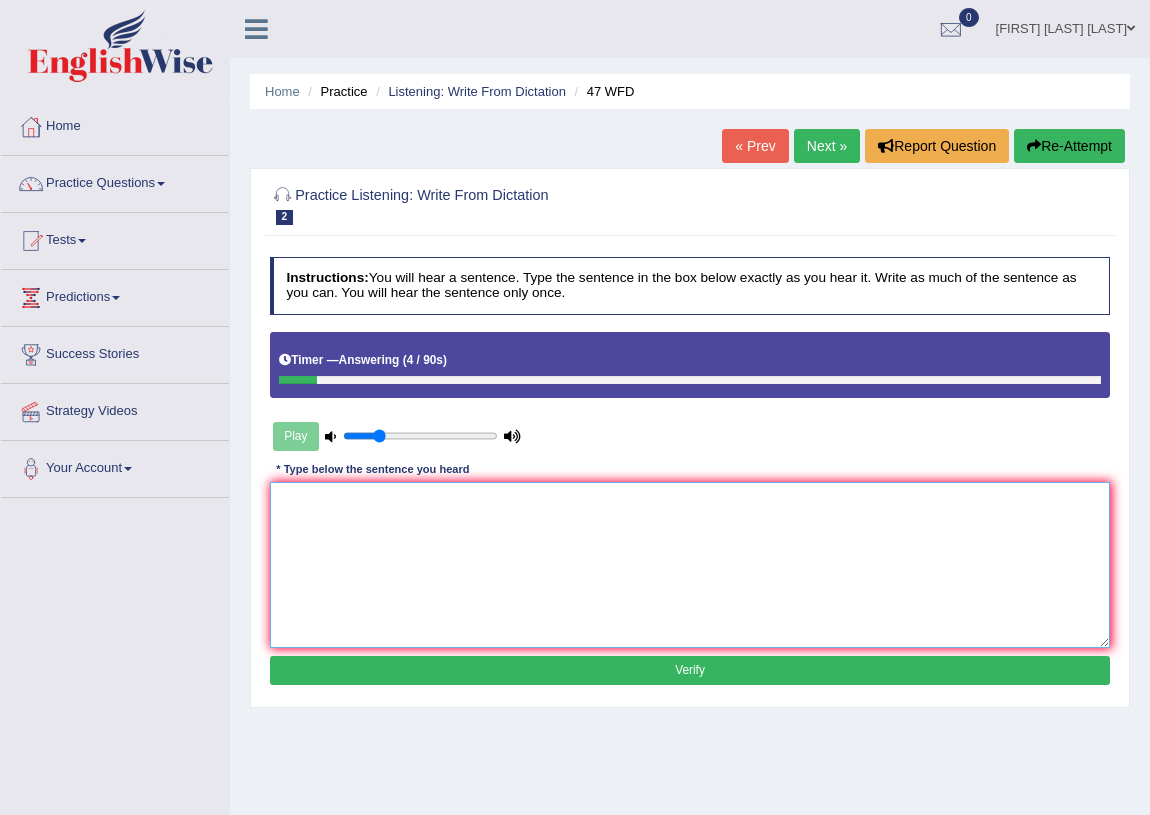 click at bounding box center (690, 564) 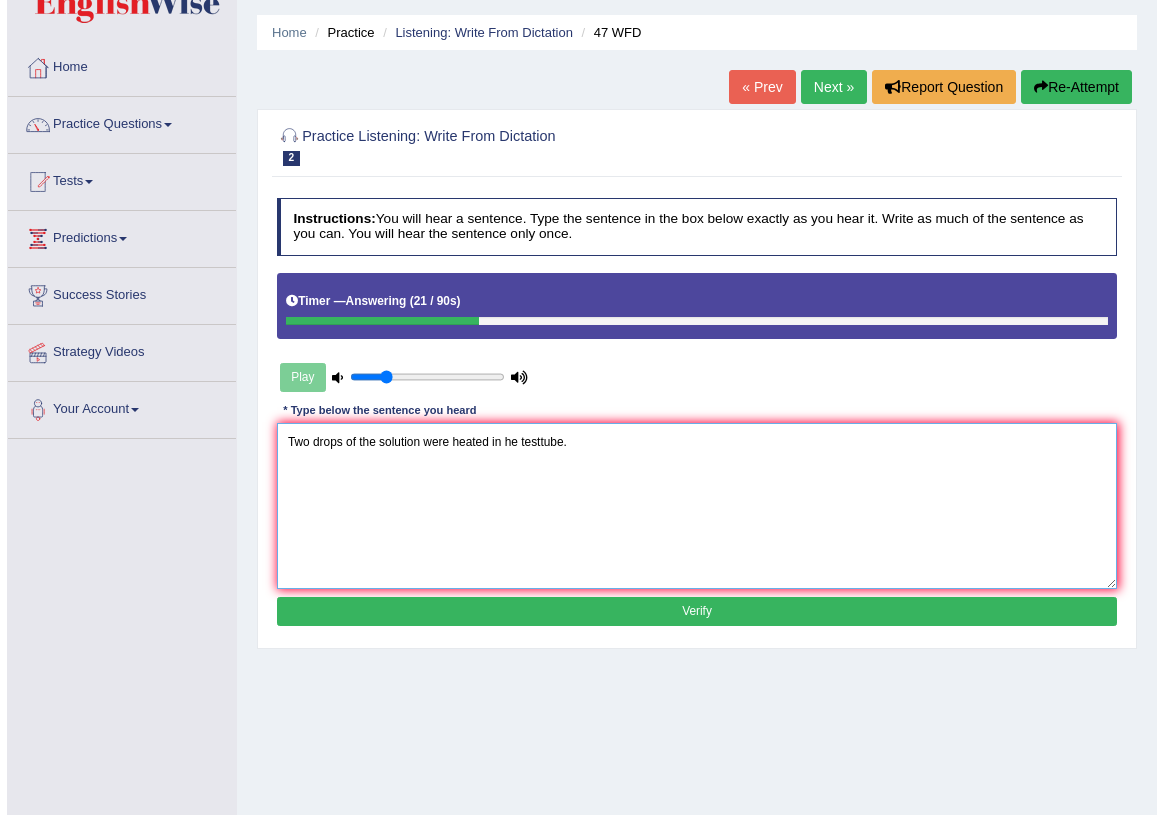 scroll, scrollTop: 90, scrollLeft: 0, axis: vertical 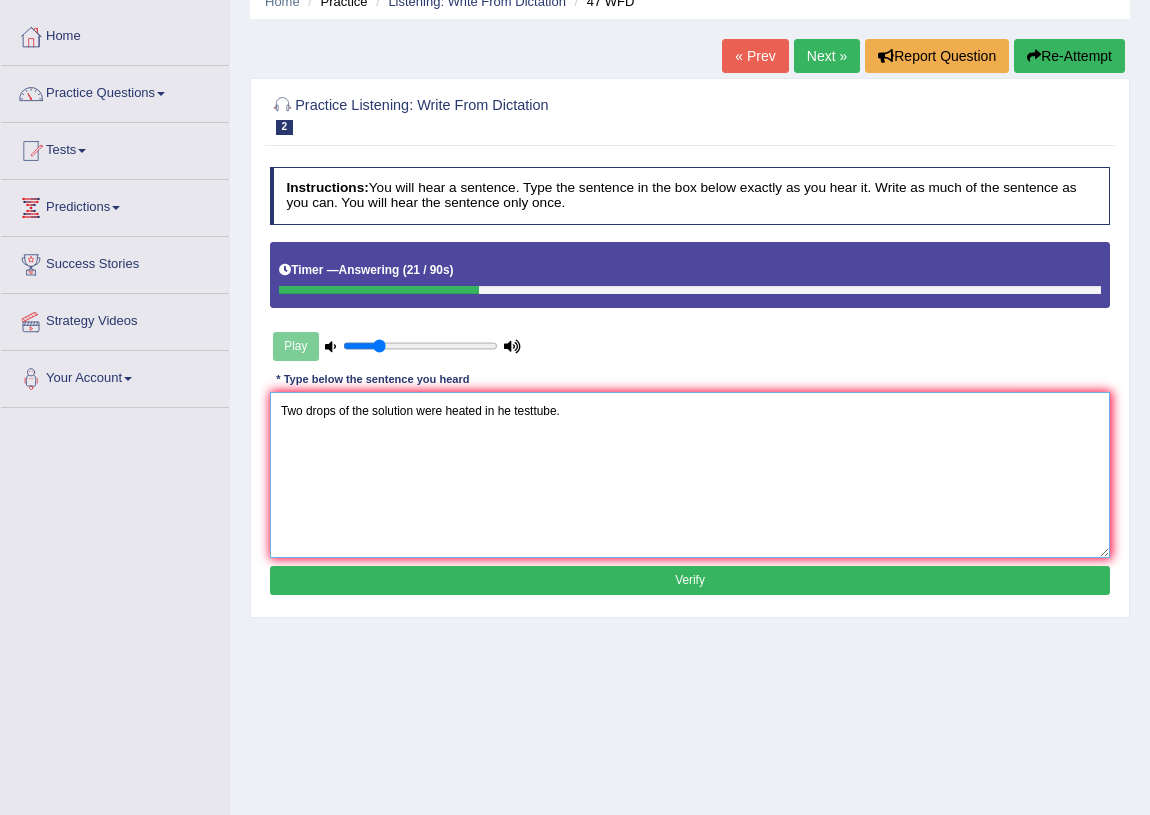 type on "Two drops of the solution were heated in he testtube." 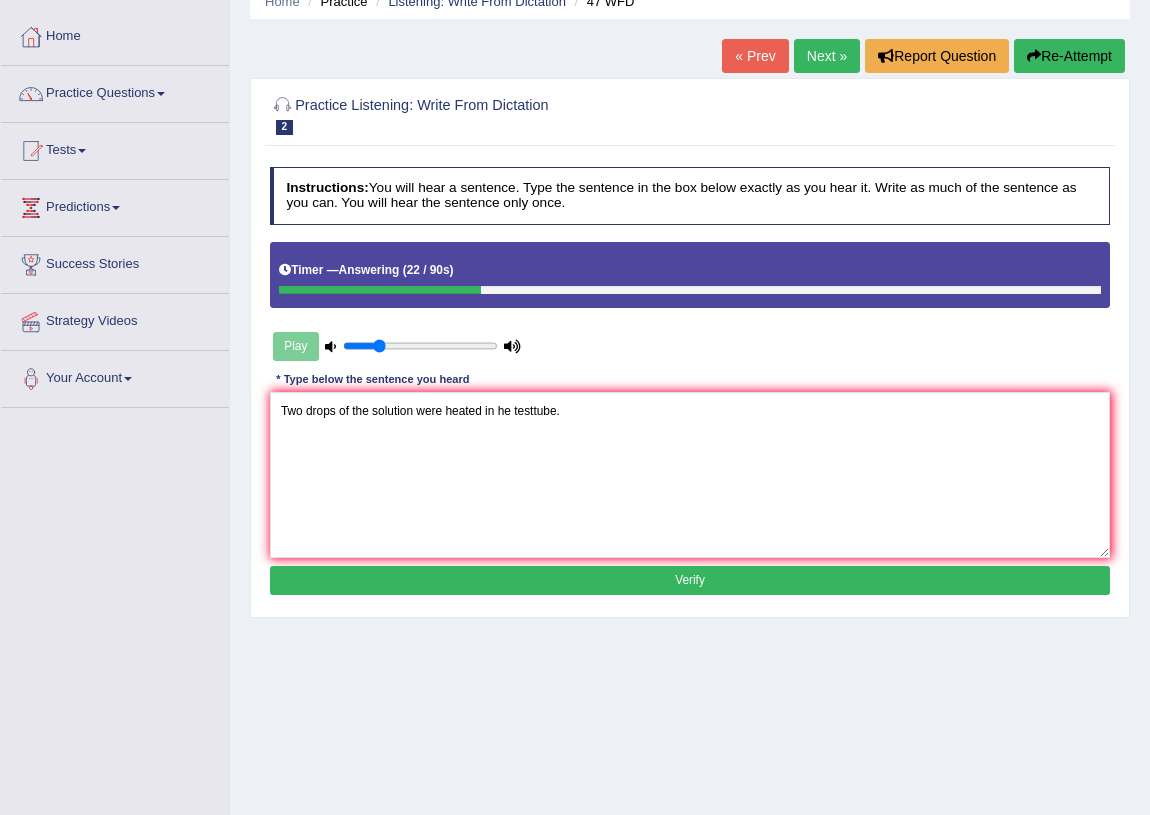 click on "Verify" at bounding box center (690, 580) 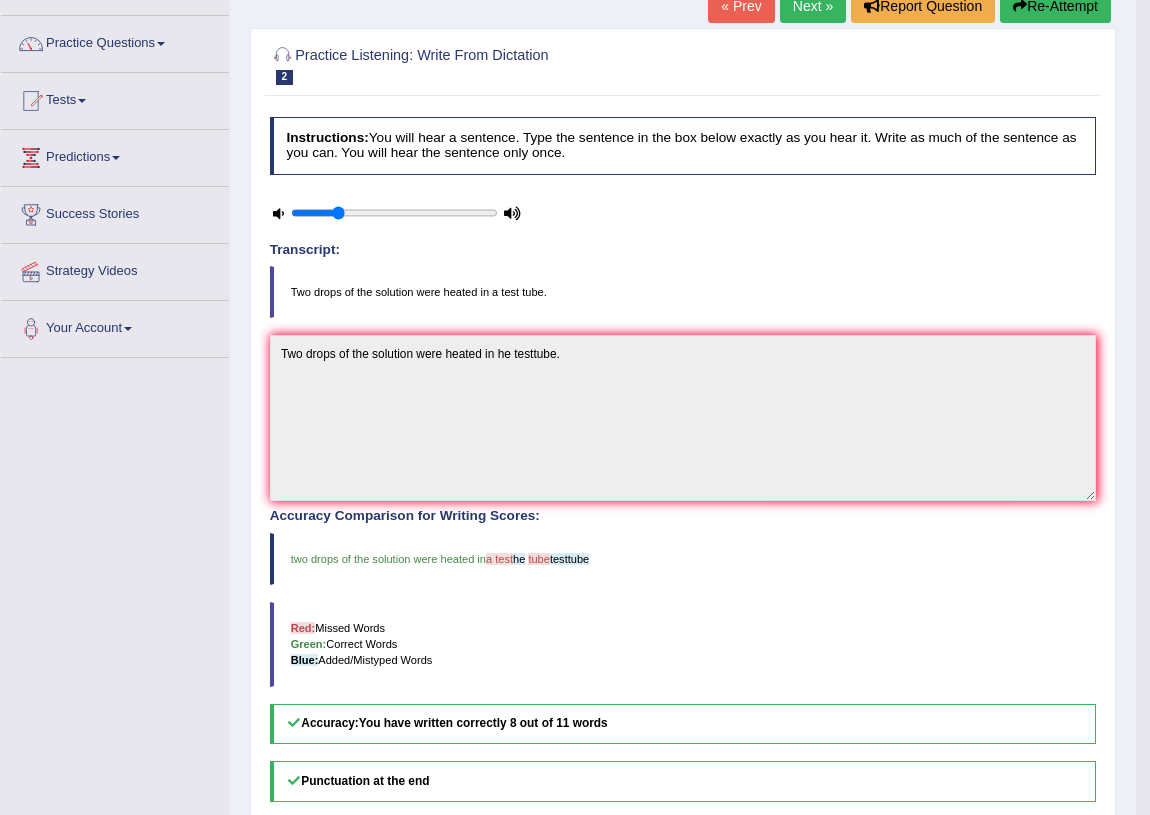 scroll, scrollTop: 0, scrollLeft: 0, axis: both 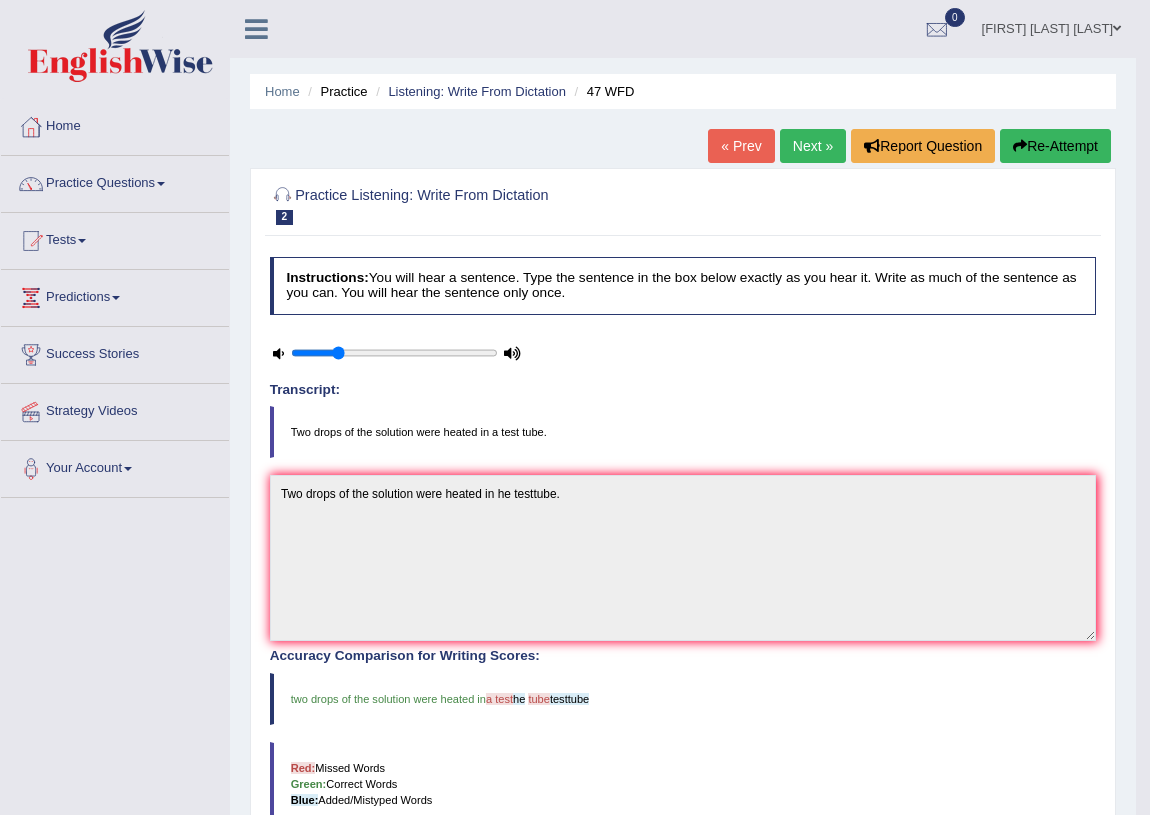 click on "Next »" at bounding box center [813, 146] 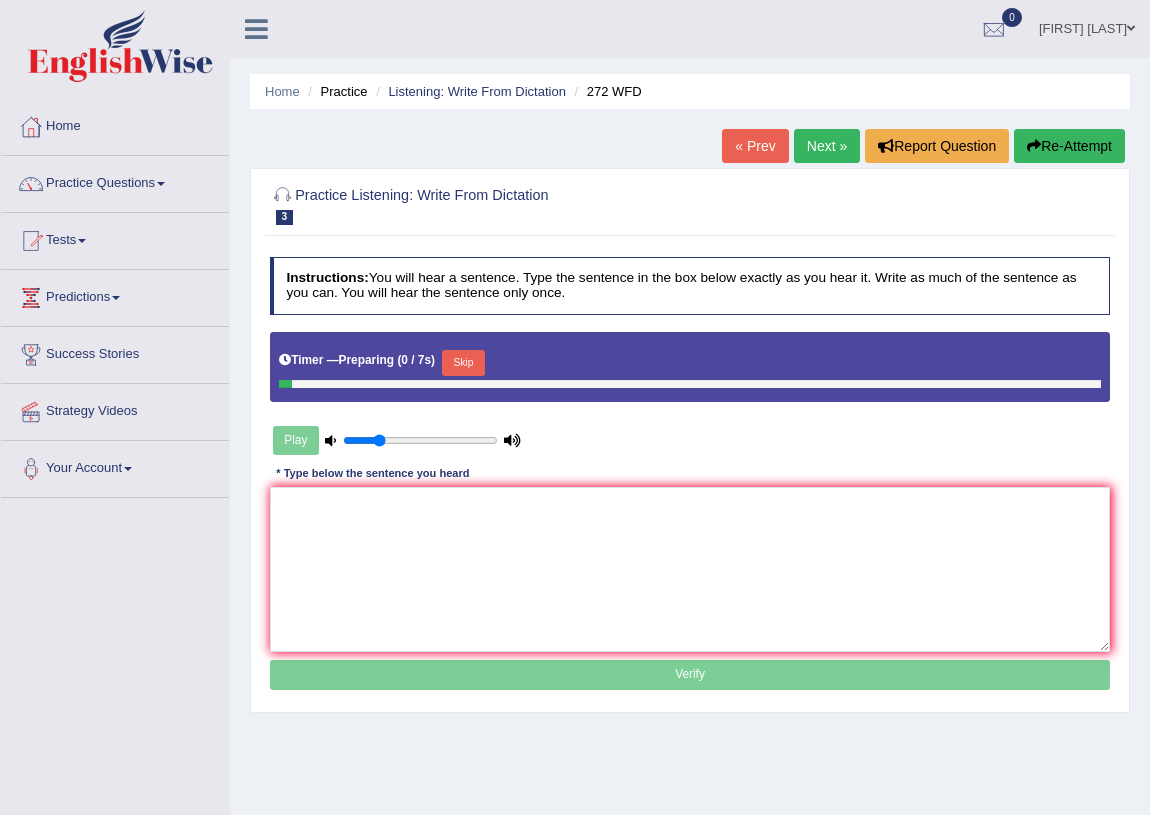 scroll, scrollTop: 0, scrollLeft: 0, axis: both 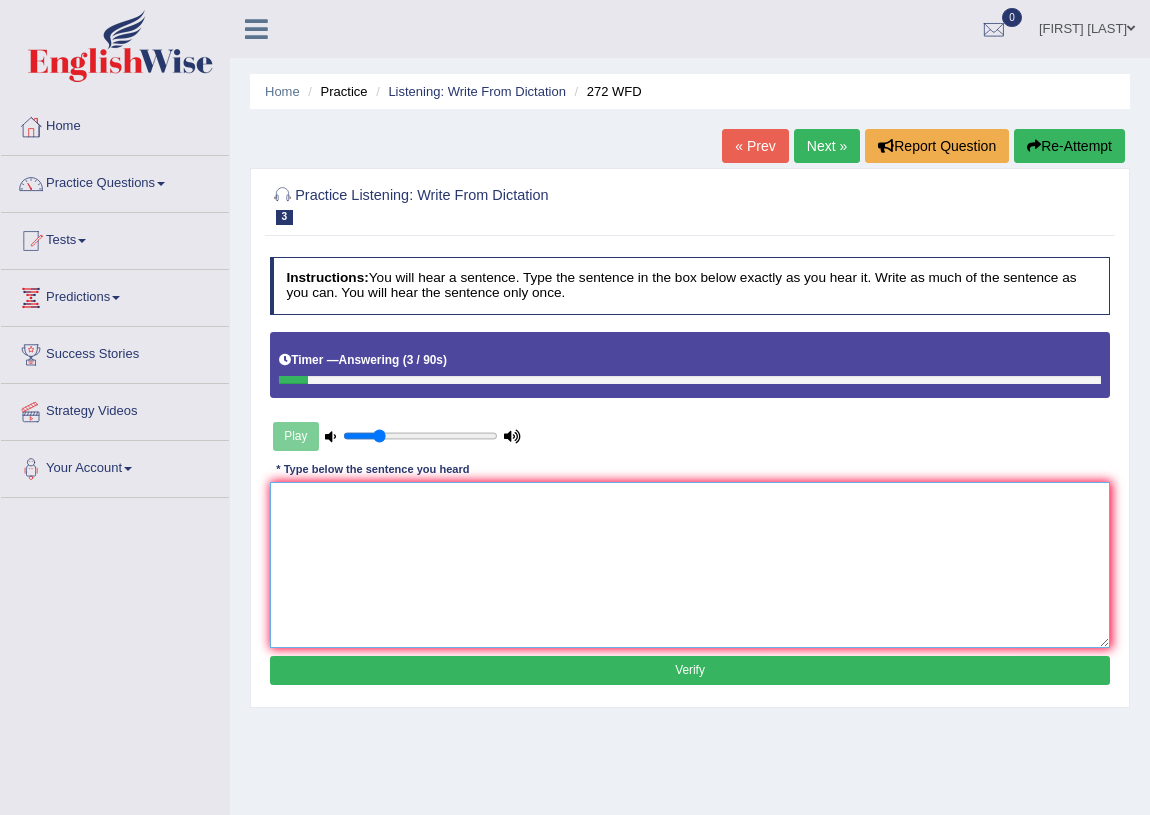 click at bounding box center [690, 564] 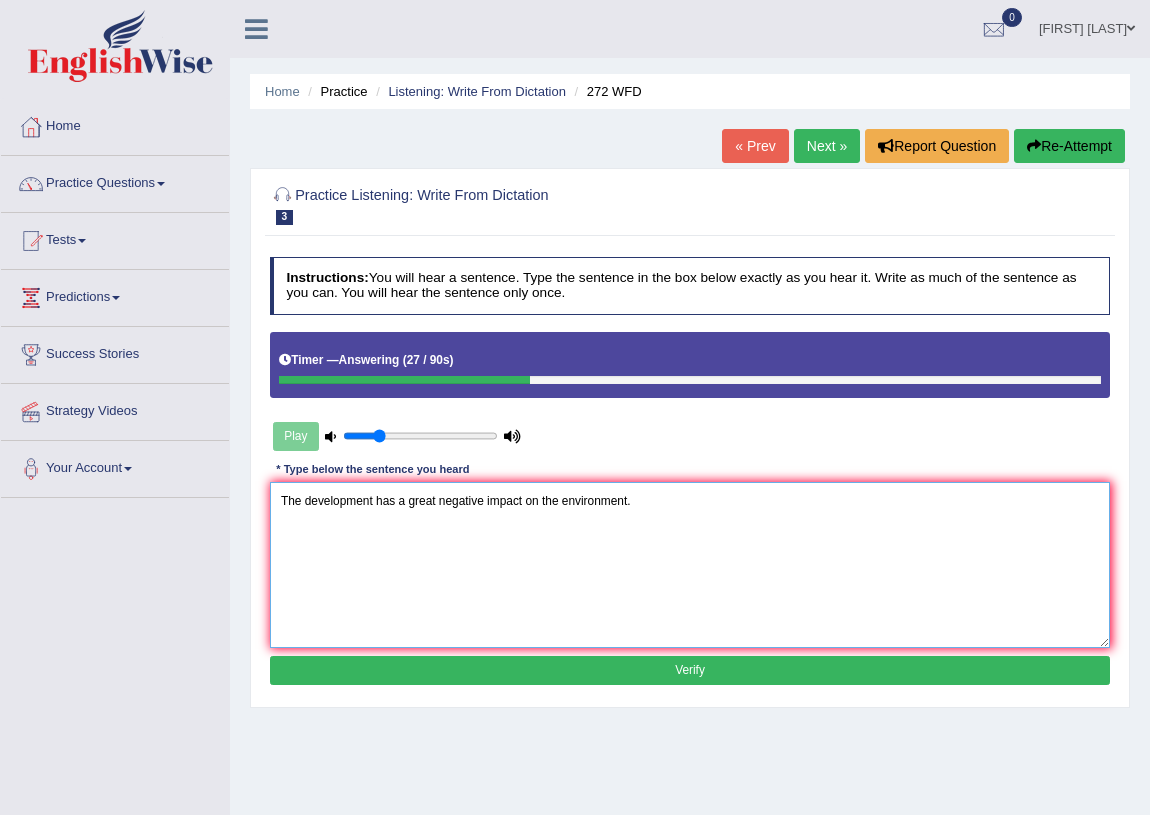 type on "The development has a great negative impact on the environment." 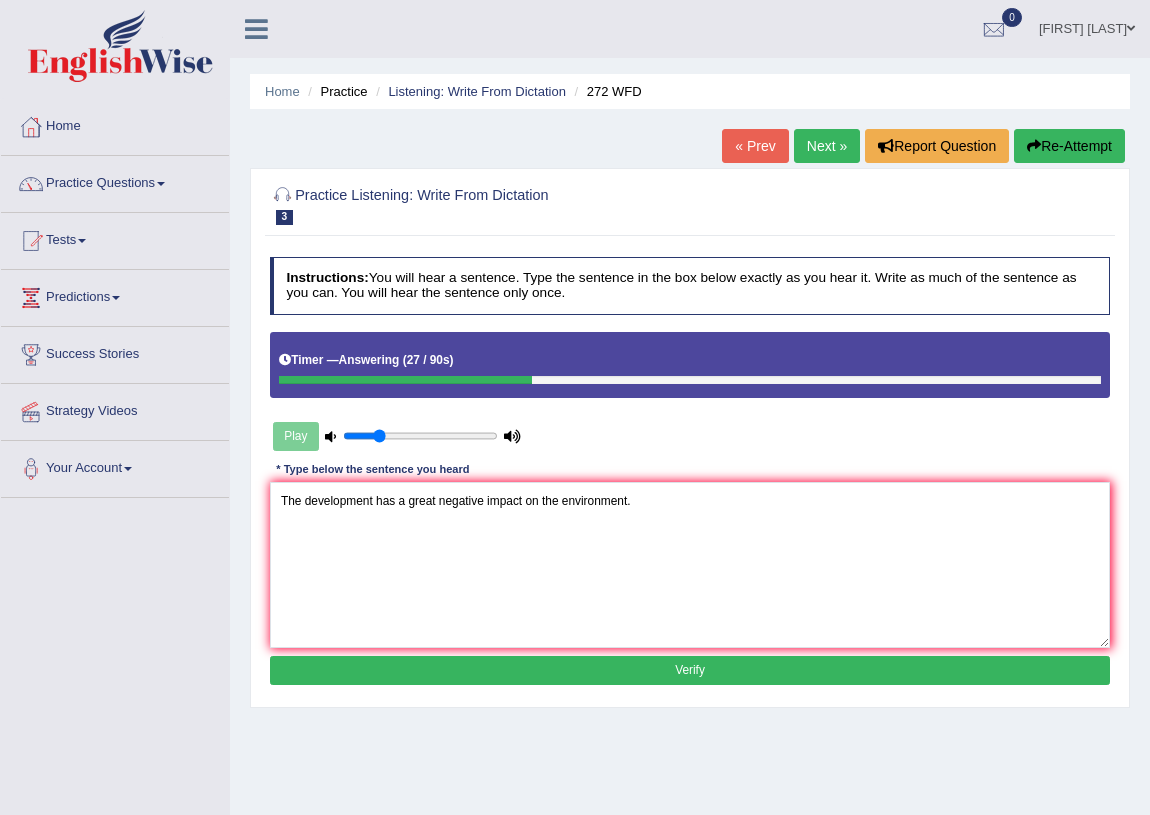 click on "Verify" at bounding box center [690, 670] 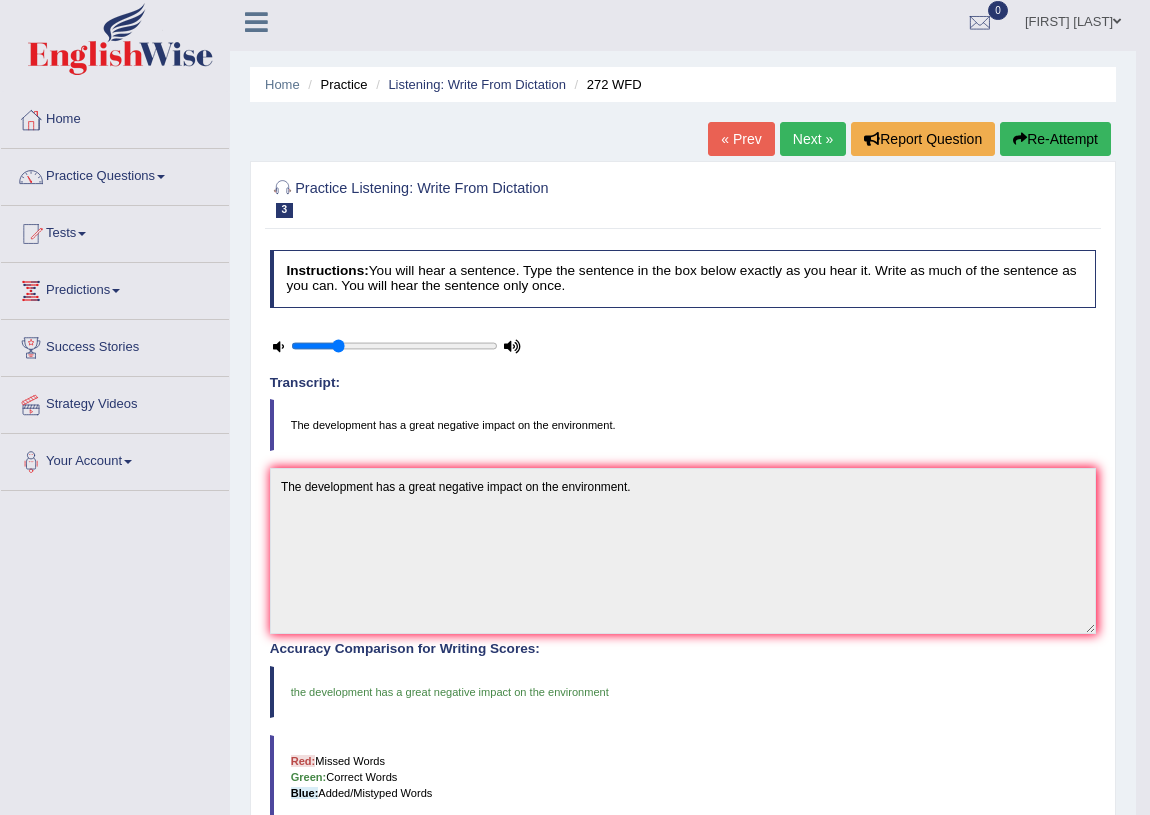 scroll, scrollTop: 0, scrollLeft: 0, axis: both 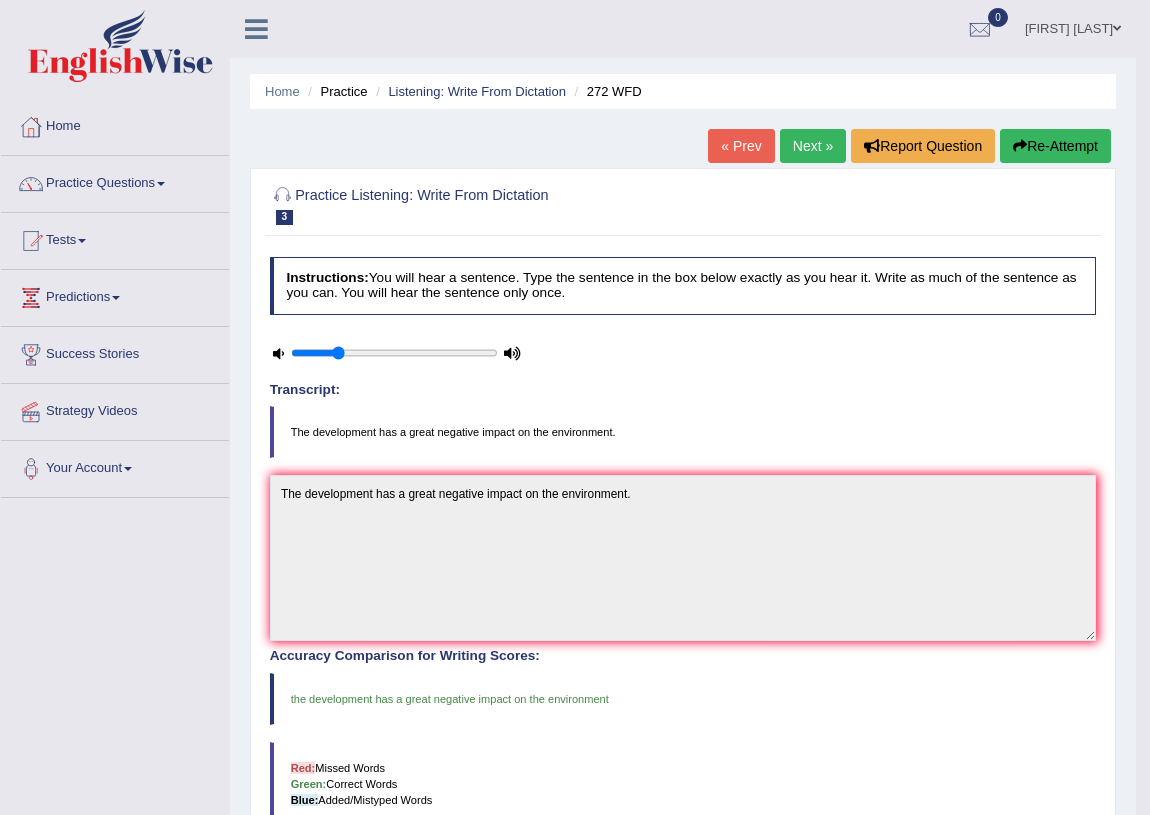 click on "Next »" at bounding box center (813, 146) 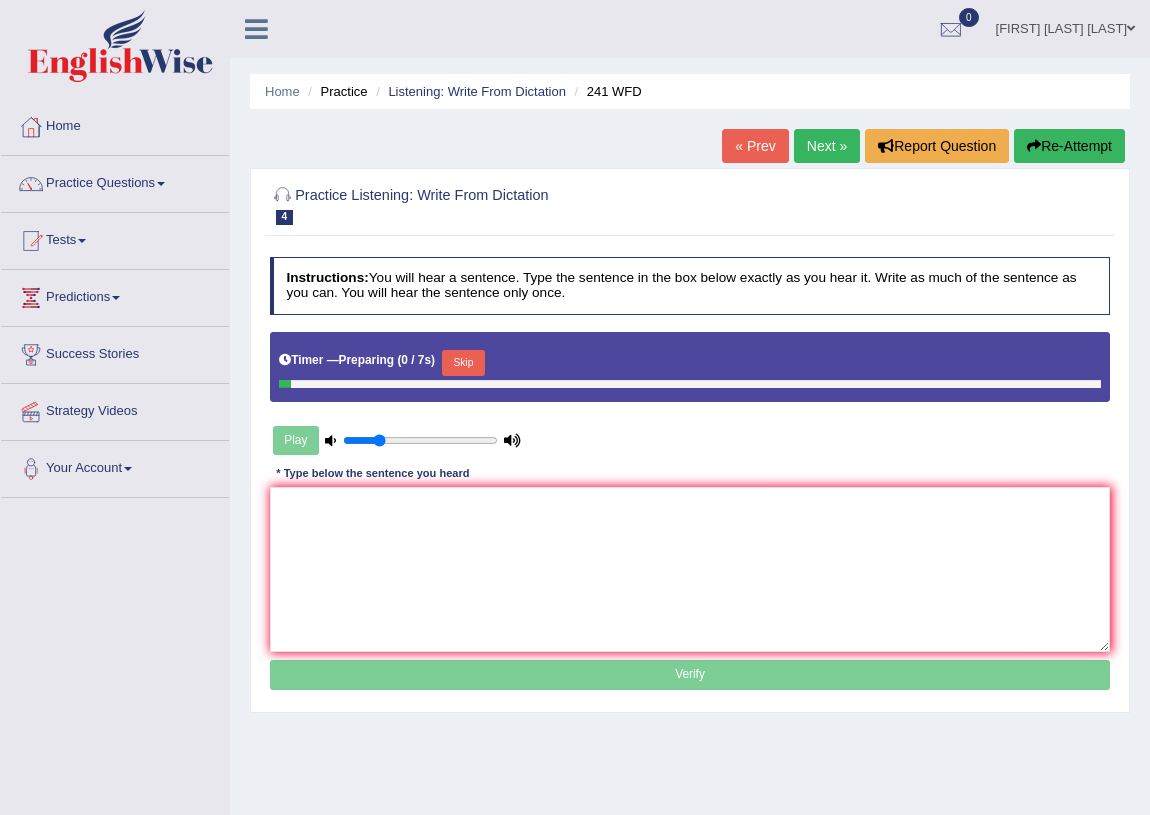scroll, scrollTop: 0, scrollLeft: 0, axis: both 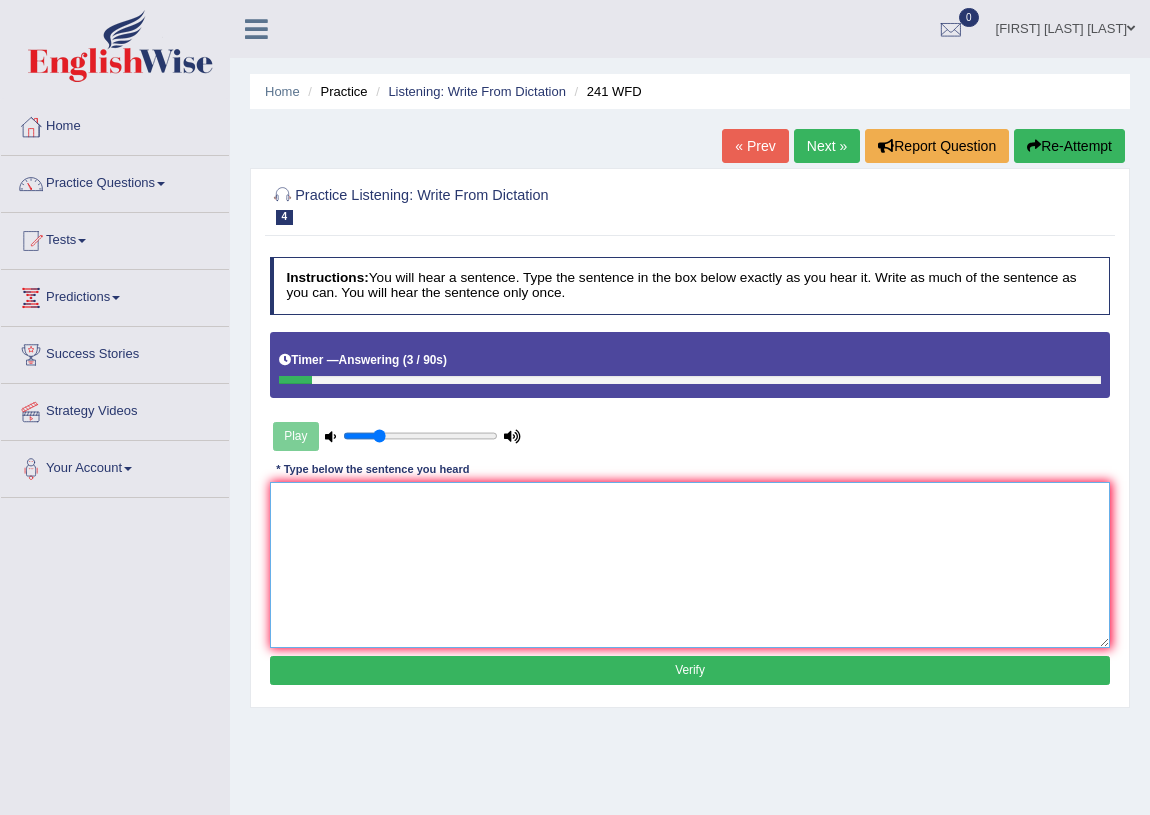 drag, startPoint x: 649, startPoint y: 544, endPoint x: 644, endPoint y: 512, distance: 32.38827 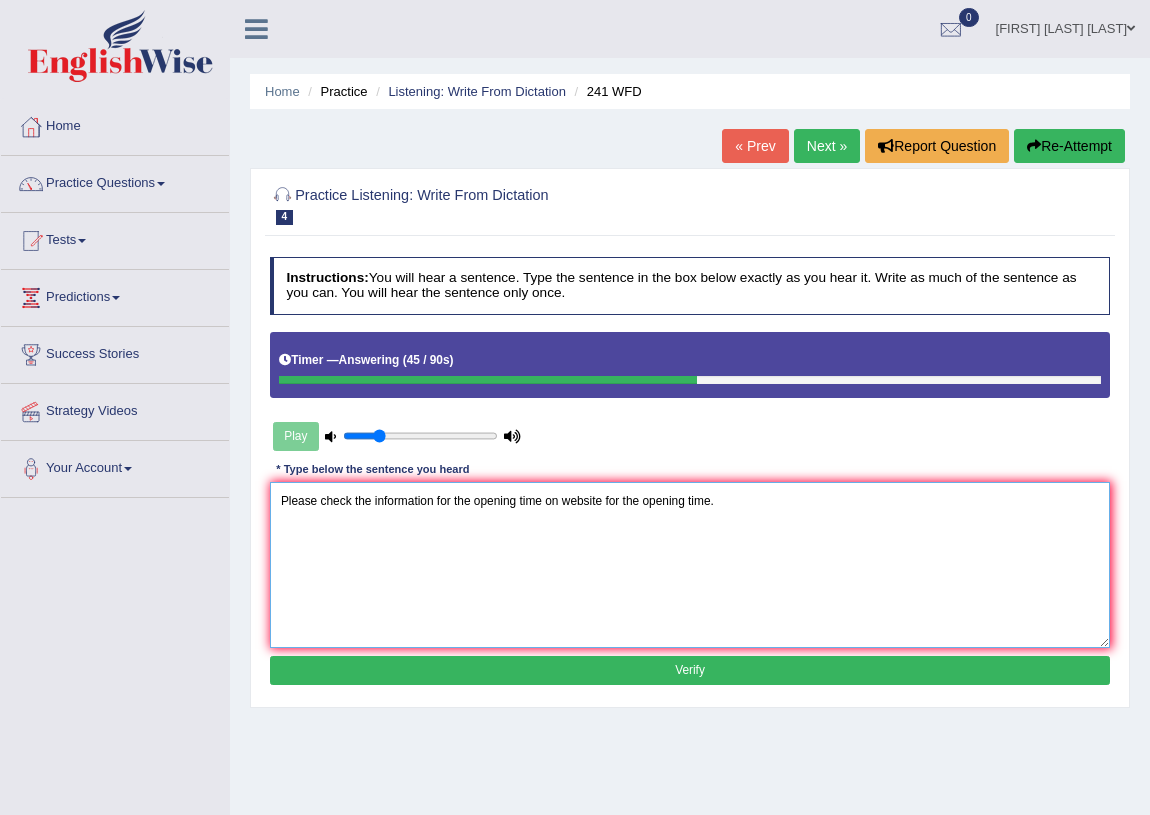 drag, startPoint x: 543, startPoint y: 501, endPoint x: 475, endPoint y: 521, distance: 70.88018 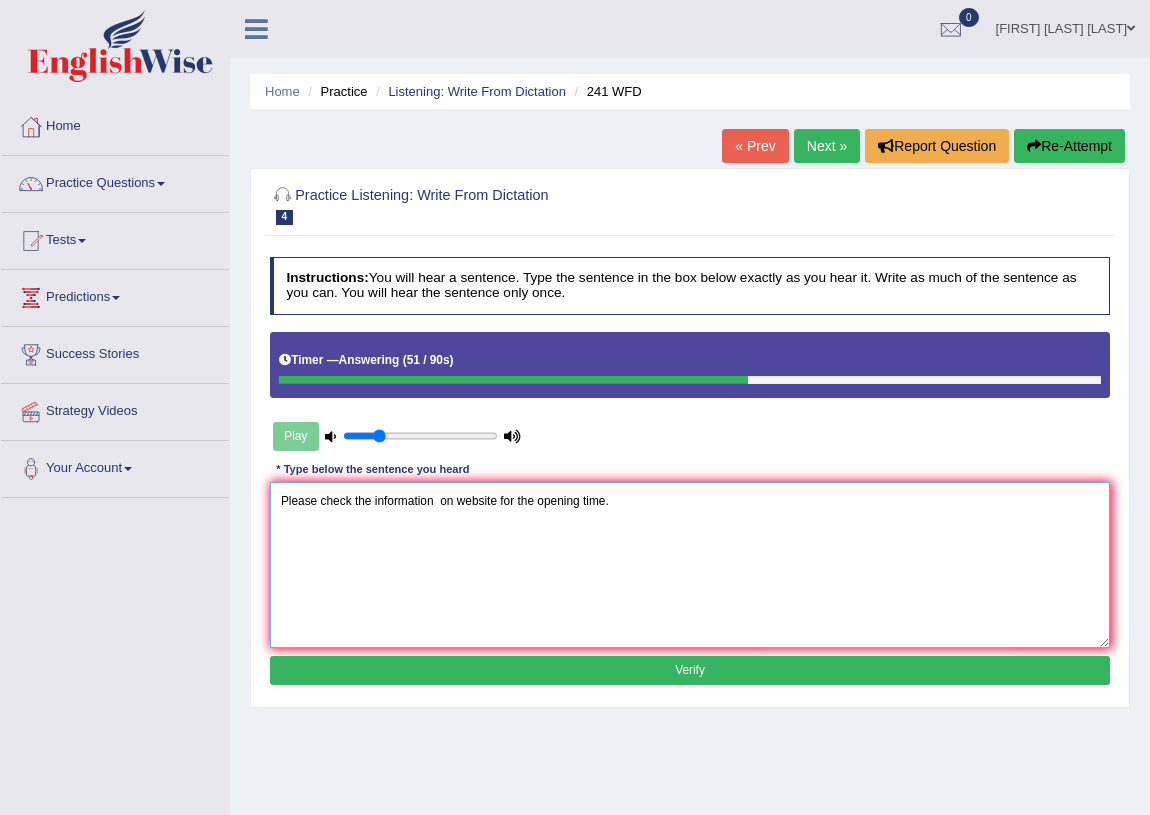 click on "Please check the information  on website for the opening time." at bounding box center (690, 564) 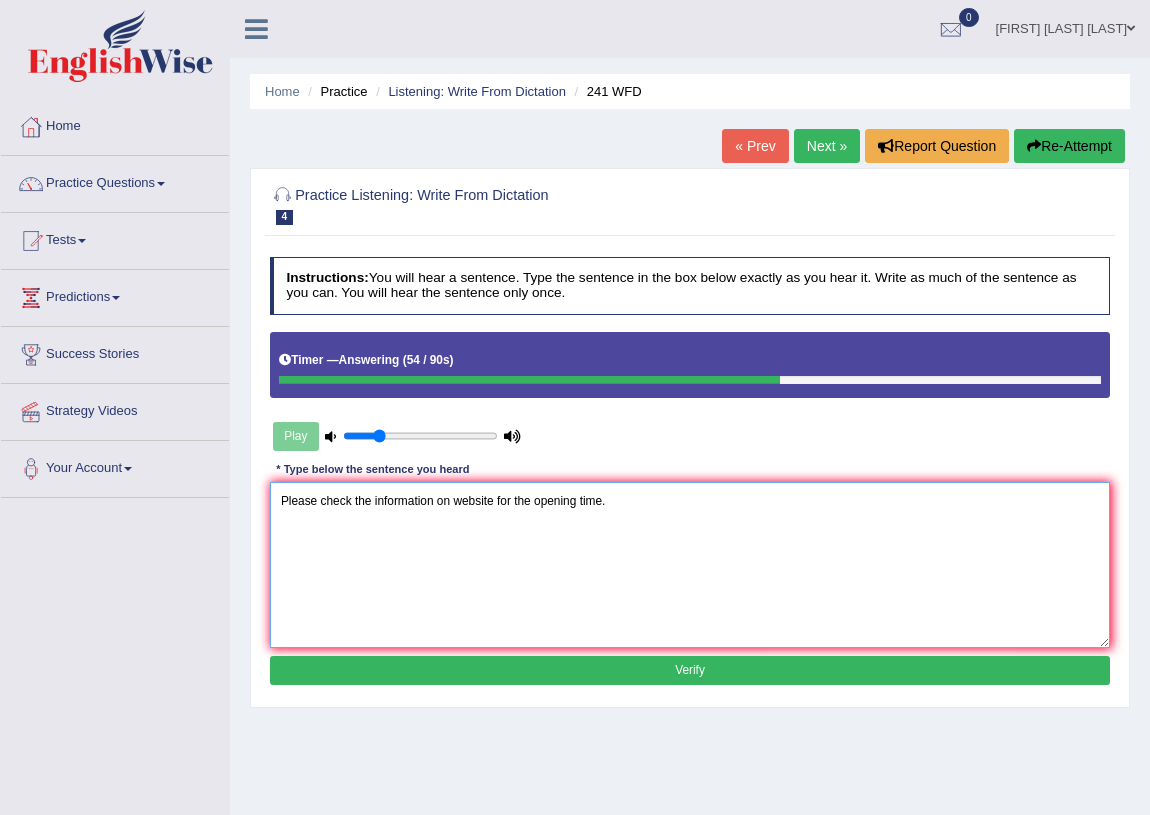 click on "Please check the information on website for the opening time." at bounding box center (690, 564) 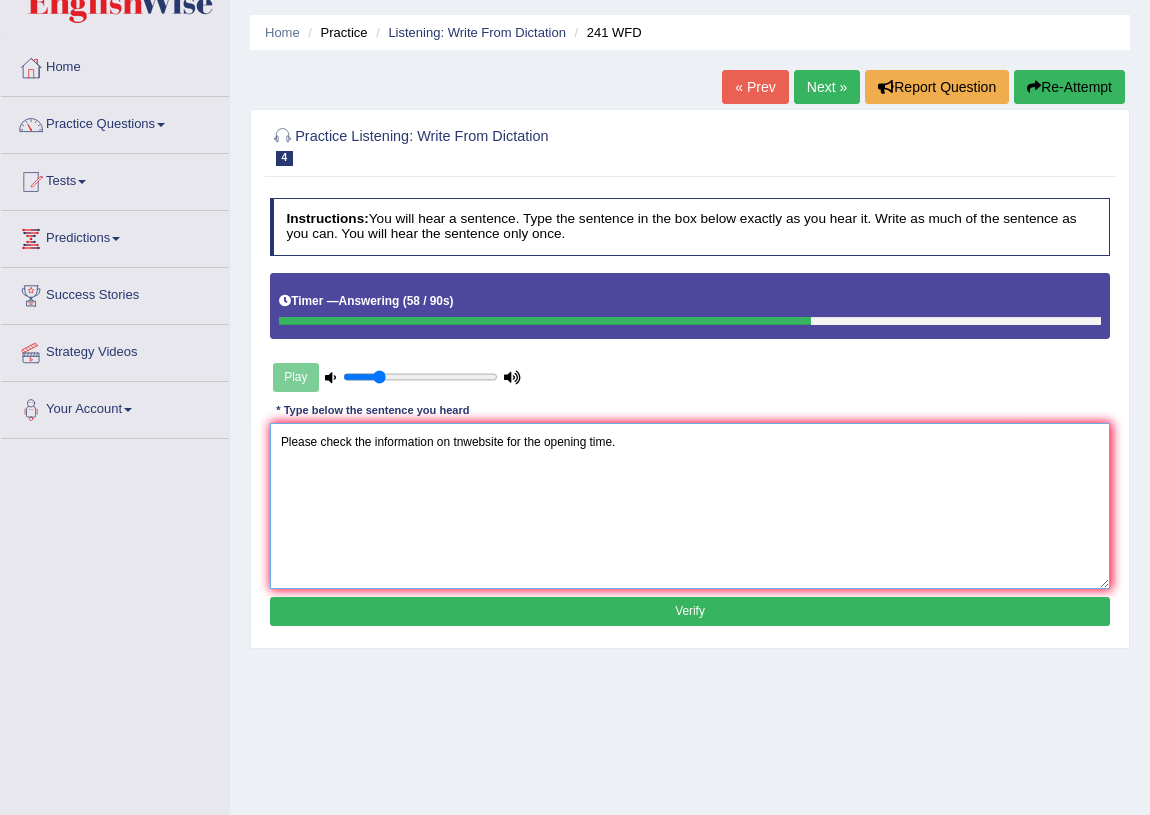 scroll, scrollTop: 90, scrollLeft: 0, axis: vertical 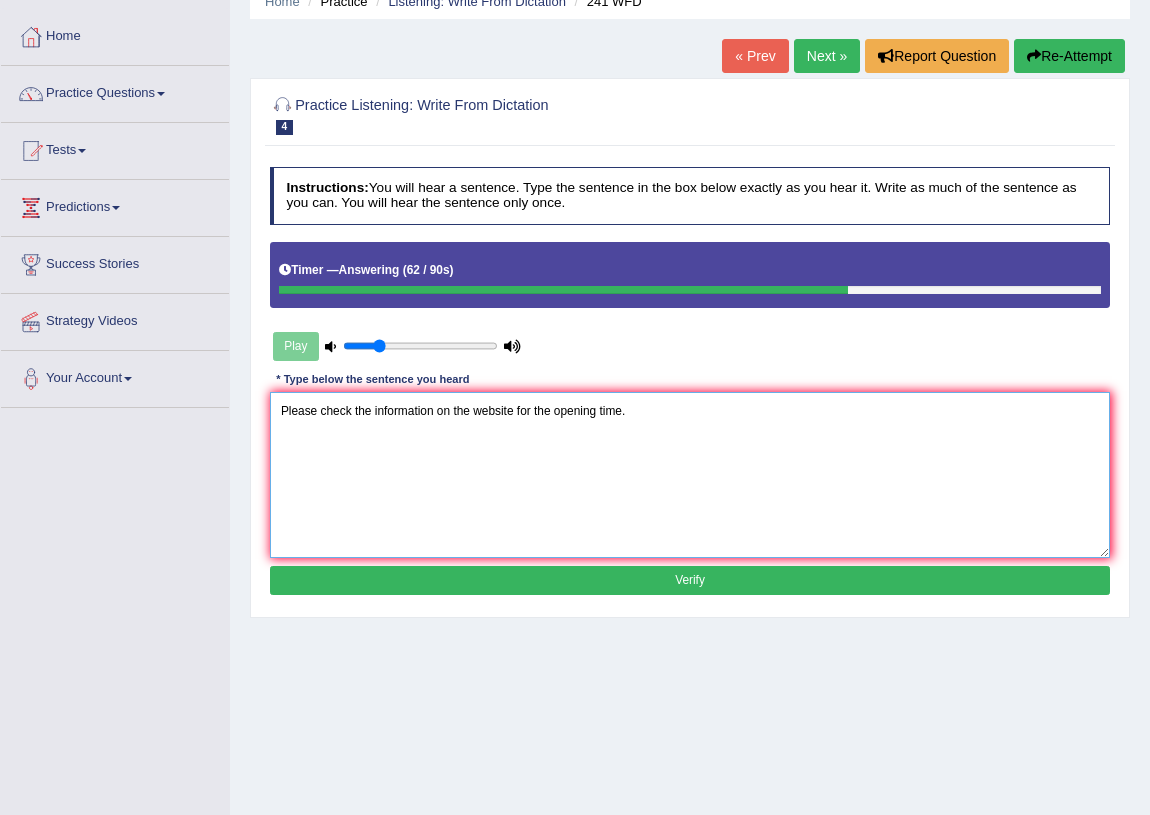 type on "Please check the information on the website for the opening time." 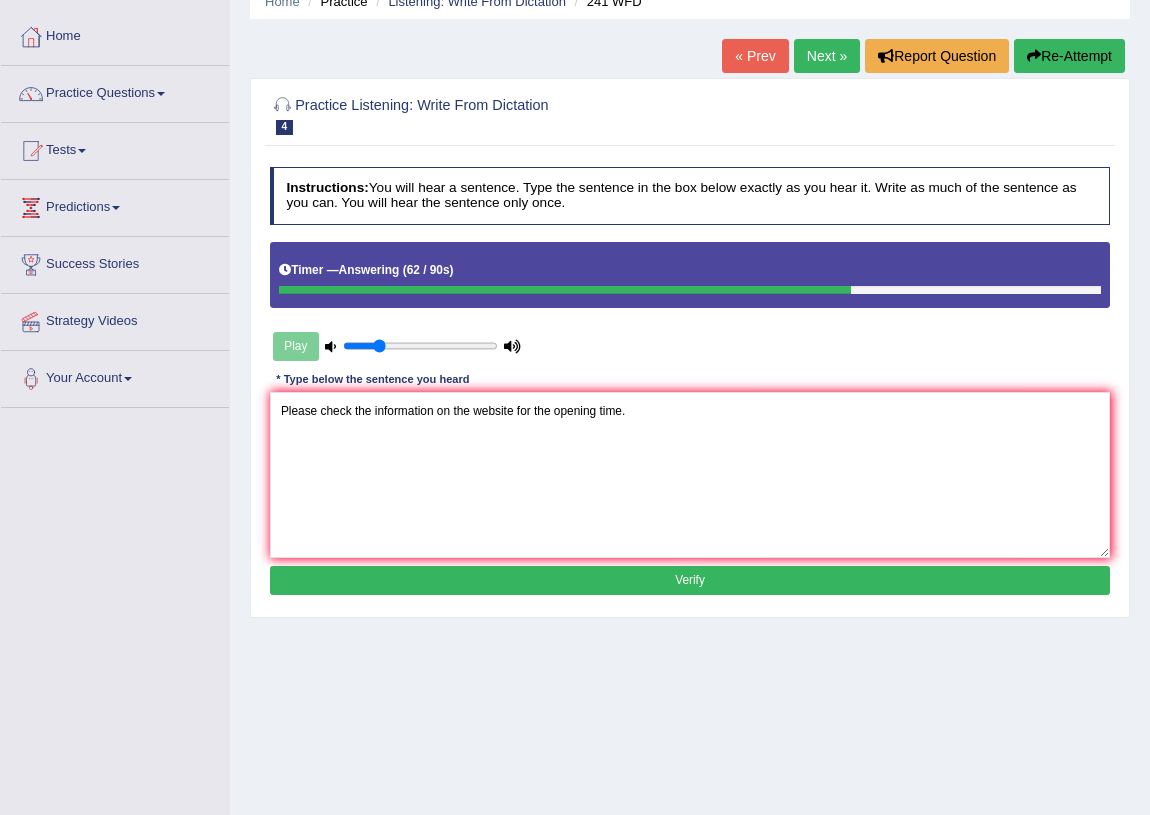 click on "Verify" at bounding box center [690, 580] 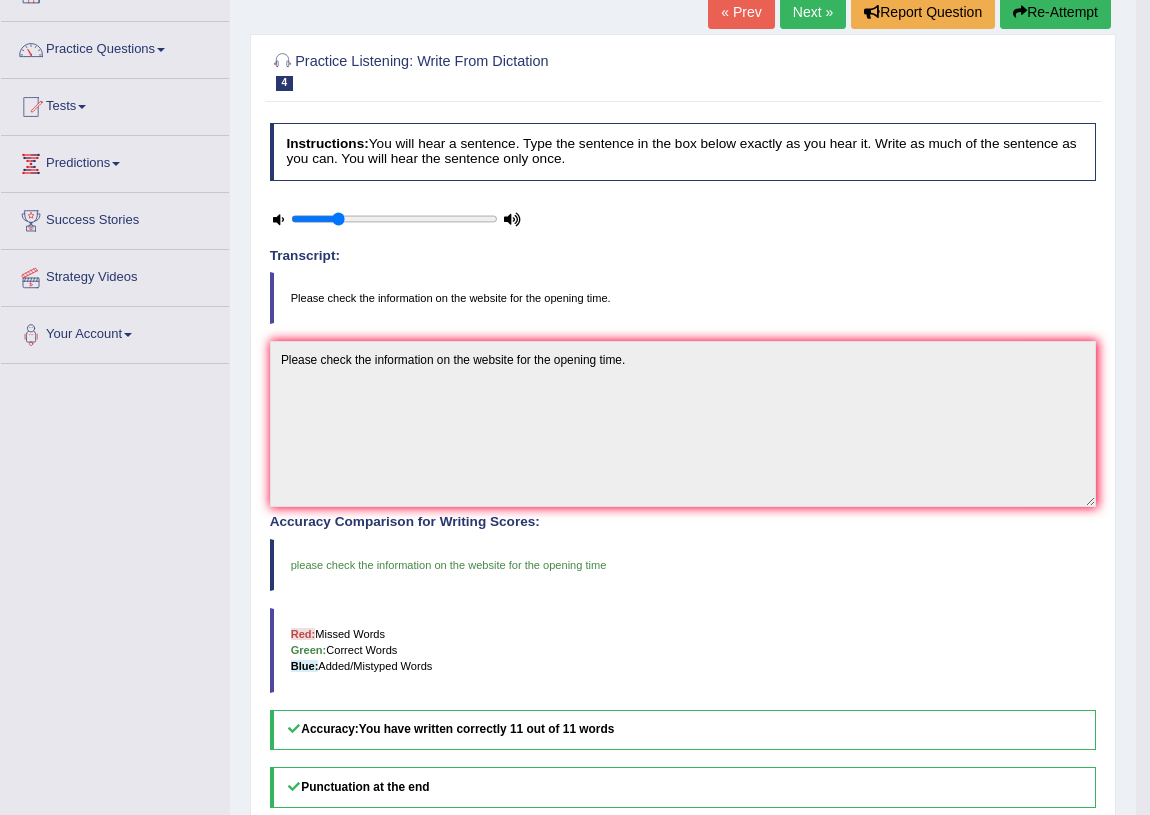 scroll, scrollTop: 0, scrollLeft: 0, axis: both 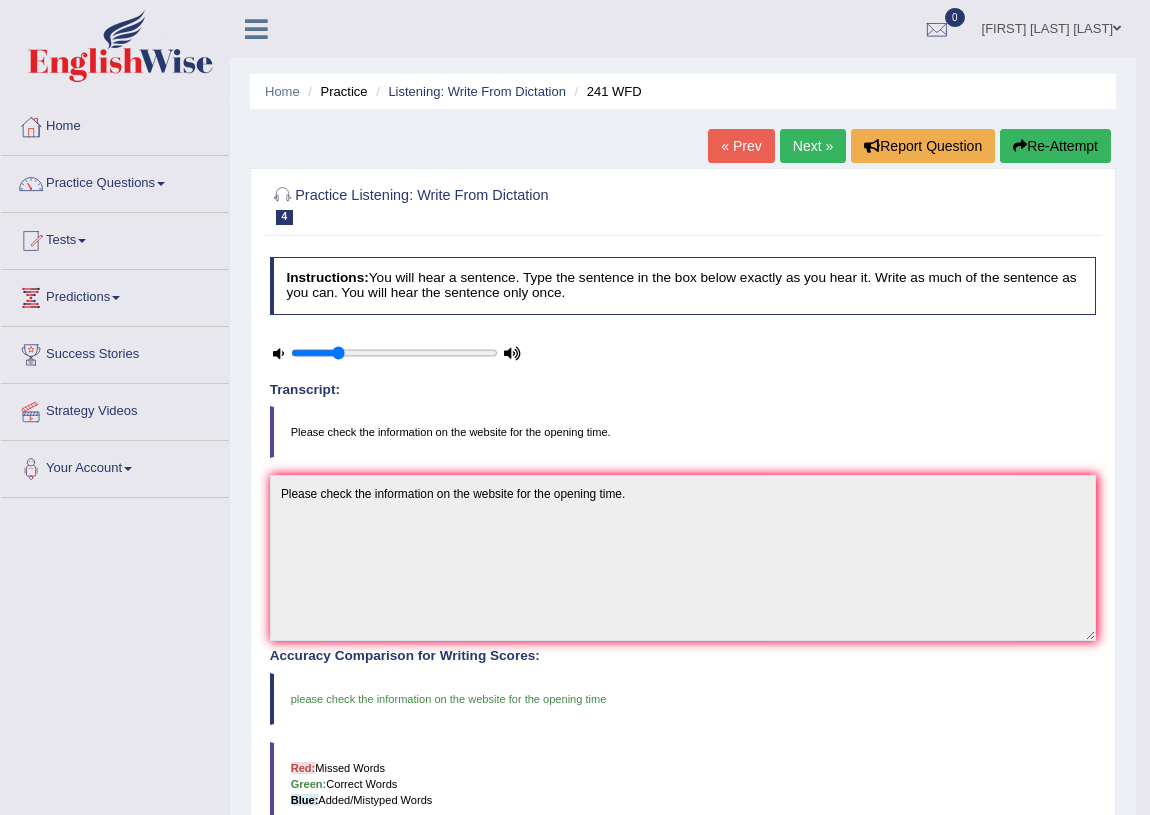 drag, startPoint x: 805, startPoint y: 148, endPoint x: 794, endPoint y: 148, distance: 11 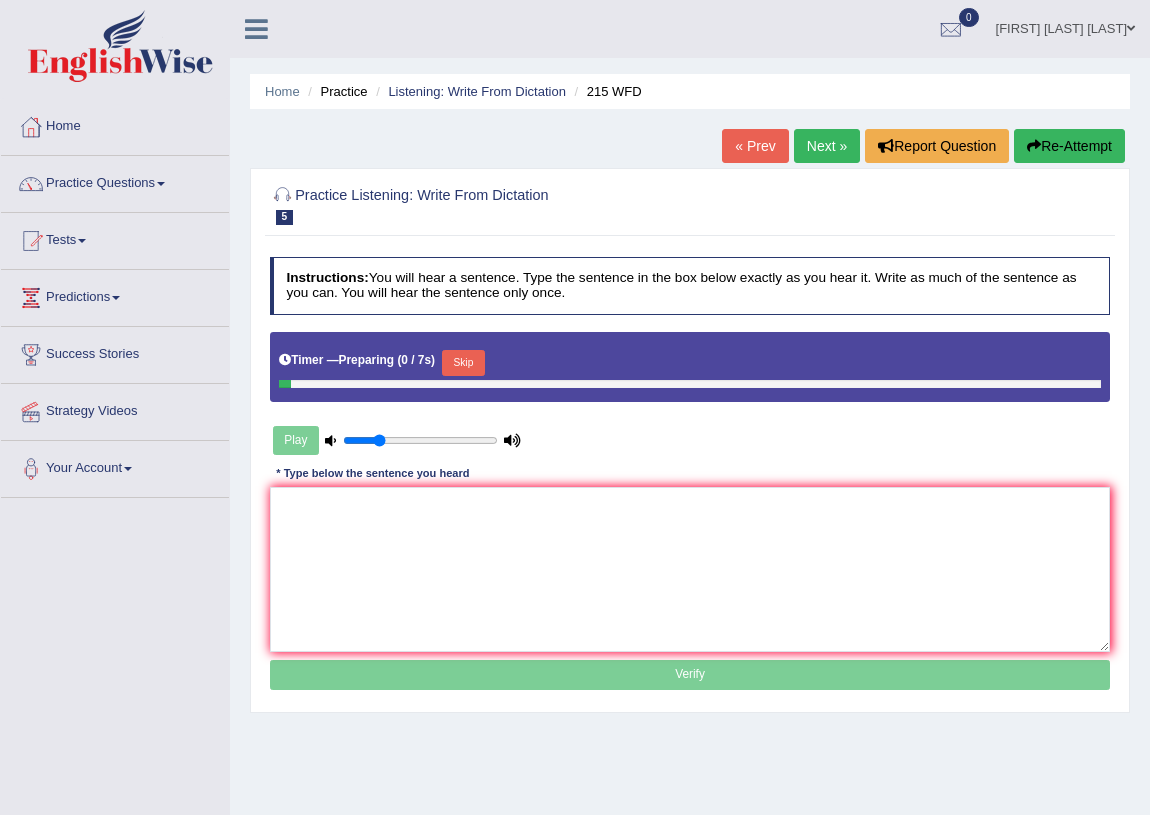 scroll, scrollTop: 0, scrollLeft: 0, axis: both 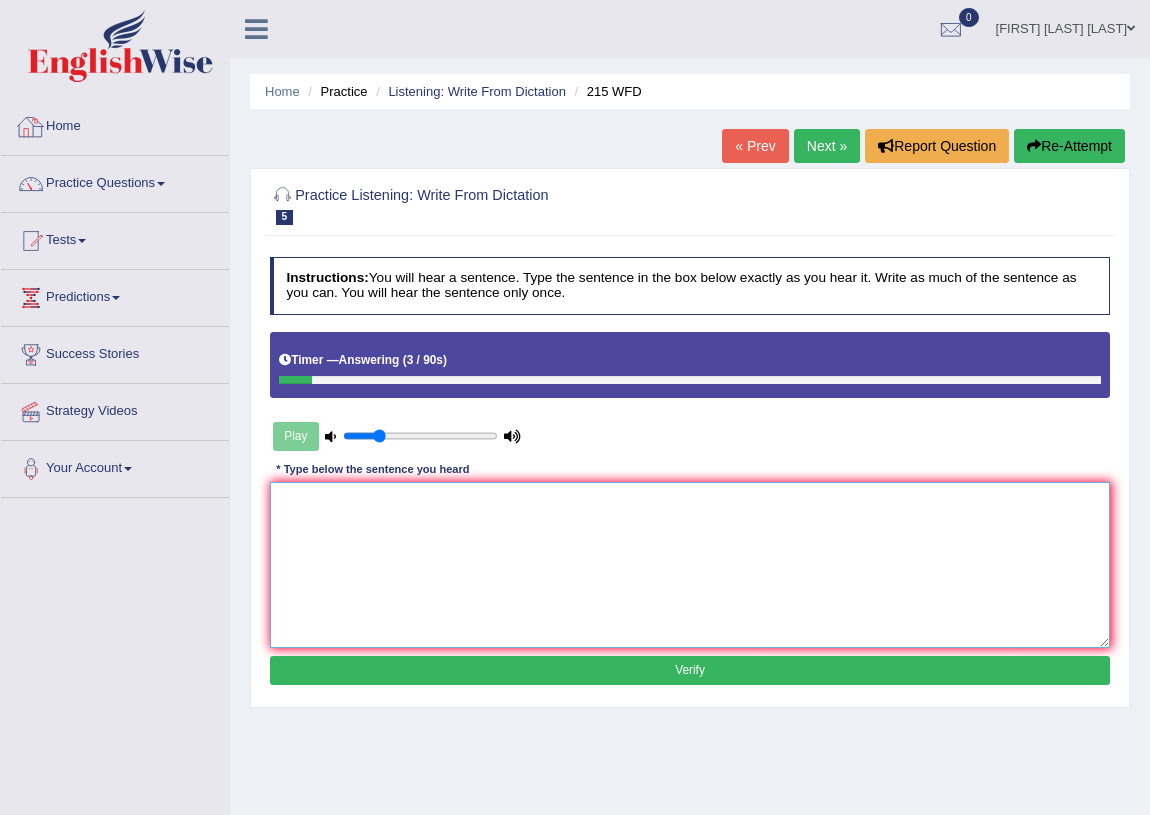 click at bounding box center (690, 564) 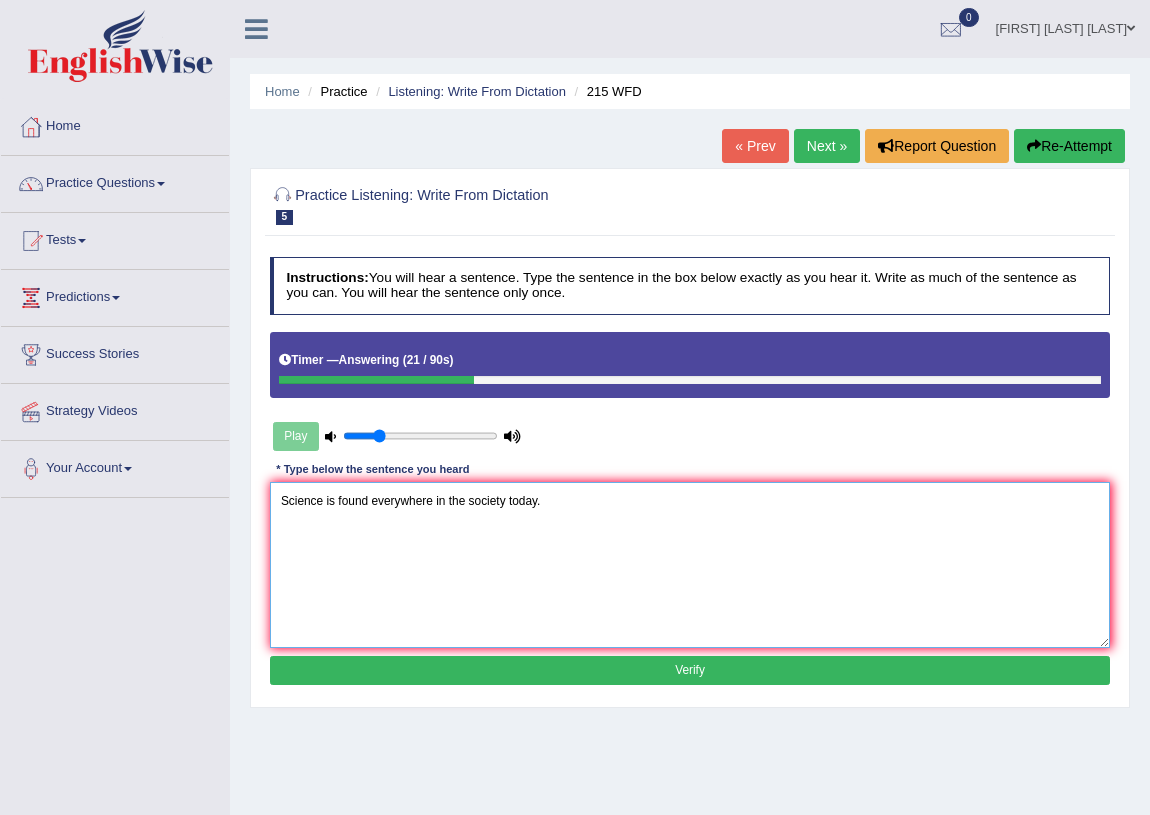 type on "Science is found everywhere in the society today." 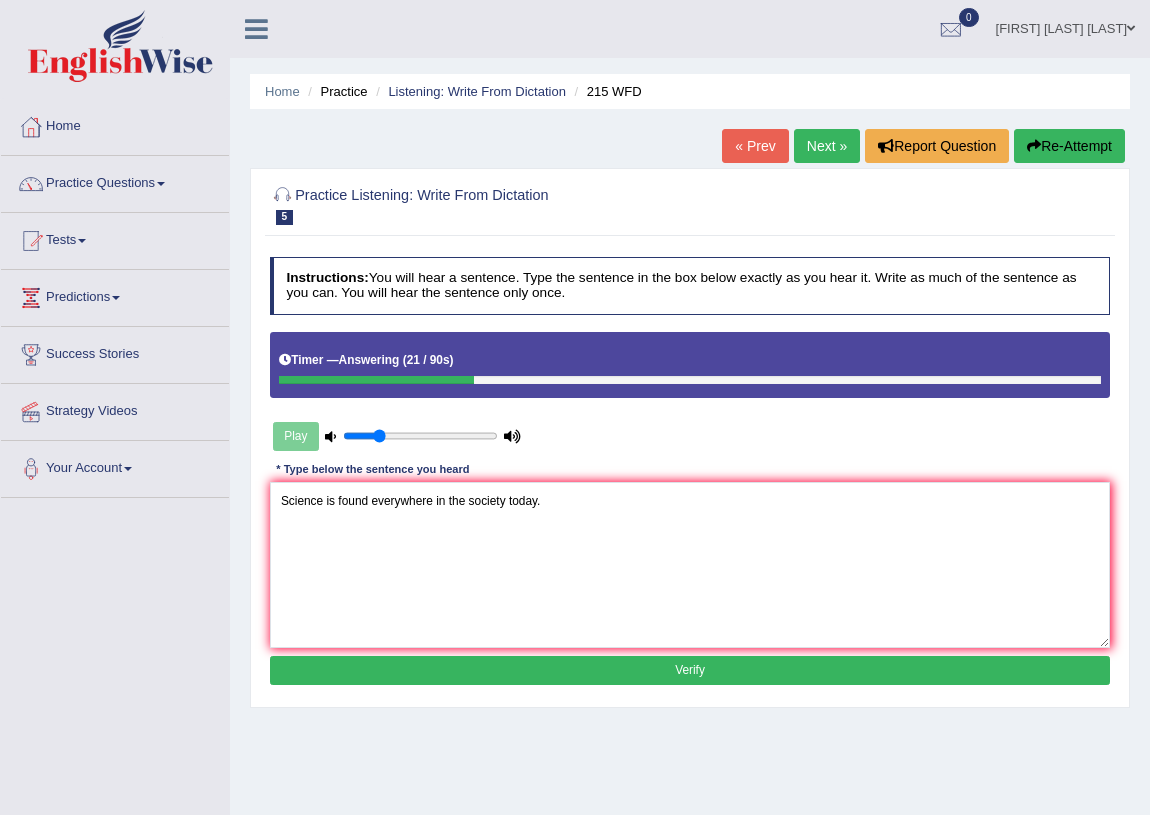click on "Verify" at bounding box center (690, 670) 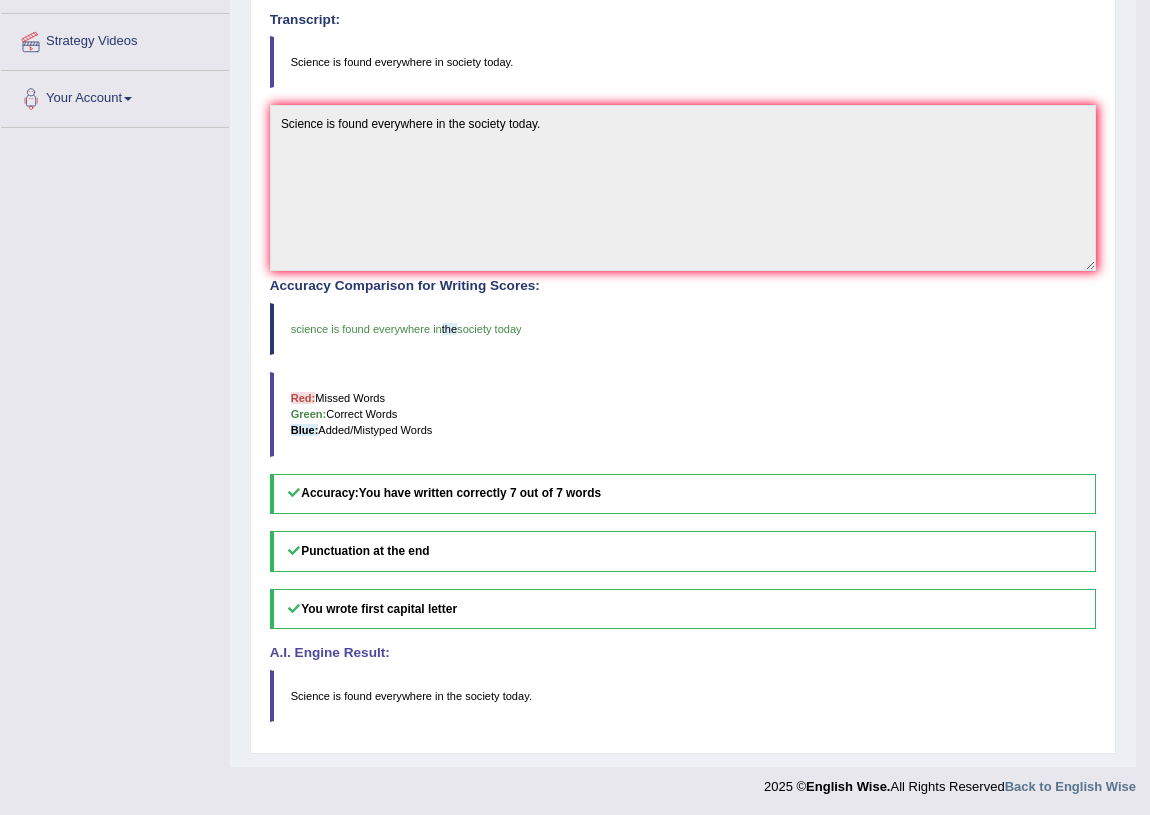 scroll, scrollTop: 0, scrollLeft: 0, axis: both 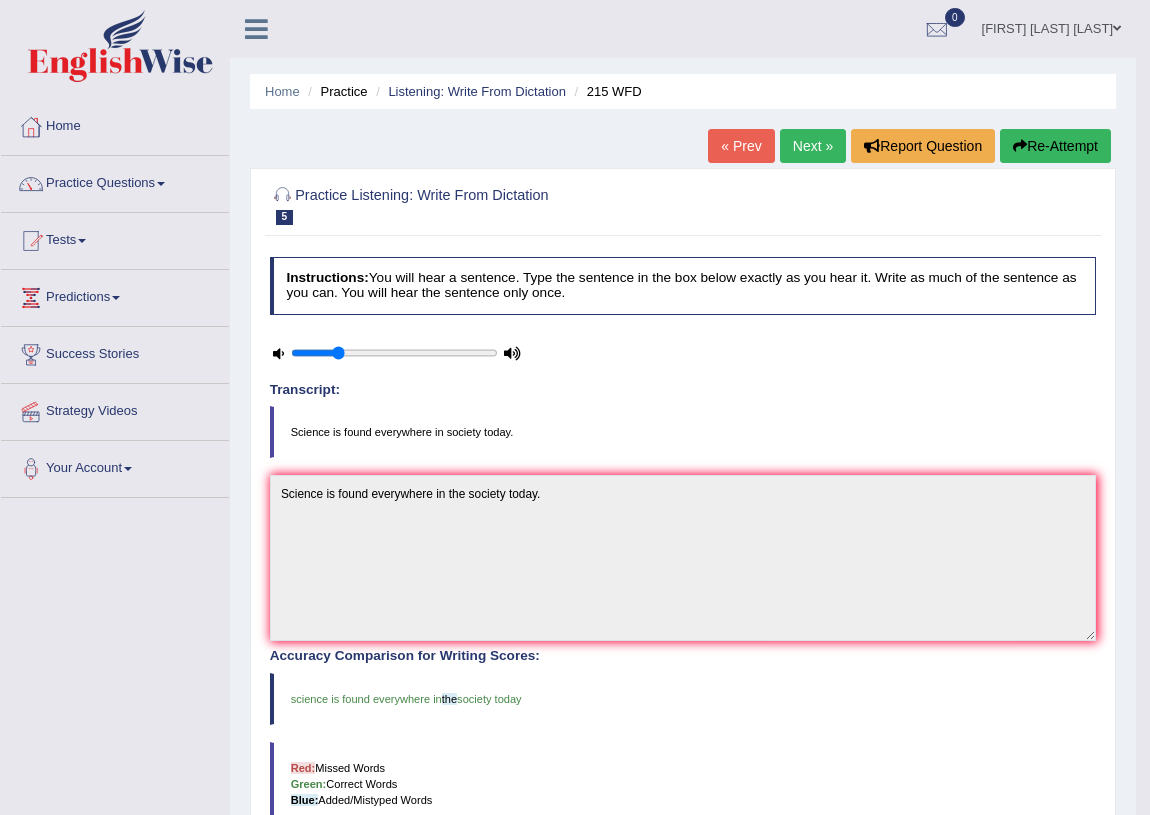 click on "Next »" at bounding box center (813, 146) 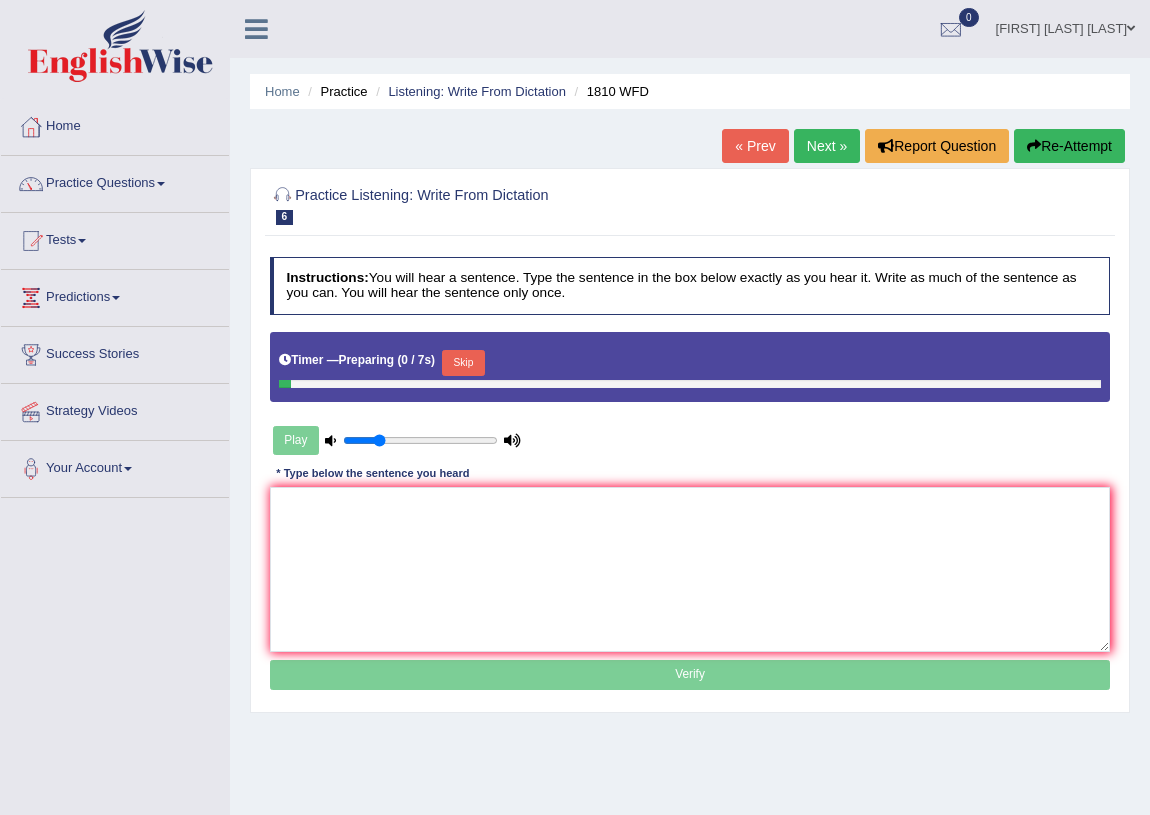 scroll, scrollTop: 0, scrollLeft: 0, axis: both 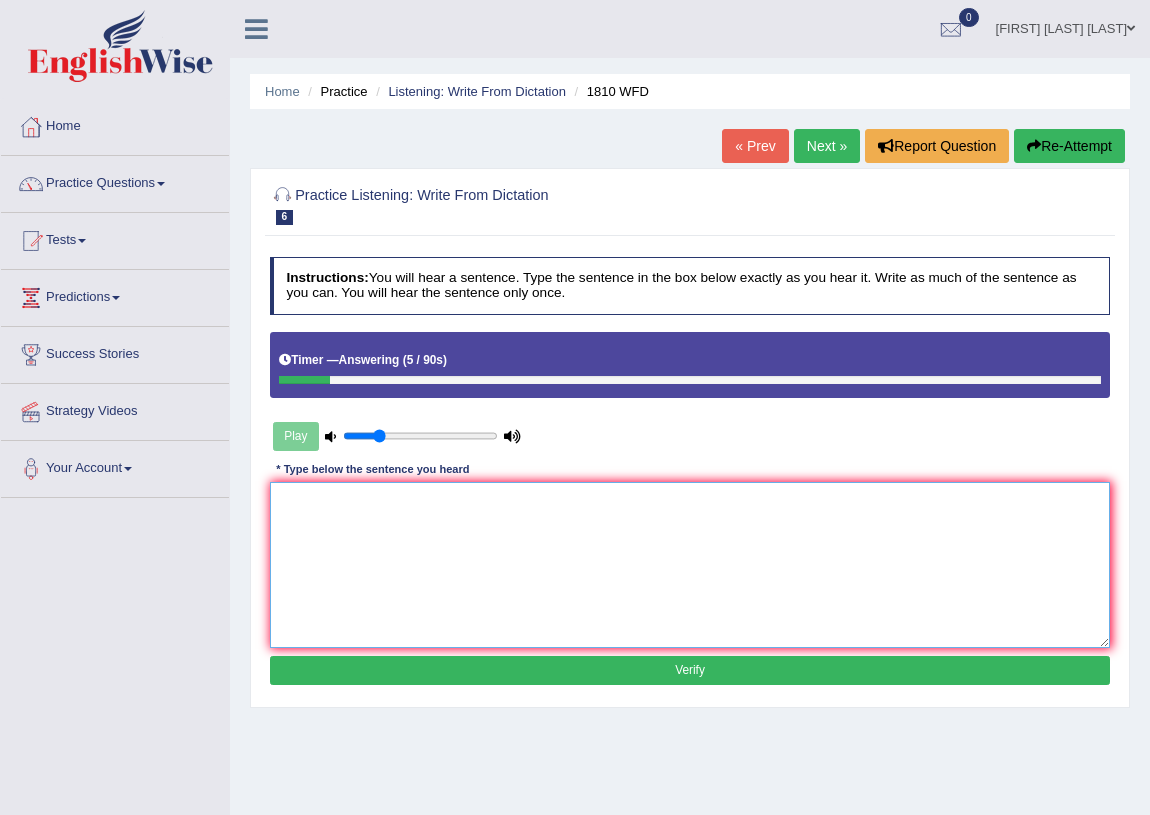 click at bounding box center (690, 564) 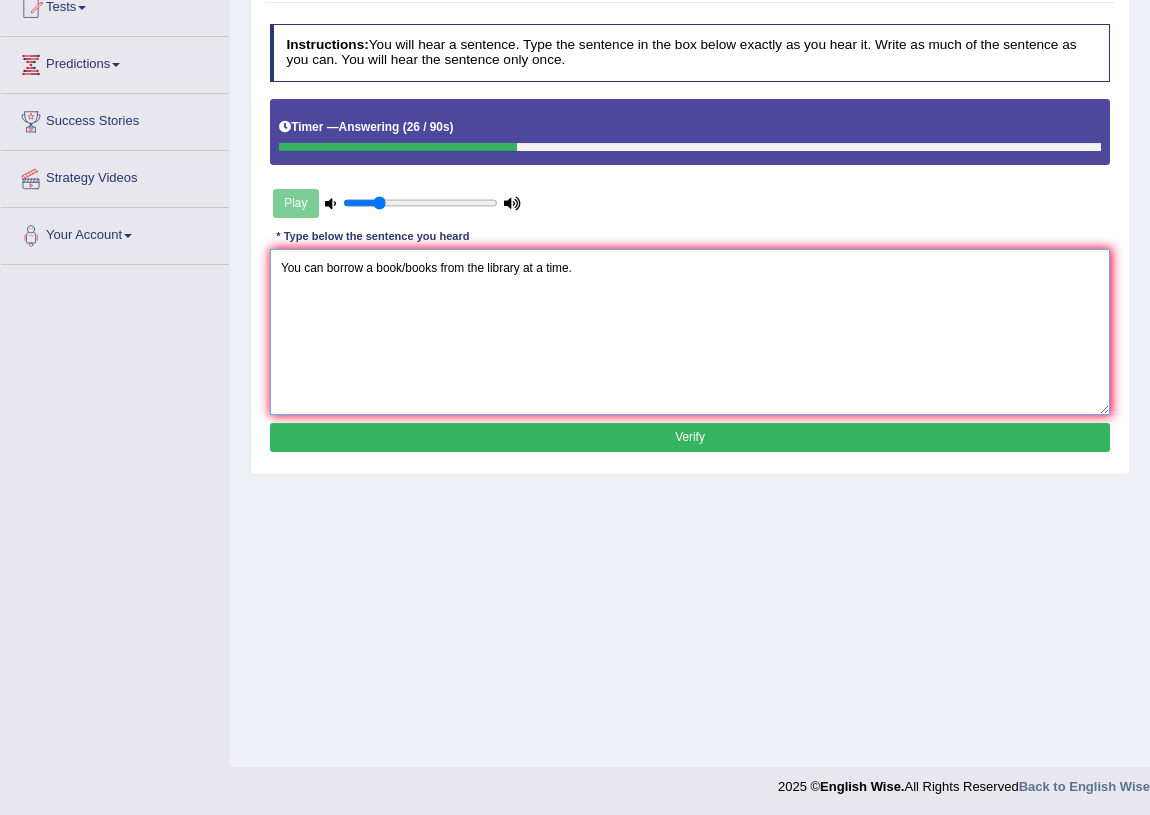 scroll, scrollTop: 234, scrollLeft: 0, axis: vertical 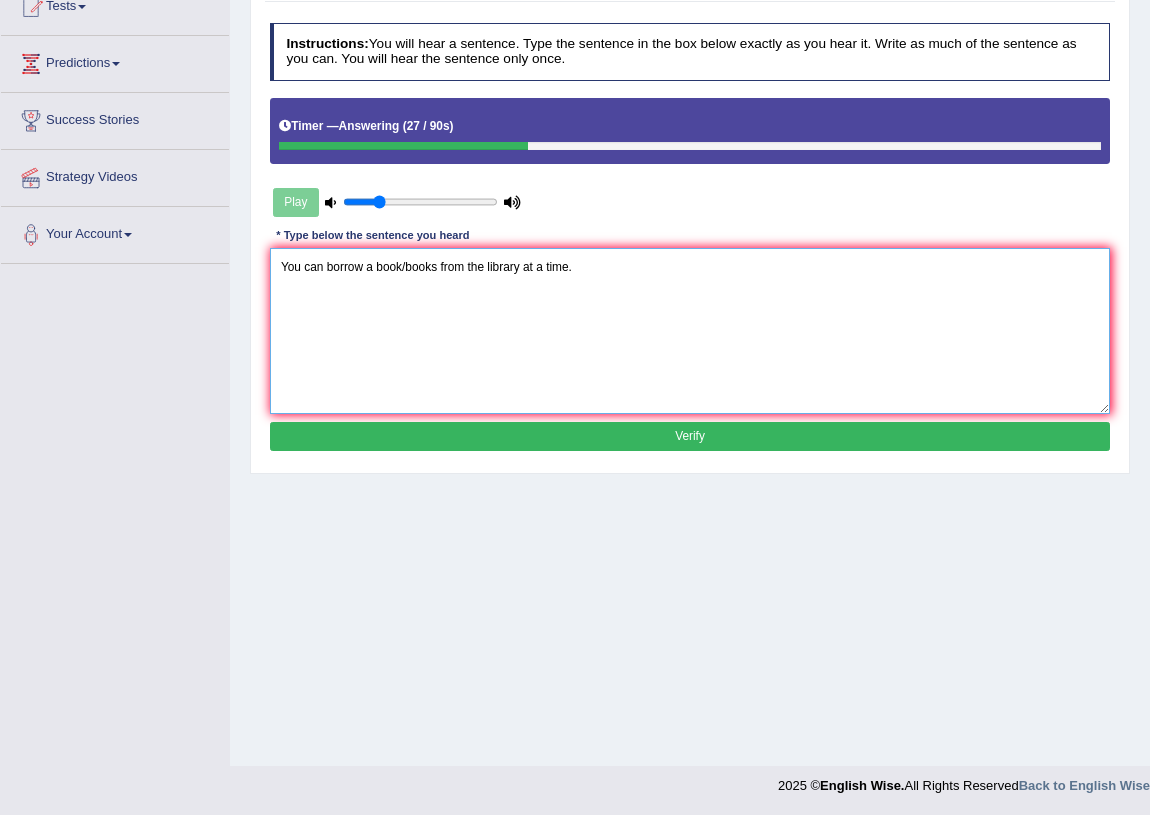 type on "You can borrow a book/books from the library at a time." 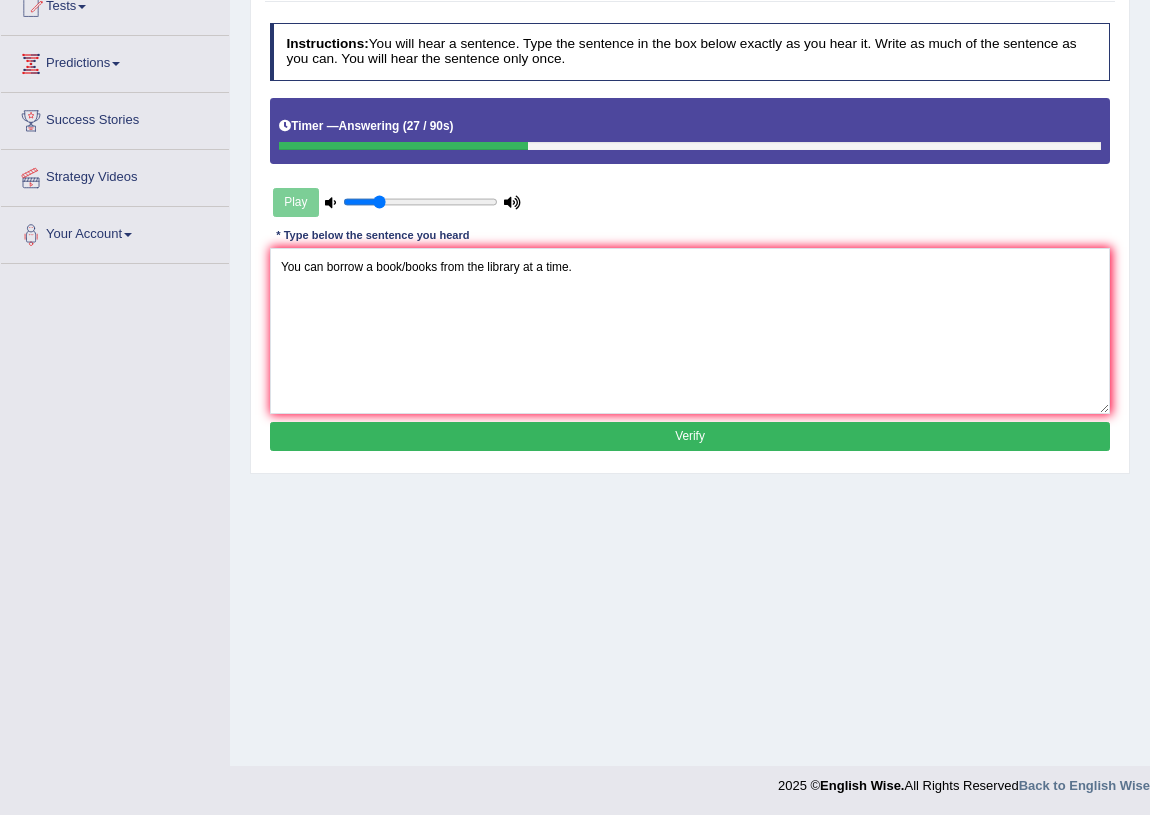 click on "Verify" at bounding box center (690, 436) 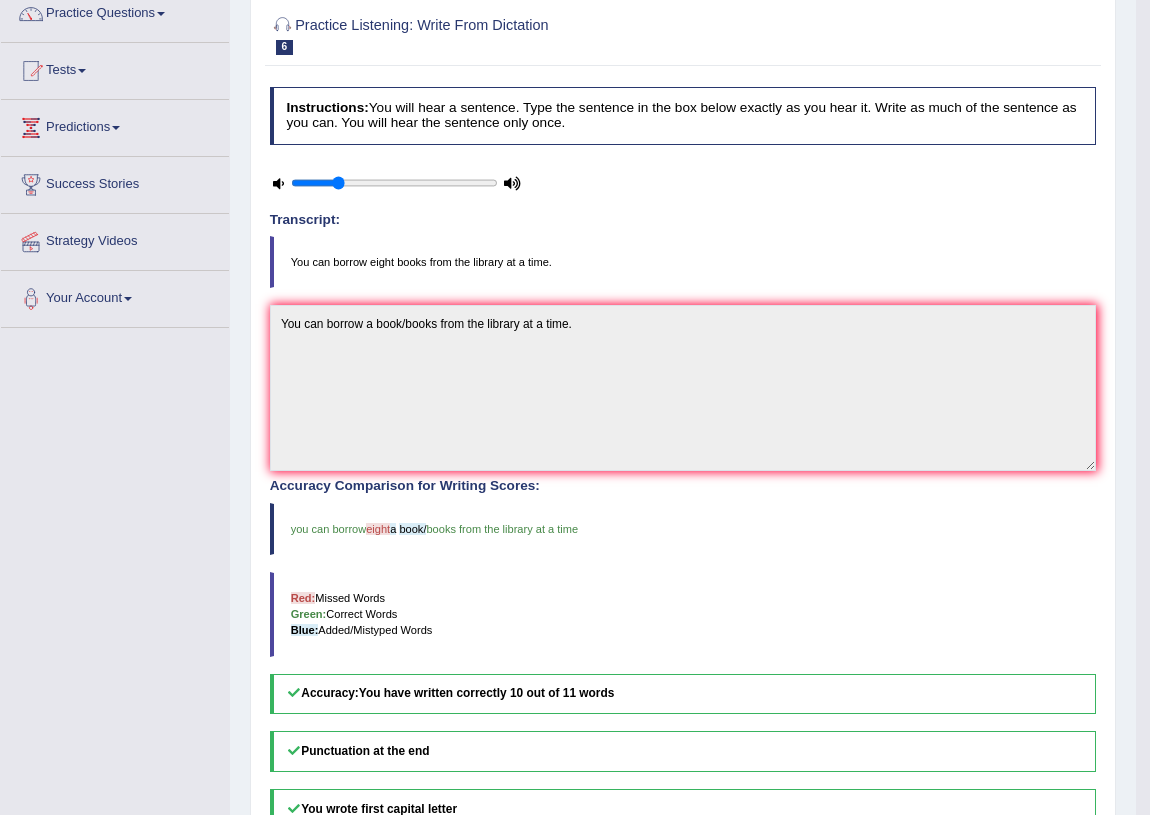 scroll, scrollTop: 0, scrollLeft: 0, axis: both 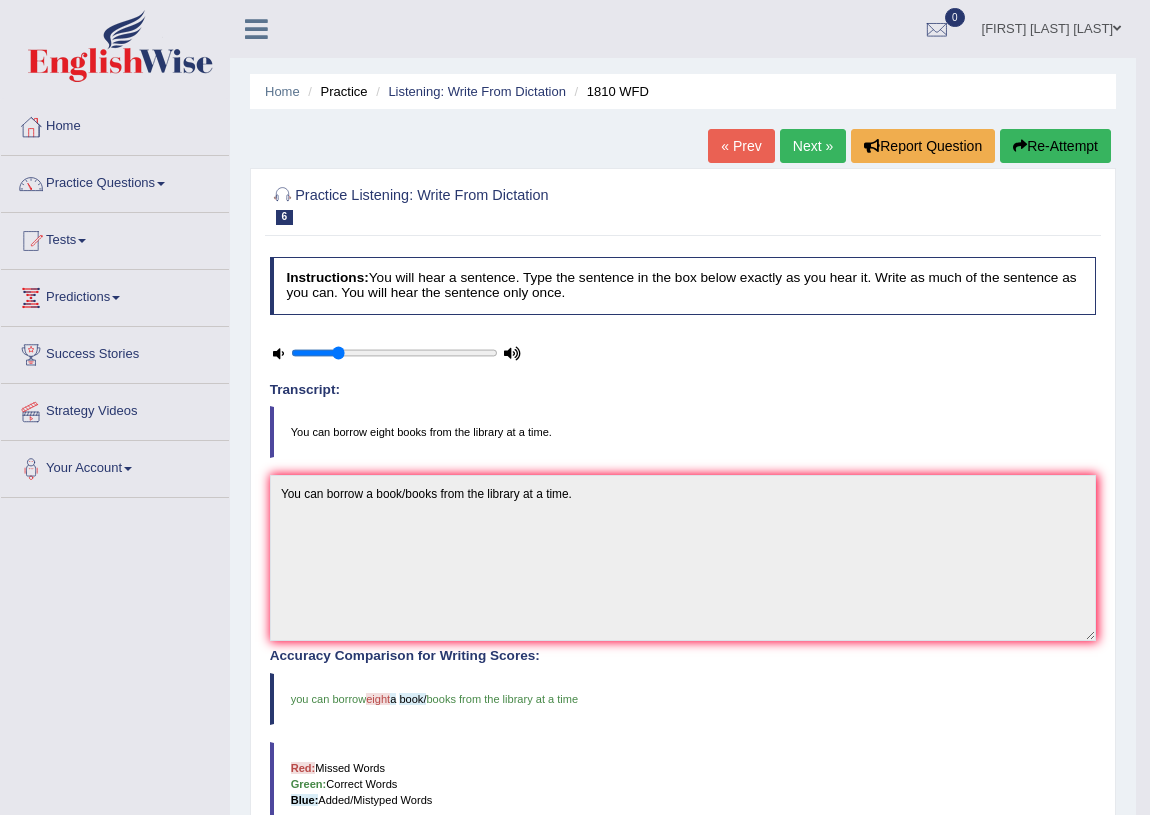 click on "Next »" at bounding box center (813, 146) 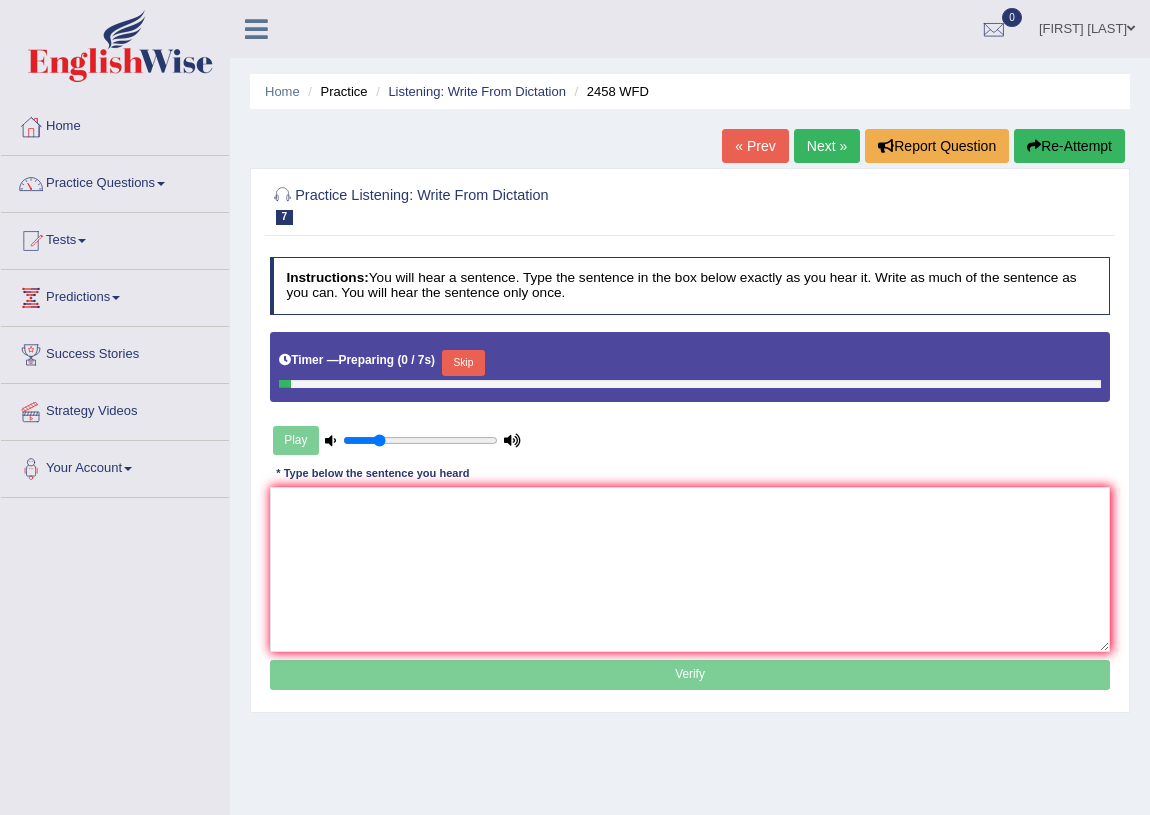 scroll, scrollTop: 0, scrollLeft: 0, axis: both 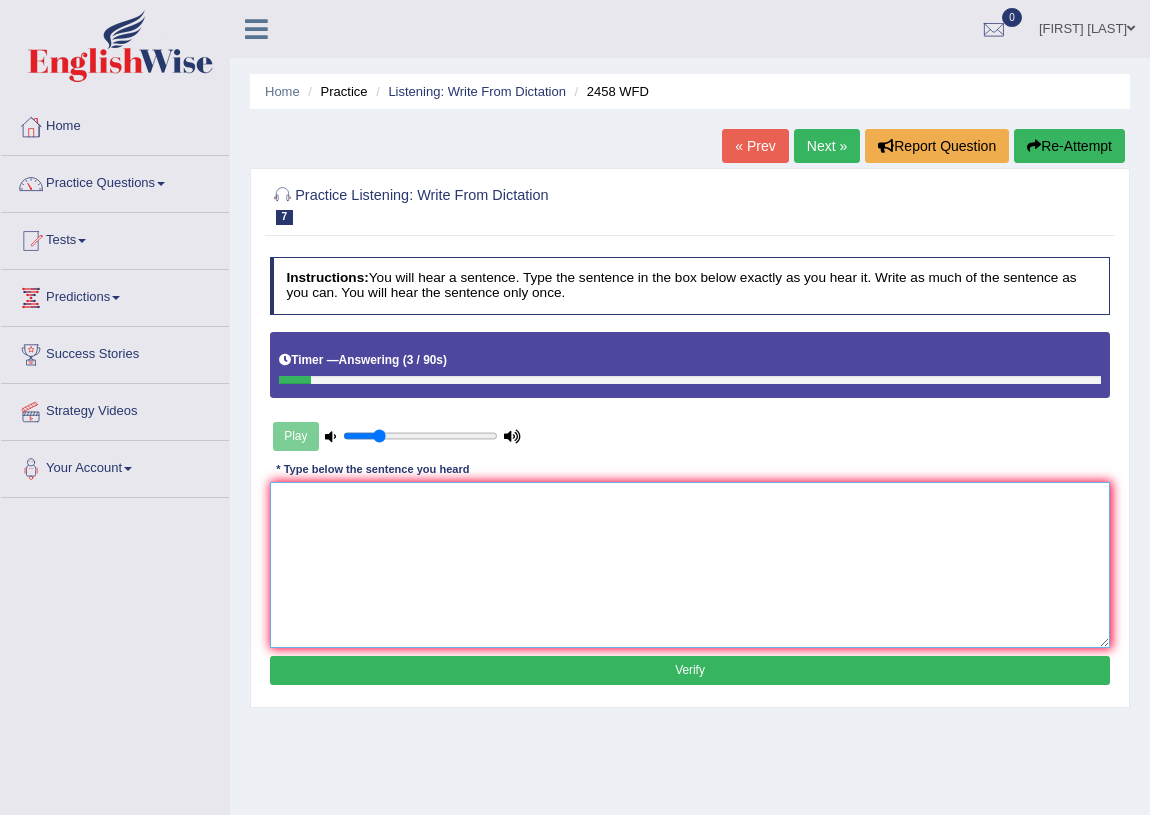 drag, startPoint x: 701, startPoint y: 576, endPoint x: 790, endPoint y: 530, distance: 100.18483 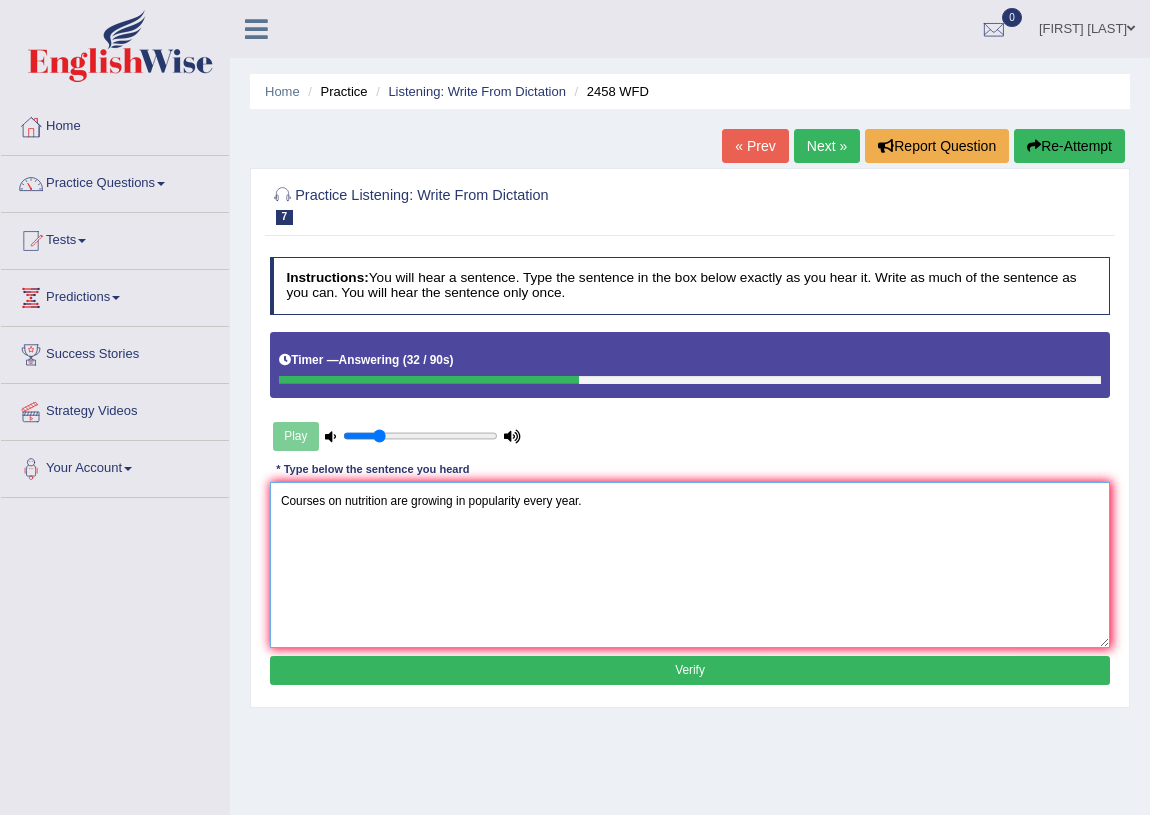 click on "Courses on nutrition are growing in popularity every year." at bounding box center (690, 564) 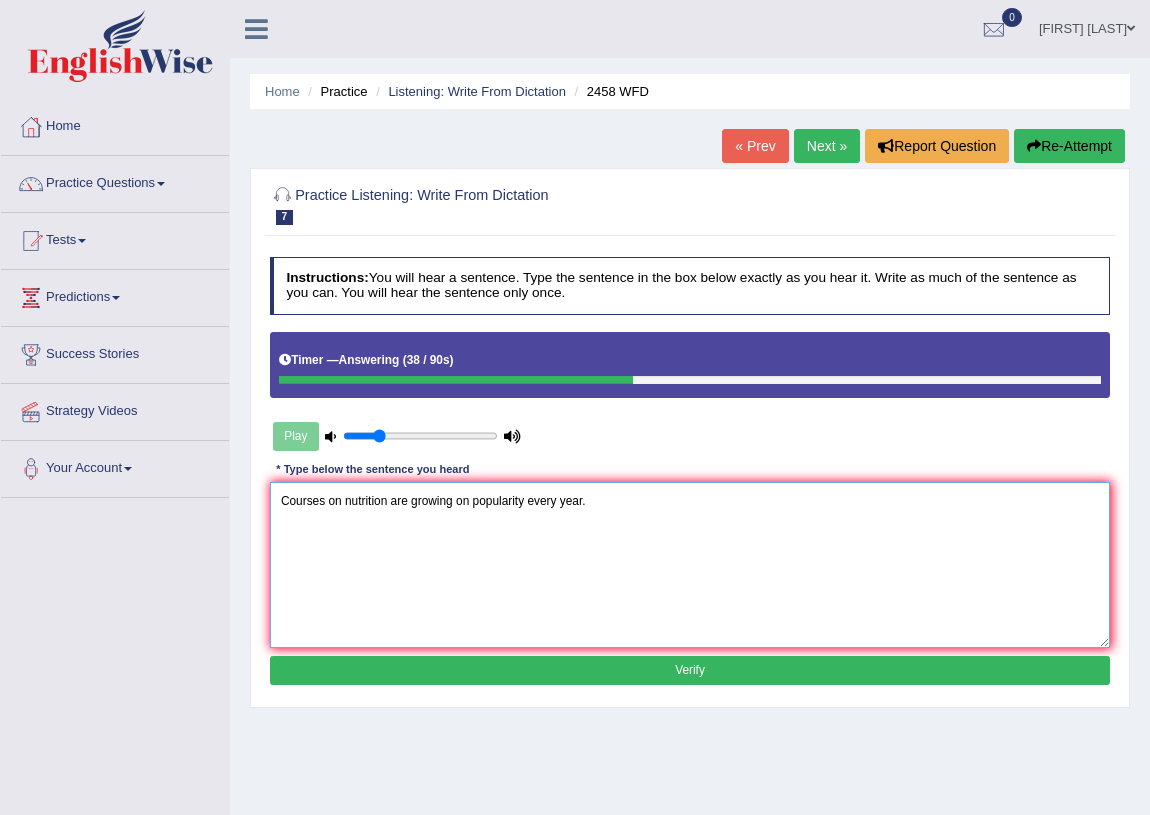 type on "Courses on nutrition are growing on popularity every year." 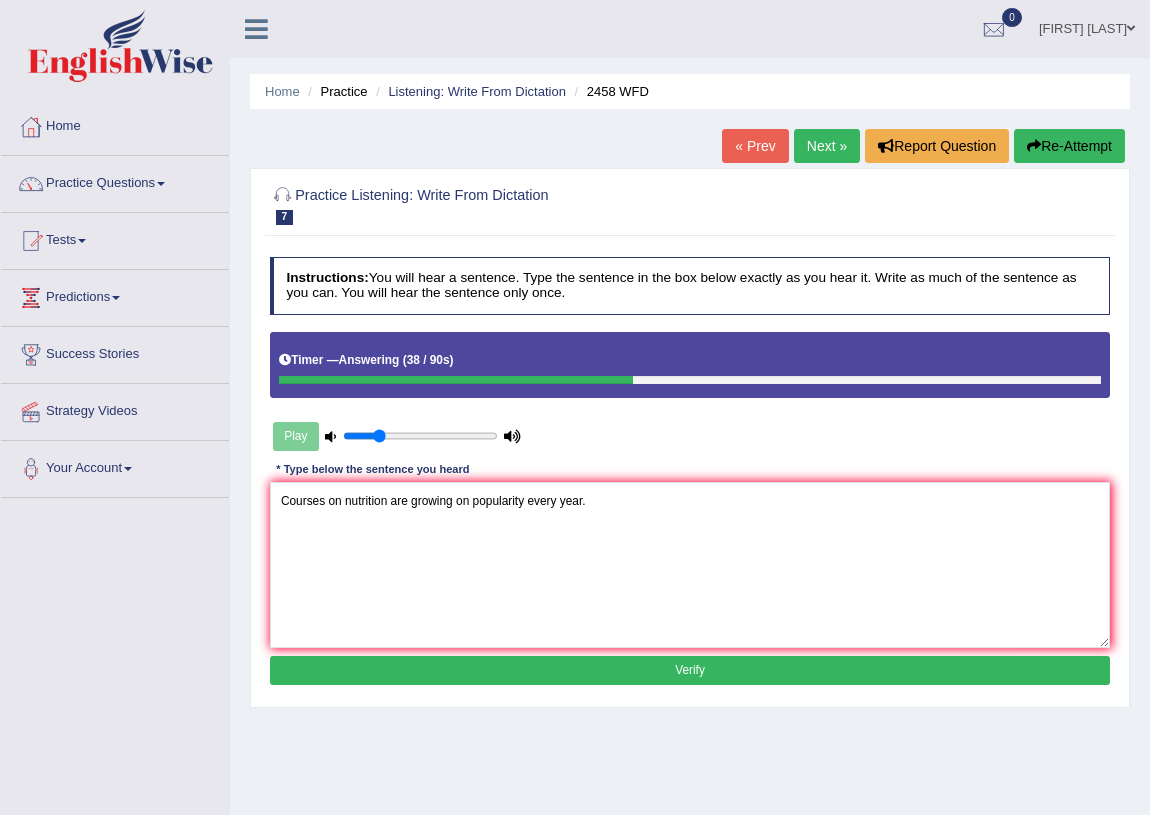 click on "Verify" at bounding box center (690, 670) 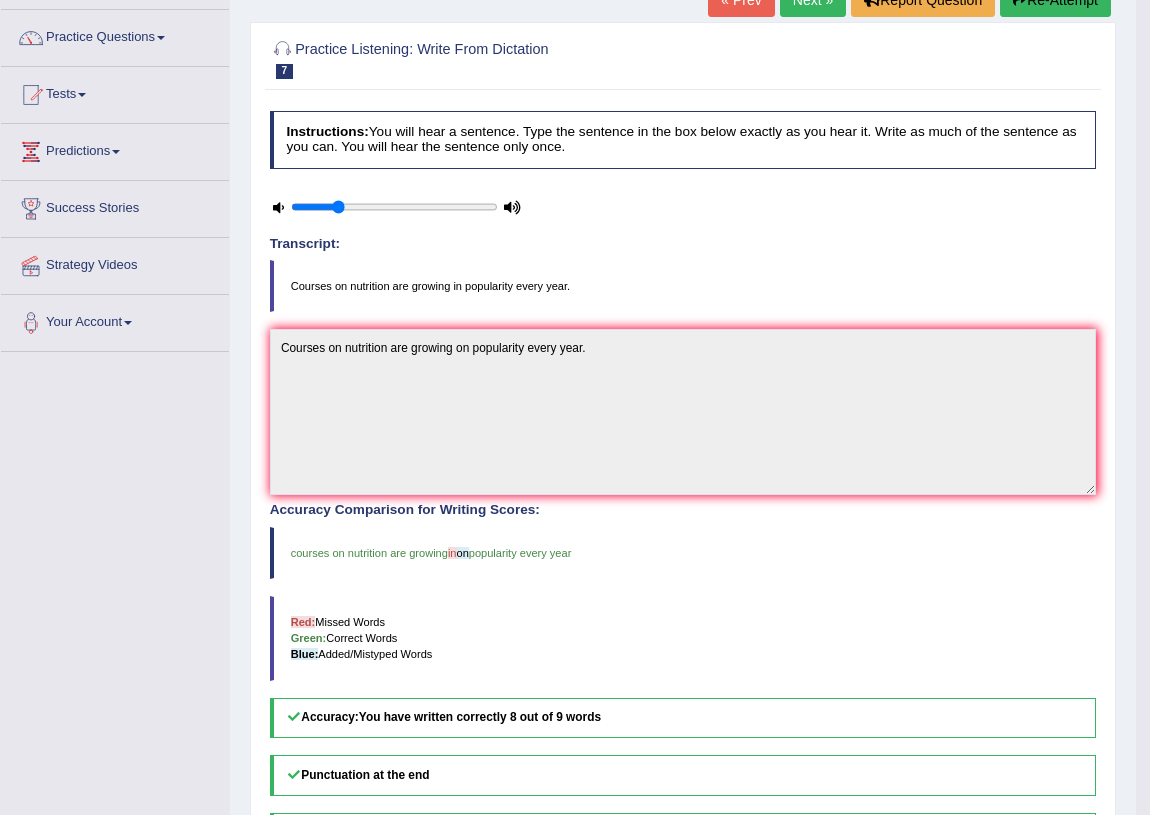 scroll, scrollTop: 0, scrollLeft: 0, axis: both 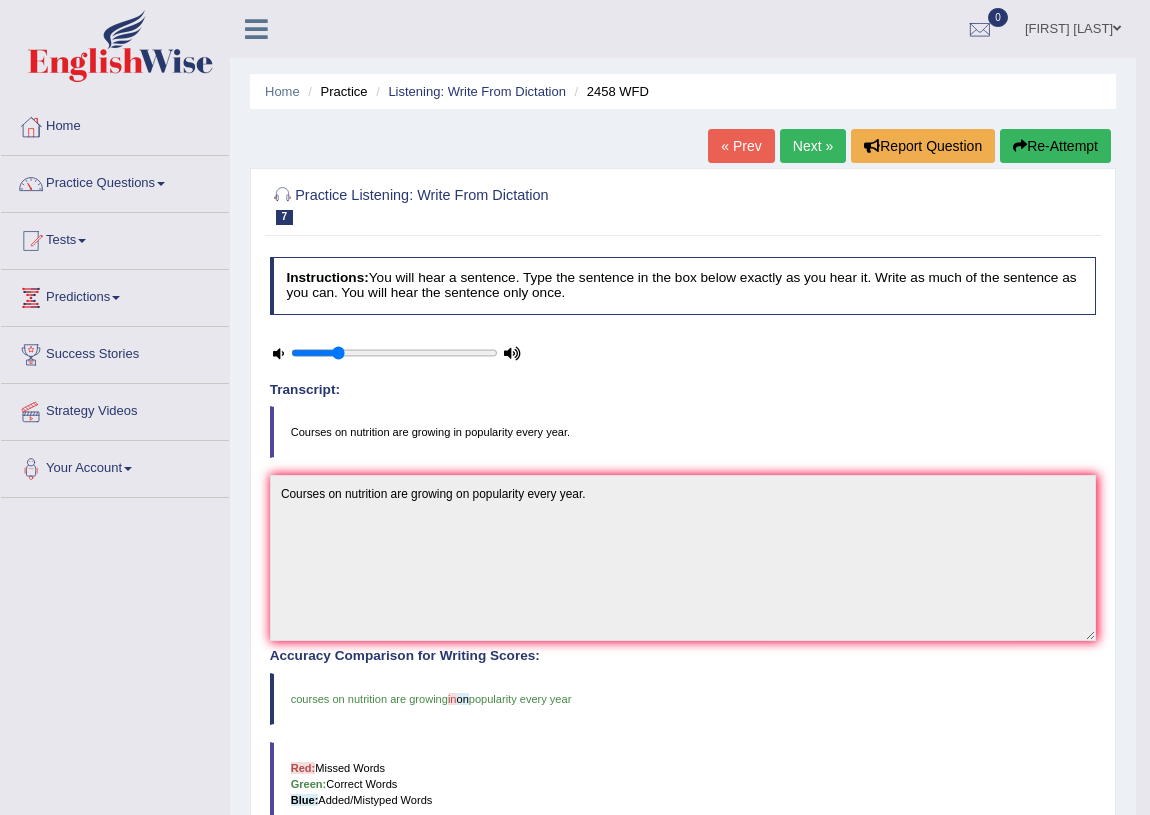click on "Next »" at bounding box center (813, 146) 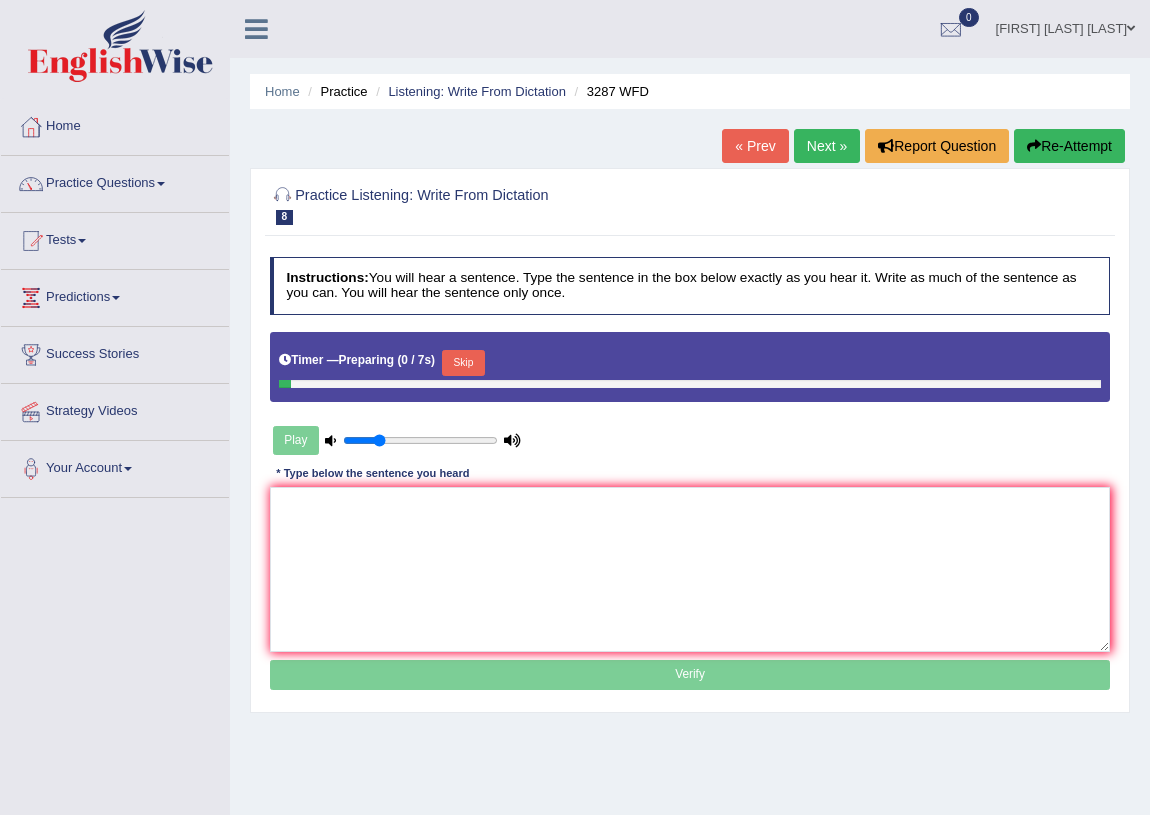 scroll, scrollTop: 0, scrollLeft: 0, axis: both 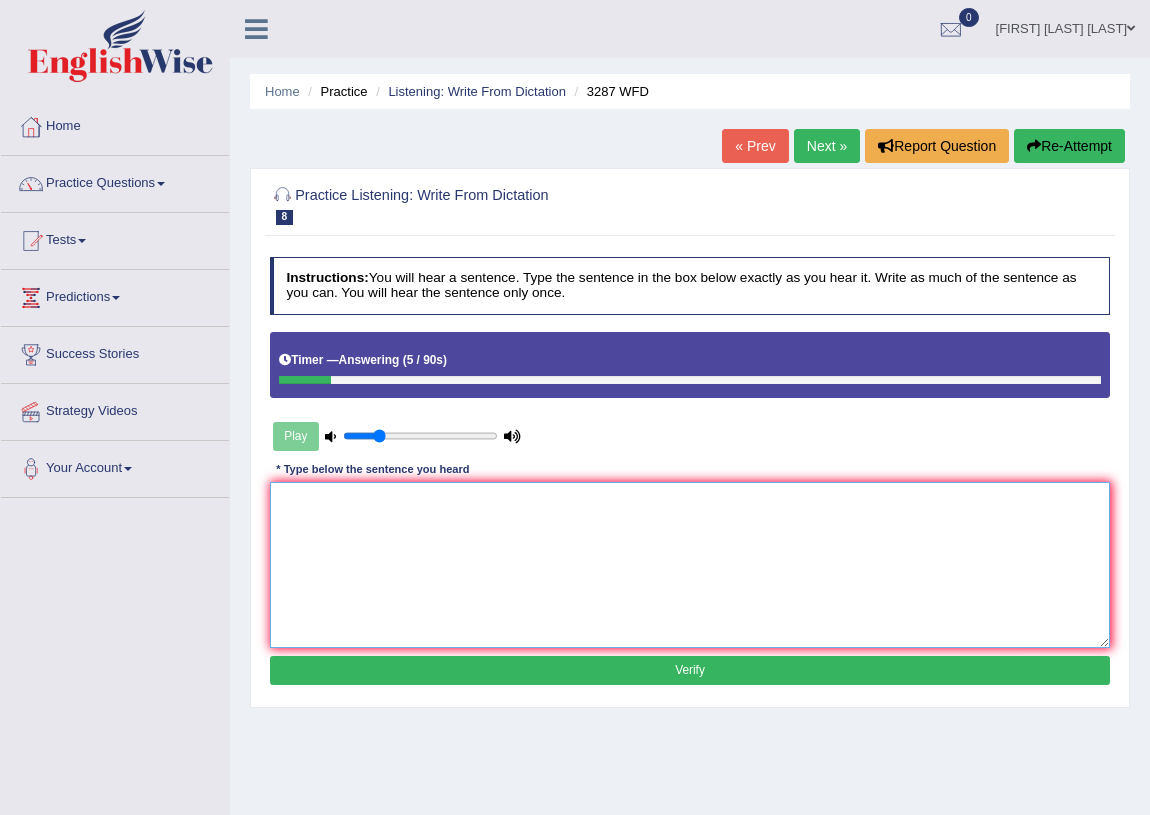 click at bounding box center (690, 564) 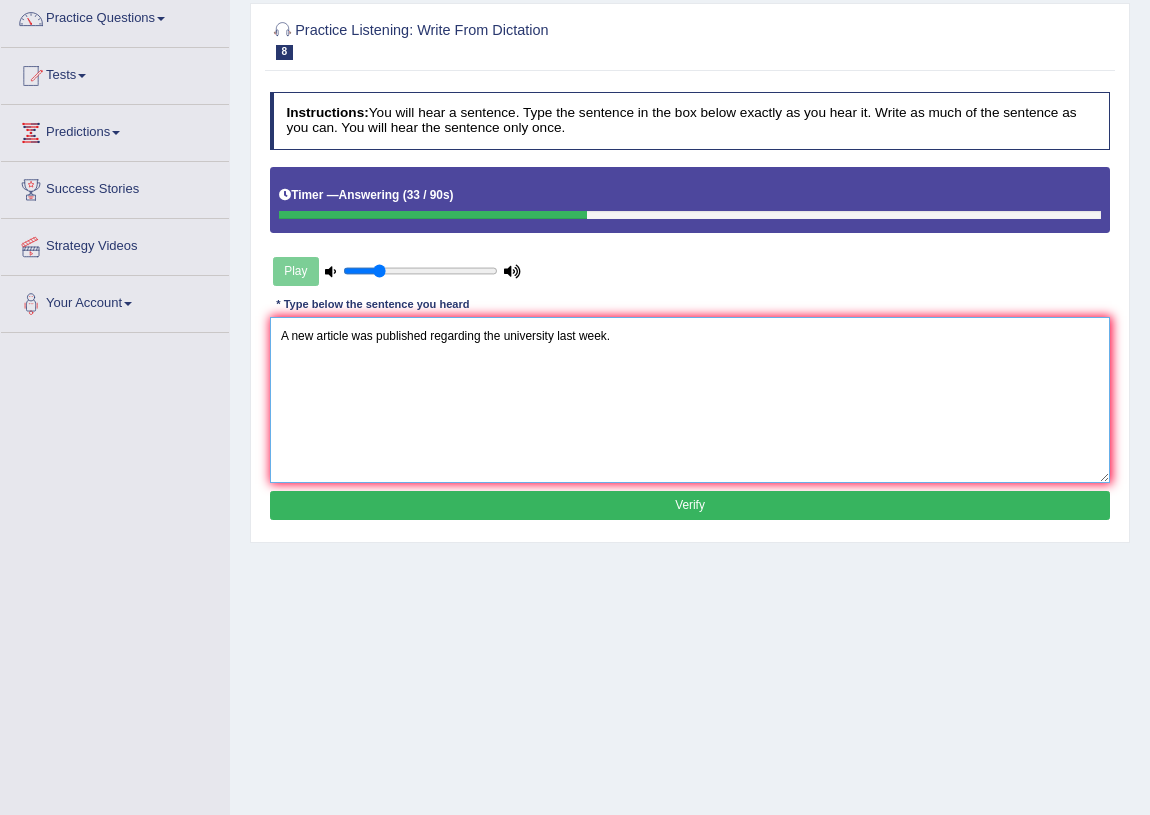 scroll, scrollTop: 181, scrollLeft: 0, axis: vertical 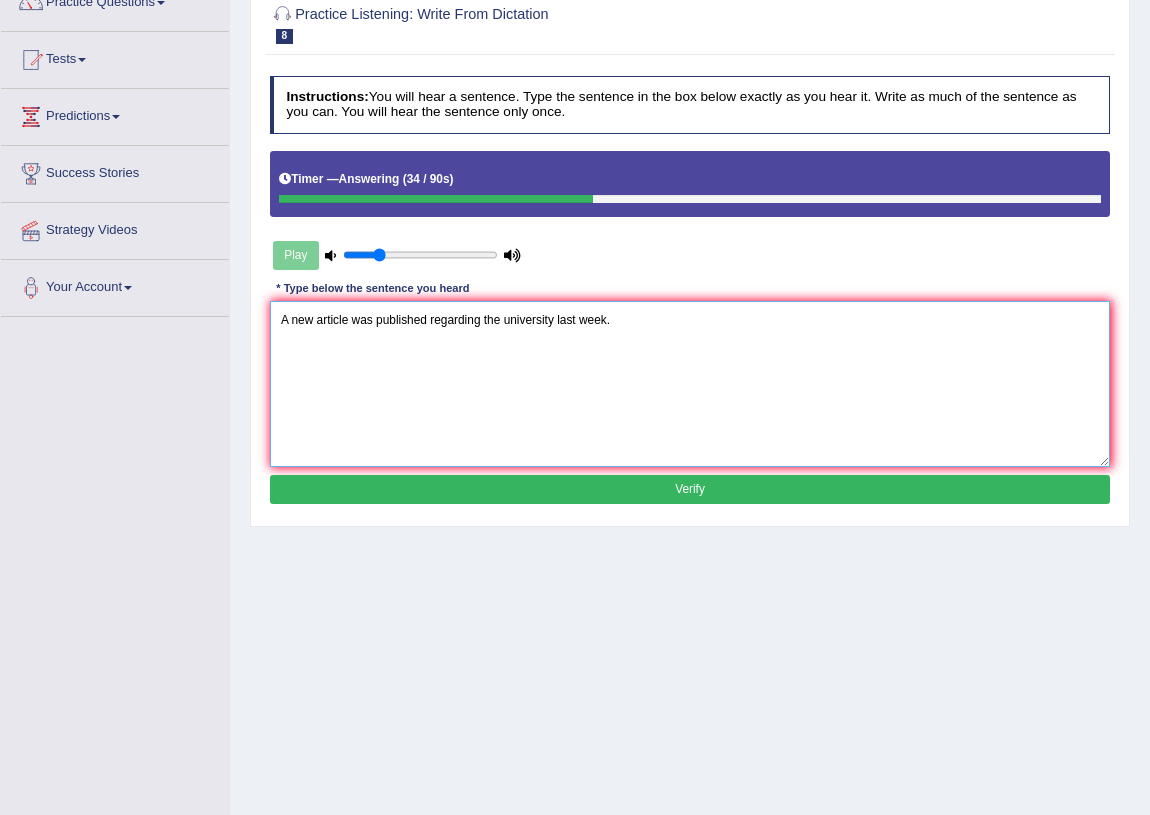 type on "A new article was published regarding the university last week." 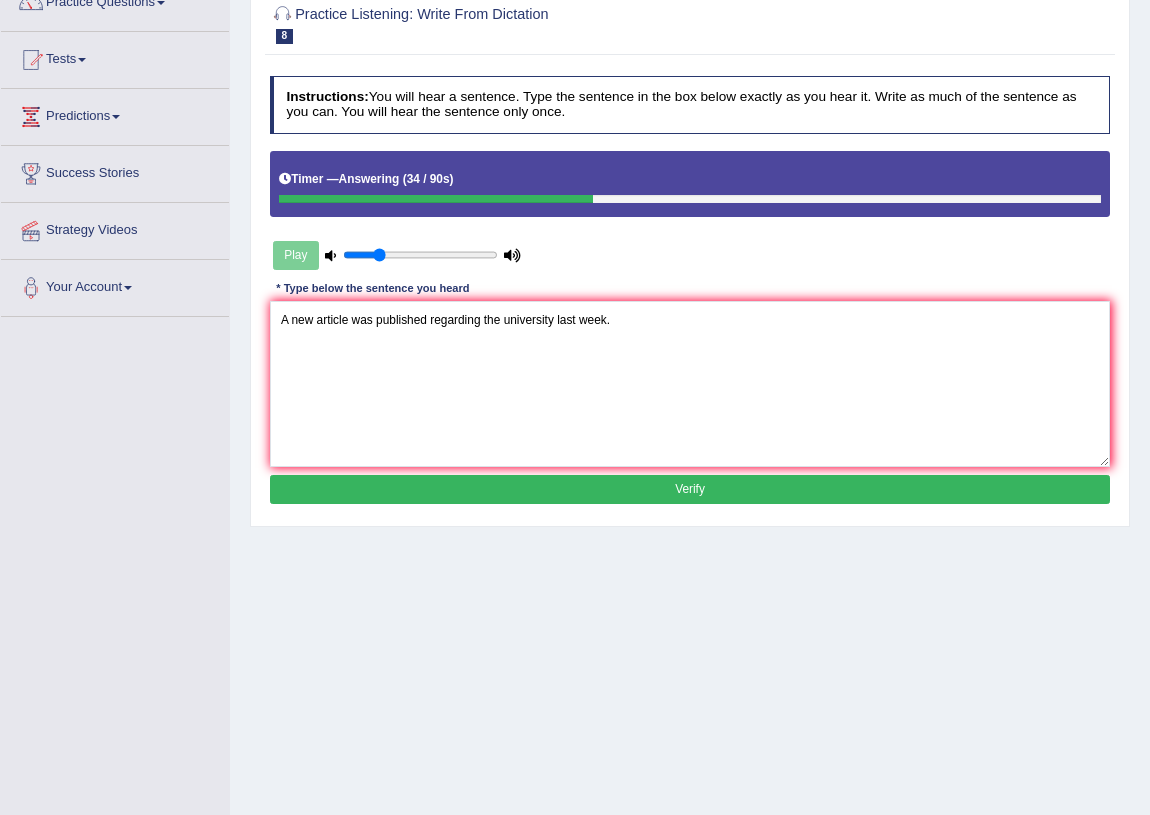click on "Verify" at bounding box center [690, 489] 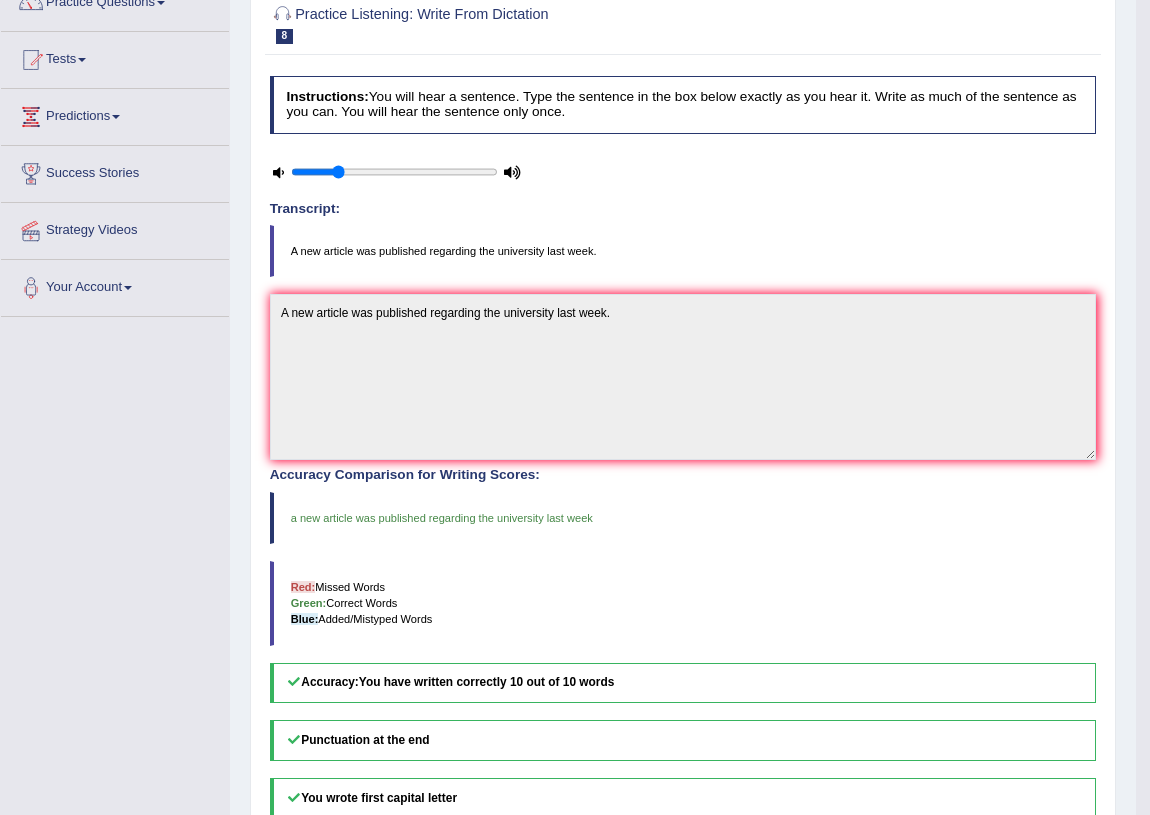 scroll, scrollTop: 0, scrollLeft: 0, axis: both 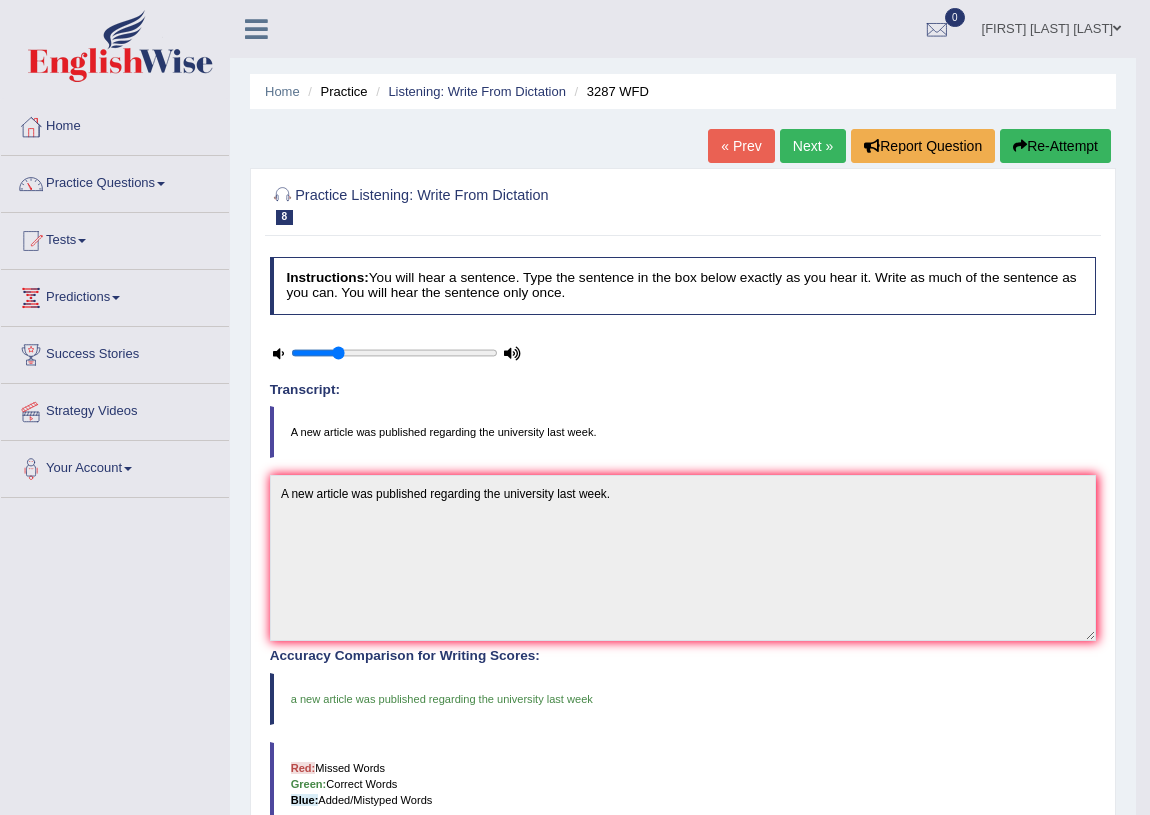 click on "Next »" at bounding box center (813, 146) 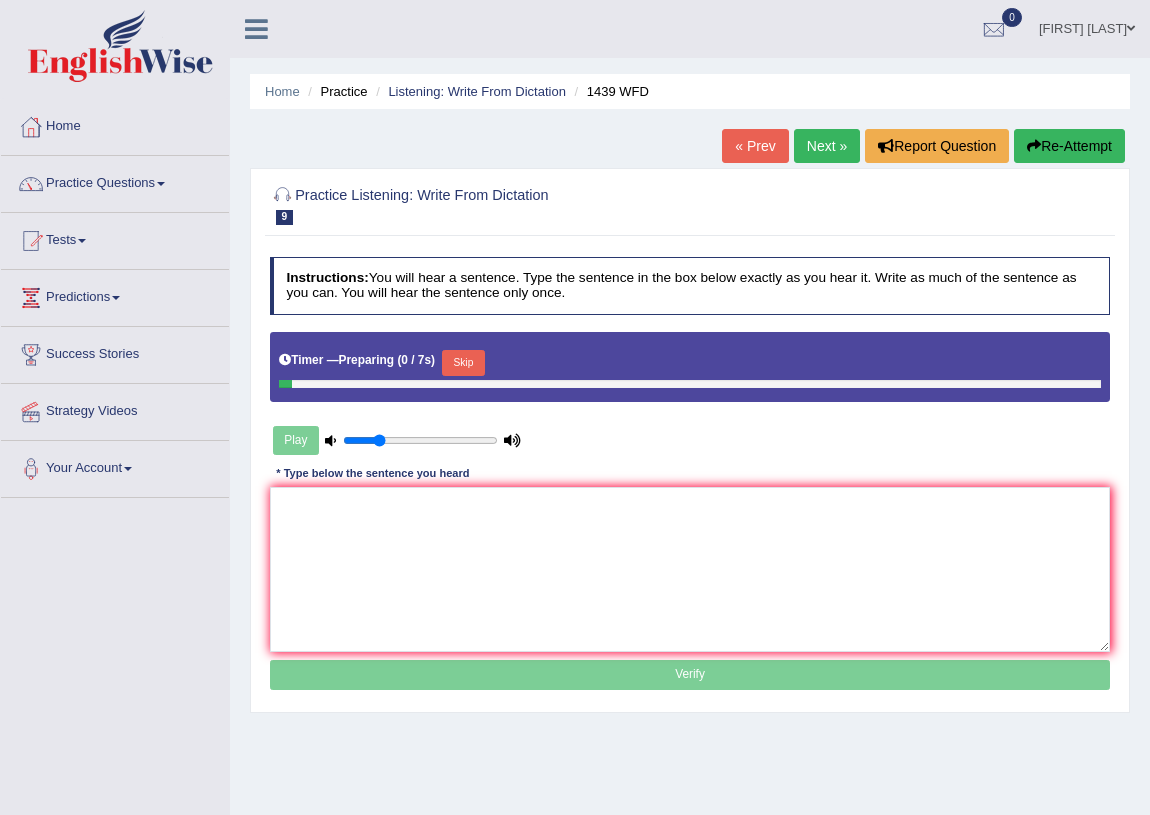 scroll, scrollTop: 0, scrollLeft: 0, axis: both 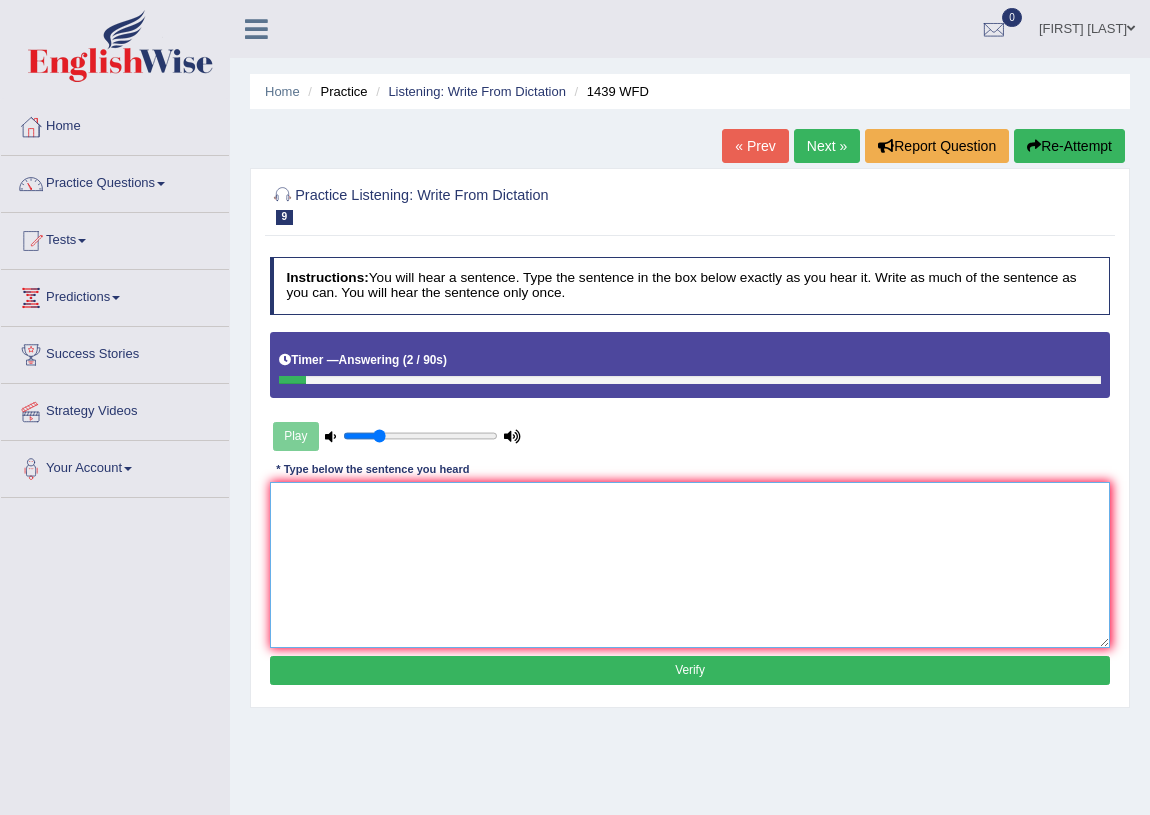 drag, startPoint x: 639, startPoint y: 522, endPoint x: 689, endPoint y: 496, distance: 56.35601 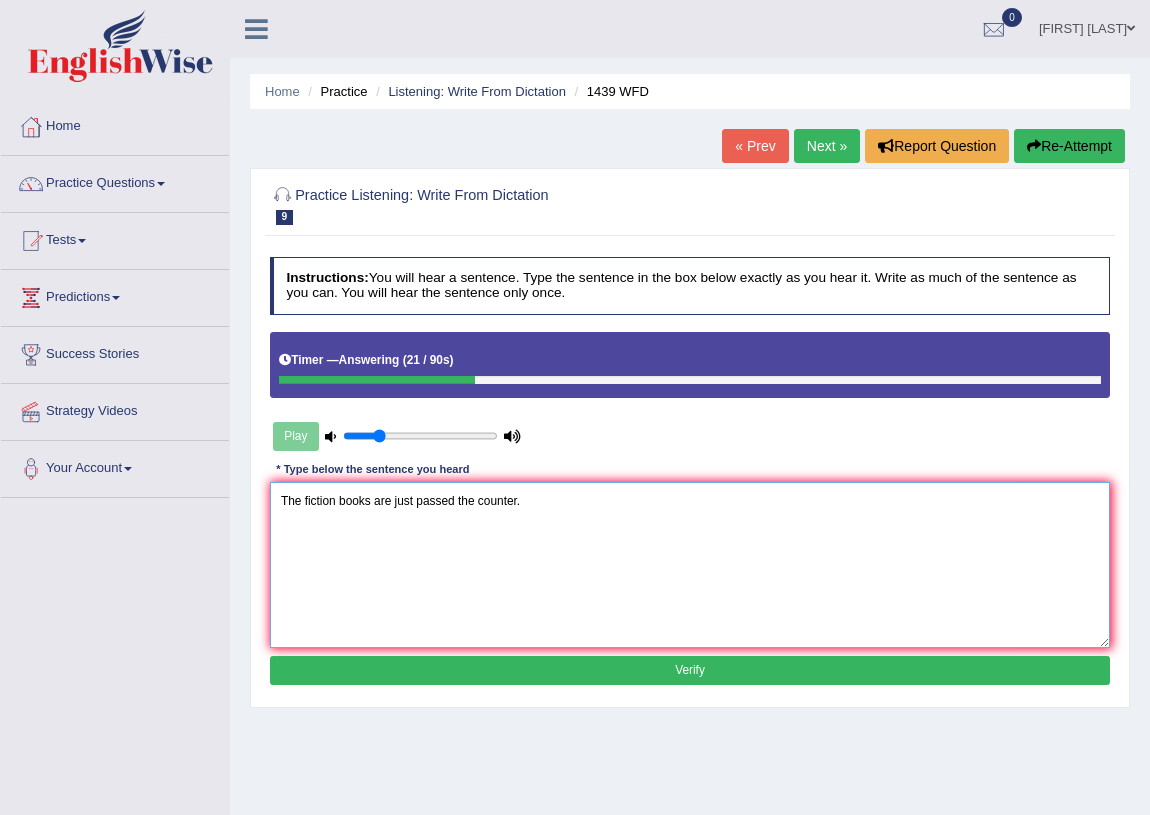 type on "The fiction books are just passed the counter." 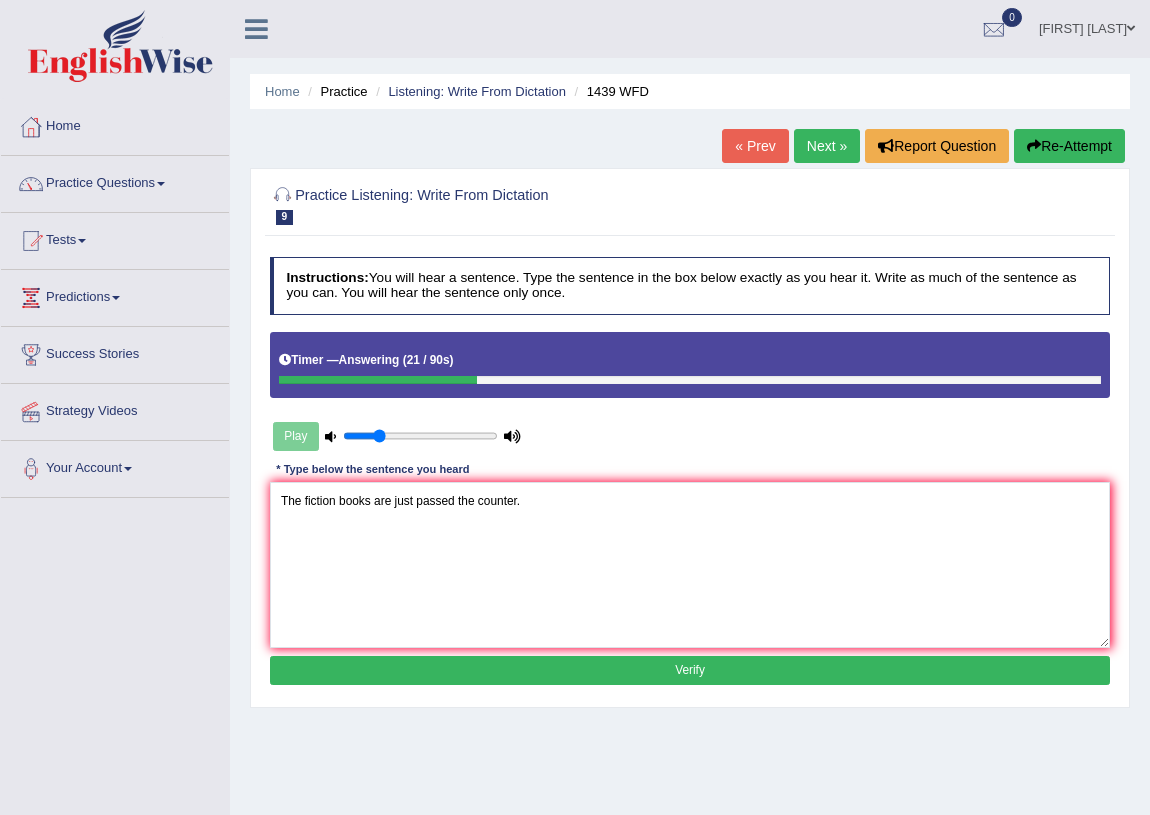 click on "Verify" at bounding box center [690, 670] 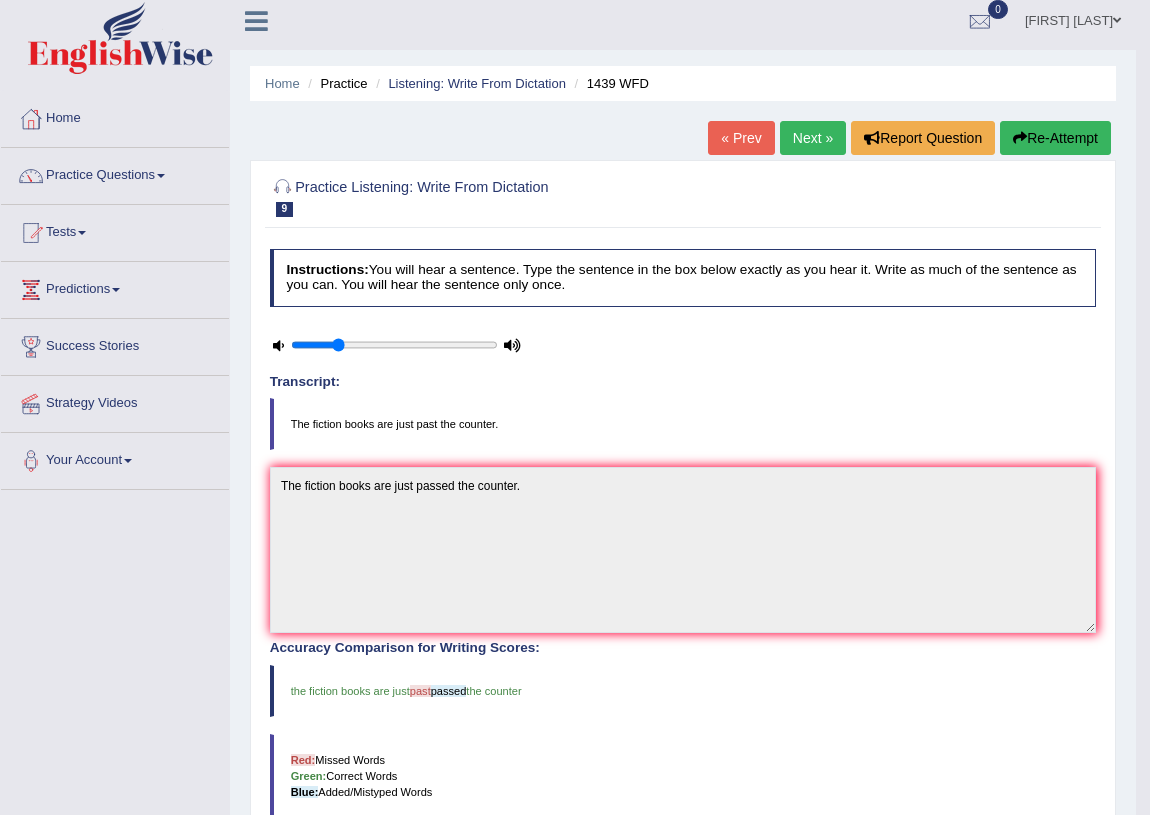 scroll, scrollTop: 0, scrollLeft: 0, axis: both 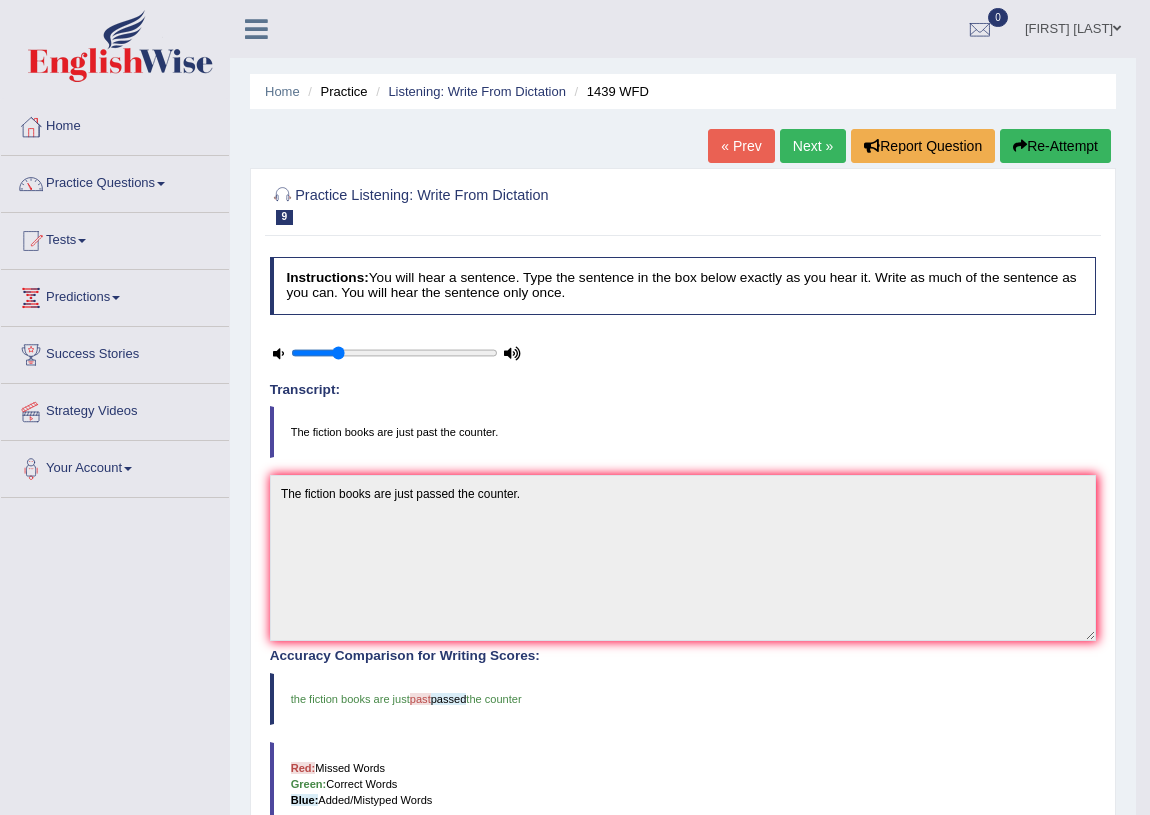 click on "Next »" at bounding box center [813, 146] 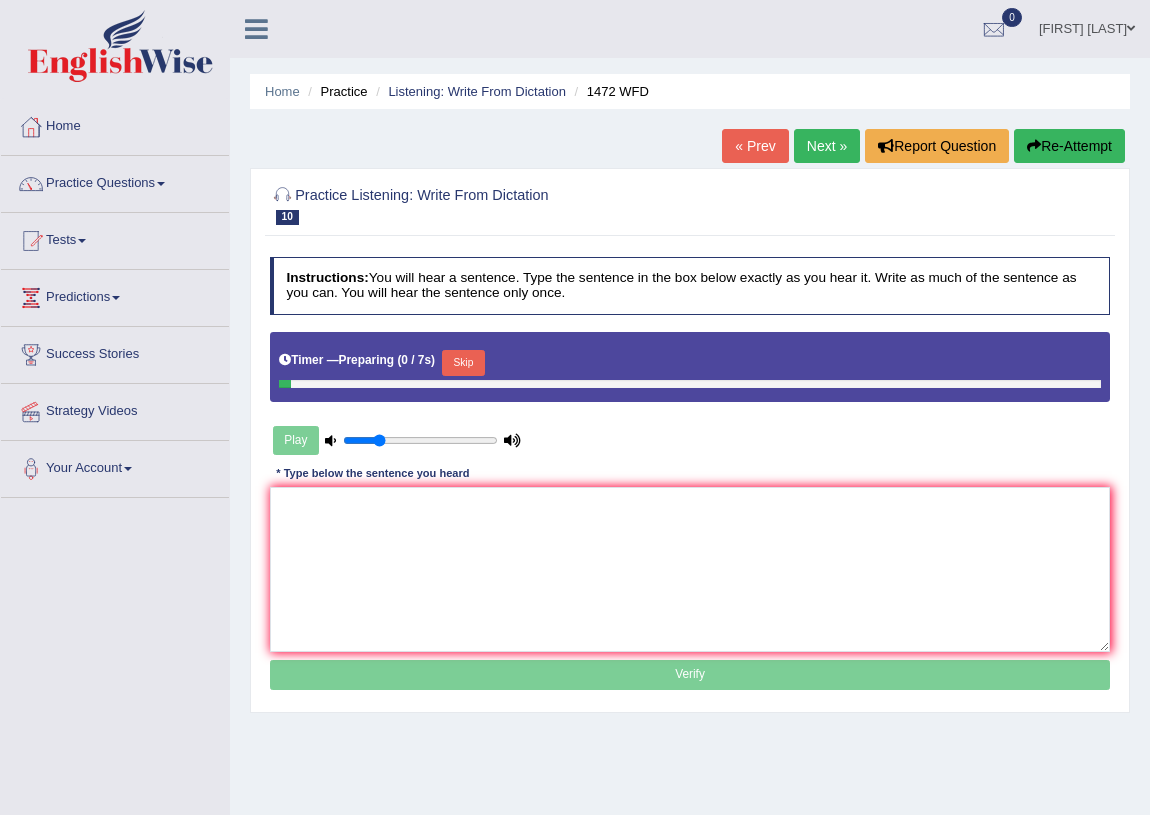 scroll, scrollTop: 0, scrollLeft: 0, axis: both 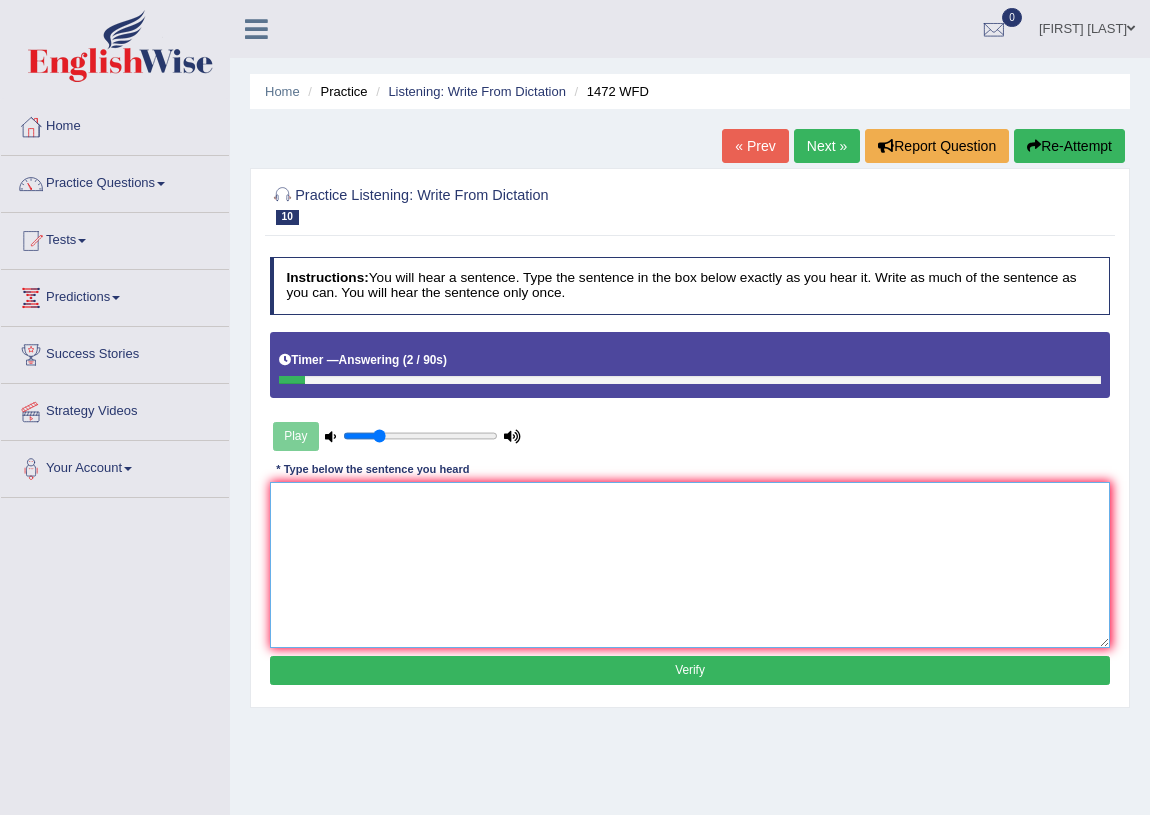 click at bounding box center (690, 564) 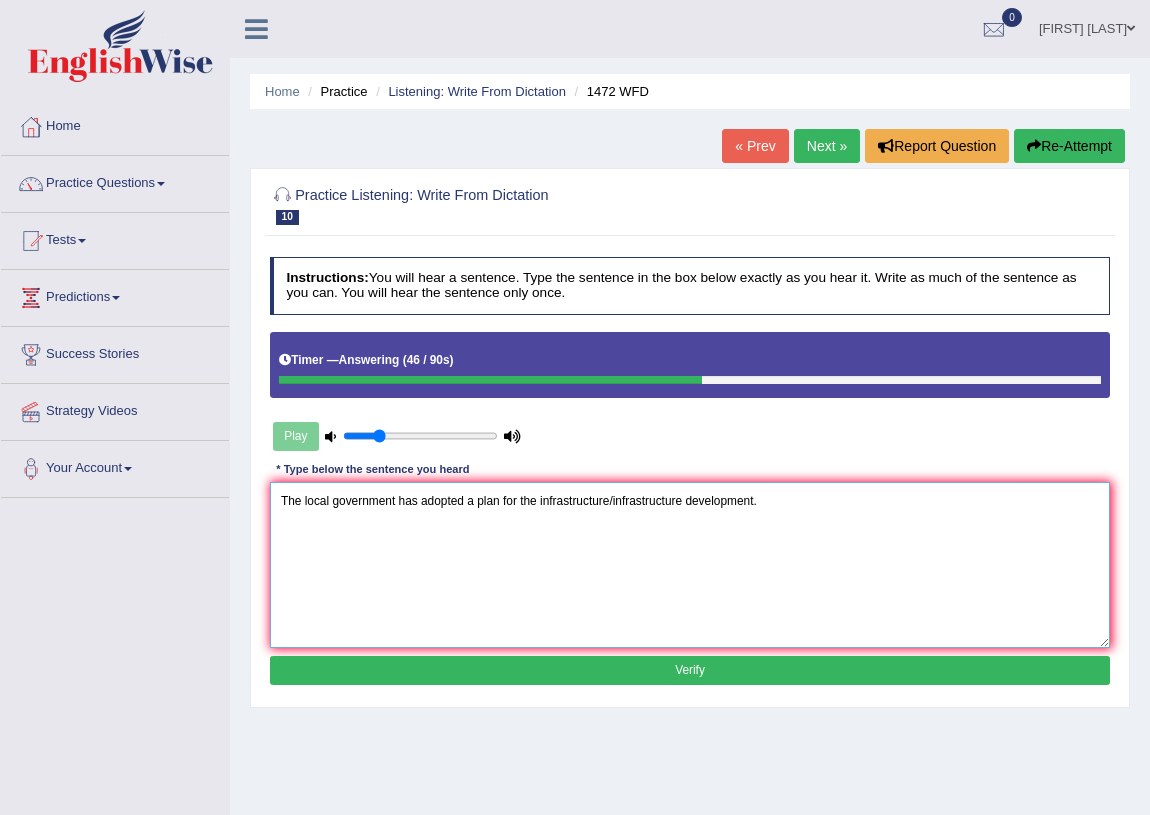 type on "The local government has adopted a plan for the infrastructure/infrastructure development." 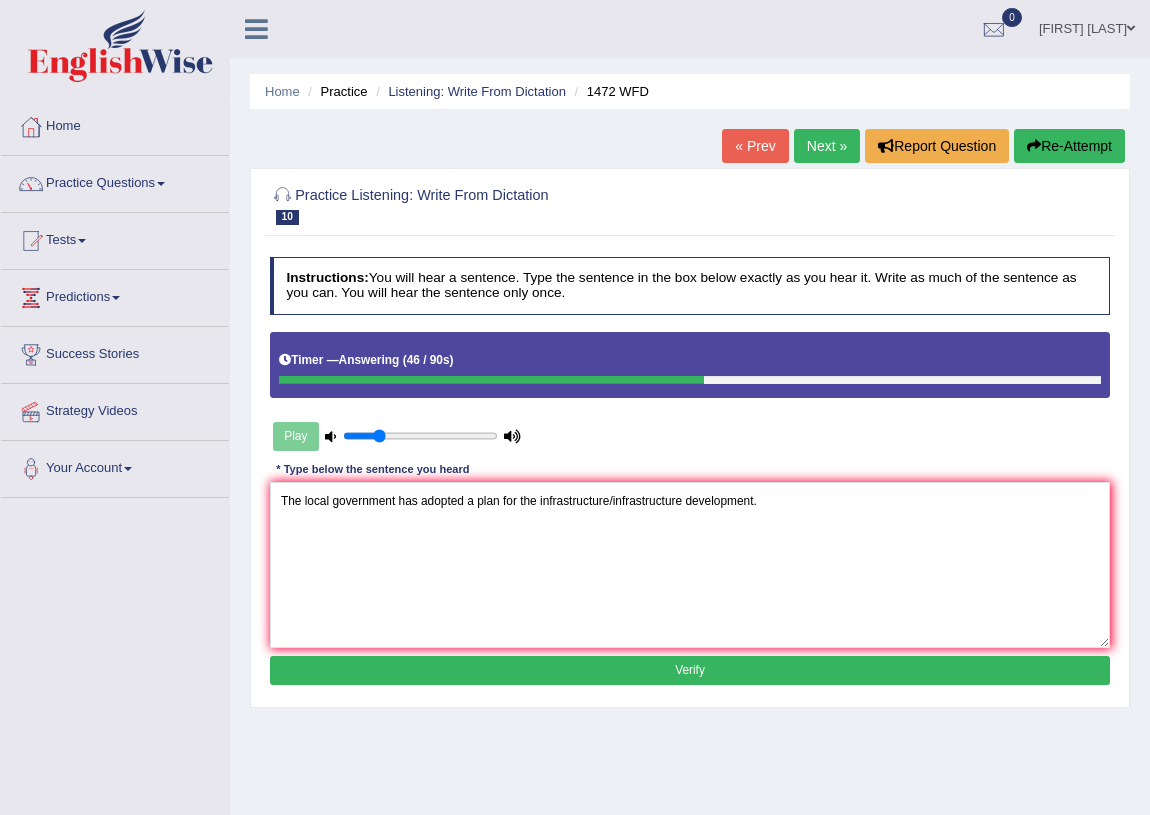 click on "Verify" at bounding box center (690, 670) 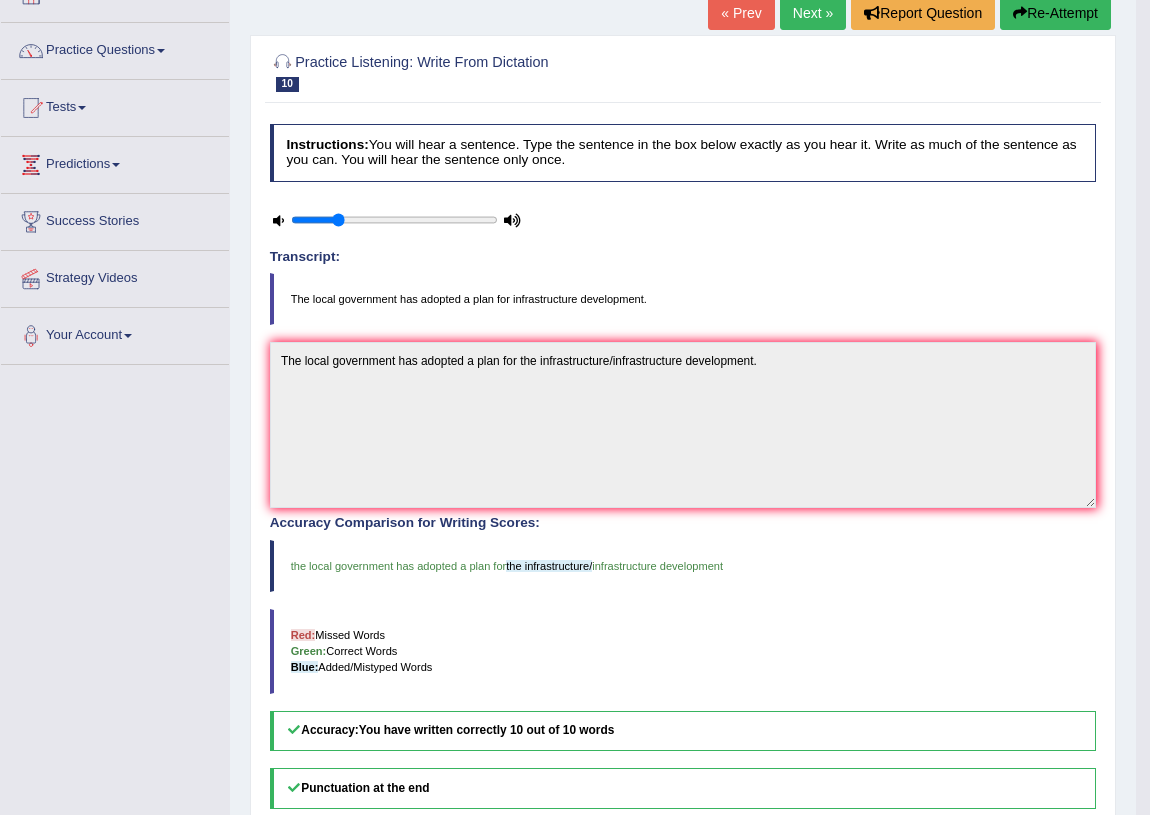 scroll, scrollTop: 0, scrollLeft: 0, axis: both 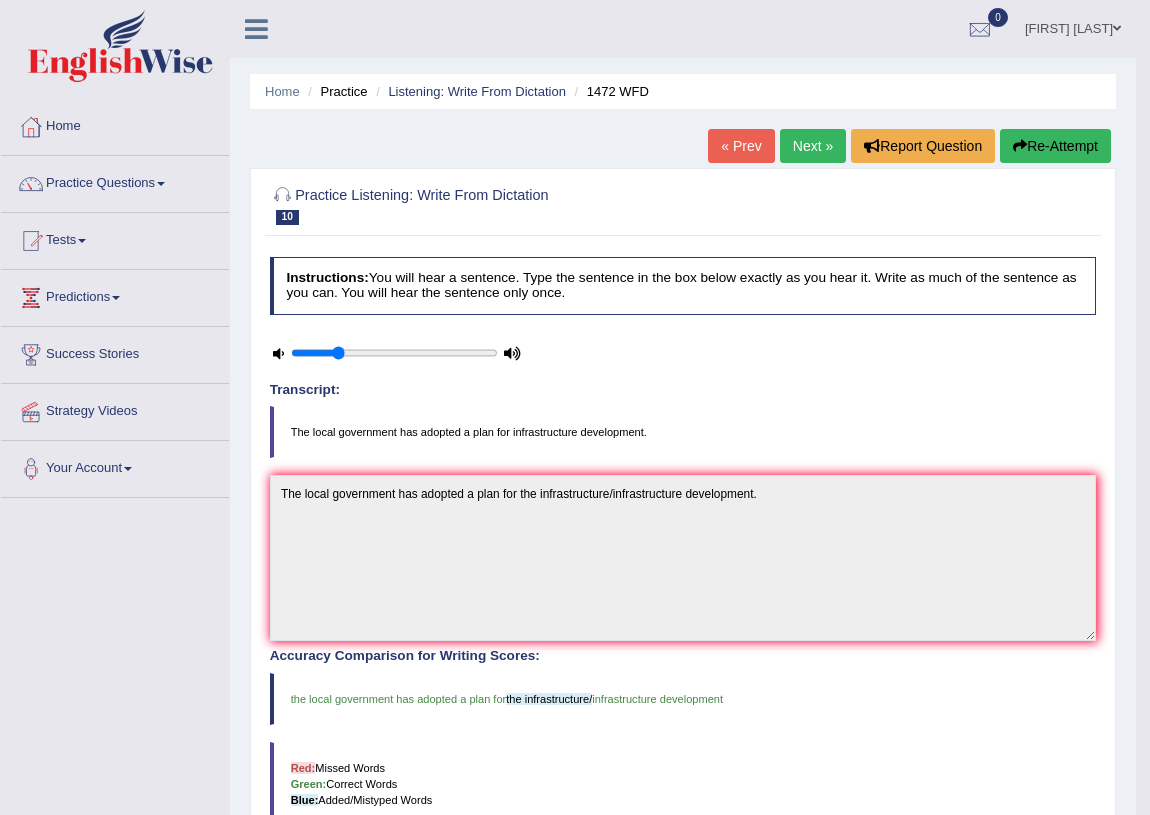 click on "Next »" at bounding box center [813, 146] 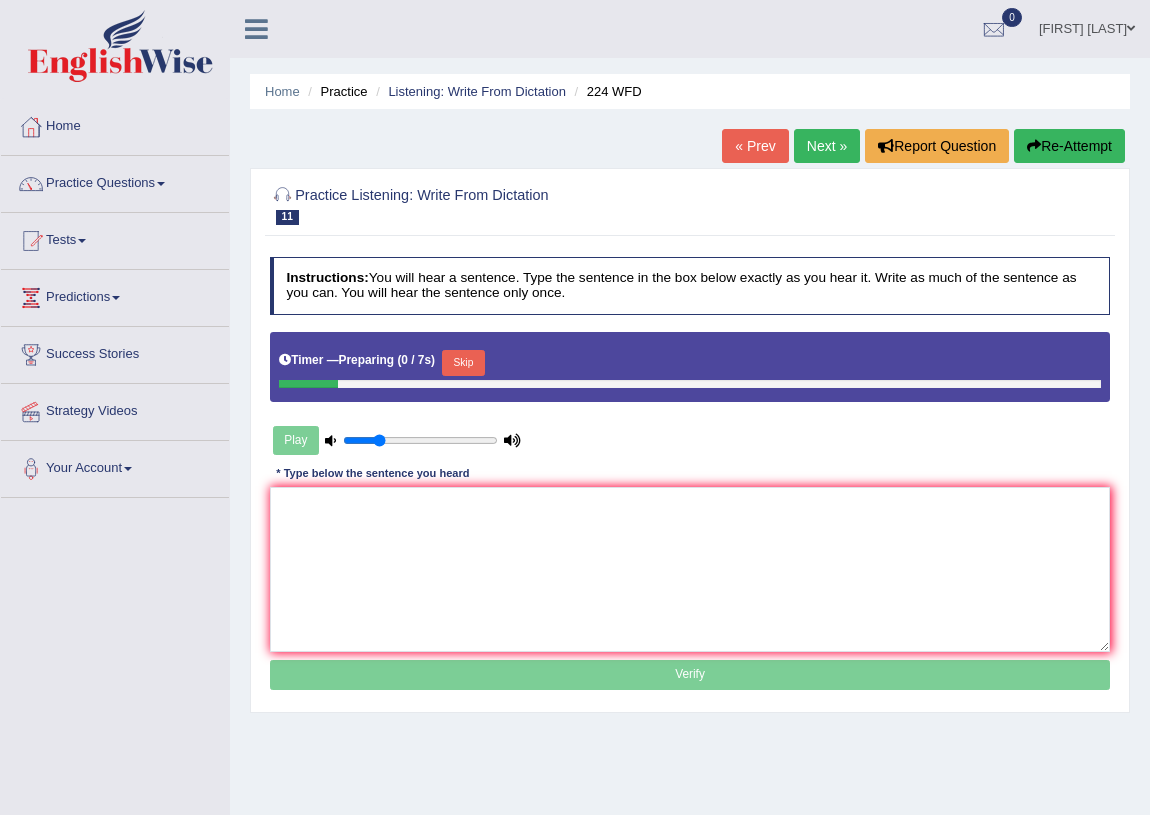 scroll, scrollTop: 0, scrollLeft: 0, axis: both 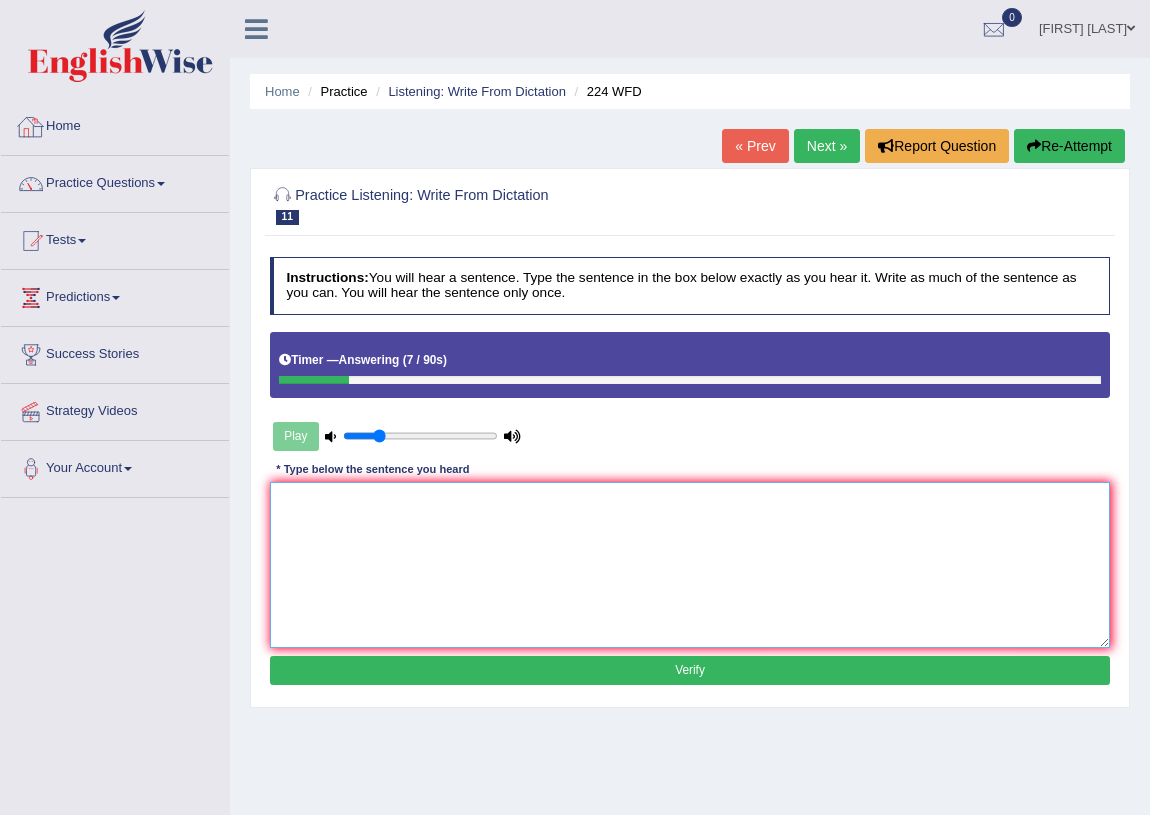 click at bounding box center [690, 564] 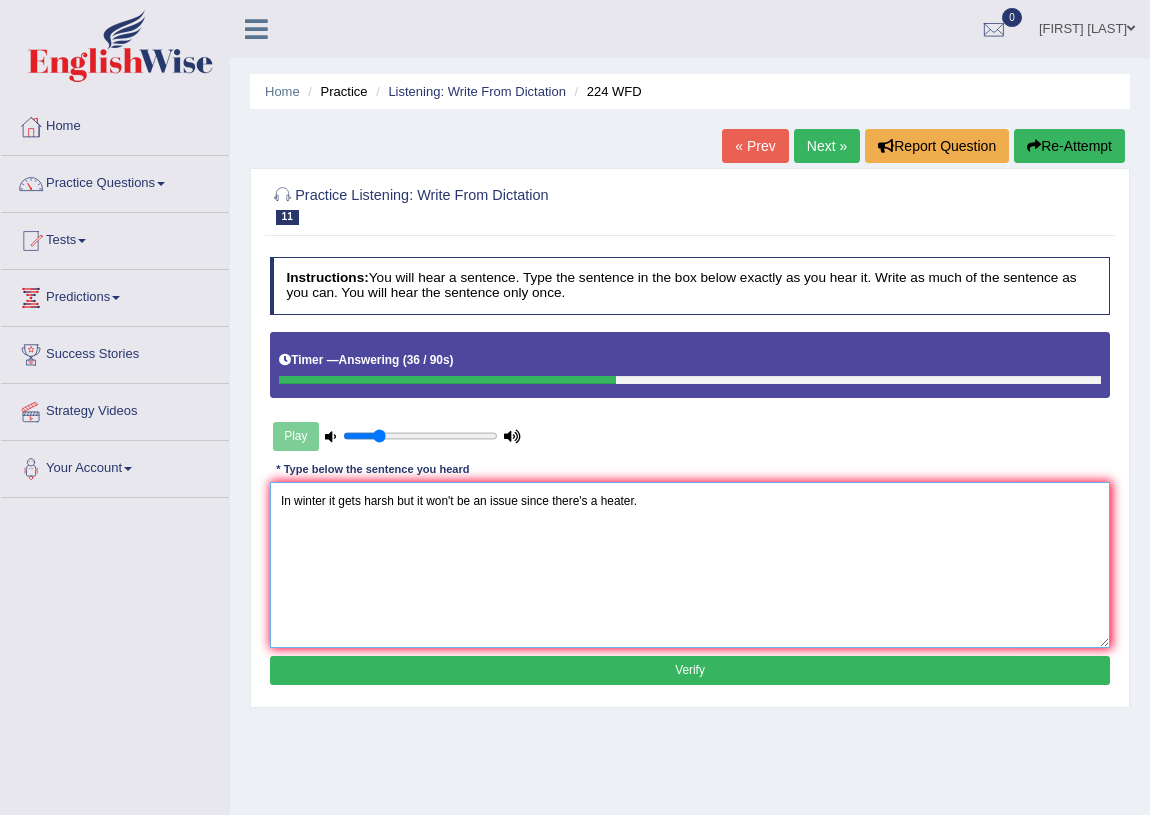 type on "In winter it gets harsh but it won't be an issue since there's a heater." 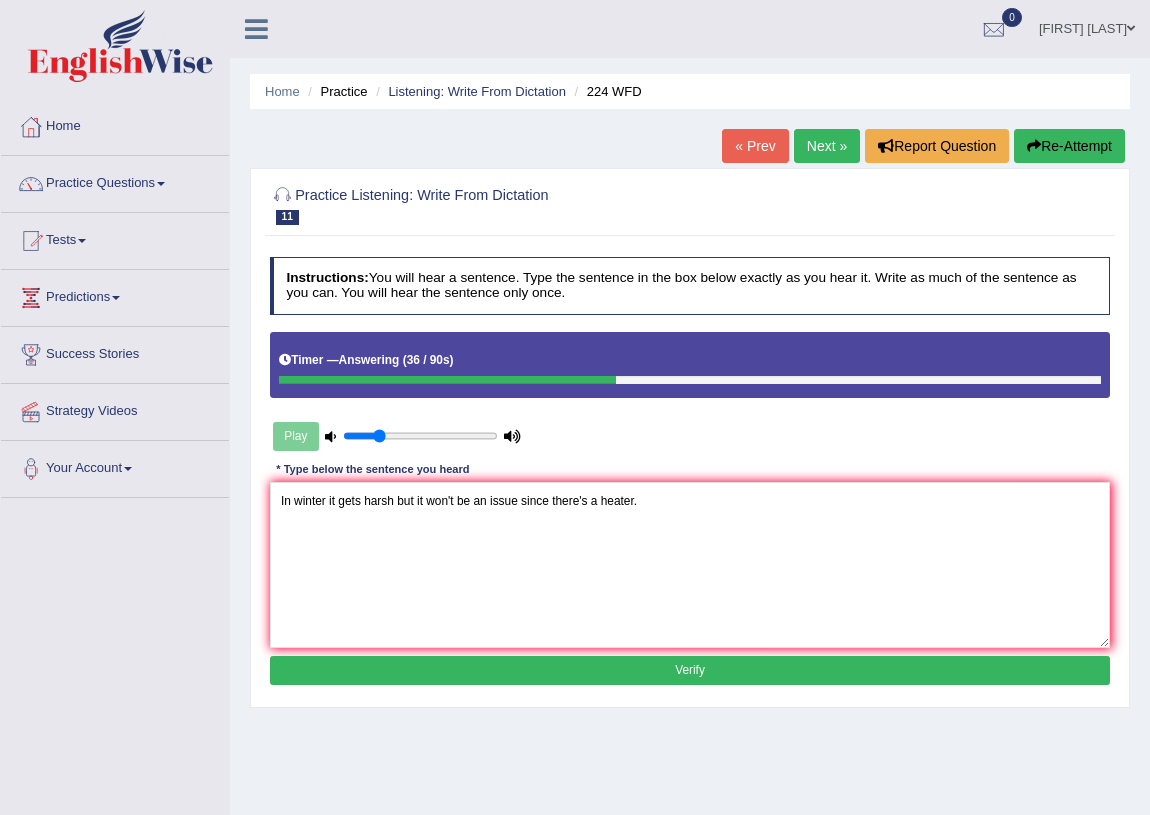 click on "Verify" at bounding box center (690, 670) 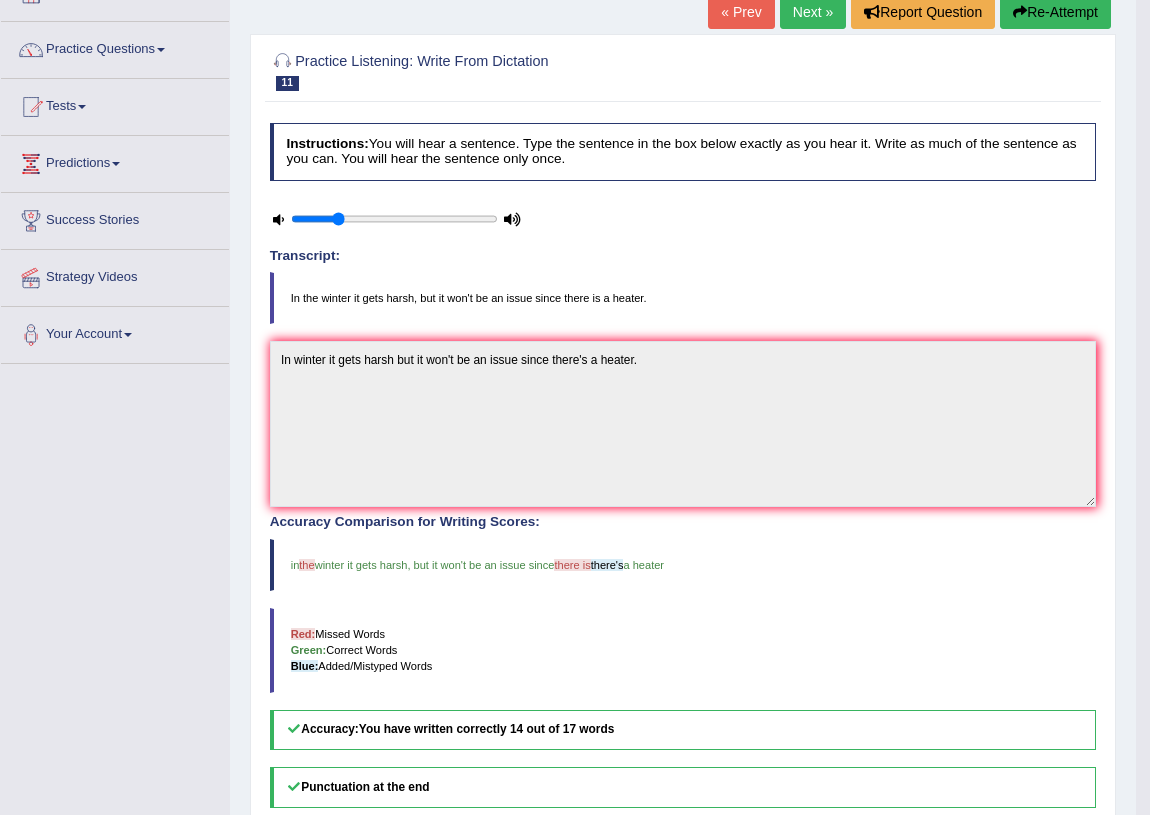 scroll, scrollTop: 0, scrollLeft: 0, axis: both 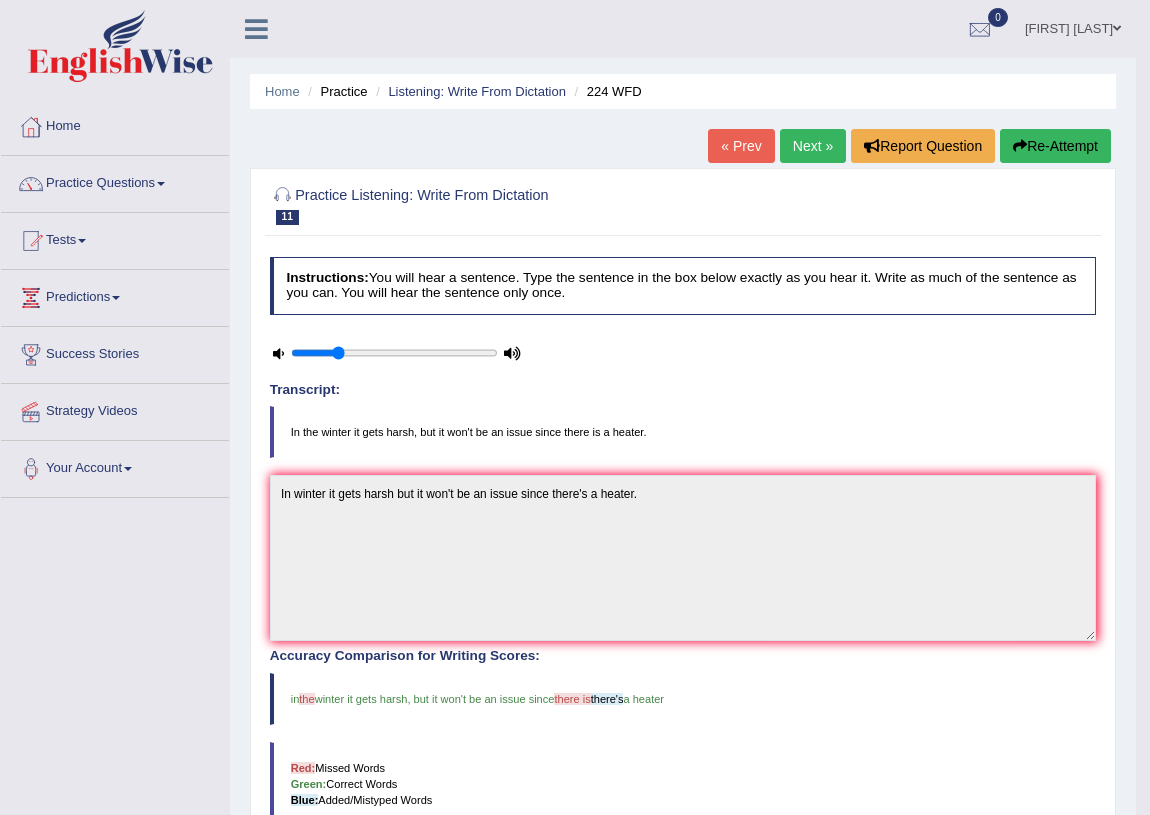 click on "Next »" at bounding box center [813, 146] 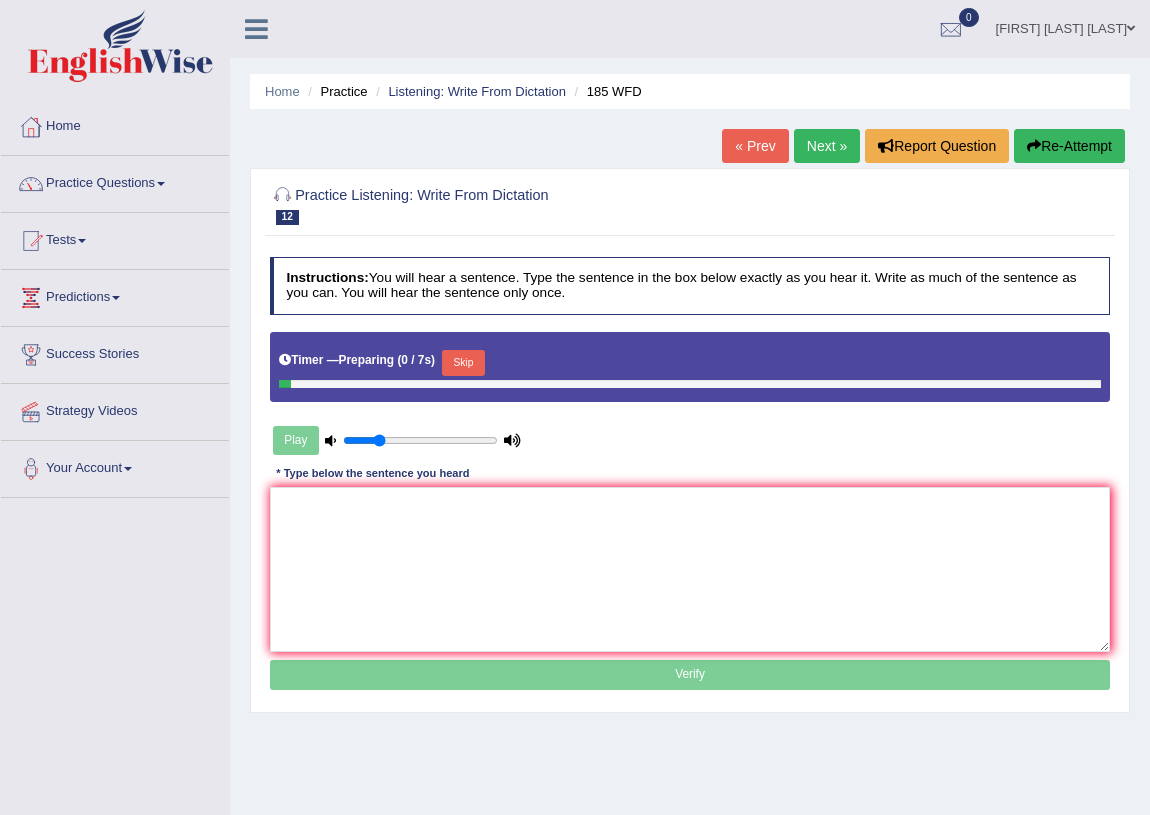 scroll, scrollTop: 0, scrollLeft: 0, axis: both 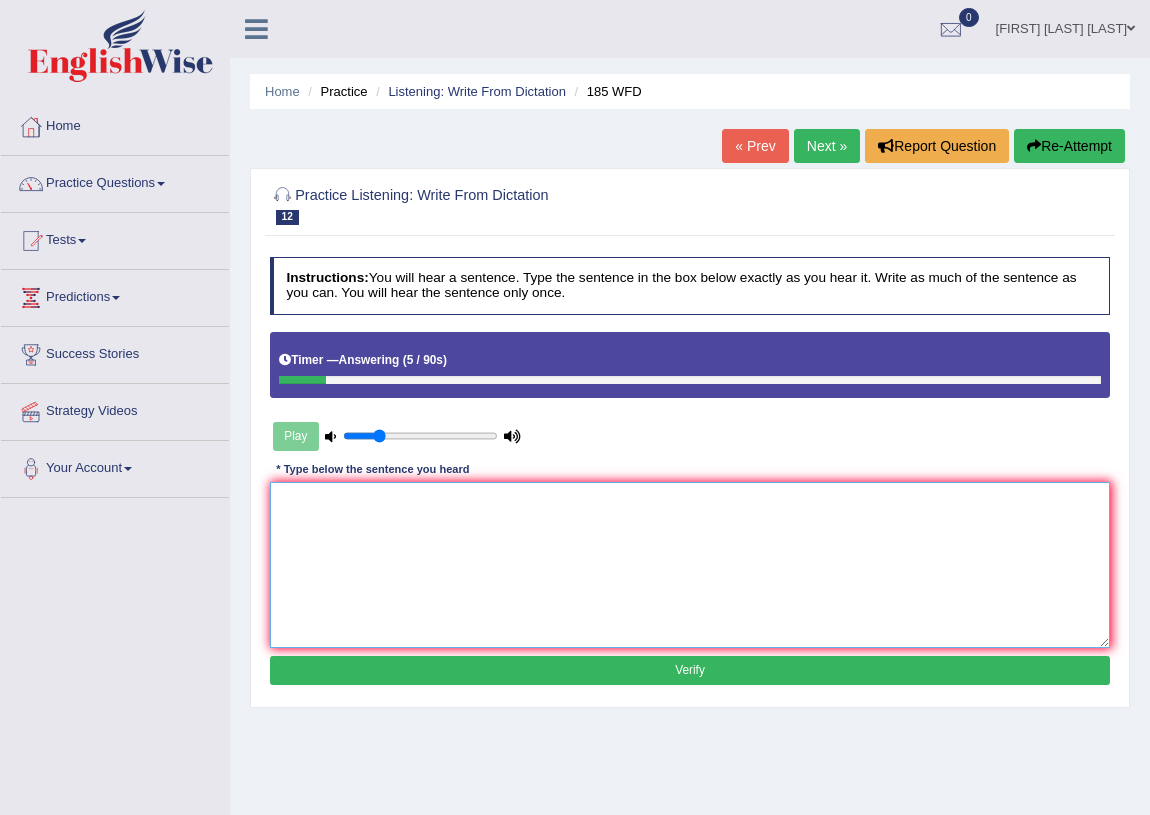 click at bounding box center (690, 564) 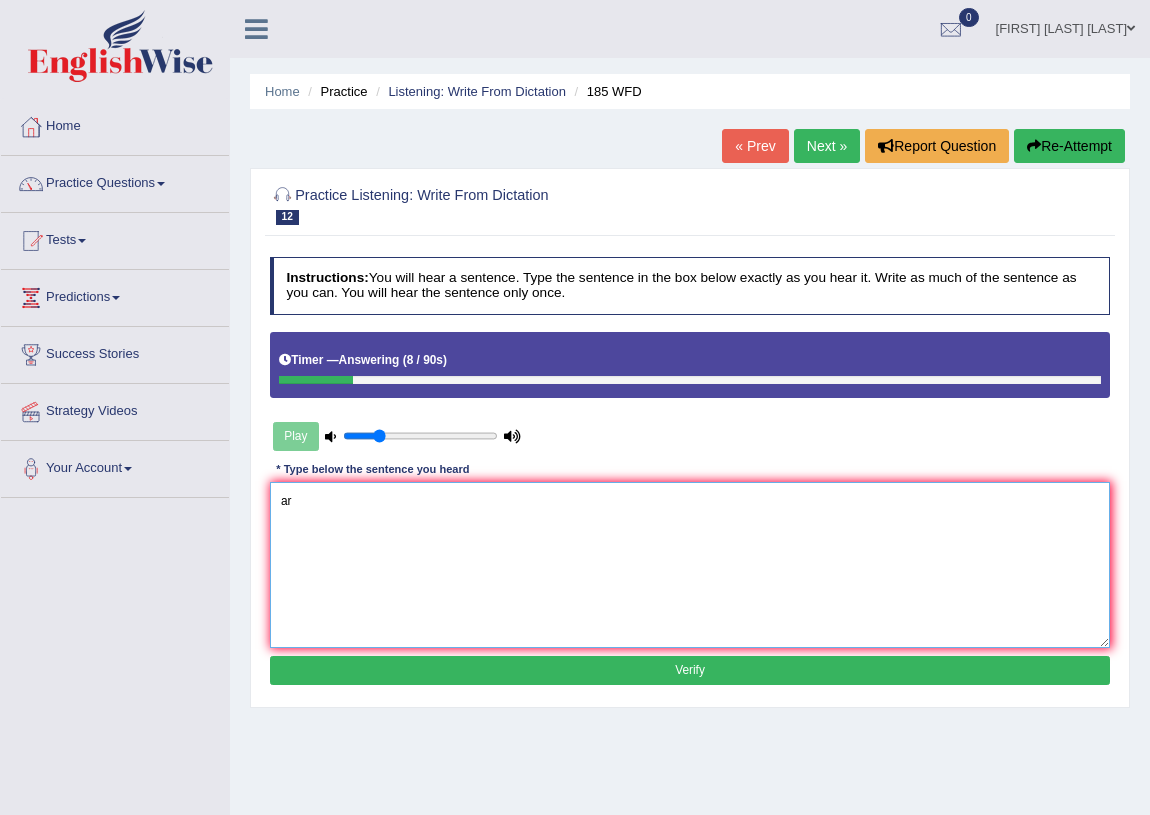type on "a" 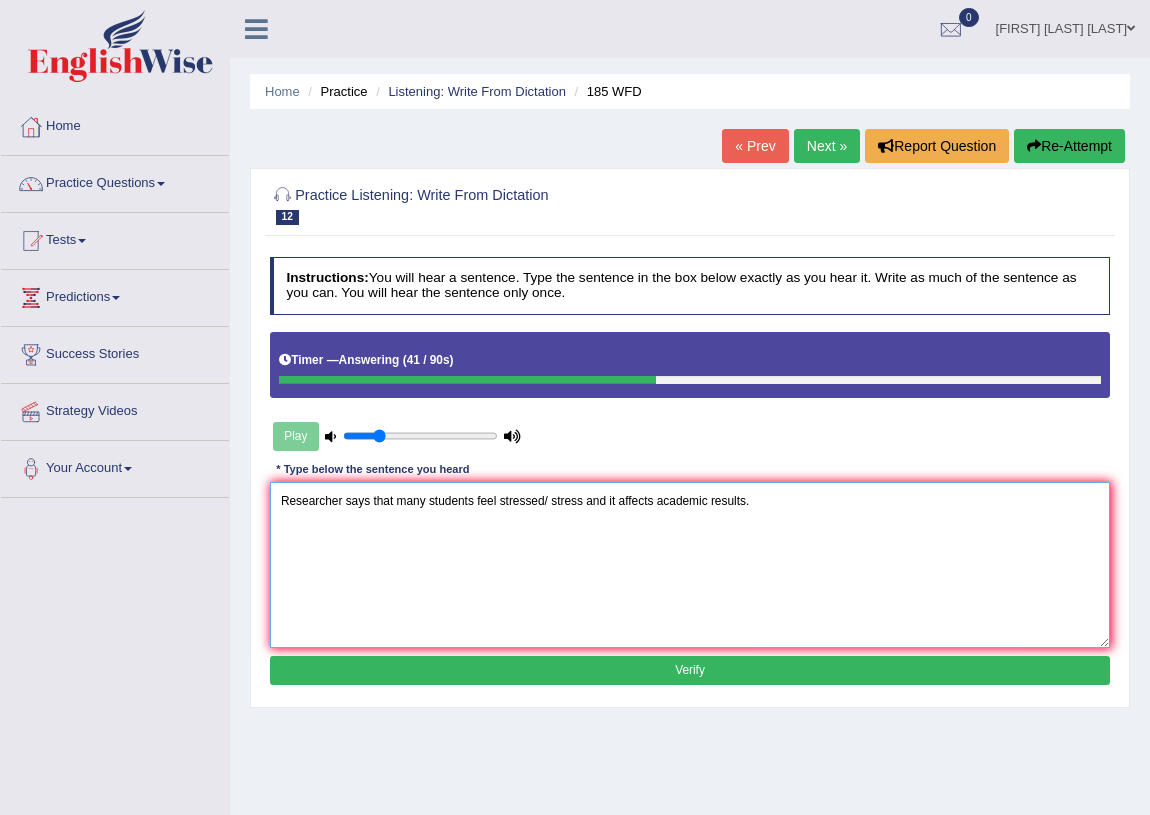 type on "Researcher says that many students feel stressed/ stress and it affects academic results." 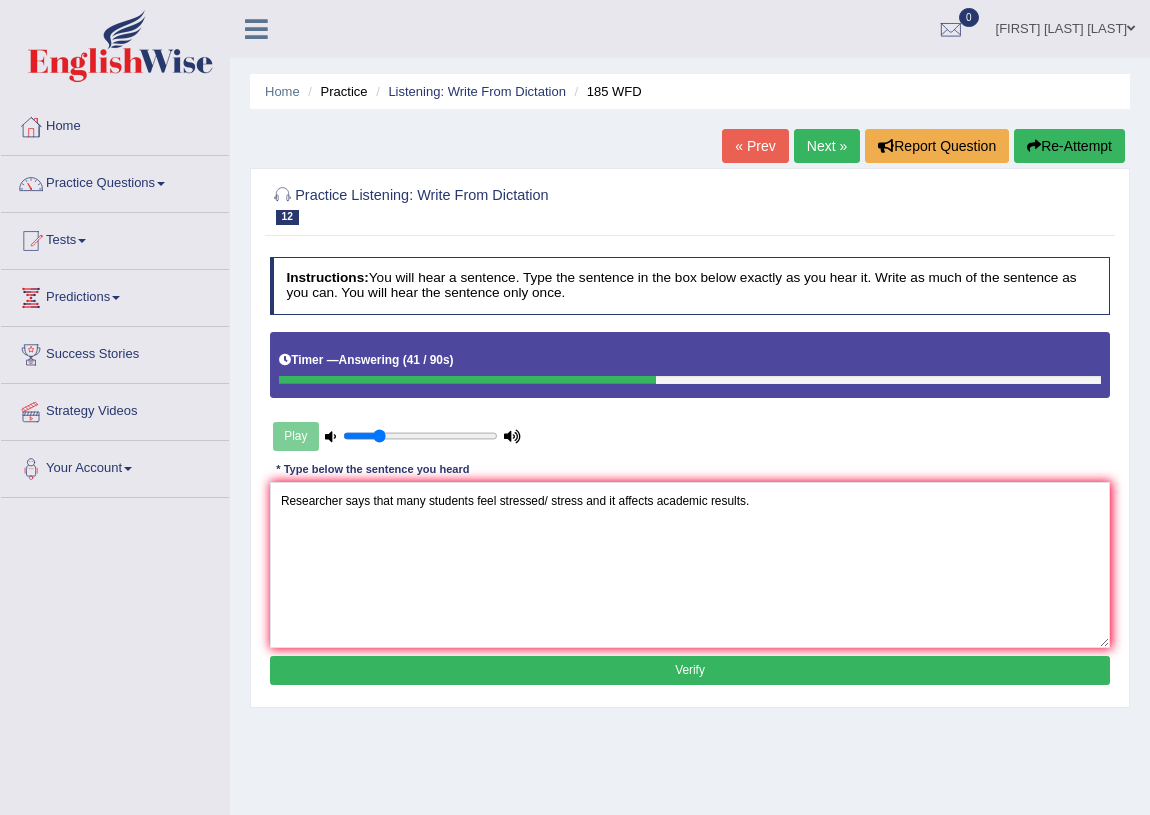click on "Verify" at bounding box center [690, 670] 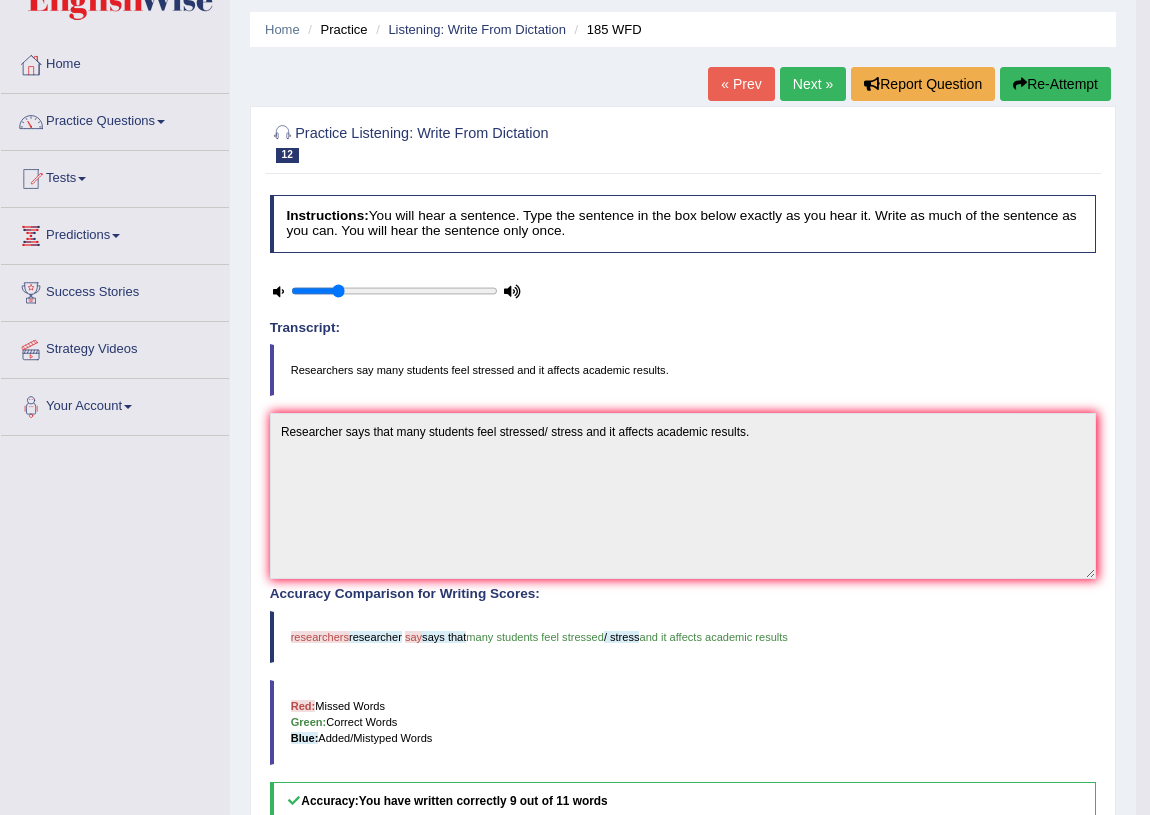 scroll, scrollTop: 0, scrollLeft: 0, axis: both 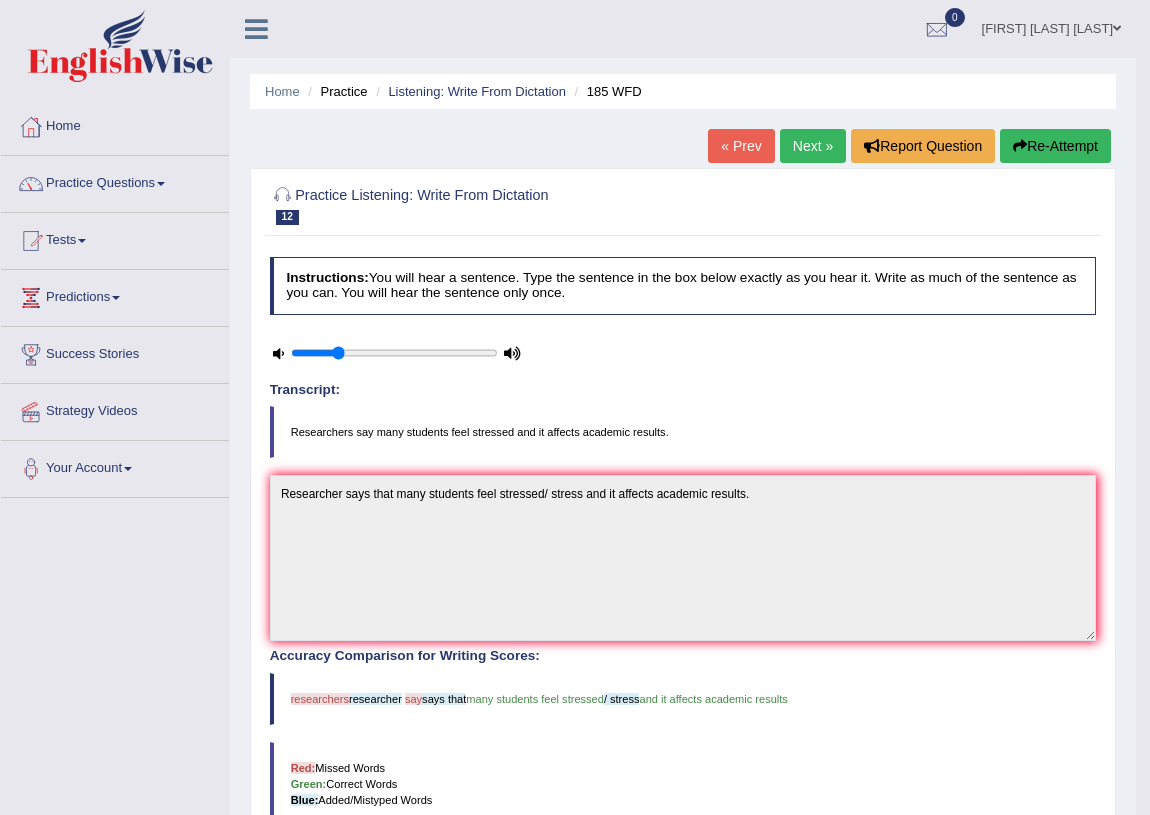 click on "Next »" at bounding box center [813, 146] 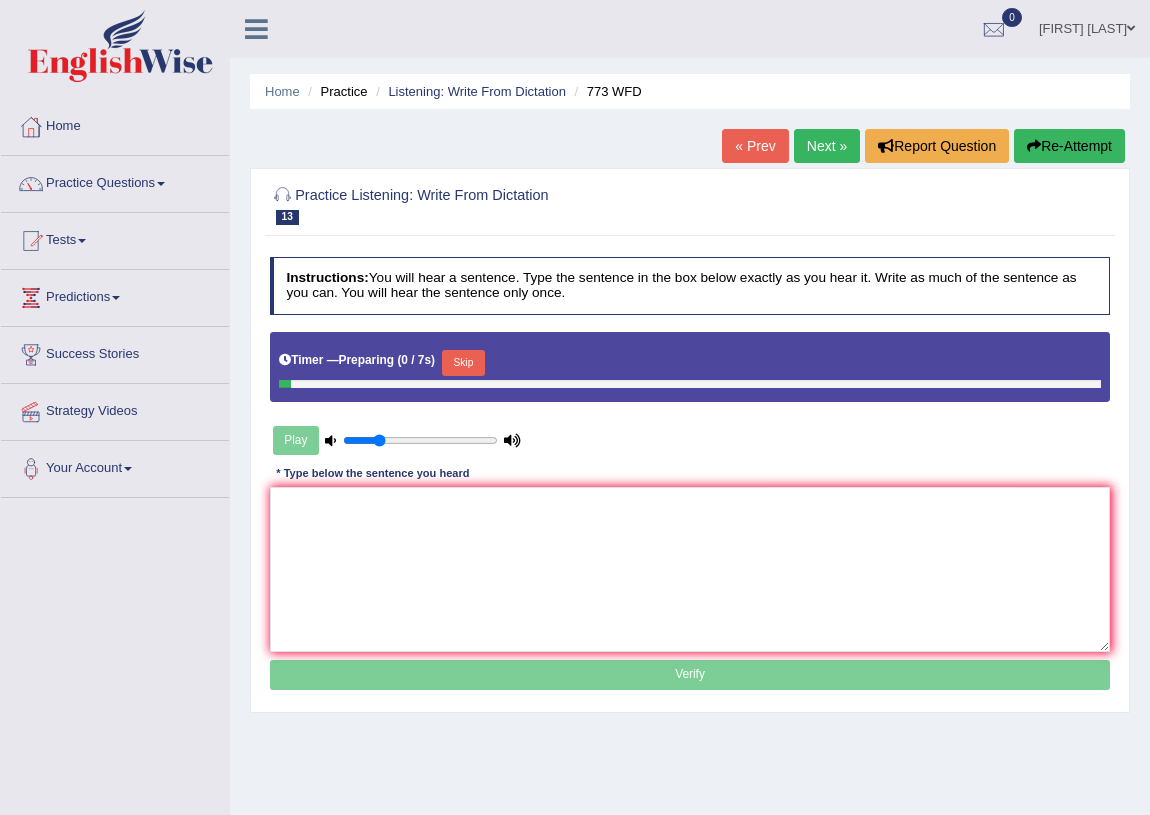 scroll, scrollTop: 0, scrollLeft: 0, axis: both 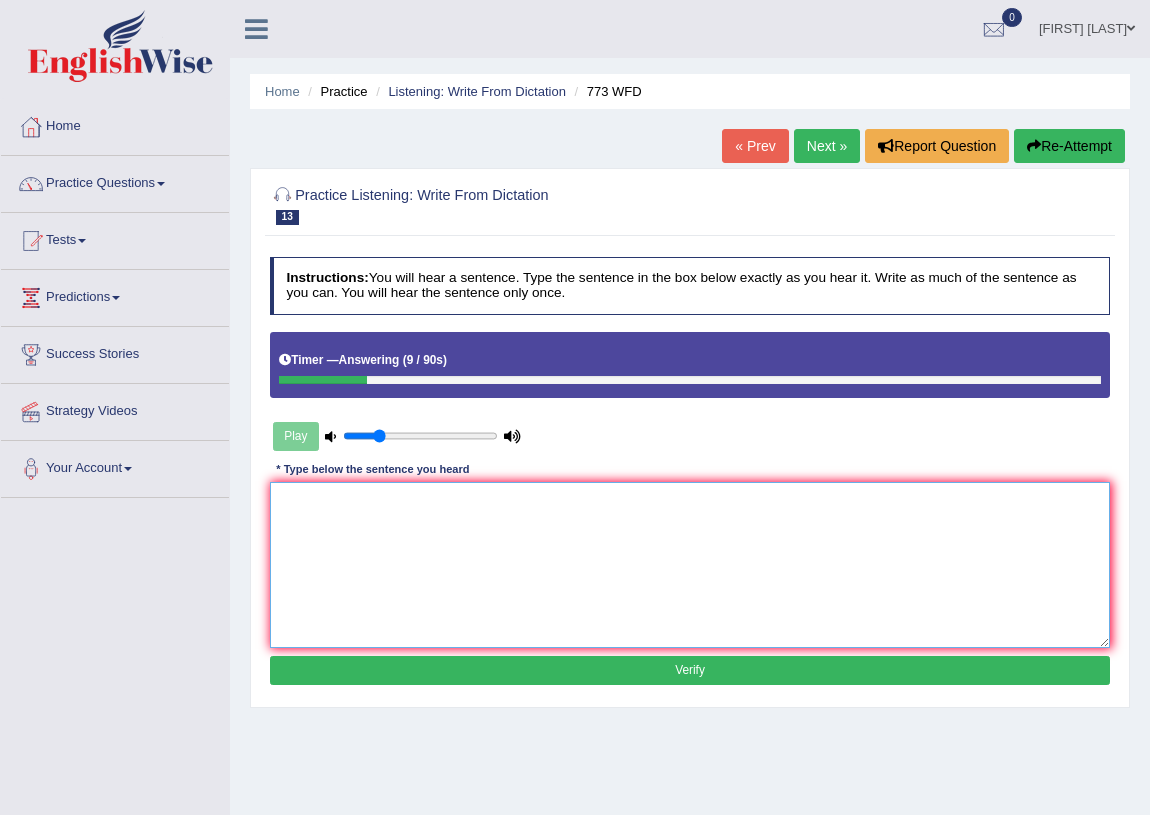 click at bounding box center [690, 564] 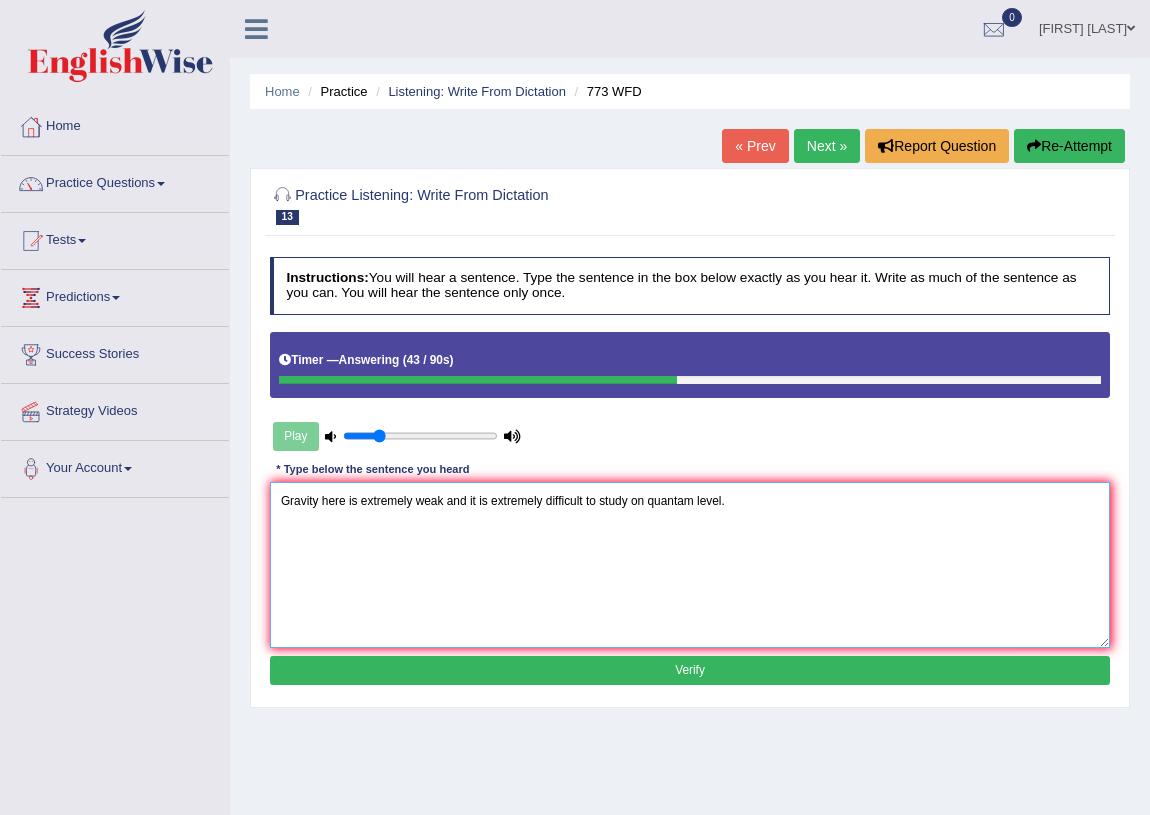 type on "Gravity here is extremely weak and it is extremely difficult to study on quantam level." 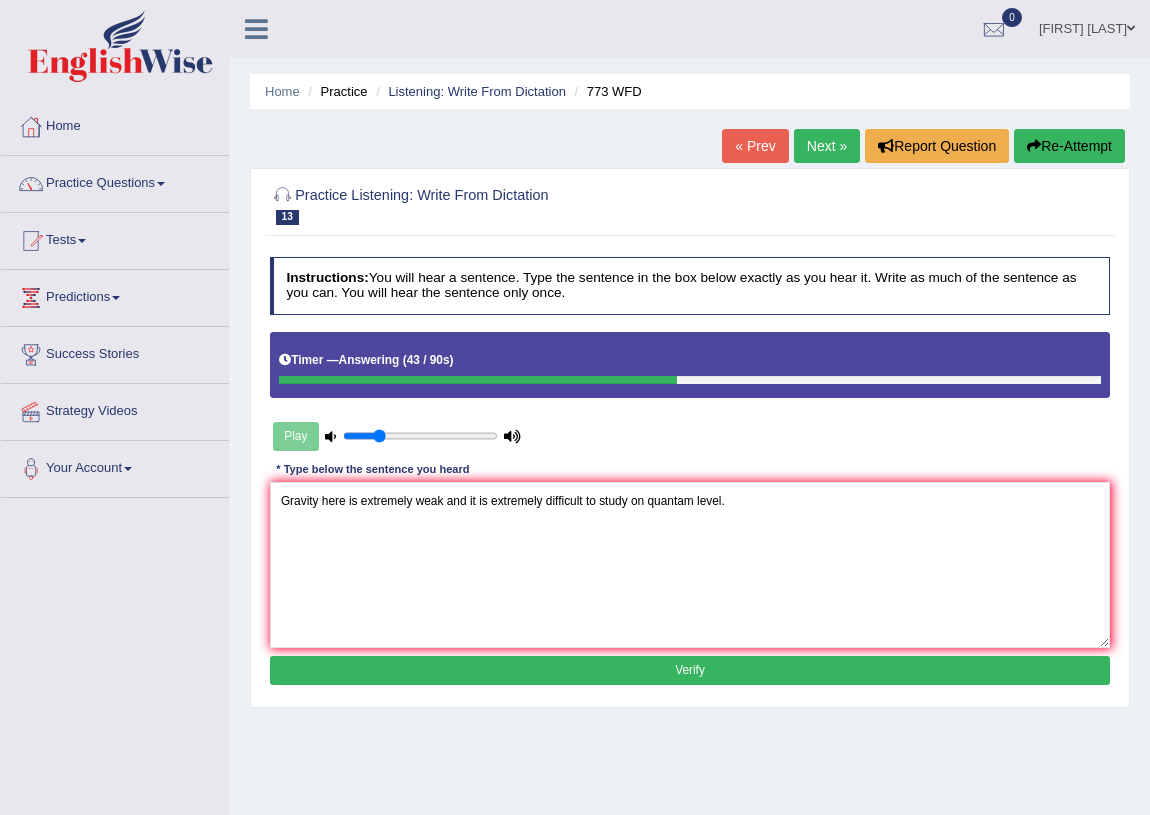 click on "Verify" at bounding box center [690, 670] 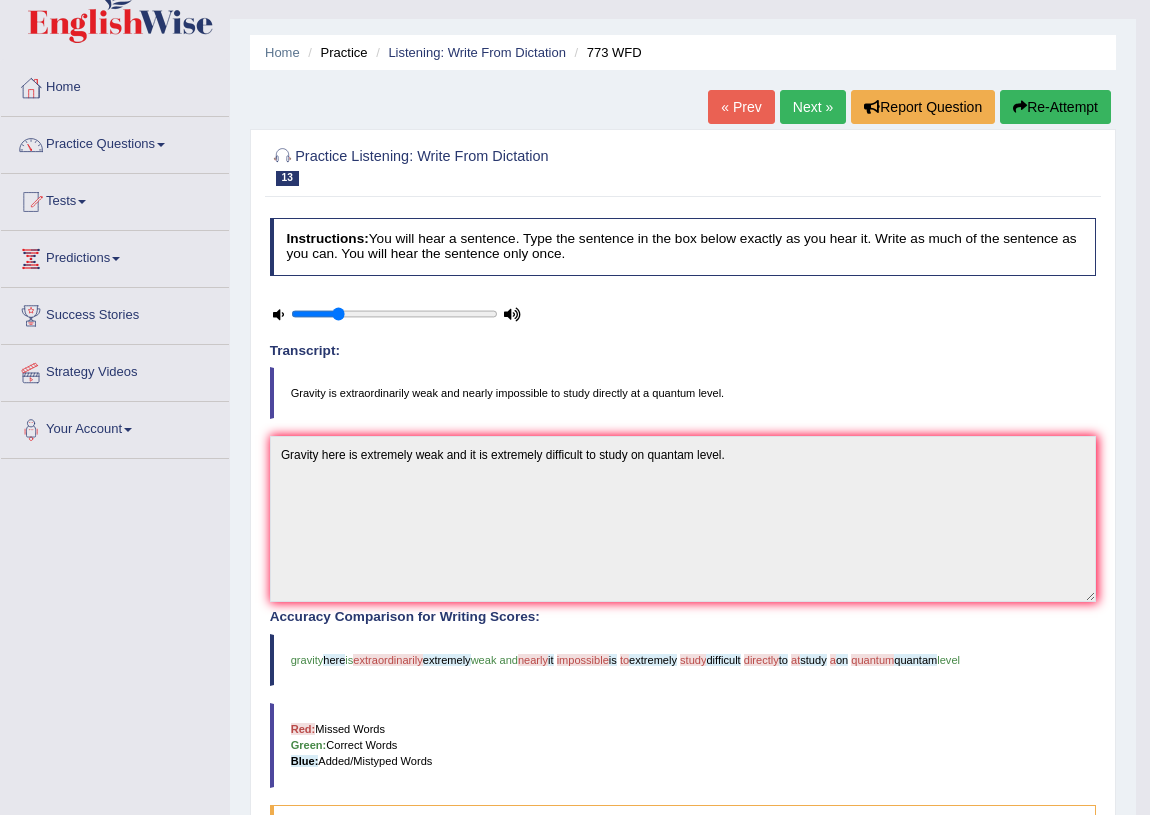 scroll, scrollTop: 0, scrollLeft: 0, axis: both 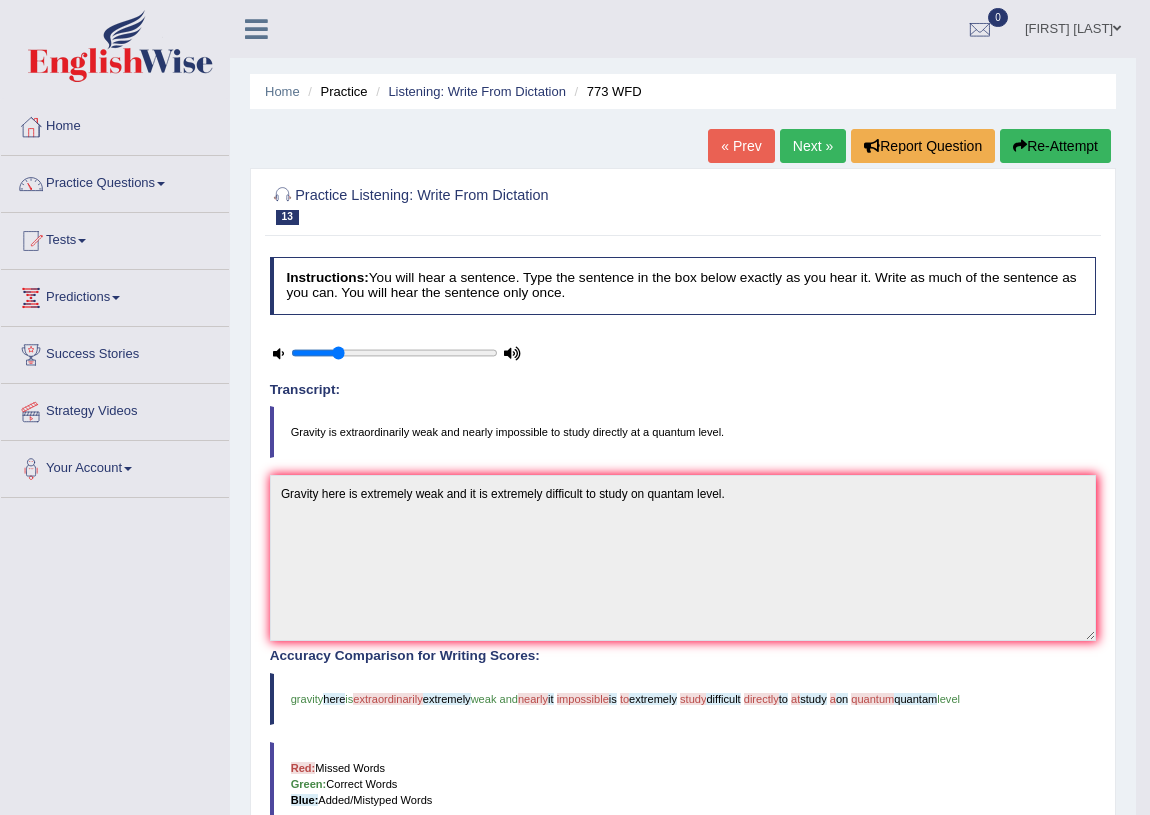 click on "Re-Attempt" at bounding box center (1055, 146) 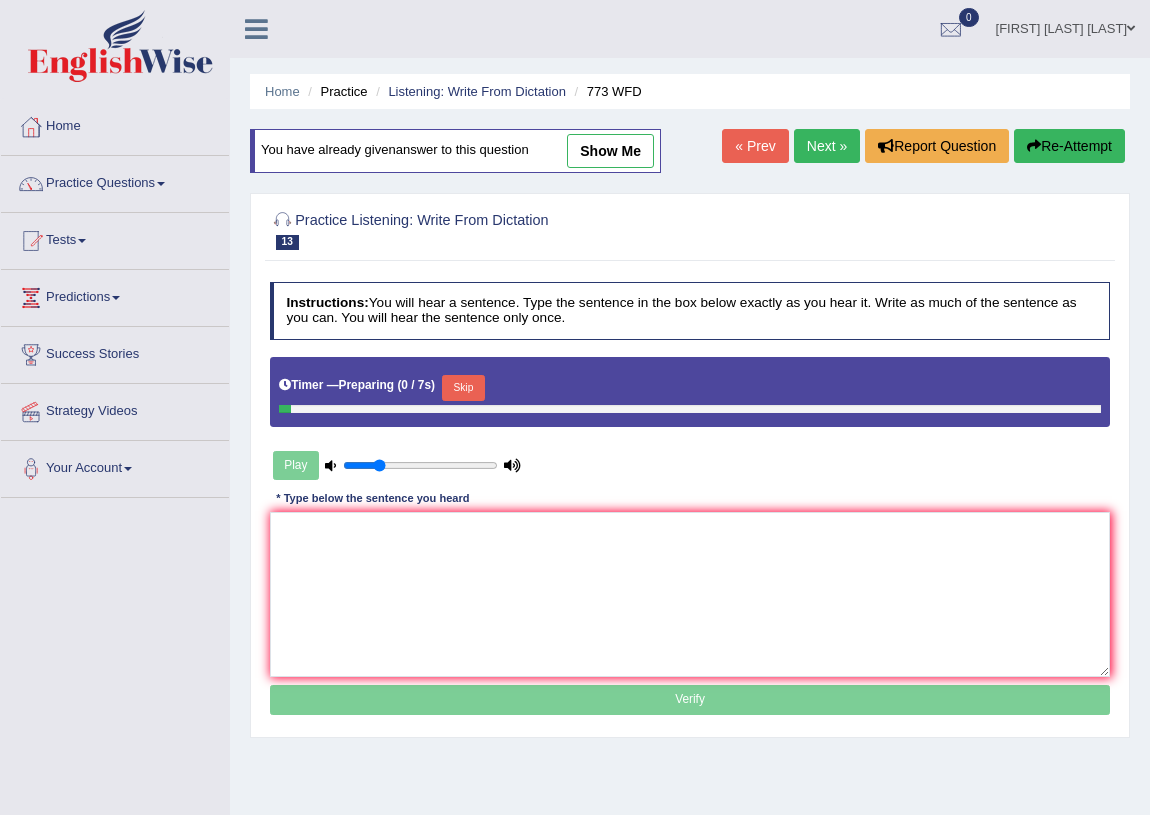 scroll, scrollTop: 0, scrollLeft: 0, axis: both 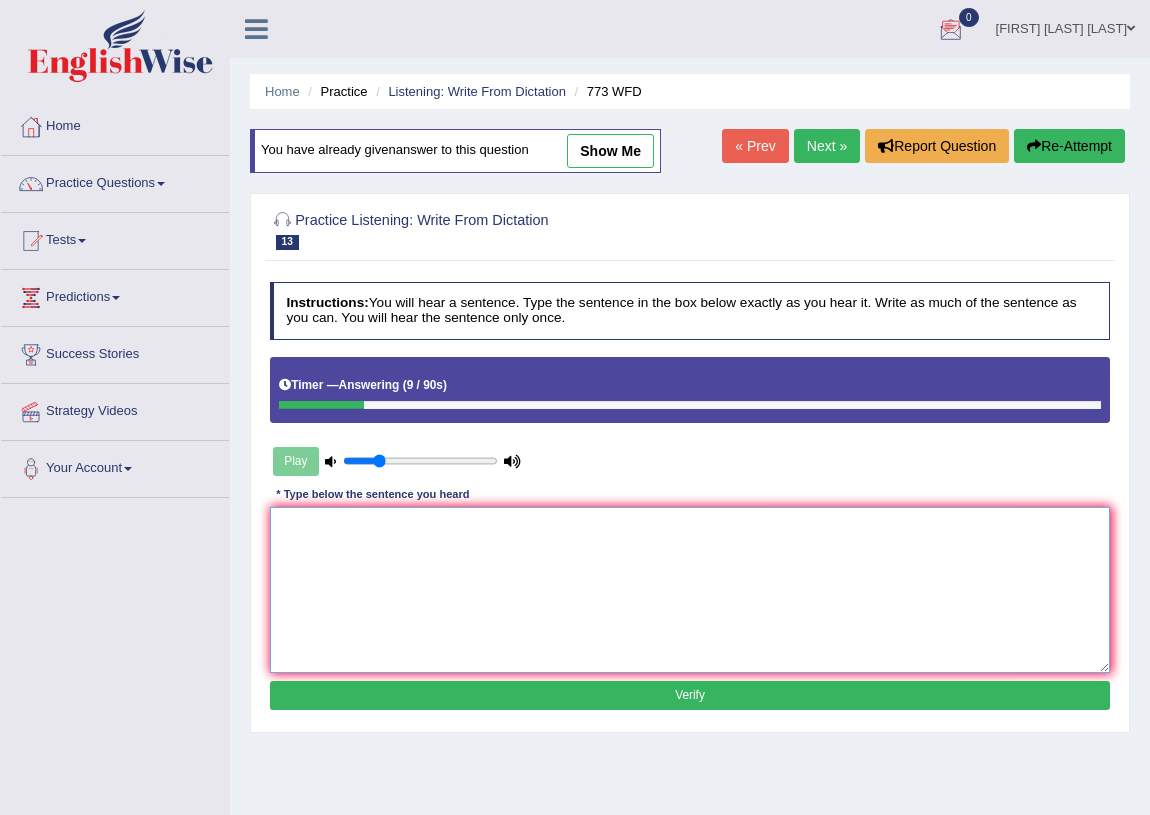 click at bounding box center (690, 589) 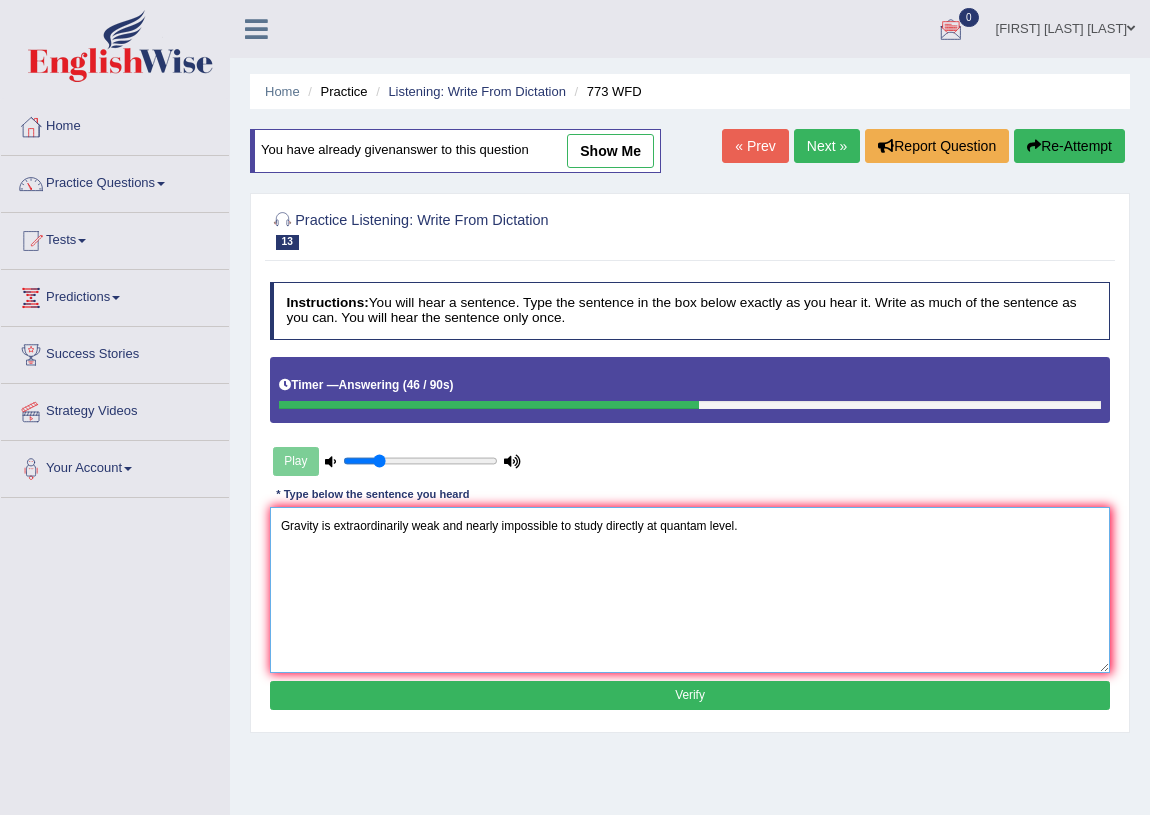 type on "Gravity is extraordinarily weak and nearly impossible to study directly at quantam level." 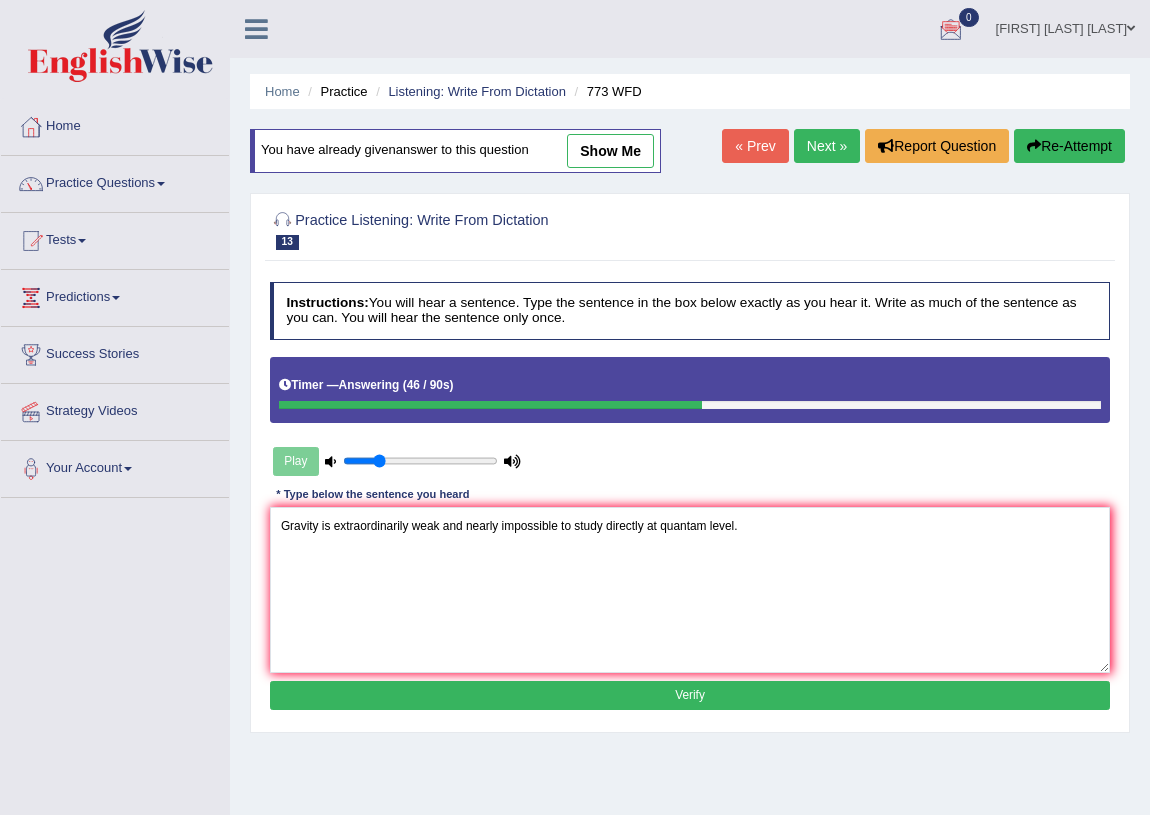 click on "Verify" at bounding box center (690, 695) 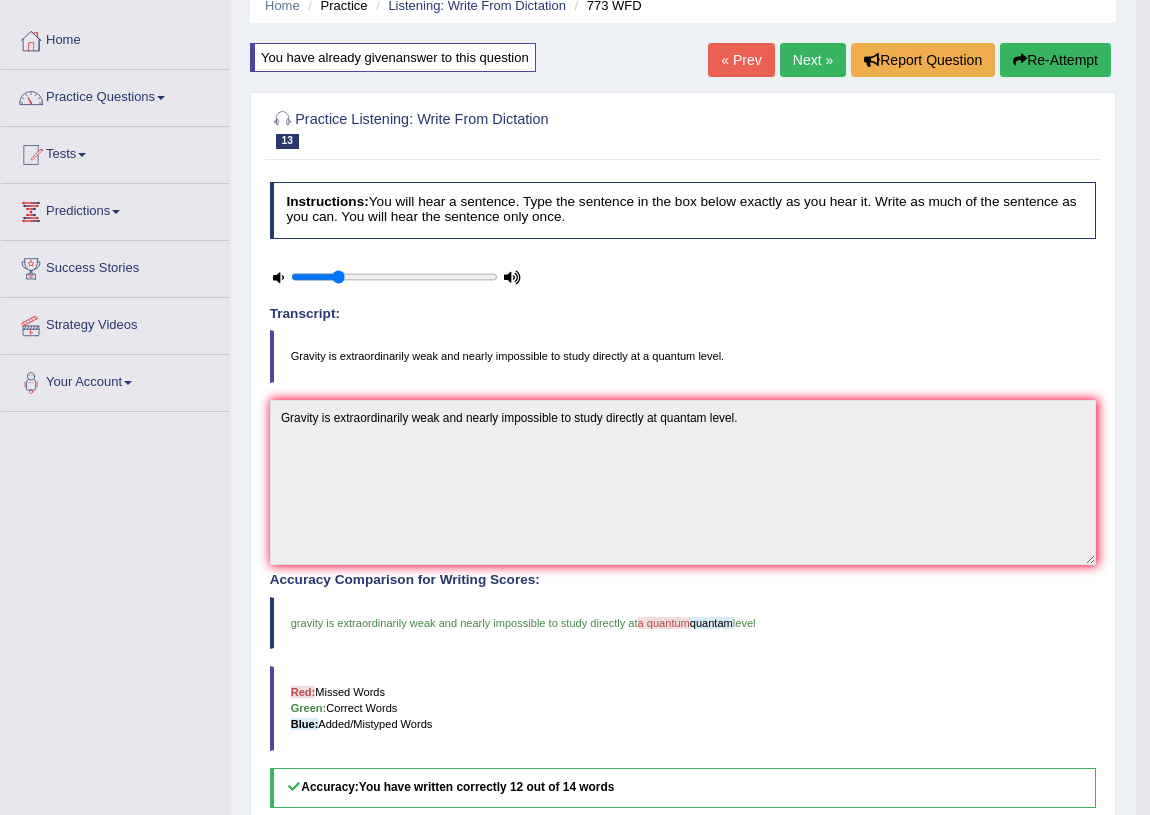 scroll, scrollTop: 90, scrollLeft: 0, axis: vertical 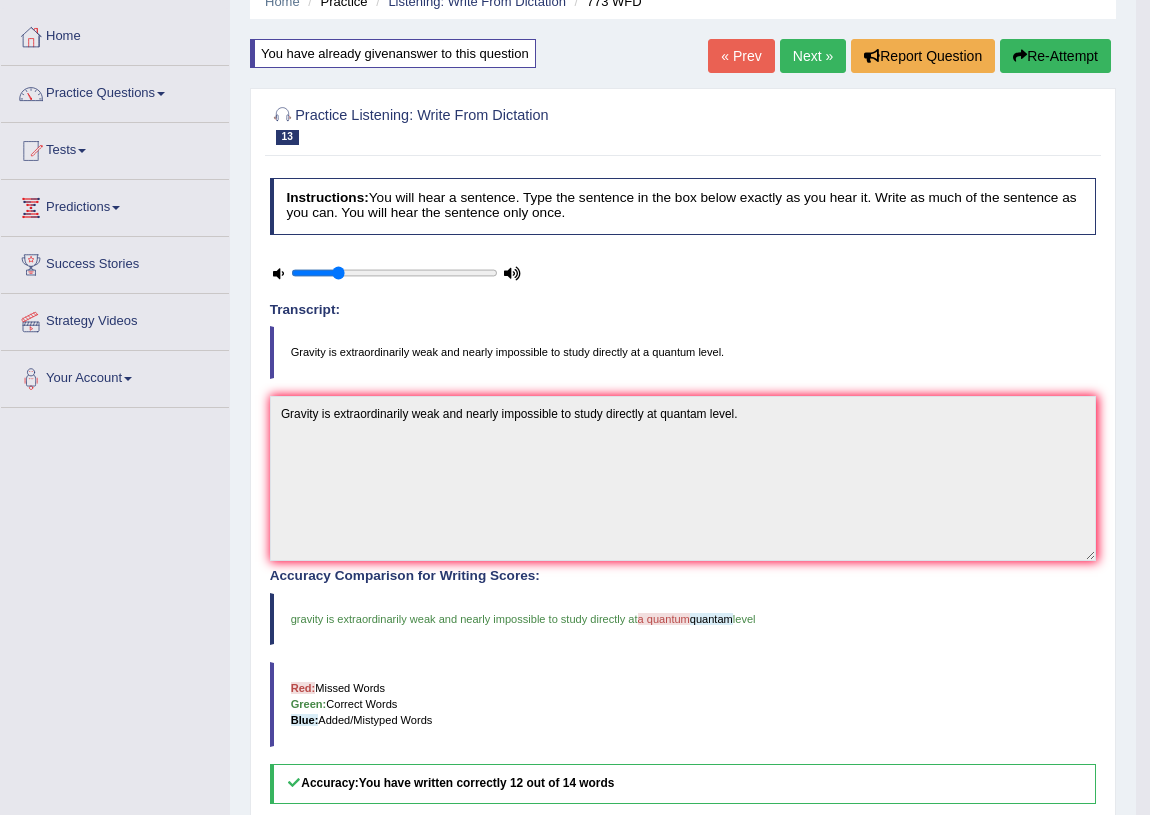 click on "Next »" at bounding box center (813, 56) 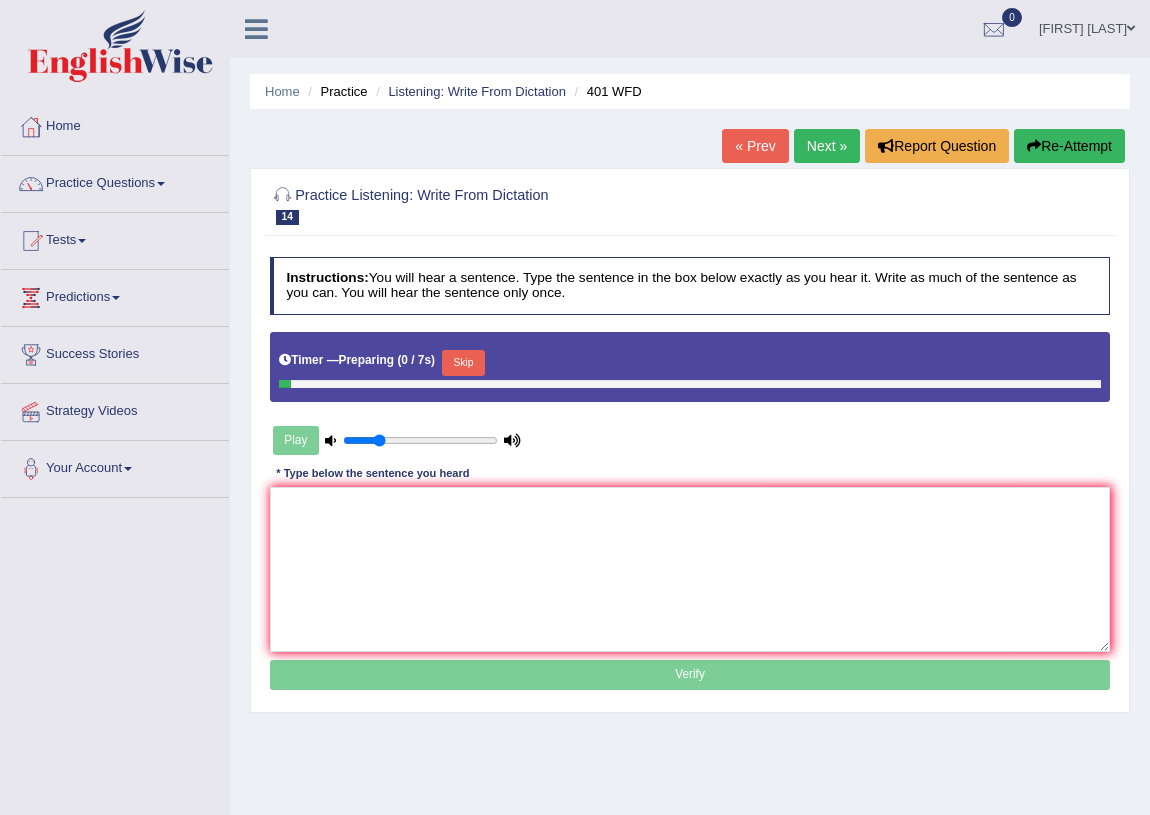 scroll, scrollTop: 0, scrollLeft: 0, axis: both 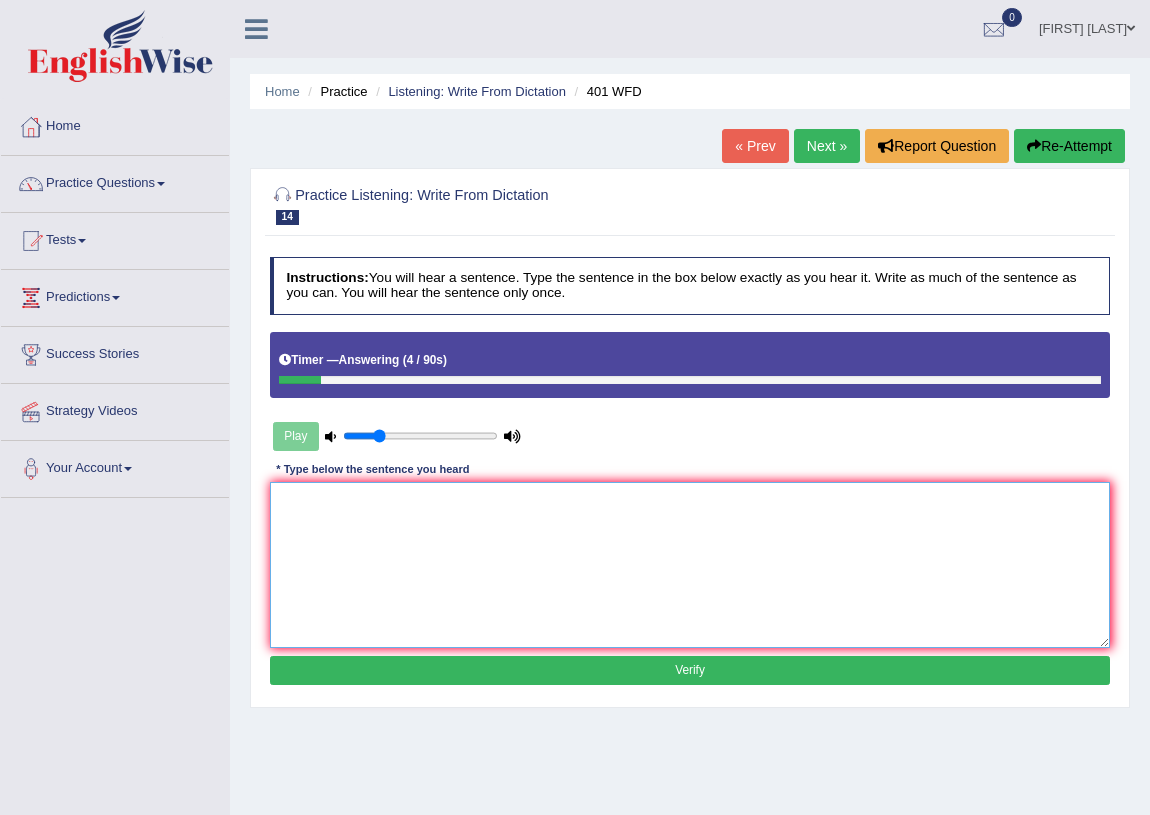 click at bounding box center [690, 564] 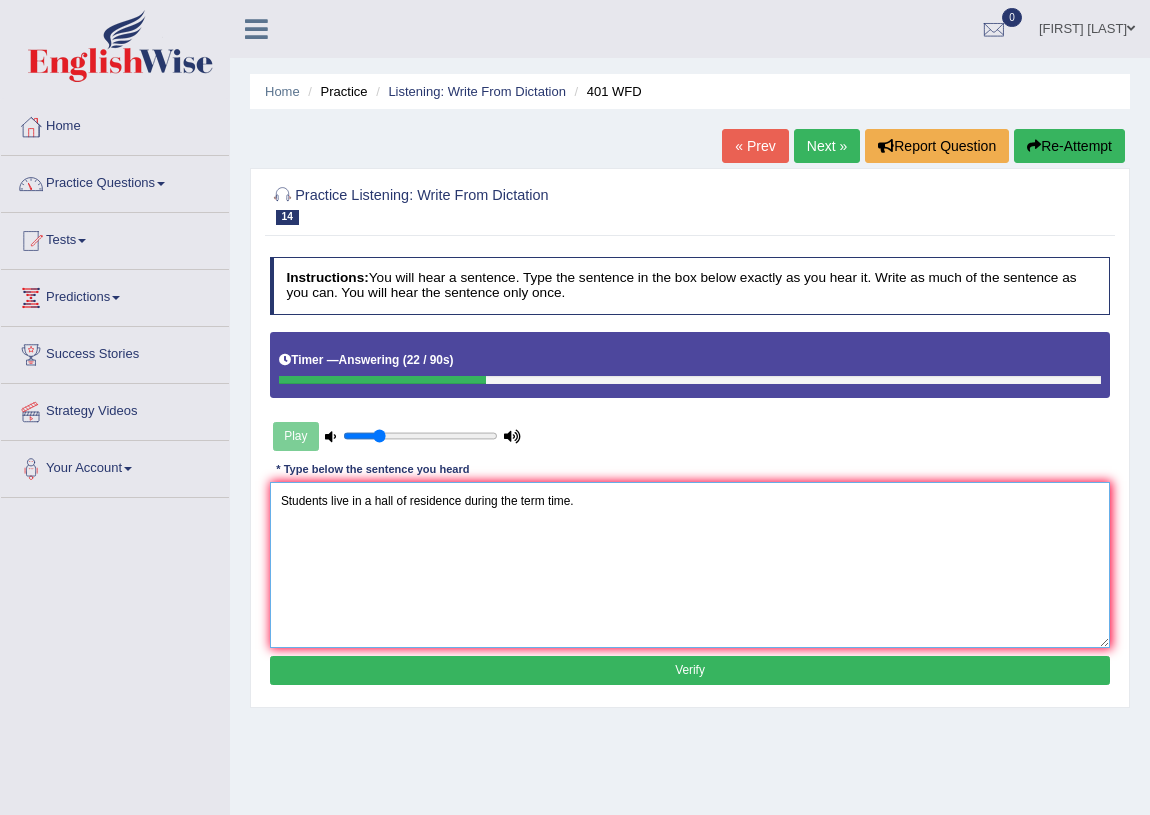 type on "Students live in a hall of residence during the term time." 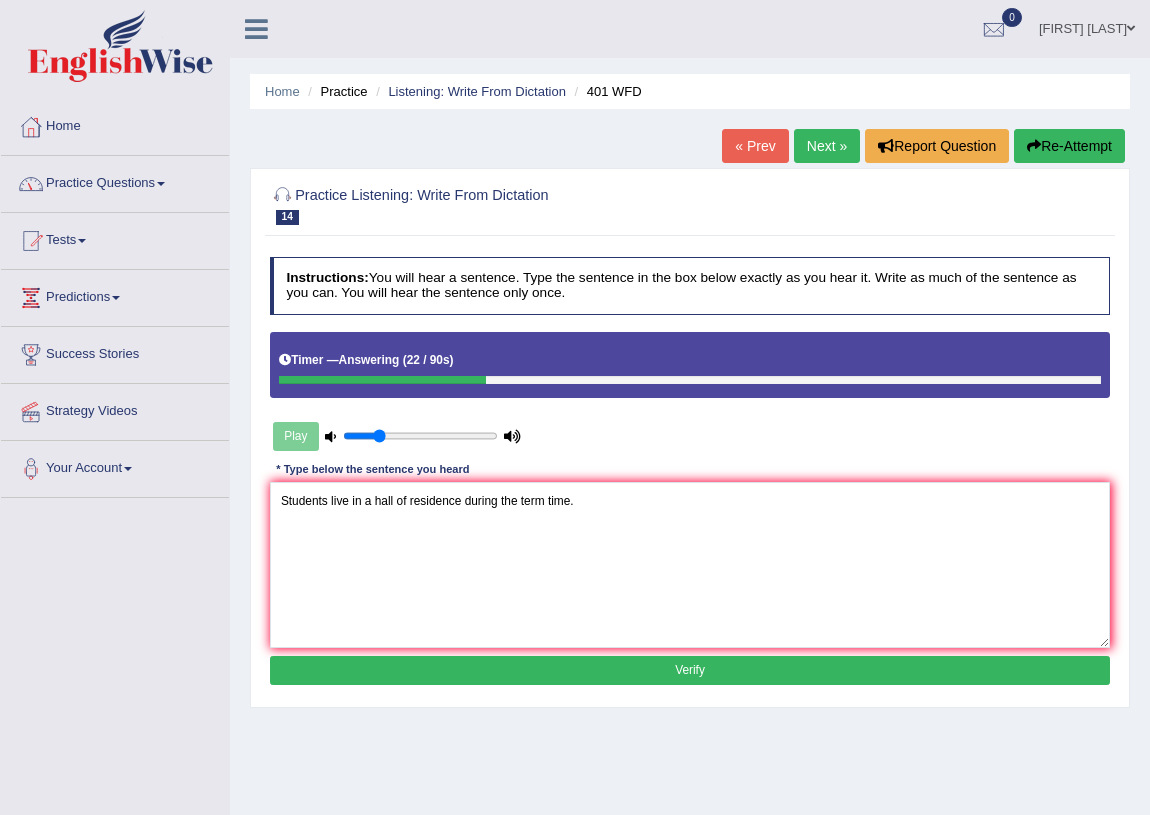 click on "Verify" at bounding box center (690, 670) 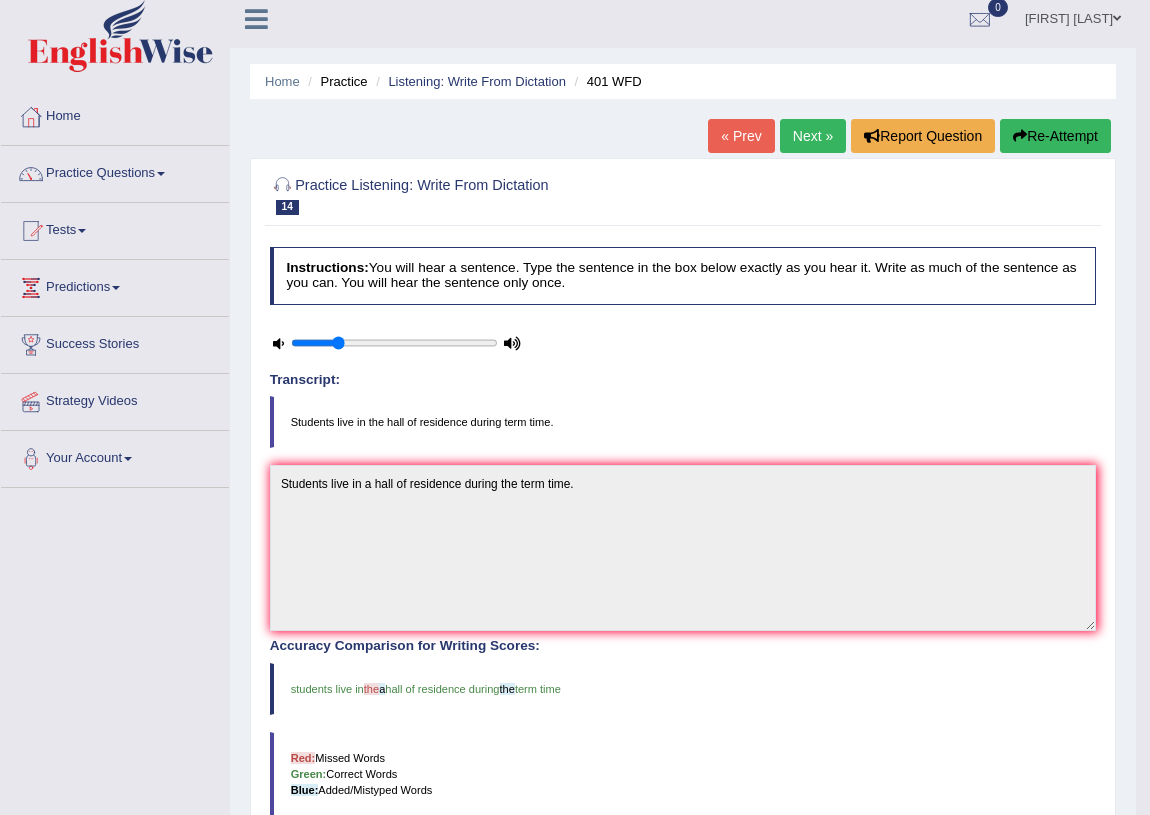 scroll, scrollTop: 0, scrollLeft: 0, axis: both 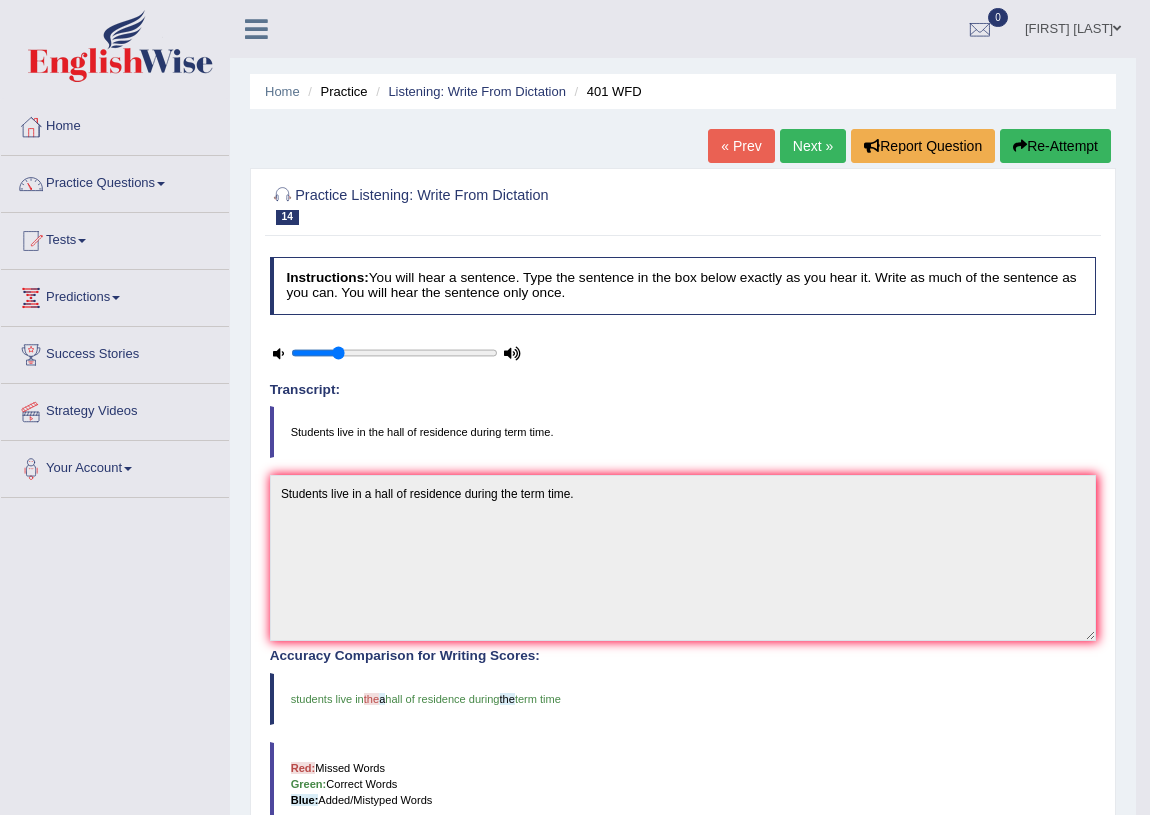 click on "Next »" at bounding box center (813, 146) 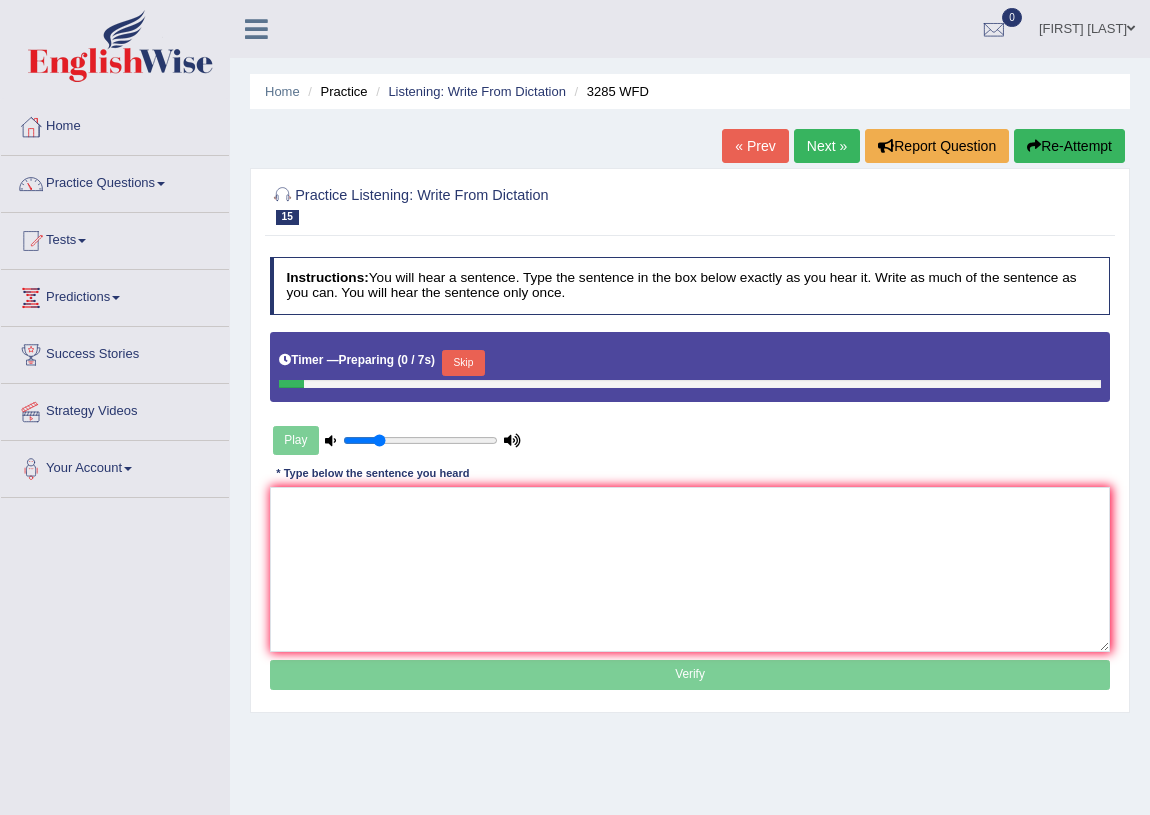 scroll, scrollTop: 0, scrollLeft: 0, axis: both 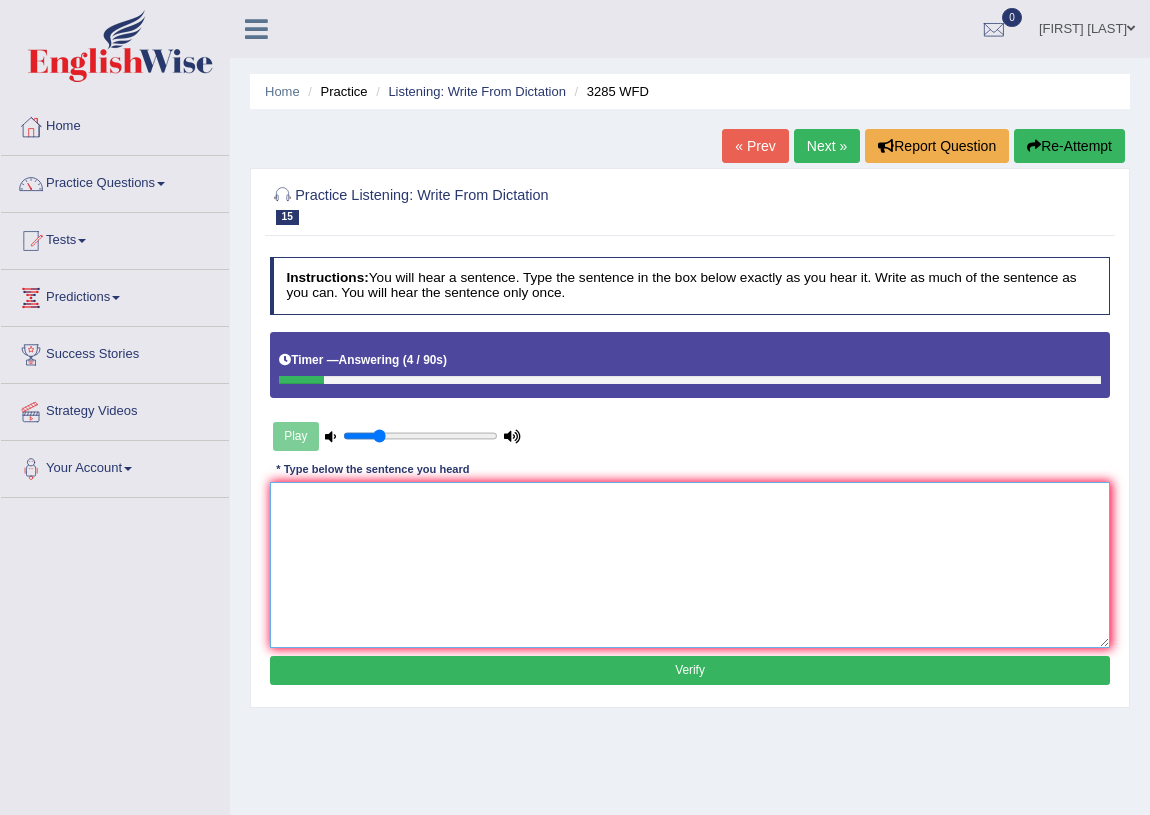 click at bounding box center [690, 564] 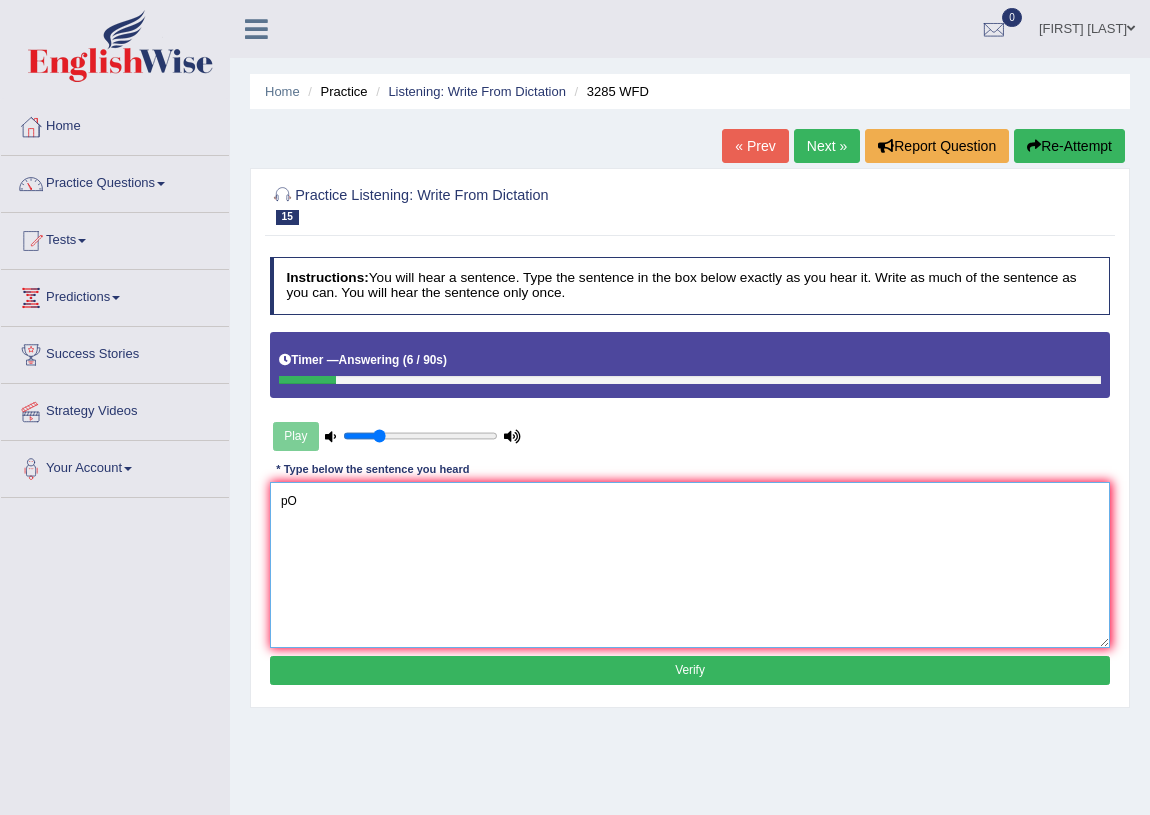 type on "p" 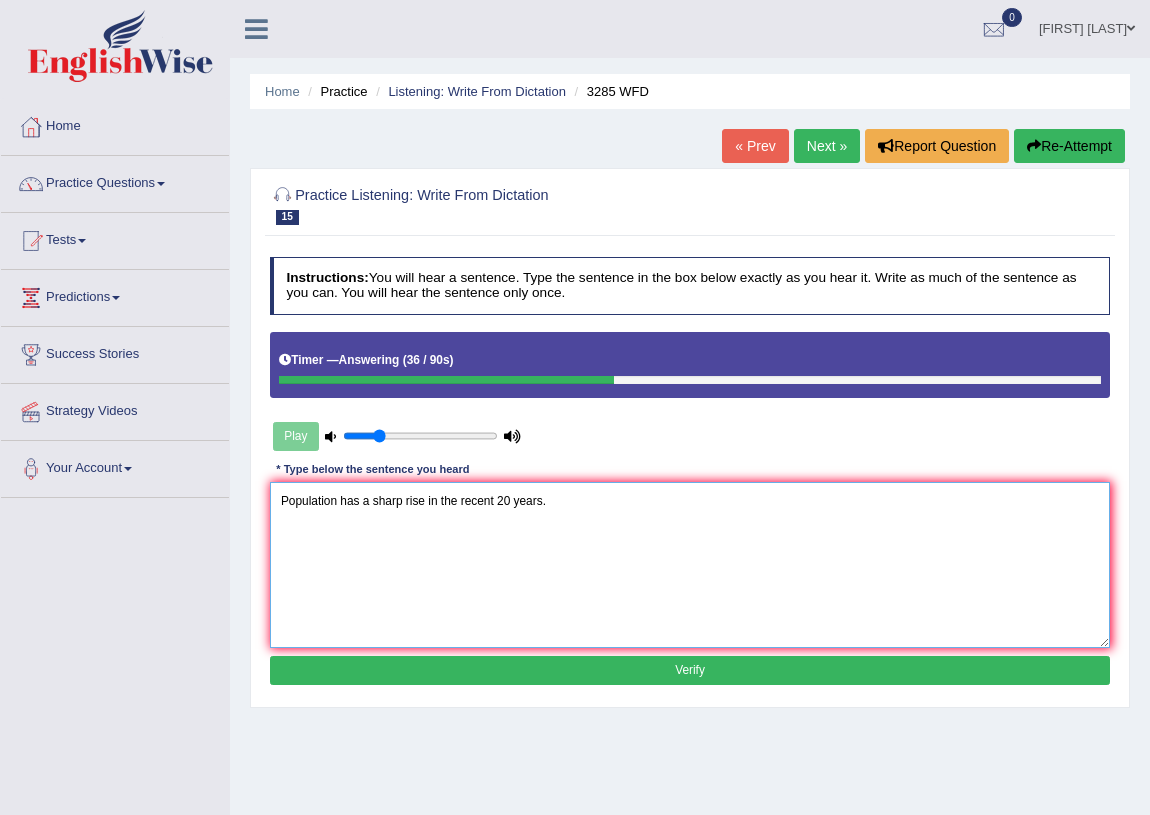 type on "Population has a sharp rise in the recent 20 years." 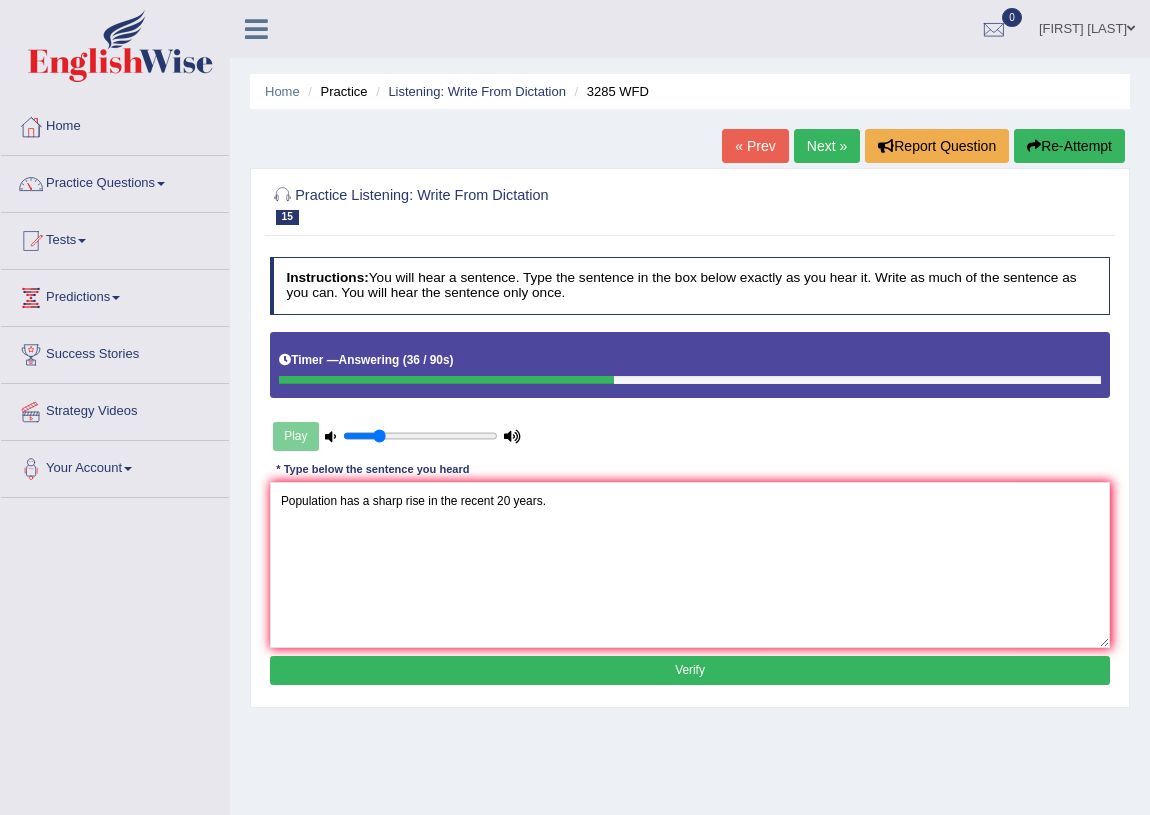 click on "Verify" at bounding box center (690, 670) 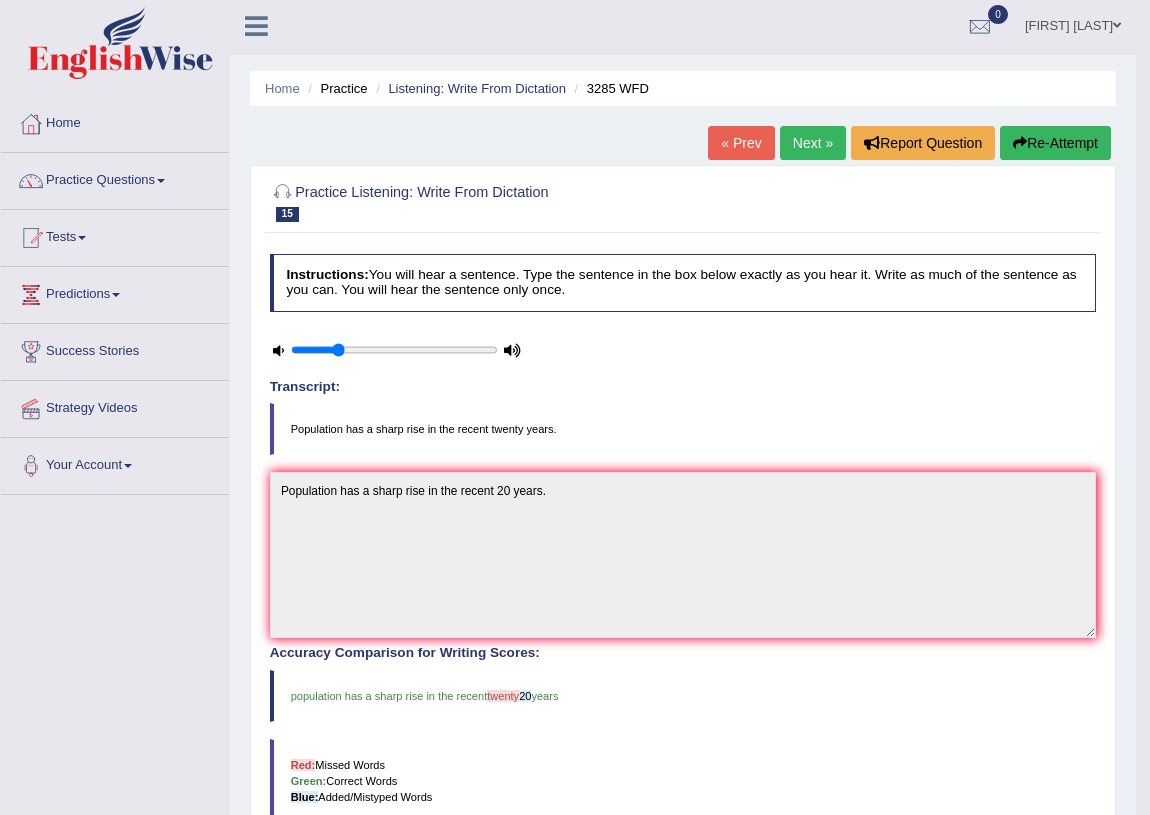 scroll, scrollTop: 0, scrollLeft: 0, axis: both 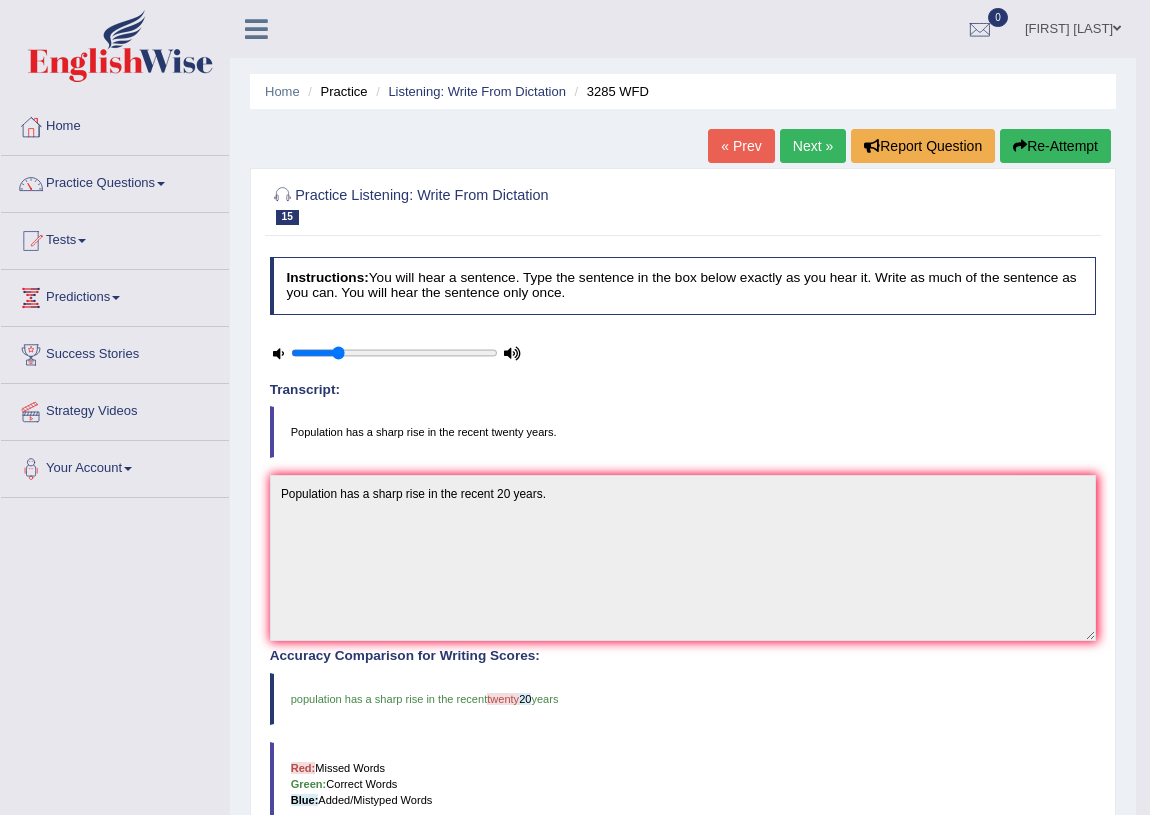 click on "Next »" at bounding box center (813, 146) 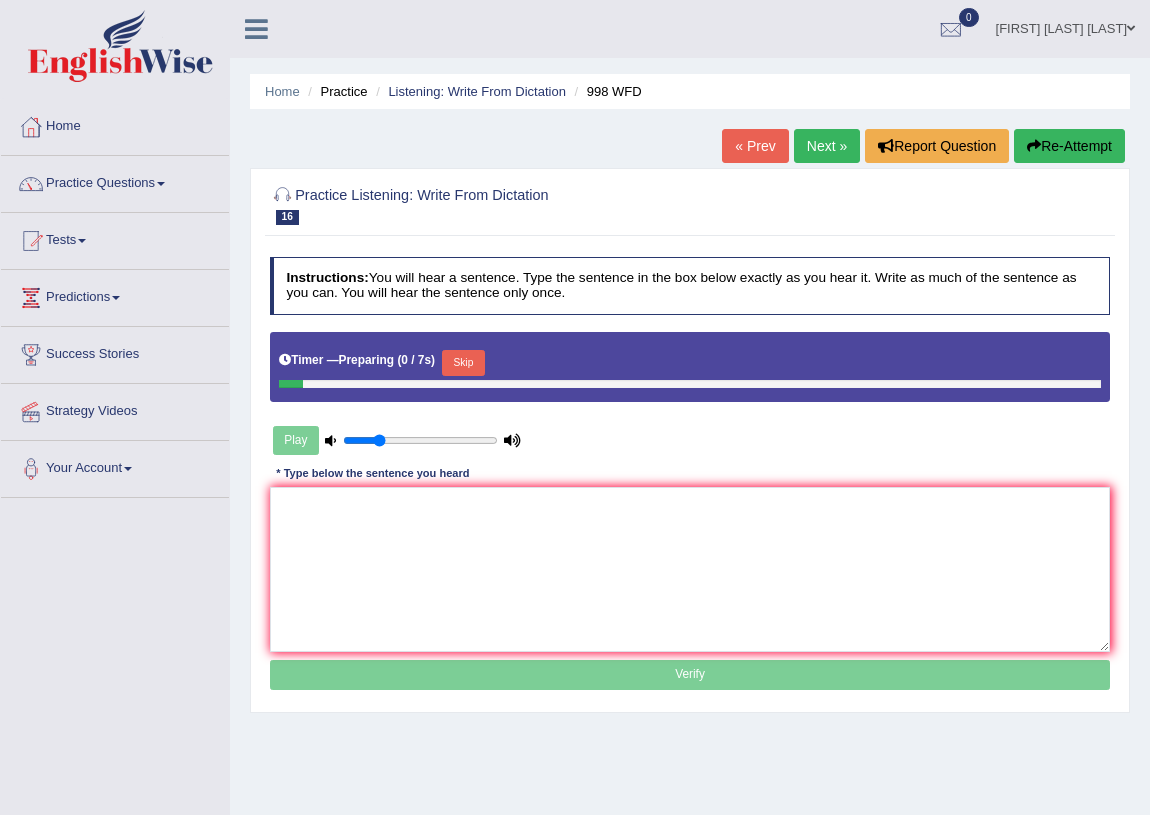 scroll, scrollTop: 0, scrollLeft: 0, axis: both 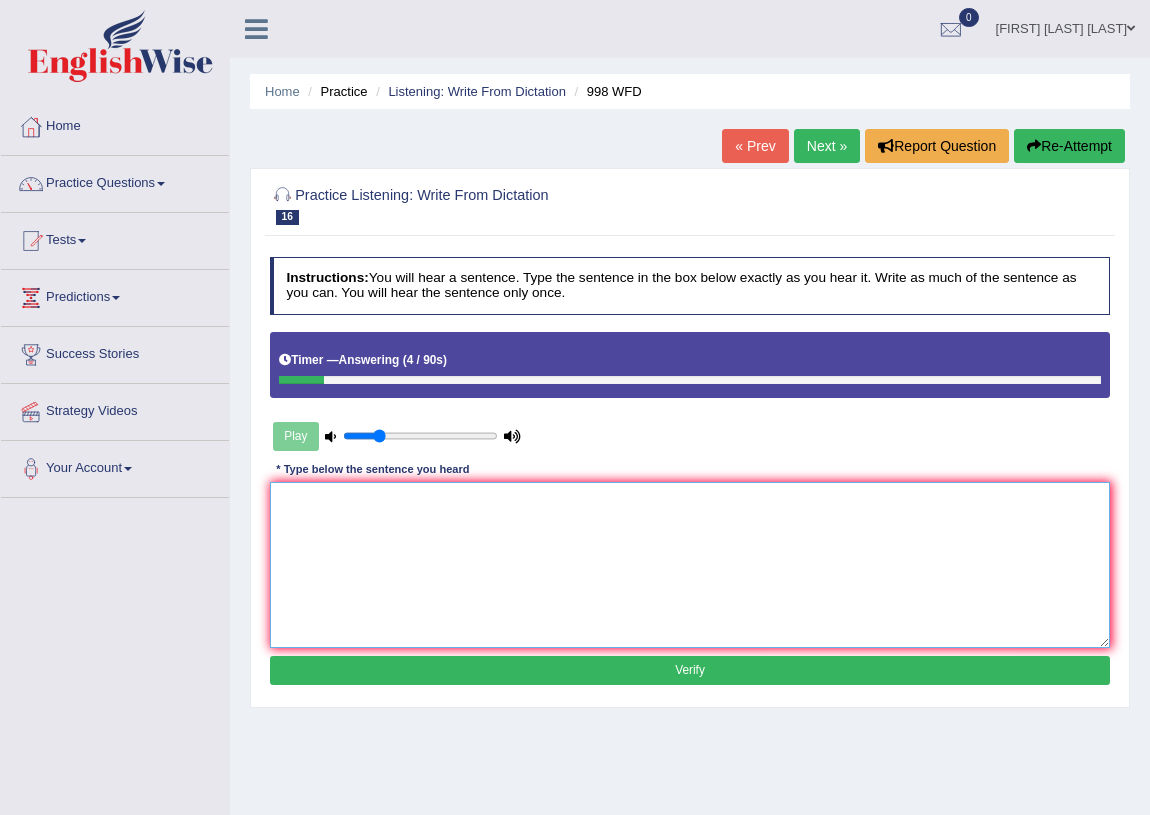 drag, startPoint x: 302, startPoint y: 580, endPoint x: 670, endPoint y: 491, distance: 378.60928 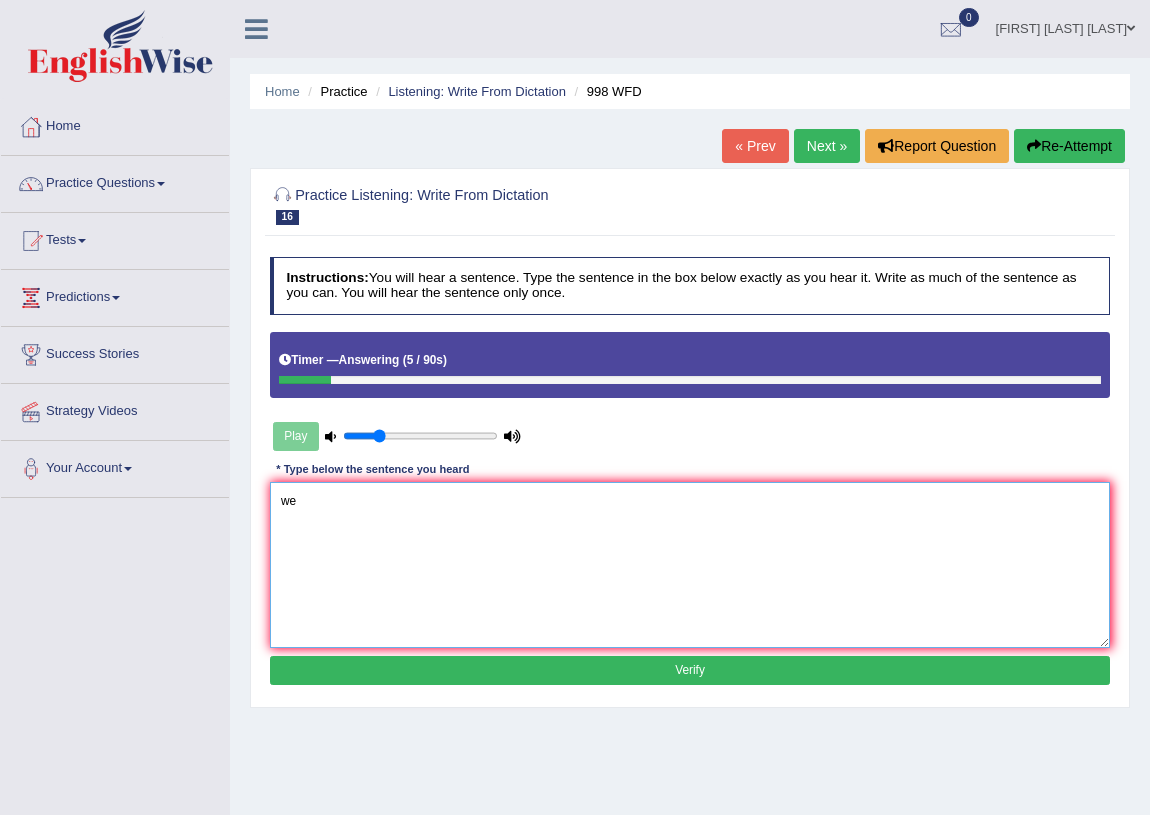 type on "w" 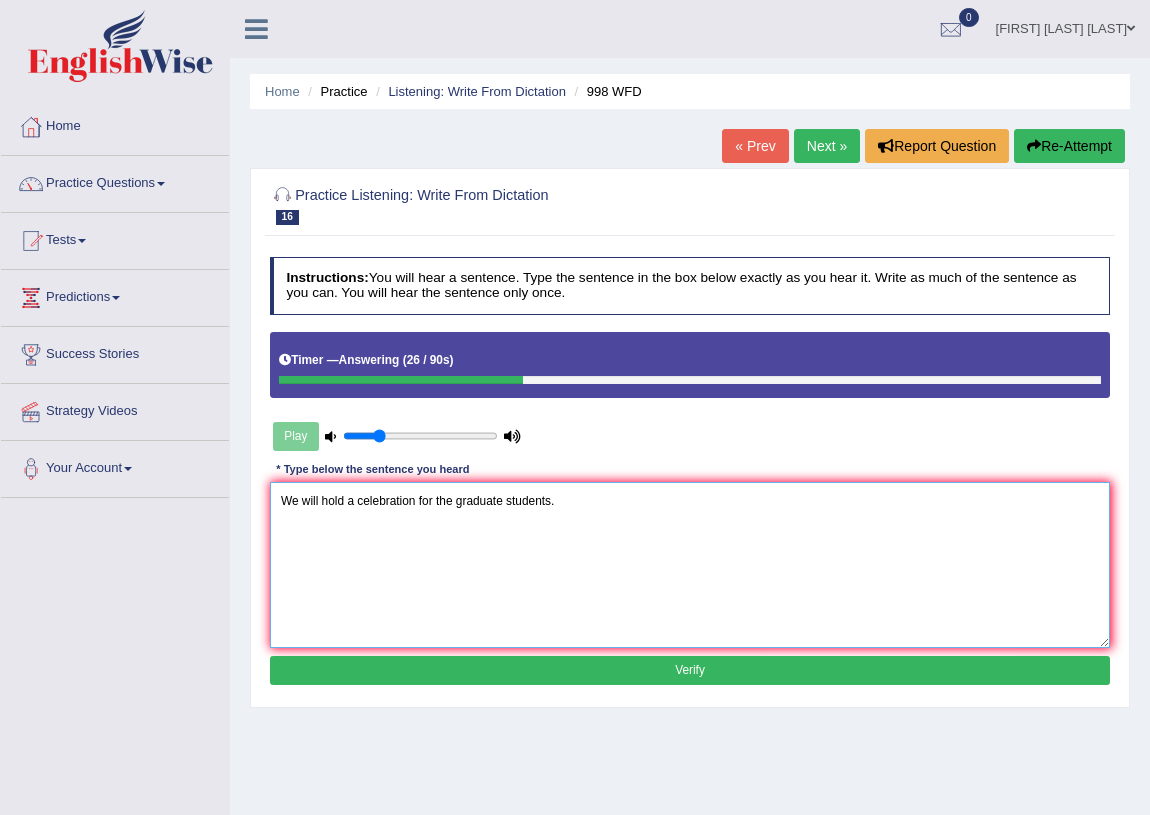 type on "We will hold a celebration for the graduate students." 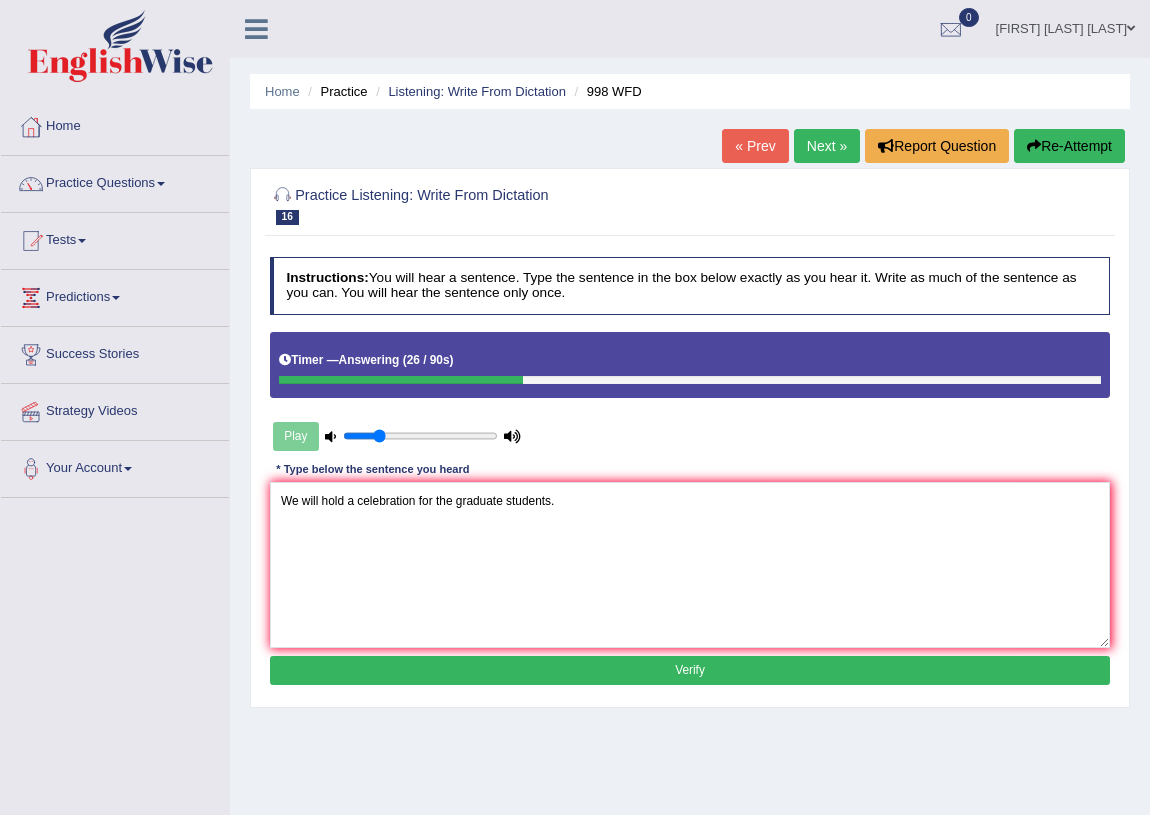 click on "Verify" at bounding box center [690, 670] 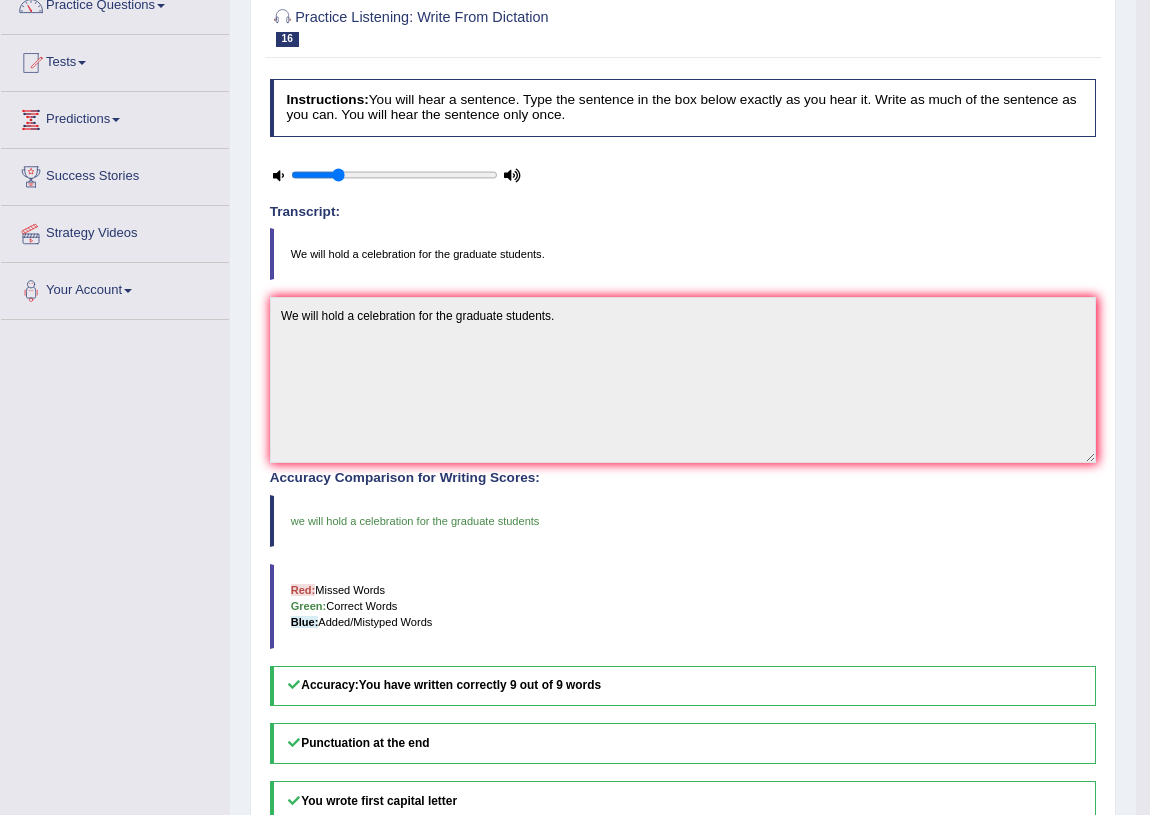 scroll, scrollTop: 0, scrollLeft: 0, axis: both 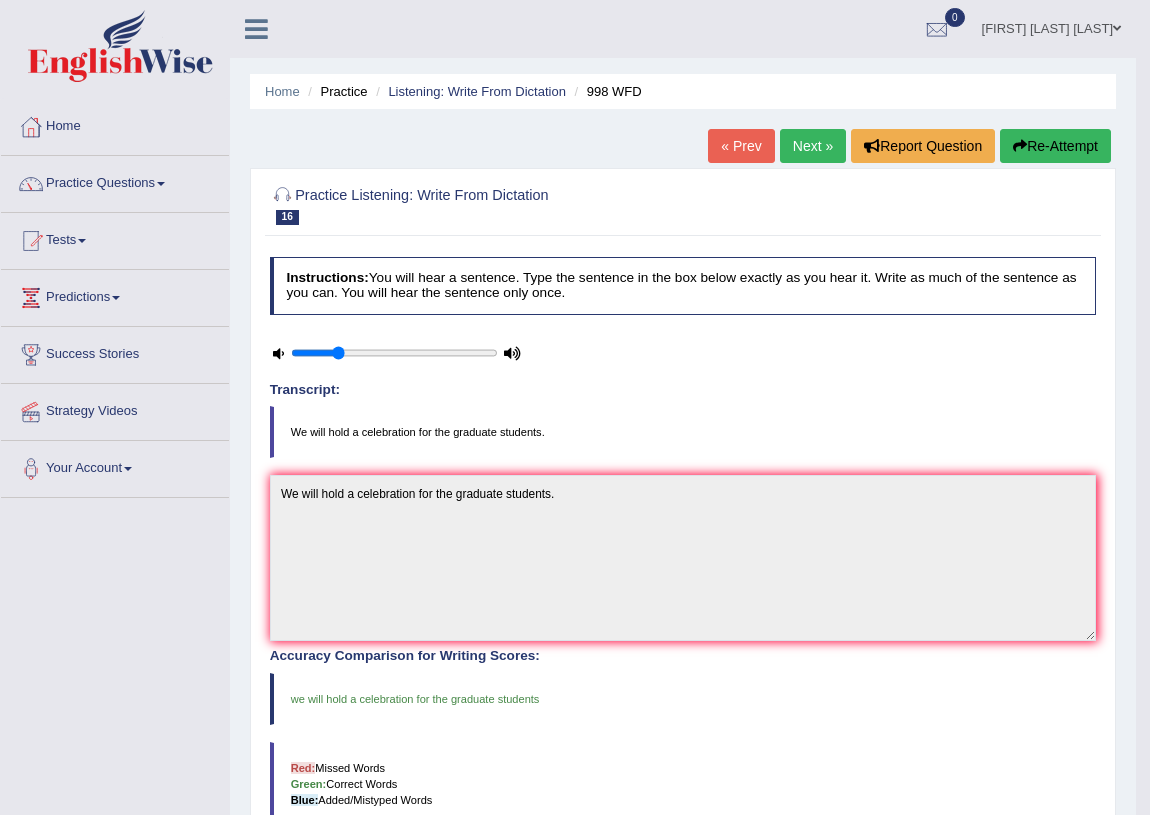 click on "Next »" at bounding box center [813, 146] 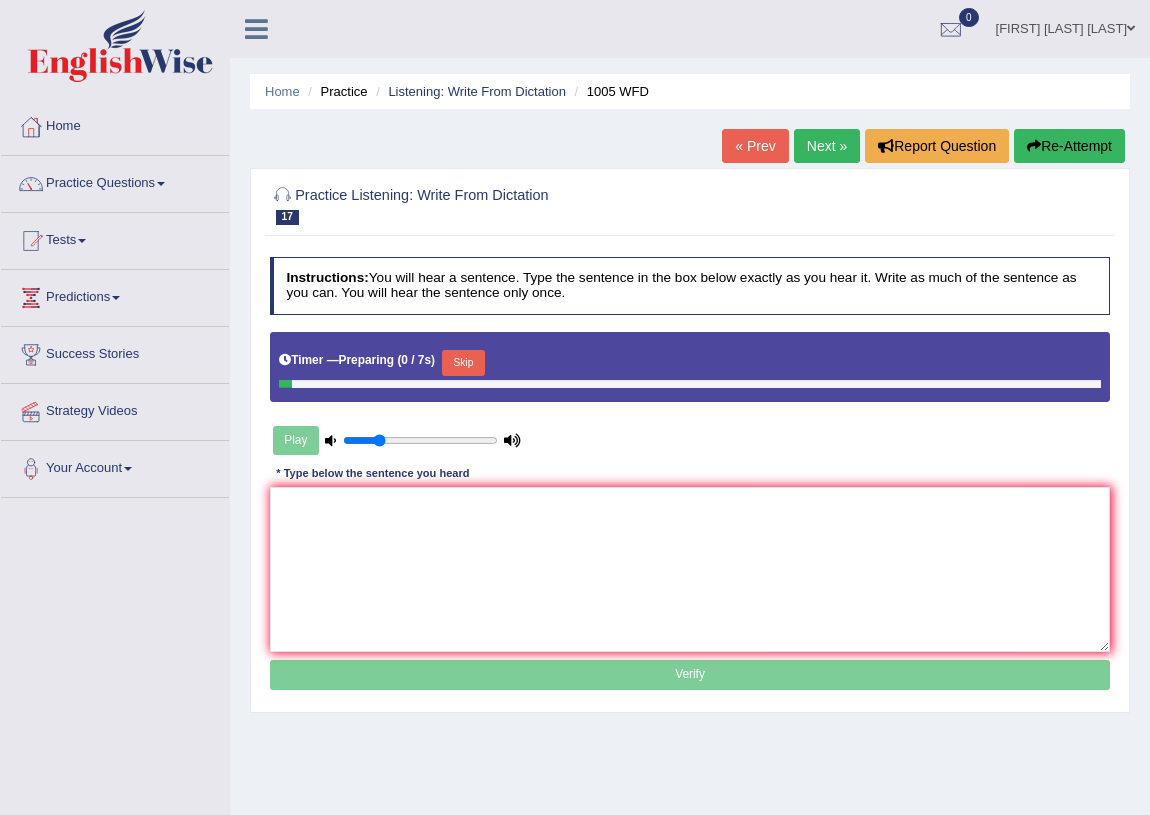 scroll, scrollTop: 0, scrollLeft: 0, axis: both 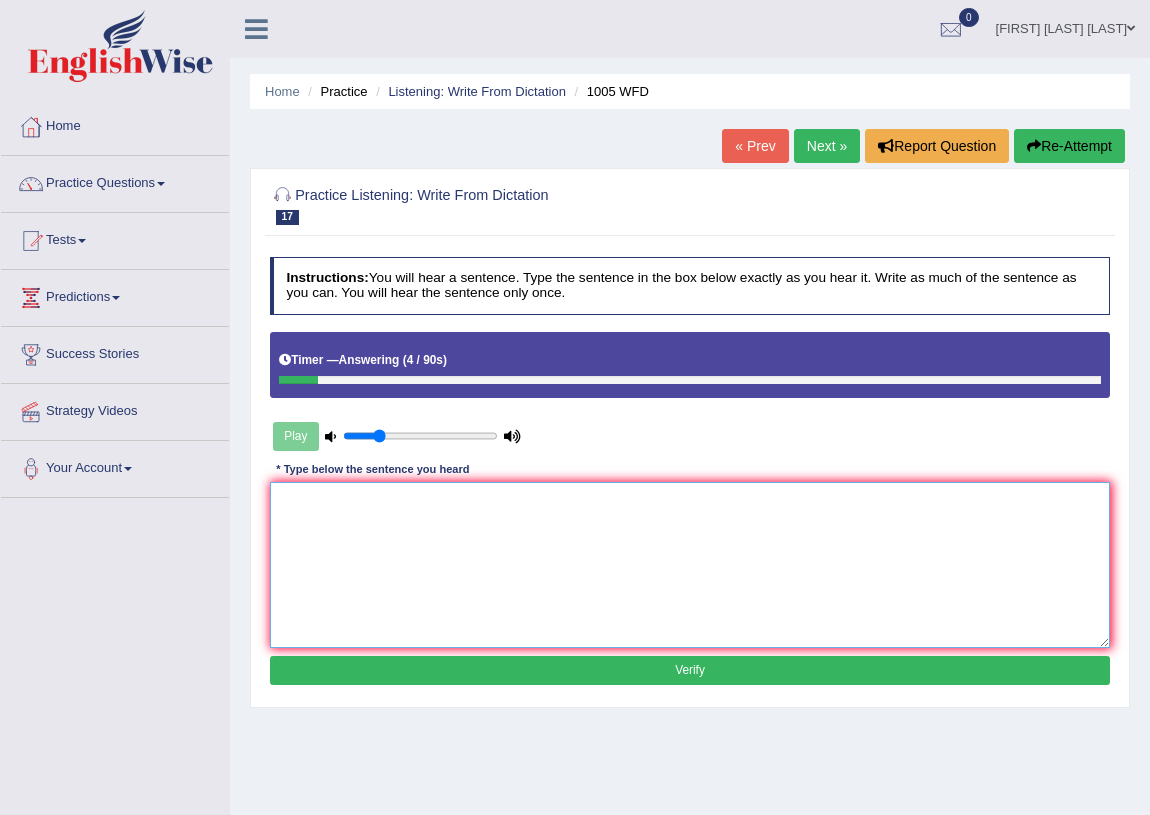 click at bounding box center (690, 564) 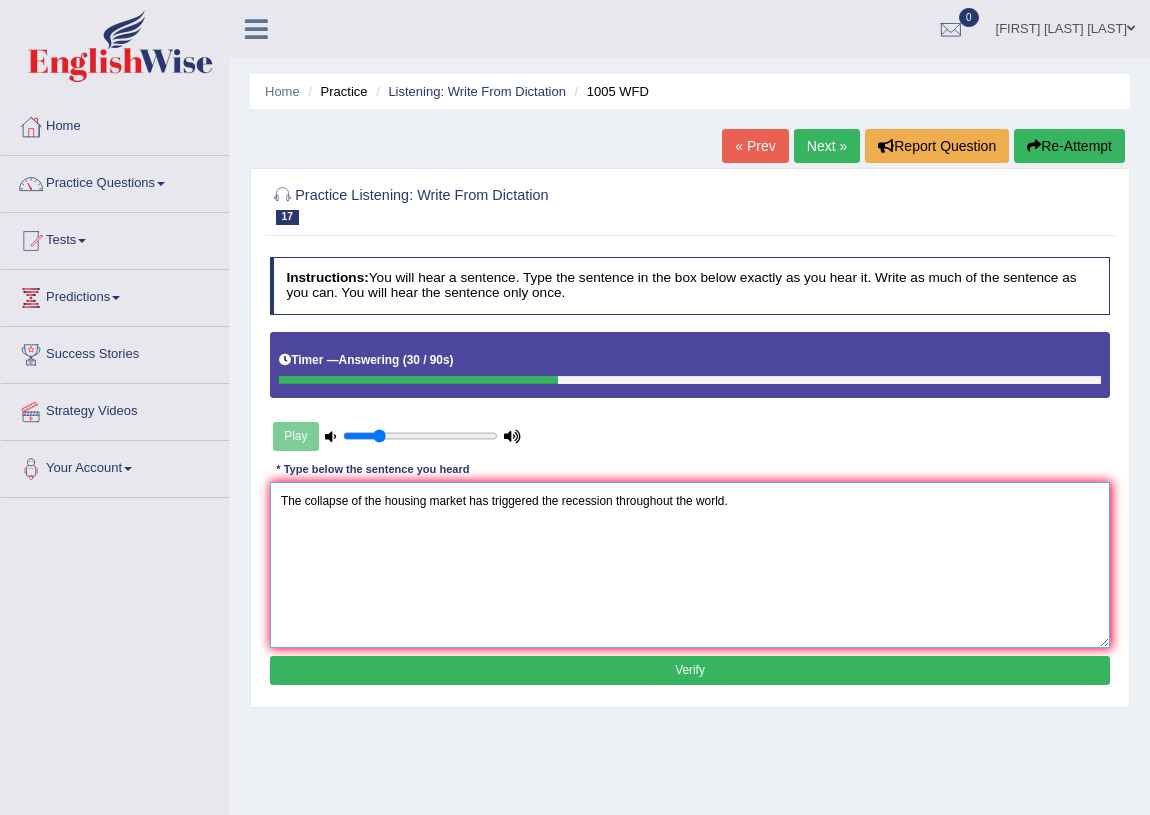 type on "The collapse of the housing market has triggered the recession throughout the world." 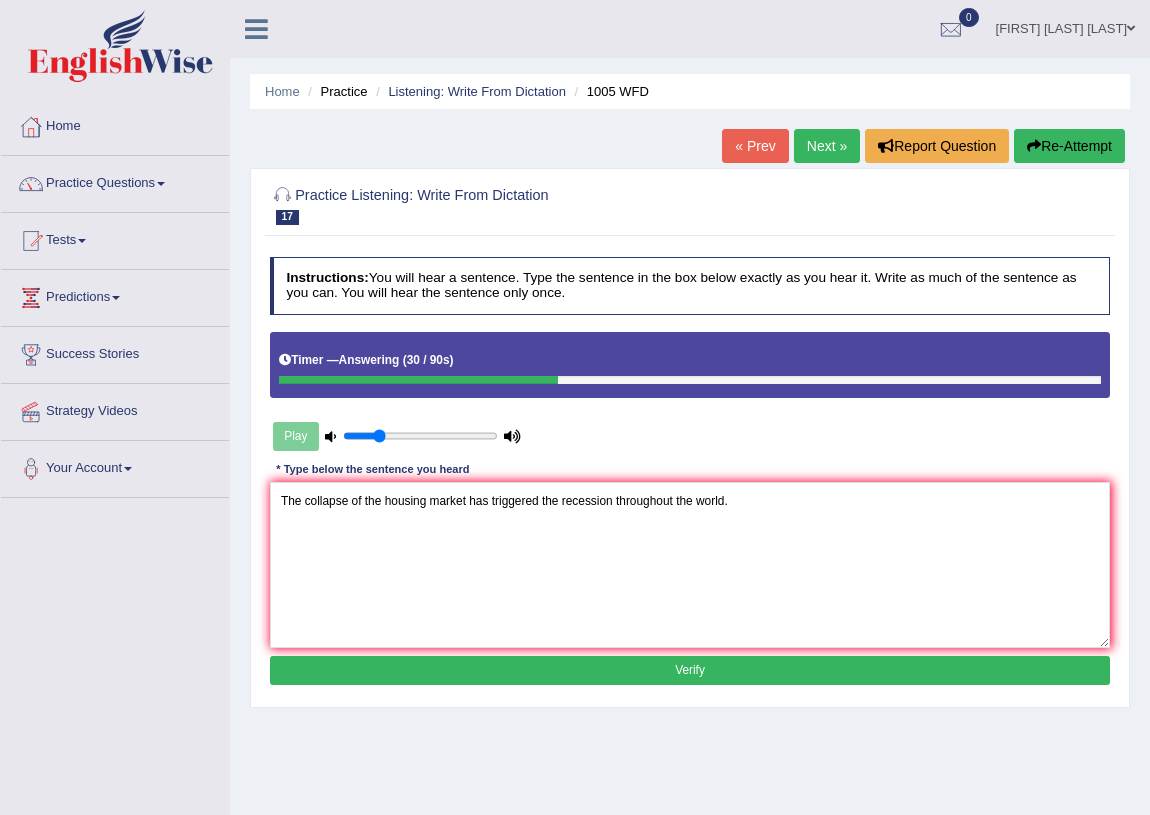 click on "Verify" at bounding box center (690, 670) 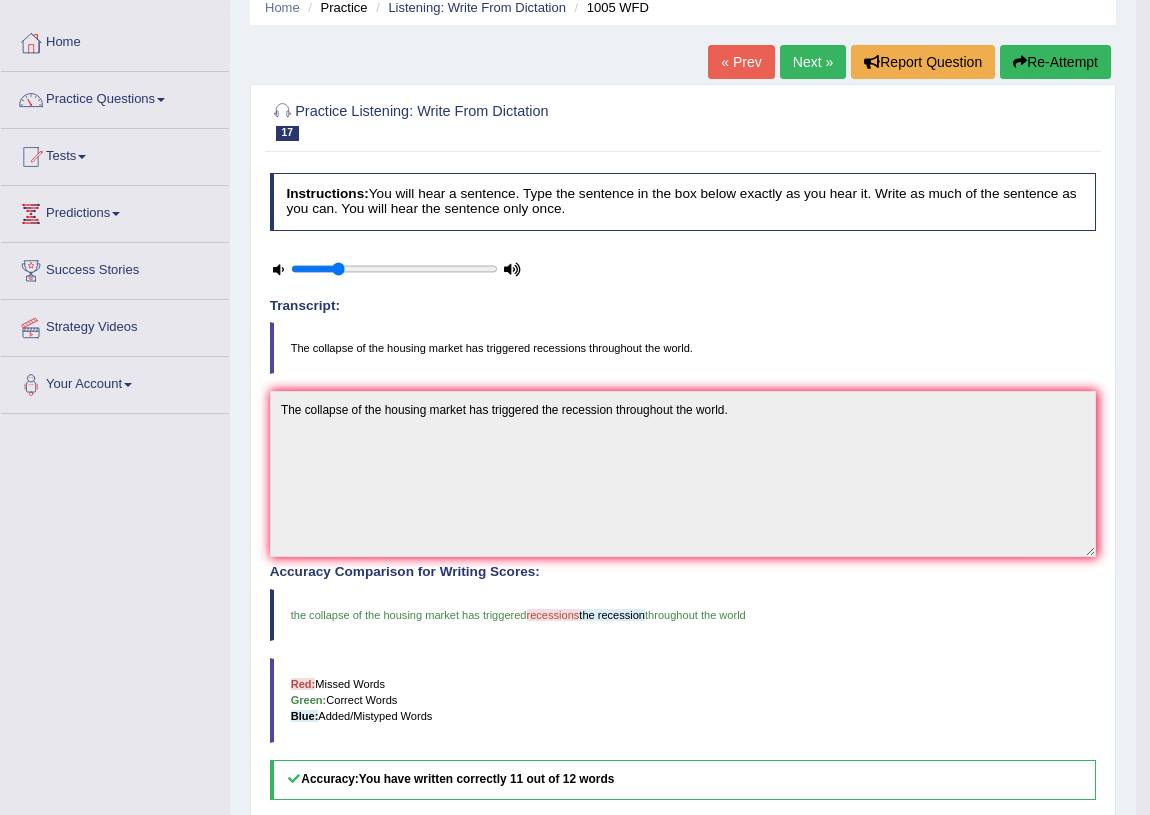scroll, scrollTop: 0, scrollLeft: 0, axis: both 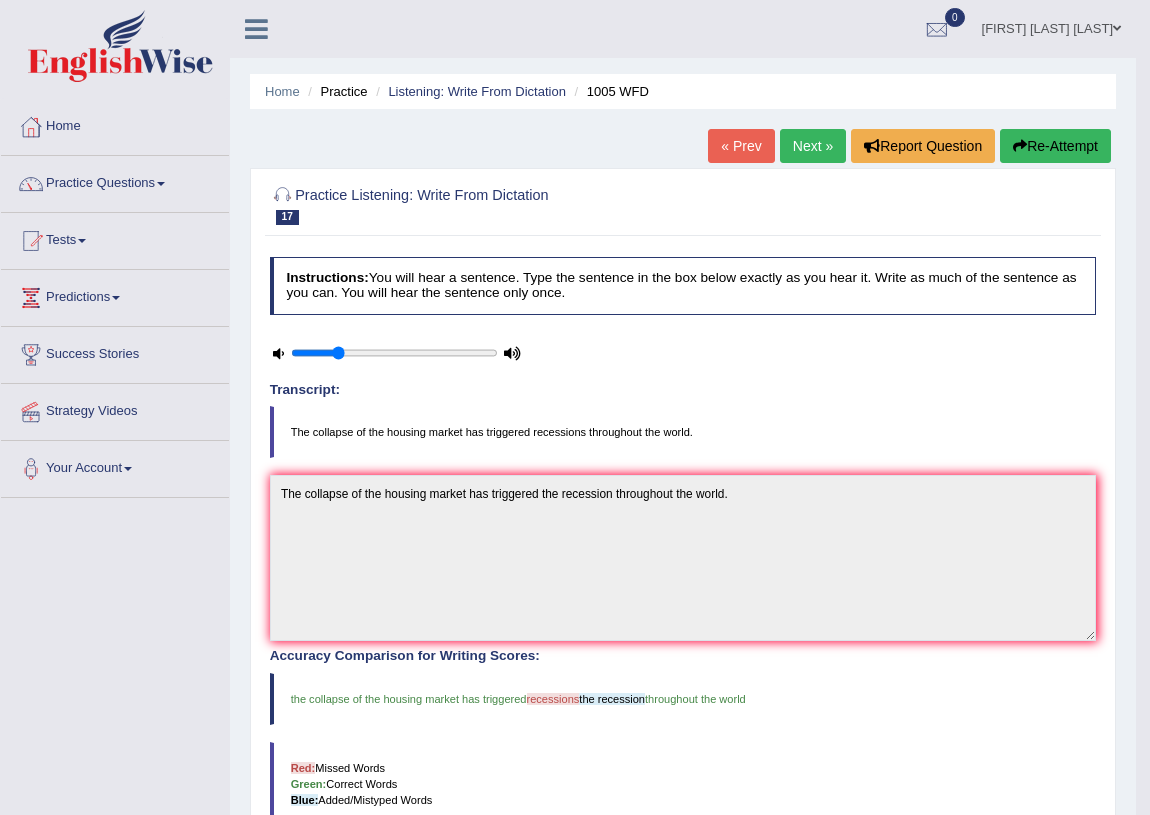 click on "Next »" at bounding box center (813, 146) 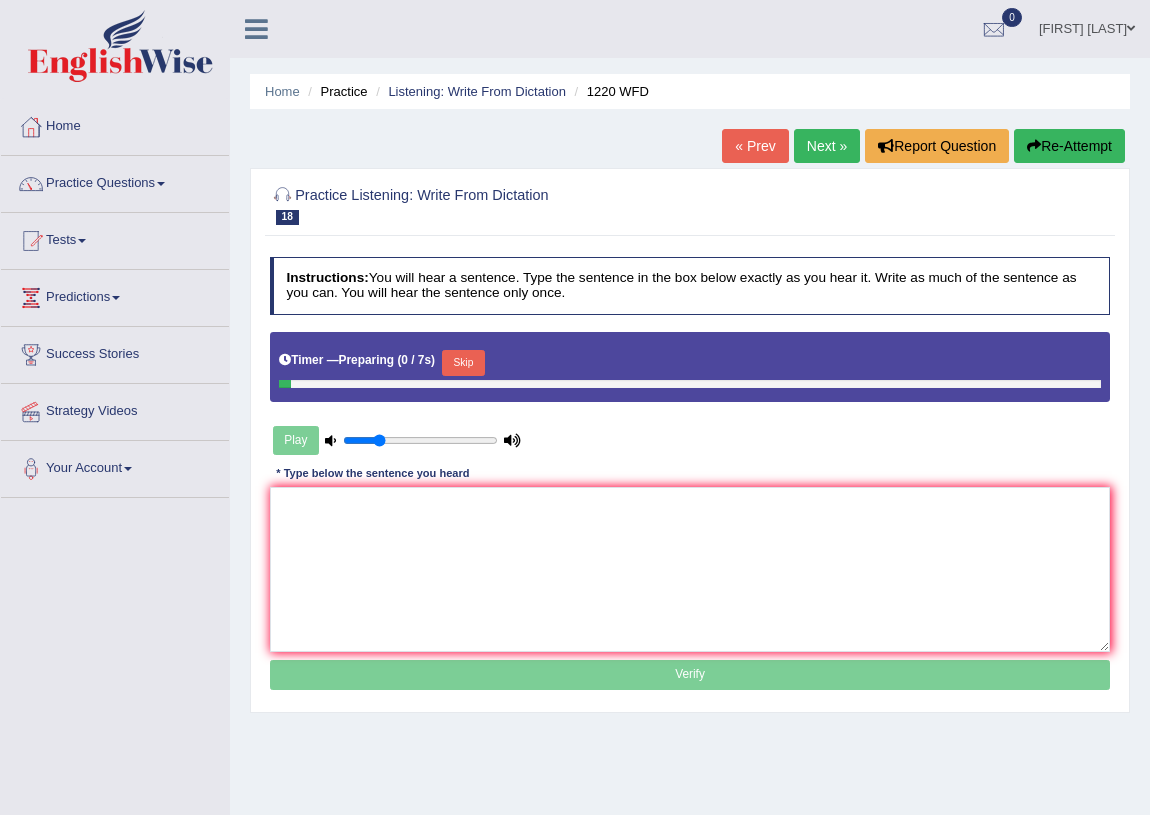 scroll, scrollTop: 0, scrollLeft: 0, axis: both 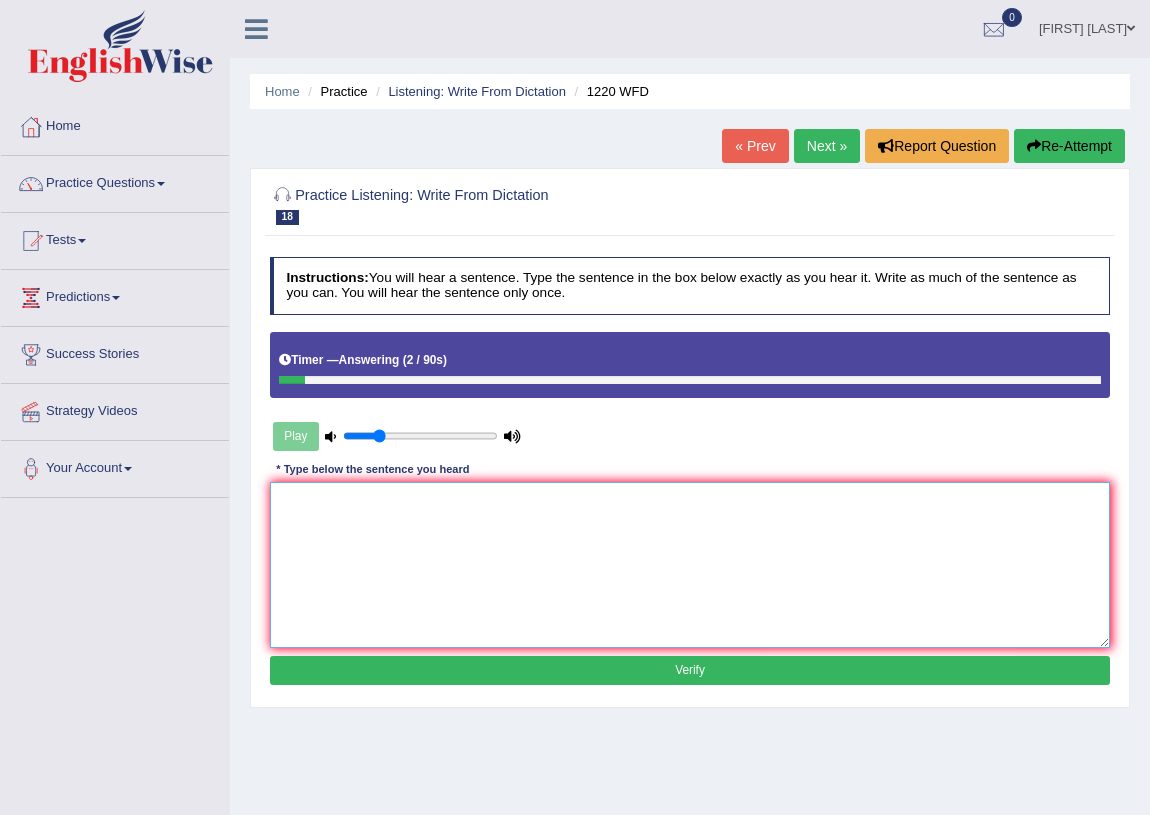 click at bounding box center (690, 564) 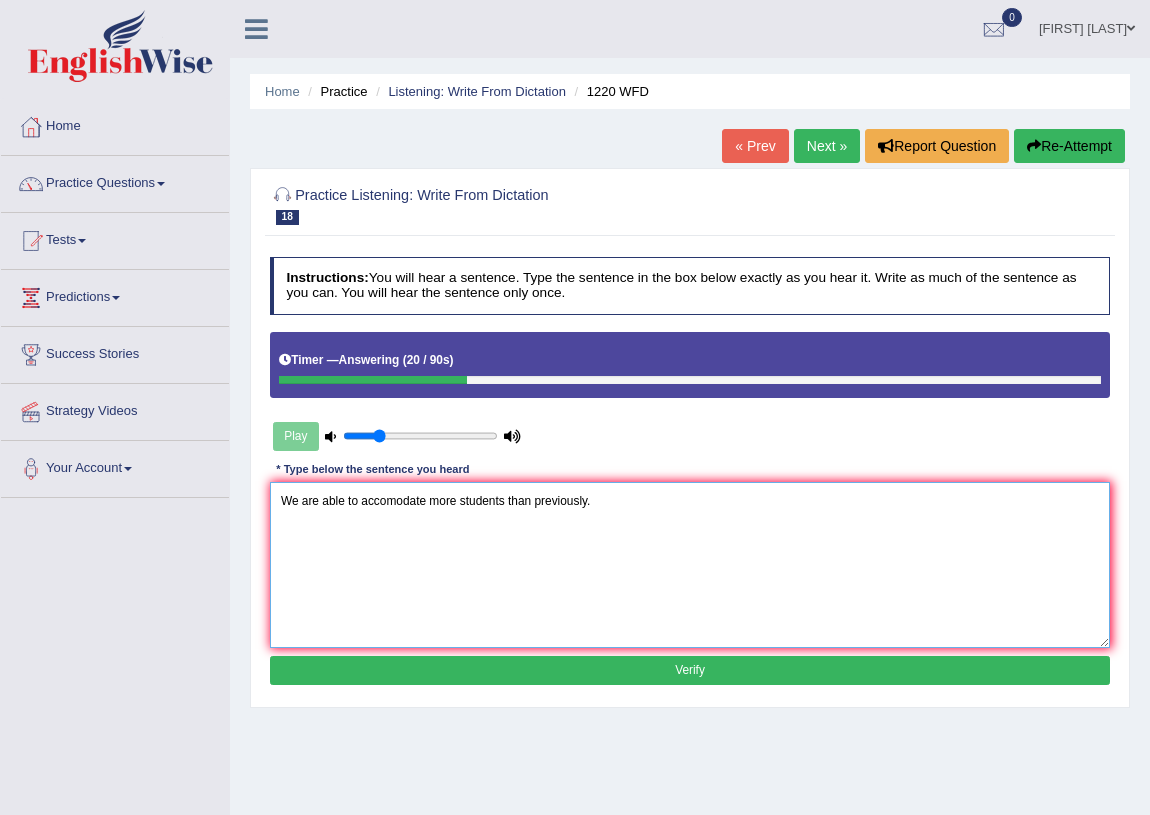 type on "We are able to accomodate more students than previously." 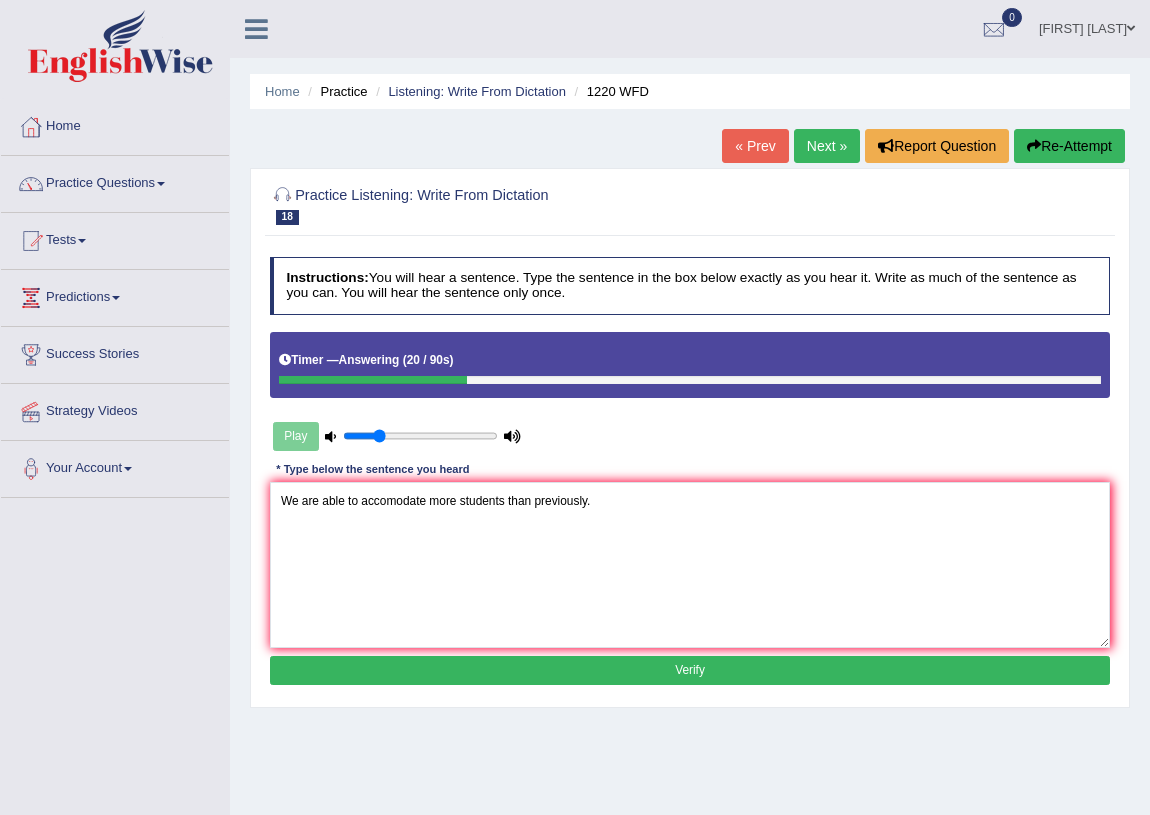 click on "Verify" at bounding box center [690, 670] 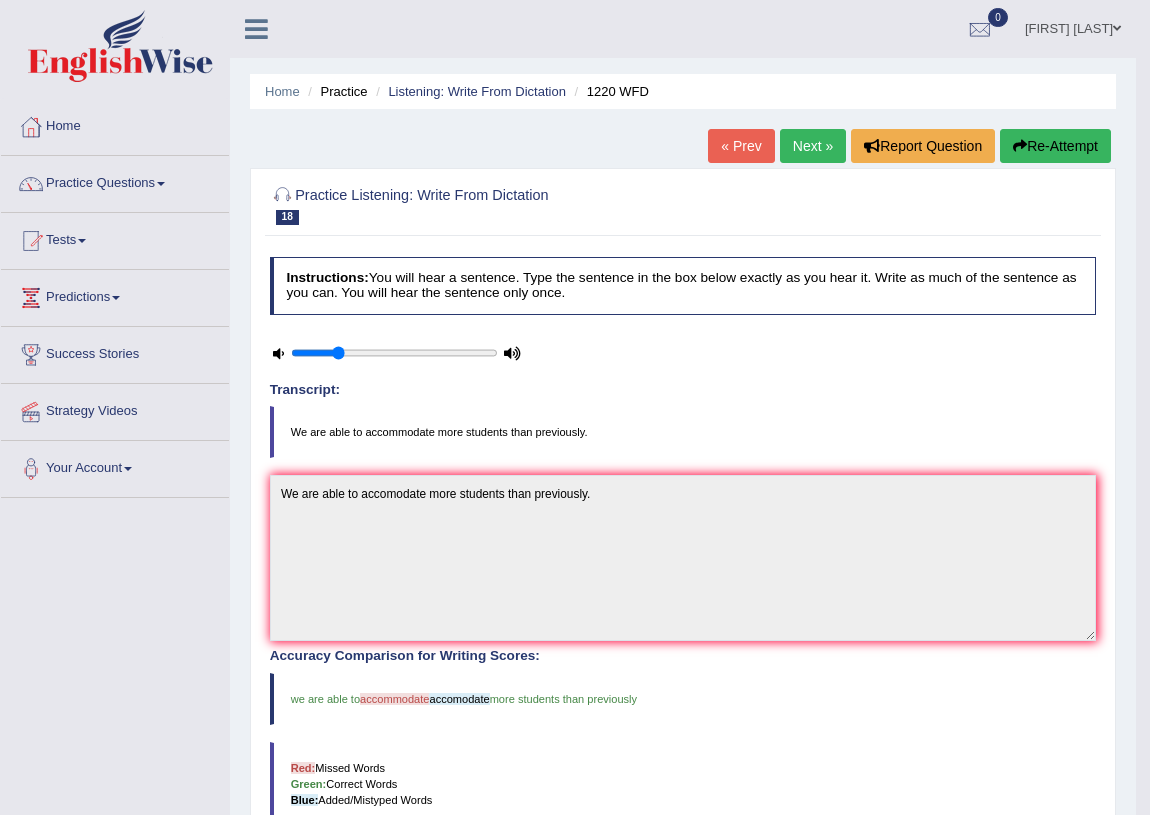 click on "Next »" at bounding box center [813, 146] 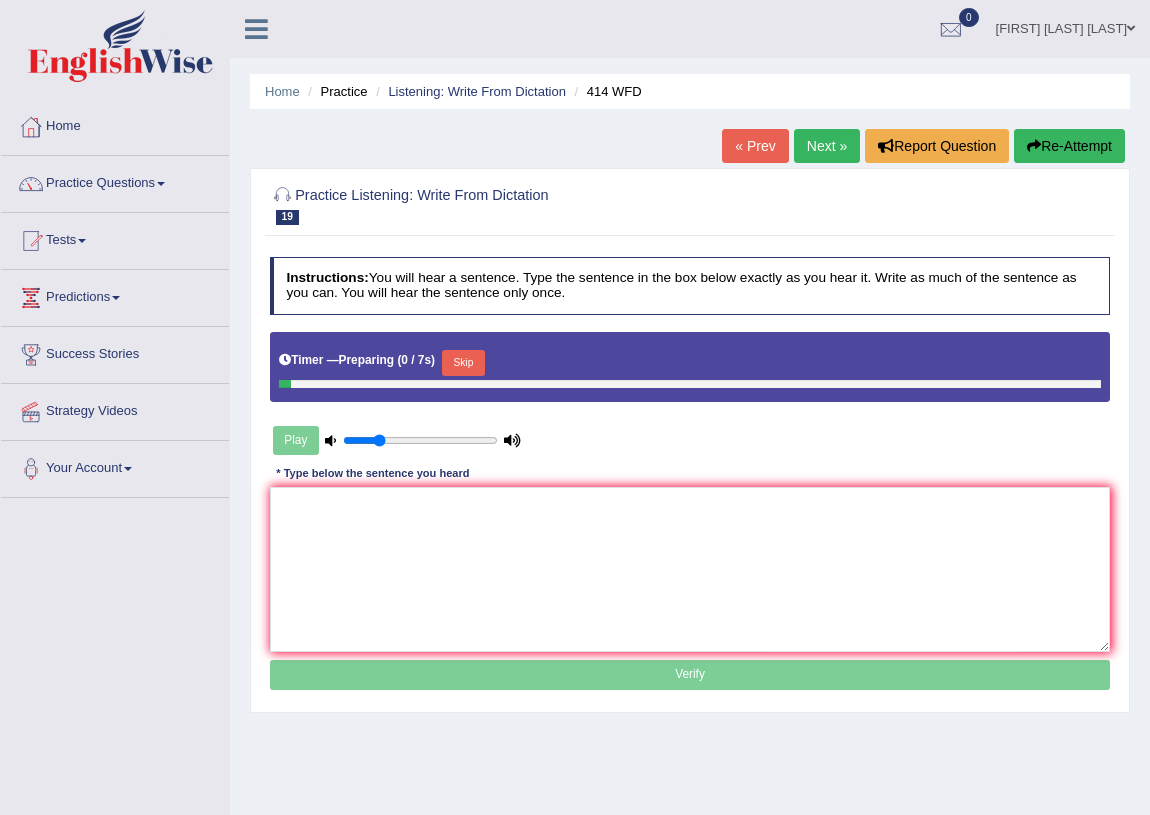 scroll, scrollTop: 0, scrollLeft: 0, axis: both 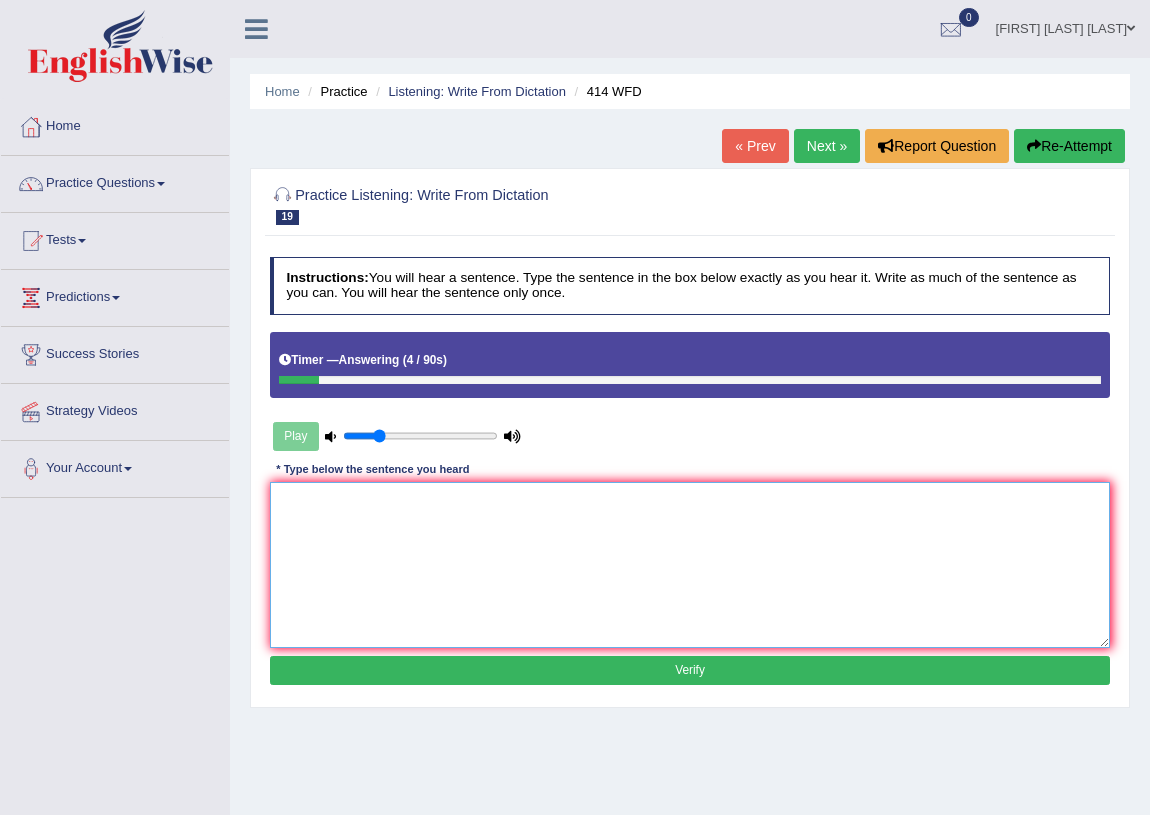 click at bounding box center [690, 564] 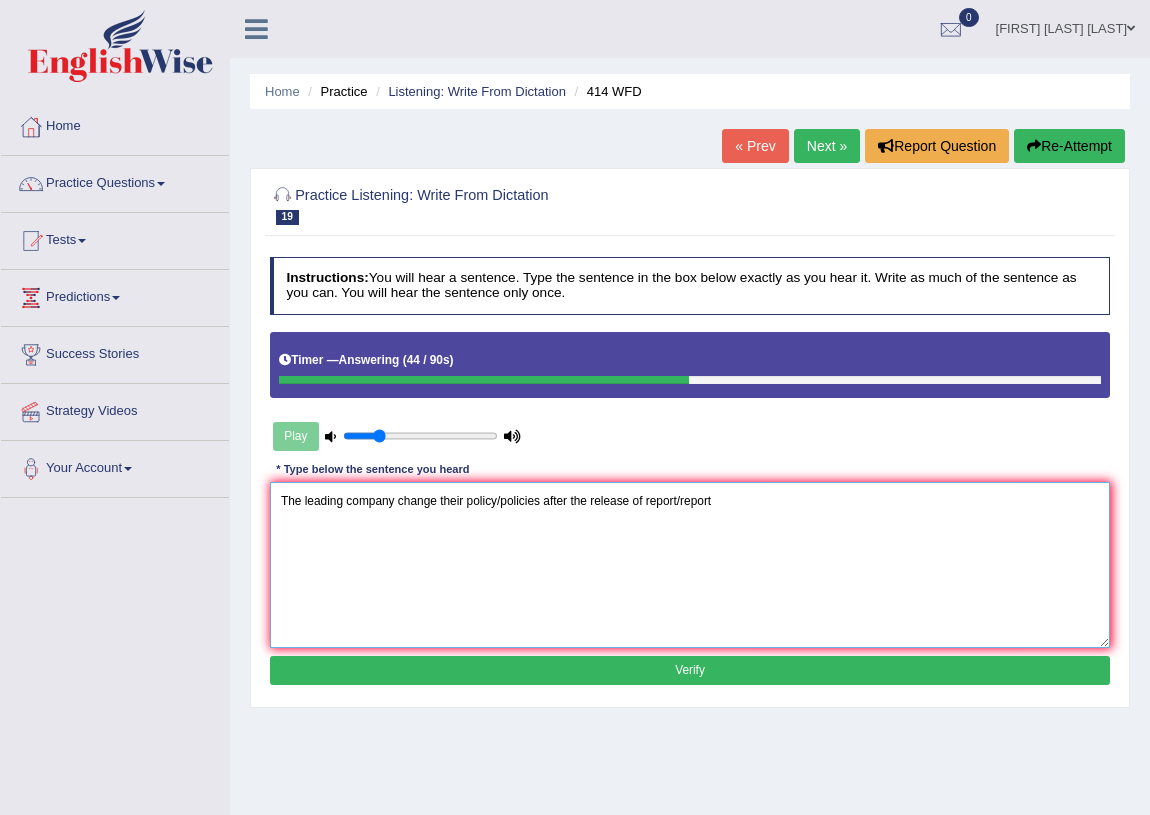click on "The leading company change their policy/policies after the release of report/report" at bounding box center [690, 564] 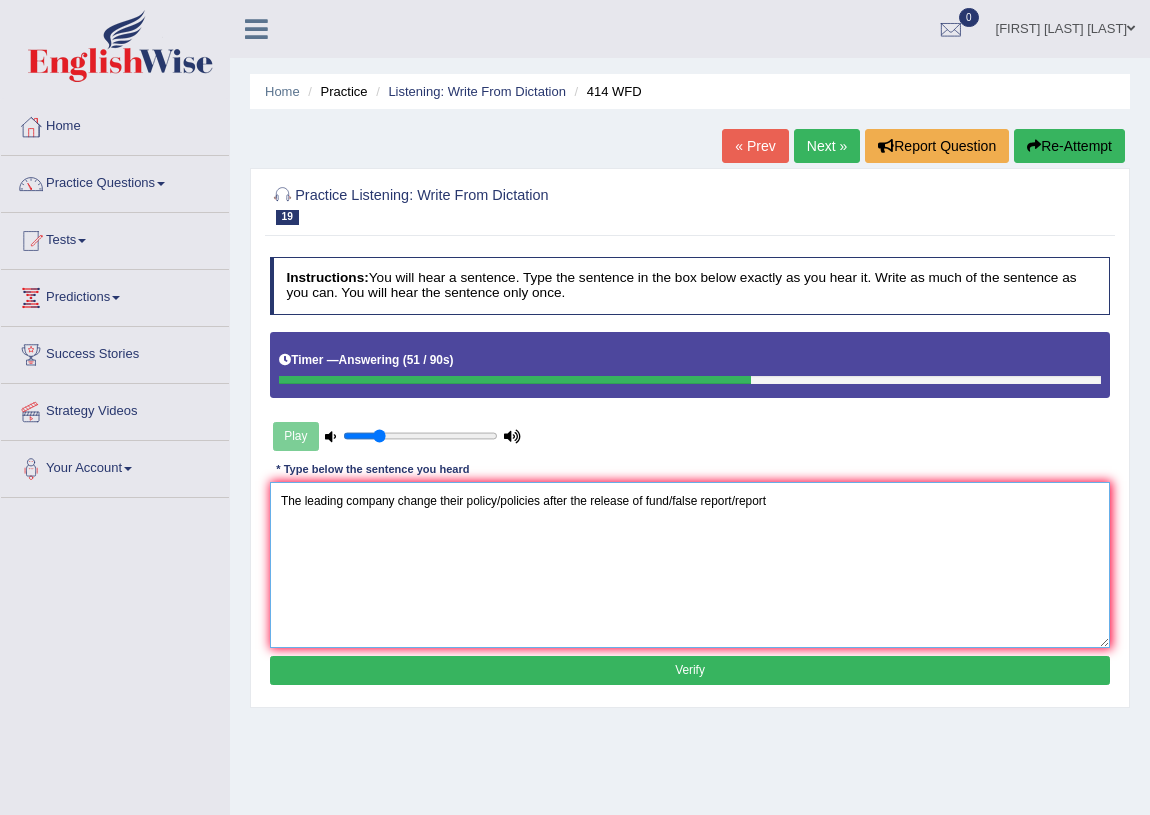 click on "The leading company change their policy/policies after the release of fund/false report/report" at bounding box center (690, 564) 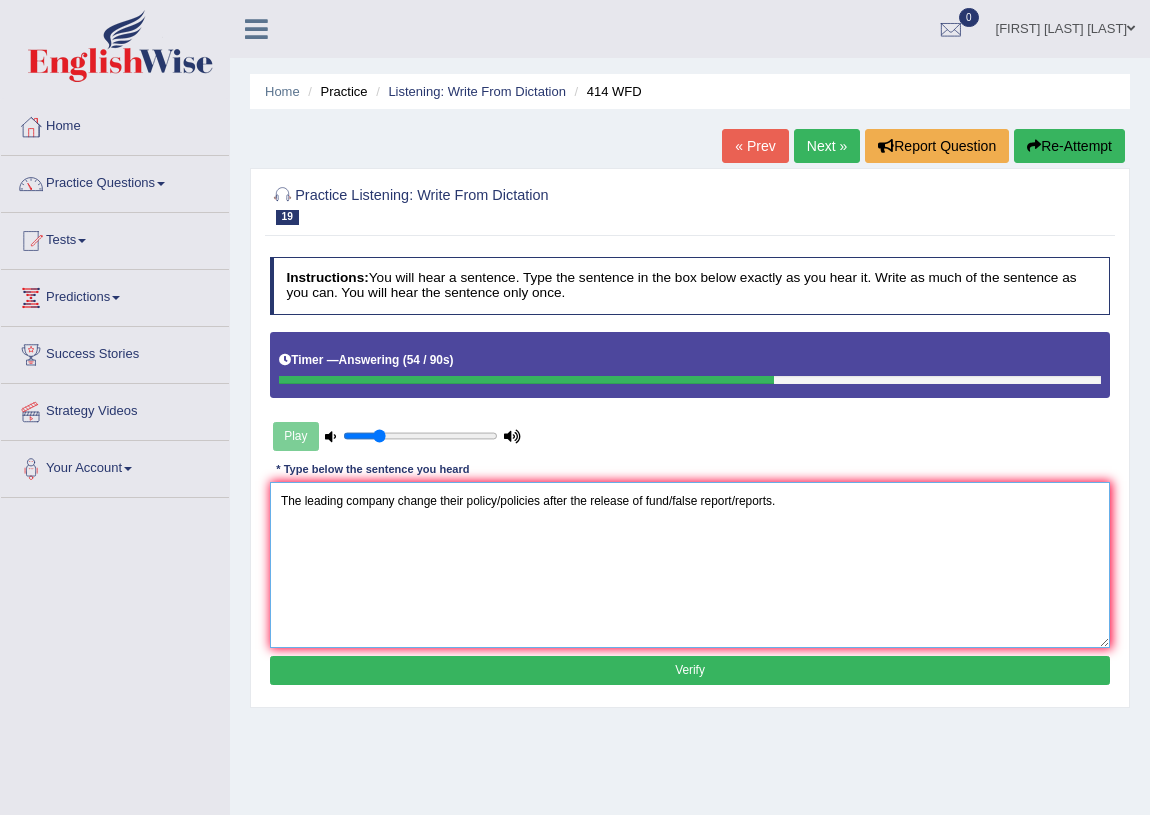 type on "The leading company change their policy/policies after the release of fund/false report/reports." 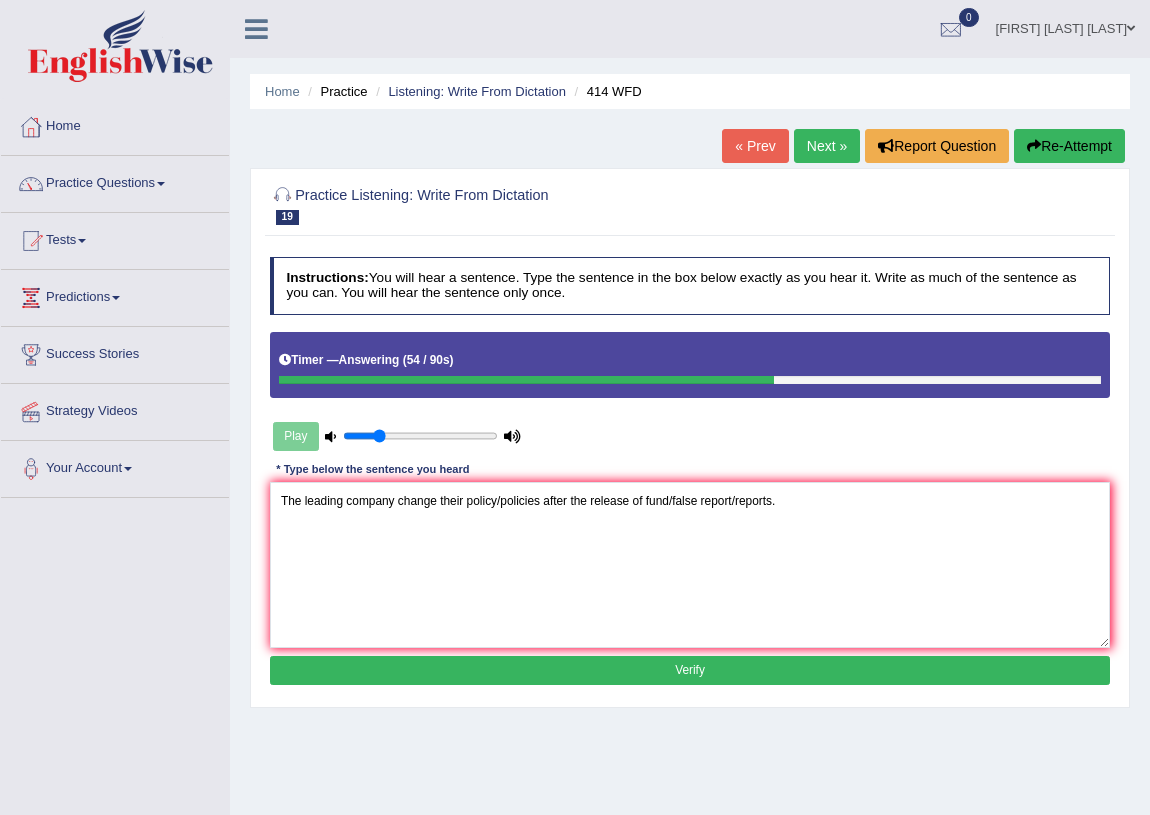click on "Verify" at bounding box center (690, 670) 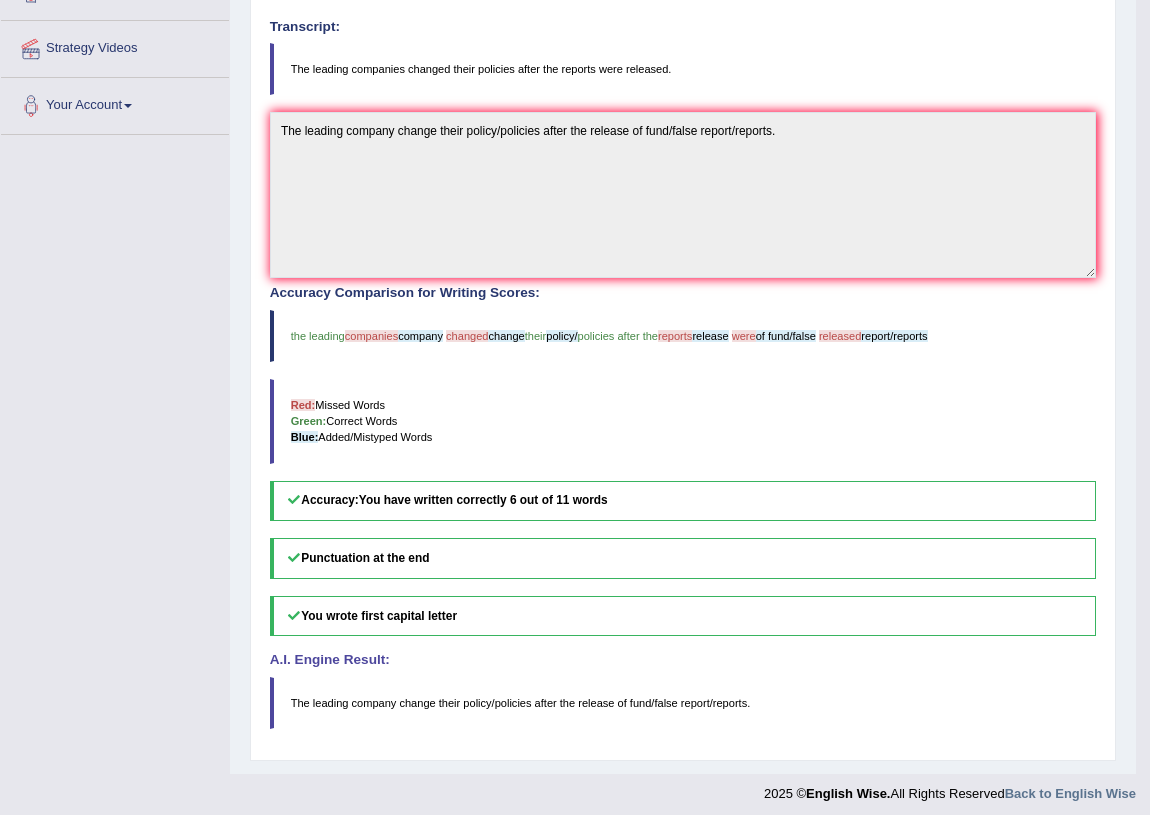 scroll, scrollTop: 0, scrollLeft: 0, axis: both 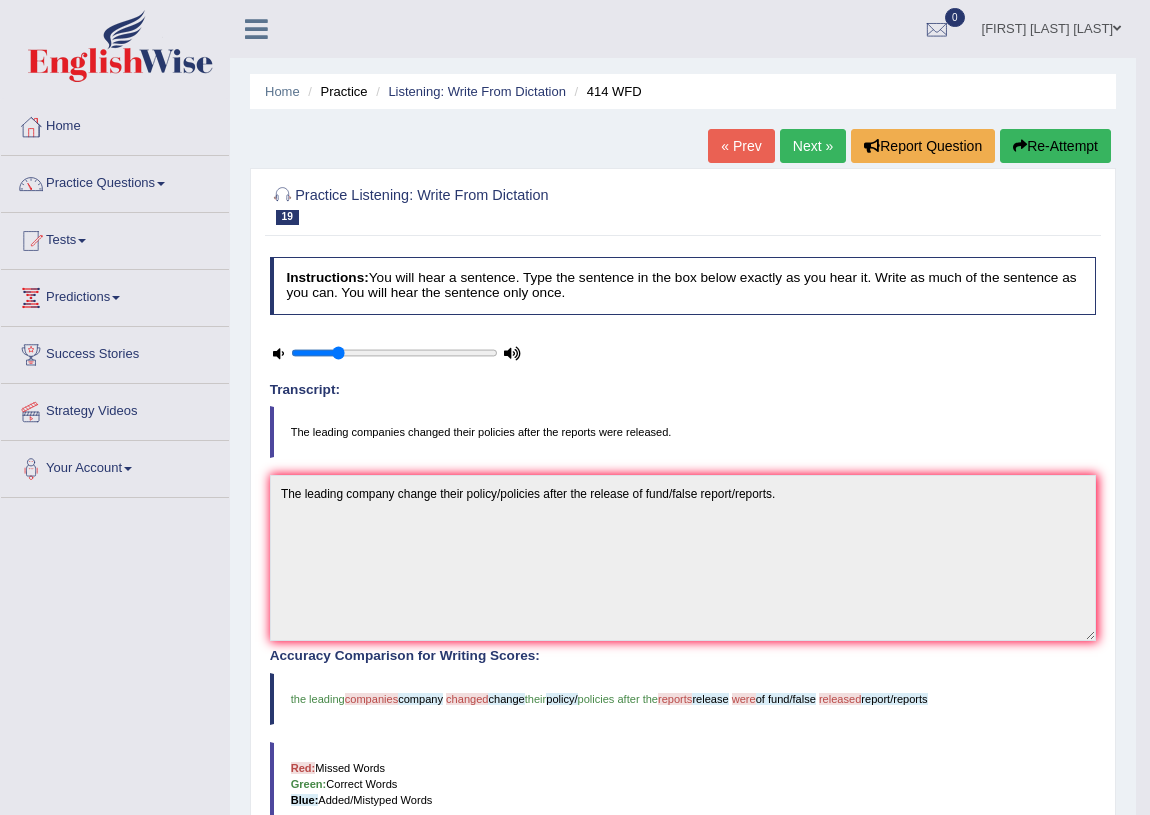 click on "Re-Attempt" at bounding box center [1055, 146] 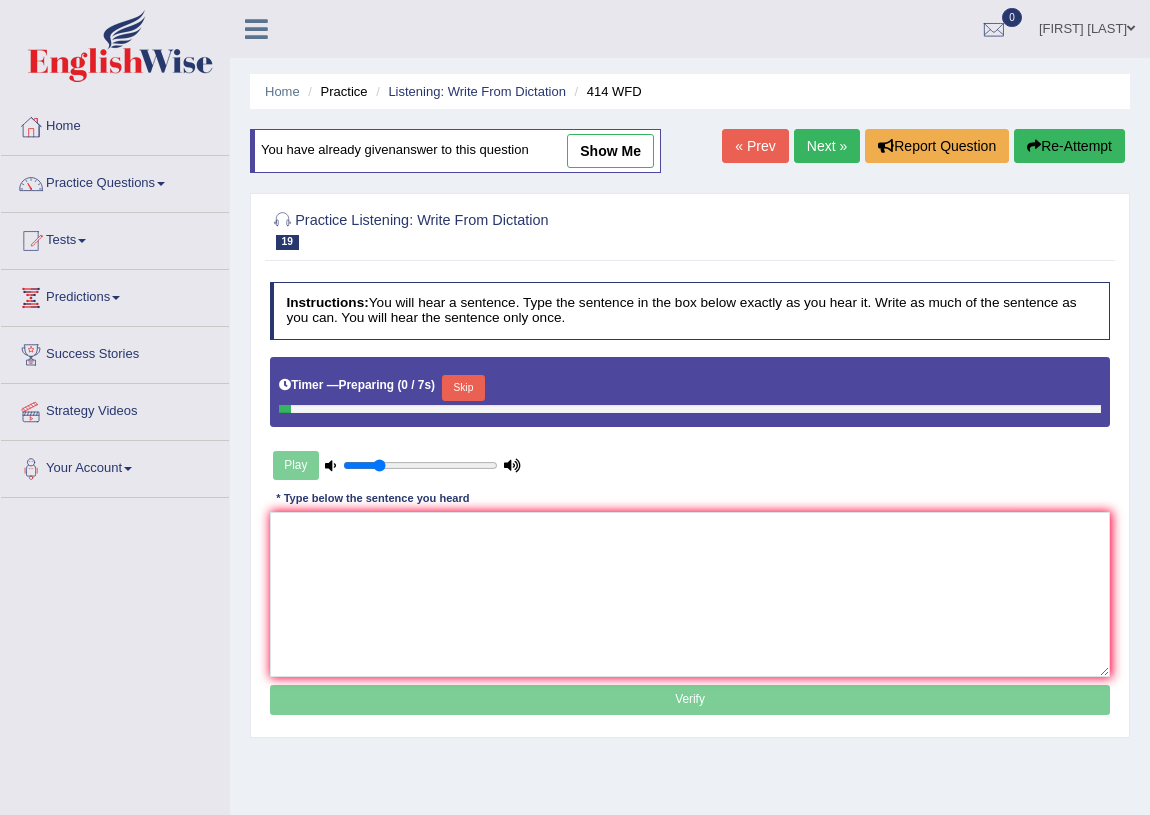 scroll, scrollTop: 0, scrollLeft: 0, axis: both 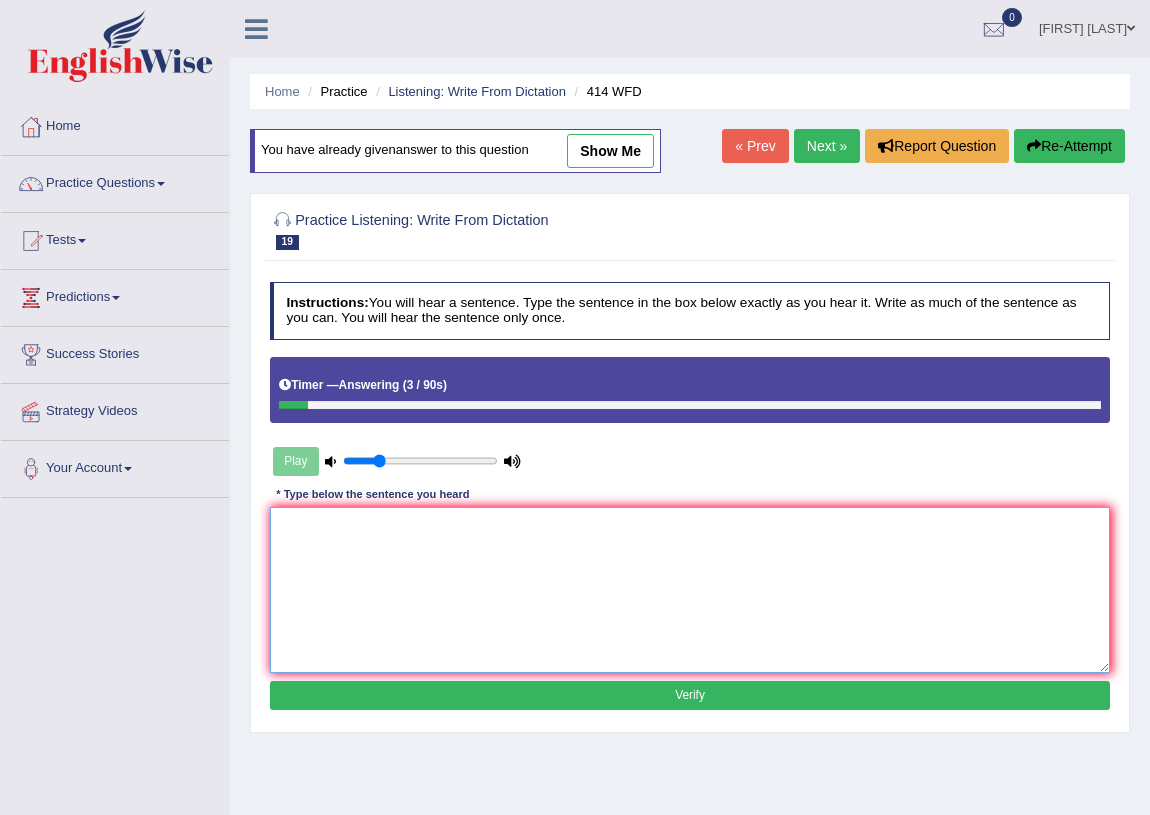 click at bounding box center [690, 589] 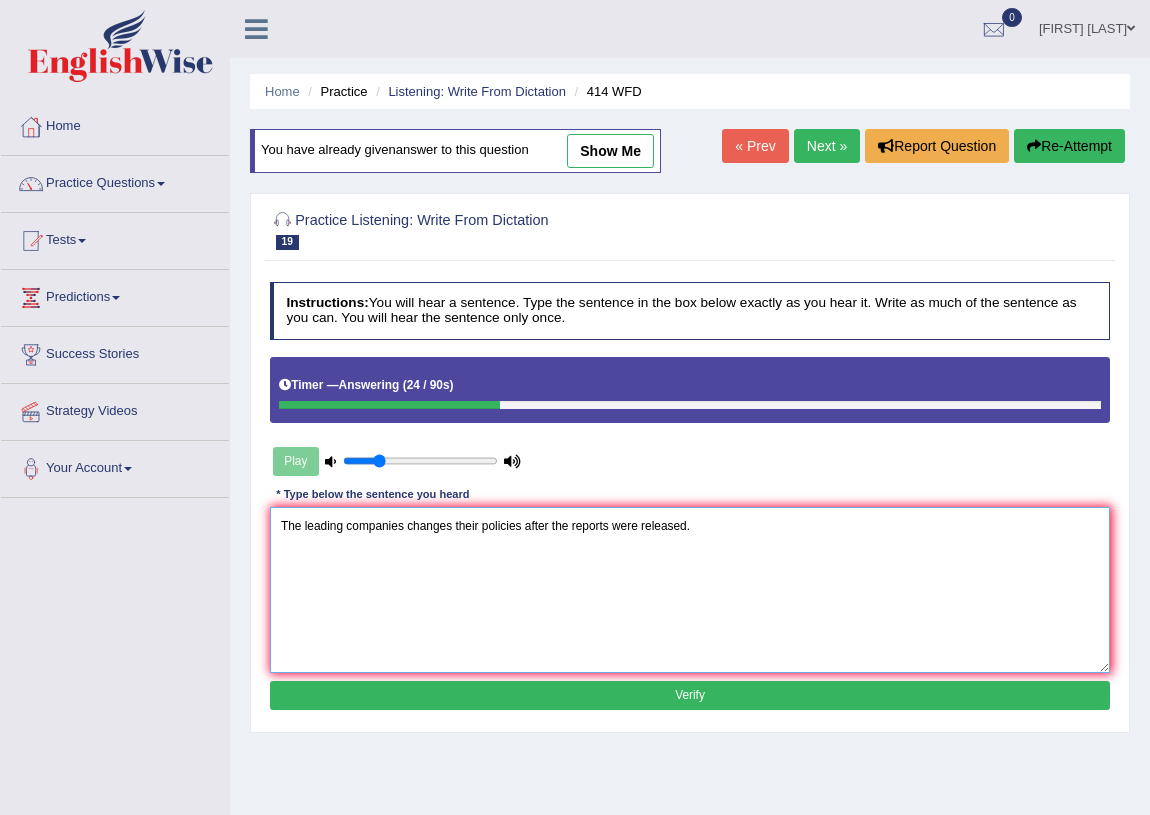type on "The leading companies changes their policies after the reports were released." 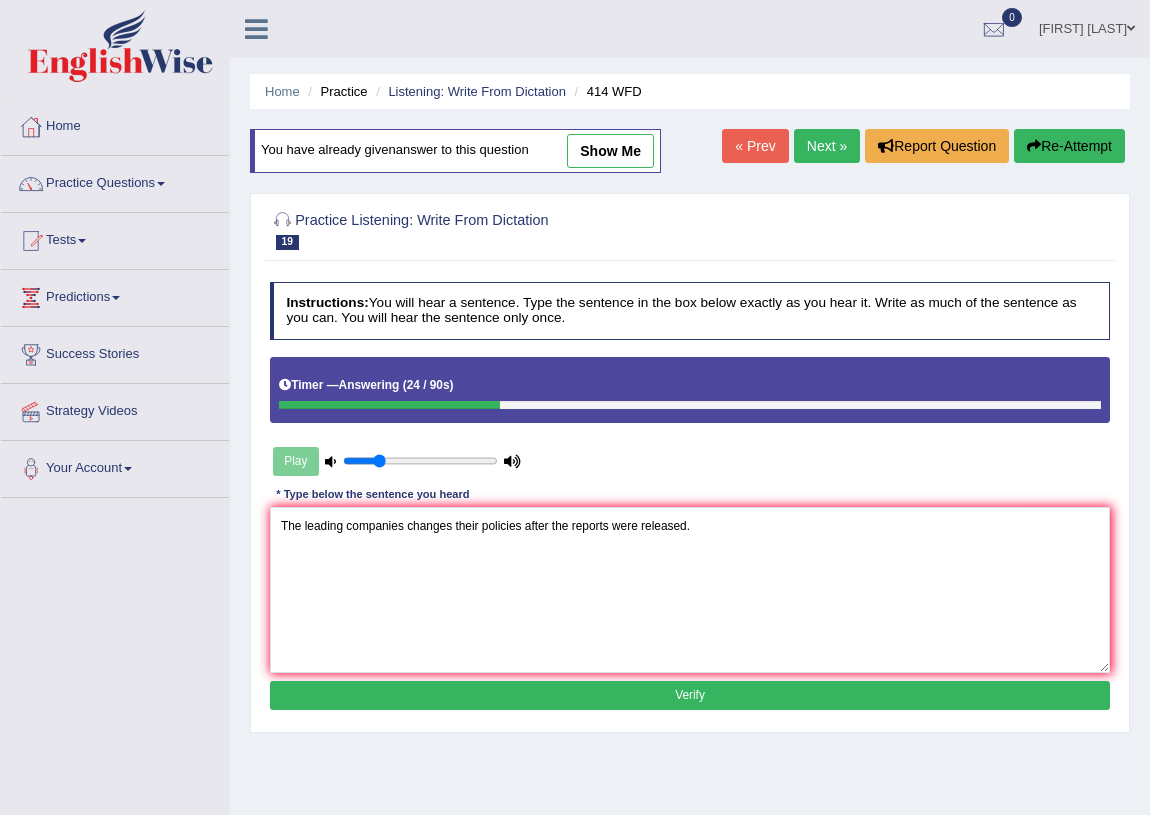 click on "Verify" at bounding box center [690, 695] 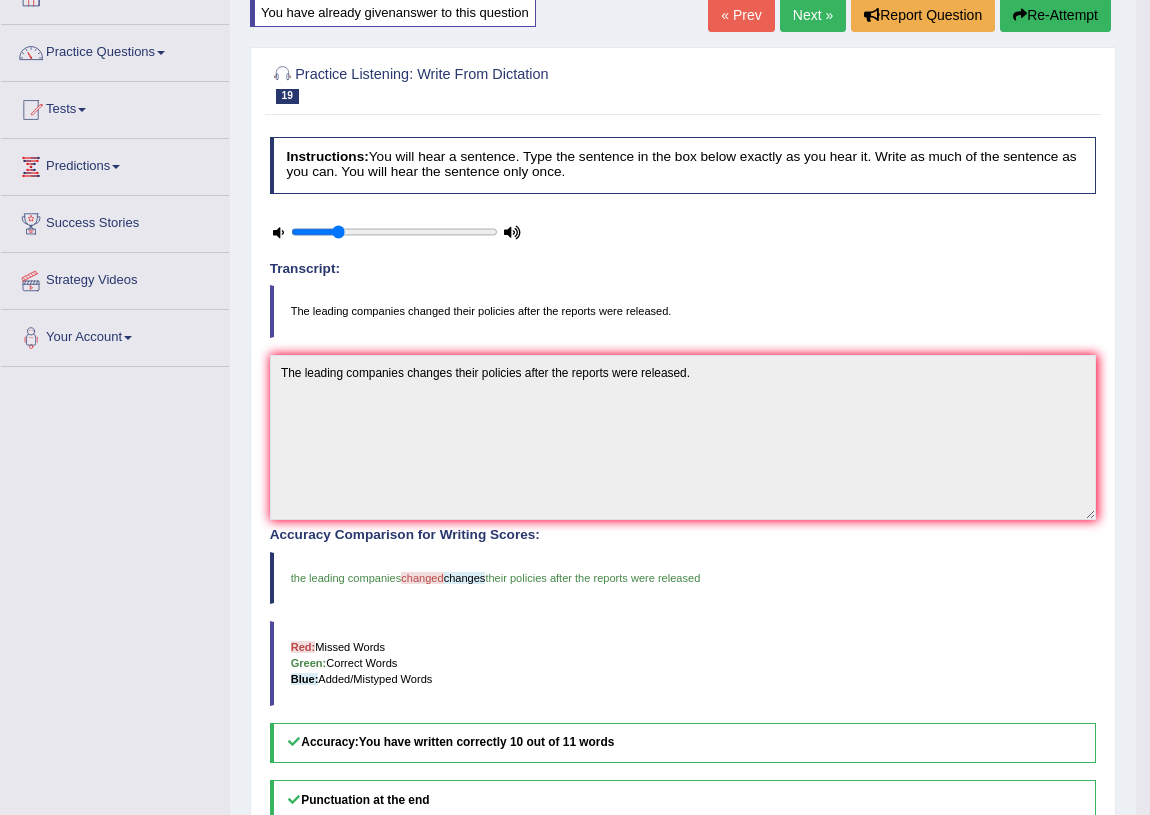 scroll, scrollTop: 0, scrollLeft: 0, axis: both 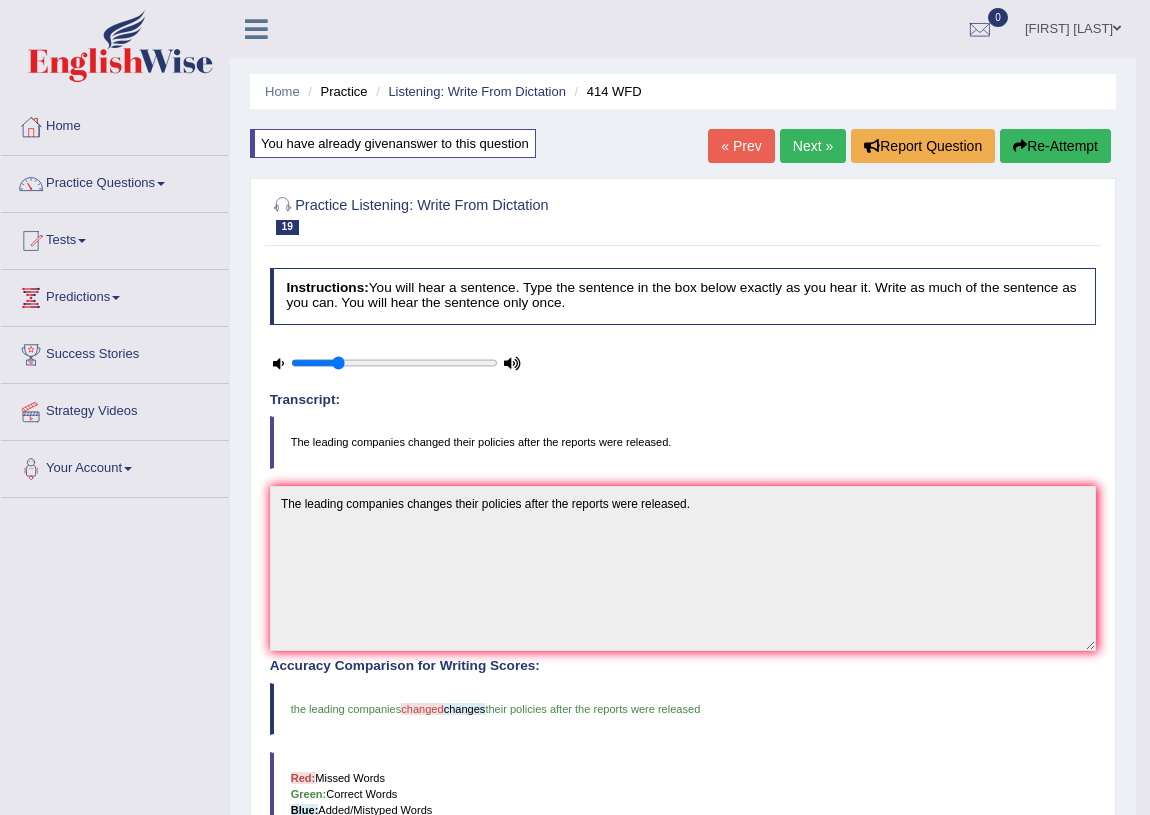 click on "Next »" at bounding box center (813, 146) 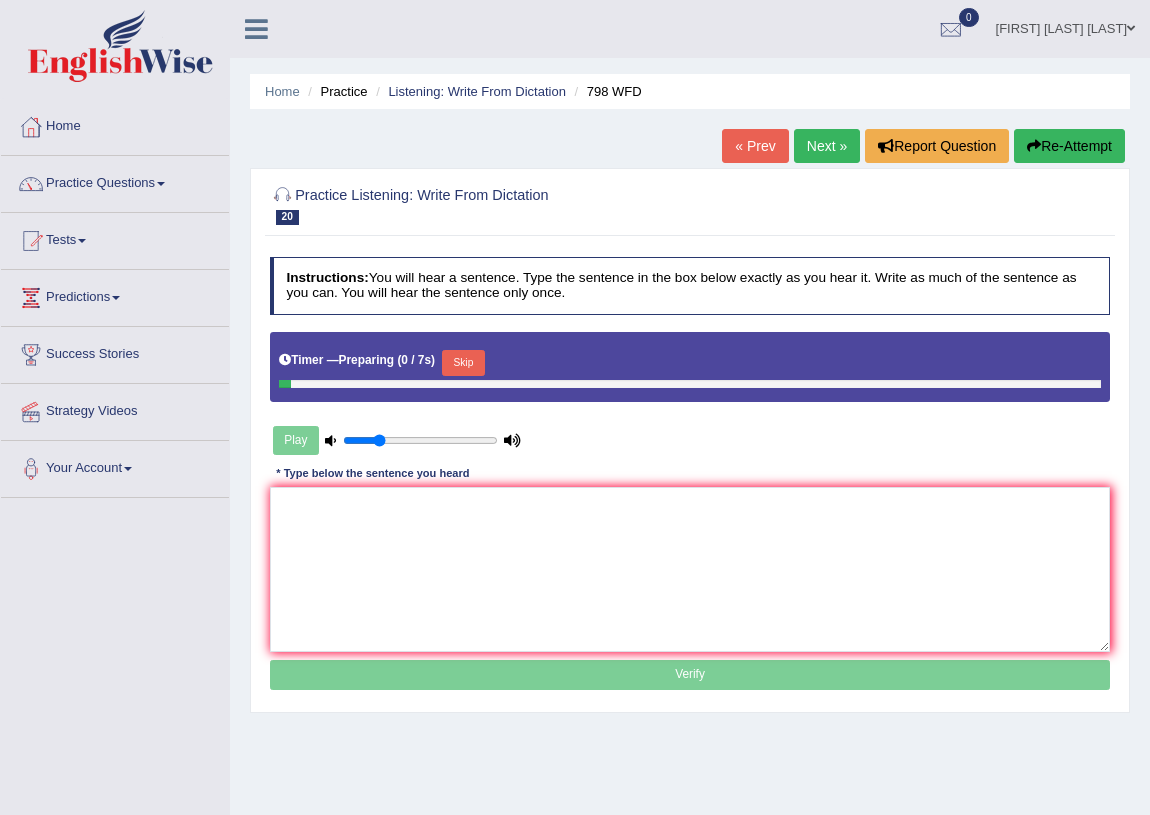 scroll, scrollTop: 0, scrollLeft: 0, axis: both 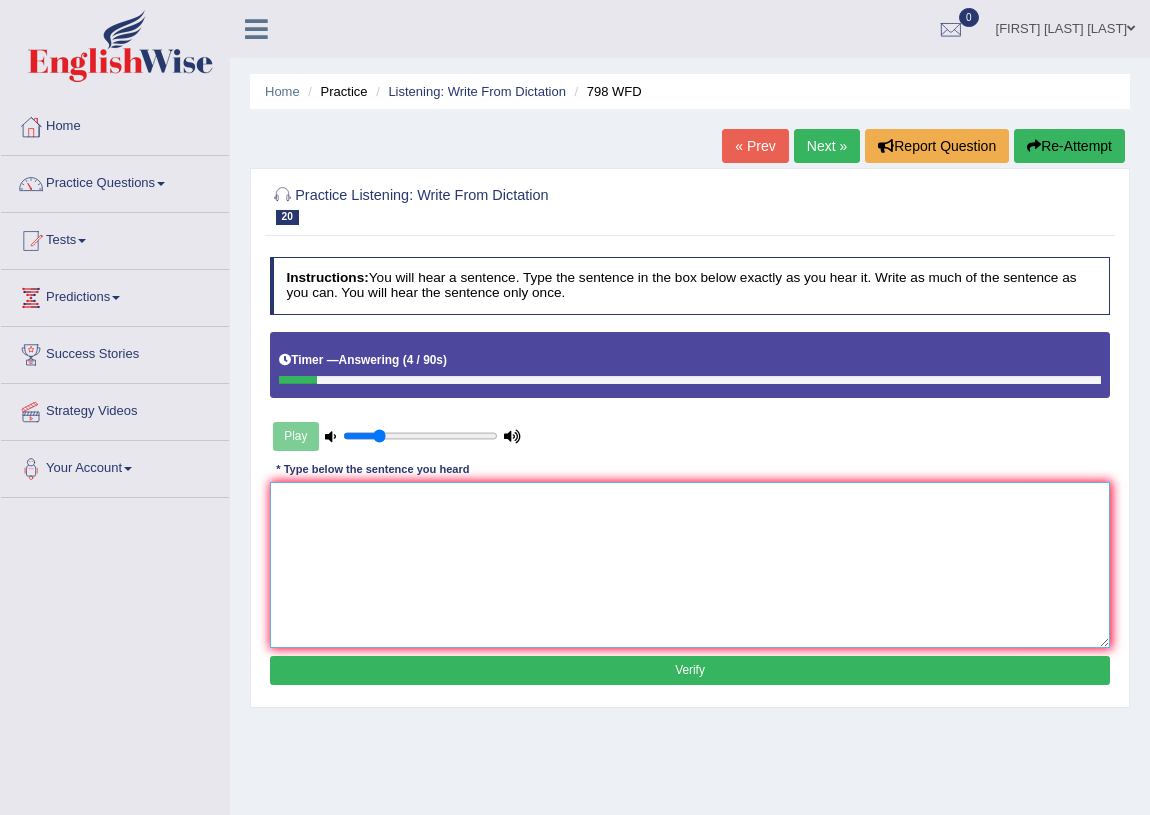 click at bounding box center [690, 564] 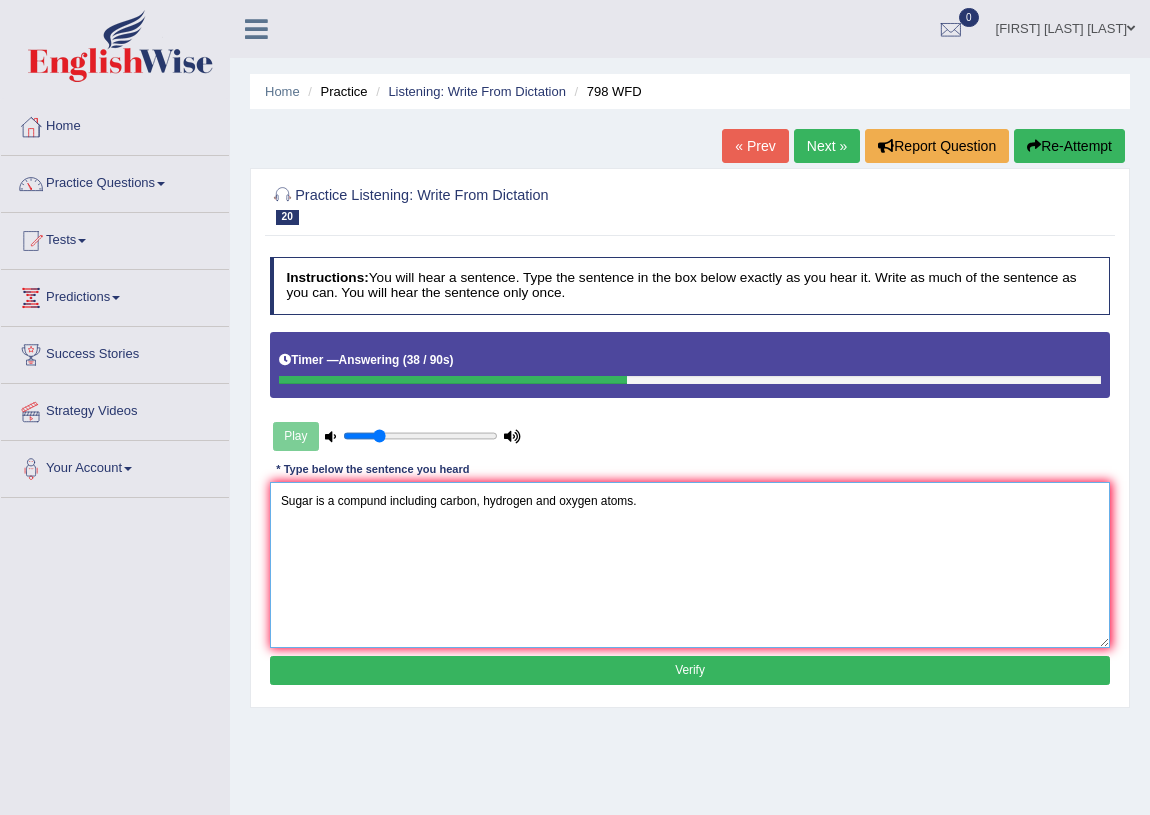 type on "Sugar is a compund including carbon, hydrogen and oxygen atoms." 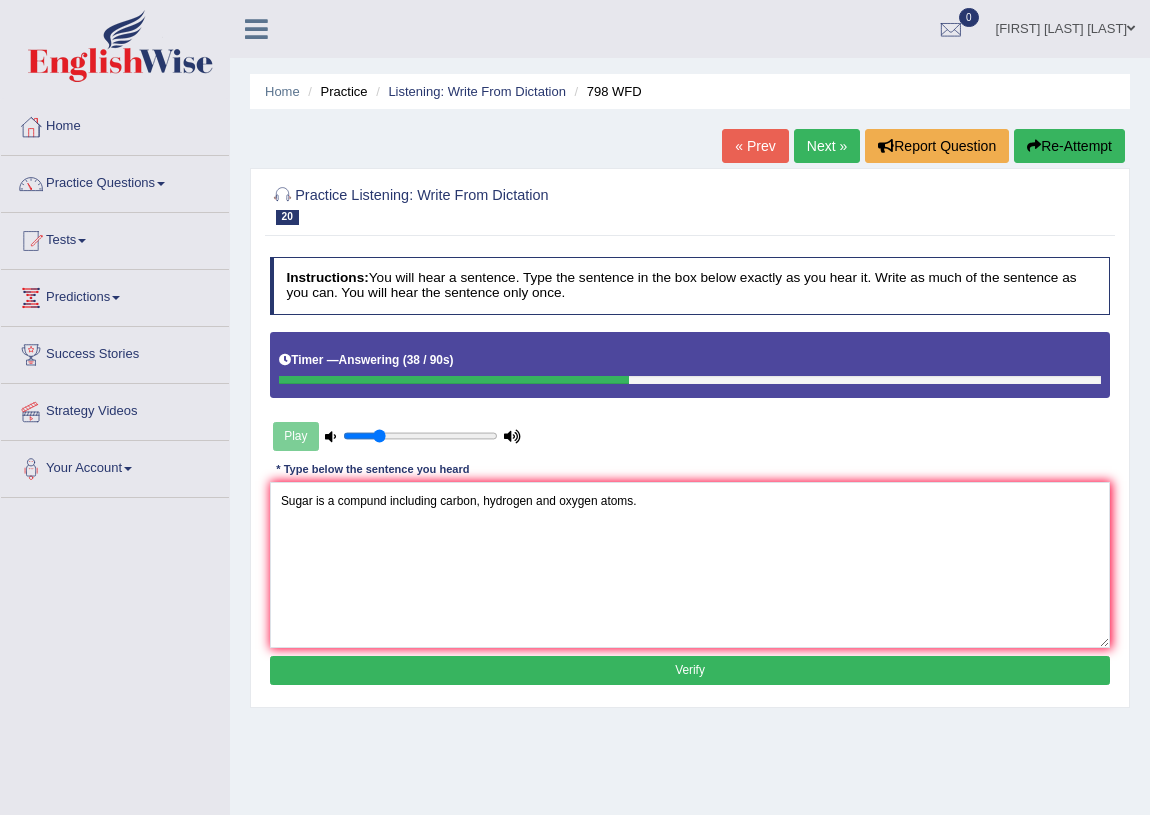 click on "Verify" at bounding box center [690, 670] 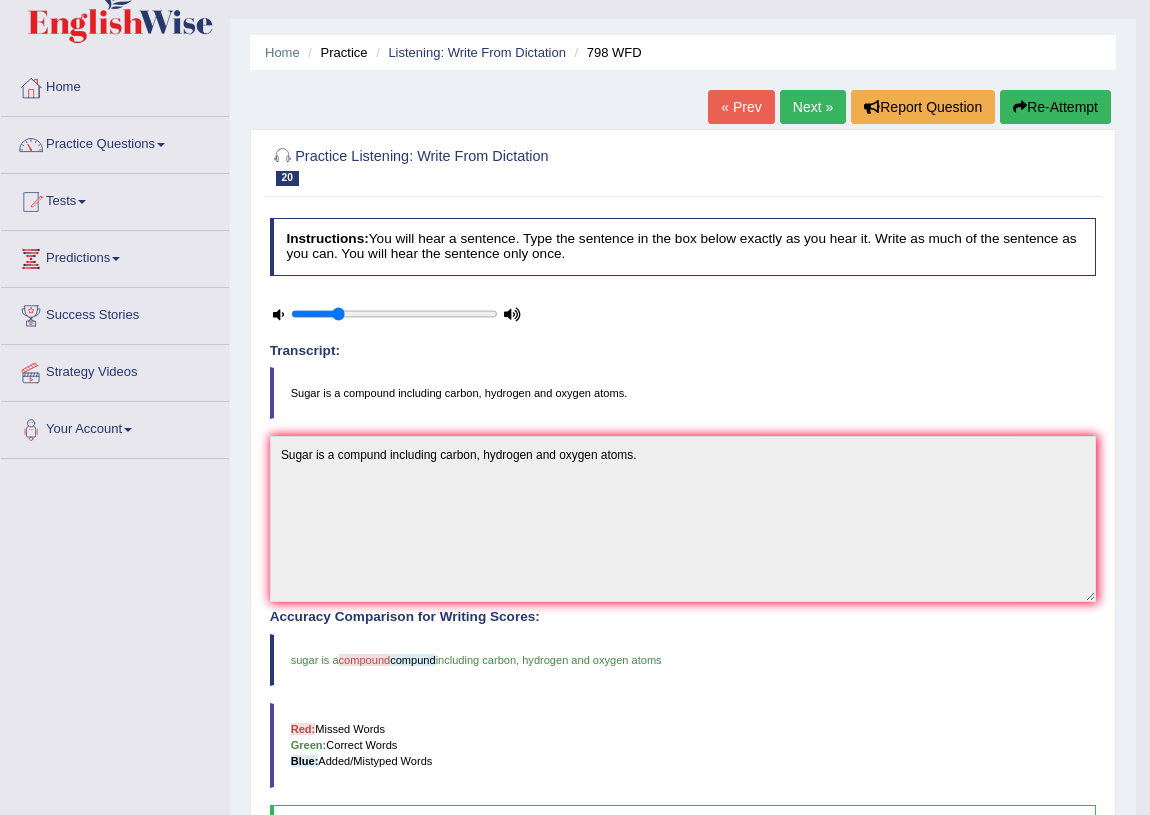 scroll, scrollTop: 0, scrollLeft: 0, axis: both 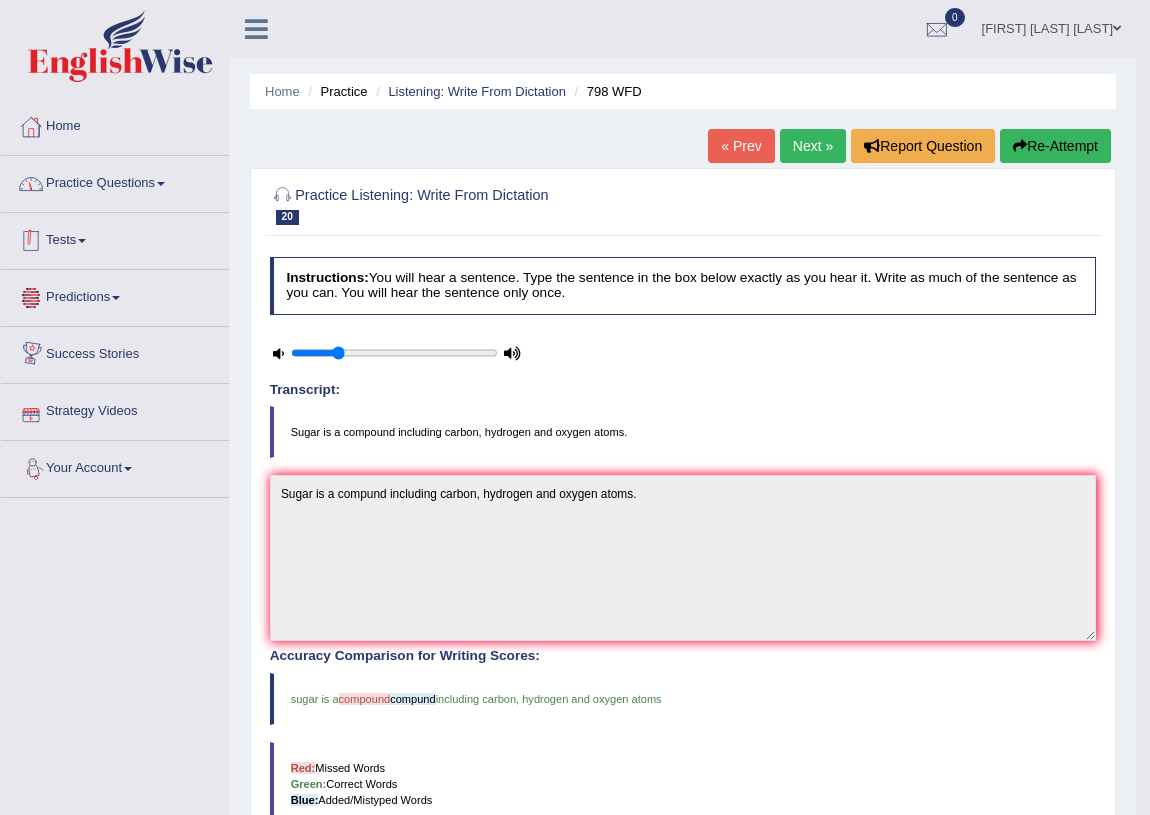 click on "Practice Questions" at bounding box center (115, 181) 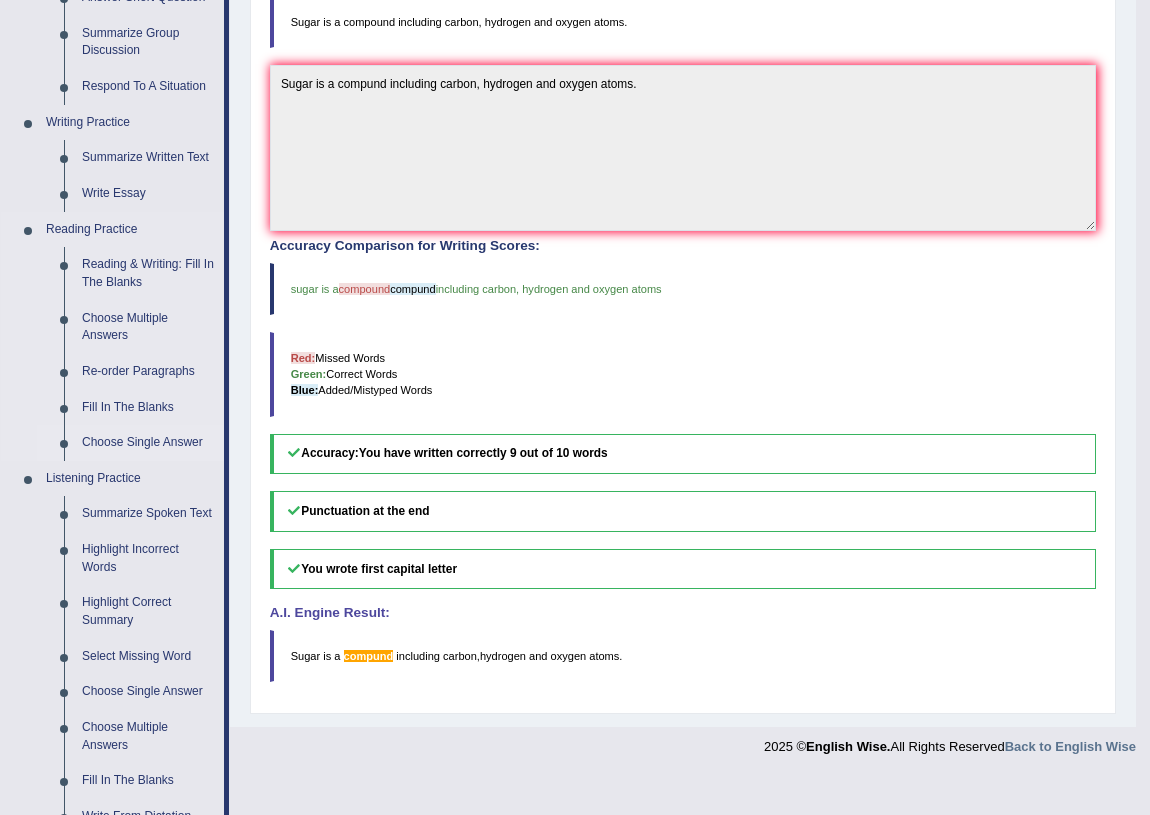 scroll, scrollTop: 454, scrollLeft: 0, axis: vertical 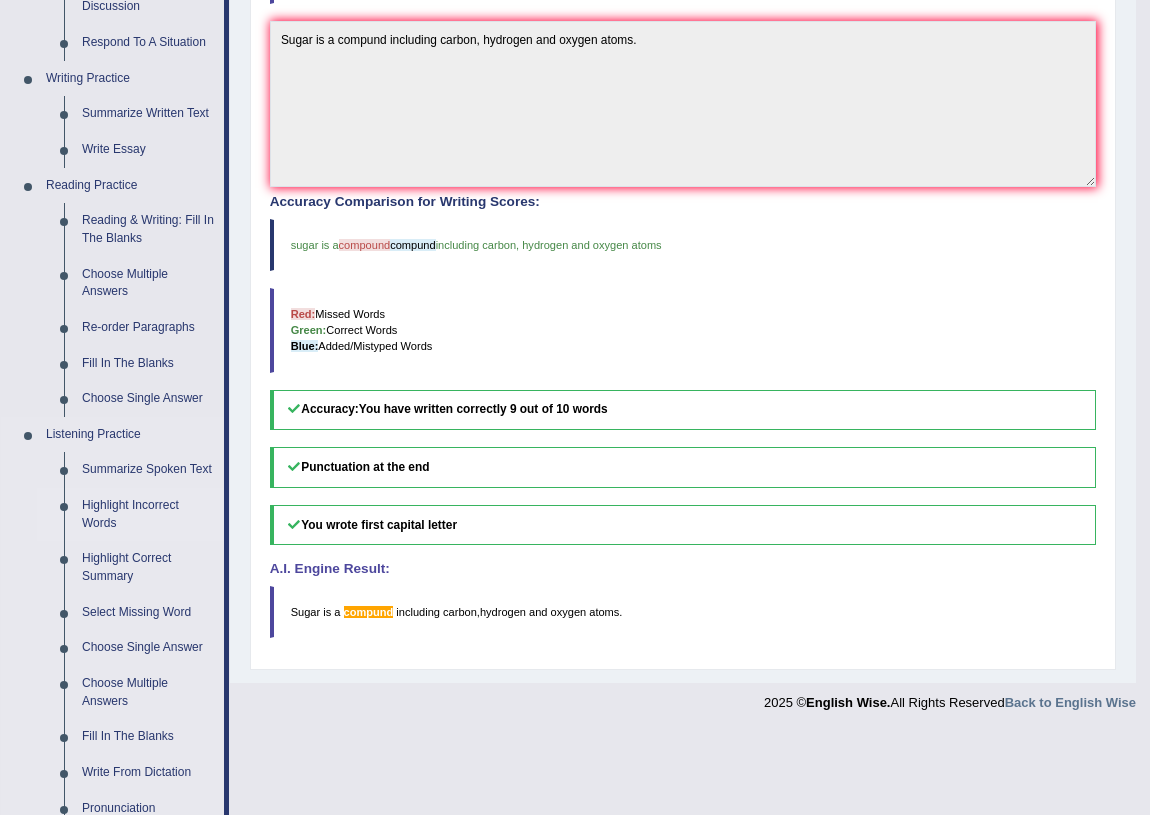 click on "Highlight Incorrect Words" at bounding box center (148, 514) 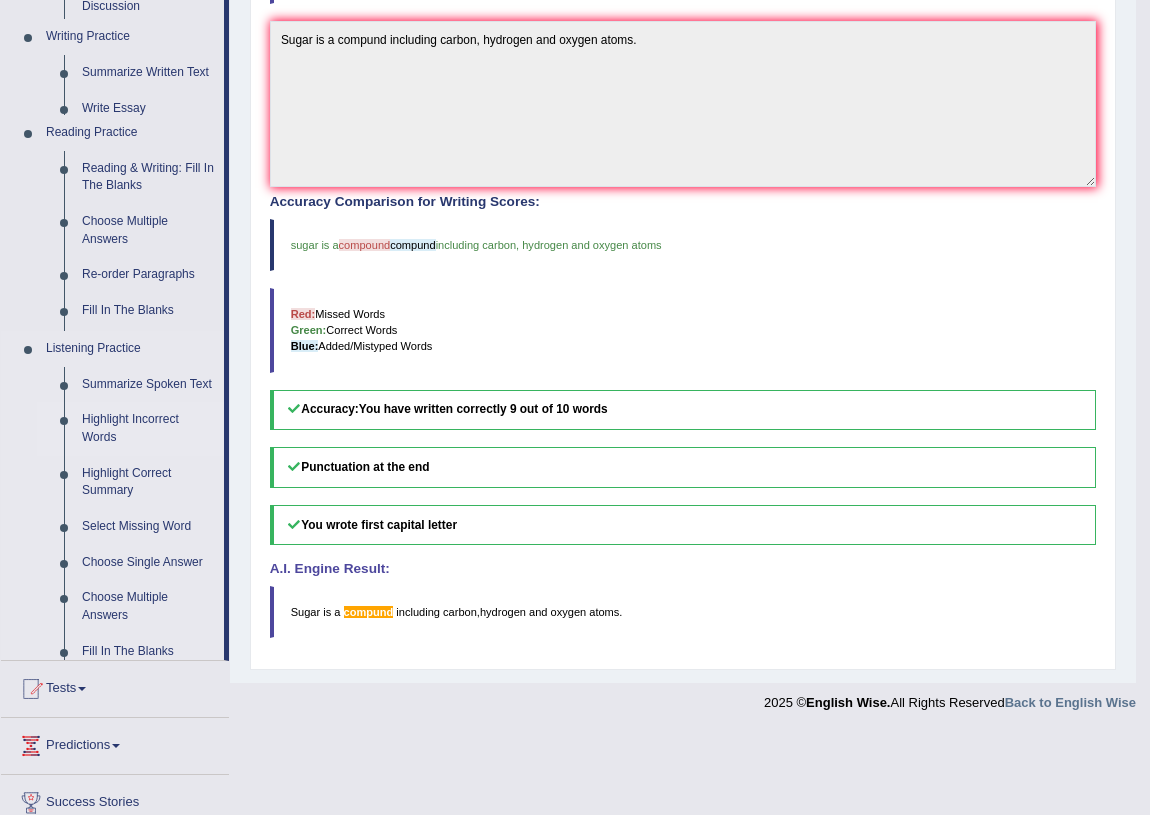 scroll, scrollTop: 405, scrollLeft: 0, axis: vertical 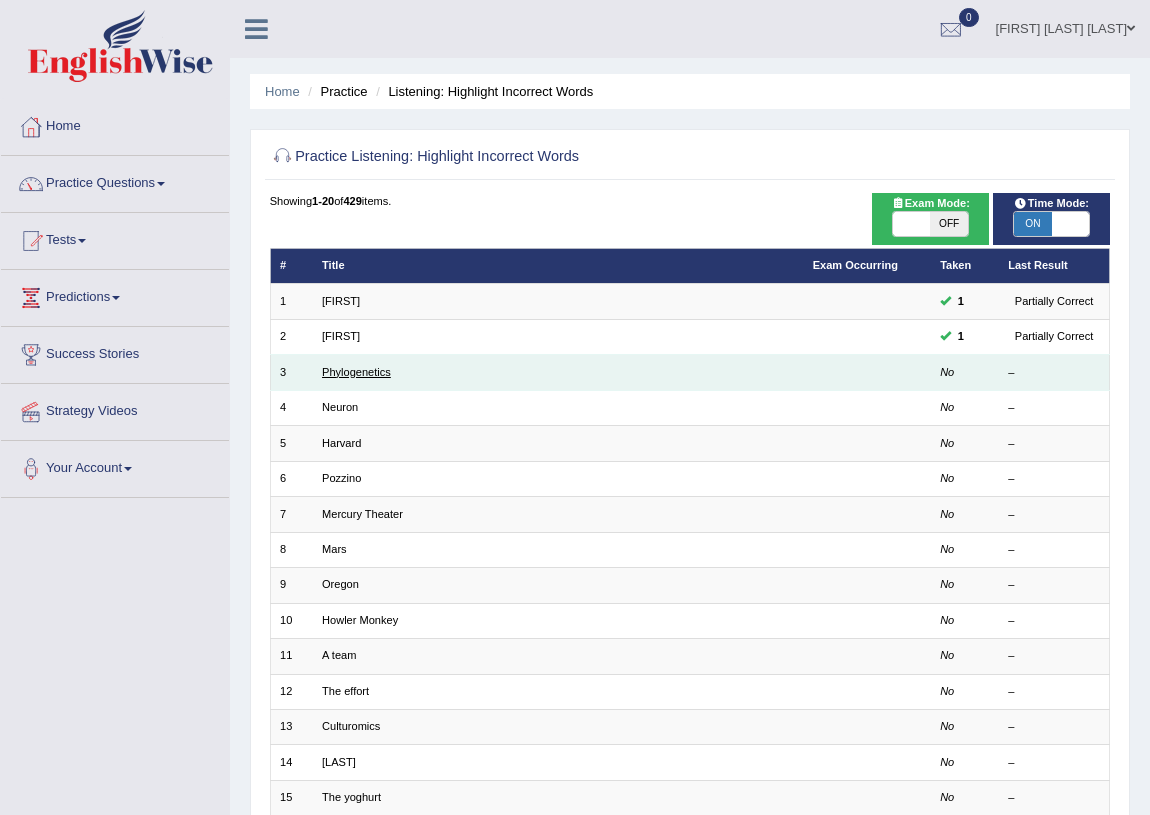 click on "Phylogenetics" at bounding box center [356, 372] 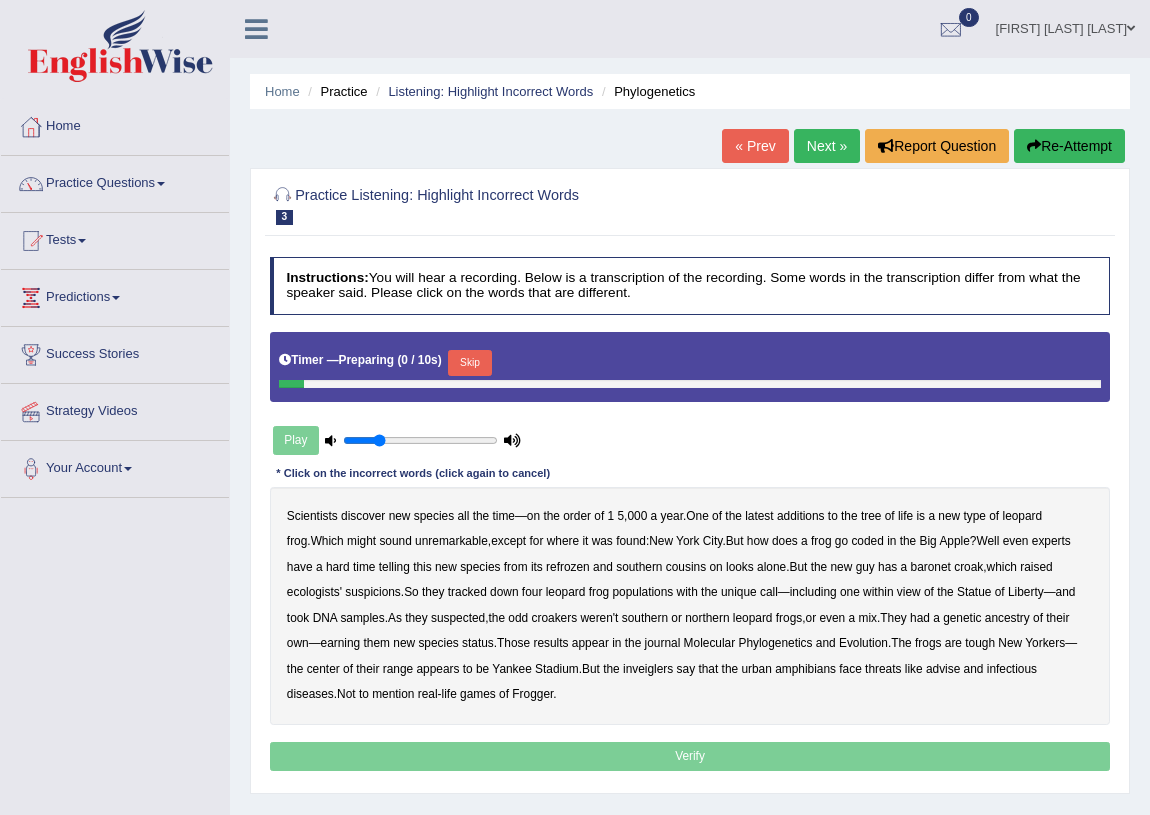 scroll, scrollTop: 0, scrollLeft: 0, axis: both 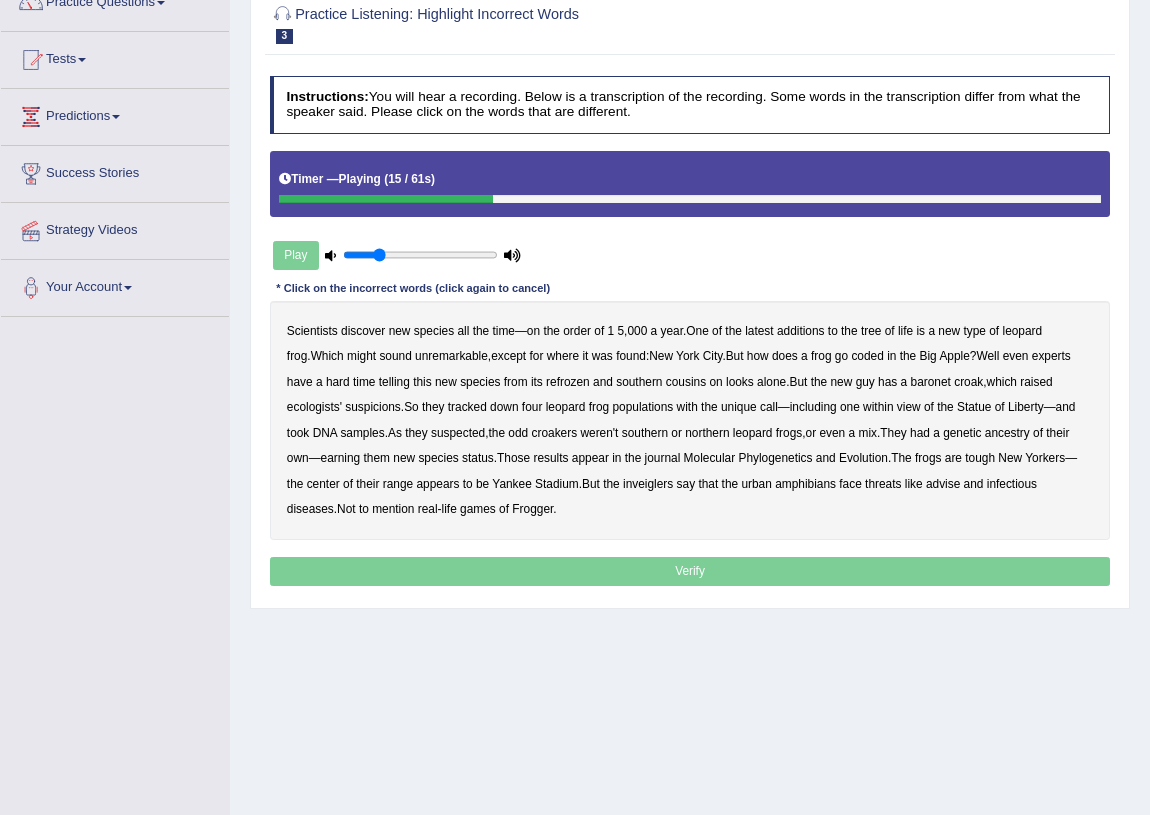 click on "coded" at bounding box center [867, 356] 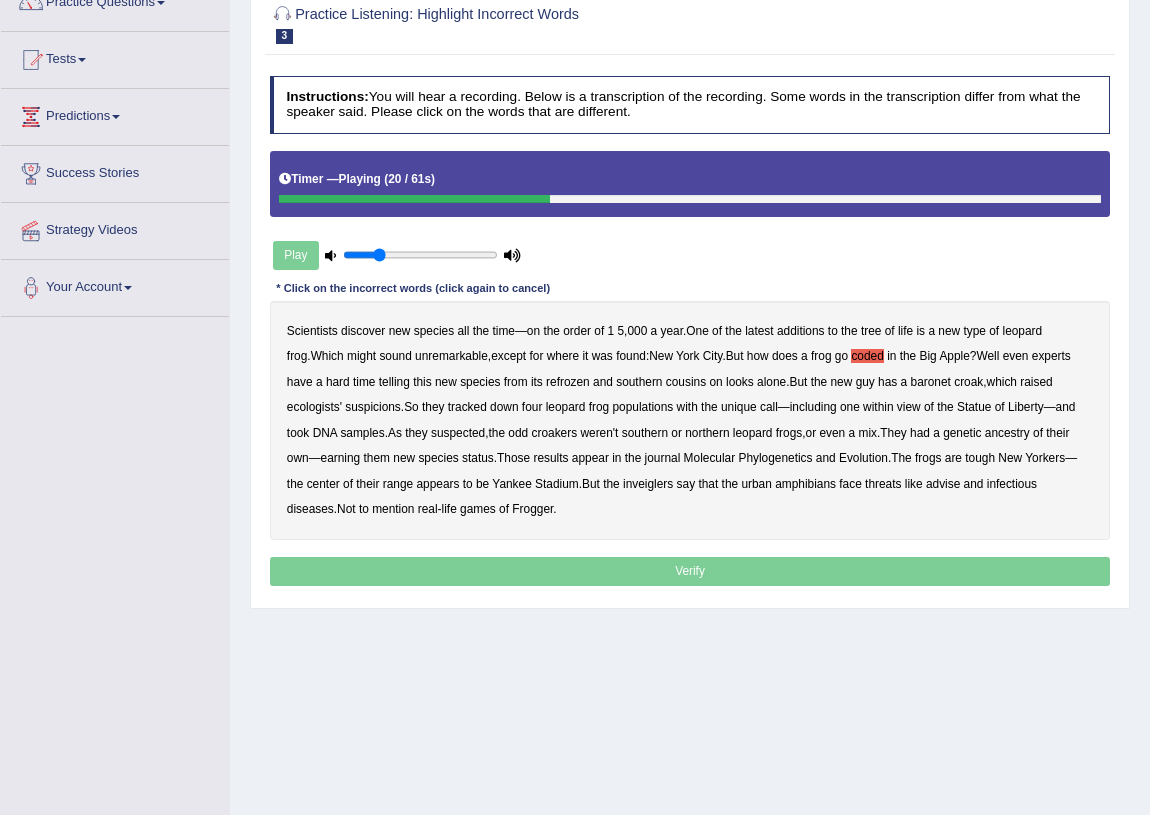 click on "refrozen" at bounding box center (568, 382) 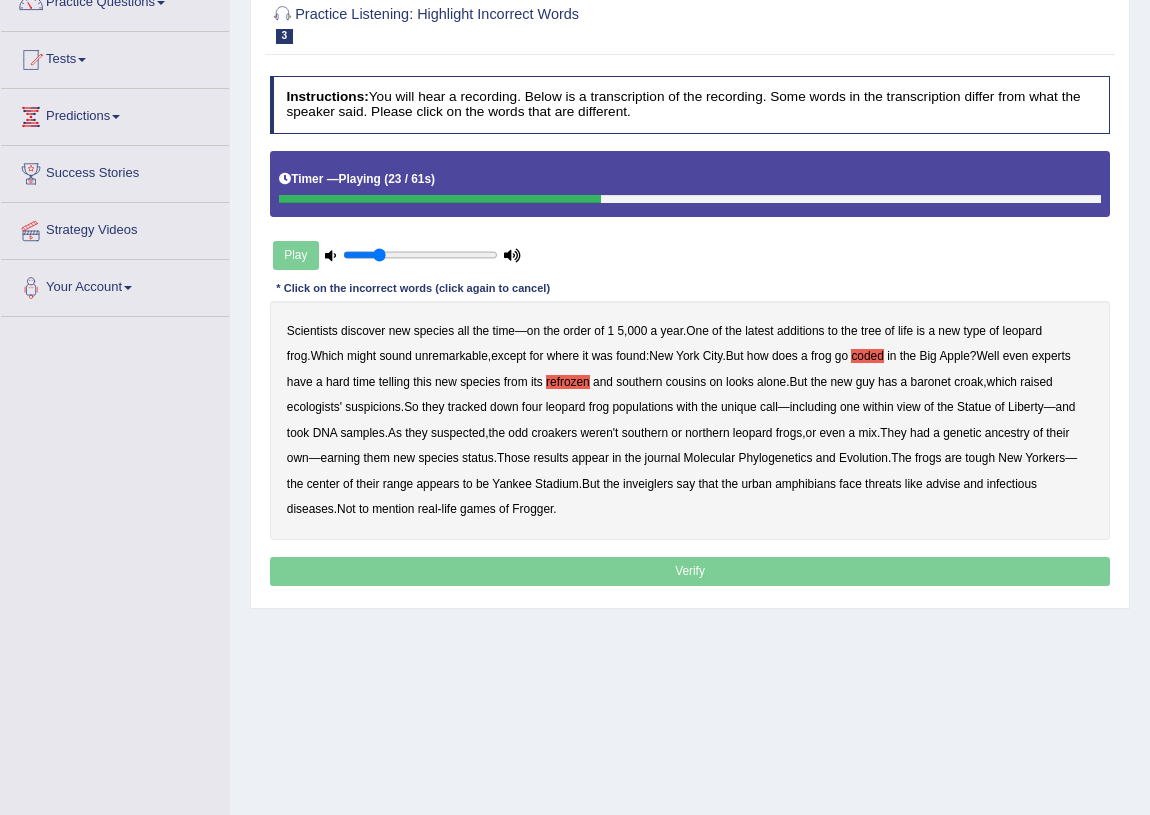 click on "baronet" at bounding box center [931, 382] 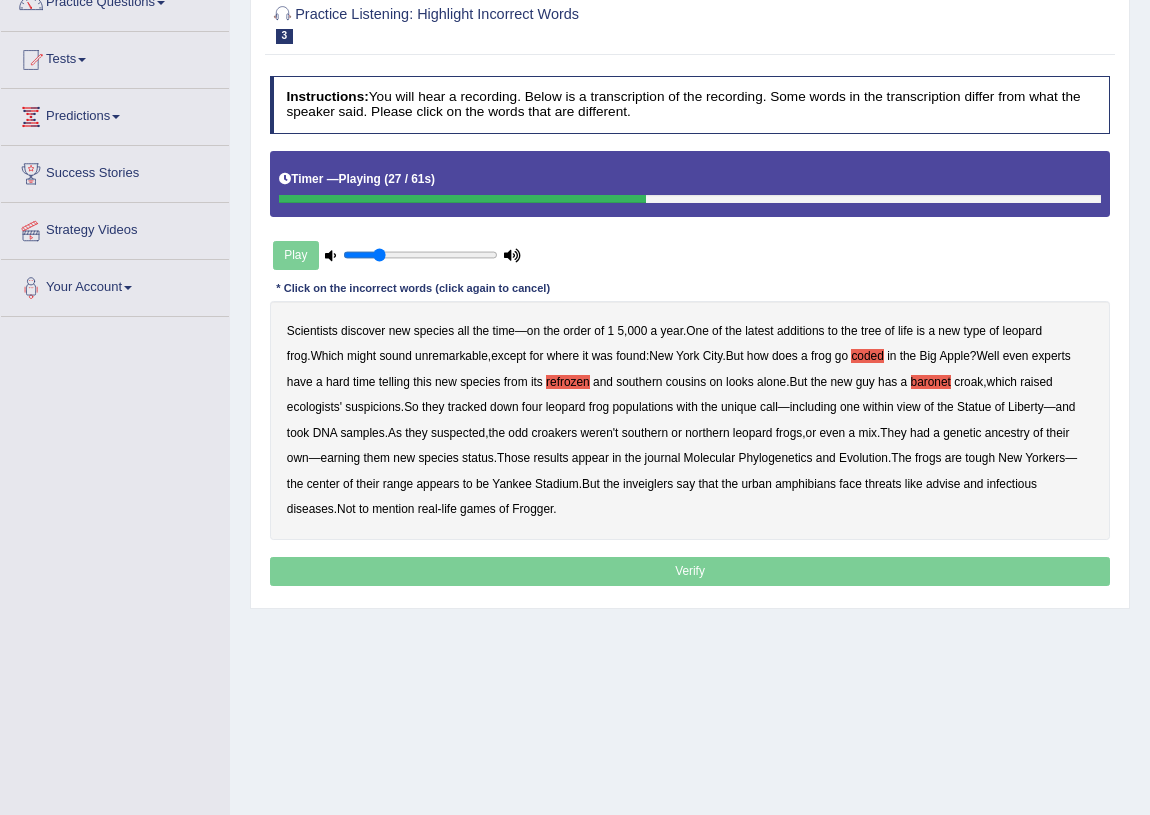 click on "suspicions" at bounding box center [373, 407] 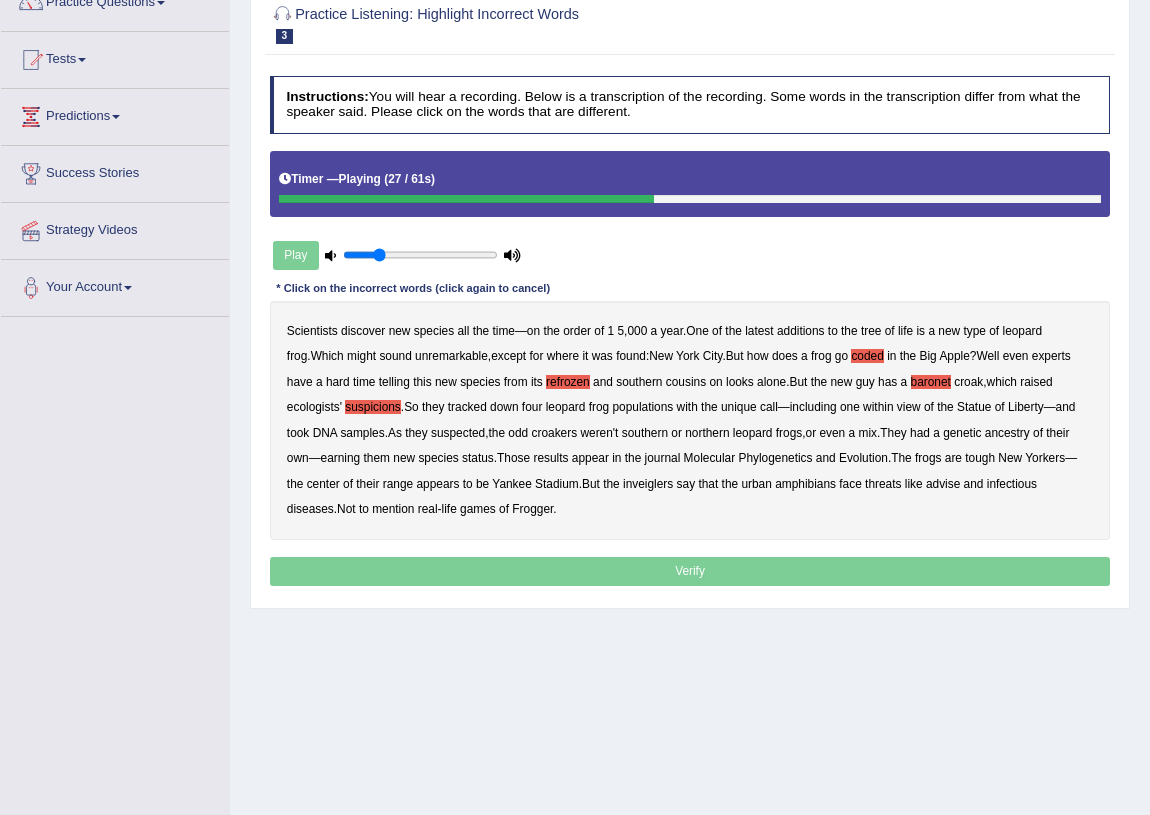 click on "suspicions" at bounding box center (373, 407) 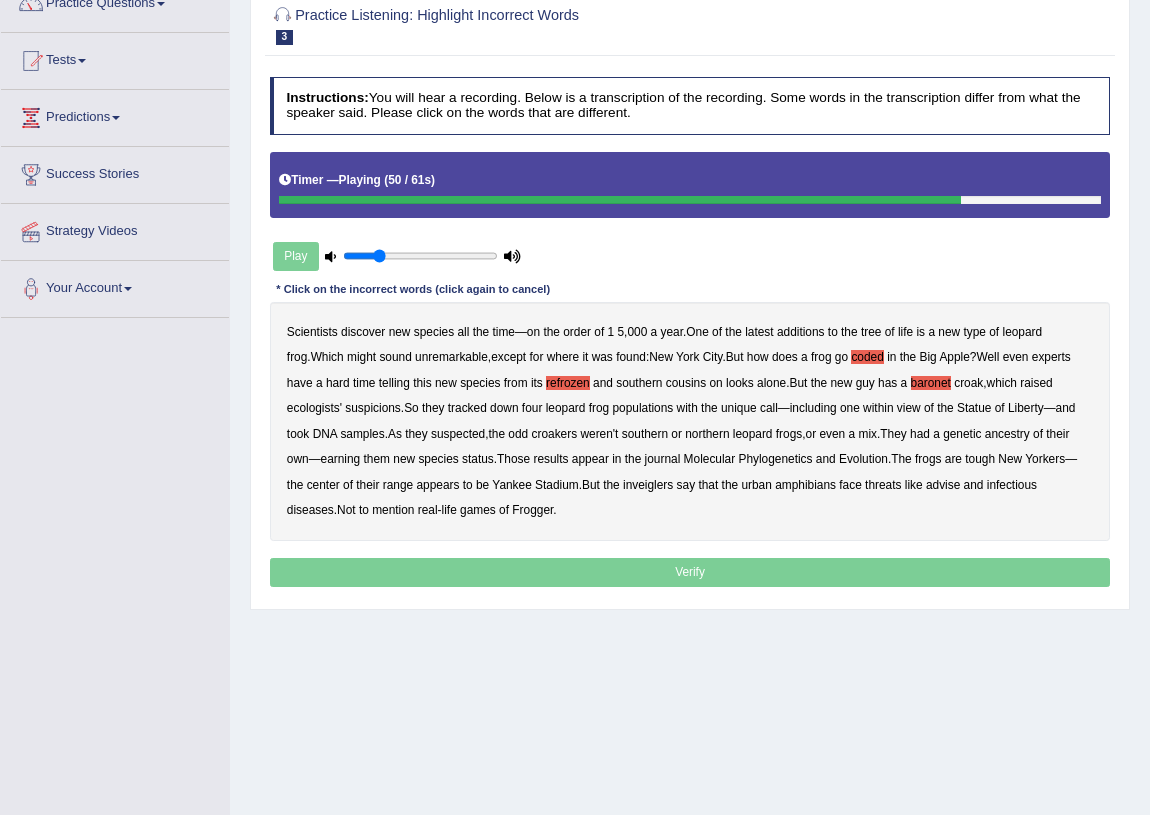 scroll, scrollTop: 181, scrollLeft: 0, axis: vertical 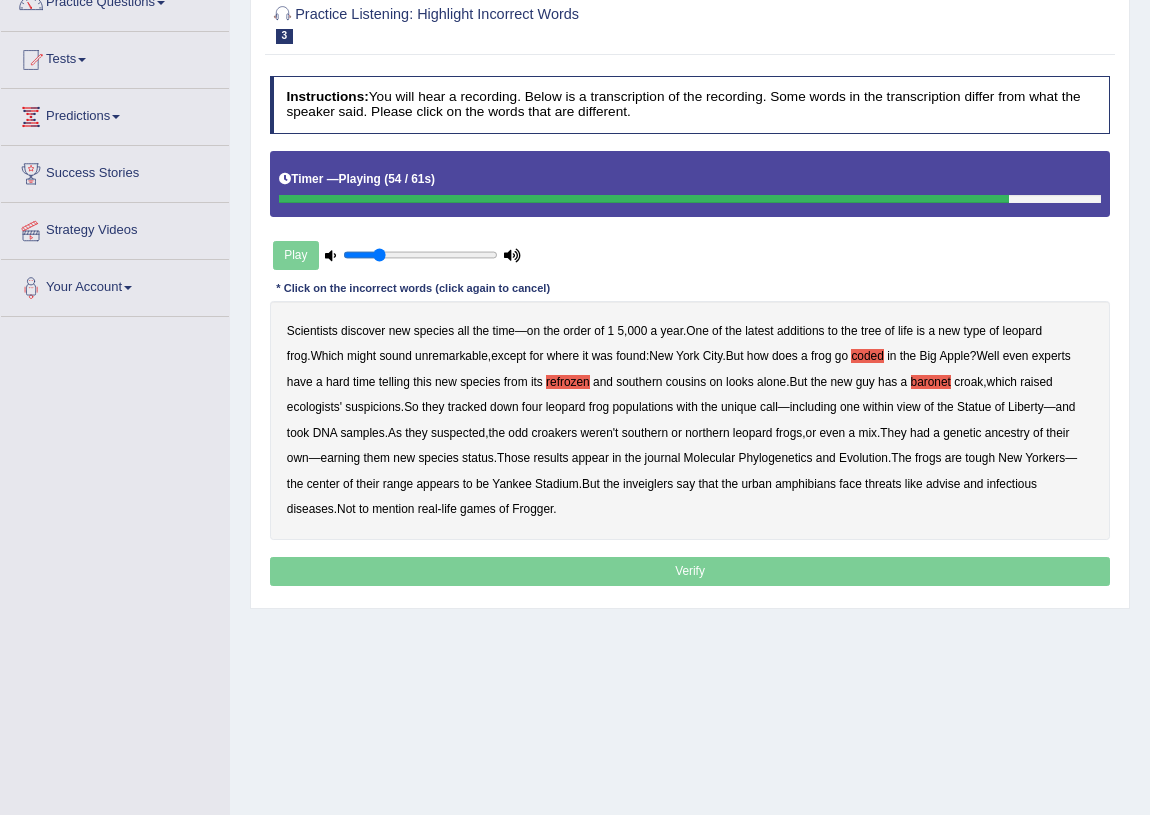 click on "Scientists   discover   new   species   all   the   time — on   the   order   of   1   5 , 000   a   year .  One   of   the   latest   additions   to   the   tree   of   life   is   a   new   type   of   leopard   frog .  Which   might   sound   unremarkable ,  except   for   where   it   was   found :  New   York   City .  But   how   does   a   frog   go   coded   in   the   Big   Apple ?  Well   even   experts   have   a   hard   time   telling   this   new   species   from   its   refrozen   and   southern   cousins   on   looks   alone .  But   the   new   guy   has   a   baronet   croak ,  which   raised   ecologists'   suspicions .  So   they   tracked   down   four   leopard   frog   populations   with   the   unique   call — including   one   within   view   of   the   Statue   of   Liberty — and   took   DNA   samples .  As   they   suspected ,  the   odd   croakers   weren't   southern   or   northern   leopard   frogs ,  or   even   a   mix .  They   had   a   genetic   ancestry   of   their" at bounding box center [690, 420] 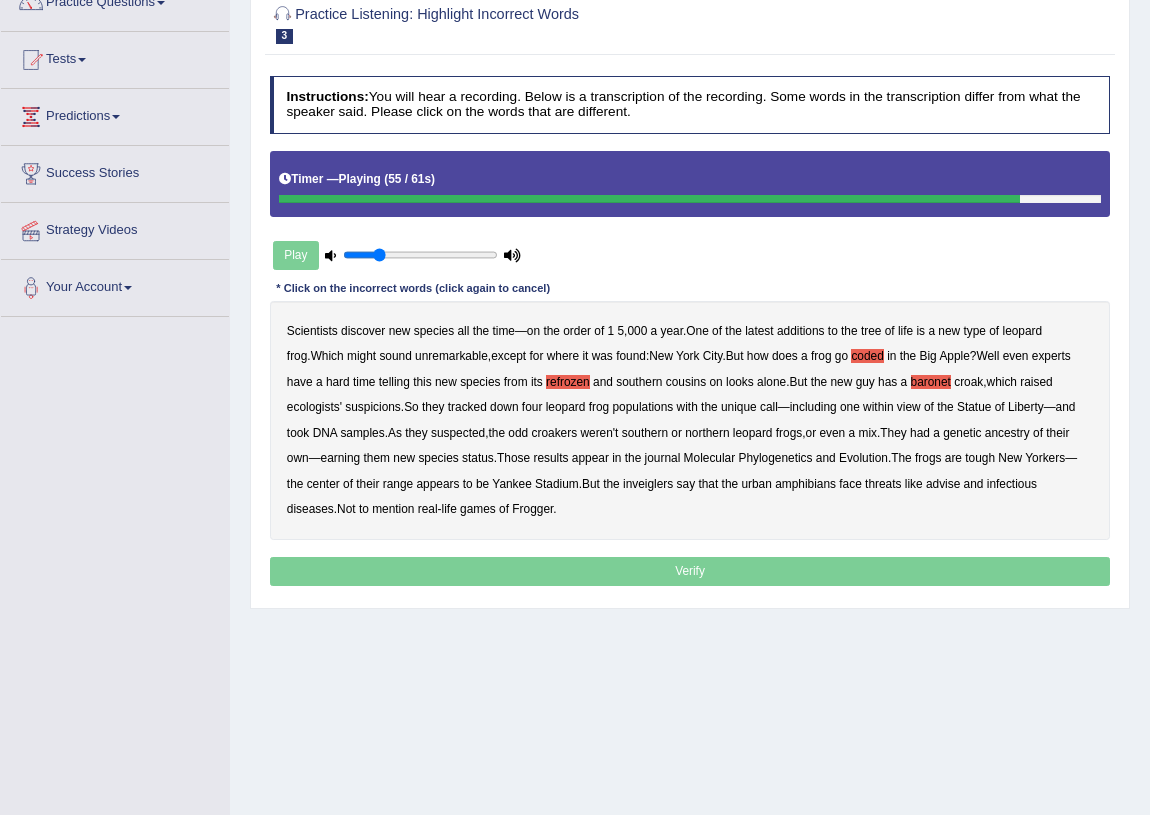 click on "inveiglers" at bounding box center [648, 484] 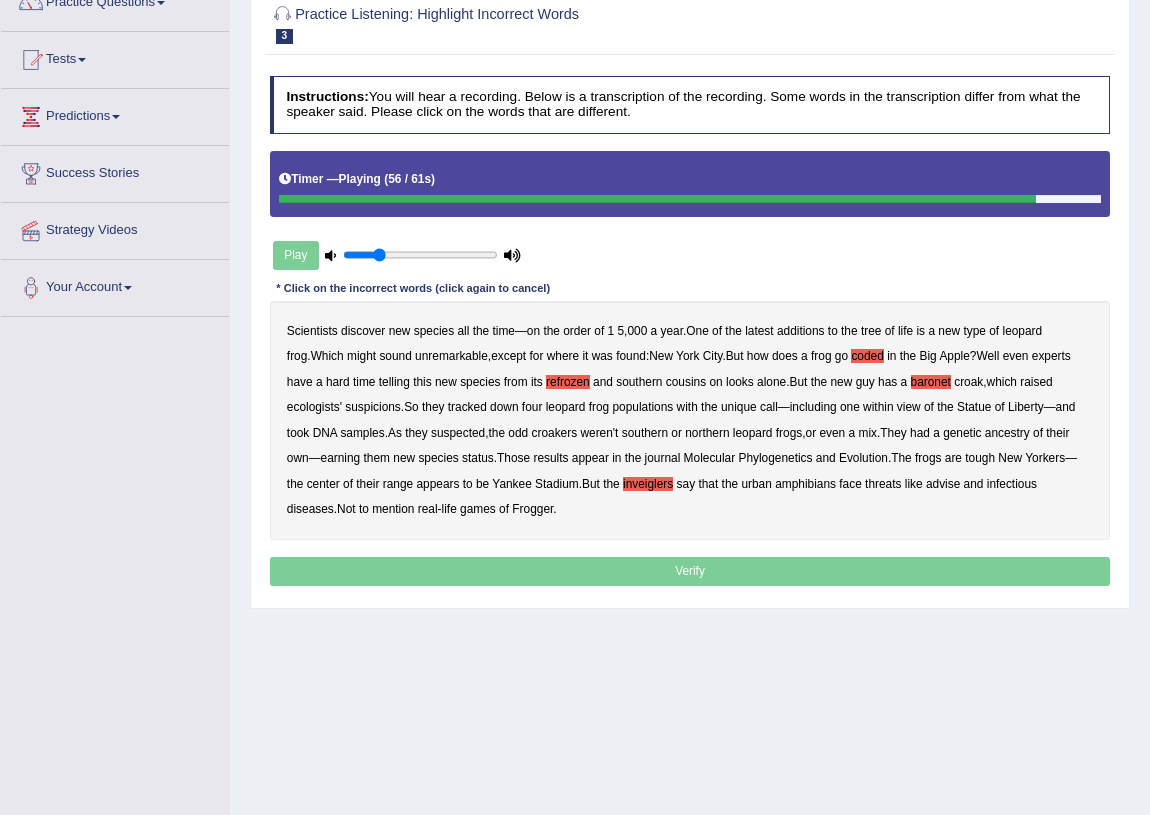 click on "advise" at bounding box center (943, 484) 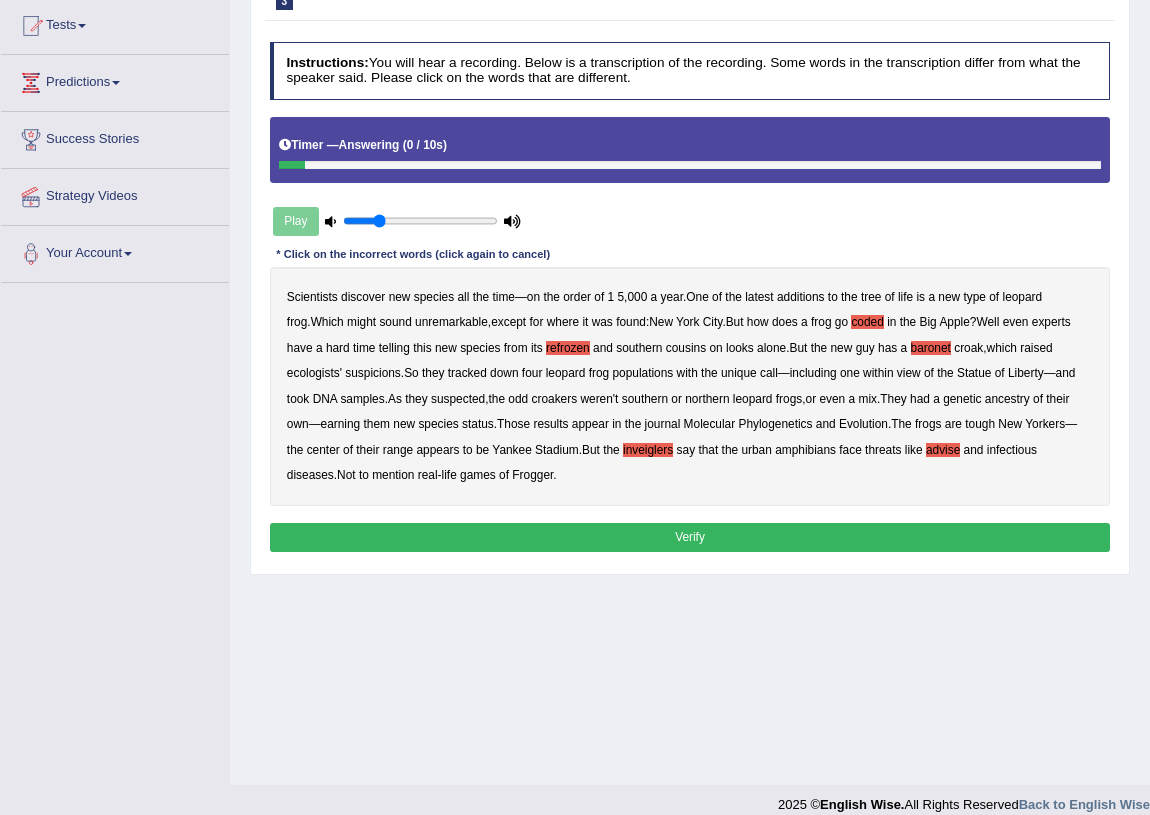 scroll, scrollTop: 234, scrollLeft: 0, axis: vertical 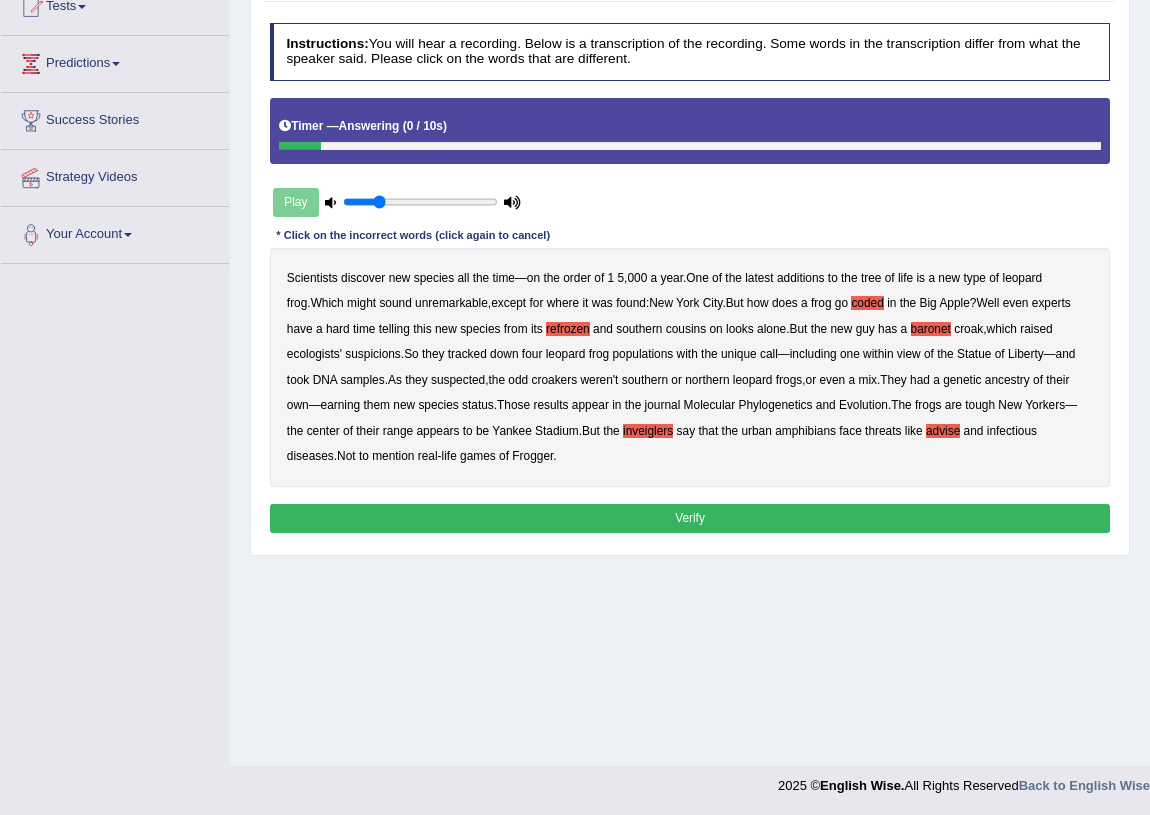 click on "Verify" at bounding box center (690, 518) 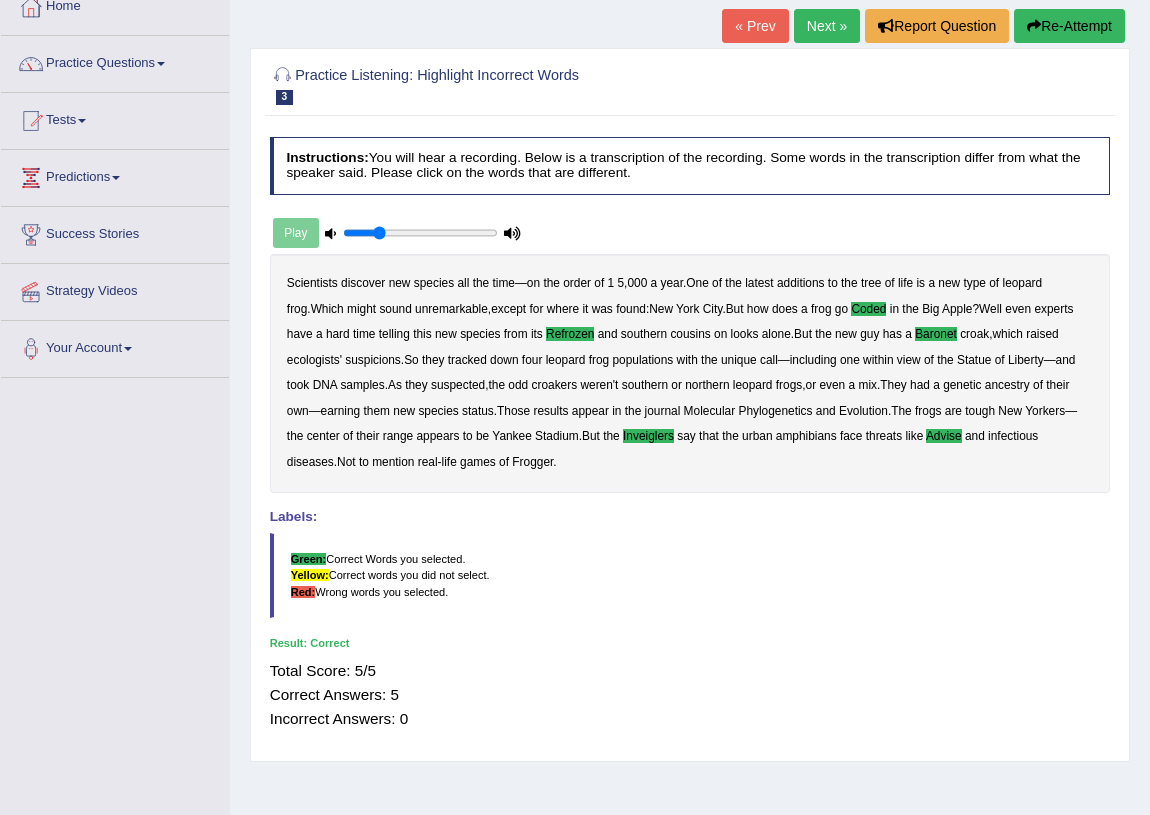scroll, scrollTop: 0, scrollLeft: 0, axis: both 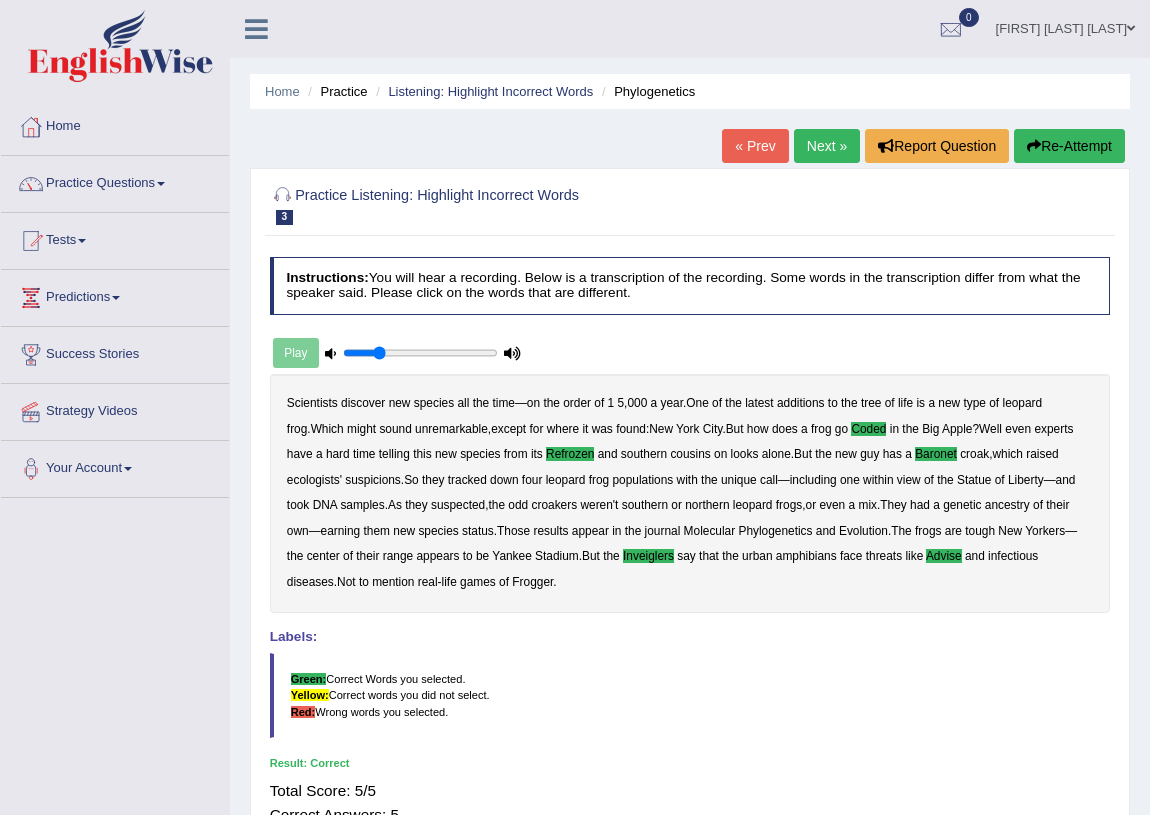 click on "Next »" at bounding box center [827, 146] 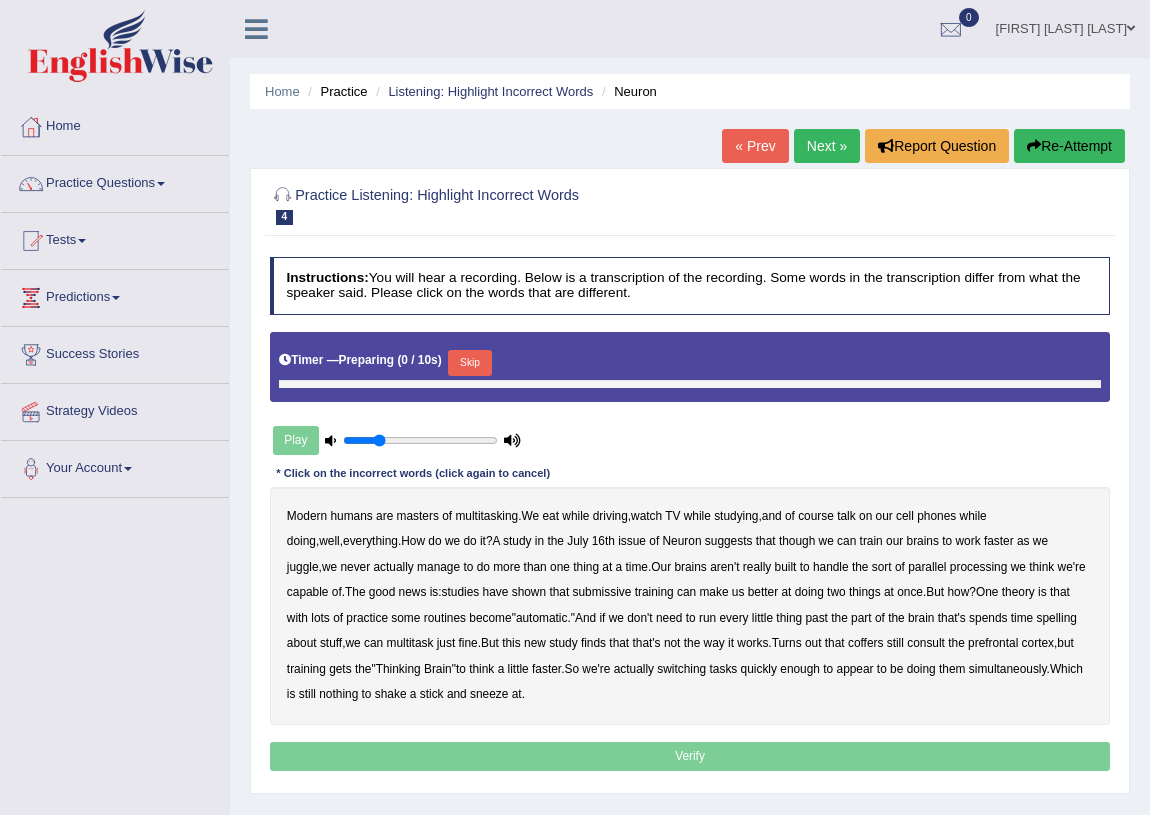 scroll, scrollTop: 0, scrollLeft: 0, axis: both 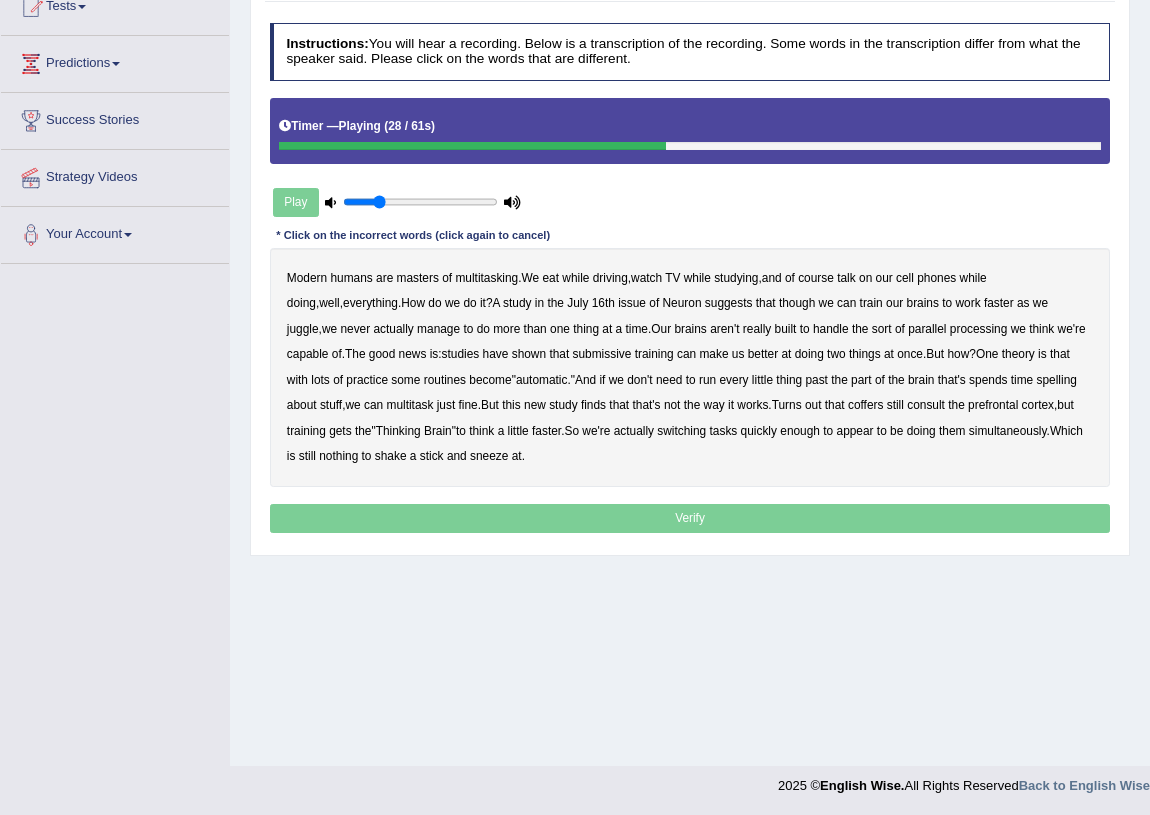 click on "submissive" at bounding box center (602, 354) 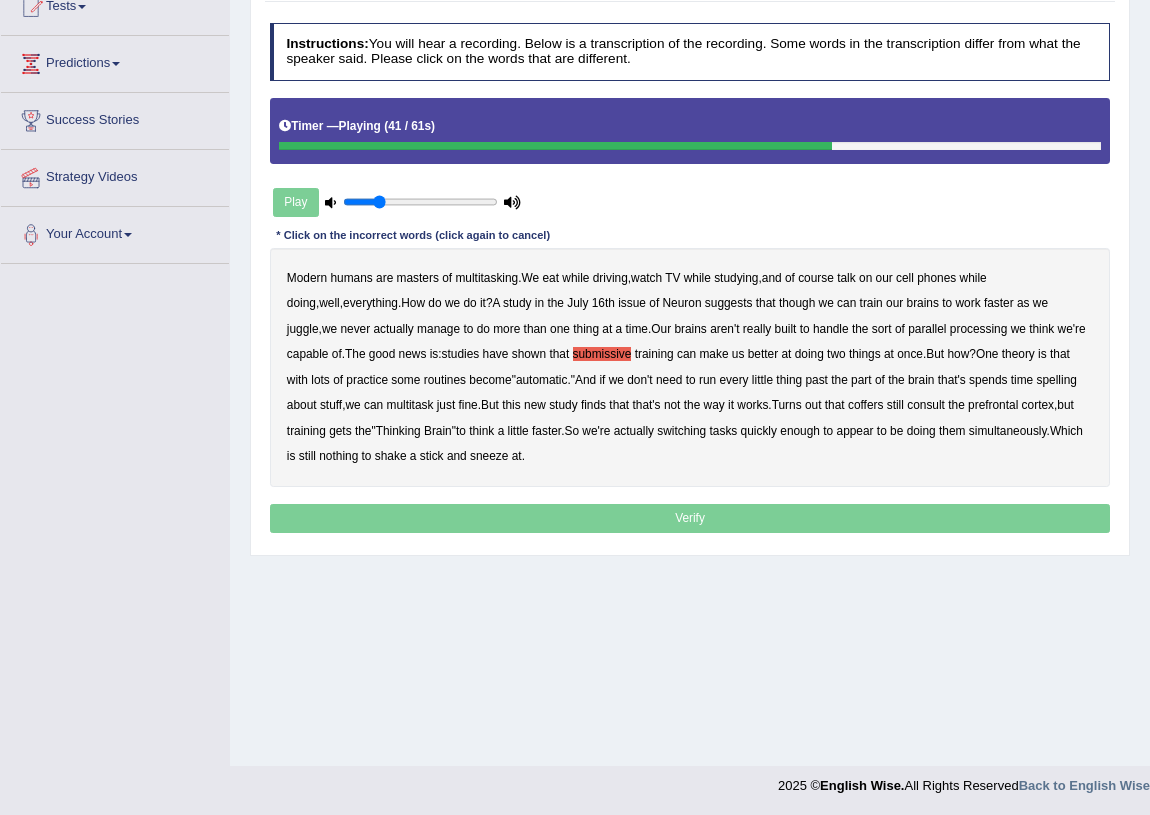 click on "spelling" at bounding box center [1057, 380] 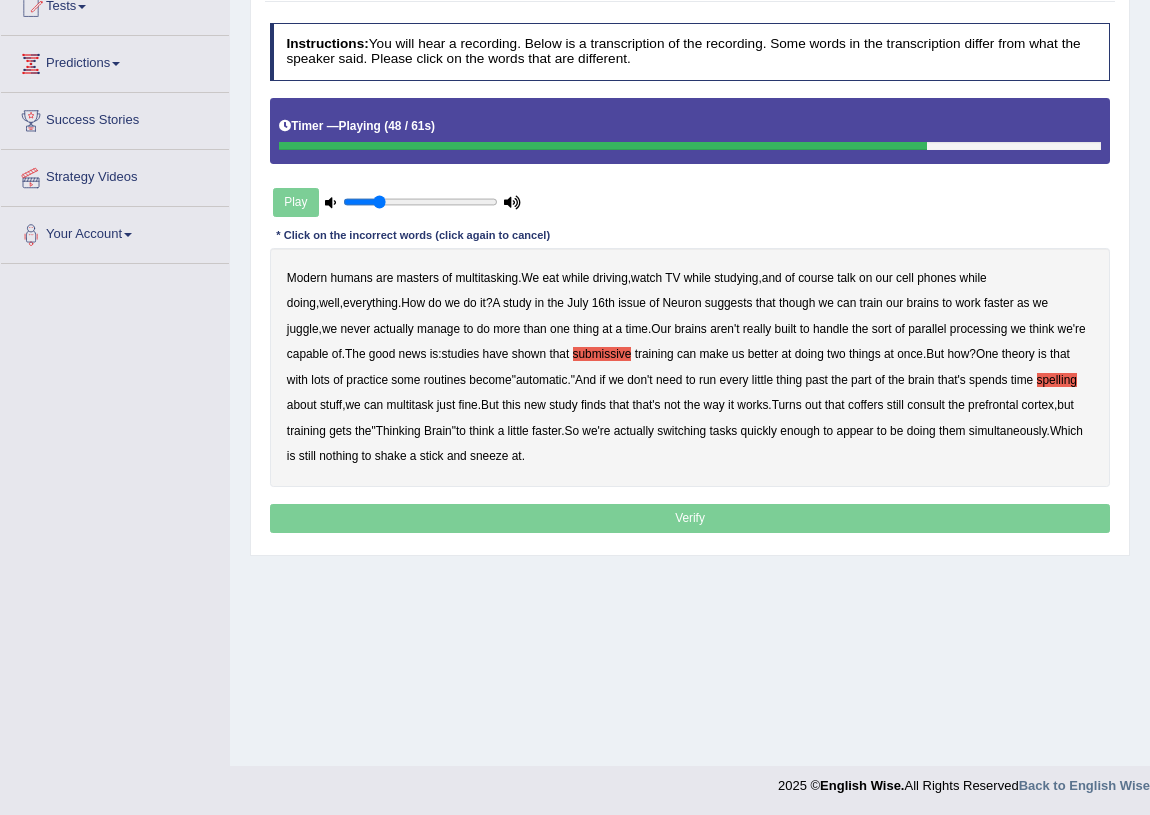 click on "coffers" at bounding box center [865, 405] 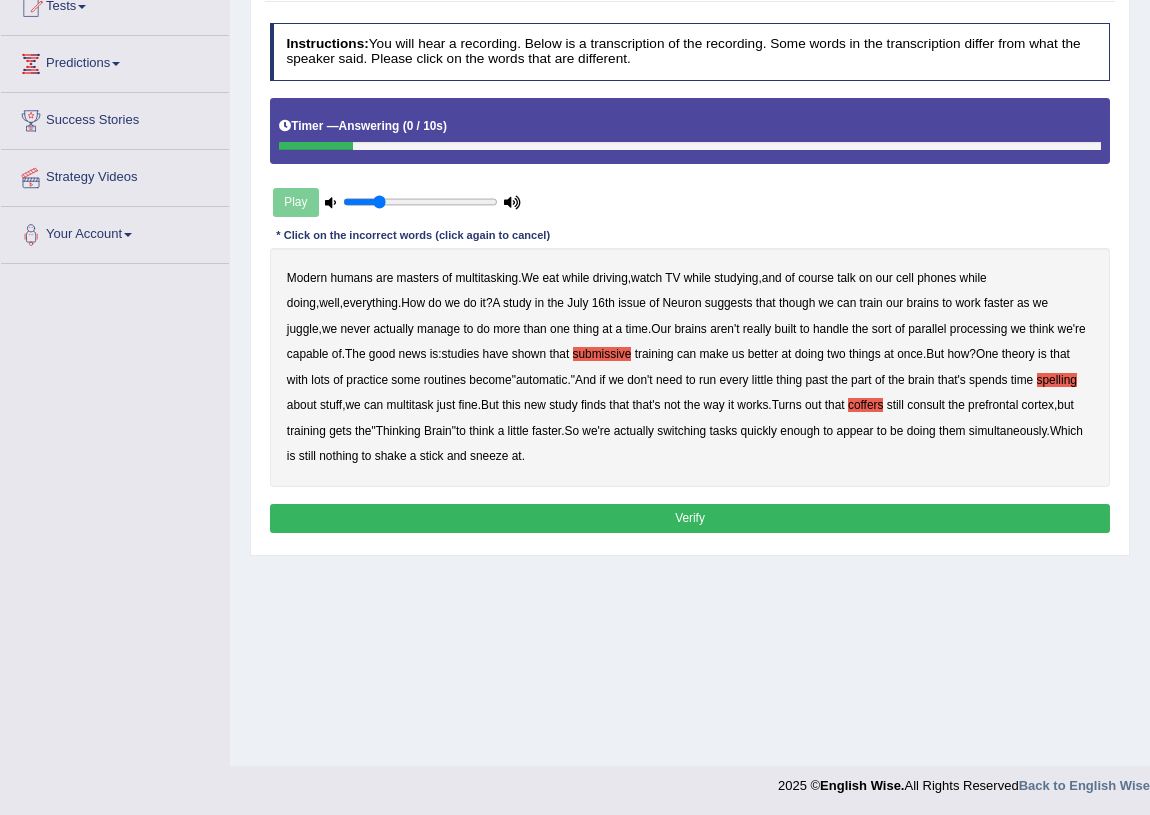 click on "Verify" at bounding box center (690, 518) 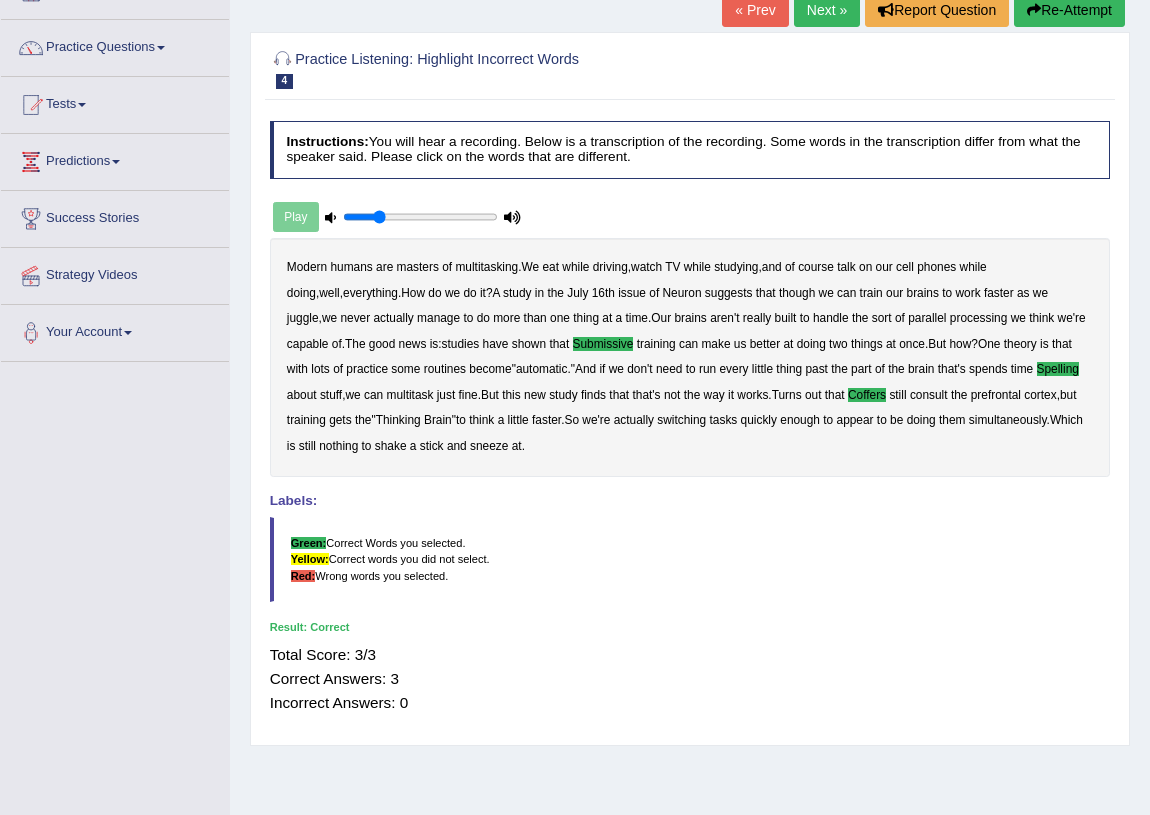 scroll, scrollTop: 0, scrollLeft: 0, axis: both 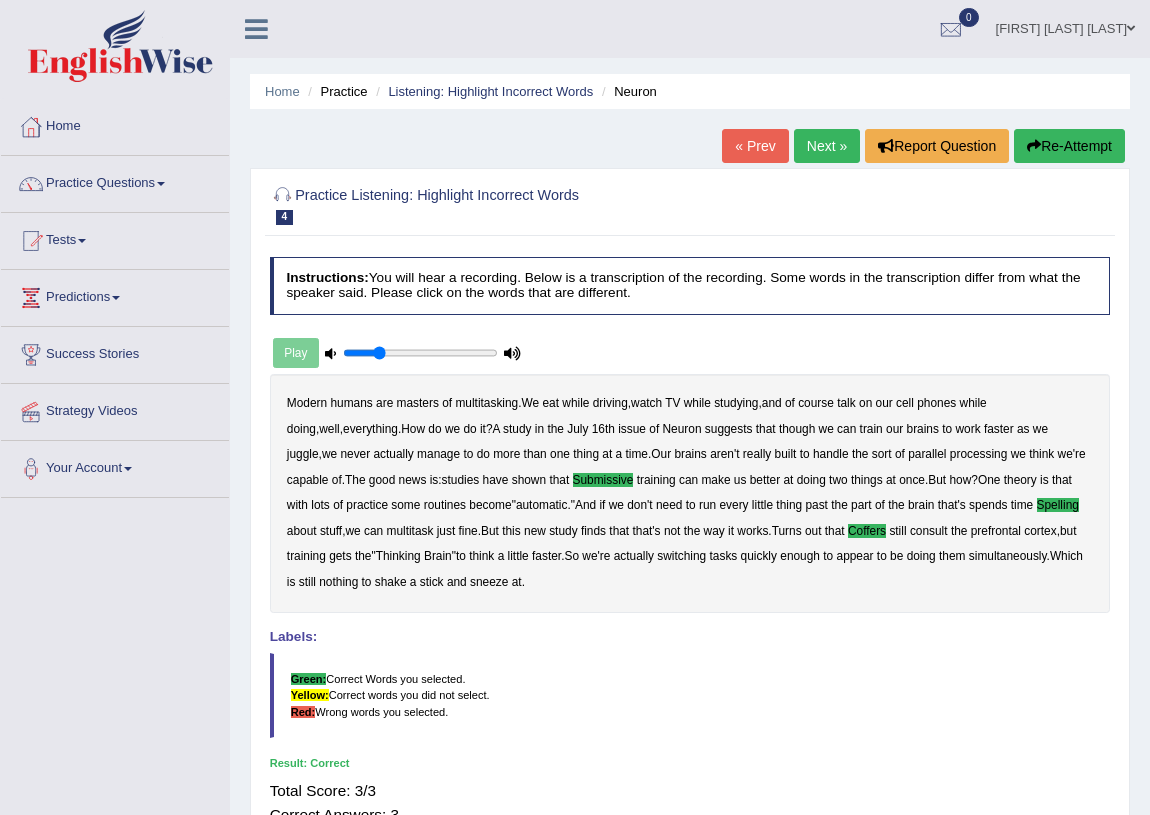 click on "Next »" at bounding box center [827, 146] 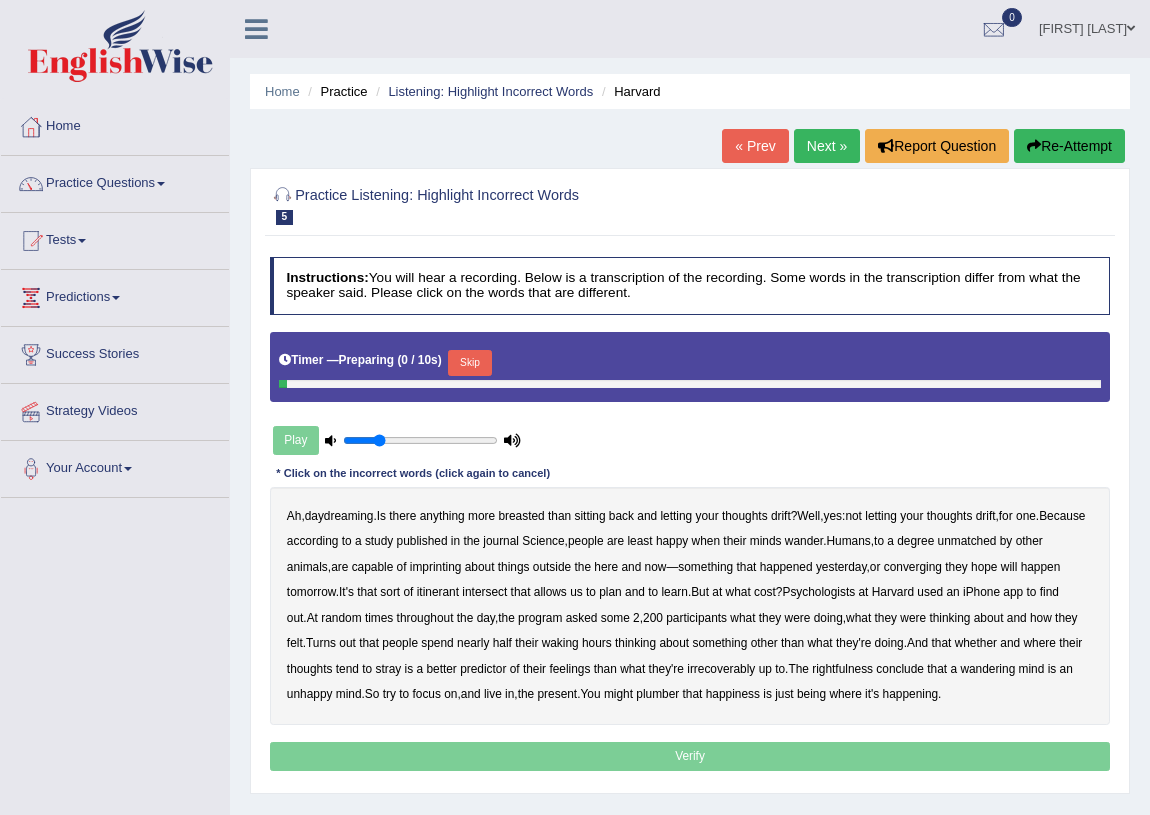scroll, scrollTop: 171, scrollLeft: 0, axis: vertical 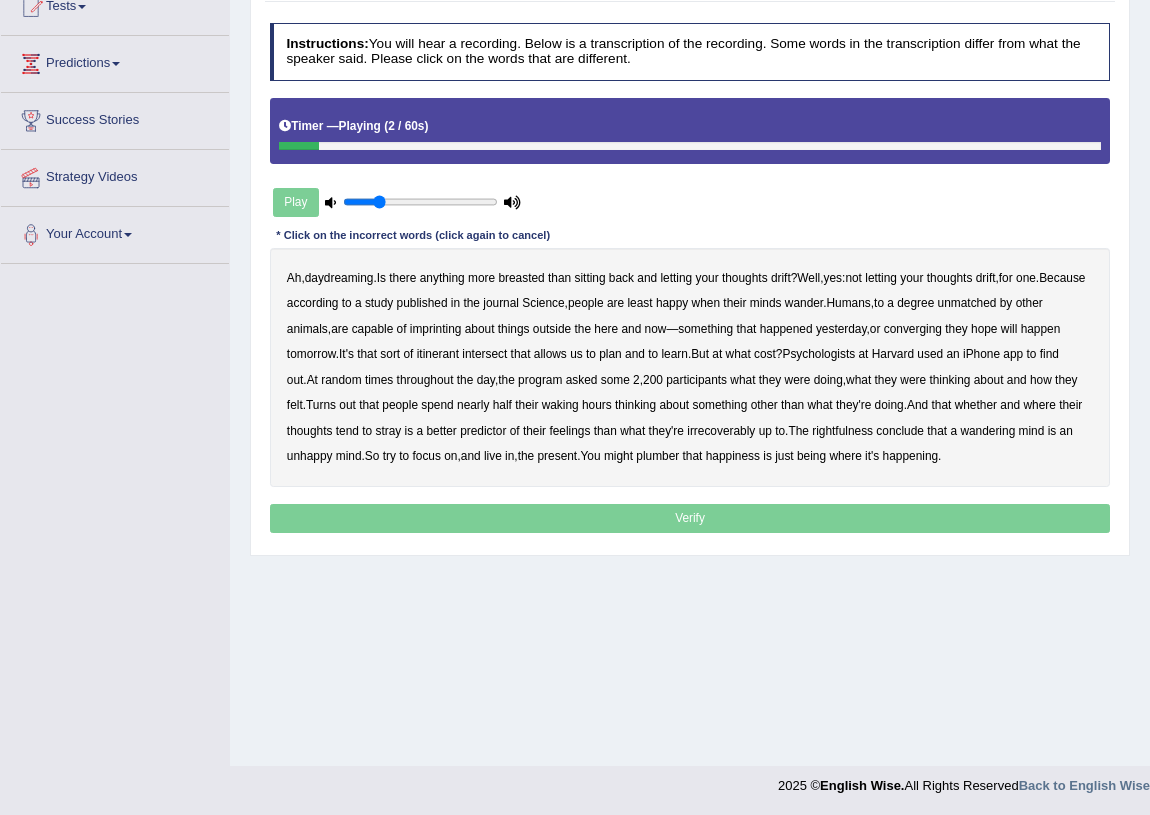 click on "breasted" at bounding box center (521, 278) 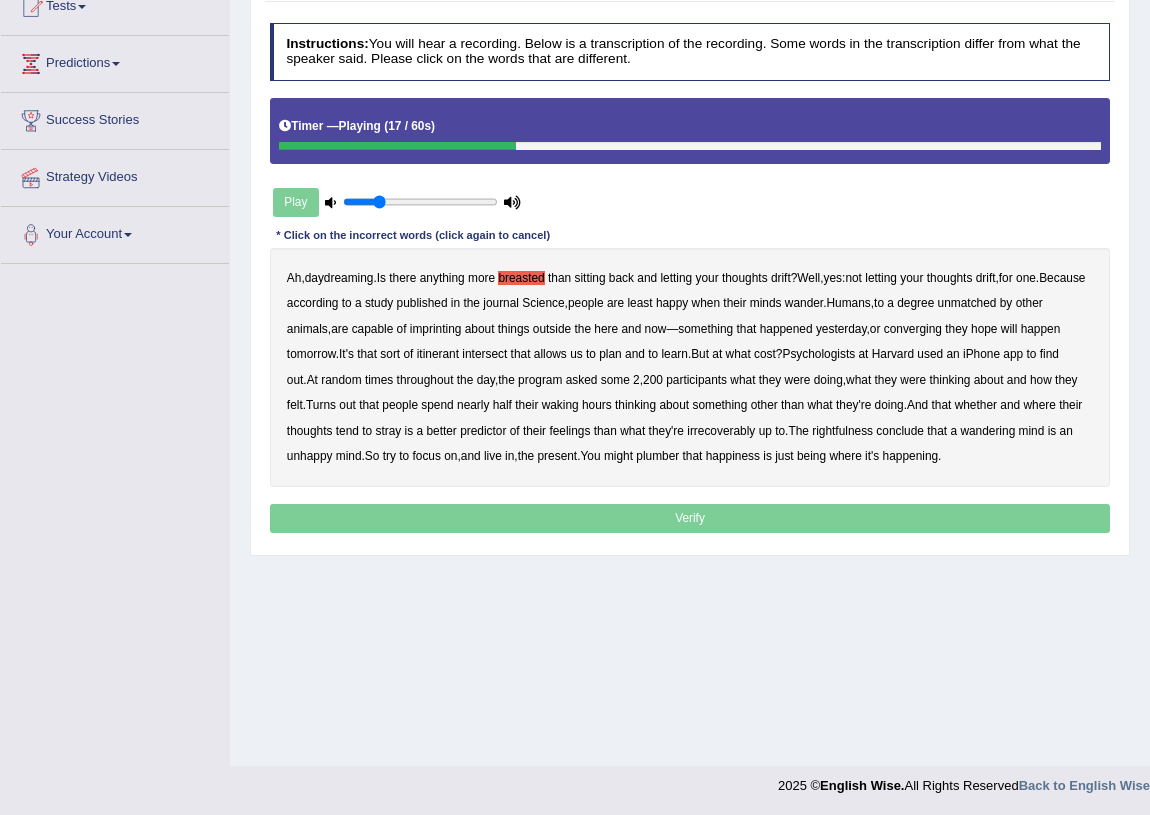 drag, startPoint x: 482, startPoint y: 332, endPoint x: 488, endPoint y: 323, distance: 10.816654 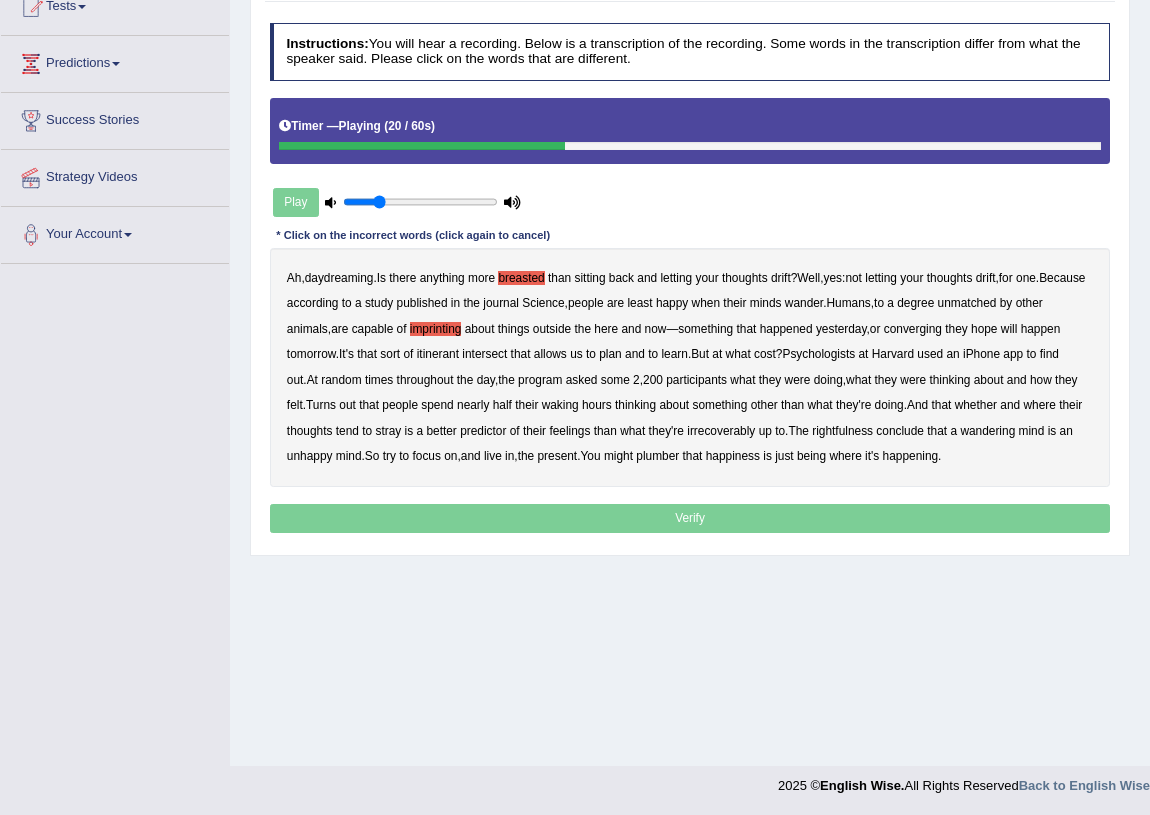 click on "converging" at bounding box center [913, 329] 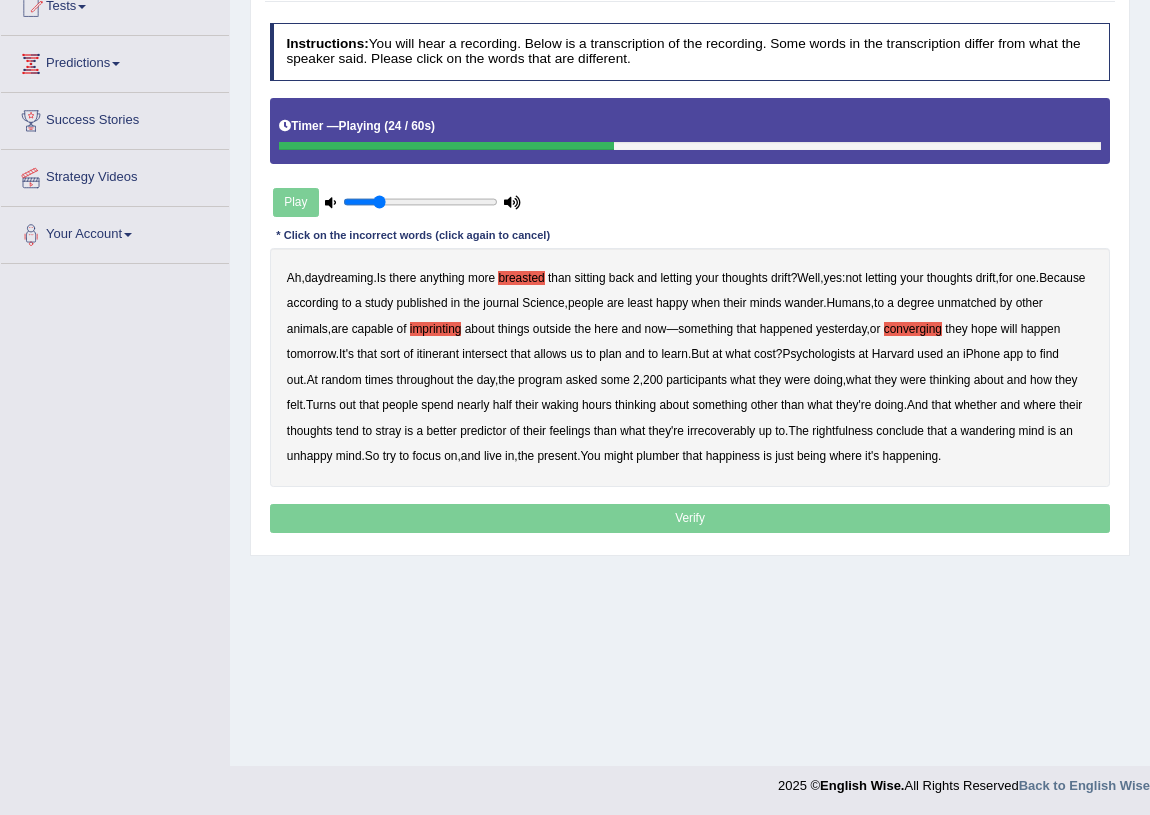 drag, startPoint x: 530, startPoint y: 353, endPoint x: 591, endPoint y: 351, distance: 61.03278 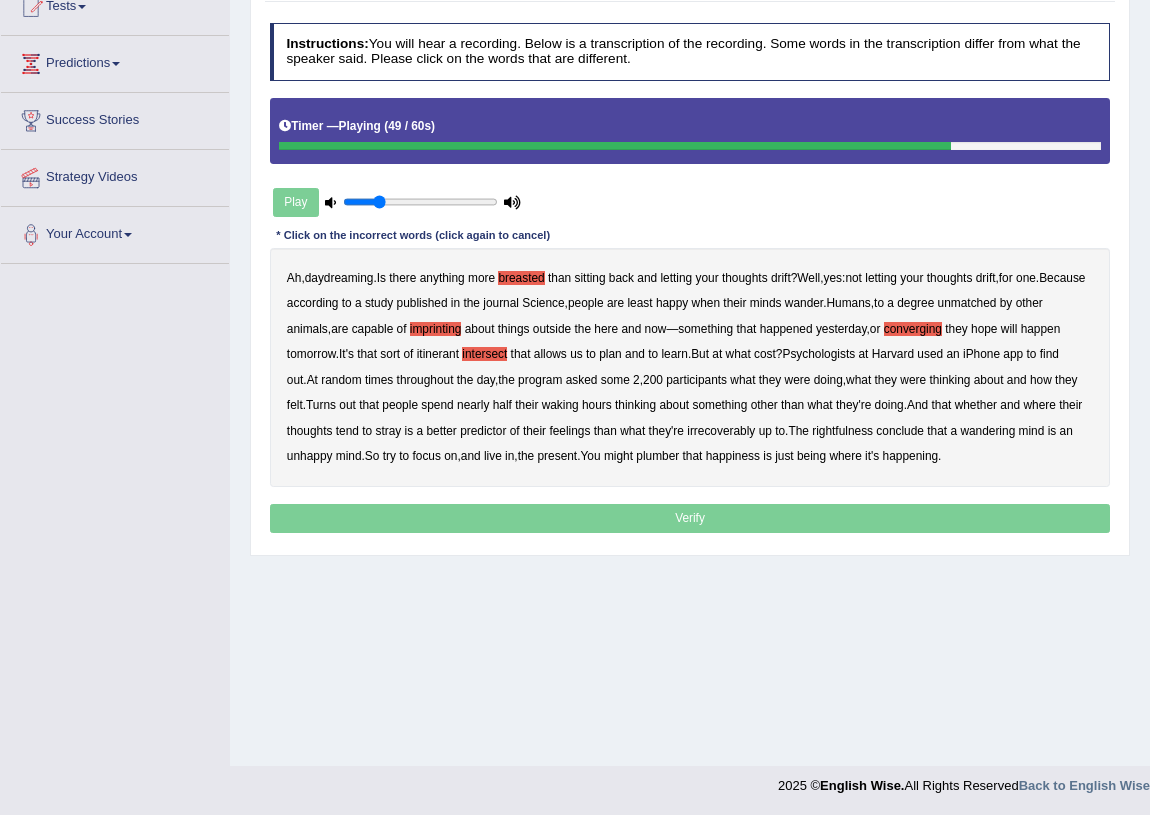 click on "irrecoverably" at bounding box center (721, 431) 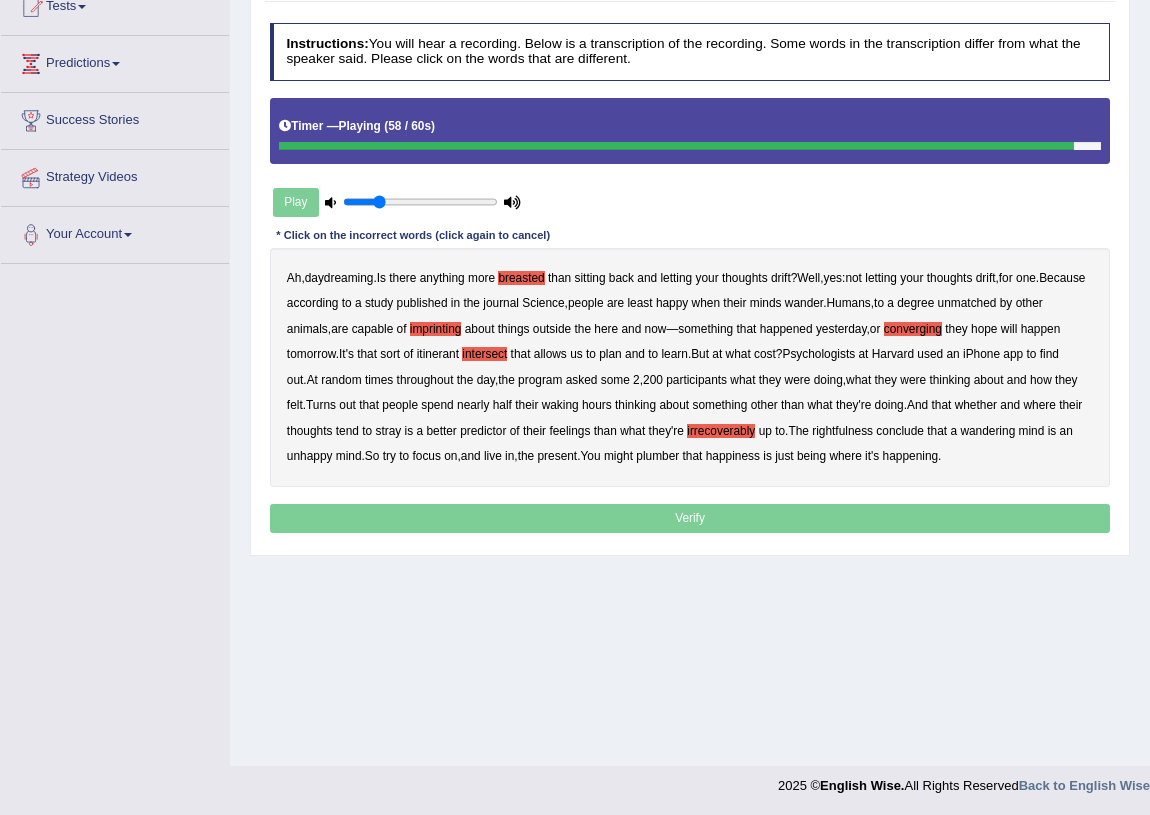 click on "plumber" at bounding box center (657, 456) 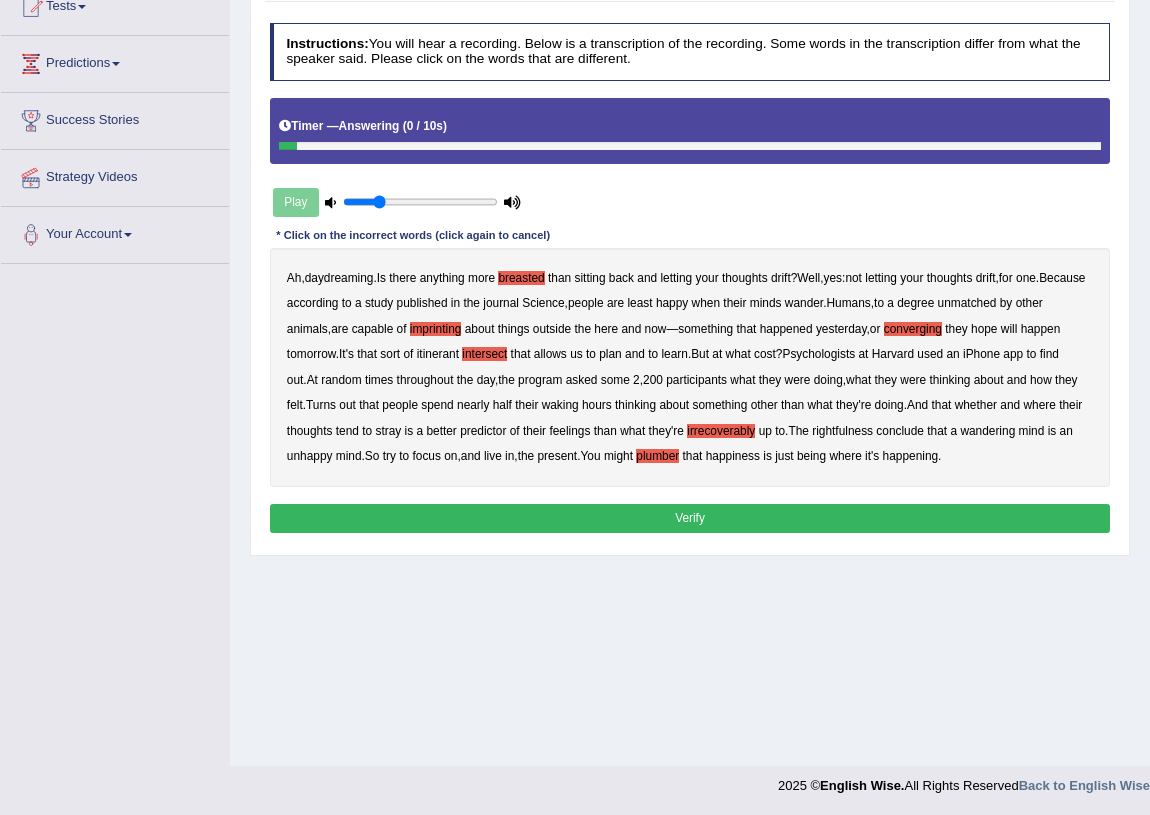 click on "Verify" at bounding box center [690, 518] 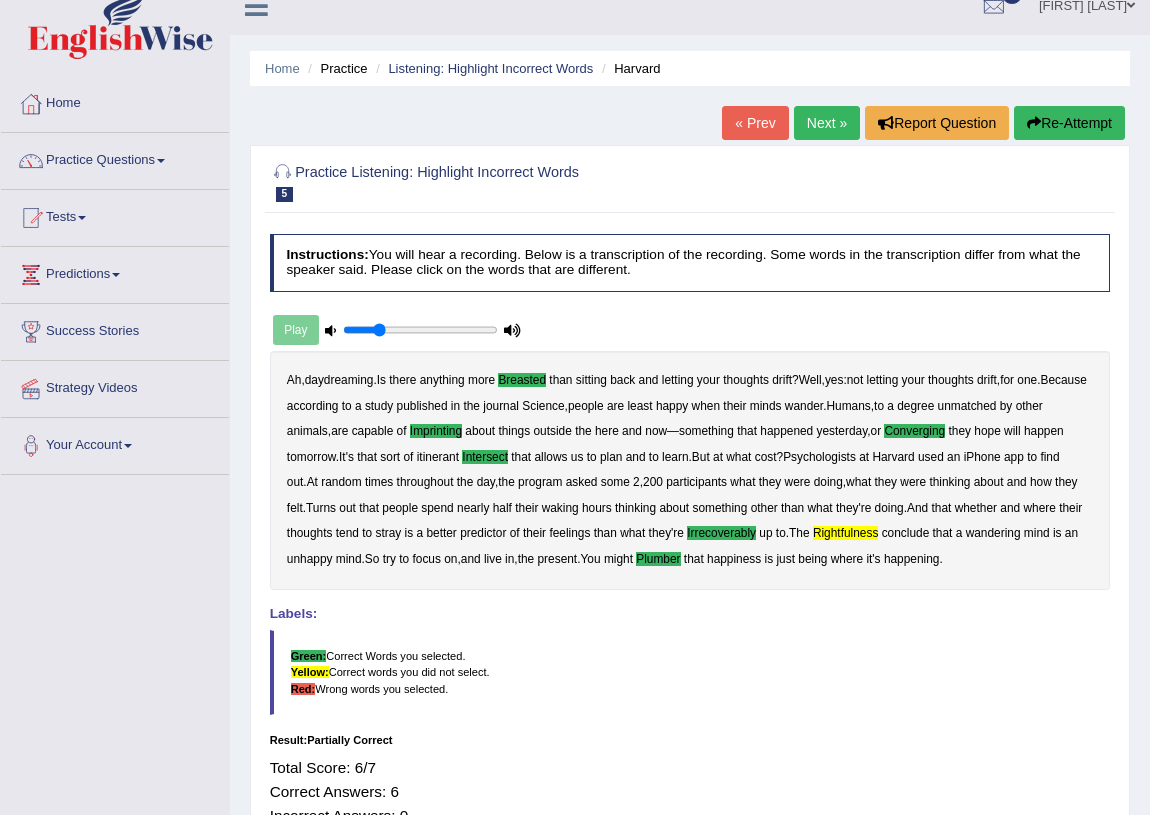 scroll, scrollTop: 0, scrollLeft: 0, axis: both 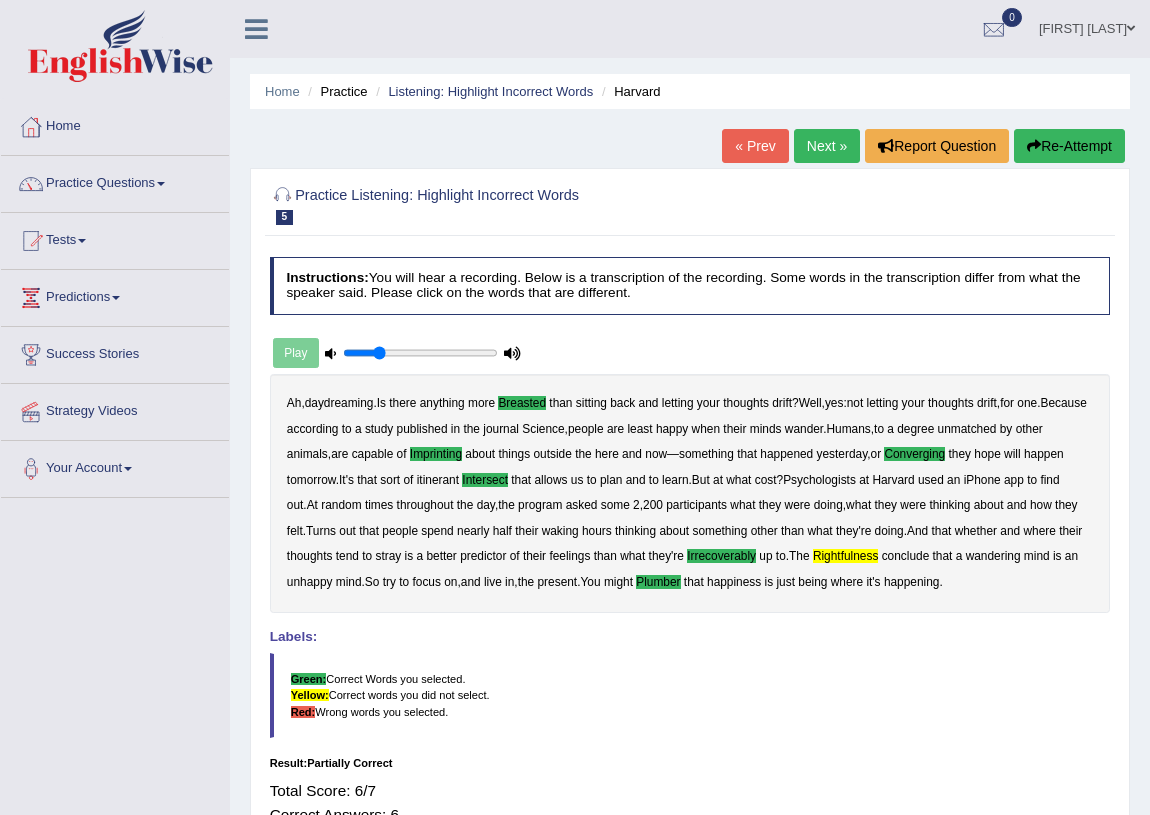 click on "Next »" at bounding box center (827, 146) 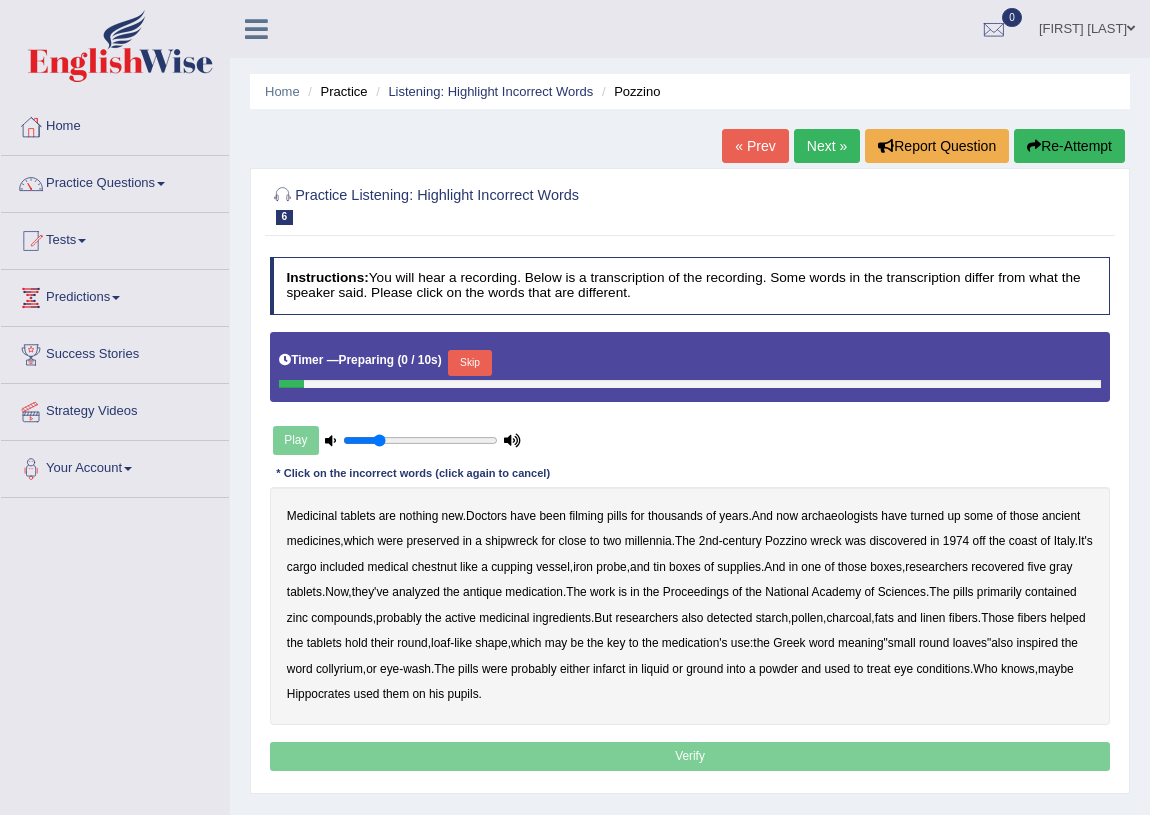 scroll, scrollTop: 0, scrollLeft: 0, axis: both 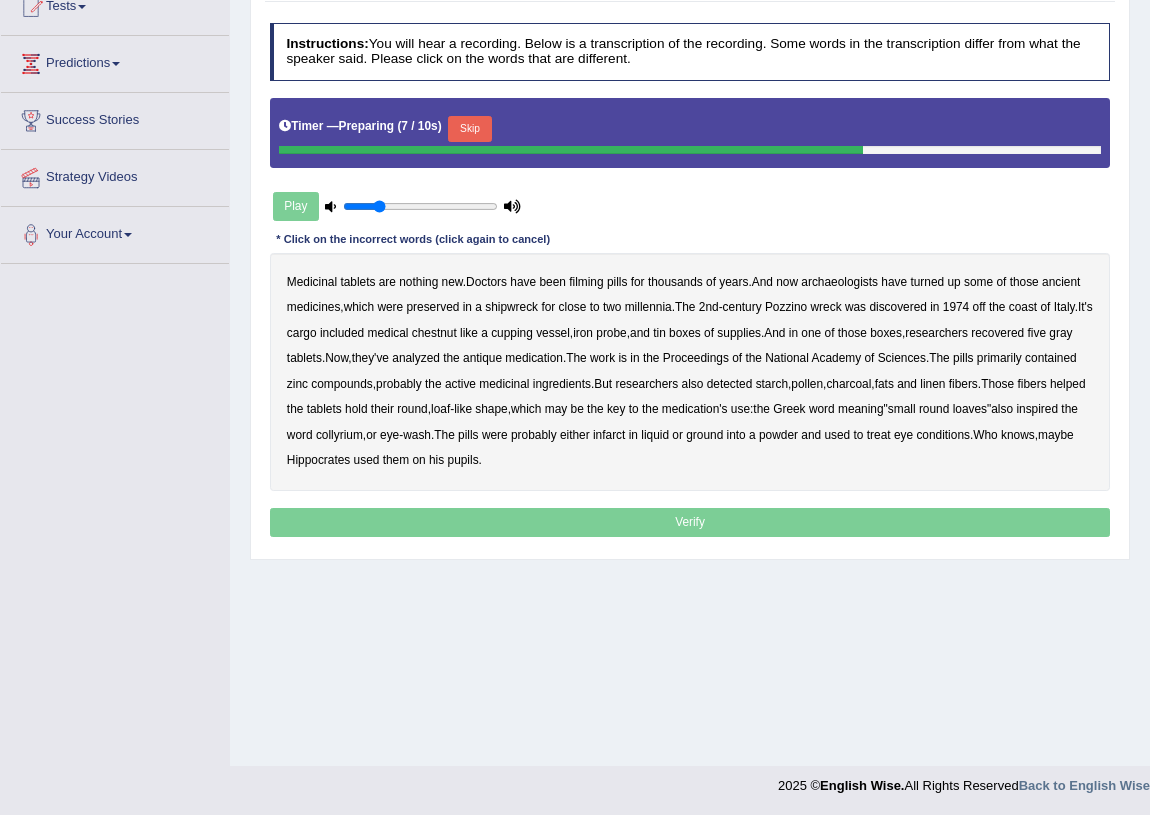 click on "filming" at bounding box center [586, 282] 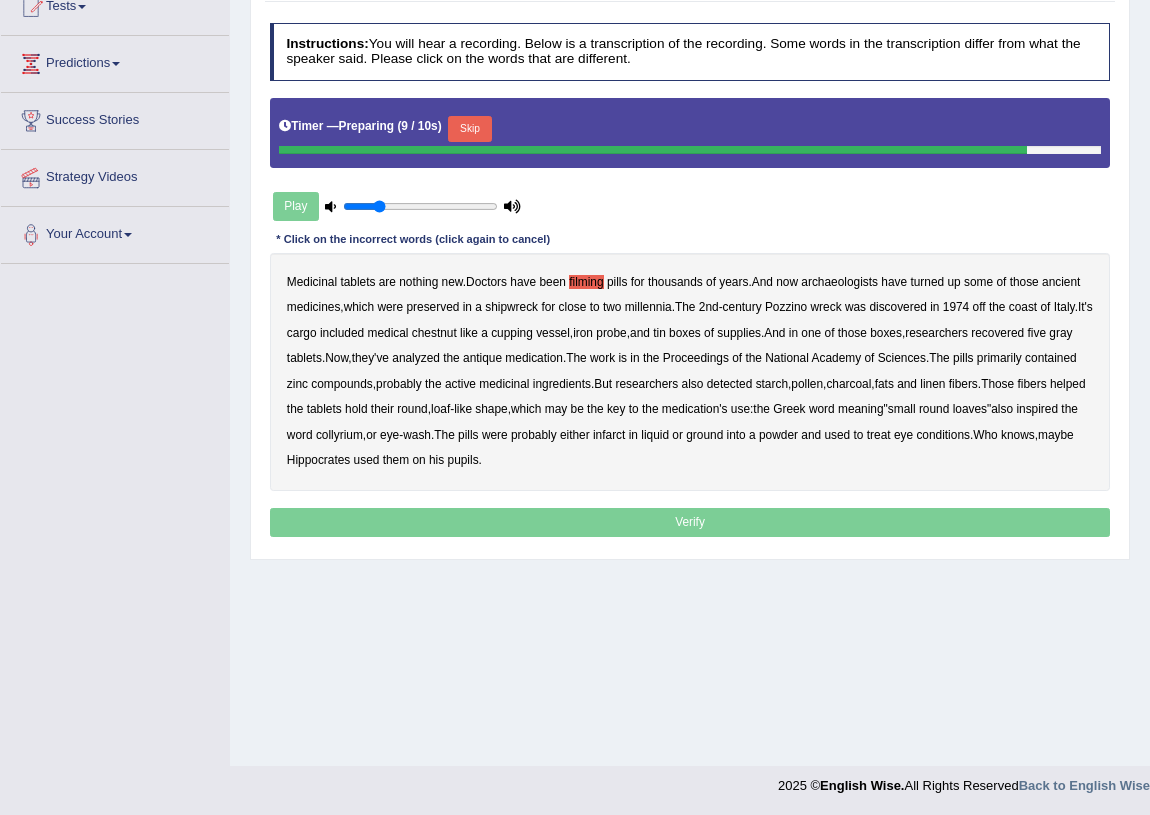 click on "archaeologists" at bounding box center (839, 282) 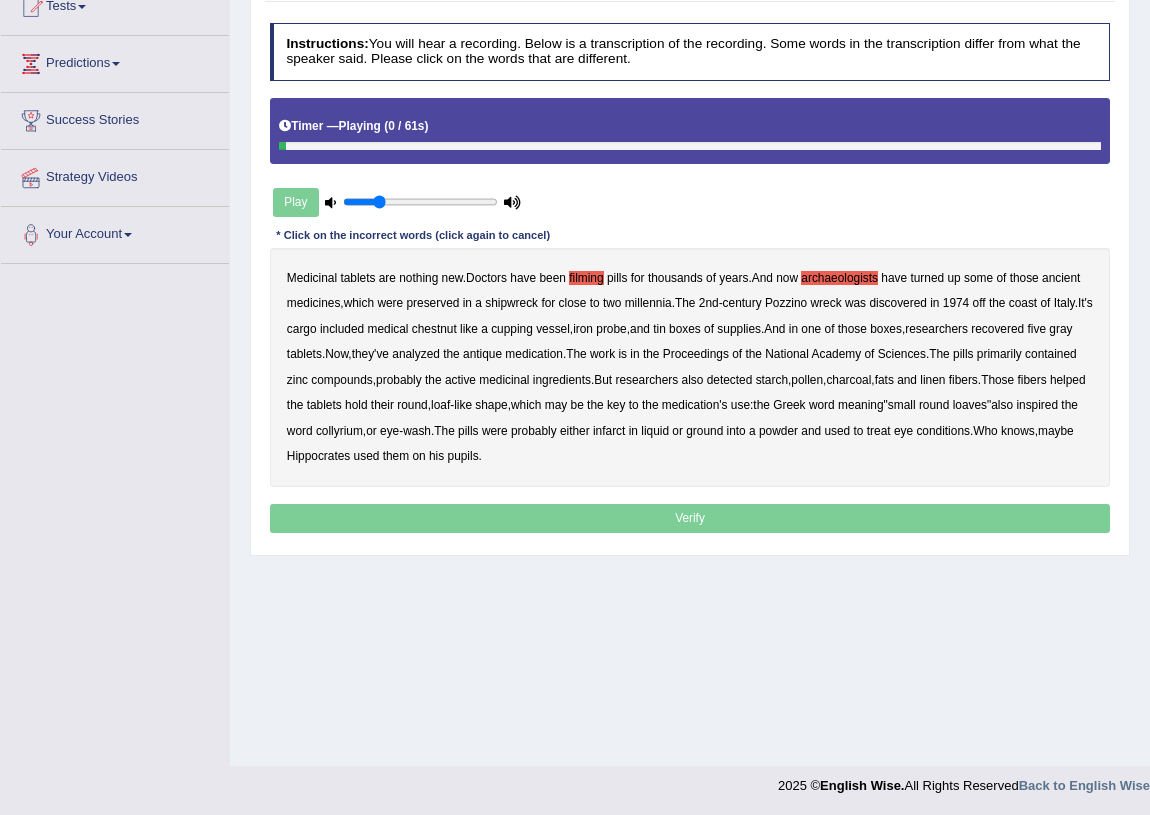 click on "Medicinal   tablets   are   nothing   new .  Doctors   have   been   filming   pills   for   thousands   of   years .  And   now   archaeologists   have   turned   up   some   of   those   ancient   medicines ,  which   were   preserved   in   a   shipwreck   for   close   to   two   millennia .  The   2nd - century   Pozzino   wreck   was   discovered   in   1974   off   the   coast   of   Italy .  It's   cargo   included   medical   chestnut   like   a   cupping   vessel ,  iron   probe ,  and   tin   boxes   of   supplies .  And   in   one   of   those   boxes ,  researchers   recovered   five   gray   tablets .  Now ,  they've   analyzed   the   antique   medication .  The   work   is   in   the   Proceedings   of   the   National   Academy   of   Sciences .  The   pills   primarily   contained   zinc   compounds ,  probably   the   active   medicinal   ingredients .  But   researchers   also   detected   starch ,  pollen ,  charcoal ,  fats   and   linen   fibers .  Those   fibers   helped   the     hold" at bounding box center (690, 367) 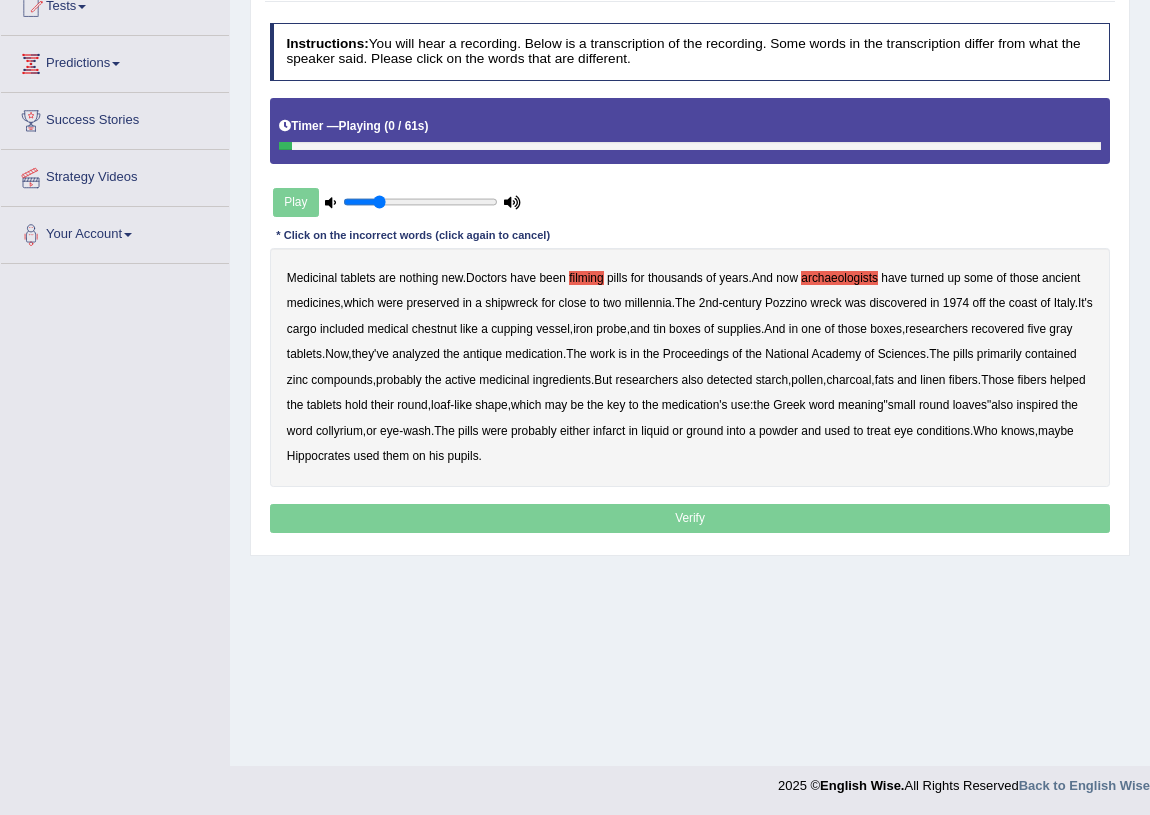 click on "archaeologists" at bounding box center [839, 278] 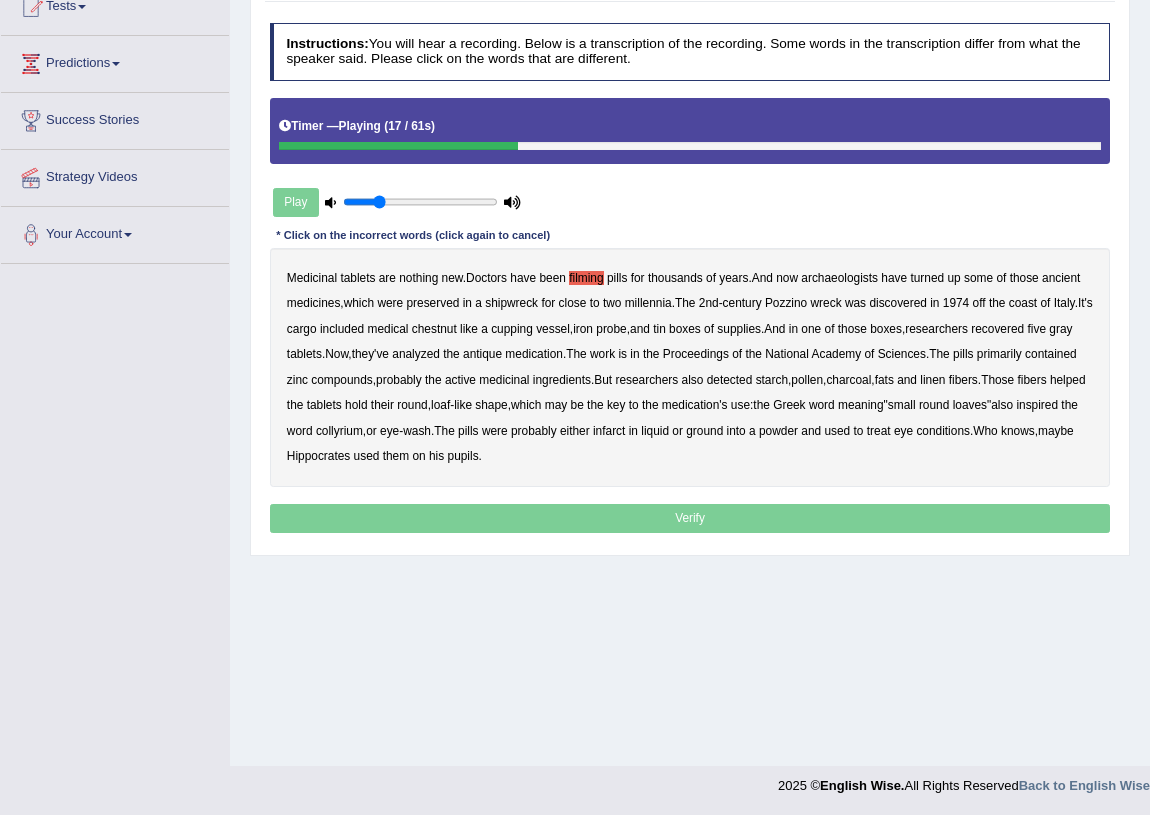 click on "chestnut" at bounding box center (434, 329) 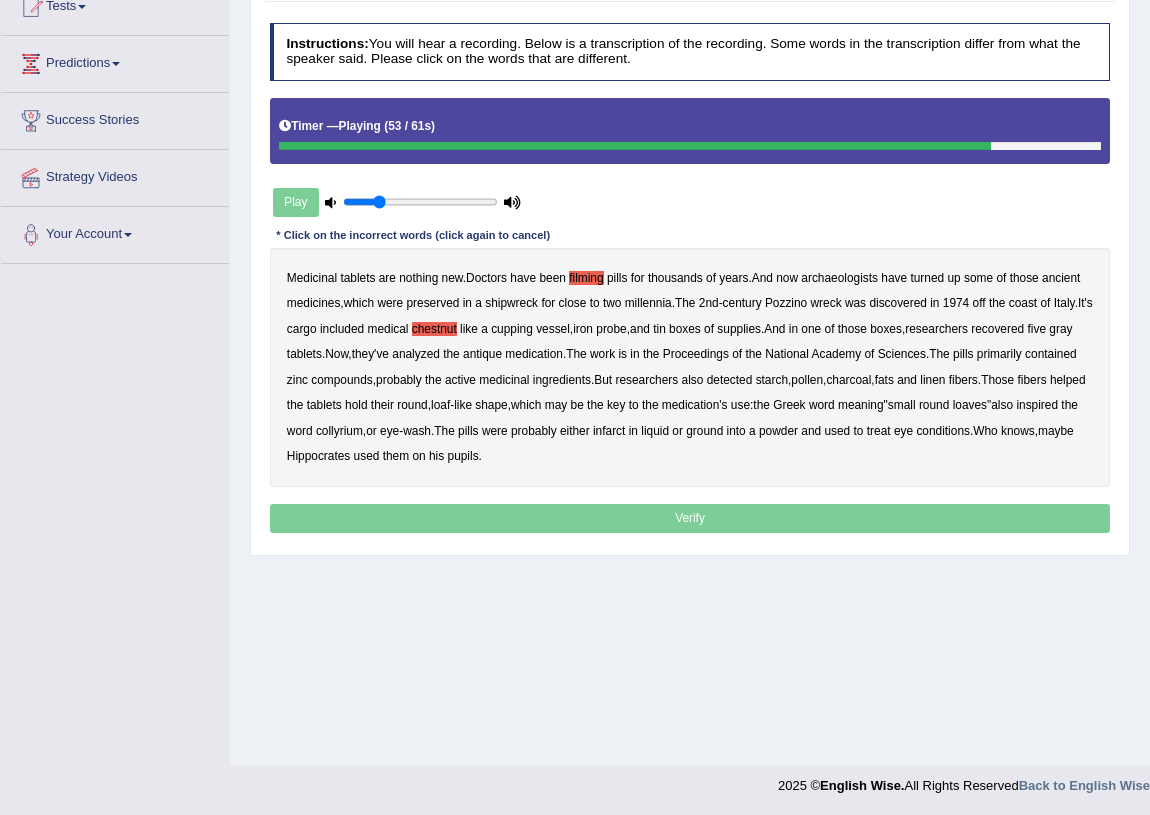 click on "infarct" at bounding box center [609, 431] 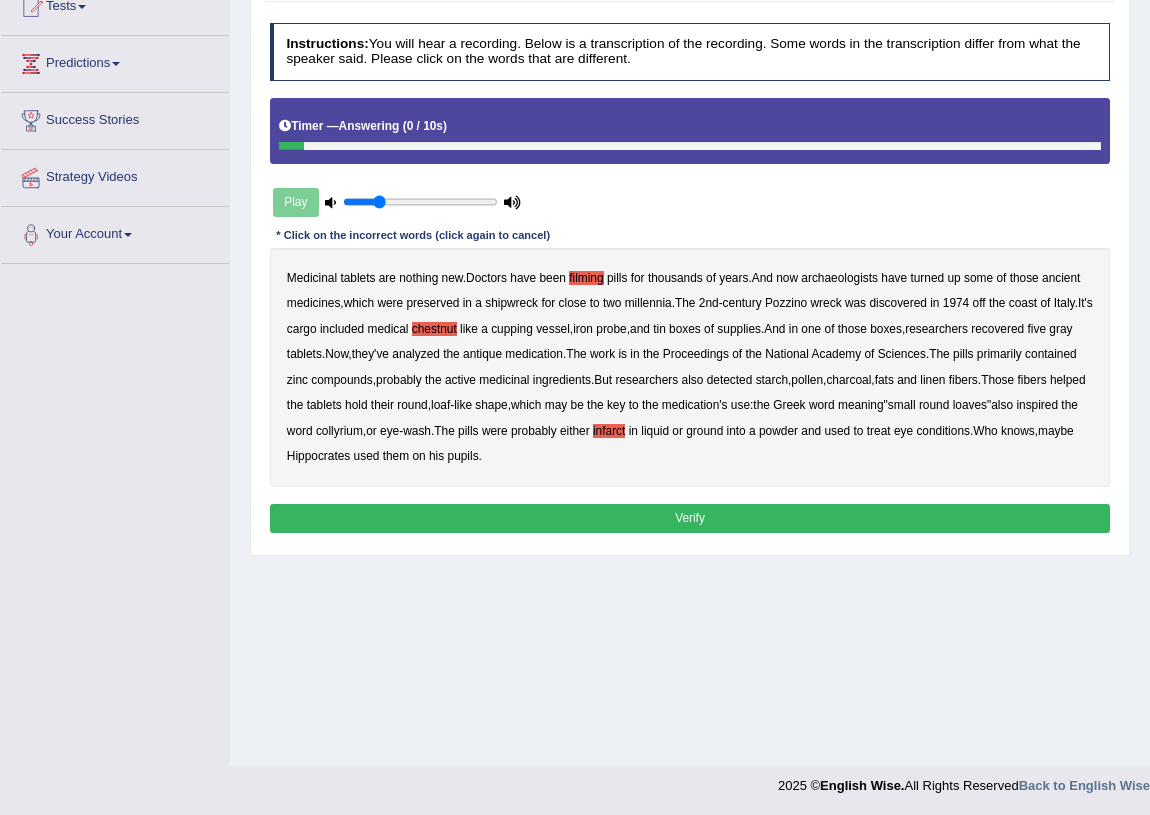 click on "Verify" at bounding box center [690, 518] 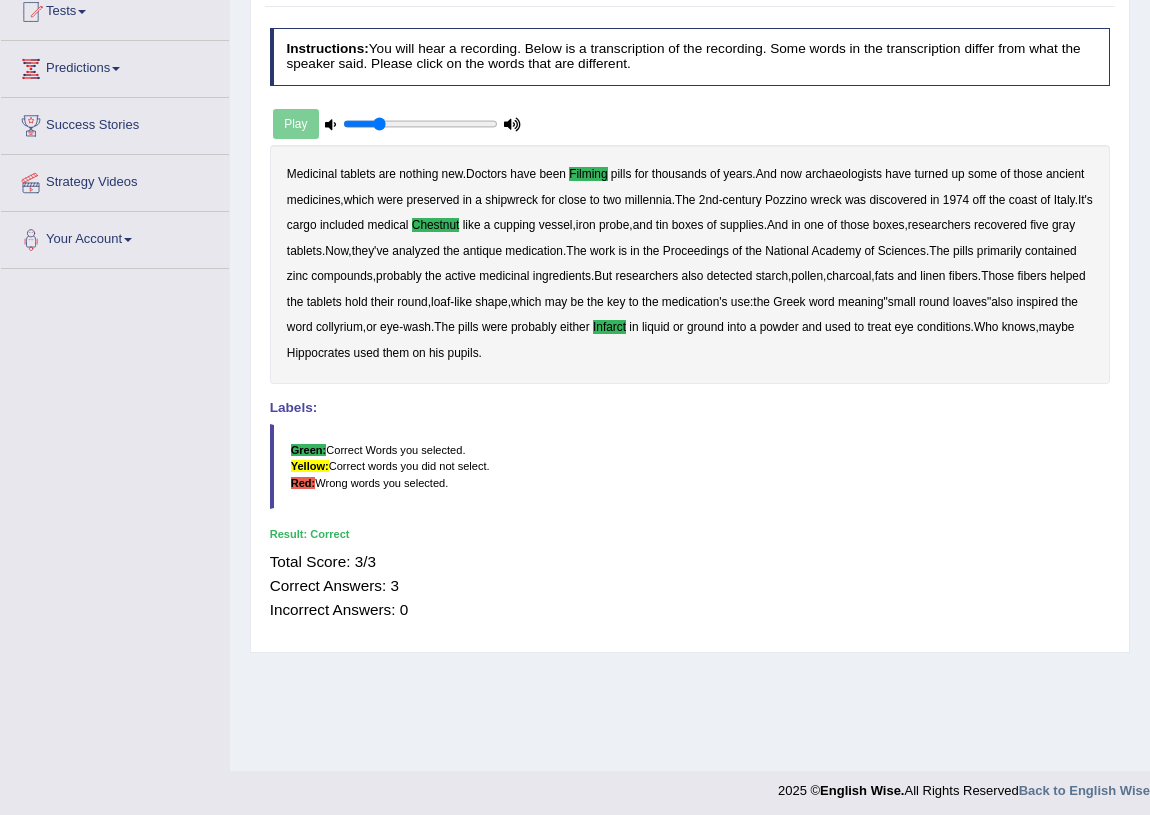 scroll, scrollTop: 0, scrollLeft: 0, axis: both 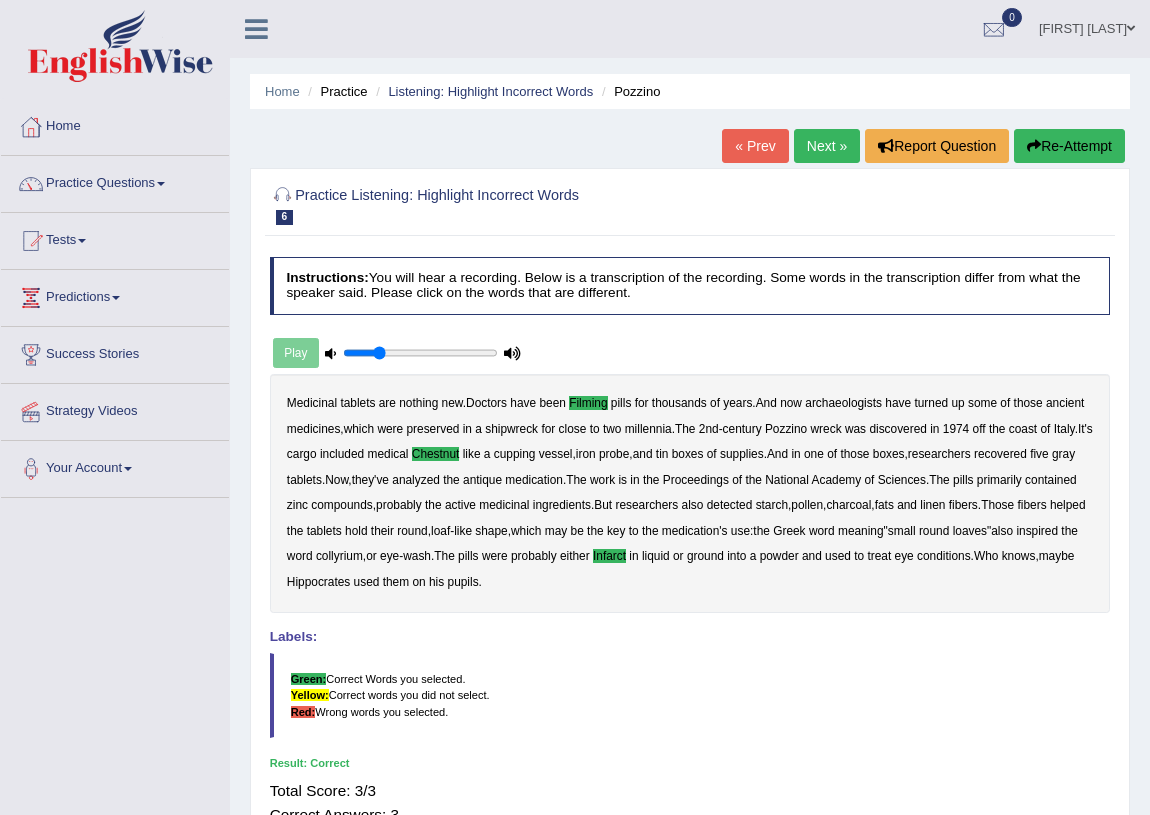 click on "Next »" at bounding box center (827, 146) 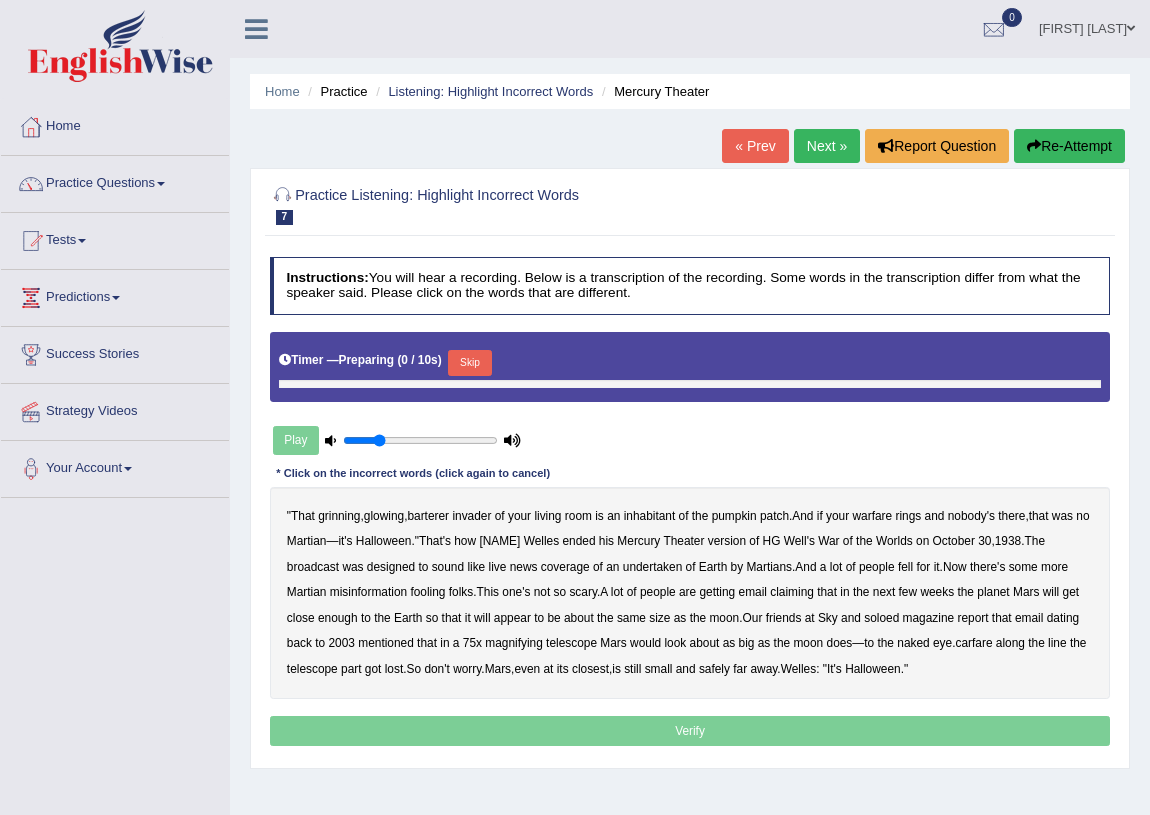 scroll, scrollTop: 0, scrollLeft: 0, axis: both 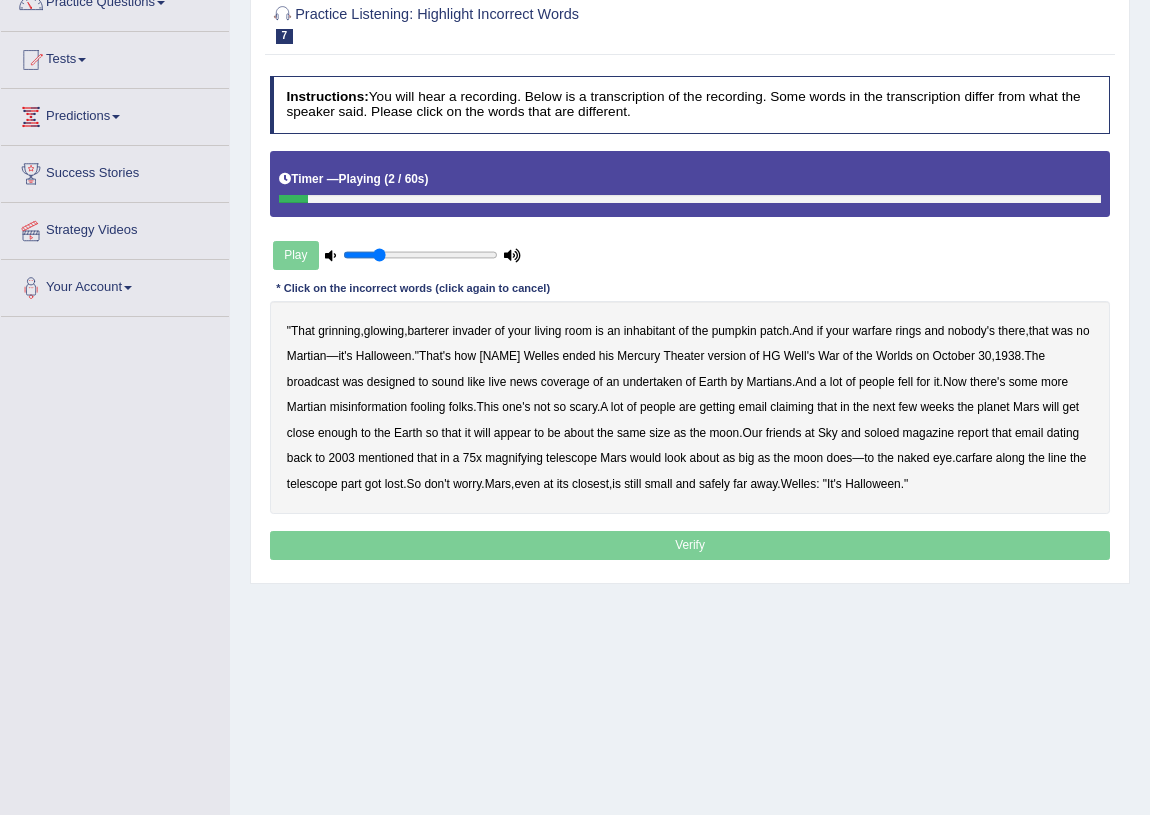 click on "barterer" at bounding box center (428, 331) 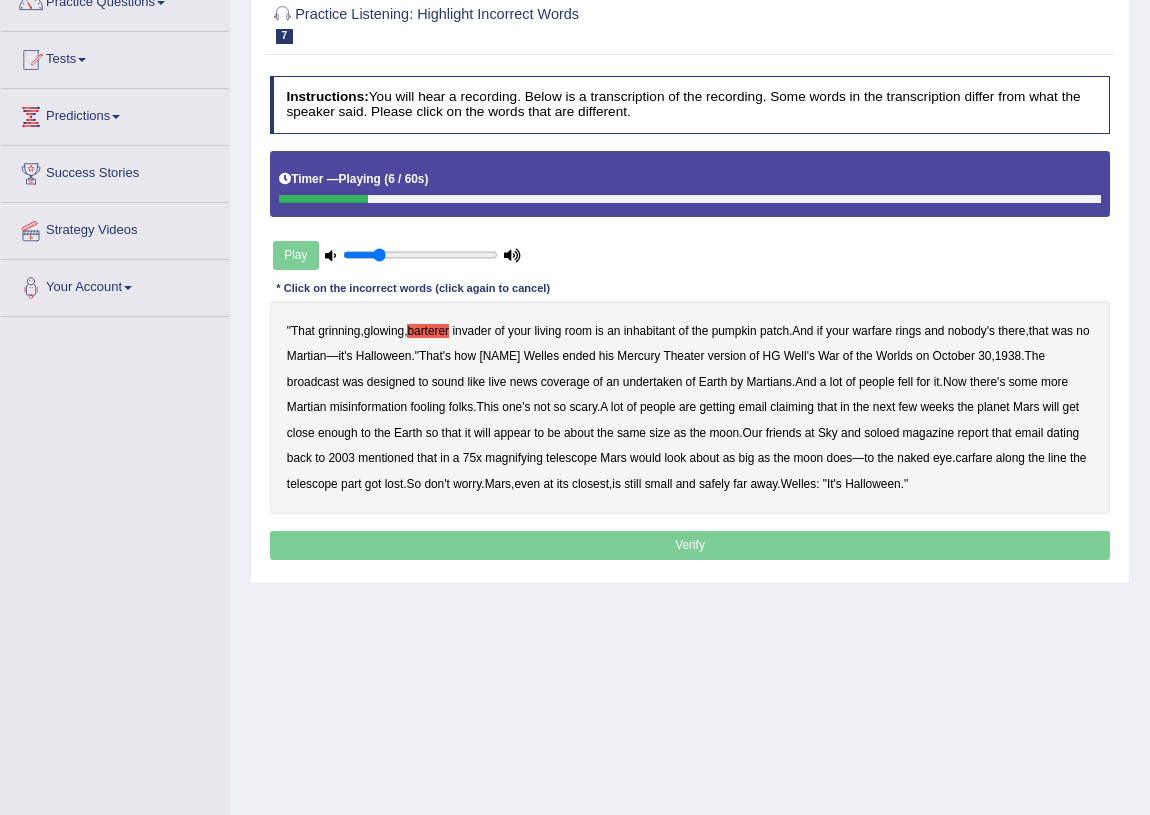 click on "warfare" at bounding box center (873, 331) 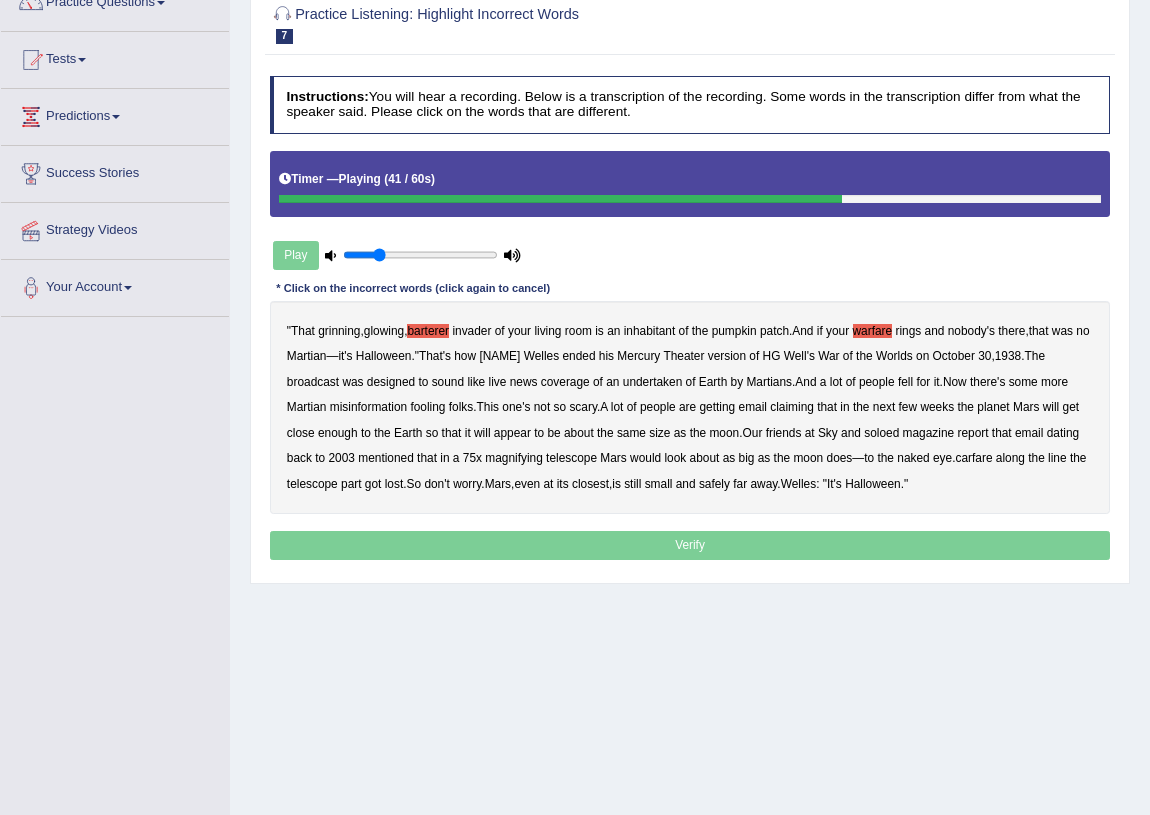 click on "soloed" at bounding box center [881, 433] 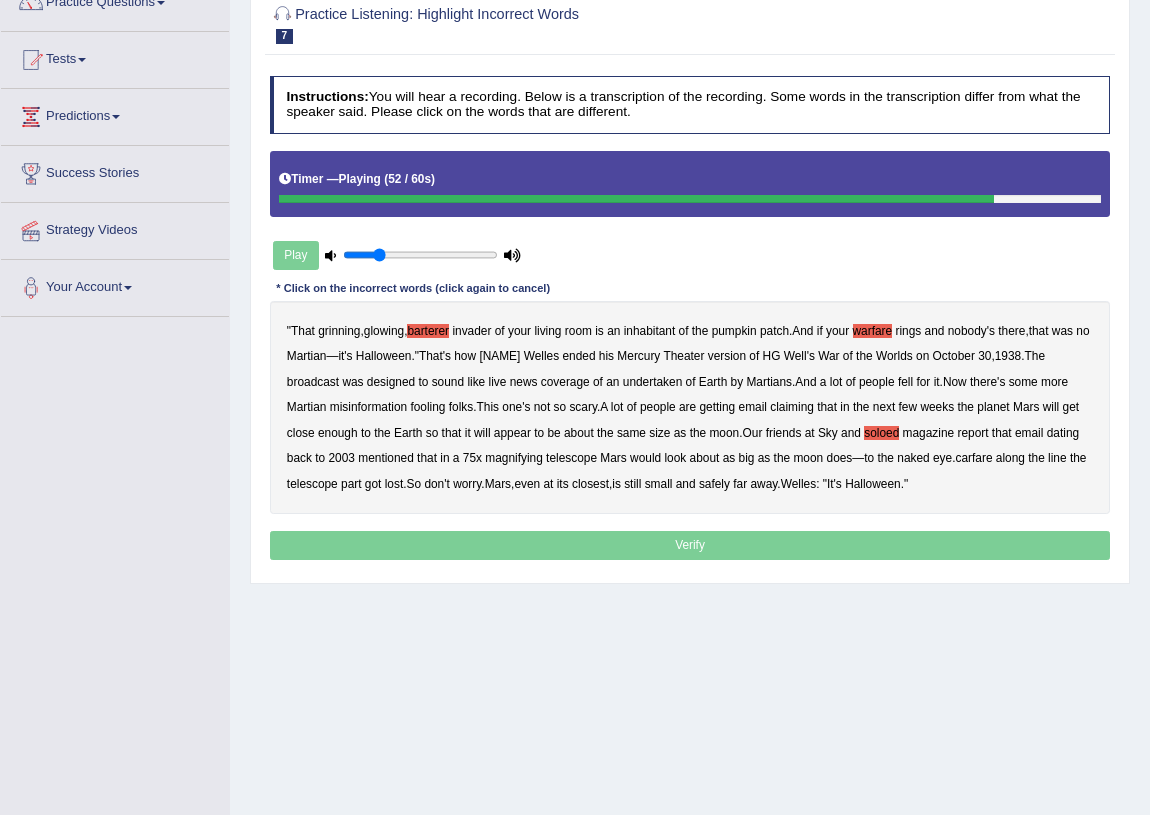 click on "carfare" at bounding box center [973, 458] 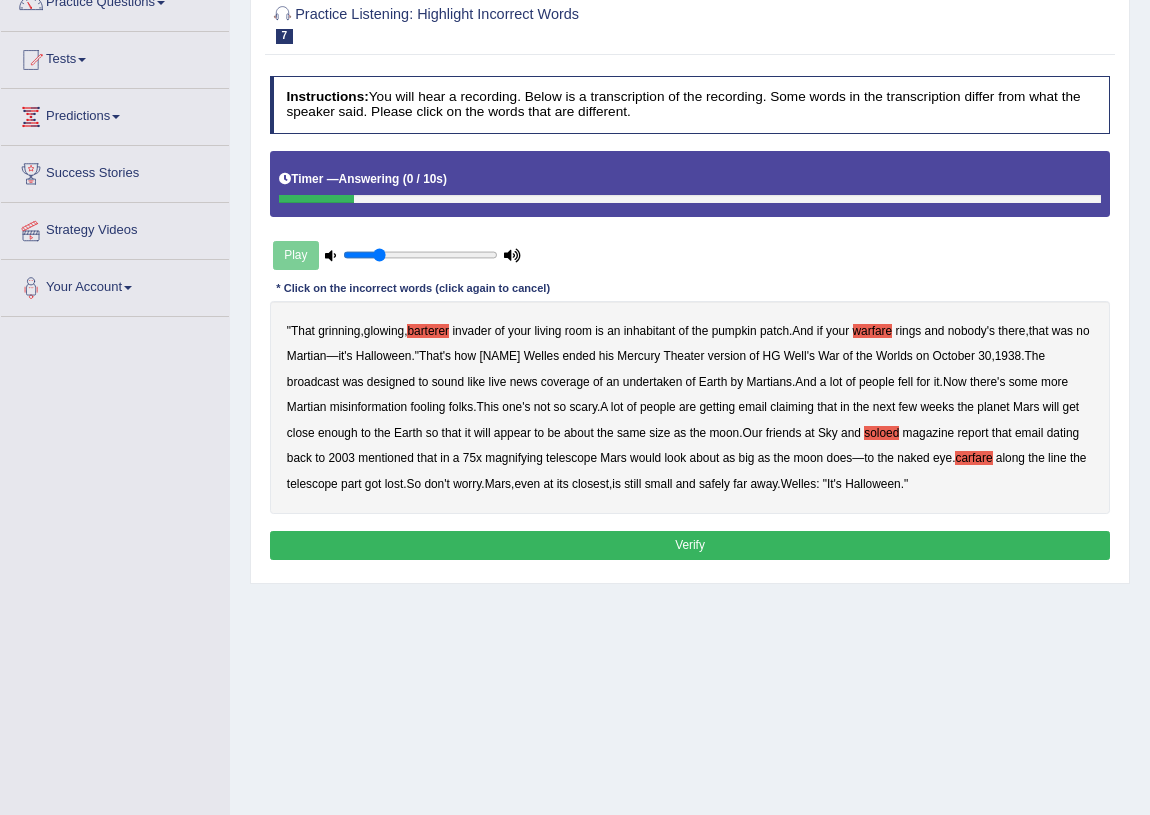 click on "Verify" at bounding box center (690, 545) 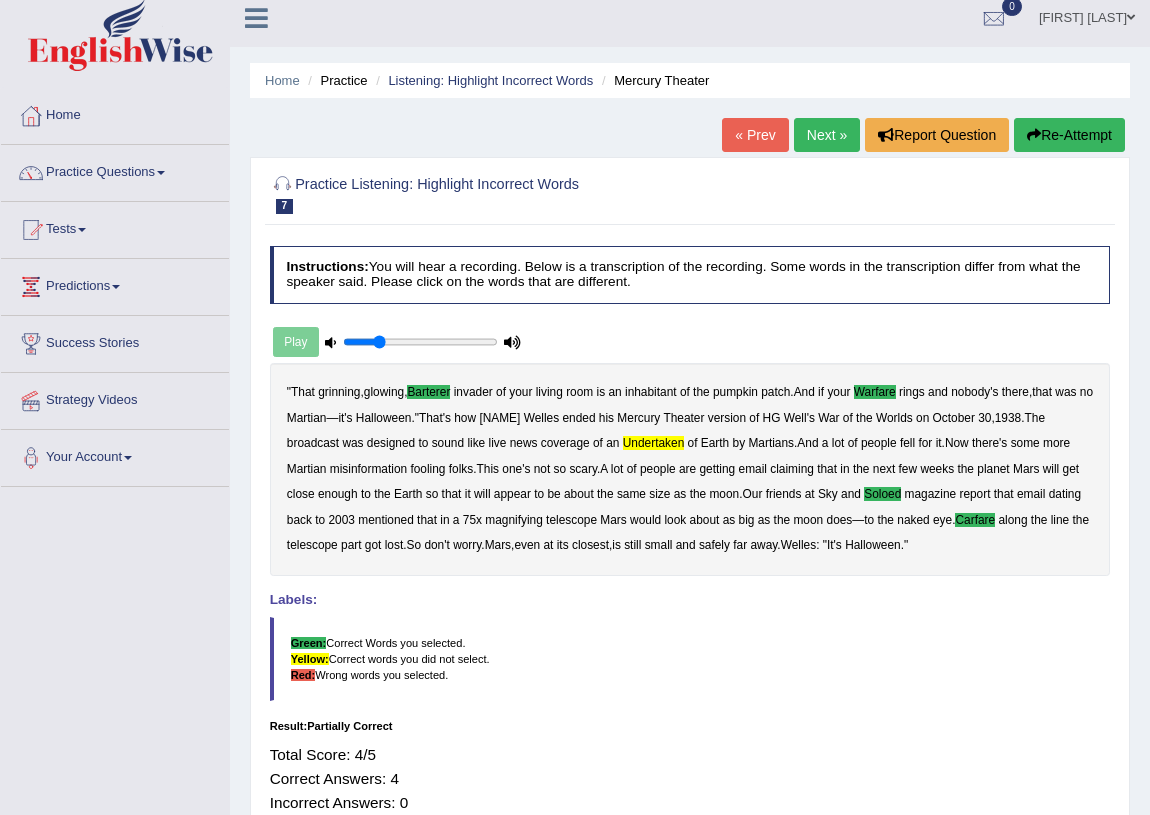 scroll, scrollTop: 0, scrollLeft: 0, axis: both 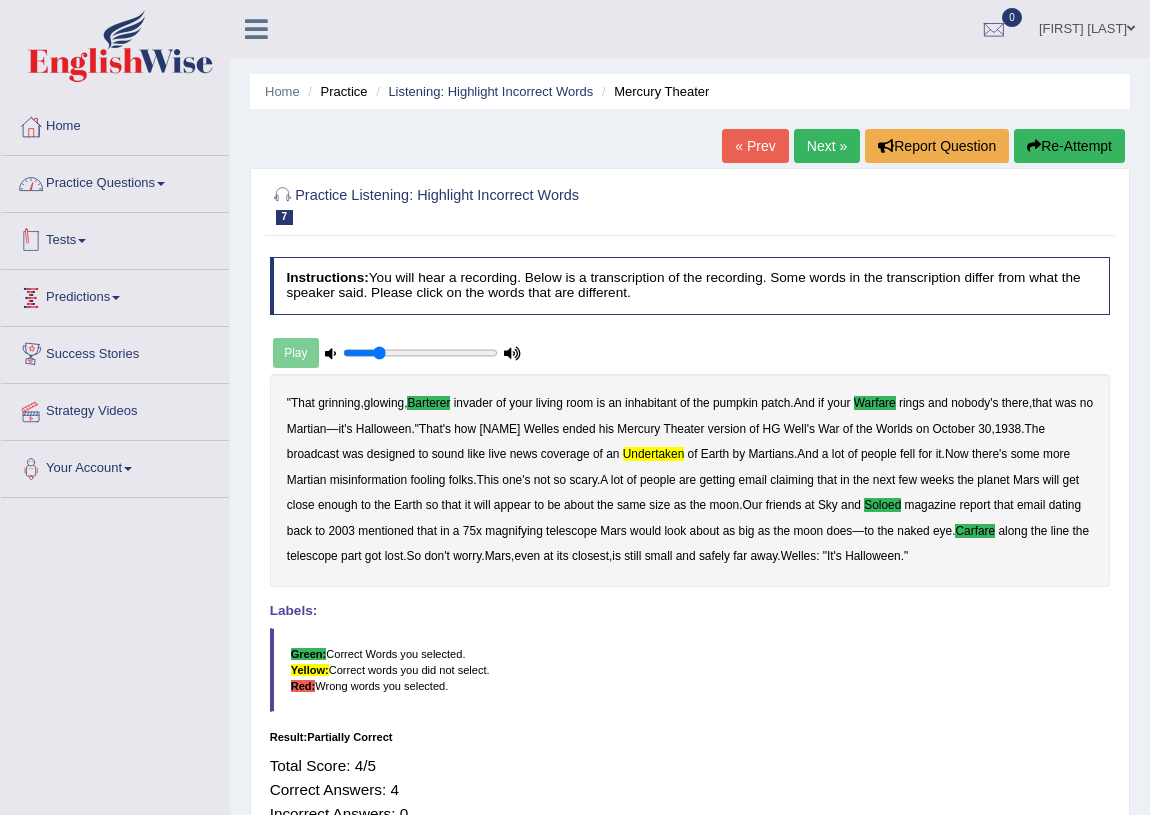 click on "Practice Questions" at bounding box center [115, 181] 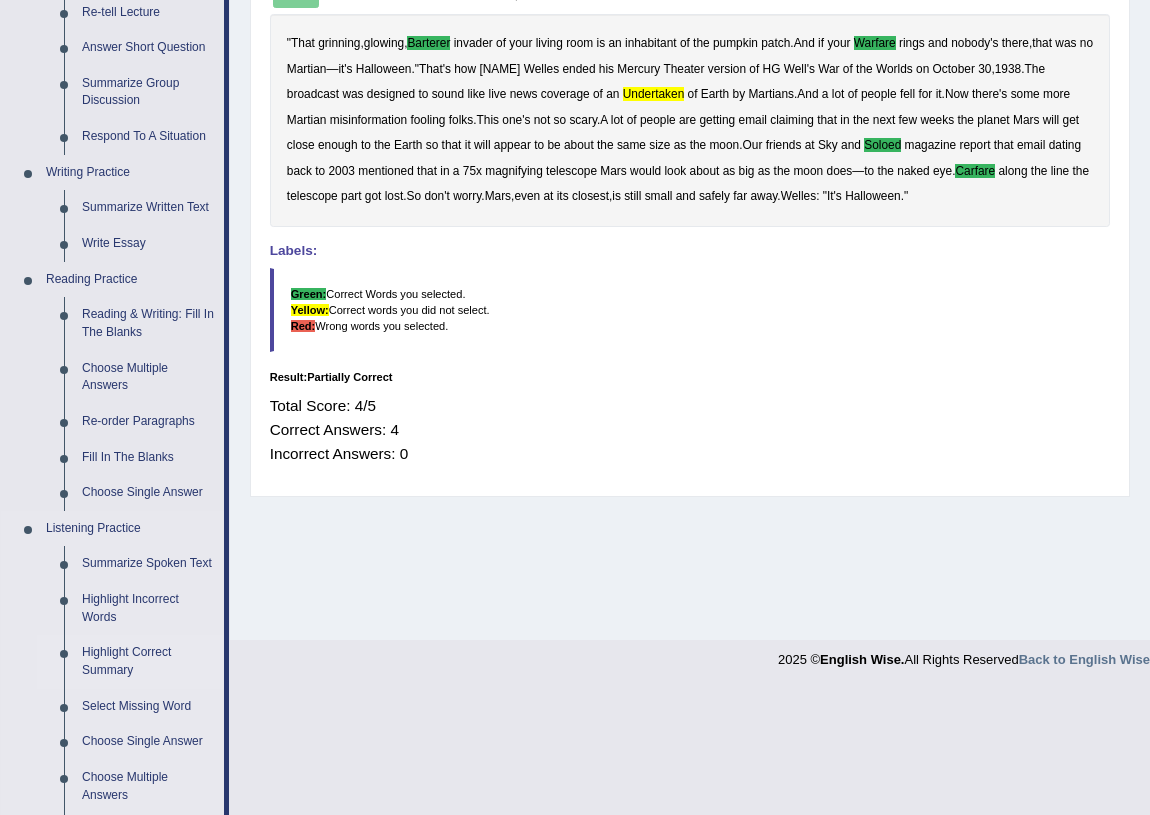 scroll, scrollTop: 454, scrollLeft: 0, axis: vertical 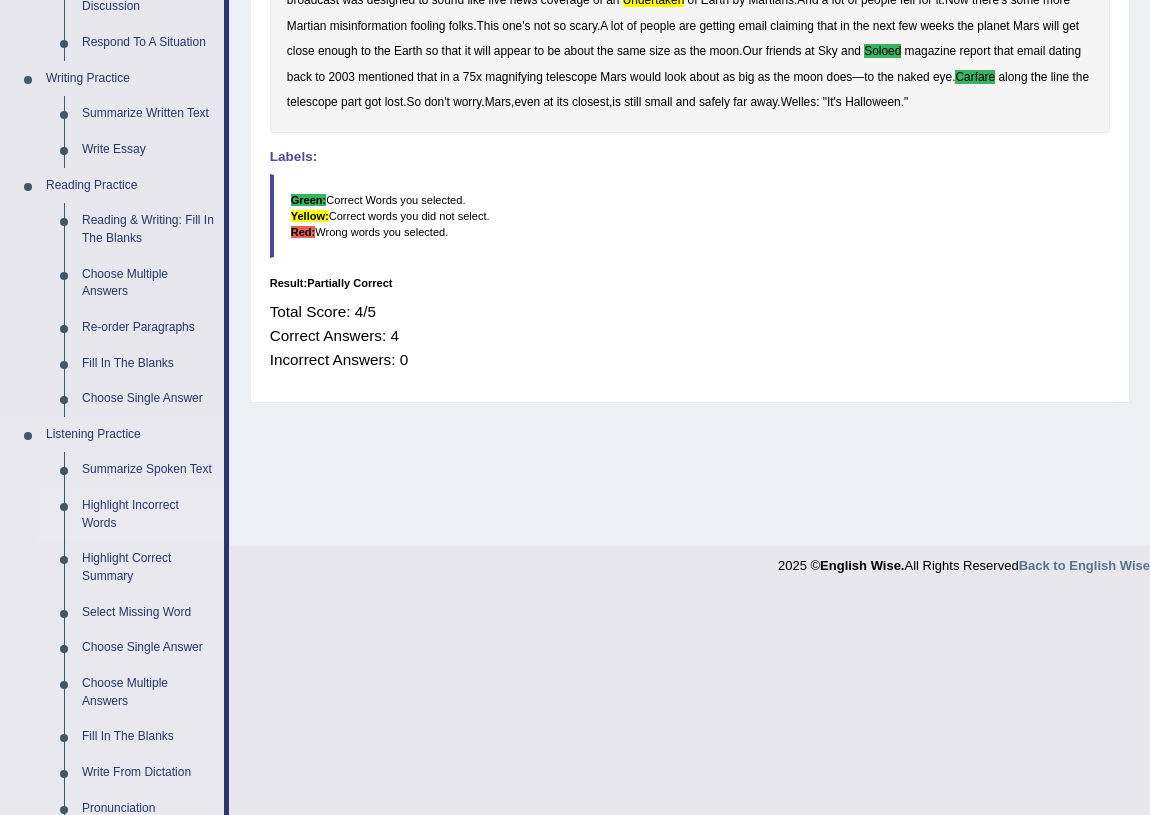 click on "Highlight Incorrect Words" at bounding box center (148, 514) 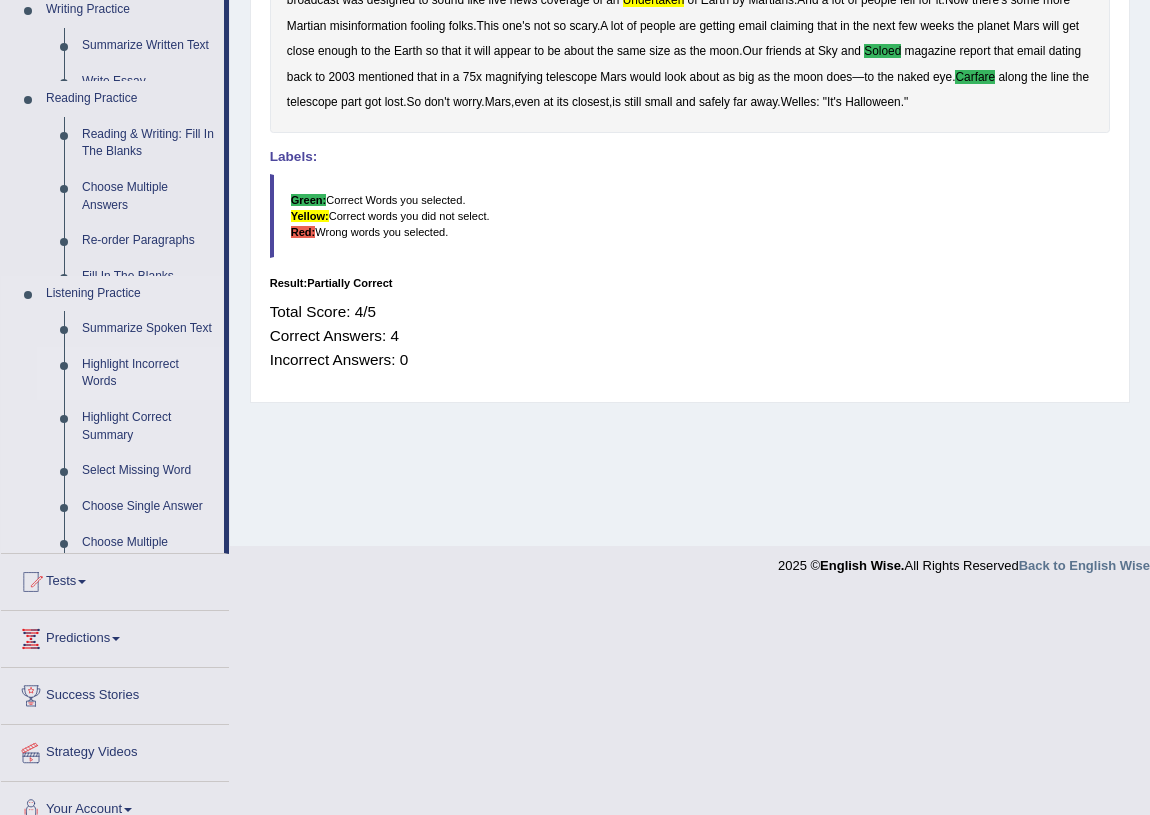 scroll, scrollTop: 279, scrollLeft: 0, axis: vertical 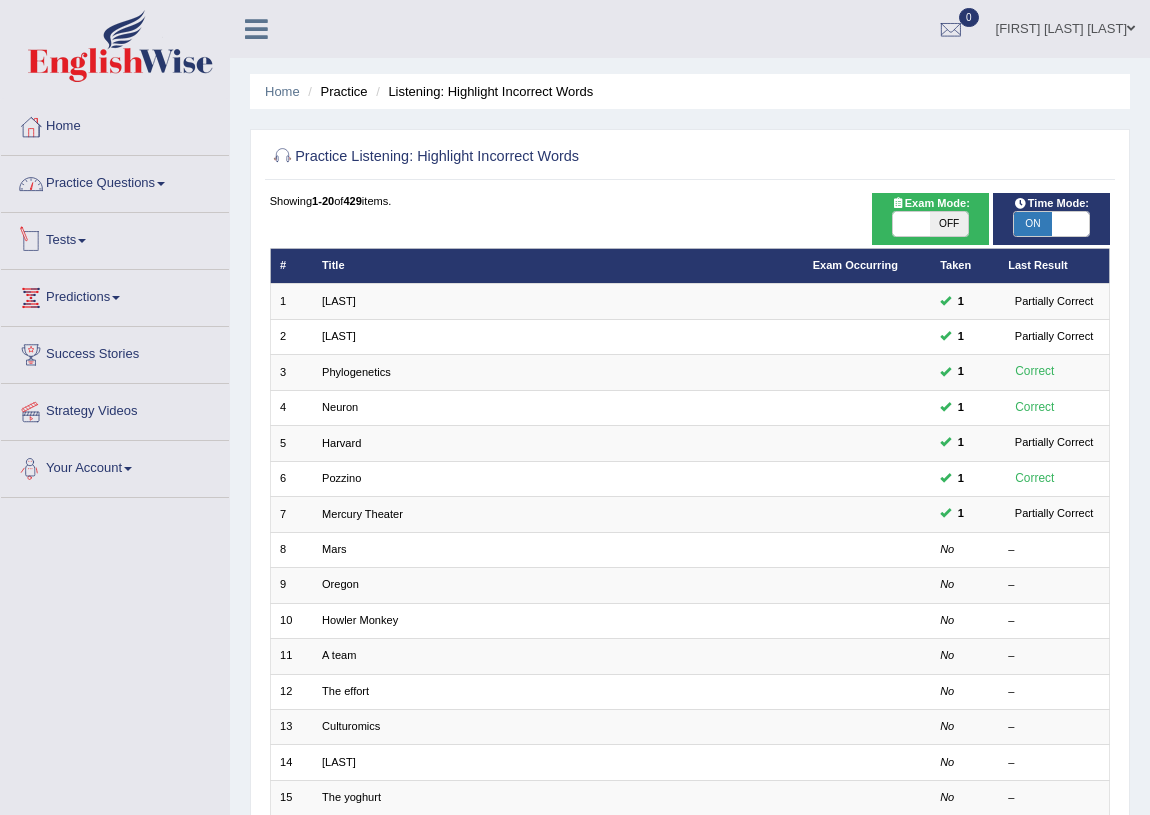 click on "Practice Questions" at bounding box center (115, 181) 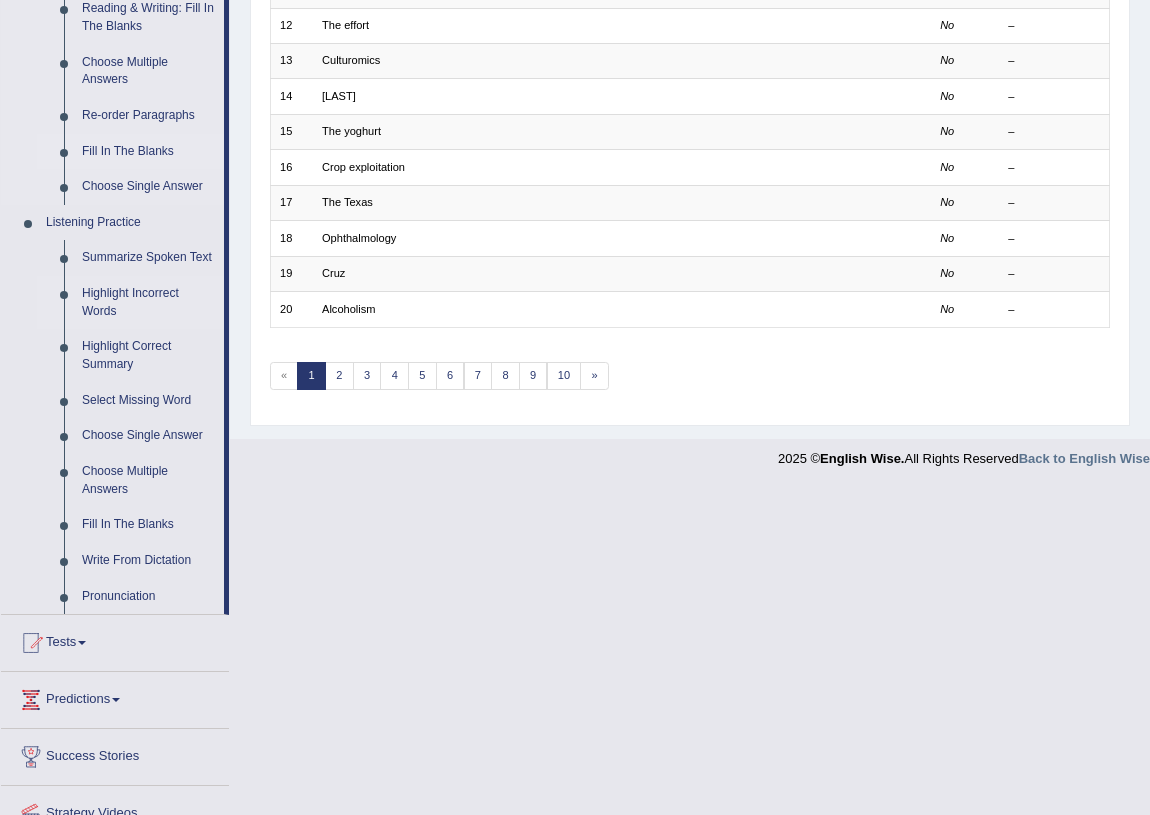 scroll, scrollTop: 568, scrollLeft: 0, axis: vertical 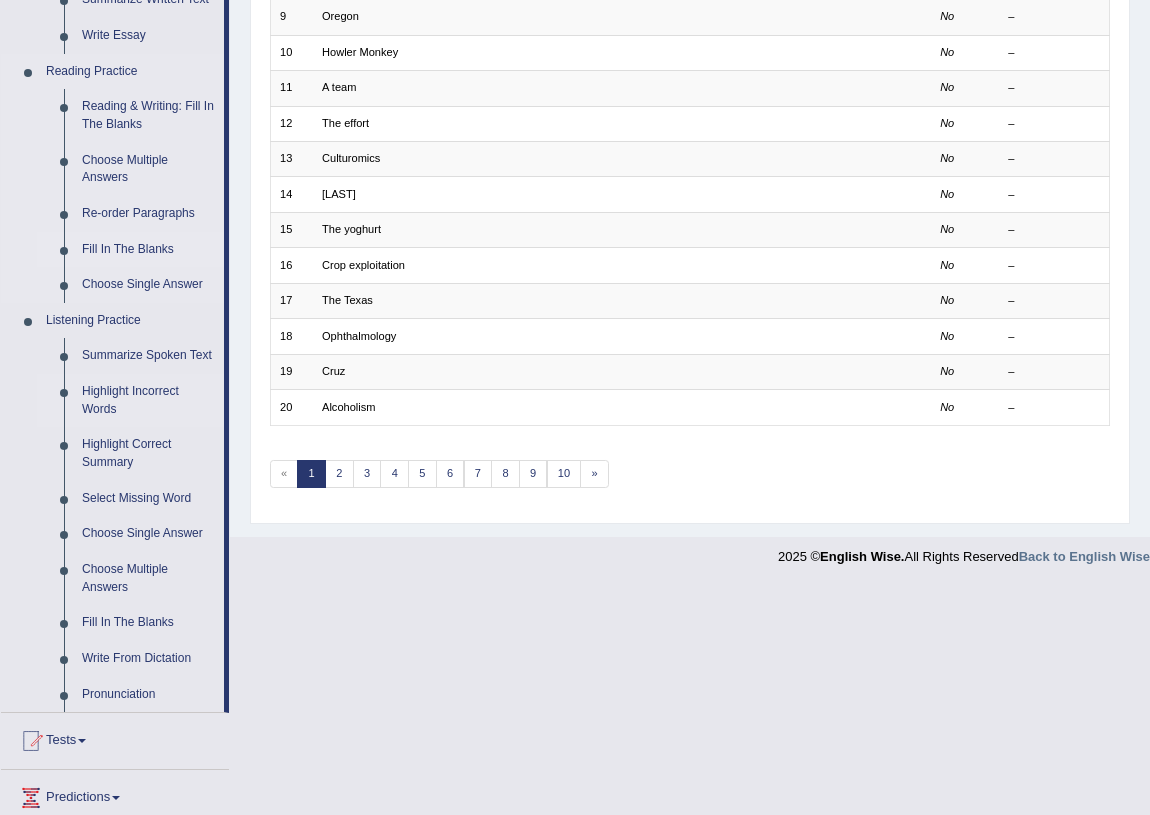click on "Fill In The Blanks" at bounding box center (148, 250) 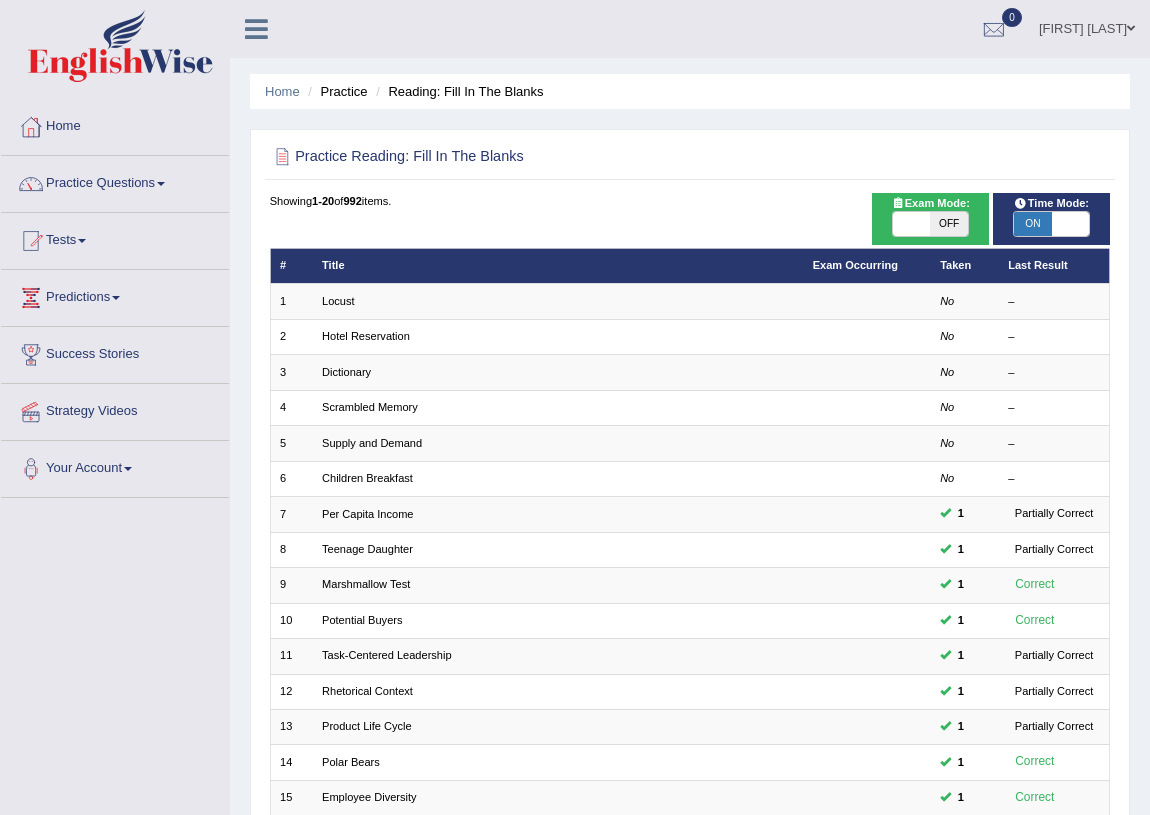 scroll, scrollTop: 0, scrollLeft: 0, axis: both 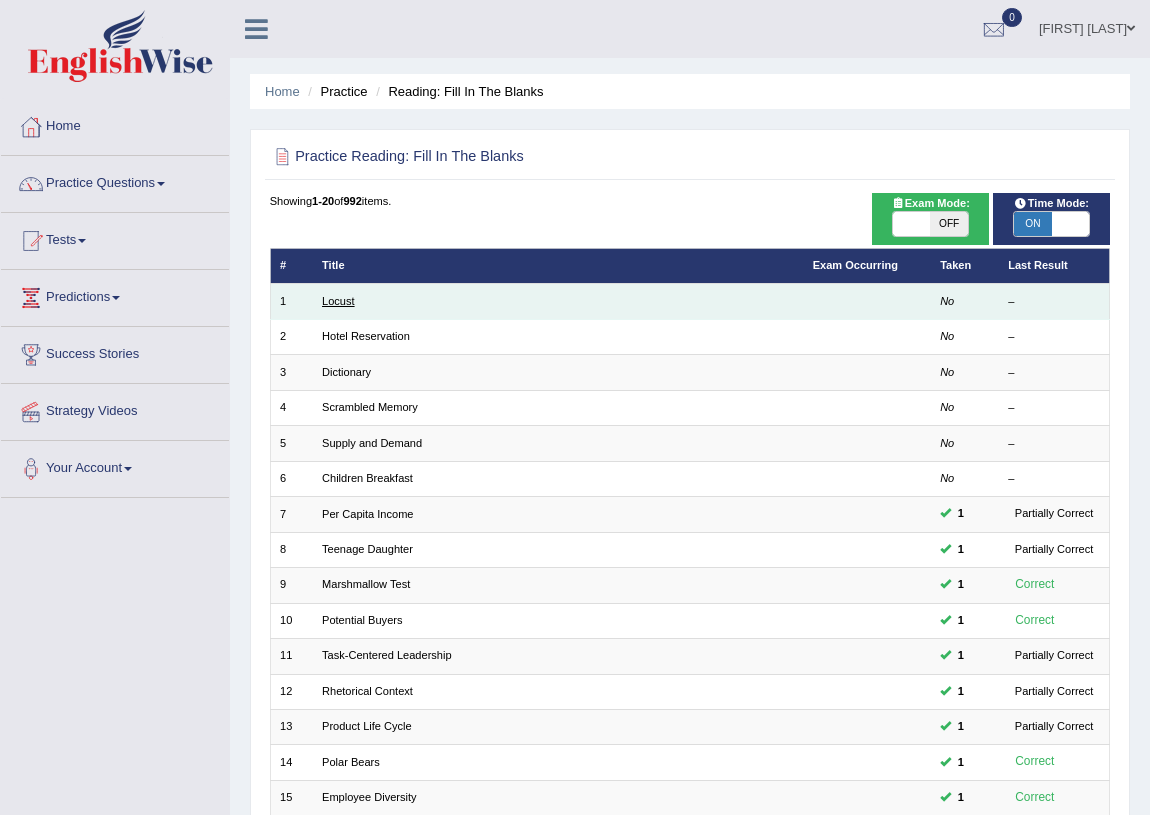 click on "Locust" at bounding box center (338, 301) 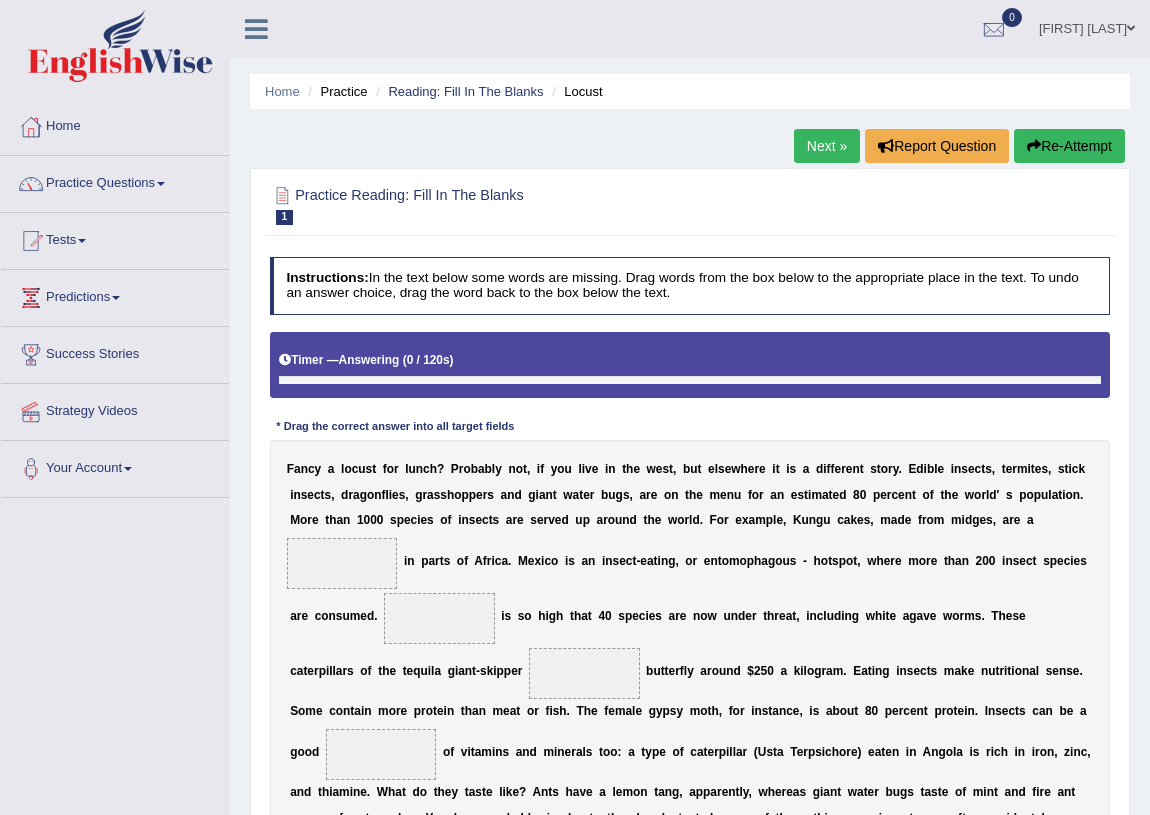 scroll, scrollTop: 0, scrollLeft: 0, axis: both 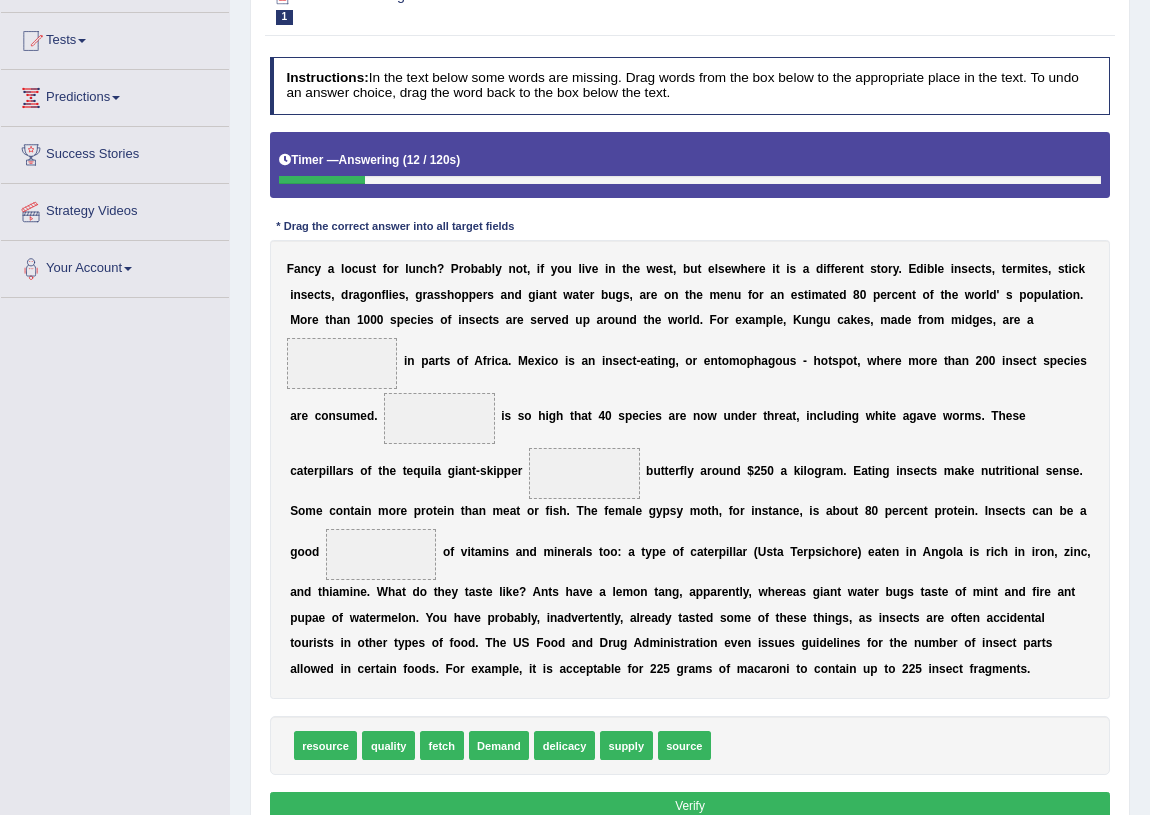 click at bounding box center (342, 363) 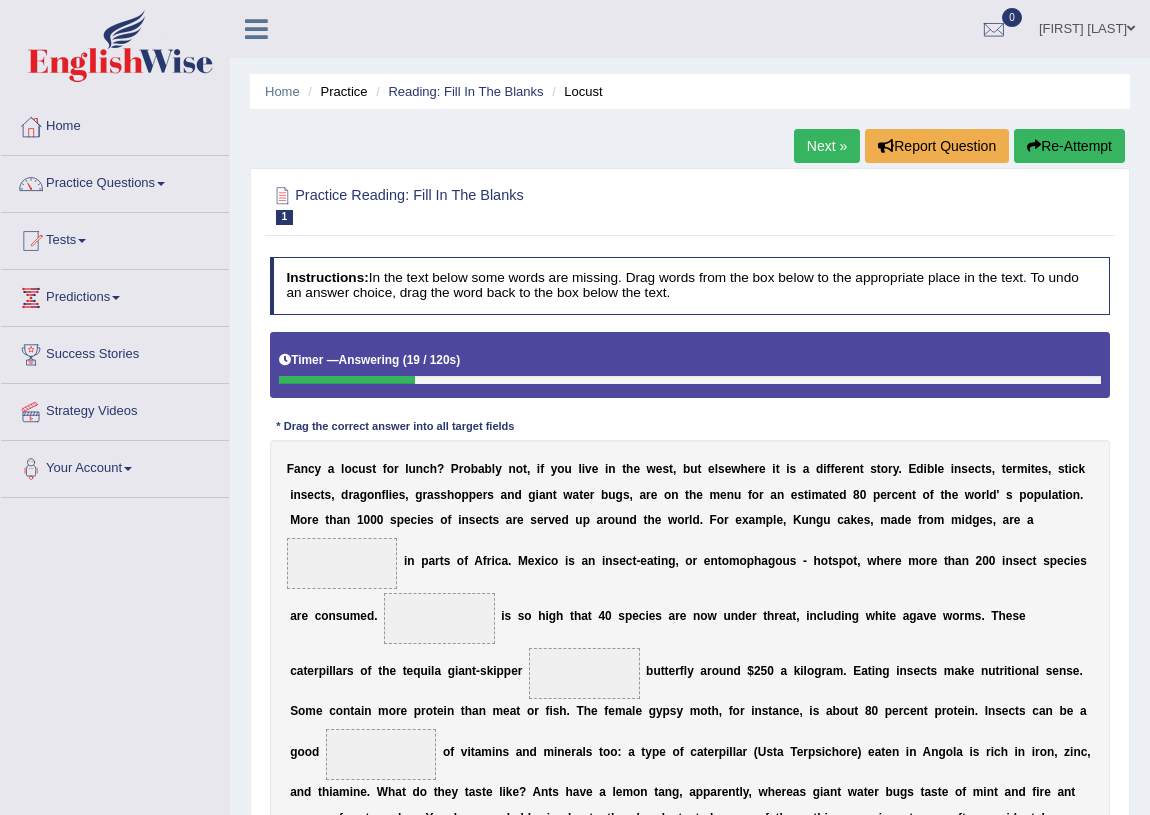 scroll, scrollTop: 0, scrollLeft: 0, axis: both 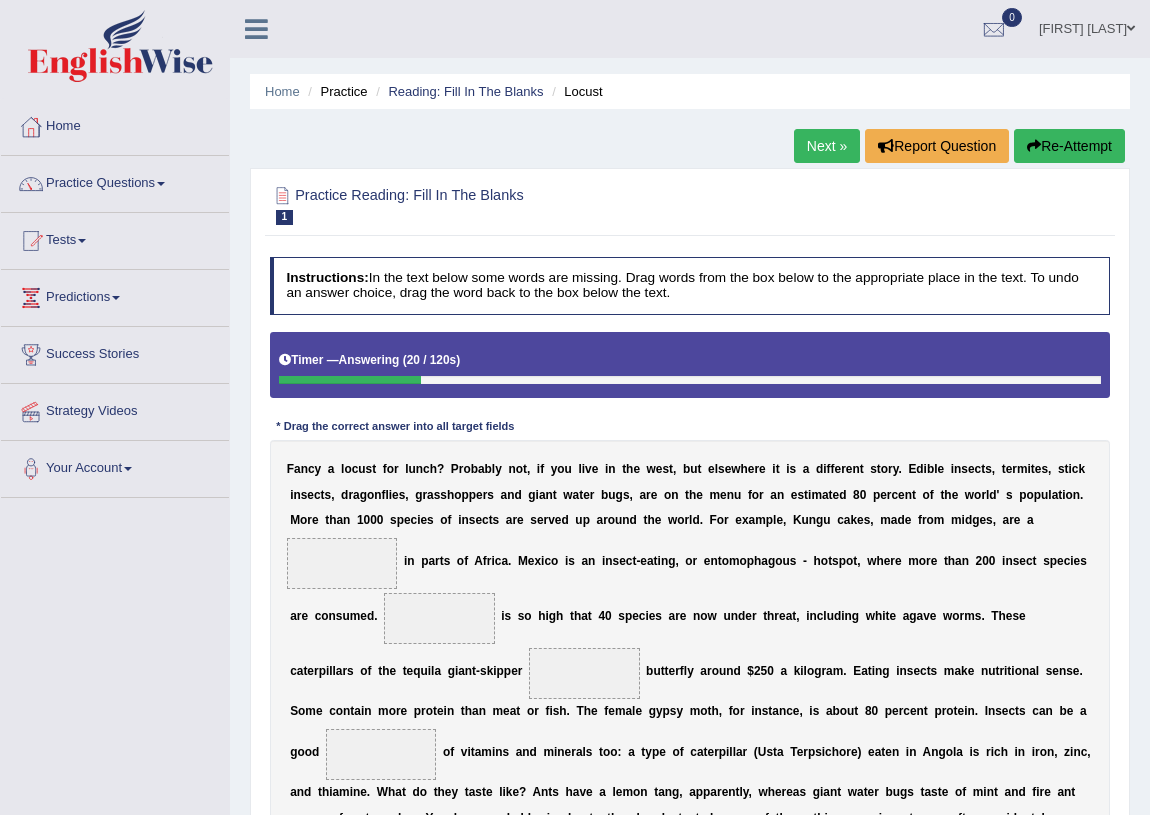 click on "Next »" at bounding box center [827, 146] 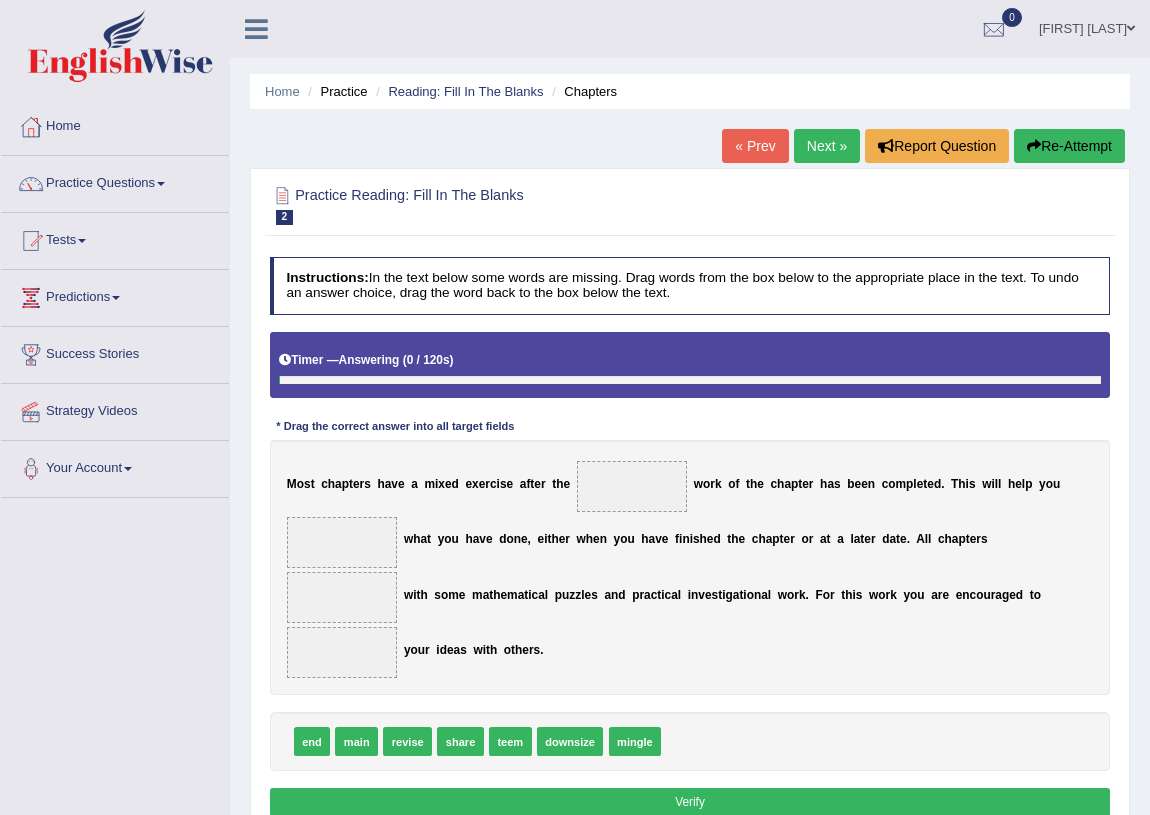 scroll, scrollTop: 0, scrollLeft: 0, axis: both 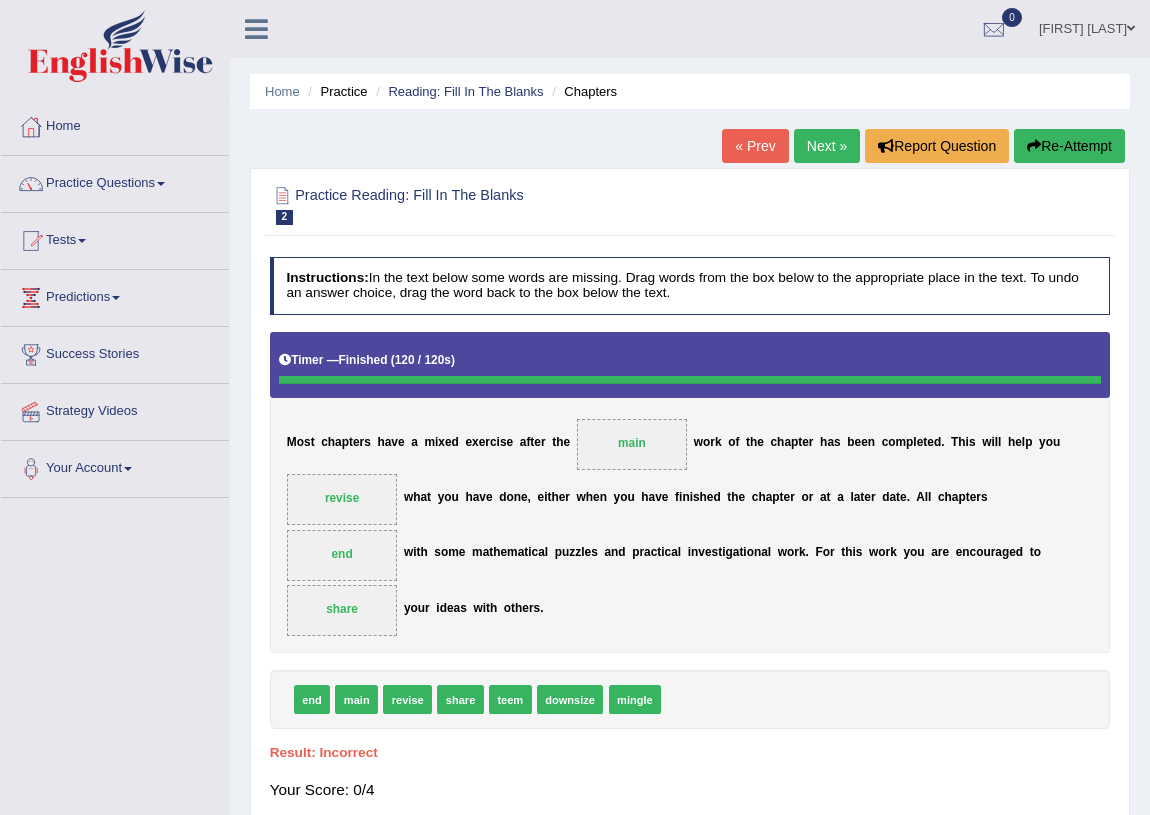 drag, startPoint x: 770, startPoint y: 147, endPoint x: 760, endPoint y: 156, distance: 13.453624 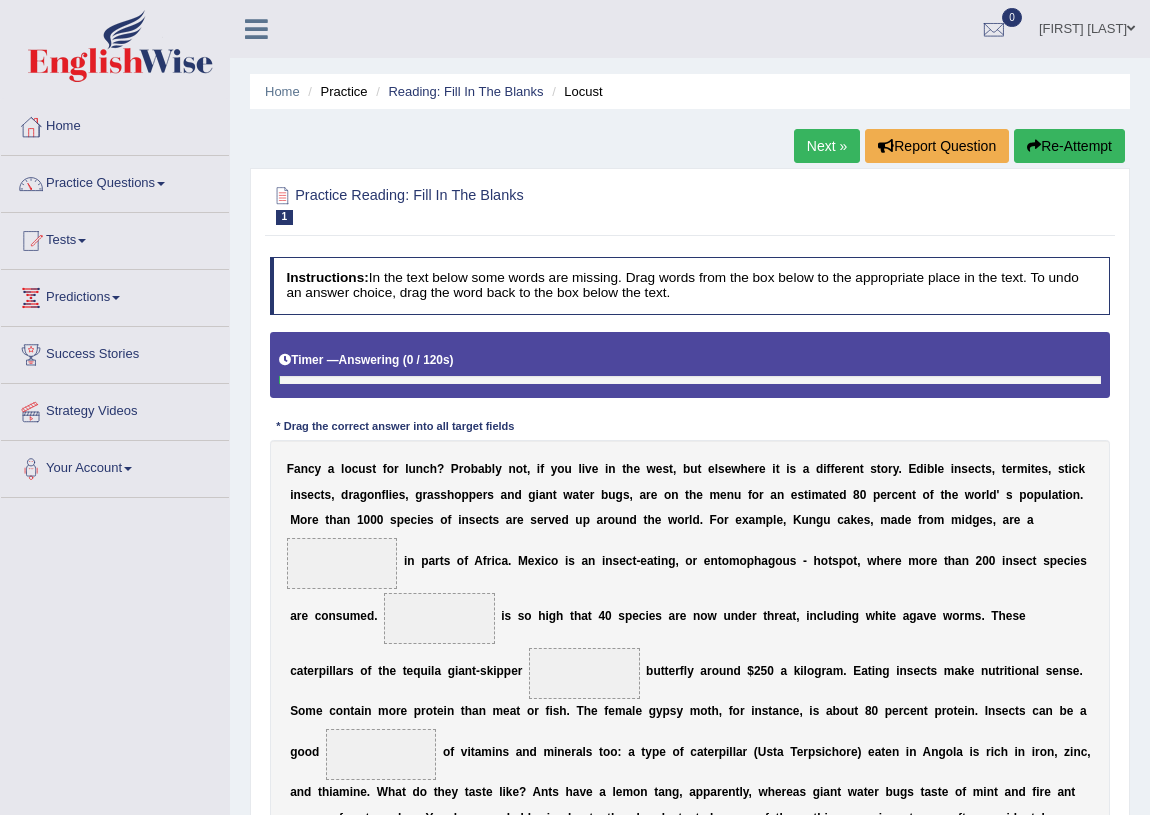 scroll, scrollTop: 0, scrollLeft: 0, axis: both 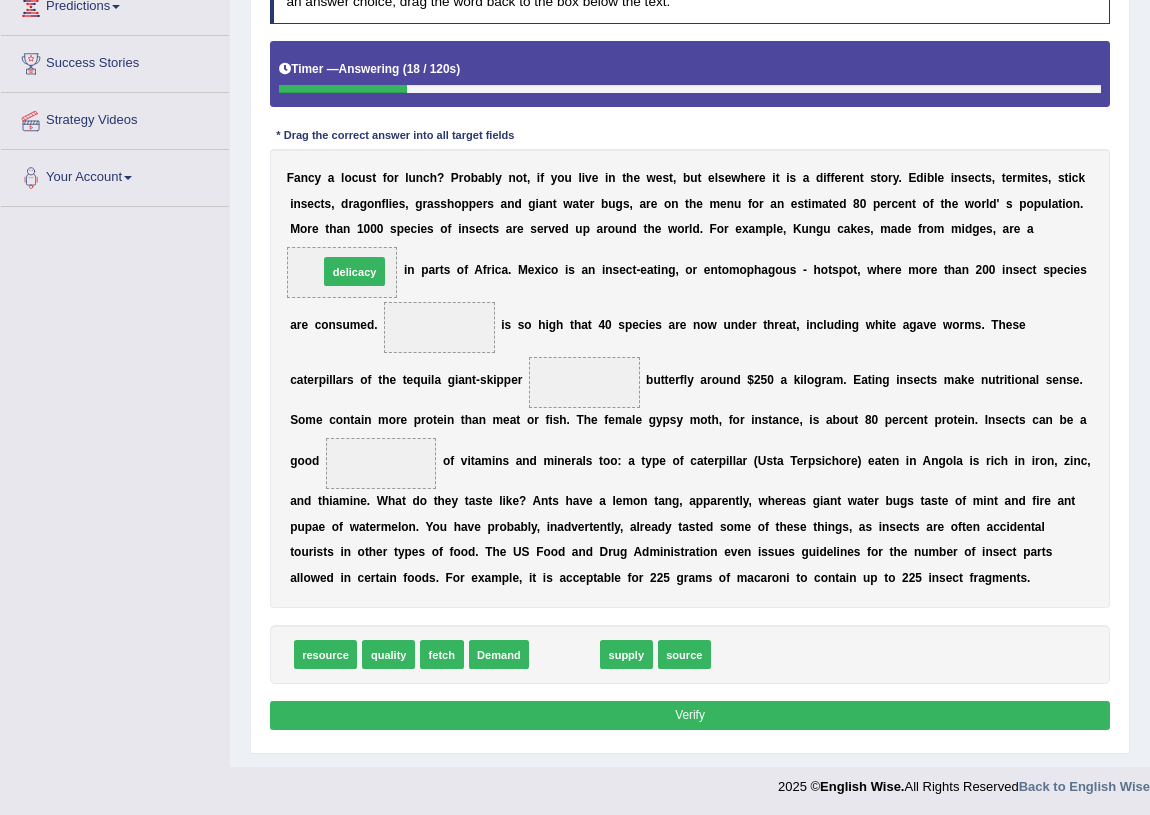 drag, startPoint x: 565, startPoint y: 650, endPoint x: 318, endPoint y: 199, distance: 514.2081 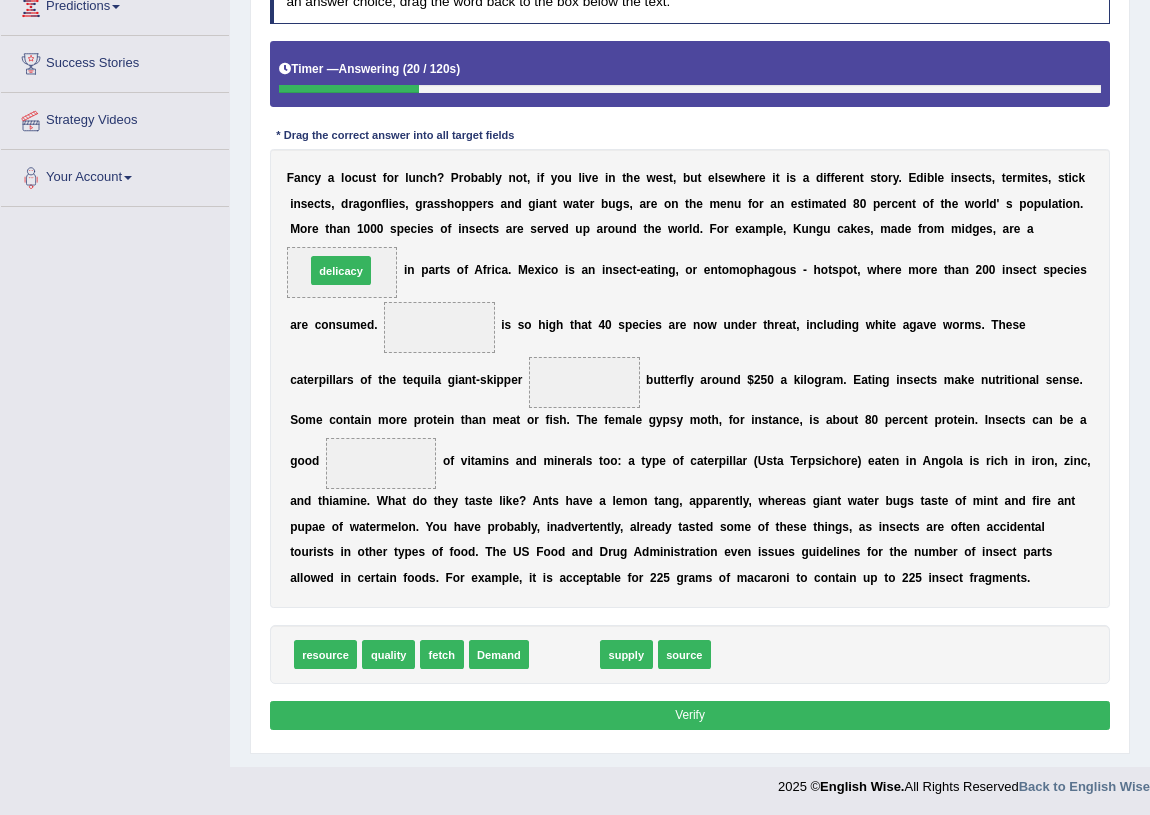 drag, startPoint x: 569, startPoint y: 660, endPoint x: 306, endPoint y: 208, distance: 522.9465 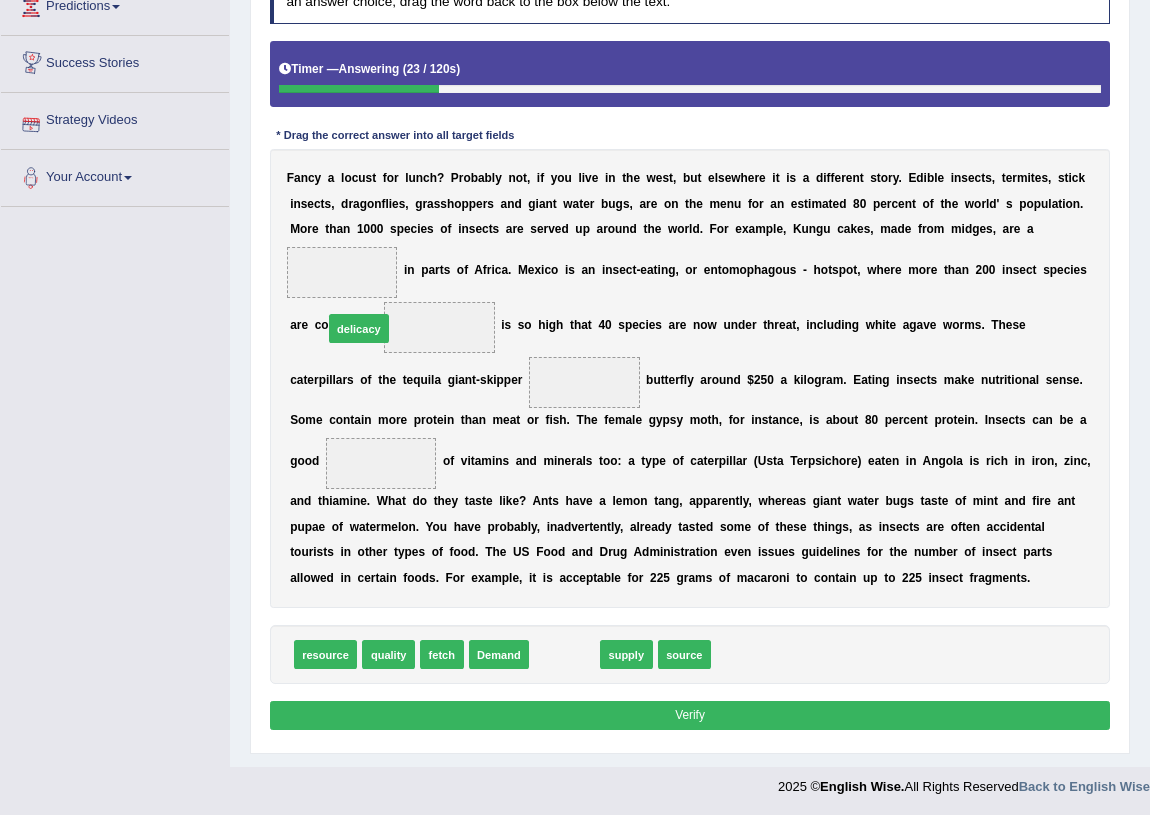drag, startPoint x: 551, startPoint y: 647, endPoint x: 309, endPoint y: 263, distance: 453.89426 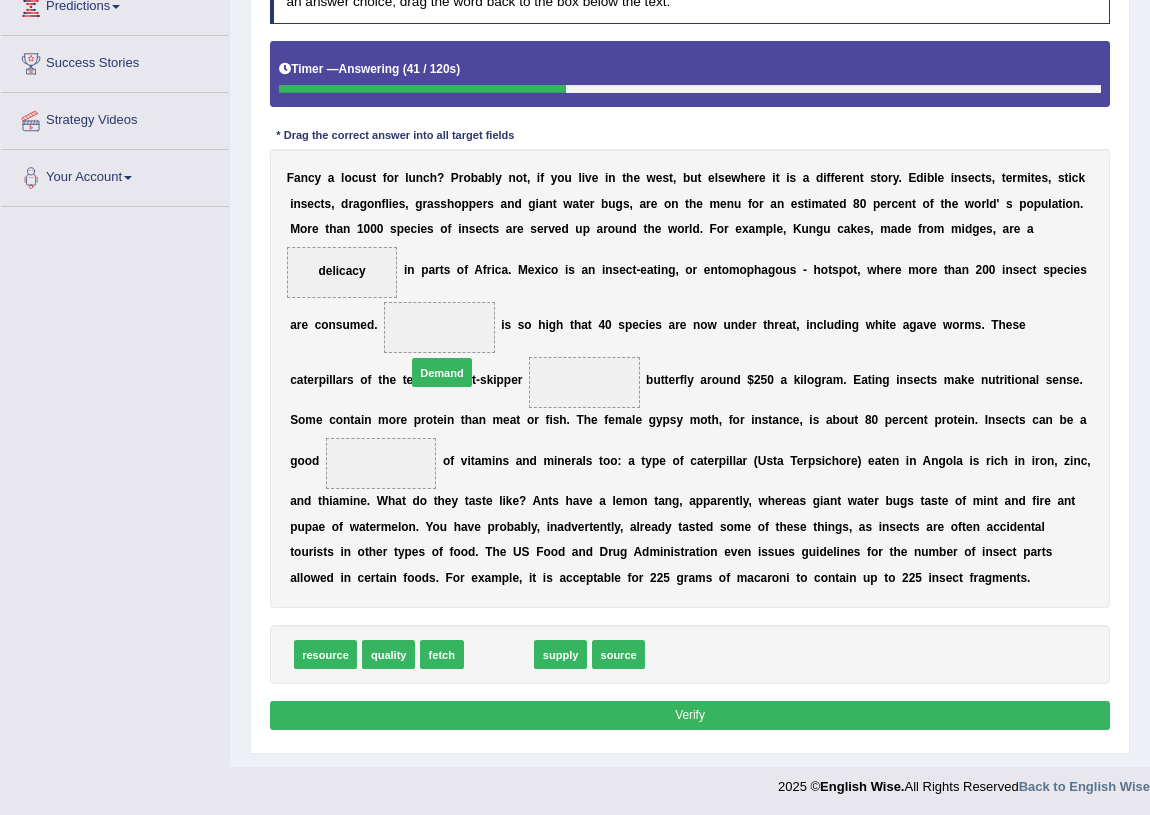 drag, startPoint x: 506, startPoint y: 657, endPoint x: 439, endPoint y: 325, distance: 338.69308 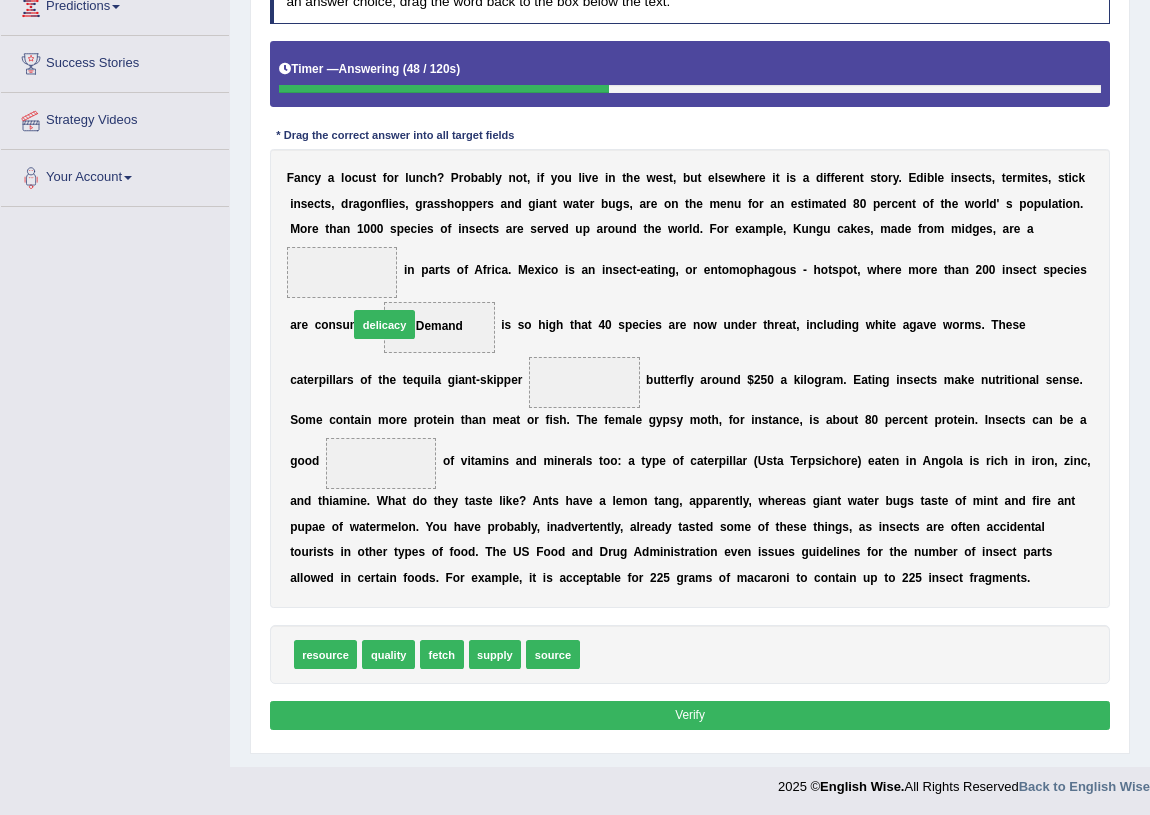 drag, startPoint x: 606, startPoint y: 658, endPoint x: 335, endPoint y: 270, distance: 473.27054 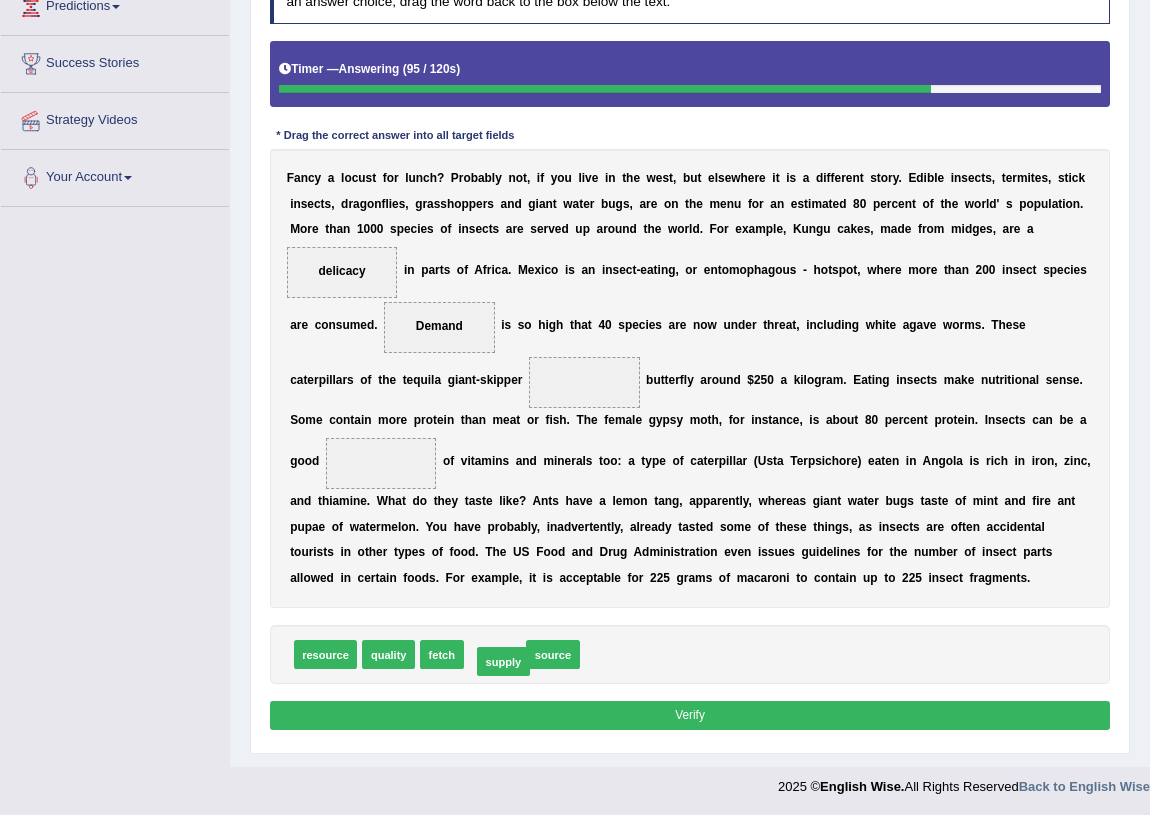 drag, startPoint x: 495, startPoint y: 654, endPoint x: 505, endPoint y: 662, distance: 12.806249 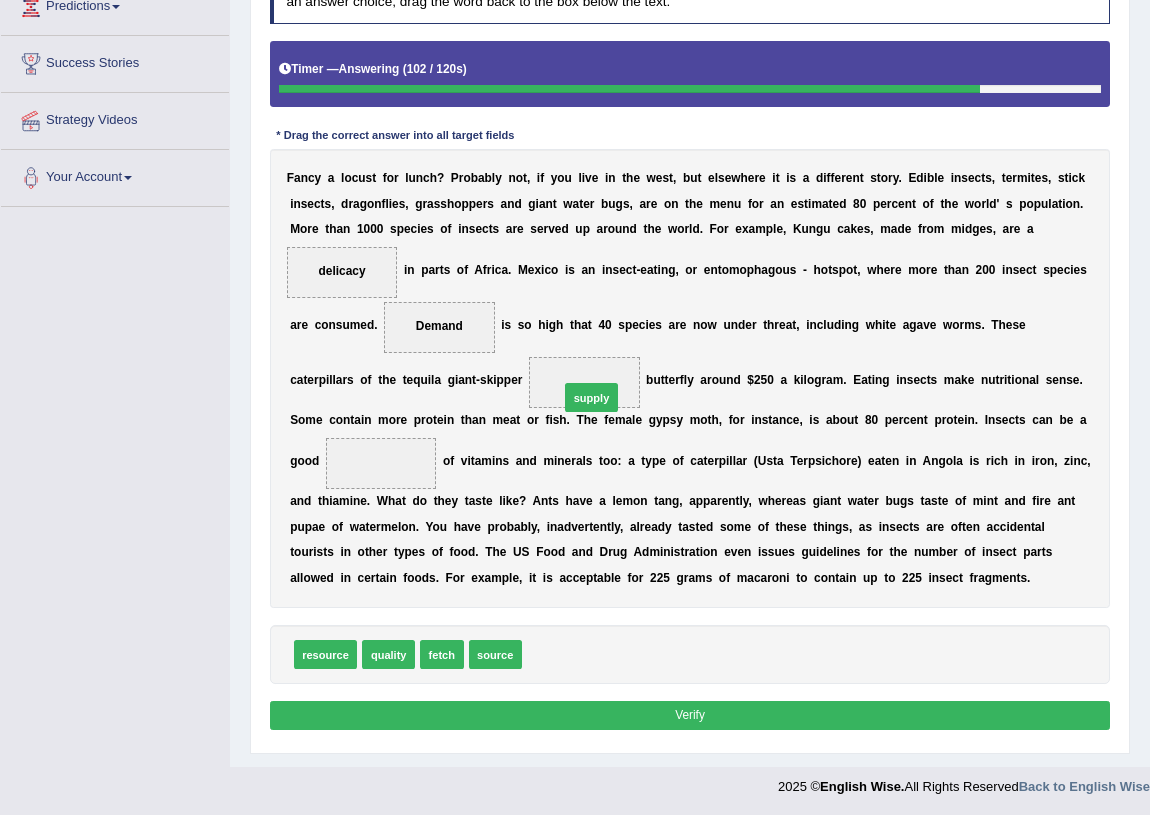 drag, startPoint x: 560, startPoint y: 660, endPoint x: 605, endPoint y: 359, distance: 304.34518 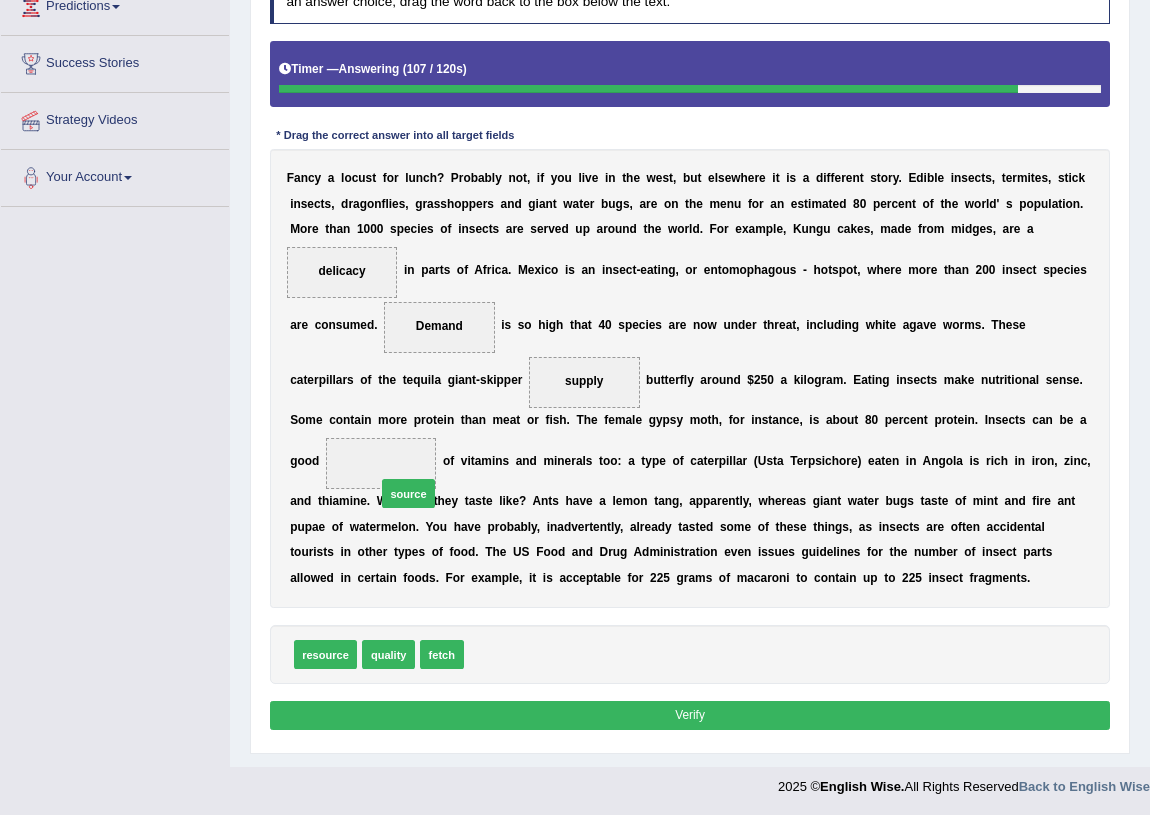 drag, startPoint x: 493, startPoint y: 653, endPoint x: 391, endPoint y: 464, distance: 214.76732 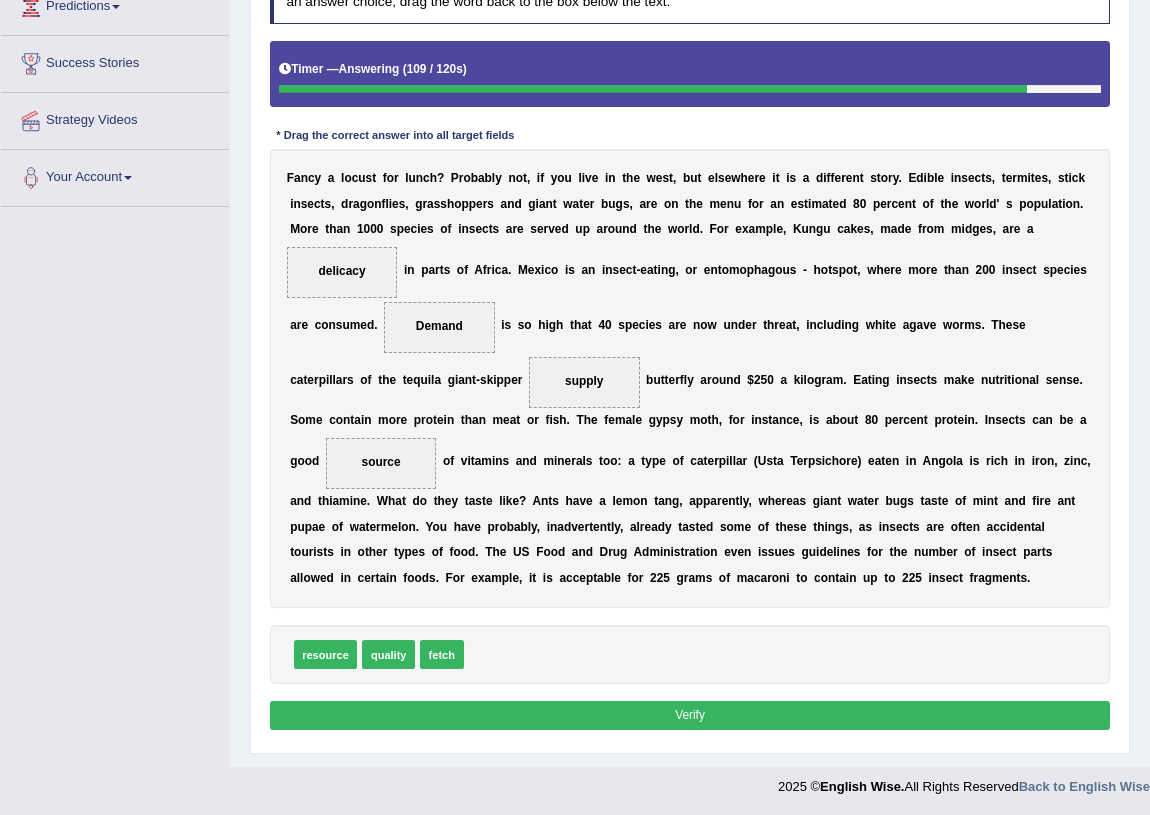 click on "Verify" at bounding box center [690, 715] 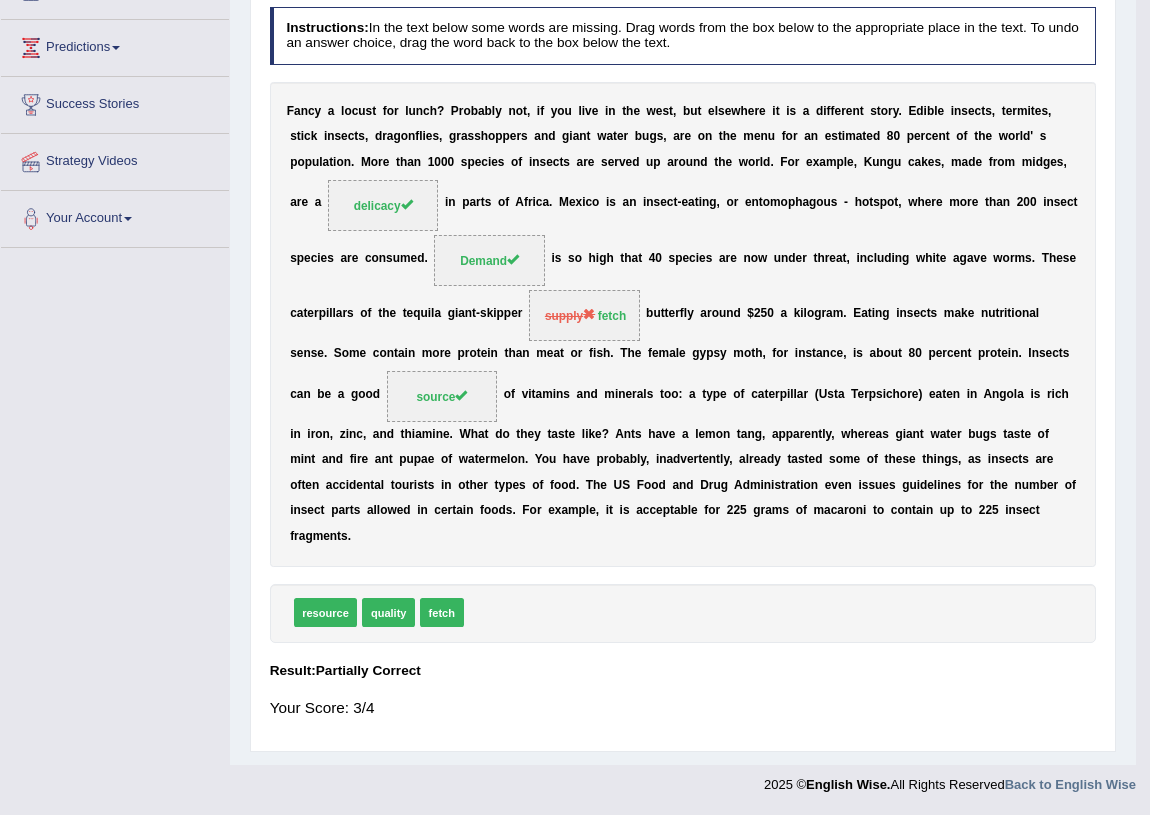 scroll, scrollTop: 234, scrollLeft: 0, axis: vertical 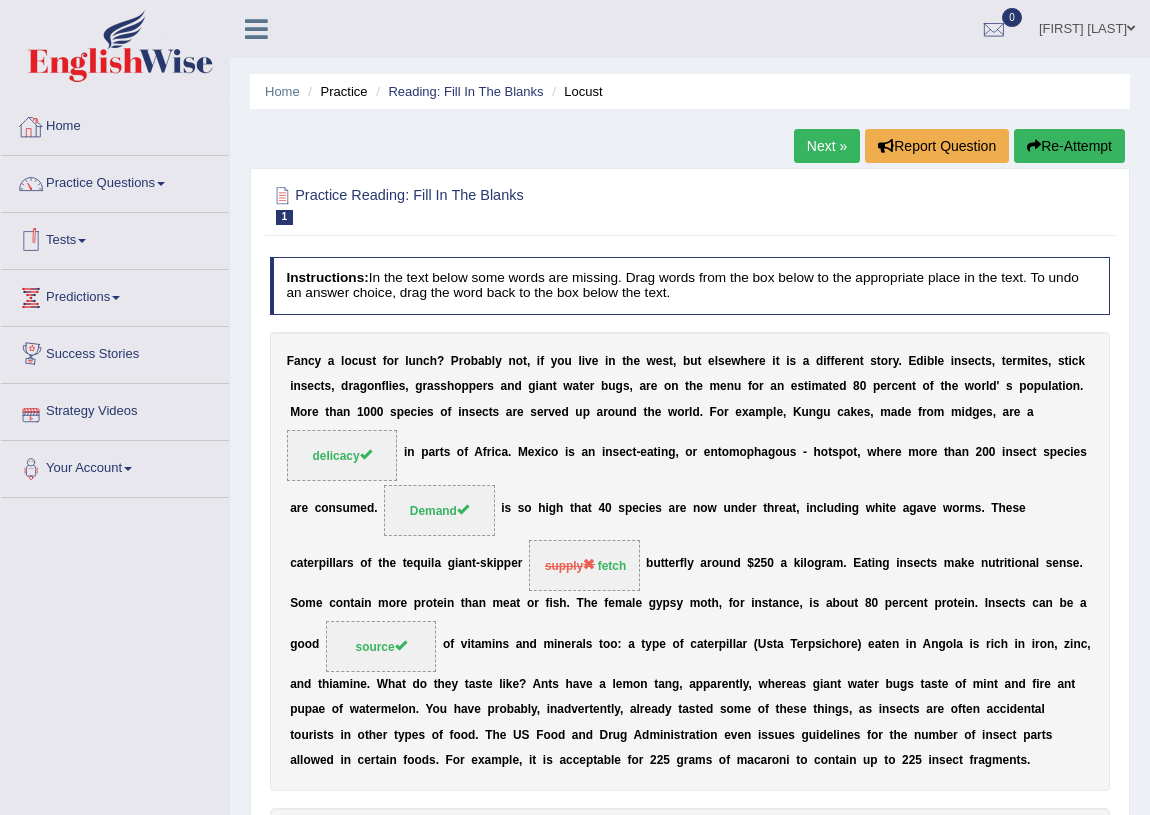 click on "Practice Reading: Fill In The Blanks
1
Locust" at bounding box center (530, 204) 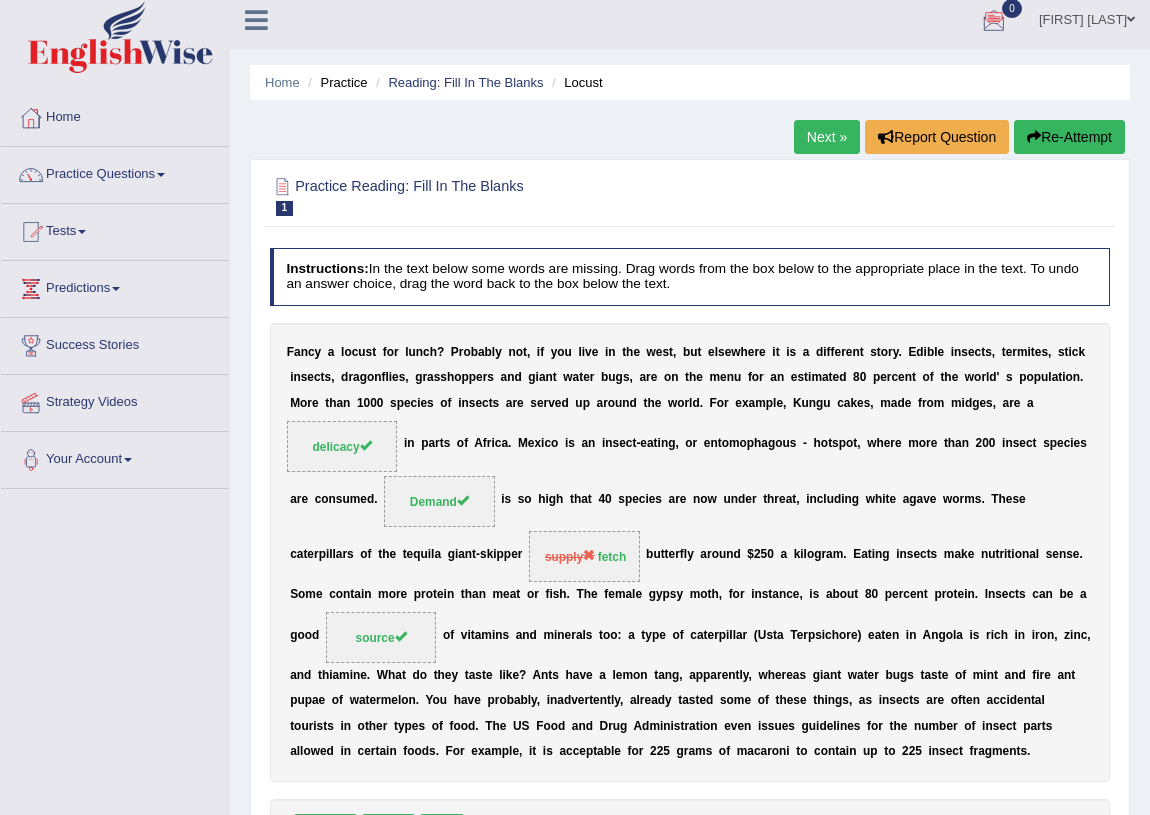 scroll, scrollTop: 0, scrollLeft: 0, axis: both 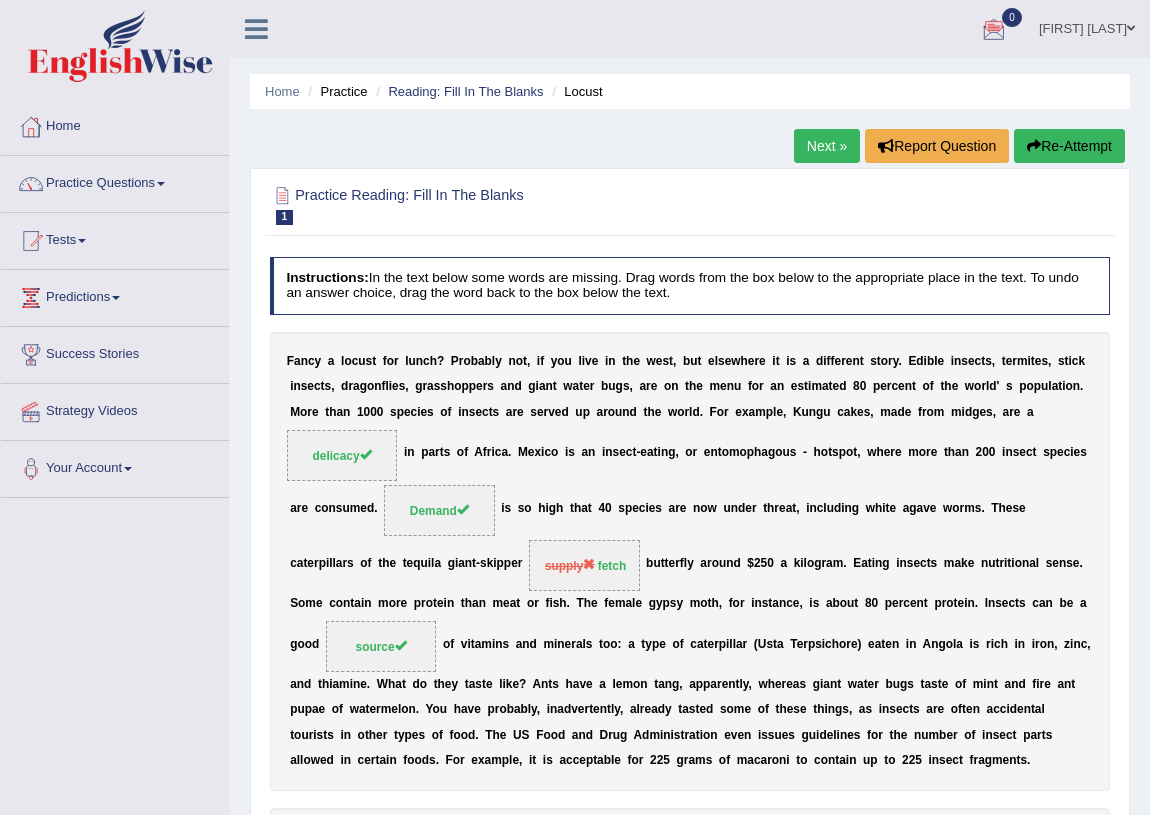 click on "Next »" at bounding box center [827, 146] 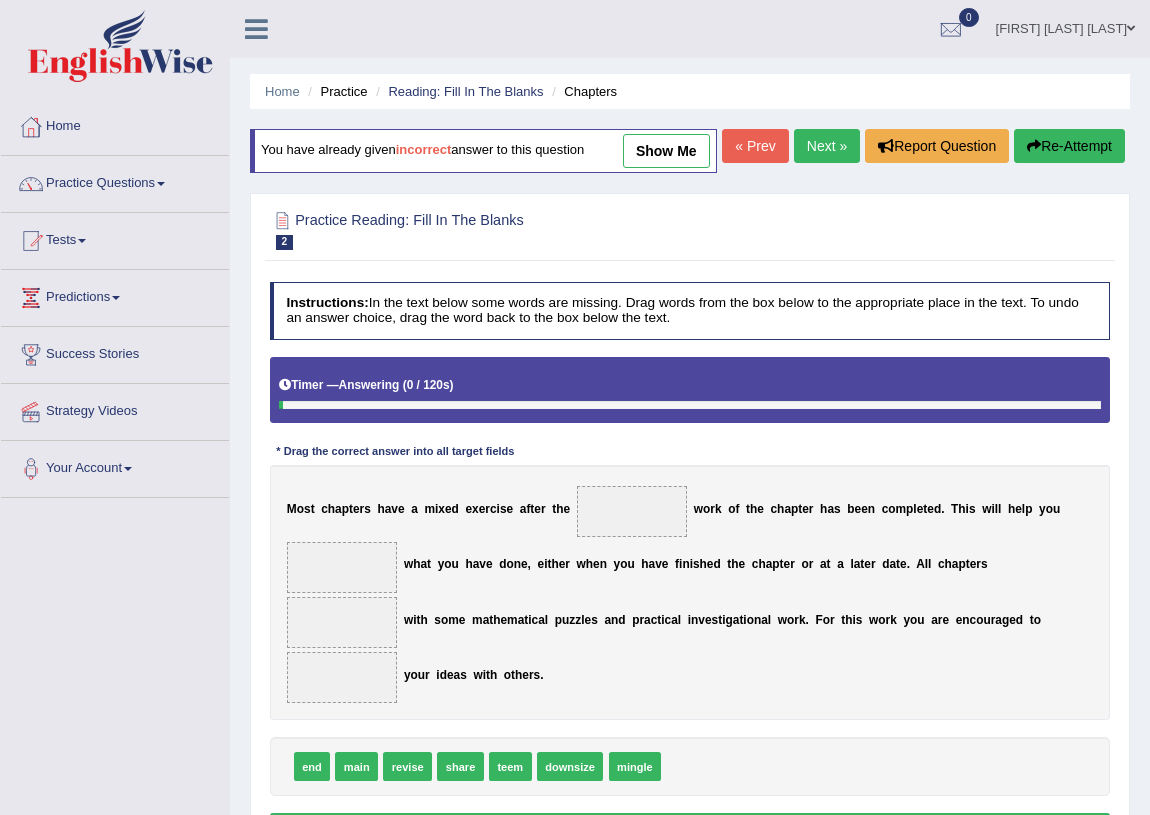 scroll, scrollTop: 0, scrollLeft: 0, axis: both 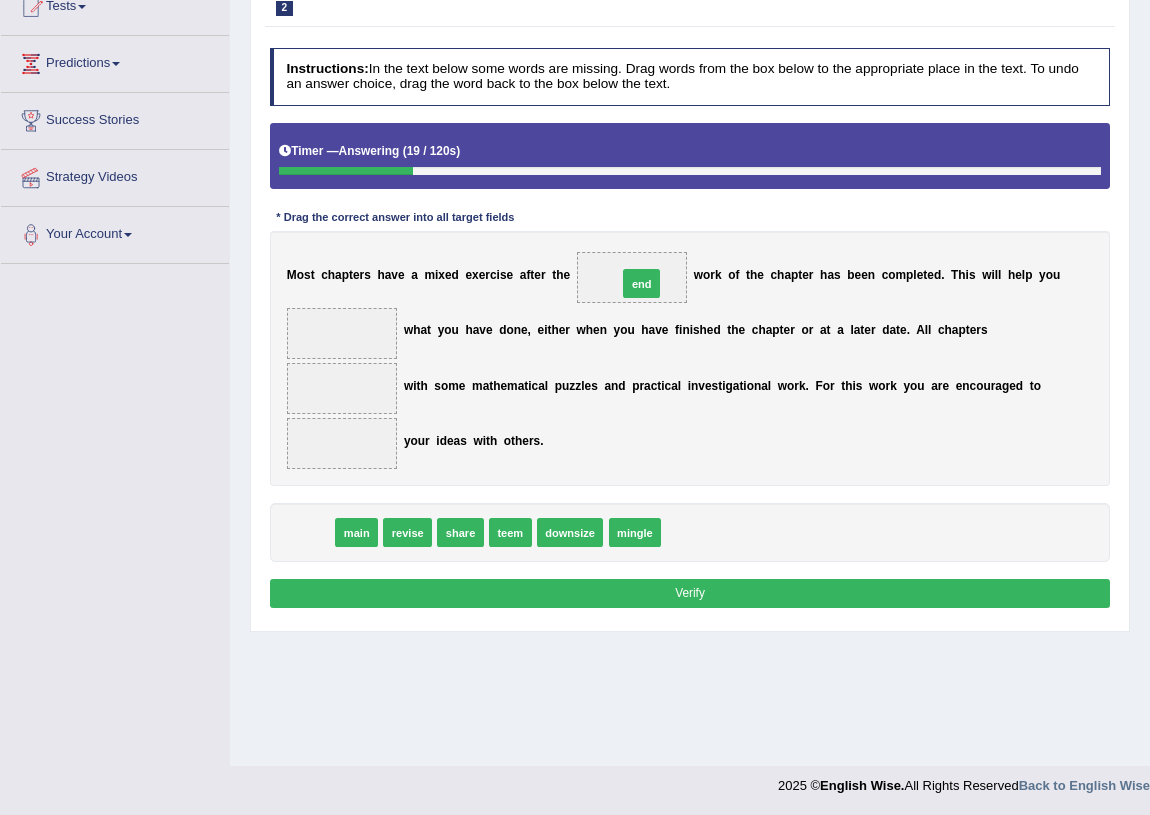 drag, startPoint x: 313, startPoint y: 577, endPoint x: 701, endPoint y: 283, distance: 486.8059 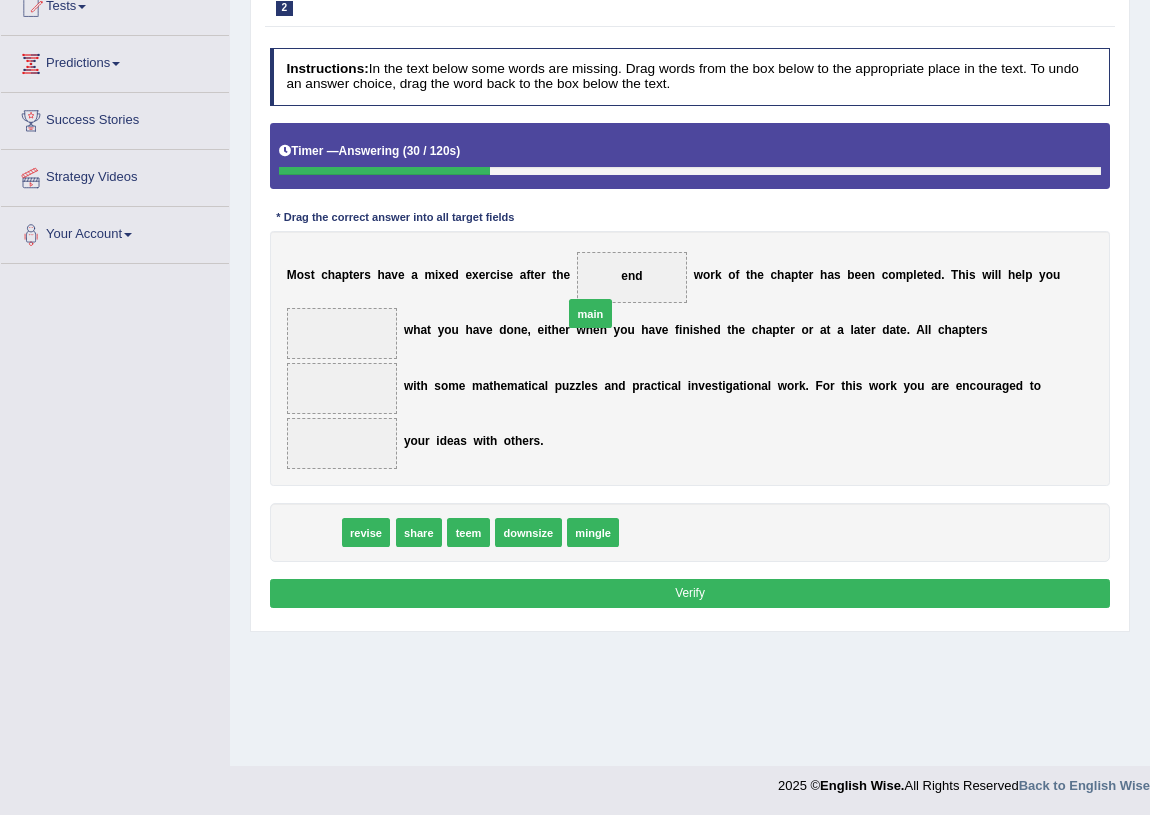 drag, startPoint x: 324, startPoint y: 572, endPoint x: 647, endPoint y: 315, distance: 412.7687 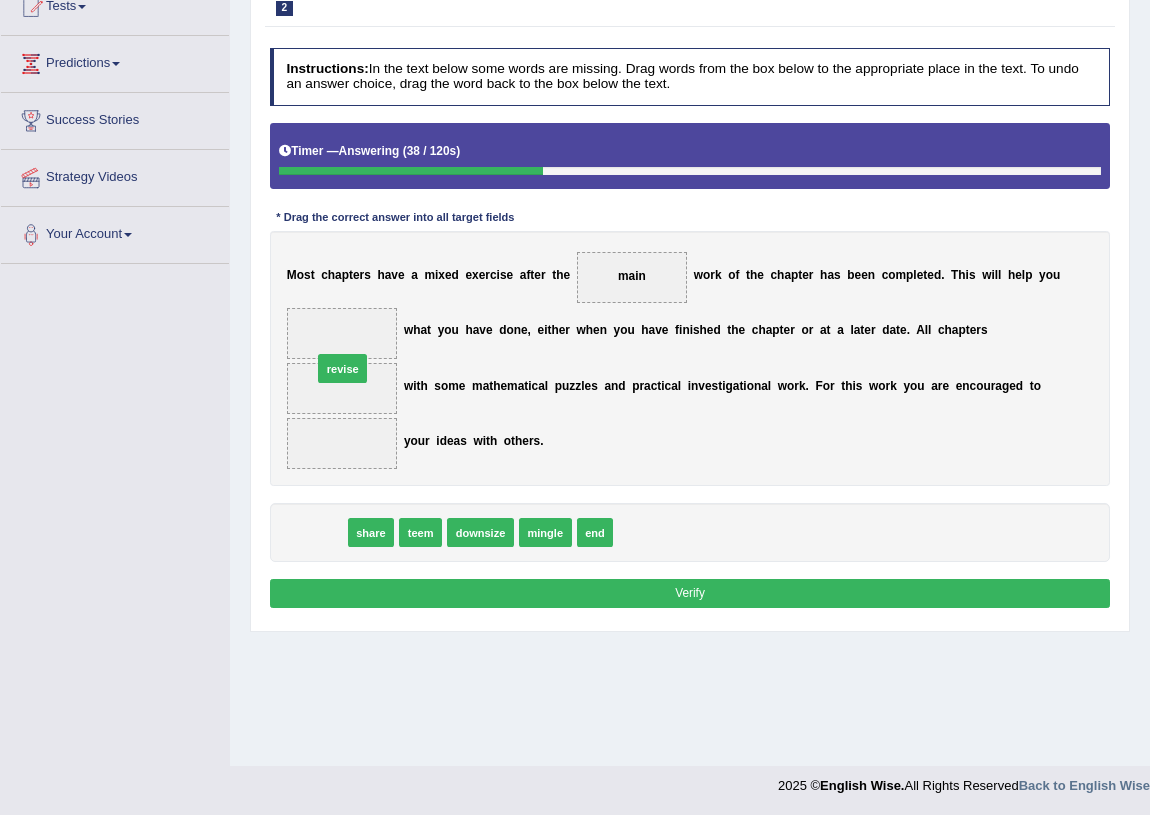 drag, startPoint x: 318, startPoint y: 568, endPoint x: 347, endPoint y: 375, distance: 195.1666 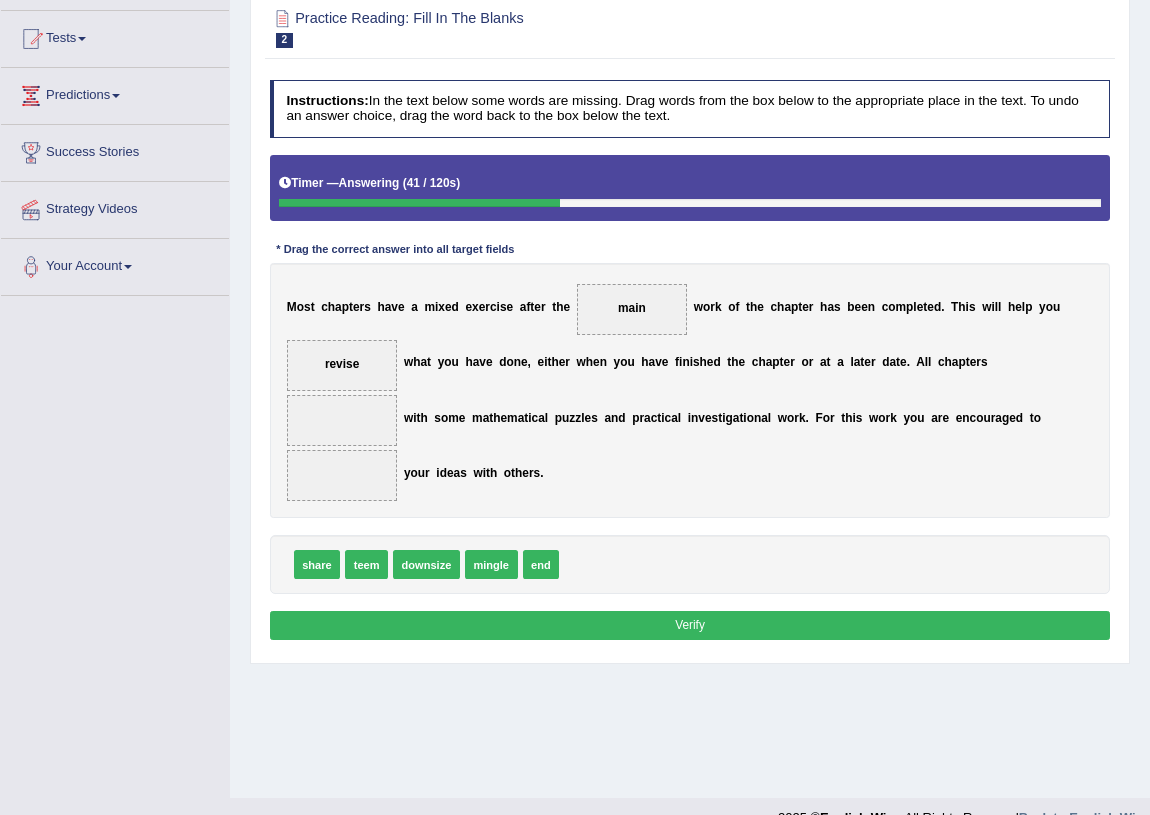 scroll, scrollTop: 234, scrollLeft: 0, axis: vertical 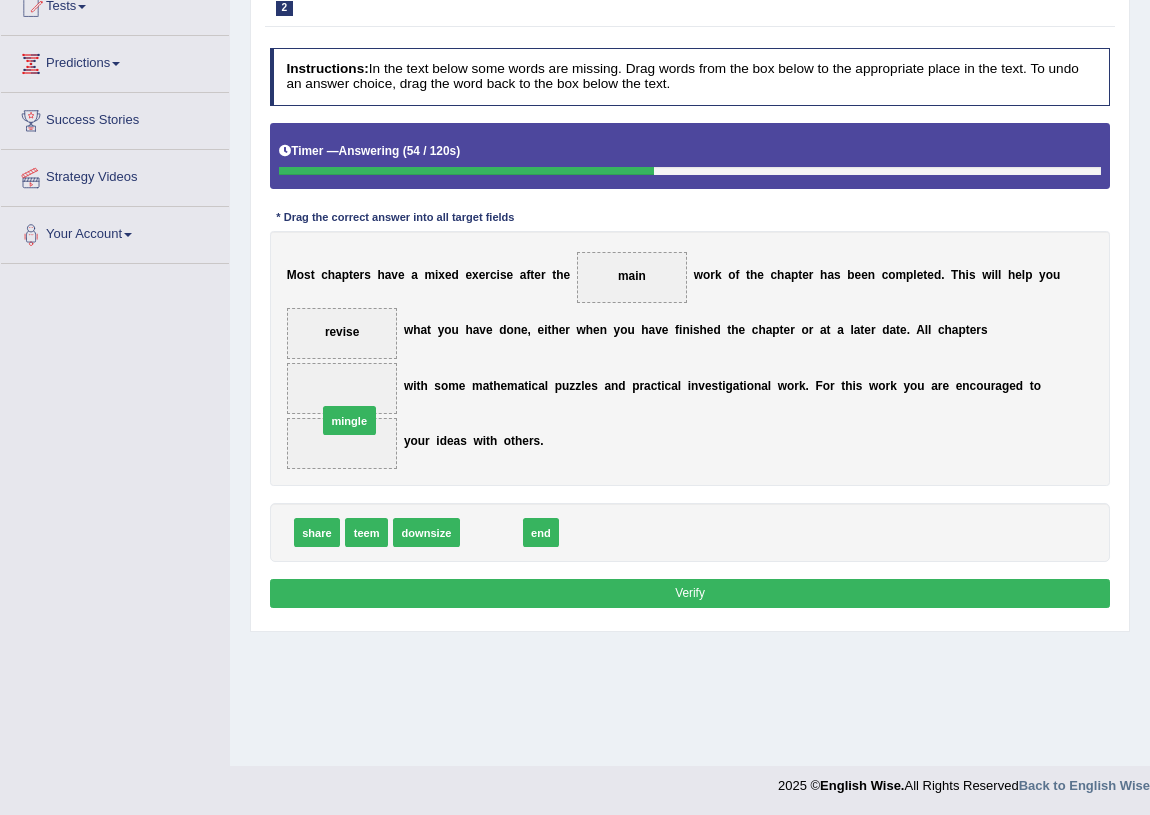 drag, startPoint x: 481, startPoint y: 567, endPoint x: 314, endPoint y: 434, distance: 213.49005 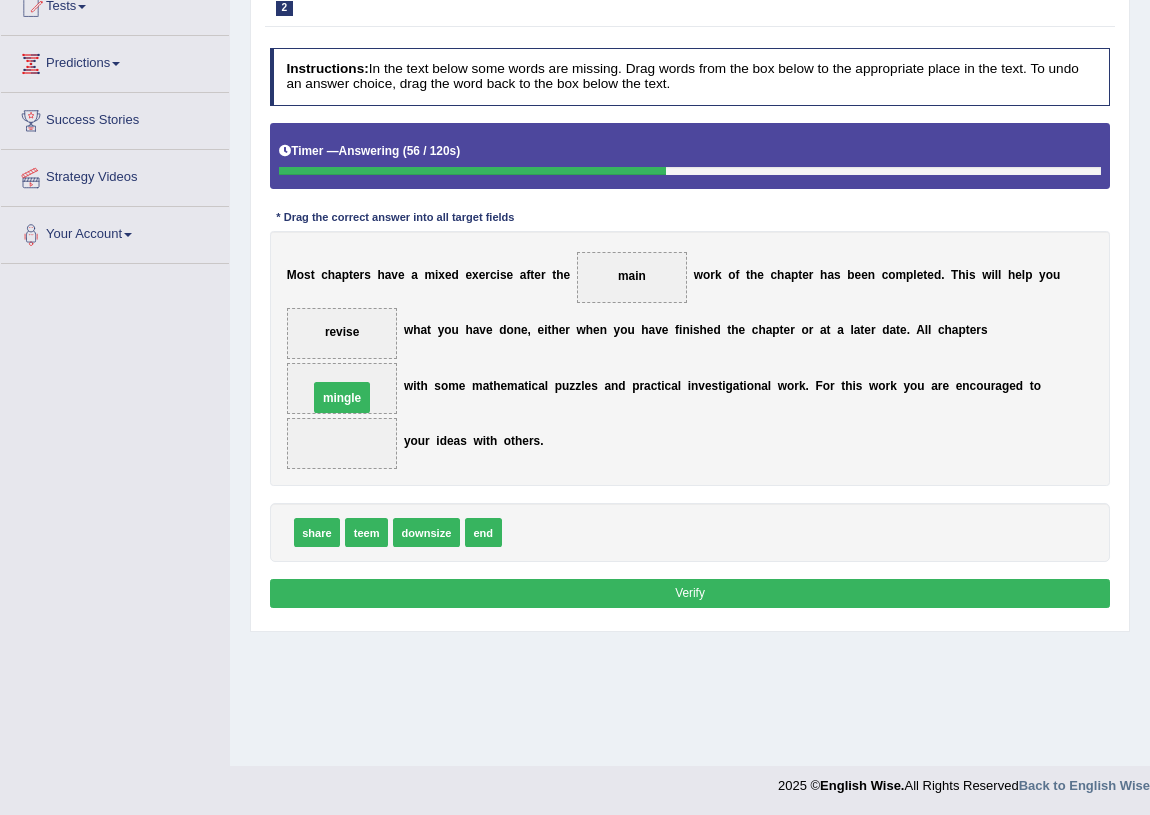 drag, startPoint x: 341, startPoint y: 484, endPoint x: 341, endPoint y: 429, distance: 55 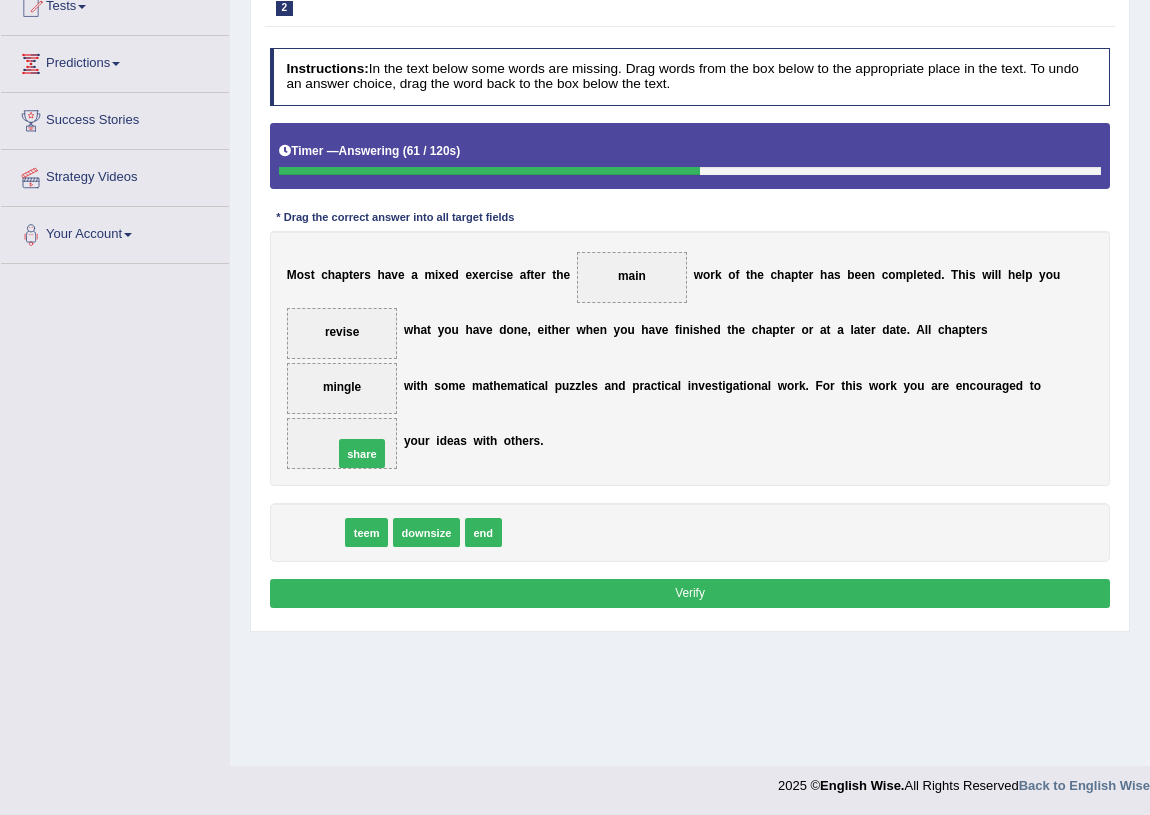 drag, startPoint x: 330, startPoint y: 576, endPoint x: 383, endPoint y: 482, distance: 107.912 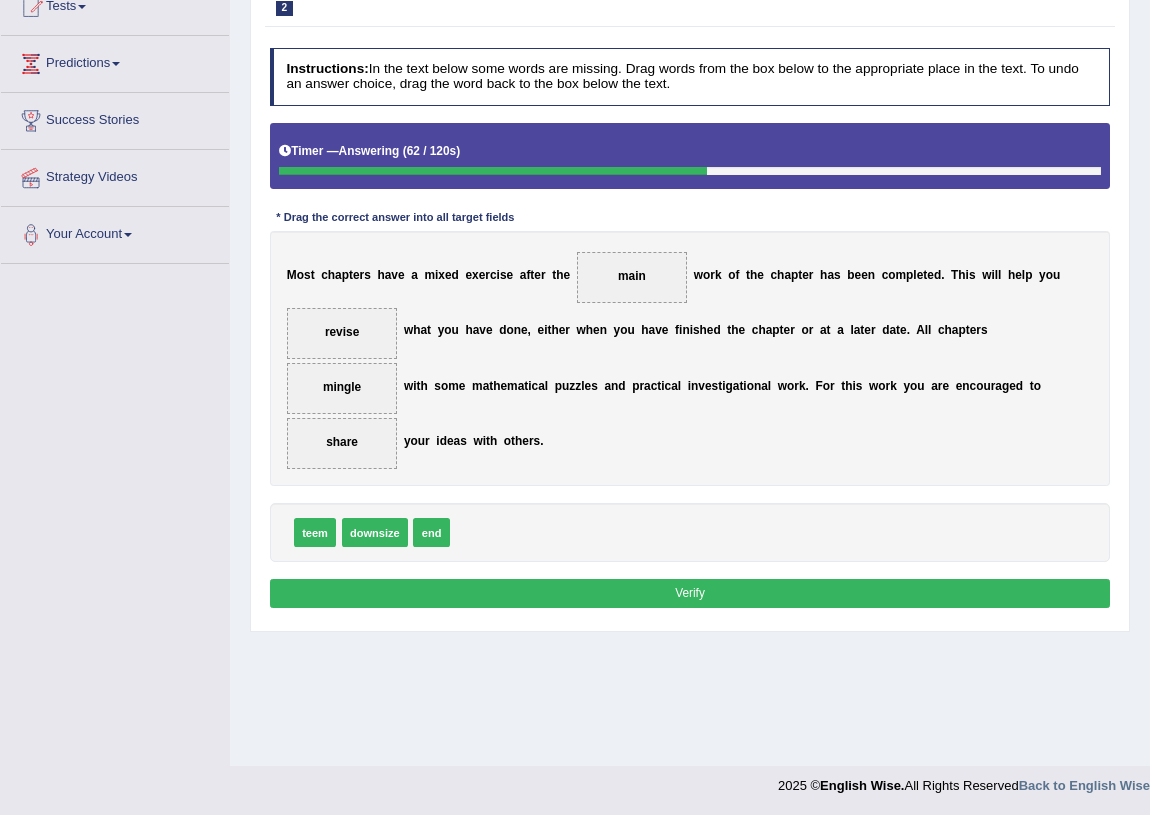 click on "Verify" at bounding box center (690, 593) 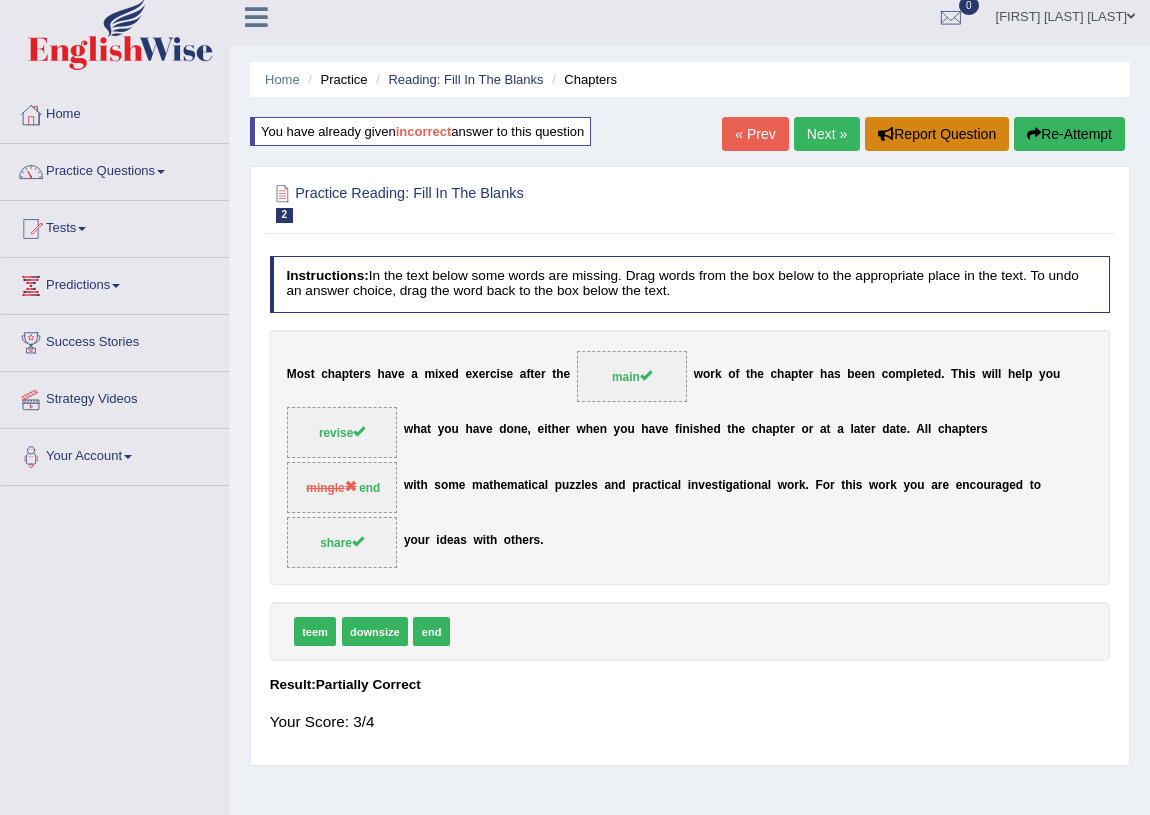 scroll, scrollTop: 0, scrollLeft: 0, axis: both 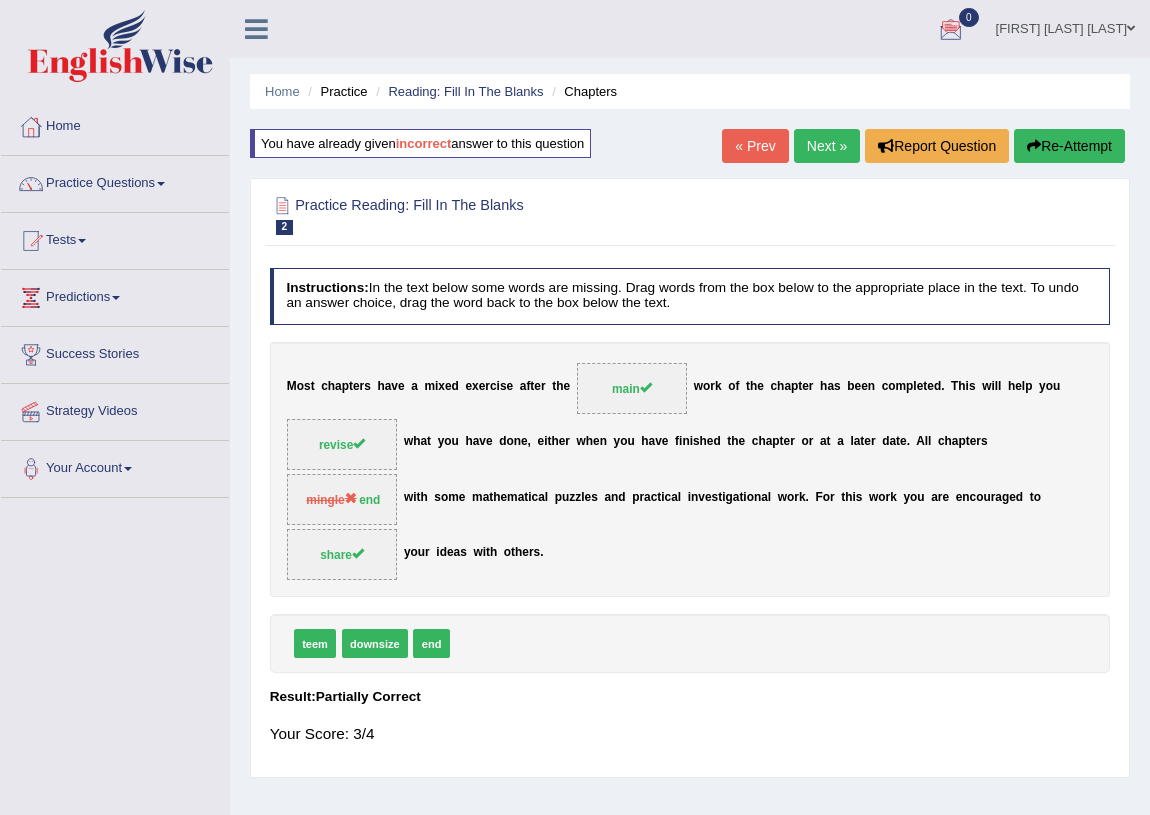 click on "Next »" at bounding box center (827, 146) 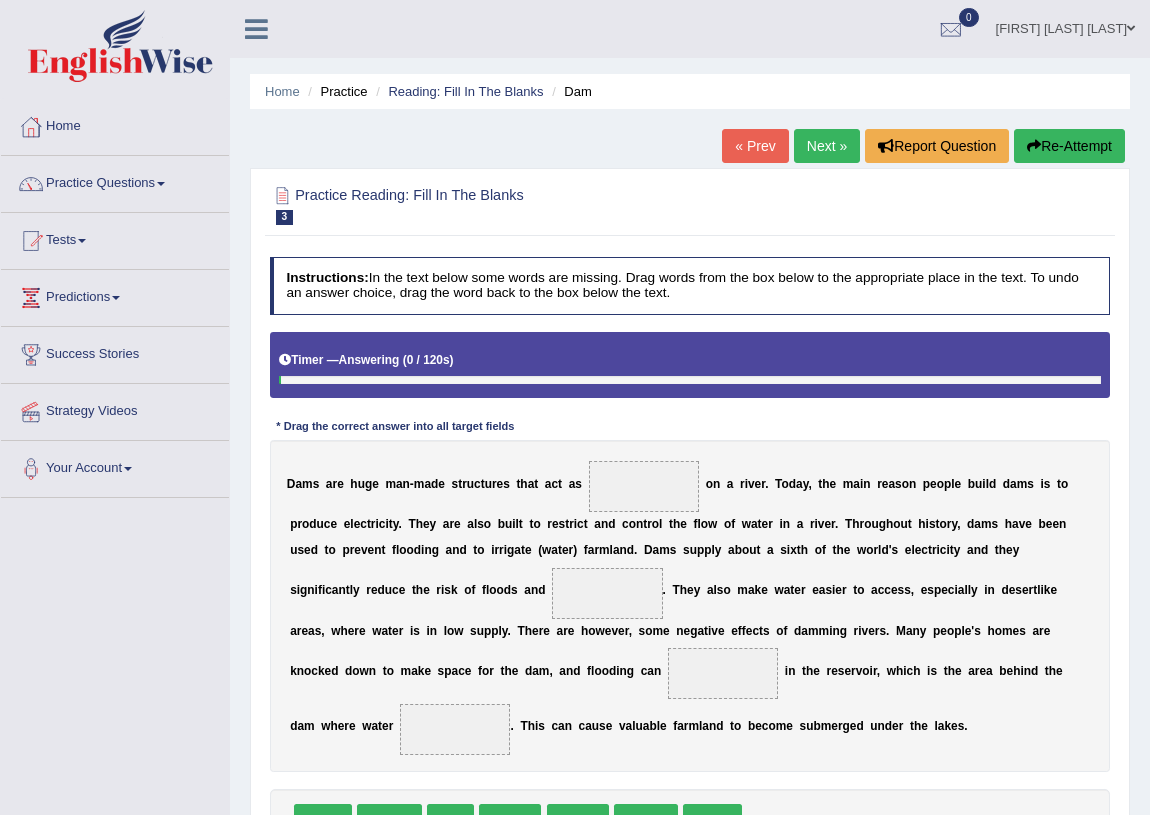 scroll, scrollTop: 0, scrollLeft: 0, axis: both 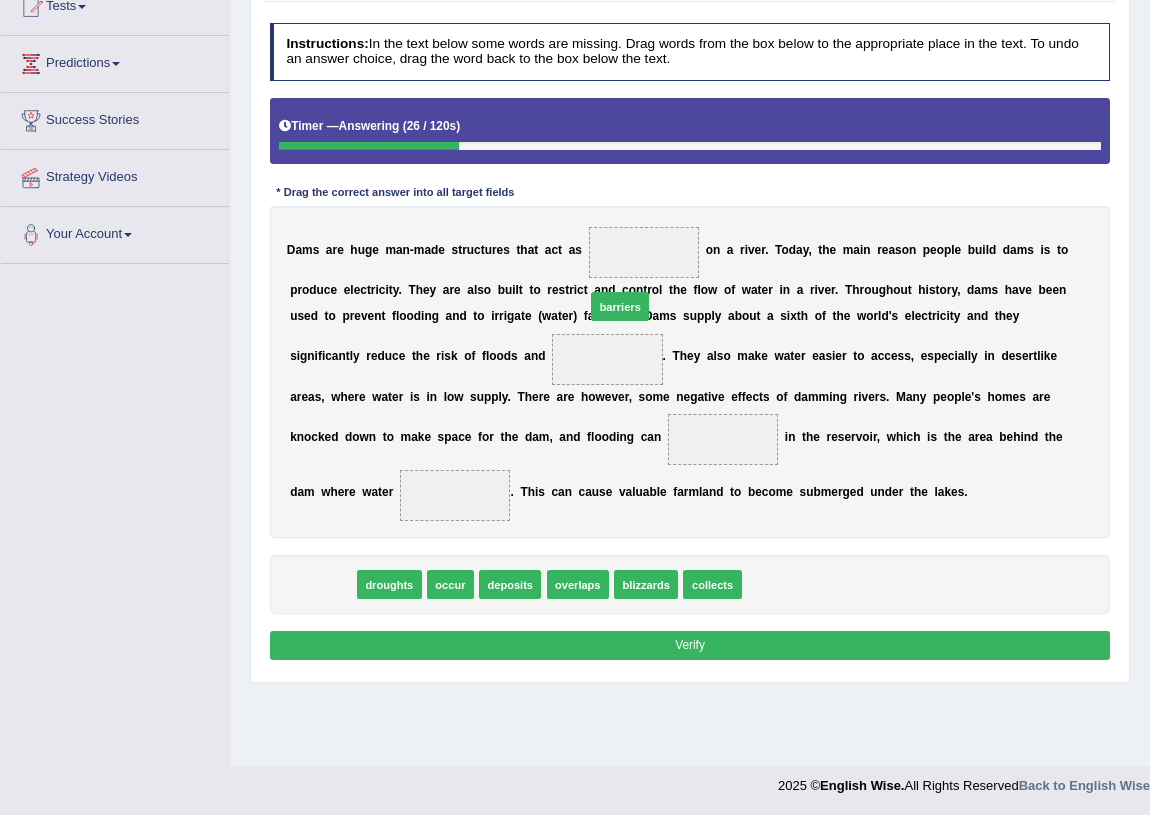 drag, startPoint x: 322, startPoint y: 585, endPoint x: 668, endPoint y: 258, distance: 476.07248 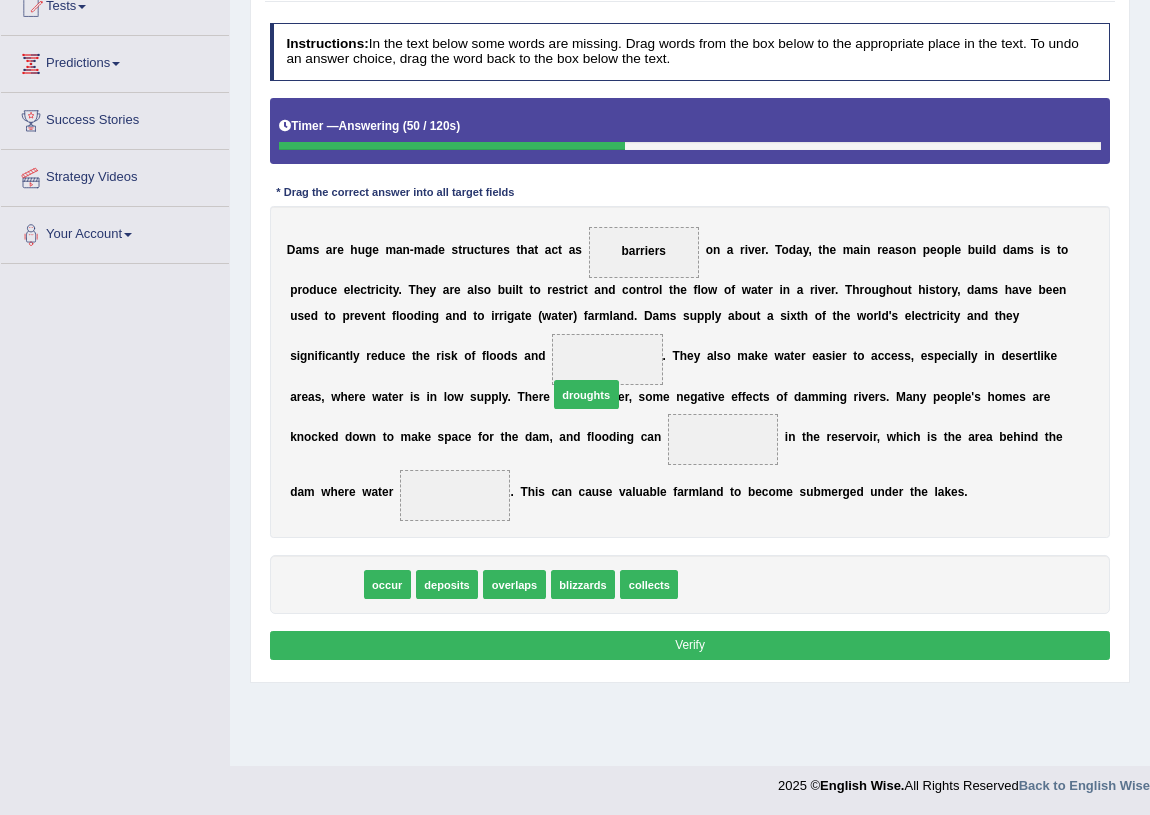 drag, startPoint x: 334, startPoint y: 590, endPoint x: 640, endPoint y: 367, distance: 378.6357 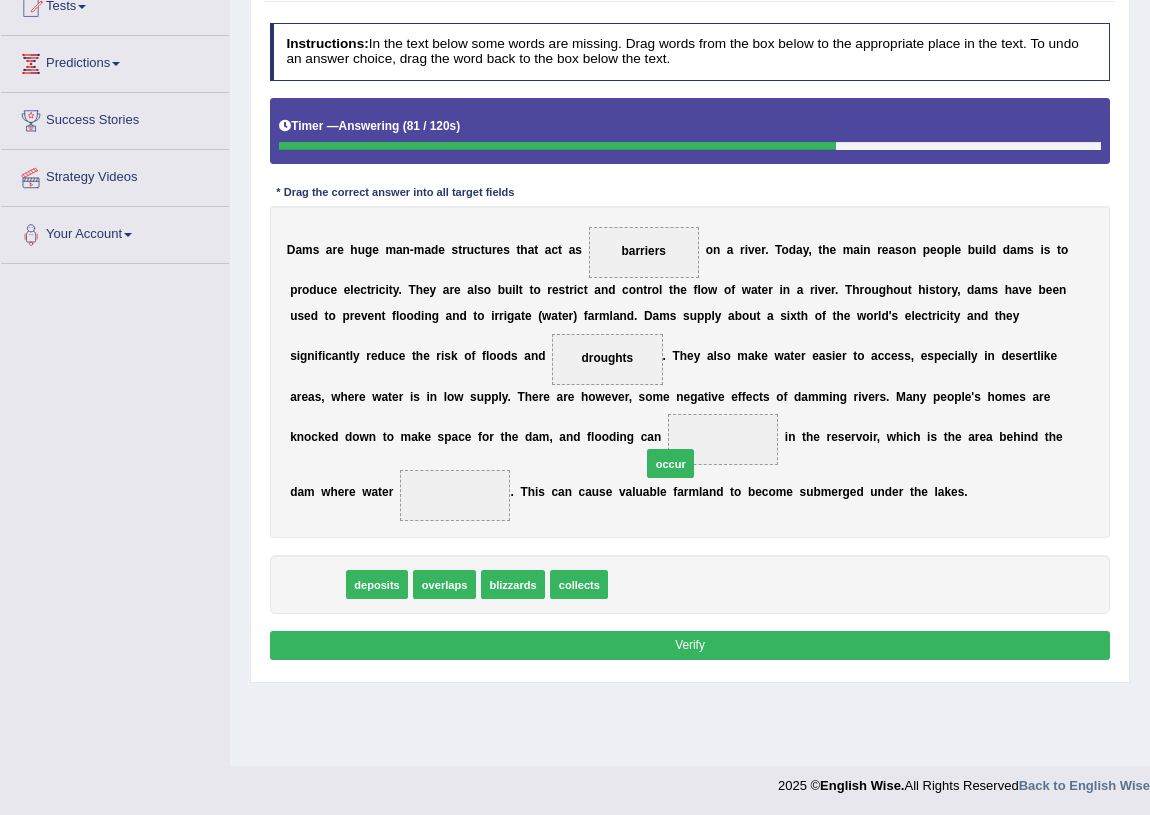 drag, startPoint x: 323, startPoint y: 584, endPoint x: 739, endPoint y: 442, distance: 439.56796 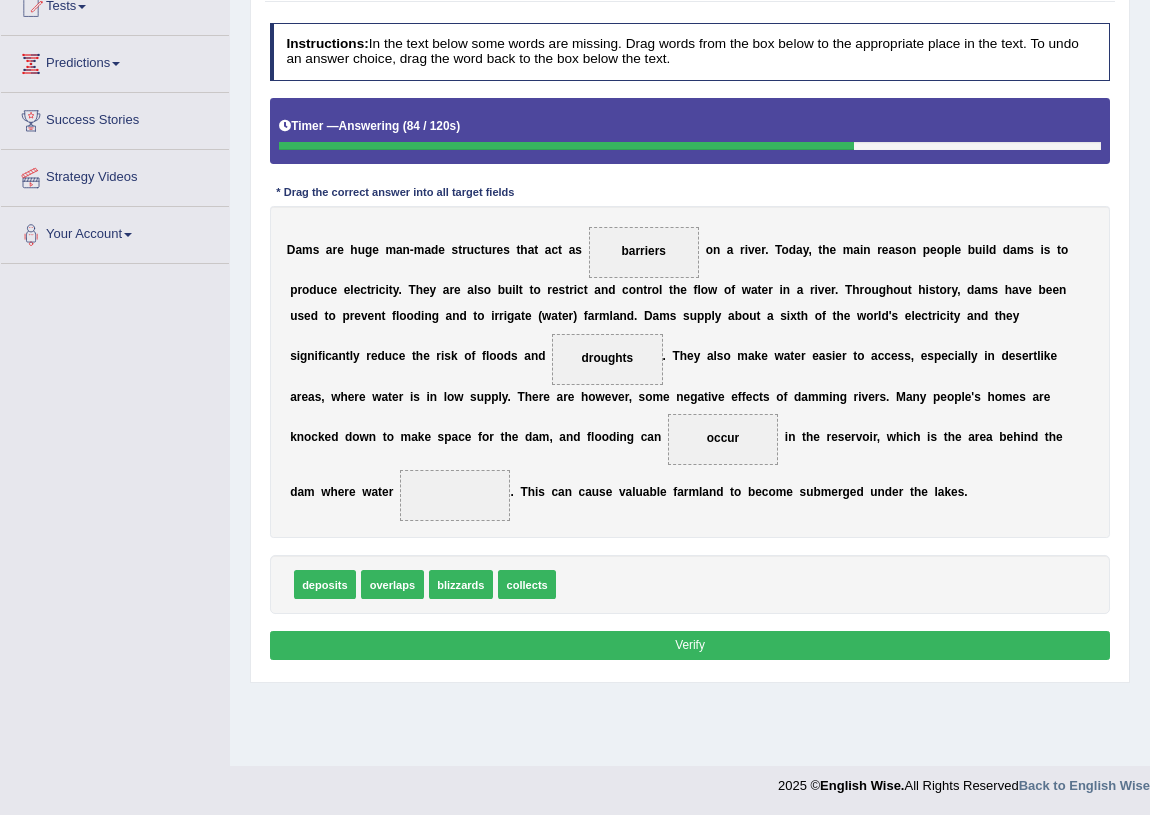 click on "collects" at bounding box center [527, 584] 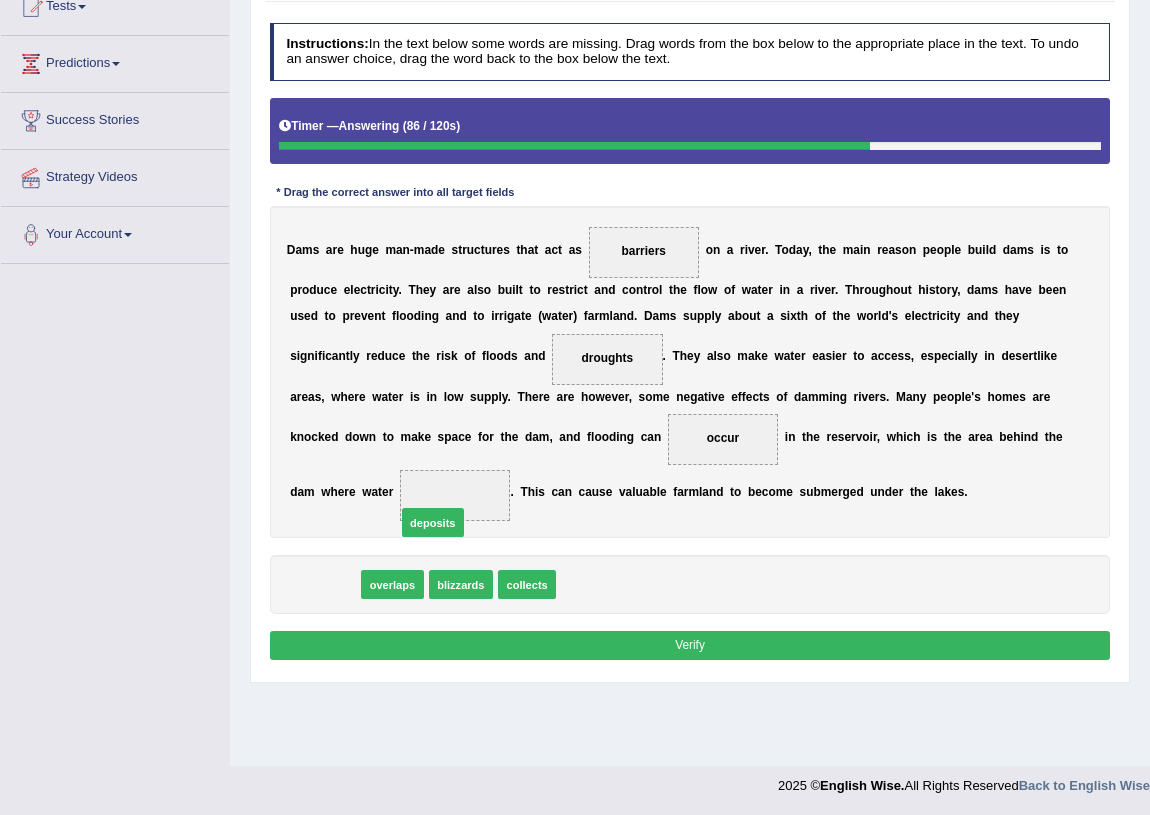 drag, startPoint x: 318, startPoint y: 587, endPoint x: 452, endPoint y: 509, distance: 155.04839 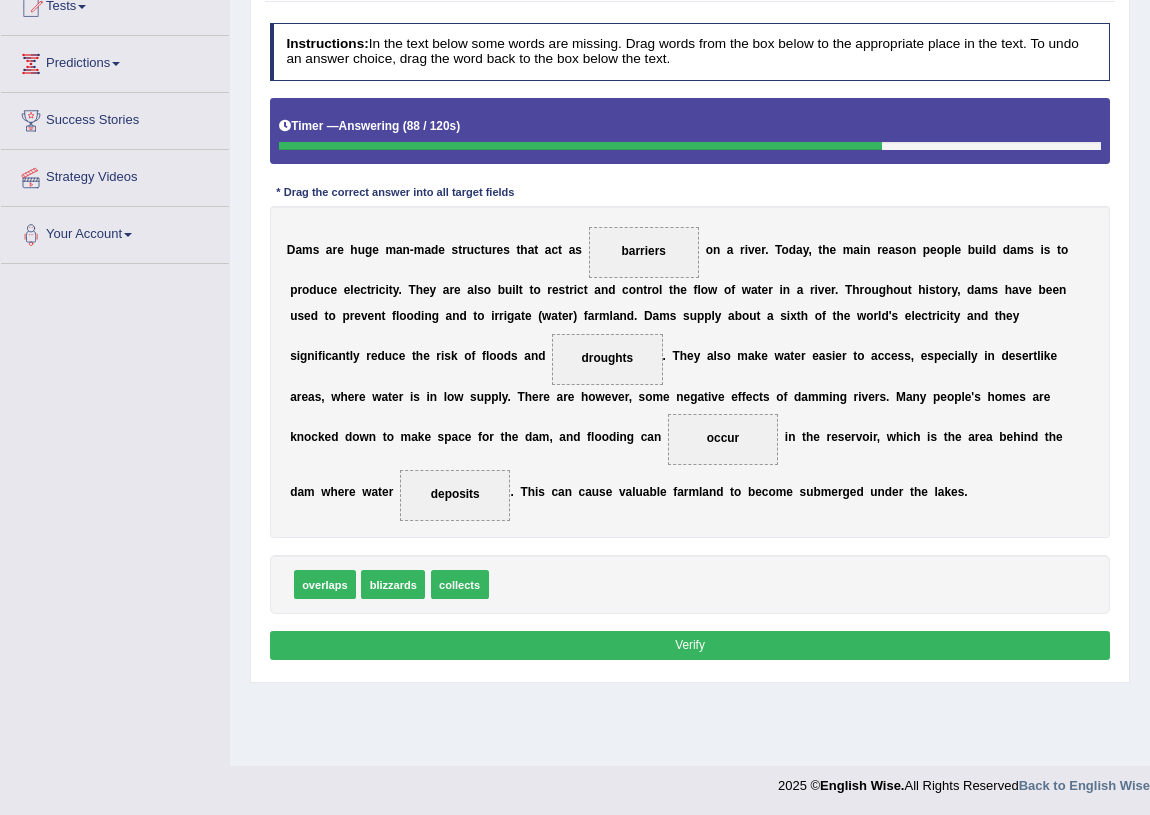 click on "Verify" at bounding box center [690, 645] 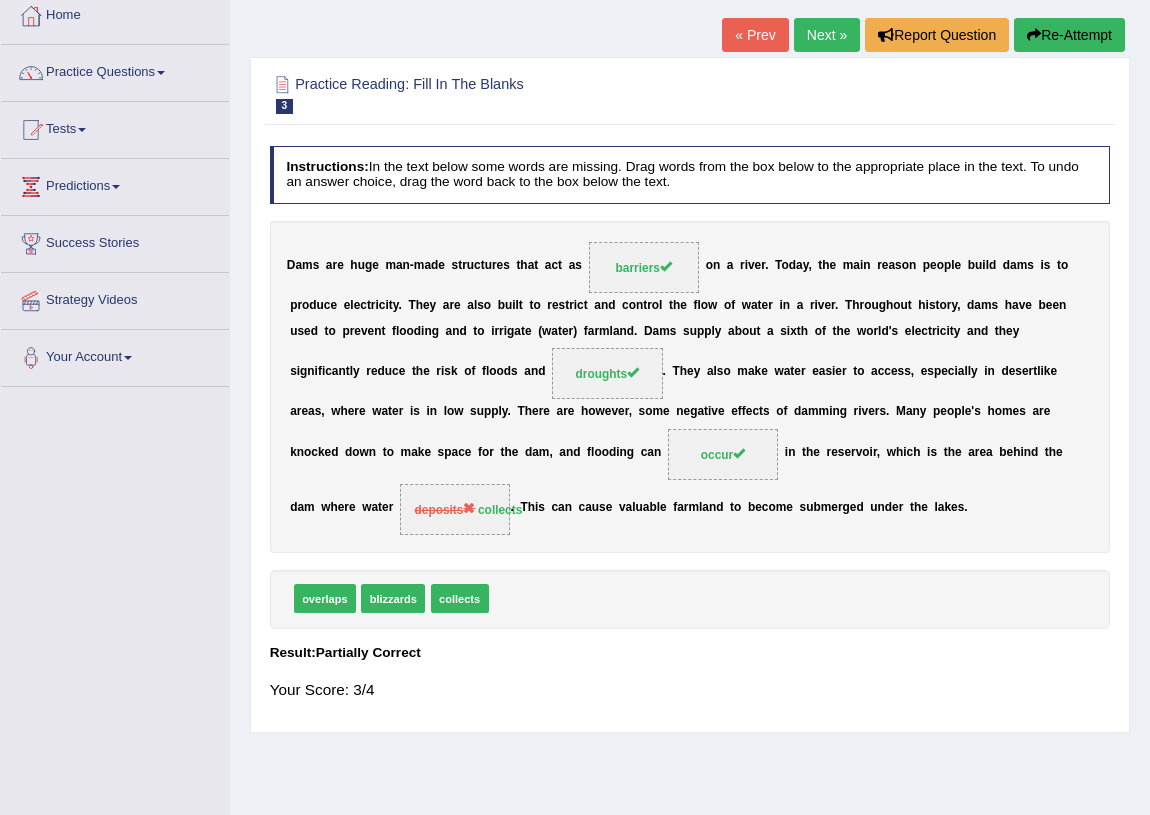 scroll, scrollTop: 0, scrollLeft: 0, axis: both 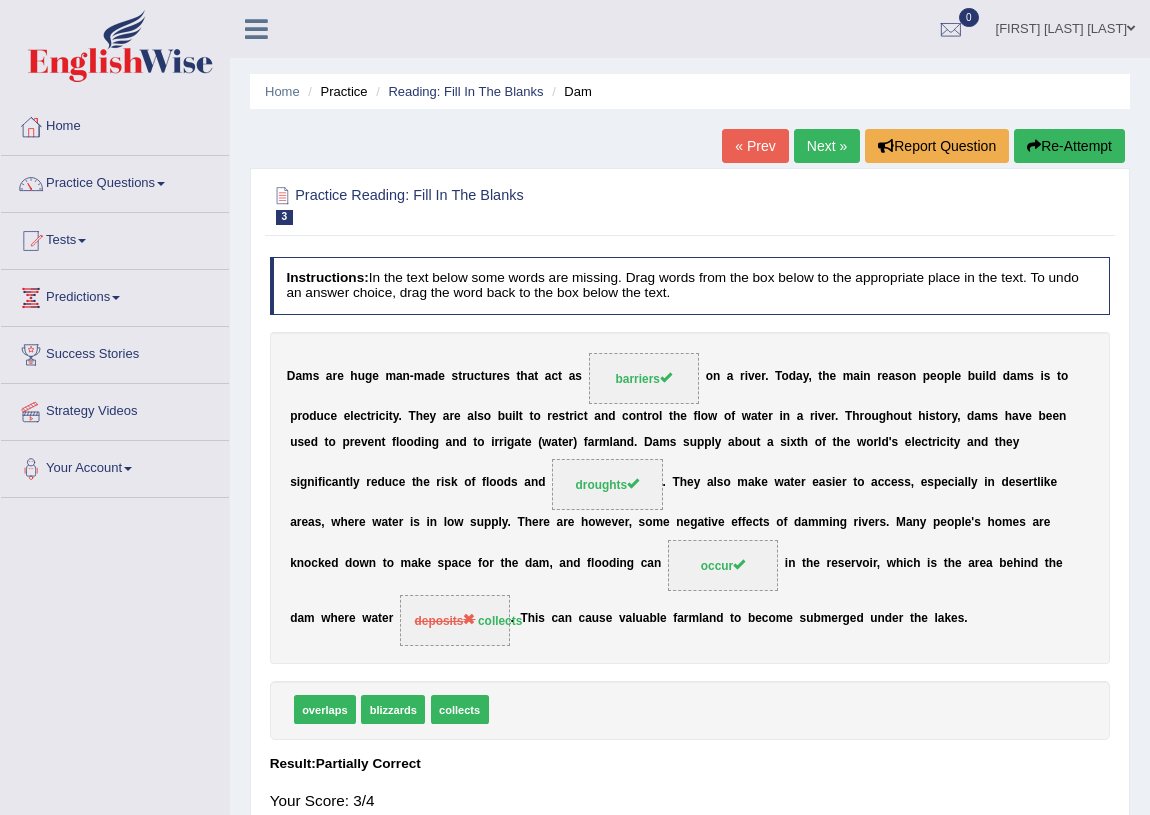 click on "Next »" at bounding box center [827, 146] 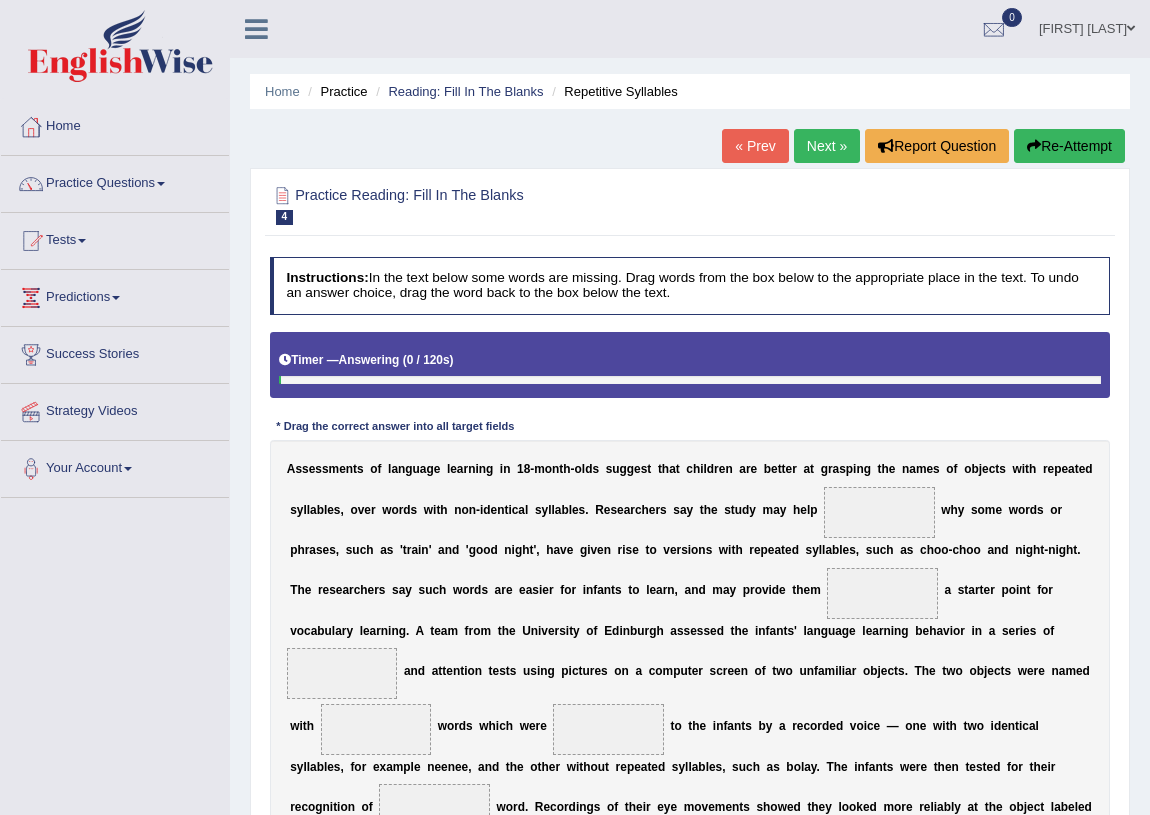 scroll, scrollTop: 96, scrollLeft: 0, axis: vertical 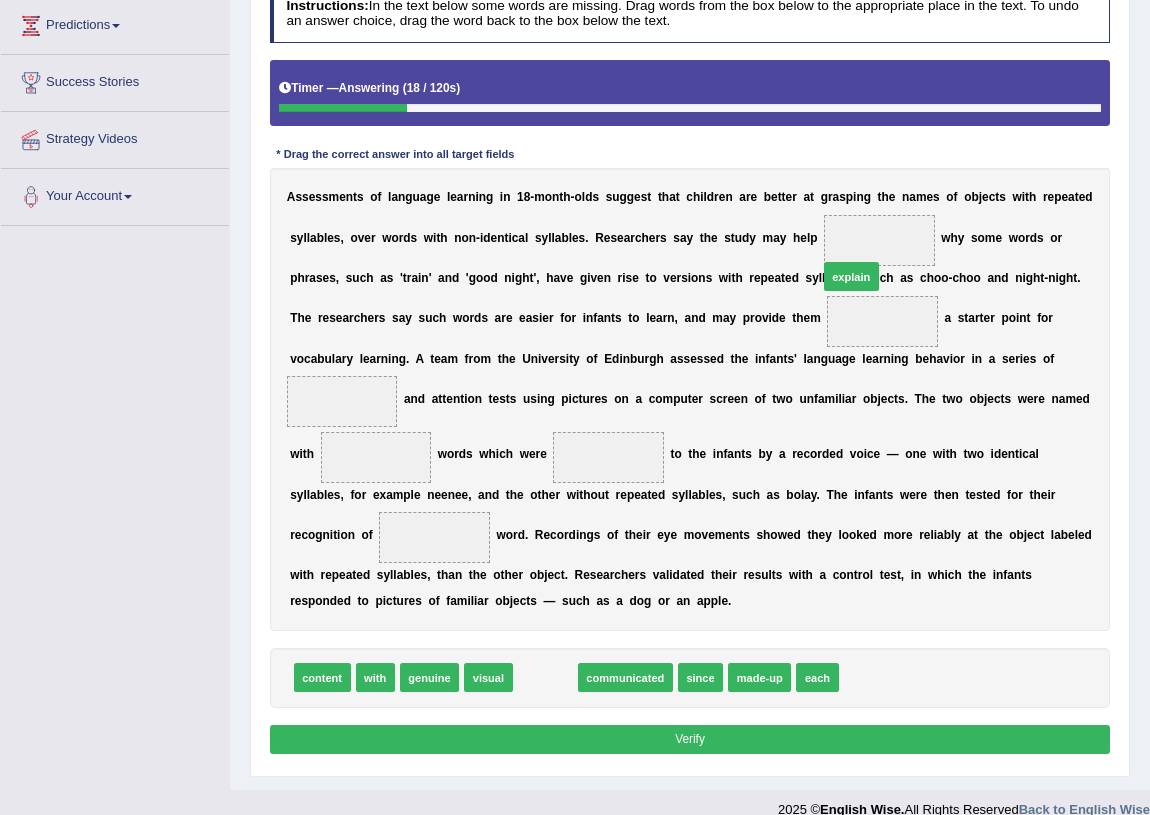 drag, startPoint x: 546, startPoint y: 685, endPoint x: 906, endPoint y: 213, distance: 593.6194 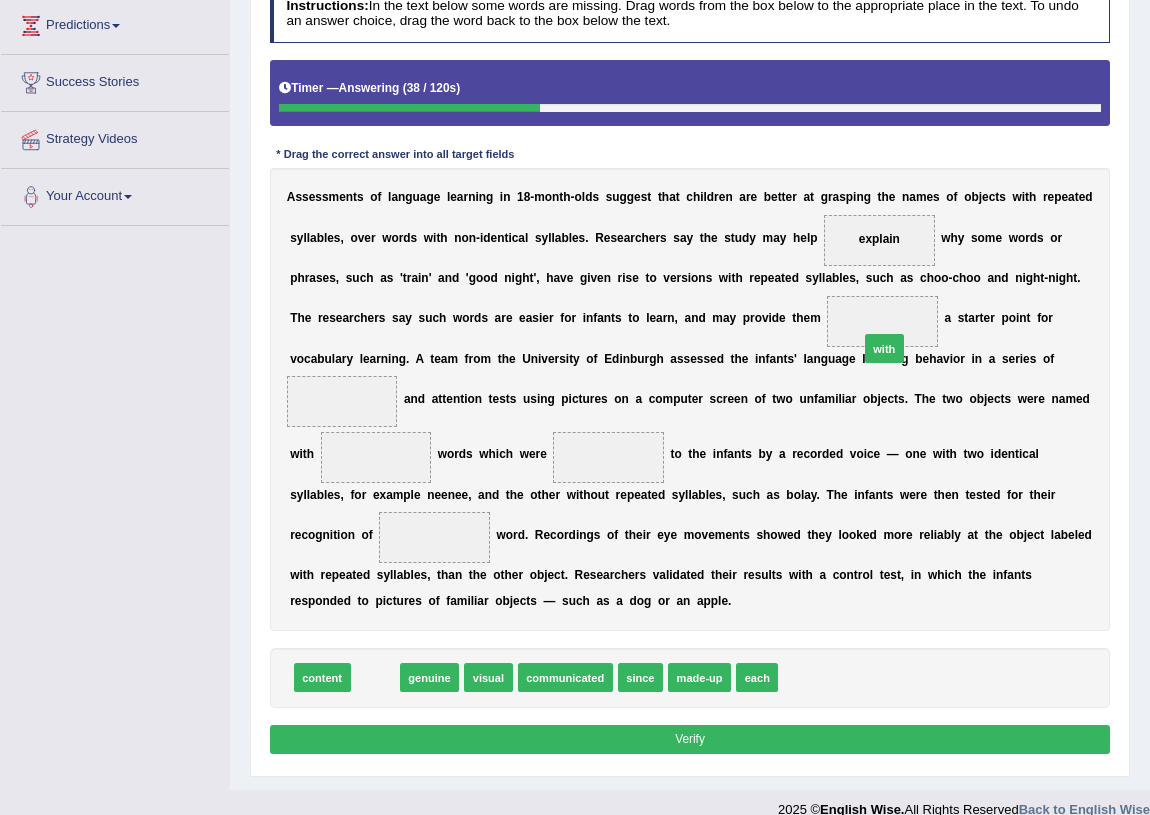 drag, startPoint x: 380, startPoint y: 681, endPoint x: 979, endPoint y: 293, distance: 713.6841 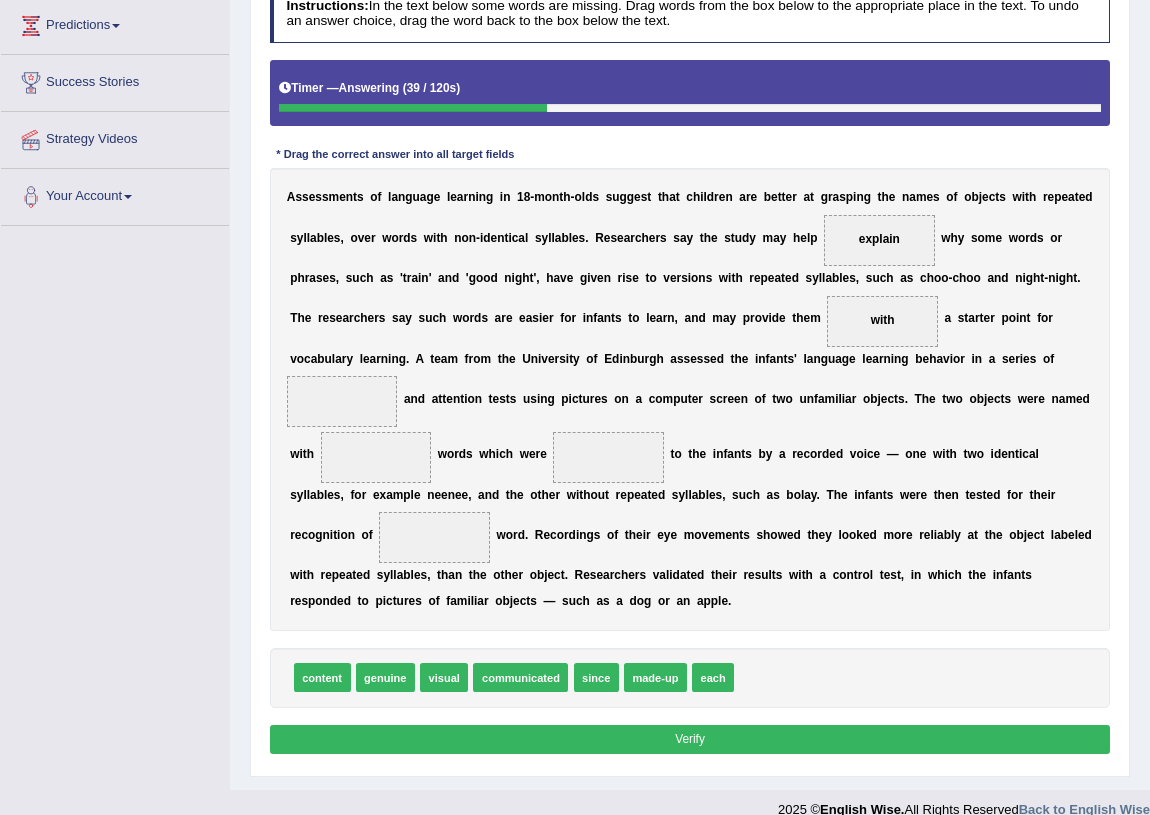 scroll, scrollTop: 296, scrollLeft: 0, axis: vertical 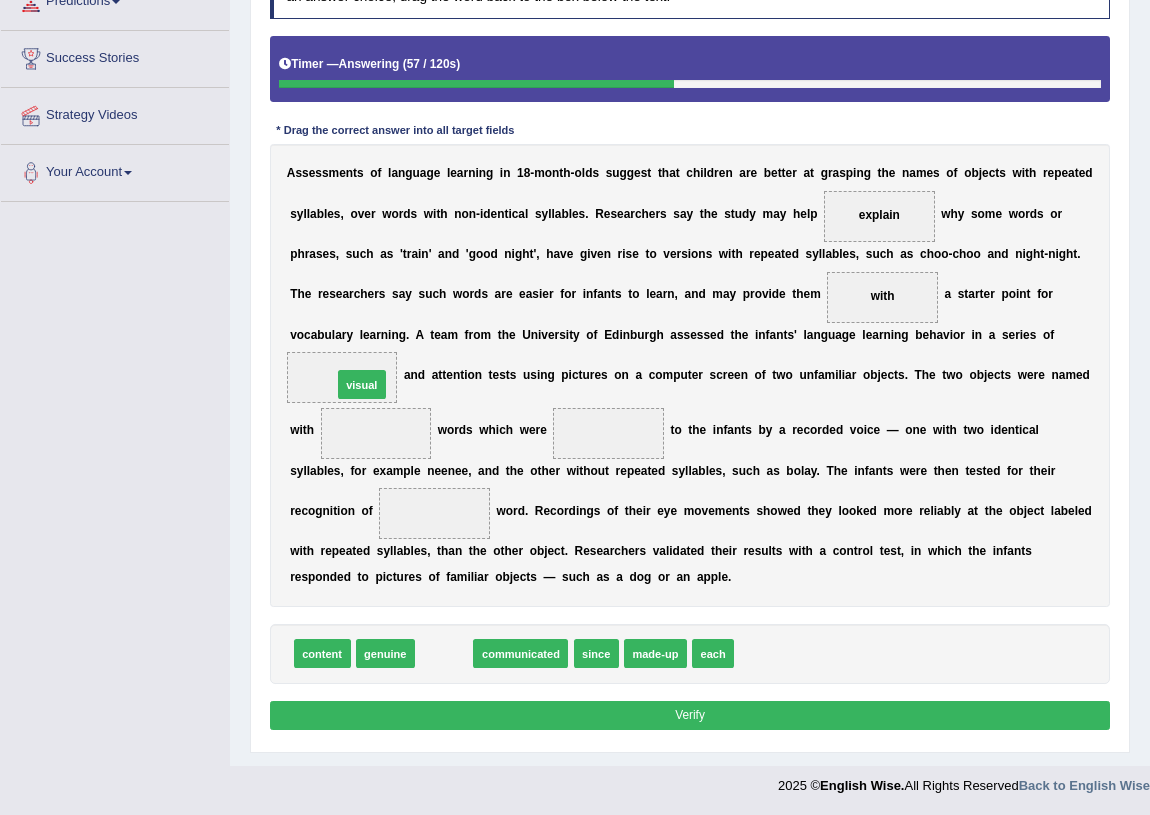 drag, startPoint x: 429, startPoint y: 650, endPoint x: 332, endPoint y: 334, distance: 330.55258 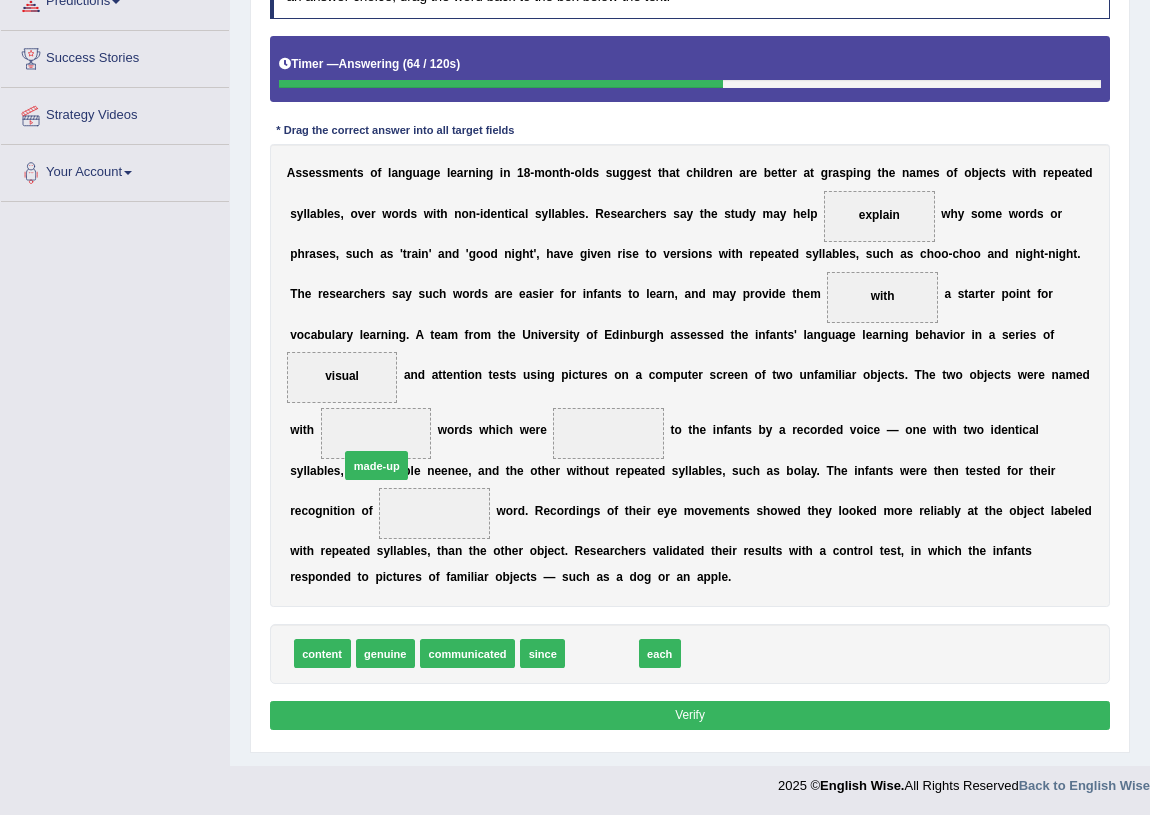 drag, startPoint x: 598, startPoint y: 660, endPoint x: 334, endPoint y: 439, distance: 344.29202 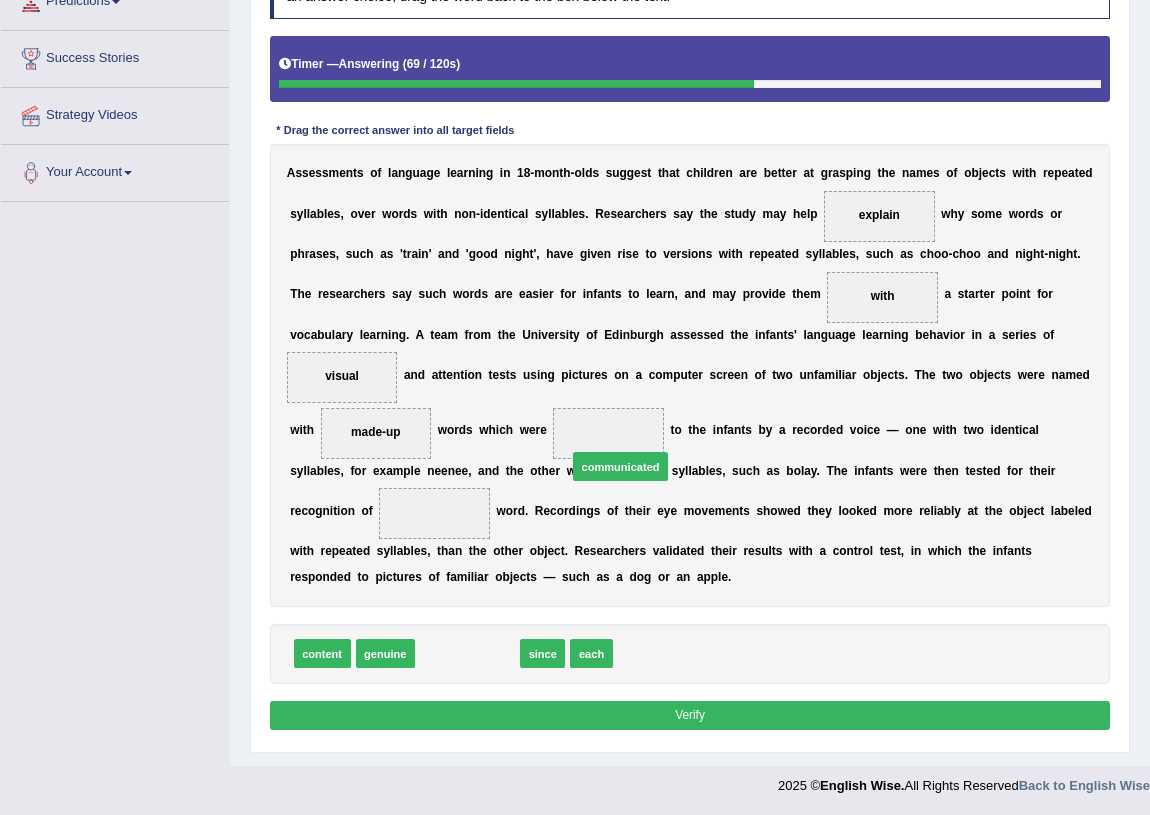 drag, startPoint x: 460, startPoint y: 655, endPoint x: 640, endPoint y: 434, distance: 285.02808 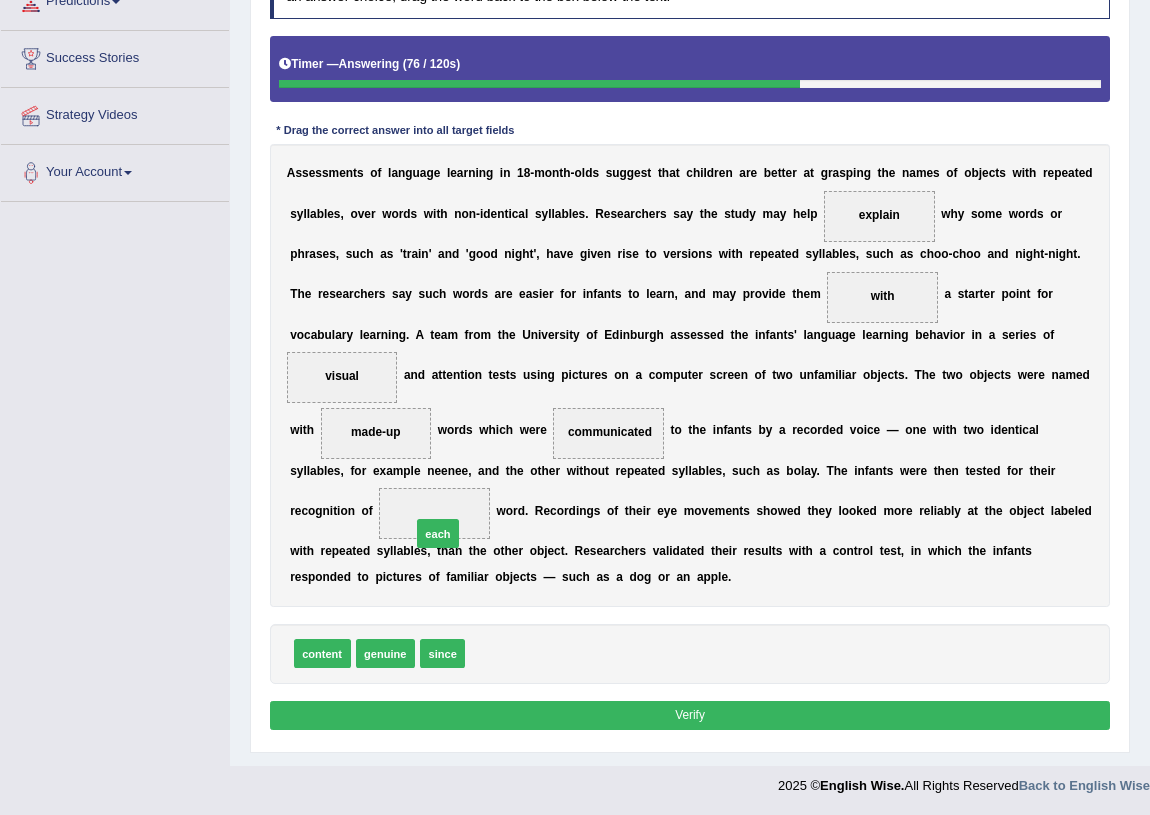 drag, startPoint x: 472, startPoint y: 652, endPoint x: 408, endPoint y: 515, distance: 151.21178 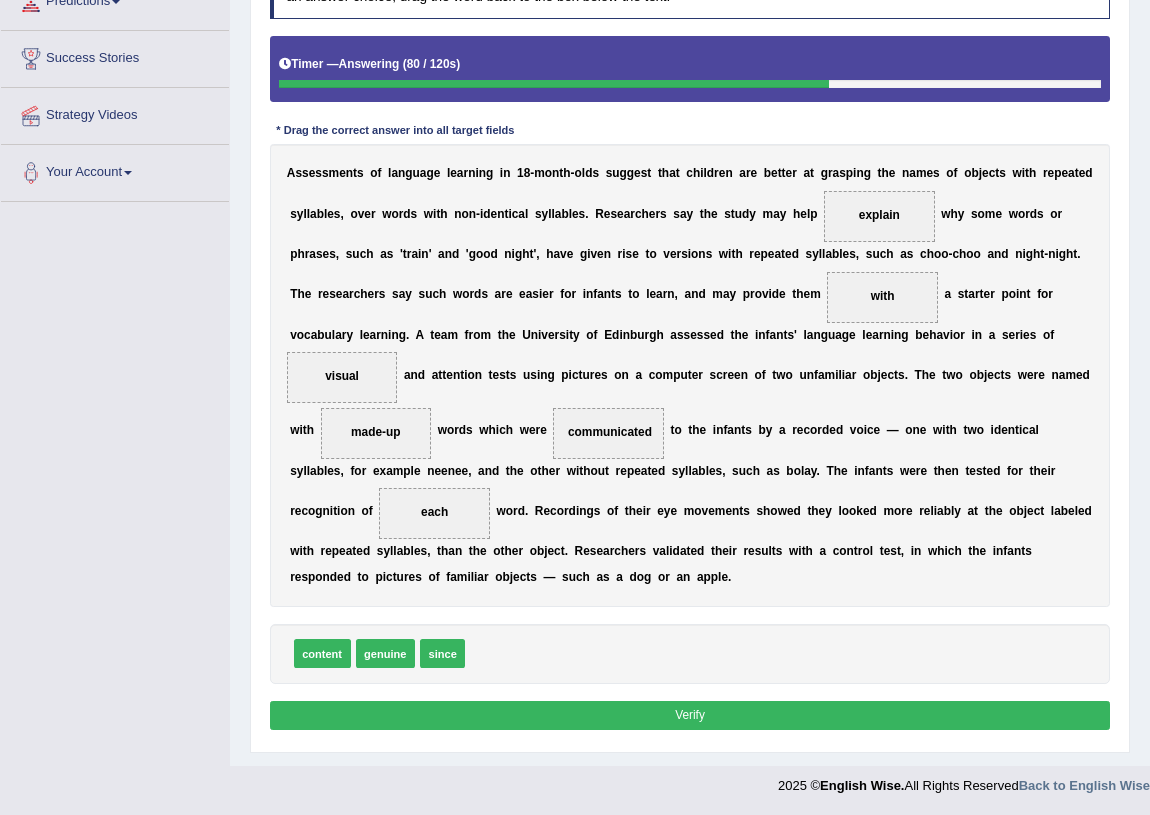 click on "Verify" at bounding box center [690, 715] 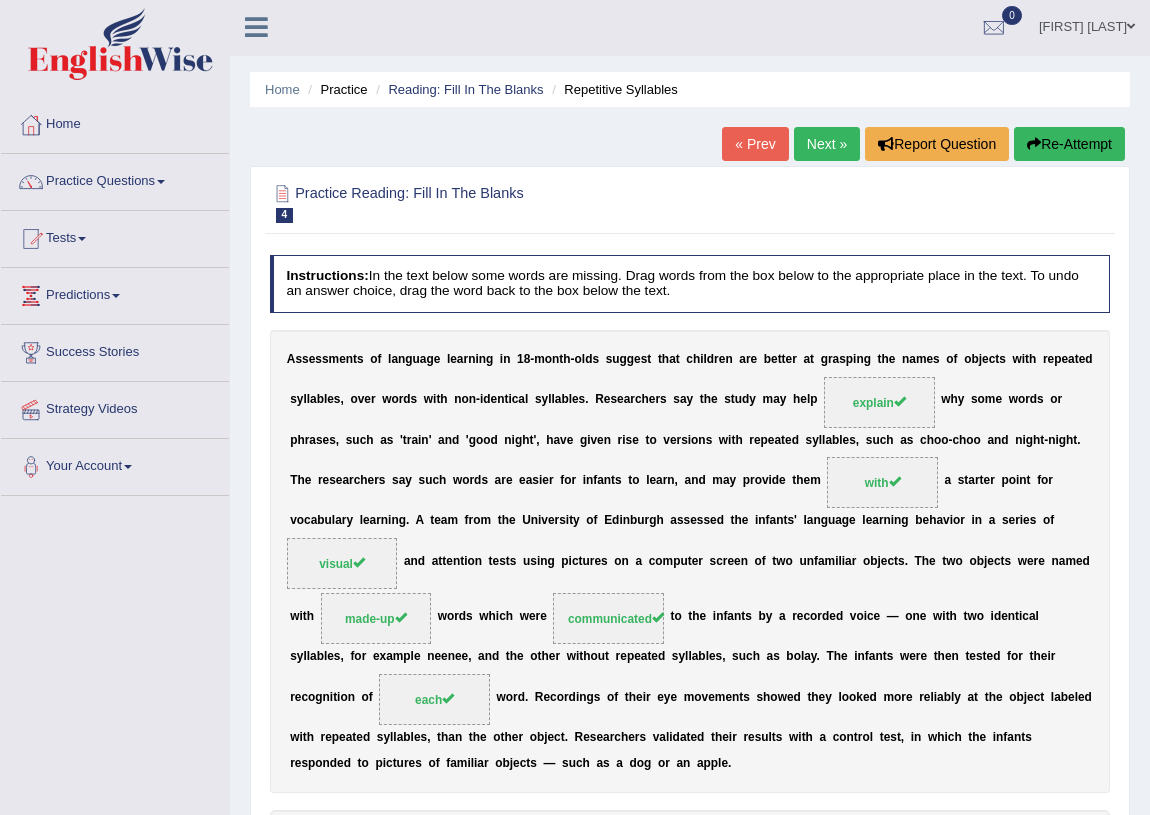 scroll, scrollTop: 0, scrollLeft: 0, axis: both 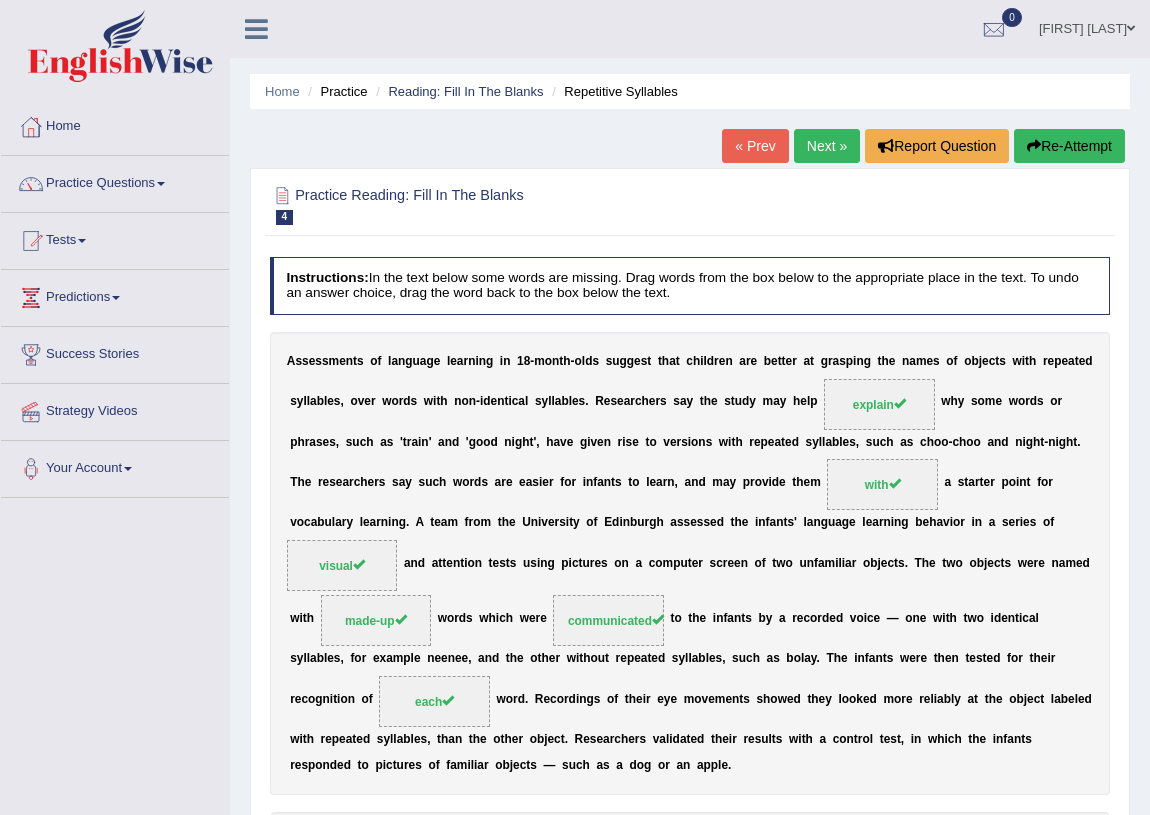 click on "Next »" at bounding box center (827, 146) 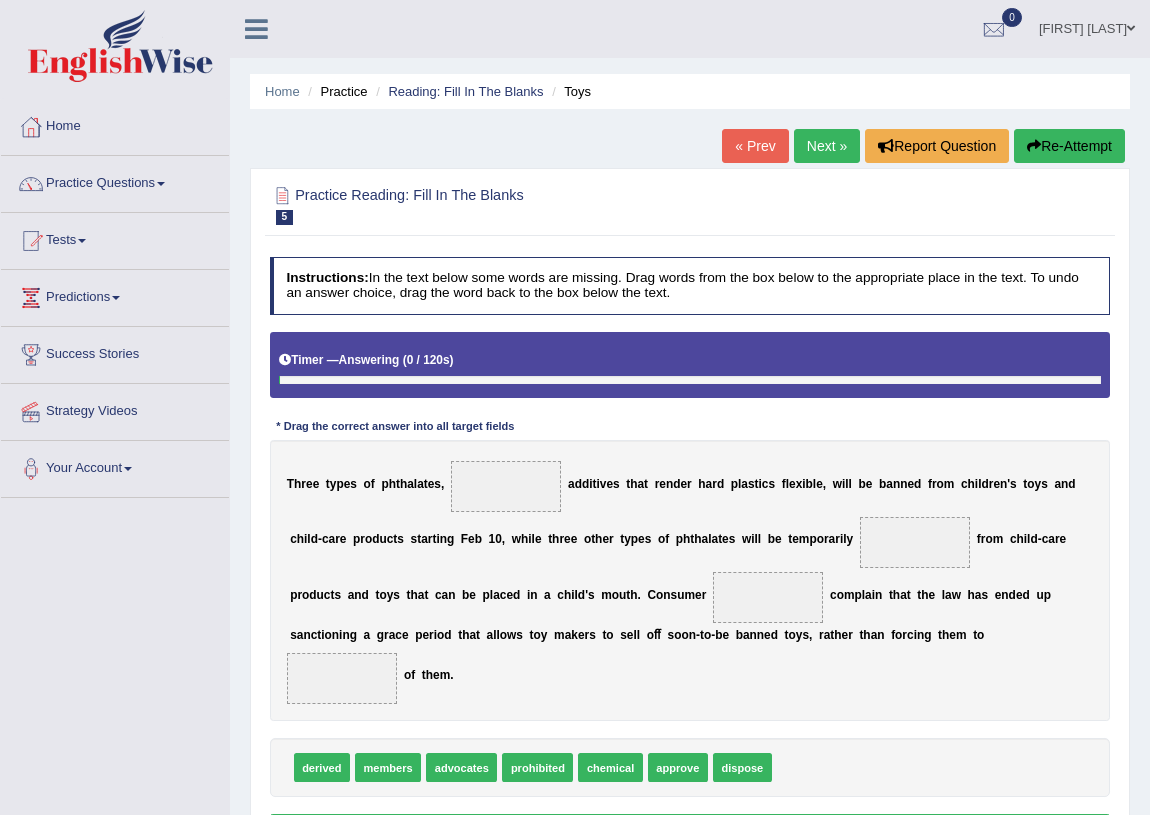 scroll, scrollTop: 0, scrollLeft: 0, axis: both 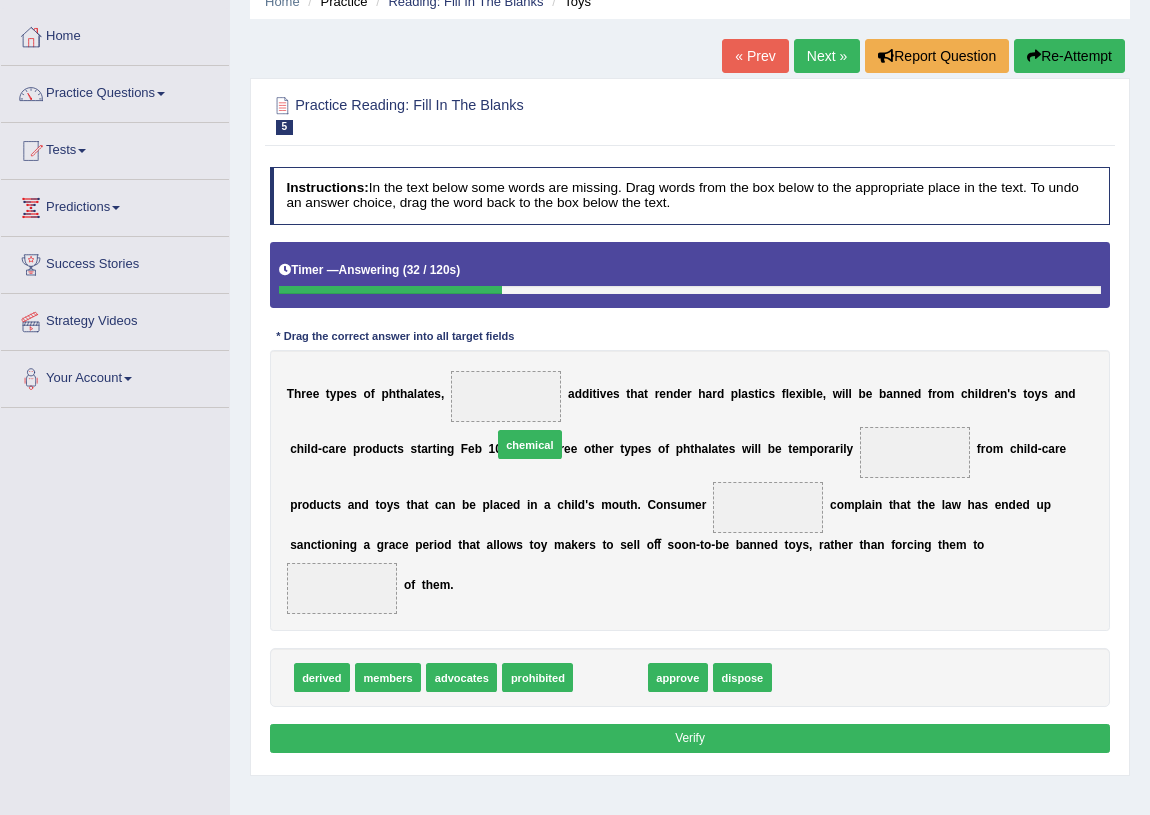 drag, startPoint x: 598, startPoint y: 672, endPoint x: 503, endPoint y: 399, distance: 289.0571 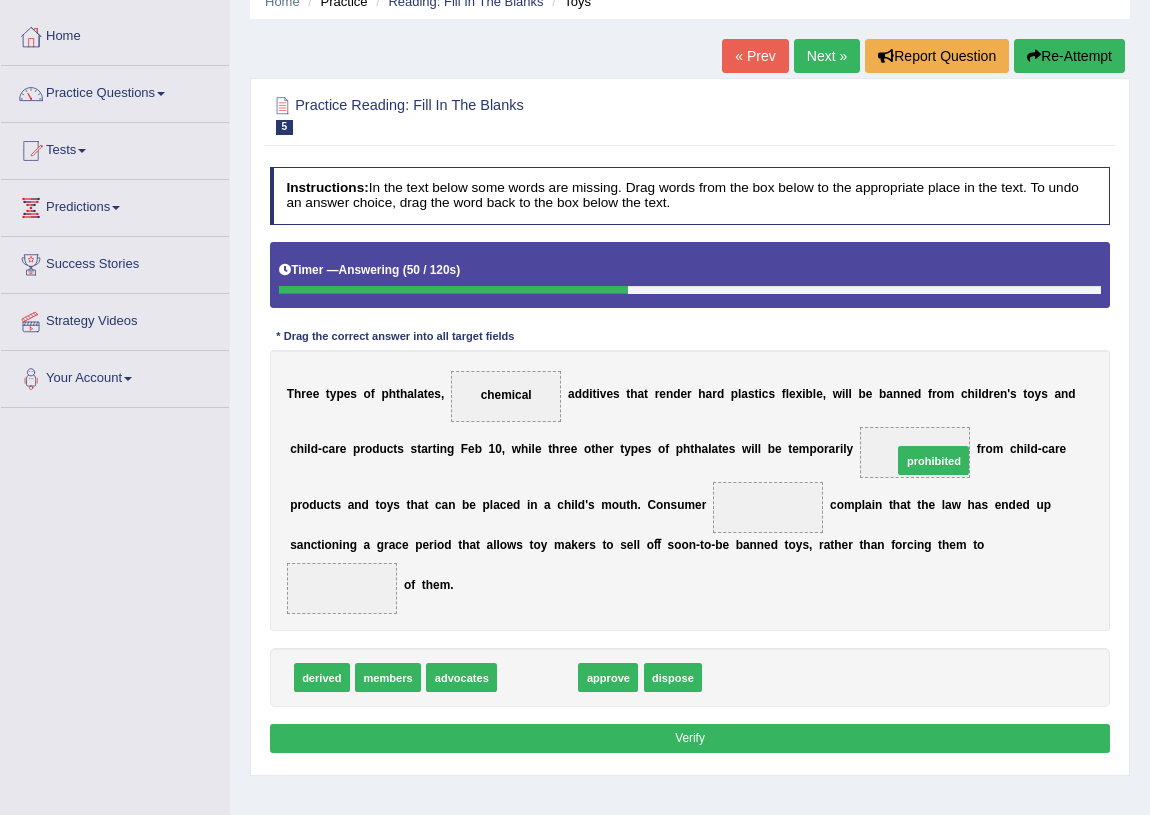 drag, startPoint x: 553, startPoint y: 683, endPoint x: 1019, endPoint y: 428, distance: 531.2071 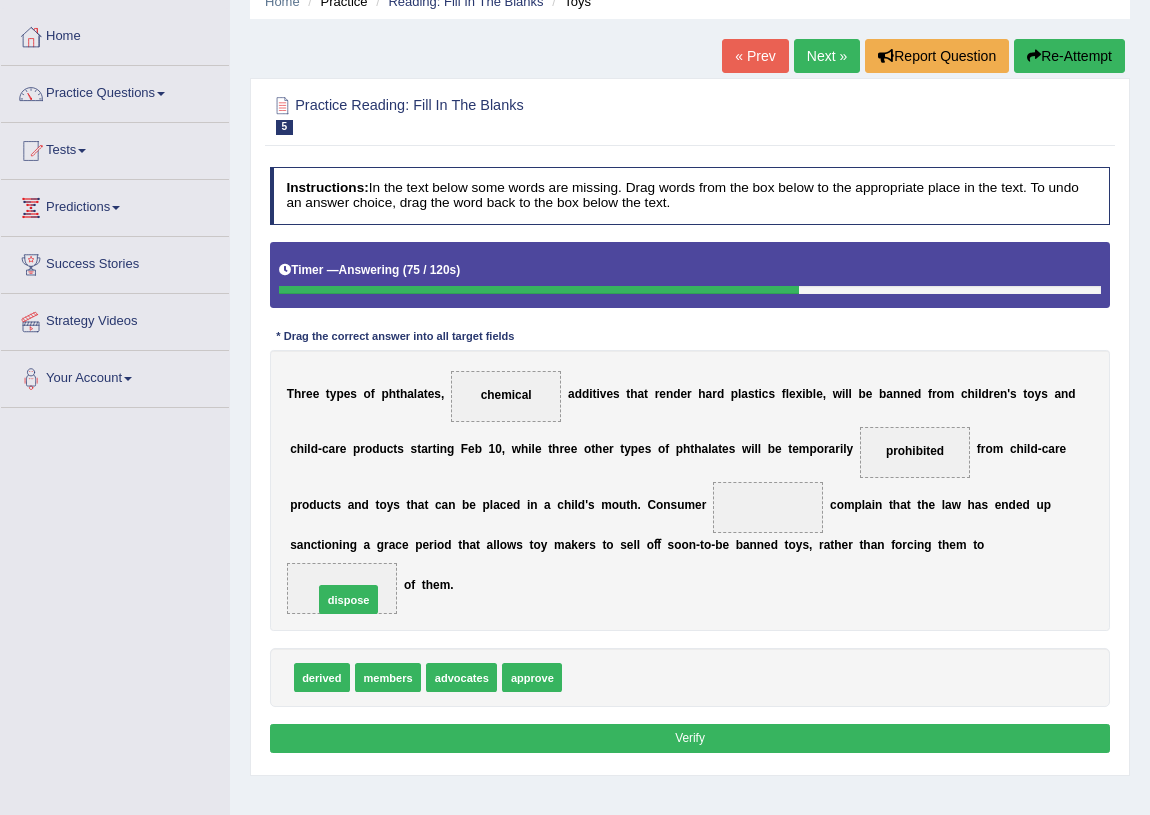 drag, startPoint x: 591, startPoint y: 673, endPoint x: 299, endPoint y: 582, distance: 305.85126 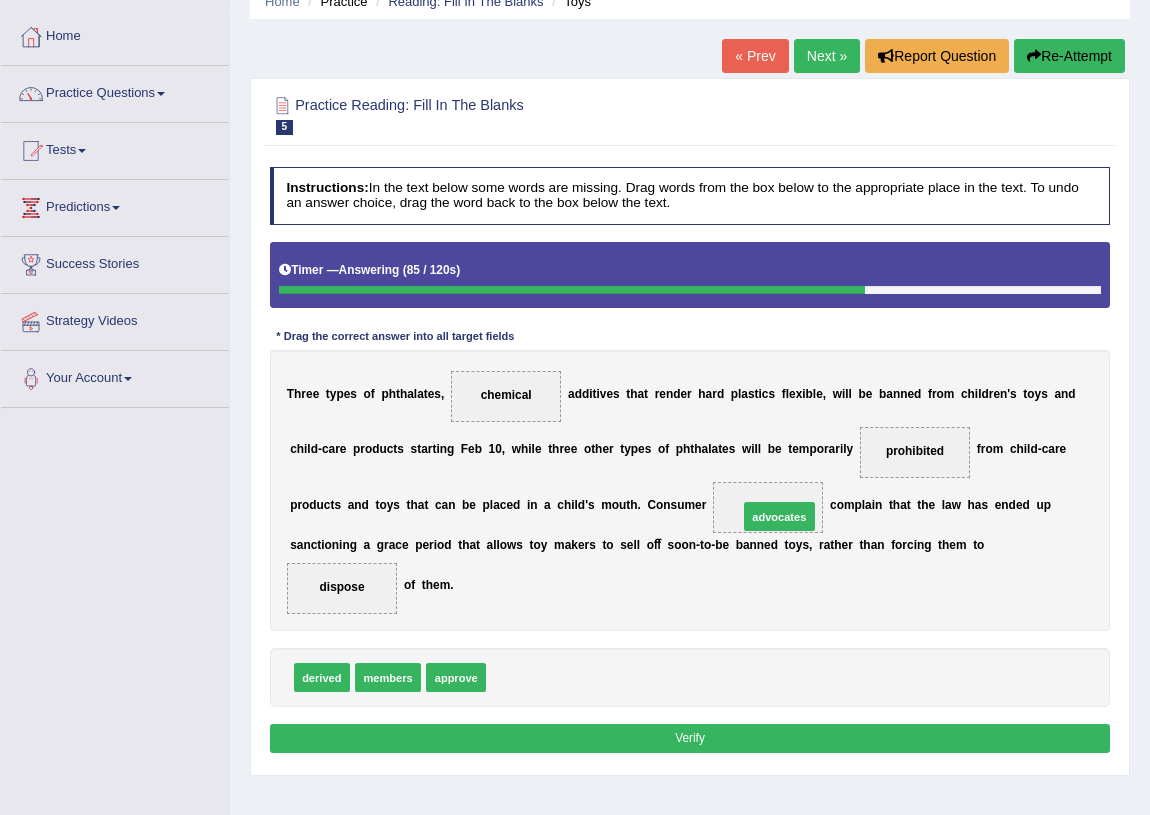 drag, startPoint x: 542, startPoint y: 682, endPoint x: 839, endPoint y: 493, distance: 352.03693 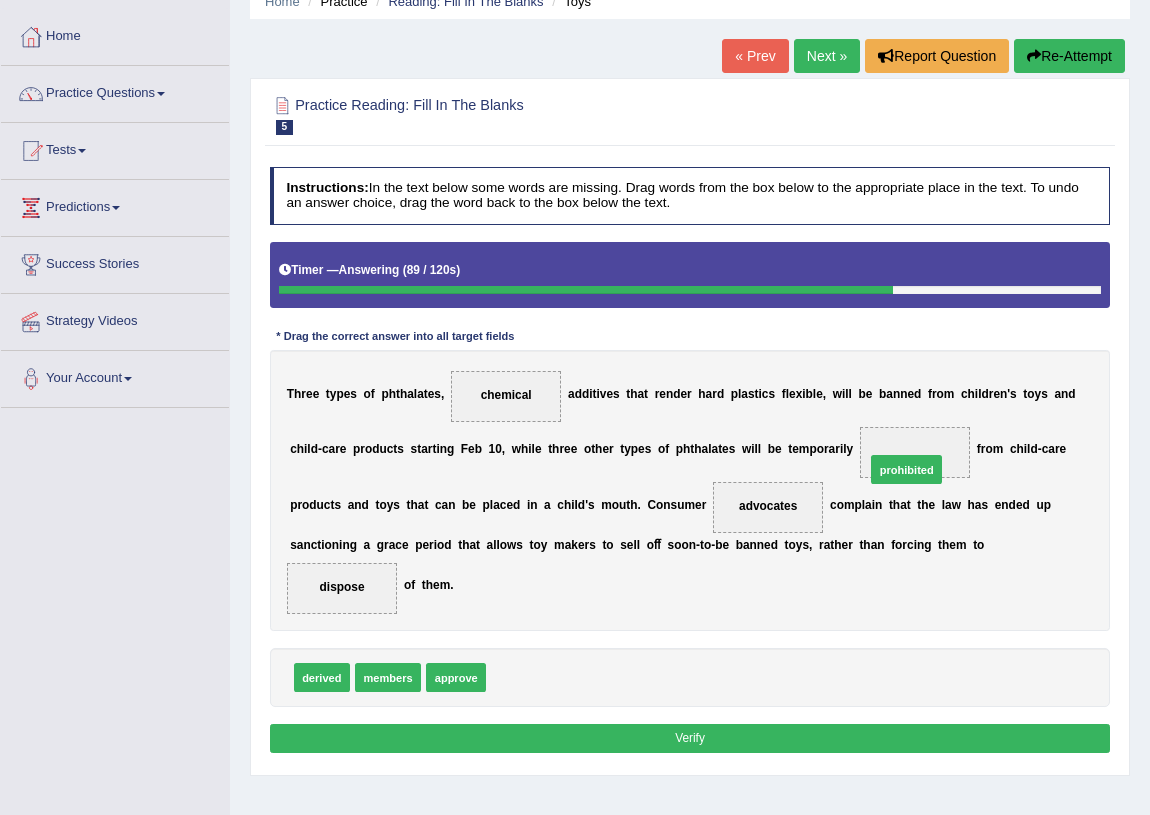 drag, startPoint x: 540, startPoint y: 685, endPoint x: 987, endPoint y: 441, distance: 509.25928 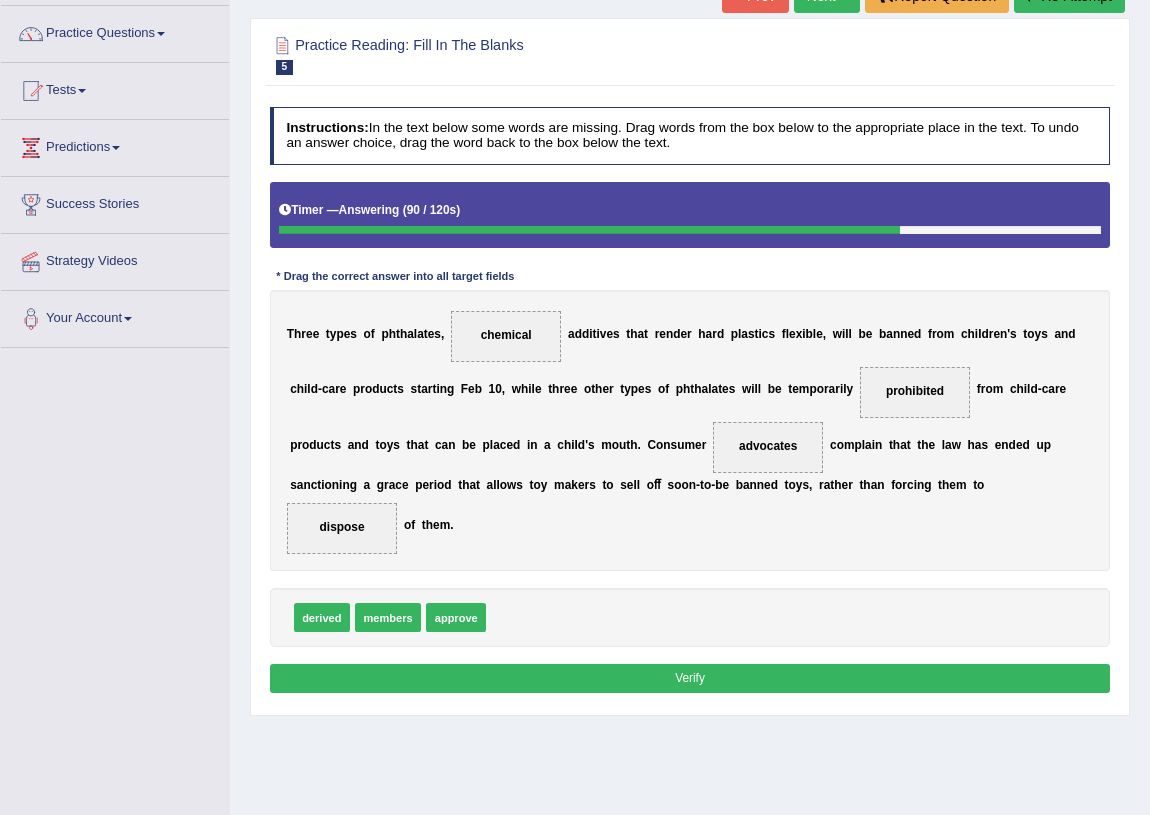 scroll, scrollTop: 181, scrollLeft: 0, axis: vertical 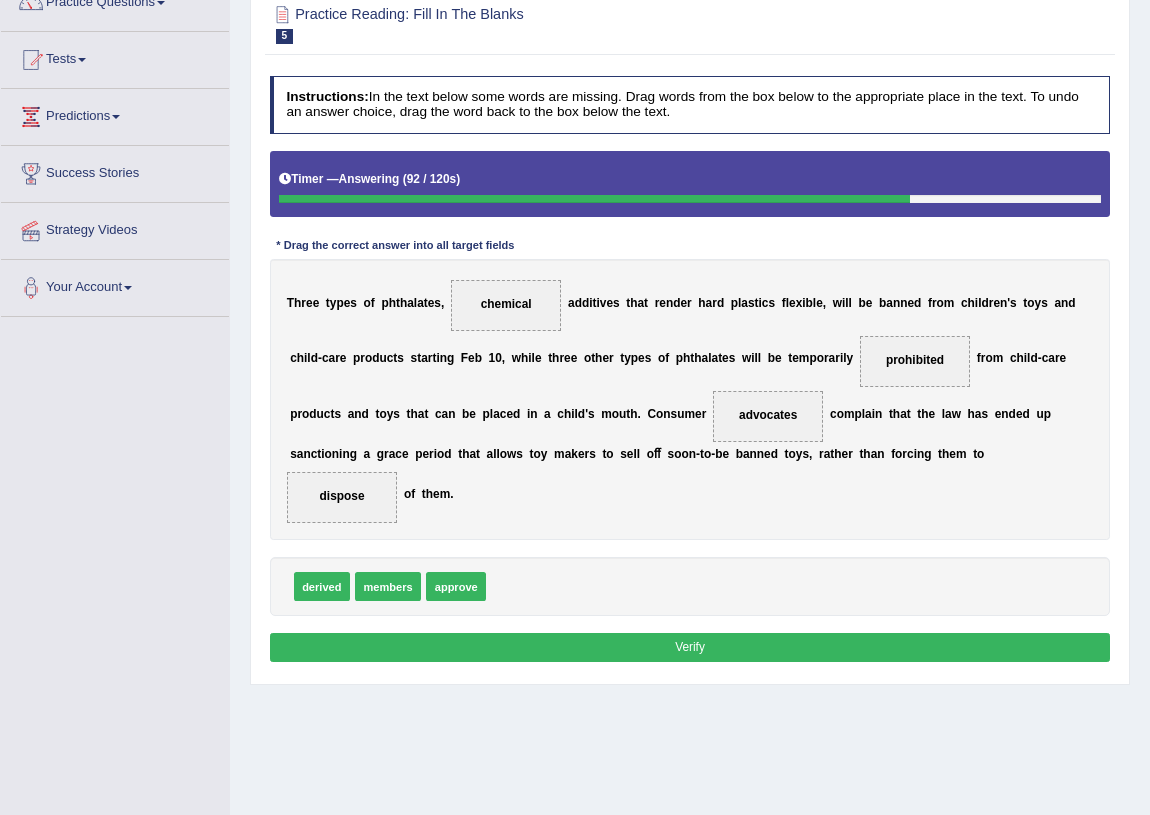 drag, startPoint x: 800, startPoint y: 414, endPoint x: 724, endPoint y: 429, distance: 77.46612 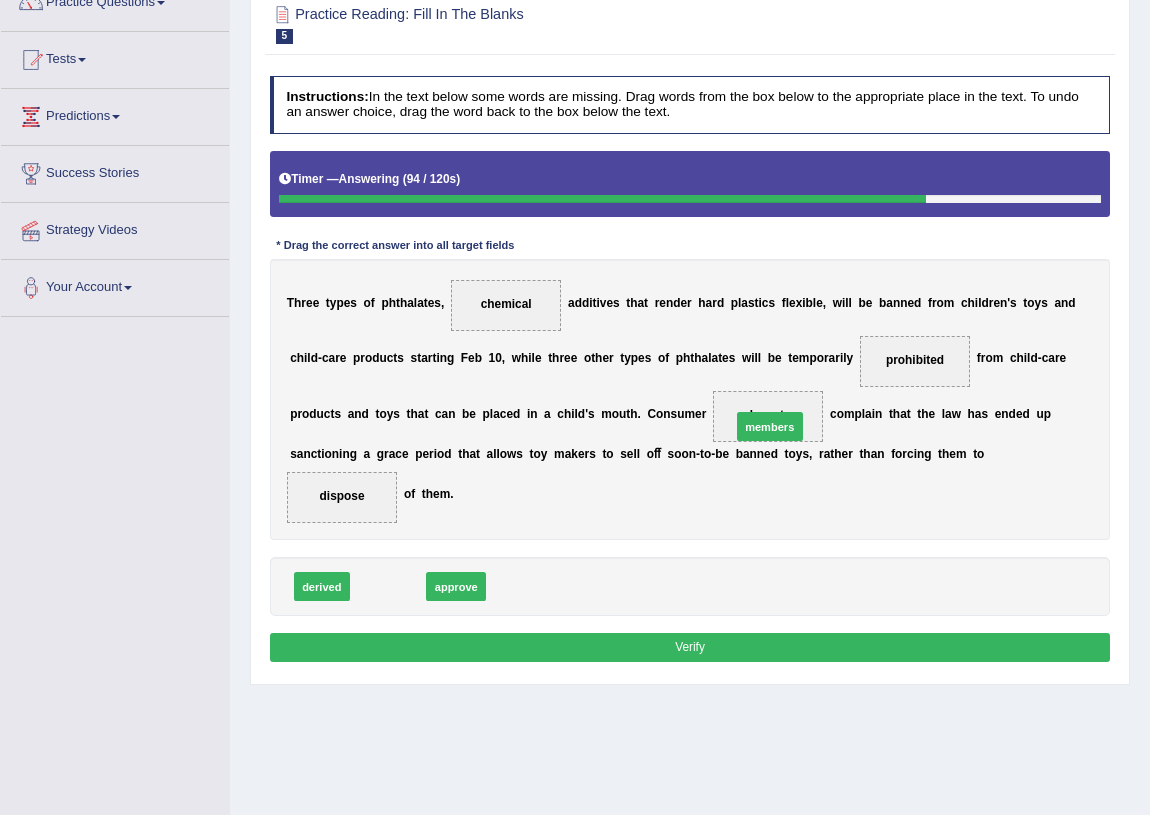 drag, startPoint x: 382, startPoint y: 584, endPoint x: 831, endPoint y: 396, distance: 486.76996 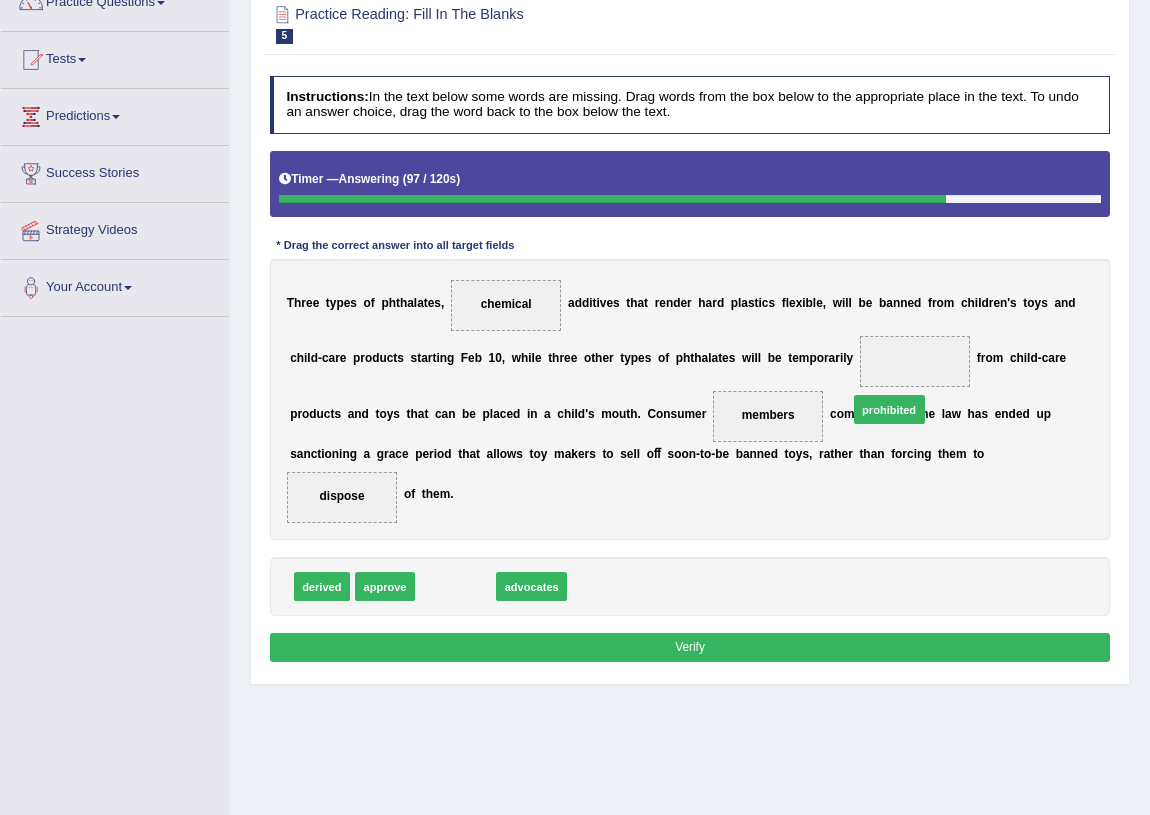 drag, startPoint x: 449, startPoint y: 582, endPoint x: 959, endPoint y: 374, distance: 550.7849 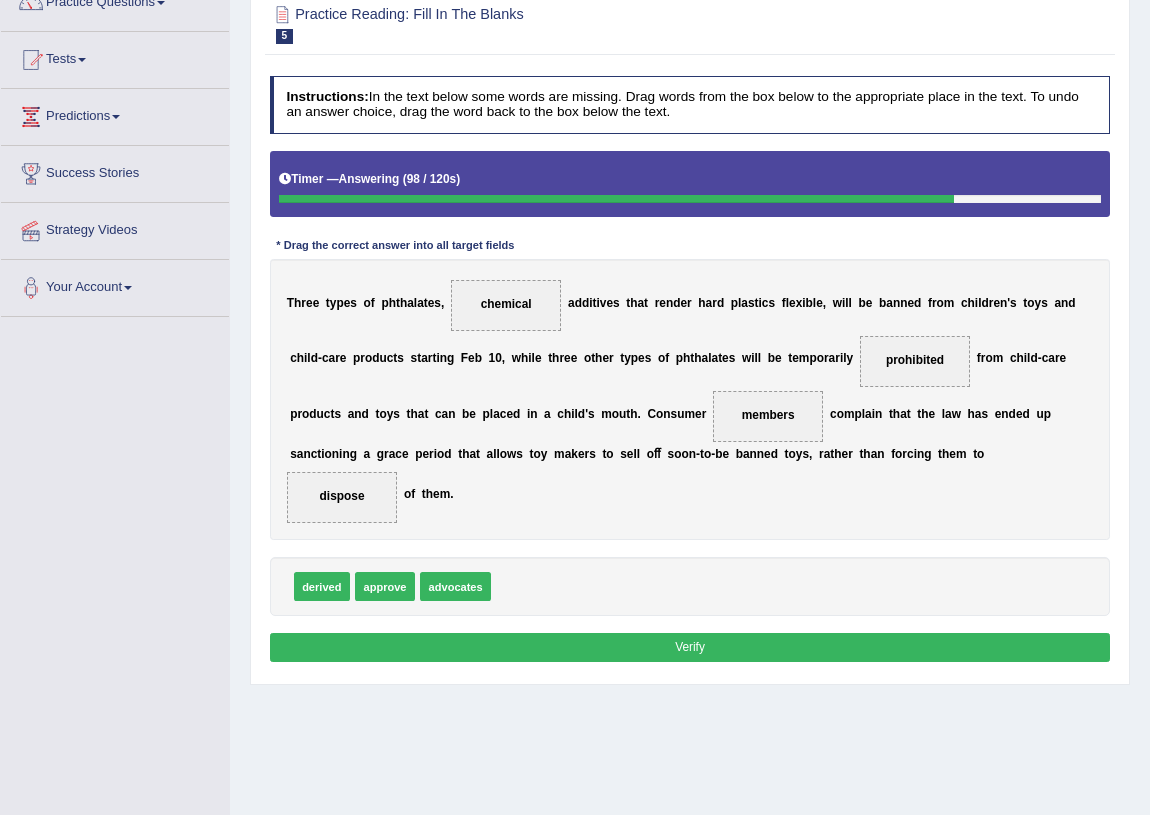 click on "Verify" at bounding box center (690, 647) 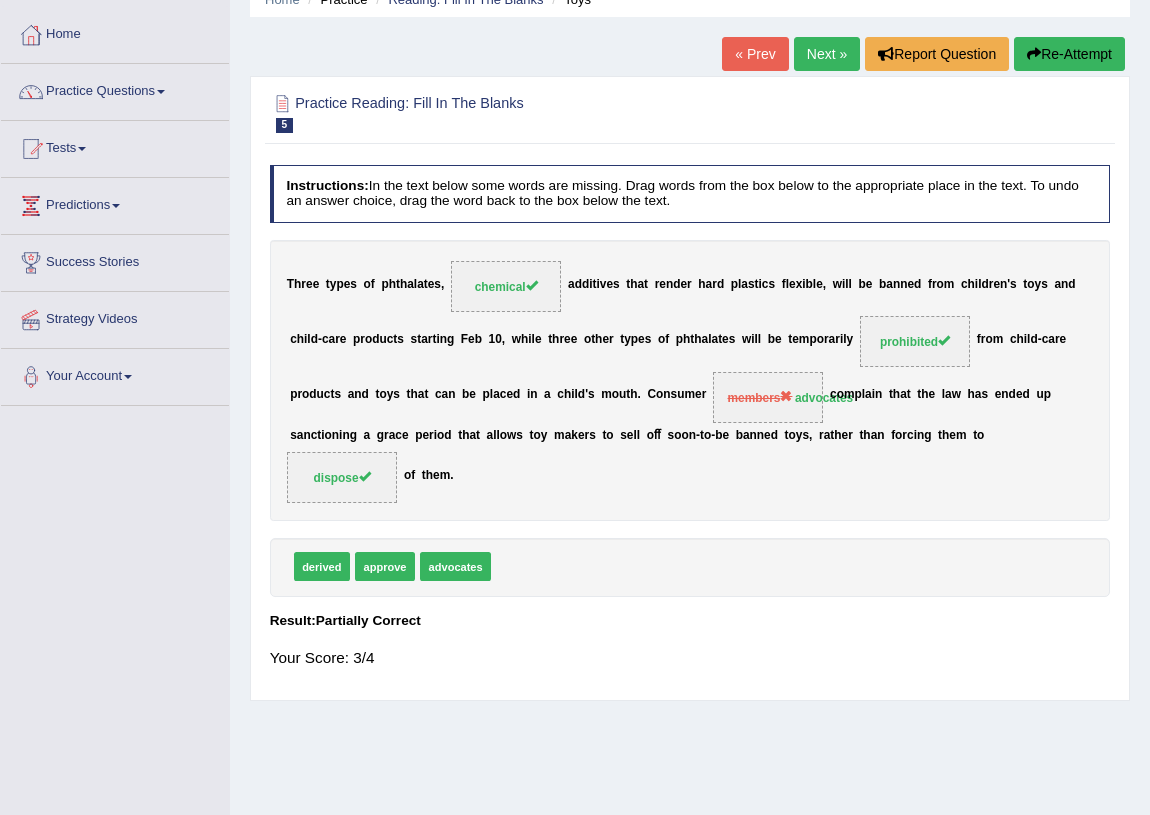 scroll, scrollTop: 0, scrollLeft: 0, axis: both 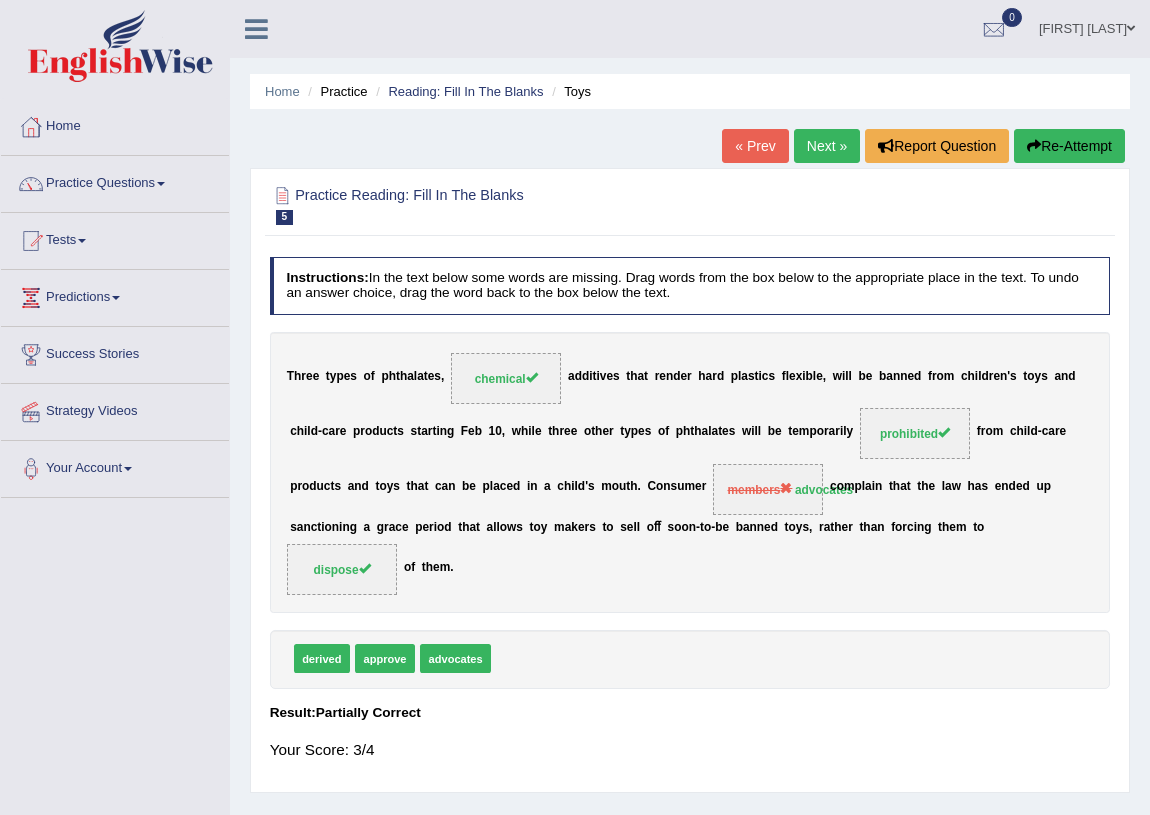 click on "Next »" at bounding box center (827, 146) 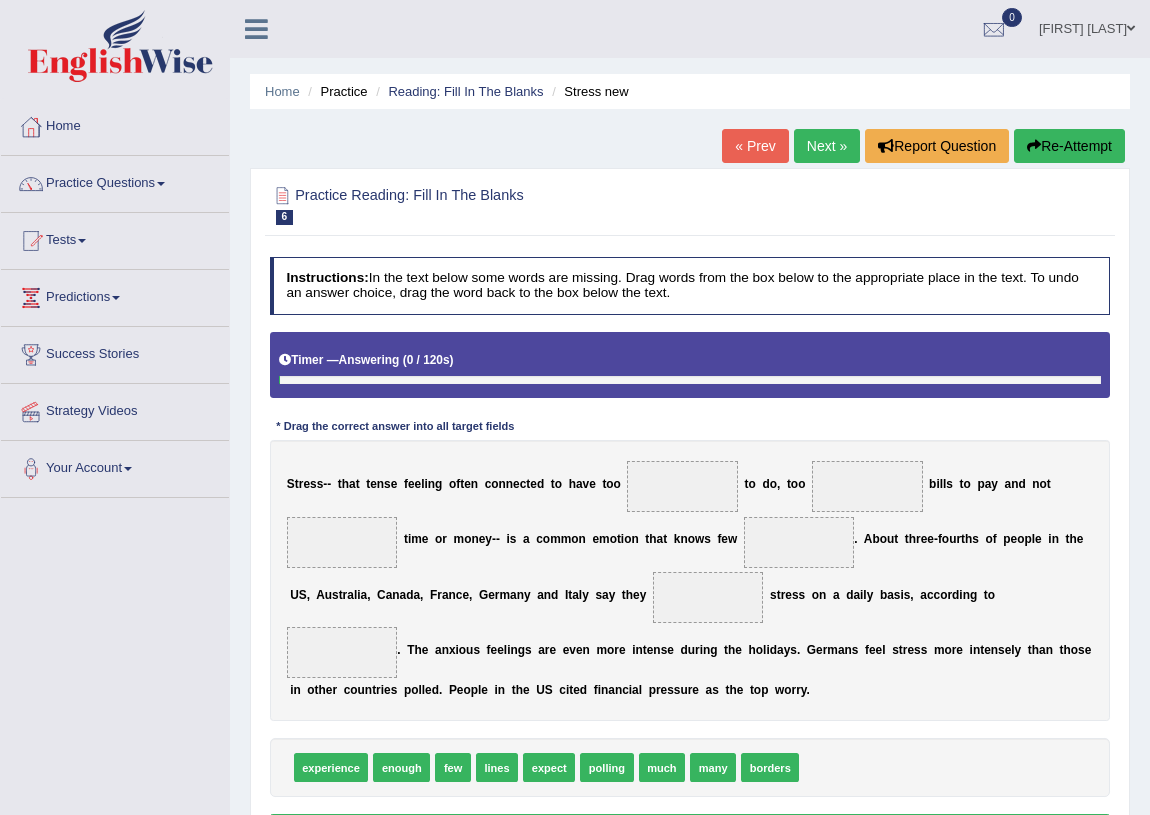 scroll, scrollTop: 0, scrollLeft: 0, axis: both 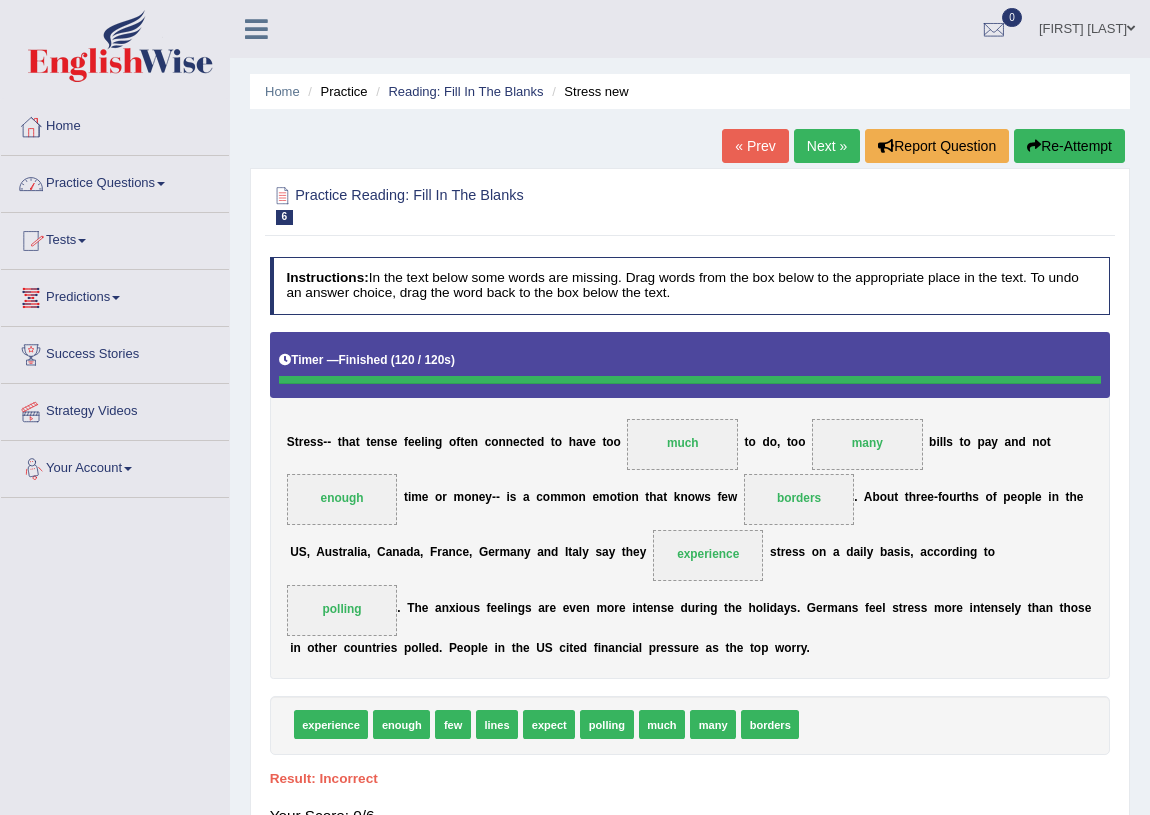 click on "Practice Questions" at bounding box center [115, 181] 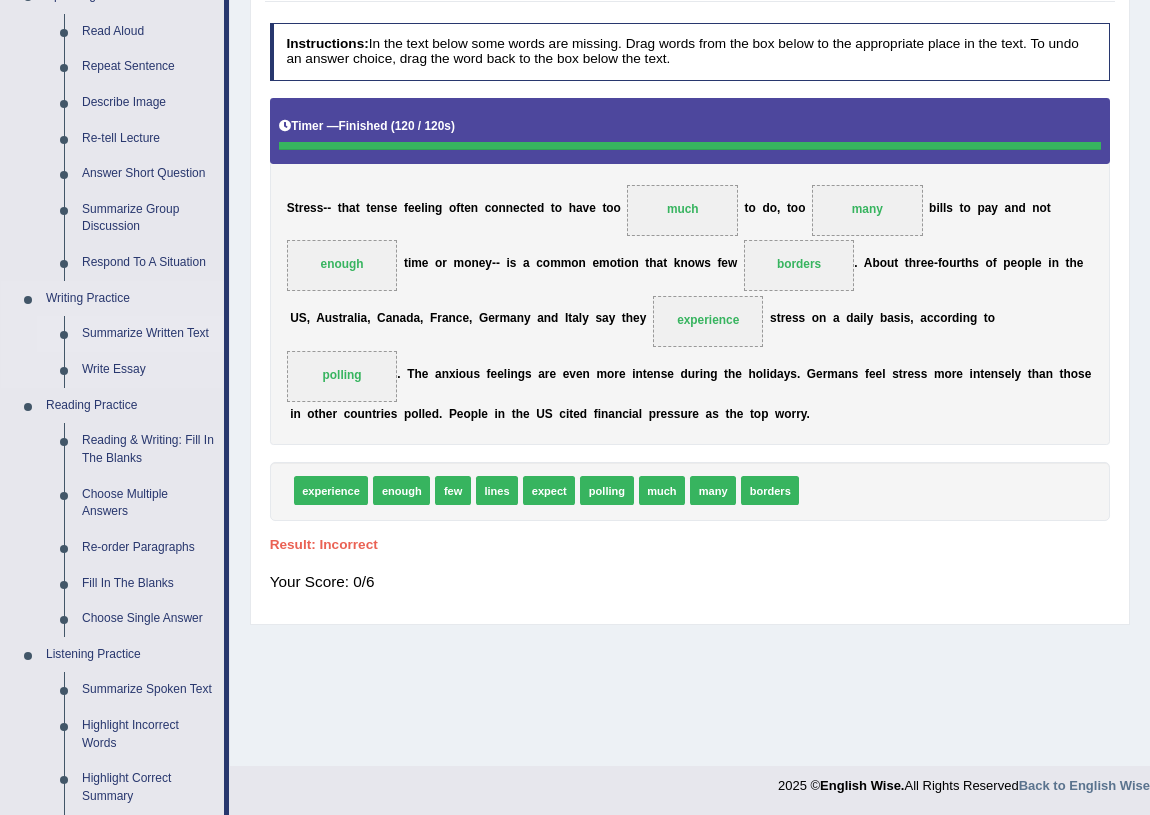 scroll, scrollTop: 204, scrollLeft: 0, axis: vertical 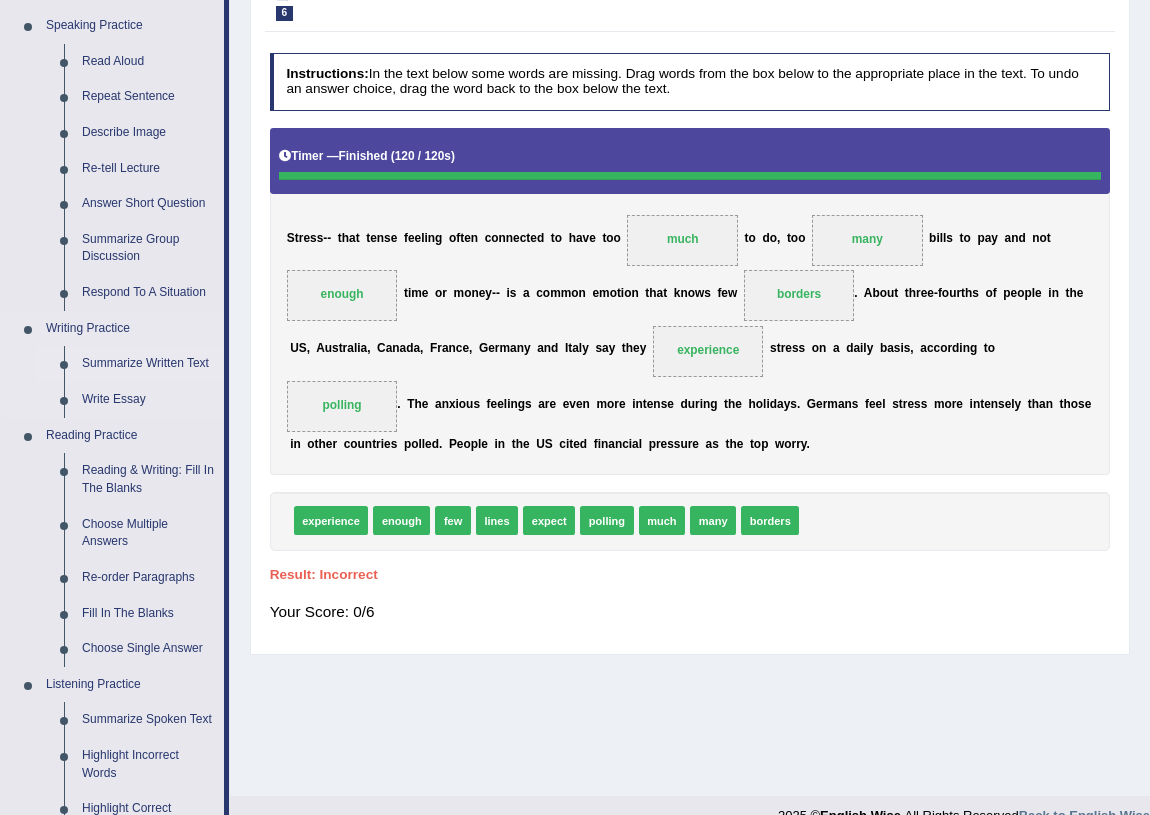 click on "Summarize Written Text" at bounding box center (148, 364) 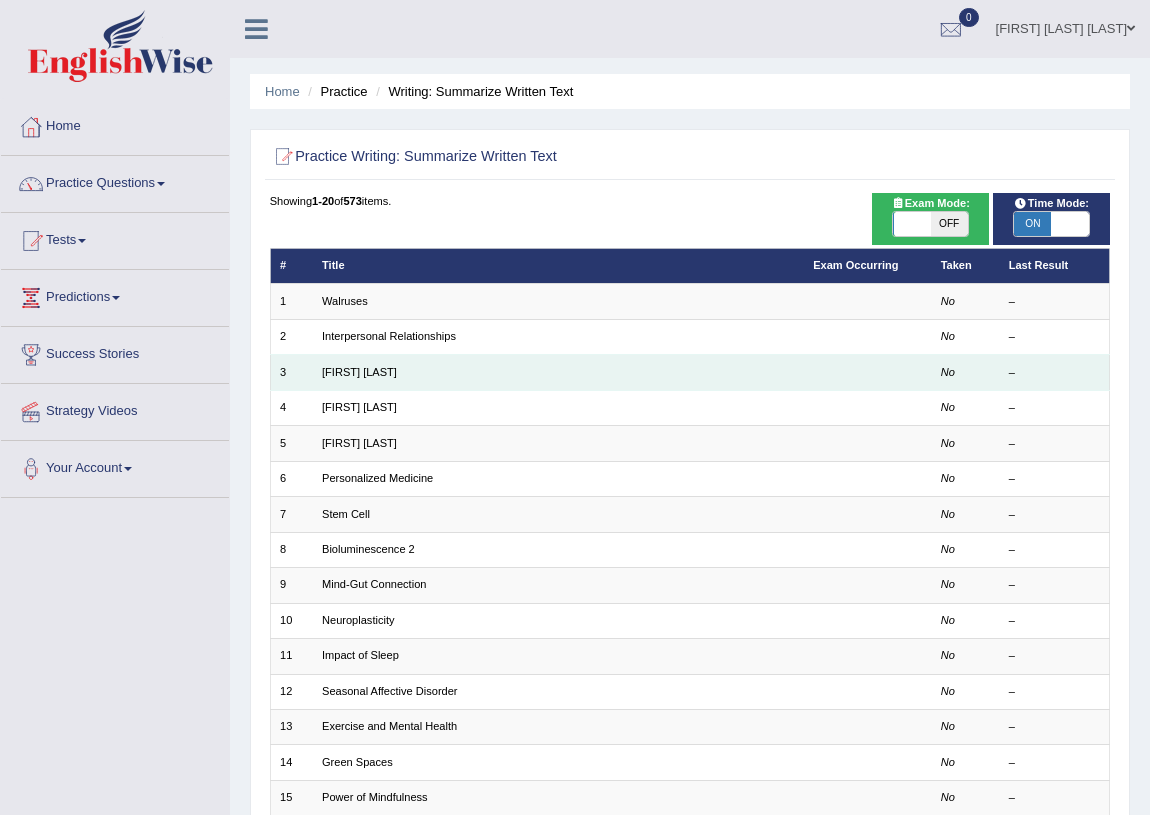 scroll, scrollTop: 0, scrollLeft: 0, axis: both 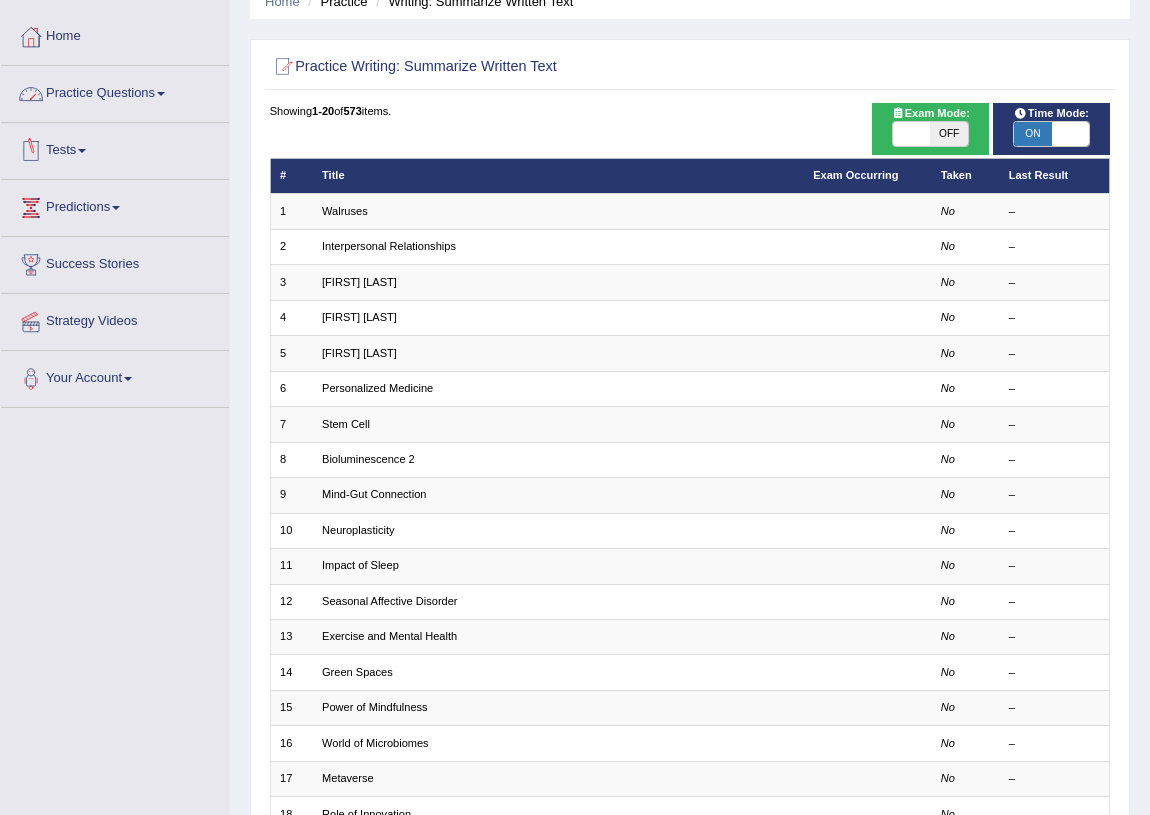 click on "Practice Questions" at bounding box center (115, 91) 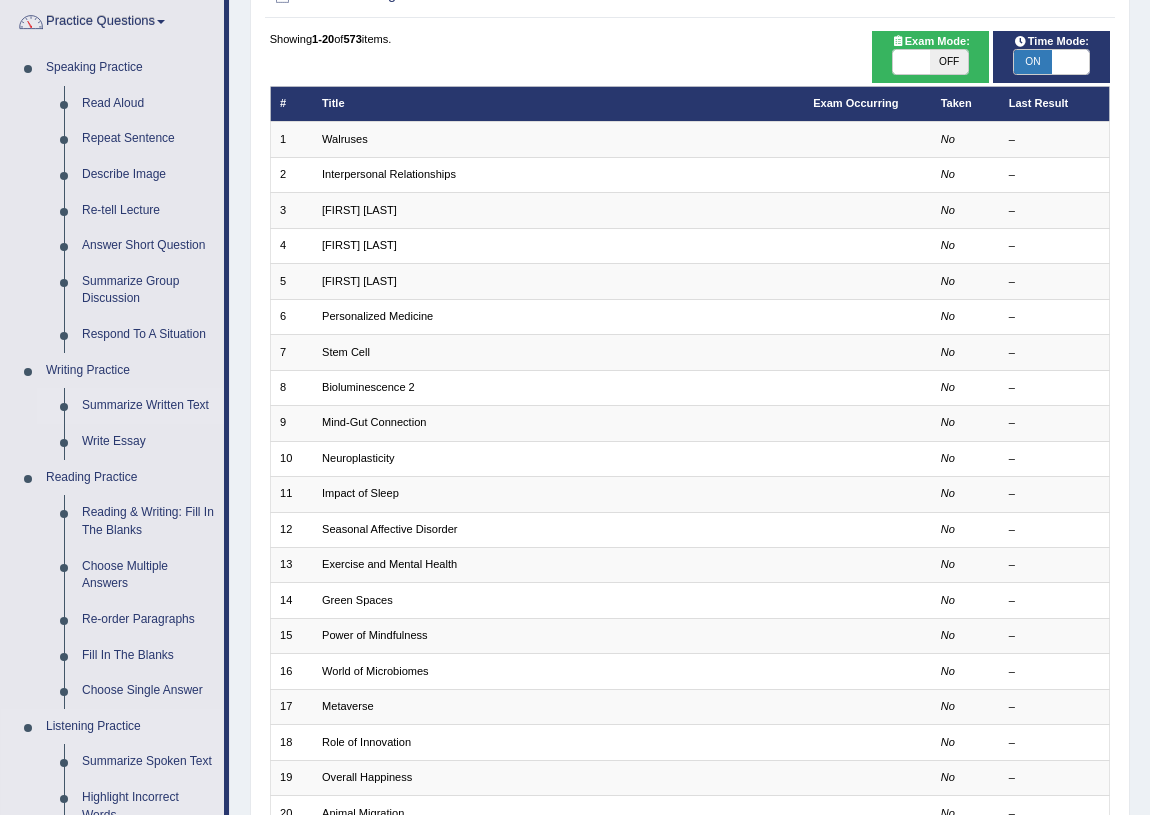 scroll, scrollTop: 113, scrollLeft: 0, axis: vertical 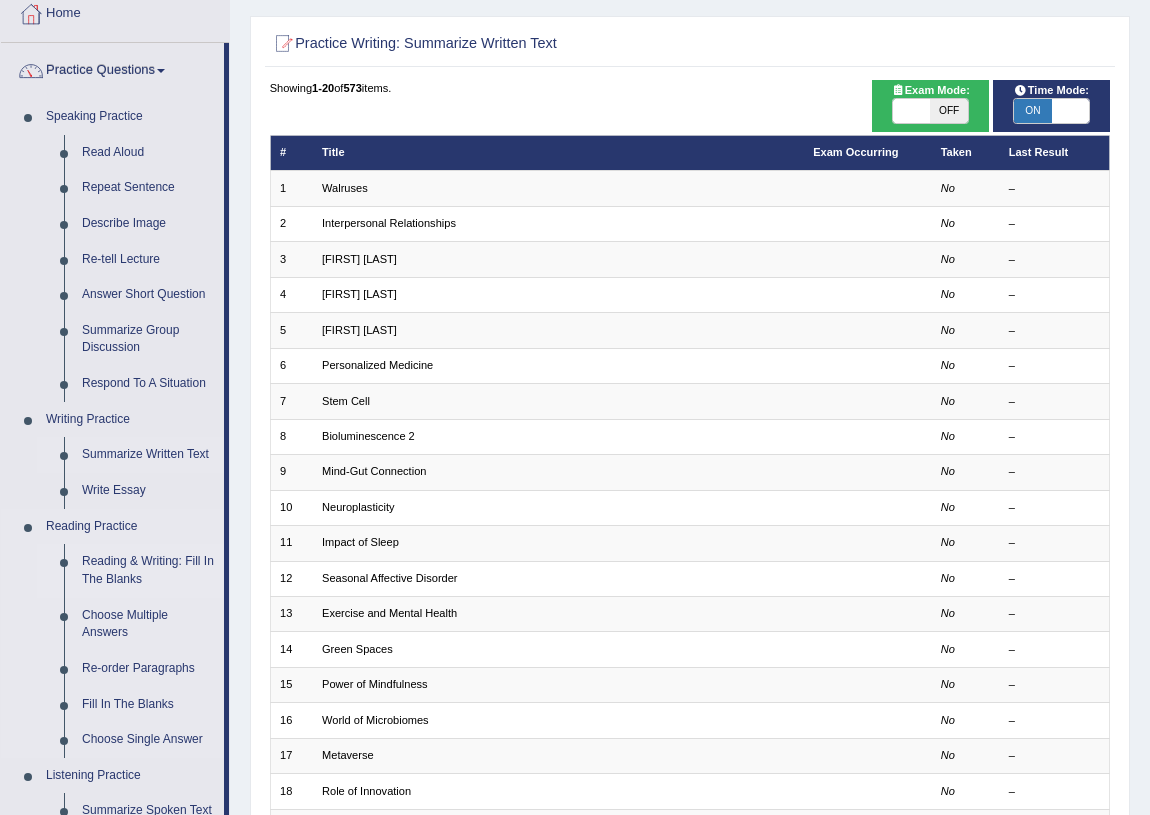 click on "Reading & Writing: Fill In The Blanks" at bounding box center [148, 570] 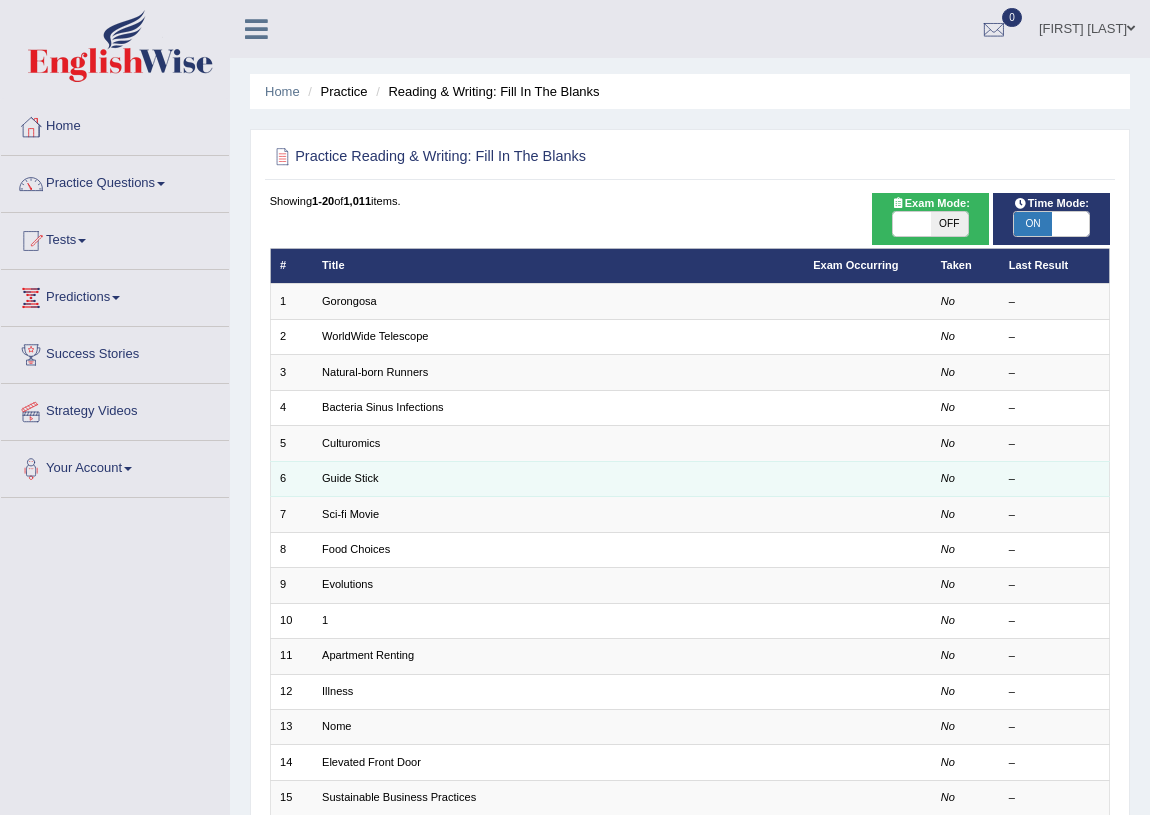 scroll, scrollTop: 0, scrollLeft: 0, axis: both 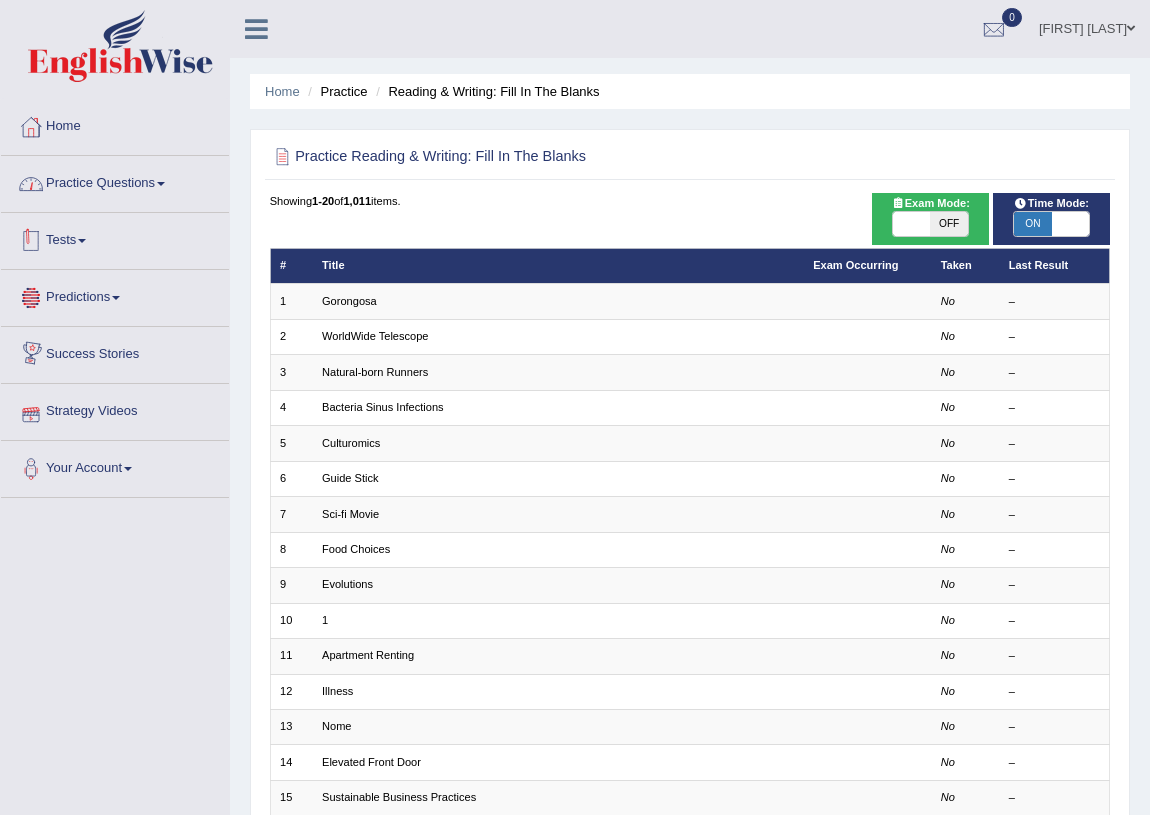 click on "Practice Questions" at bounding box center (115, 181) 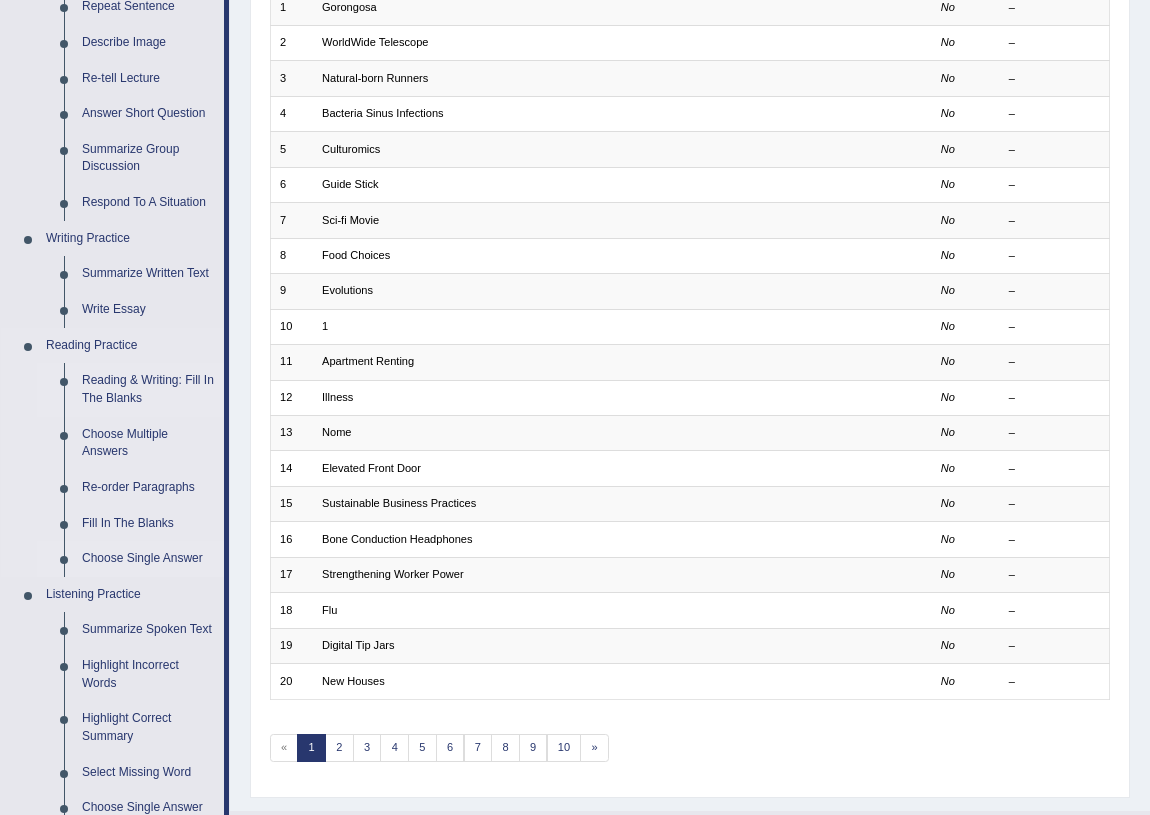 scroll, scrollTop: 363, scrollLeft: 0, axis: vertical 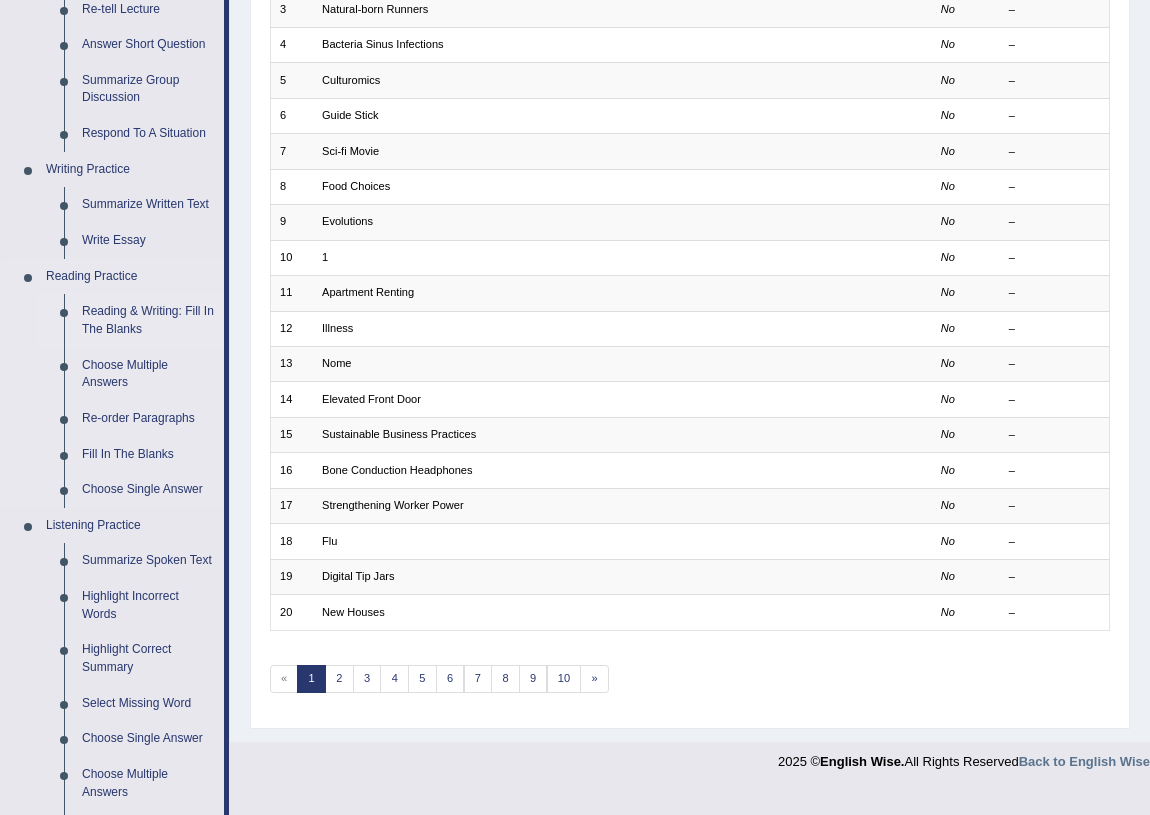 click on "Reading & Writing: Fill In The Blanks" at bounding box center (148, 320) 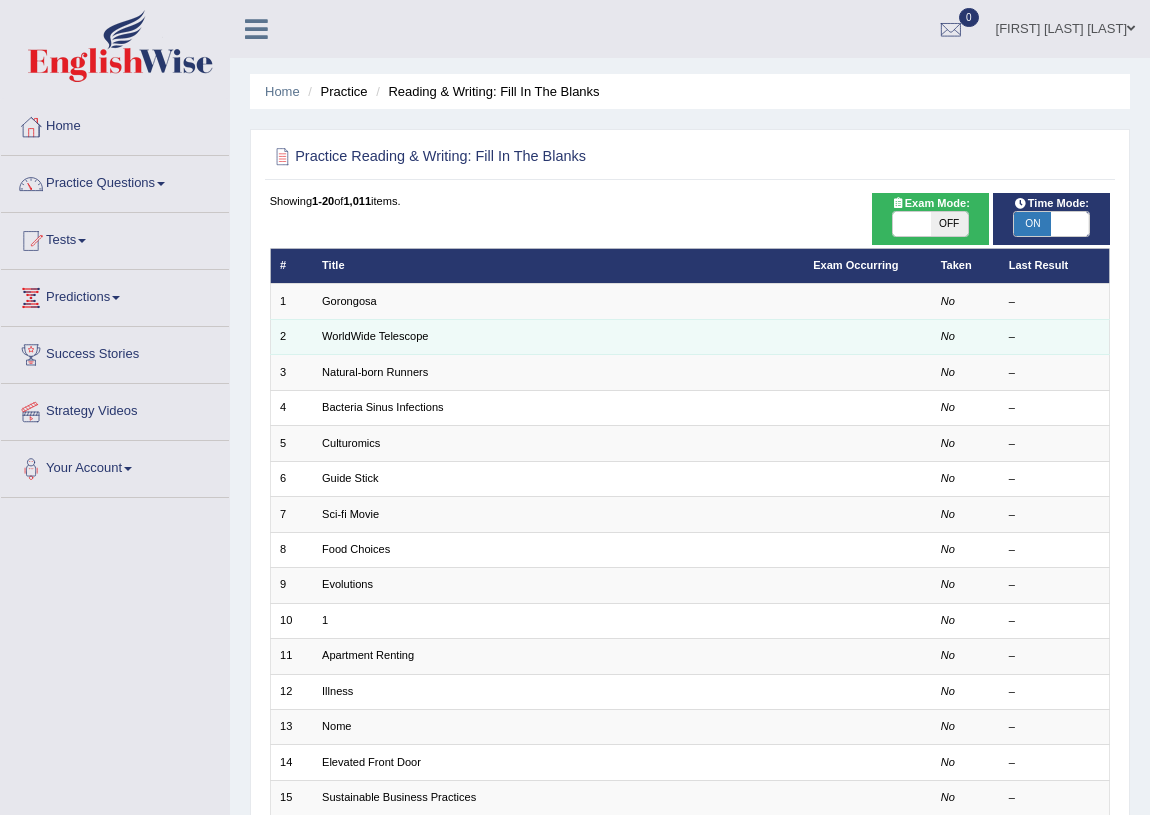 scroll, scrollTop: 0, scrollLeft: 0, axis: both 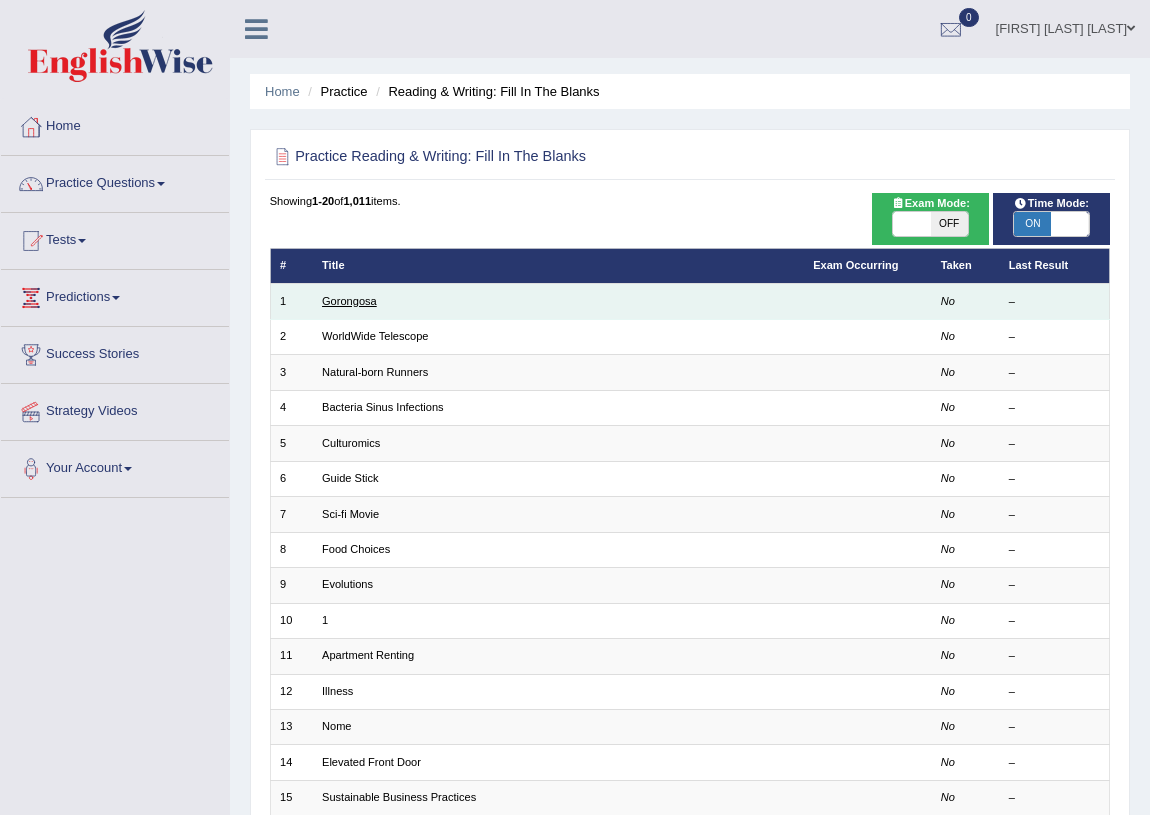 click on "Gorongosa" at bounding box center [349, 301] 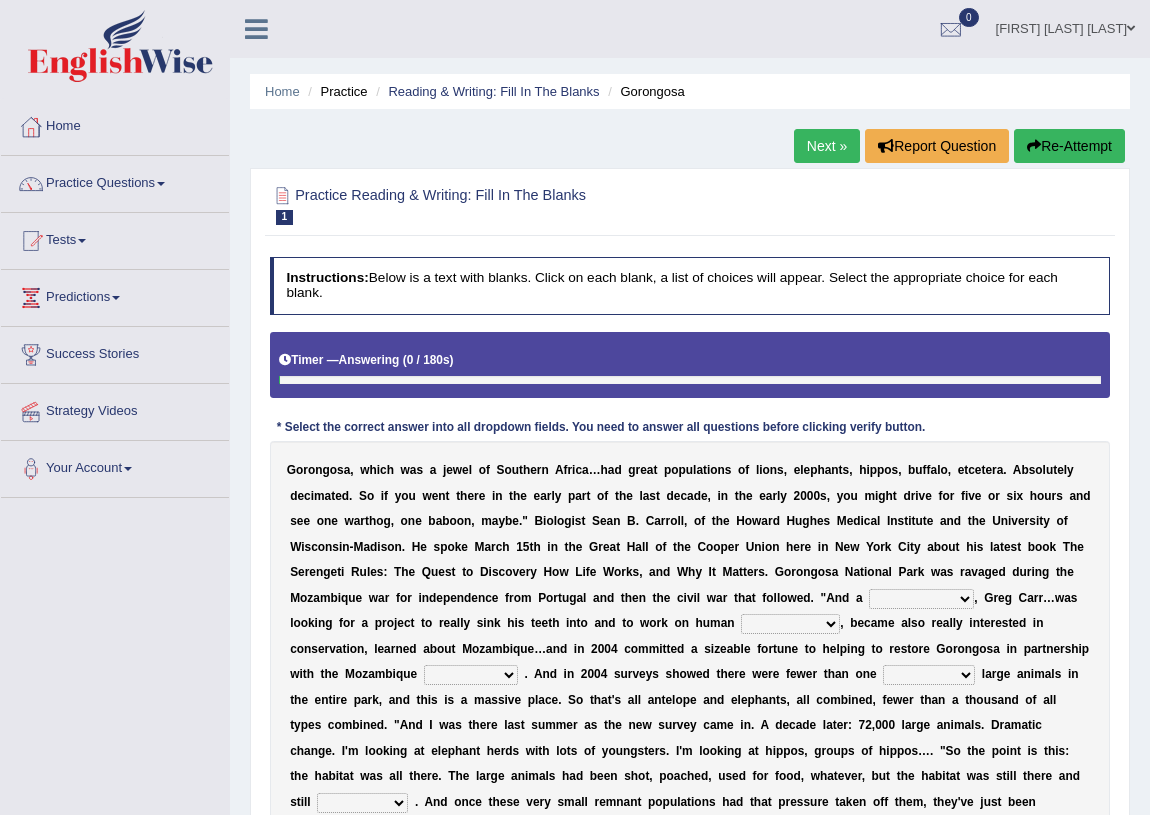 scroll, scrollTop: 0, scrollLeft: 0, axis: both 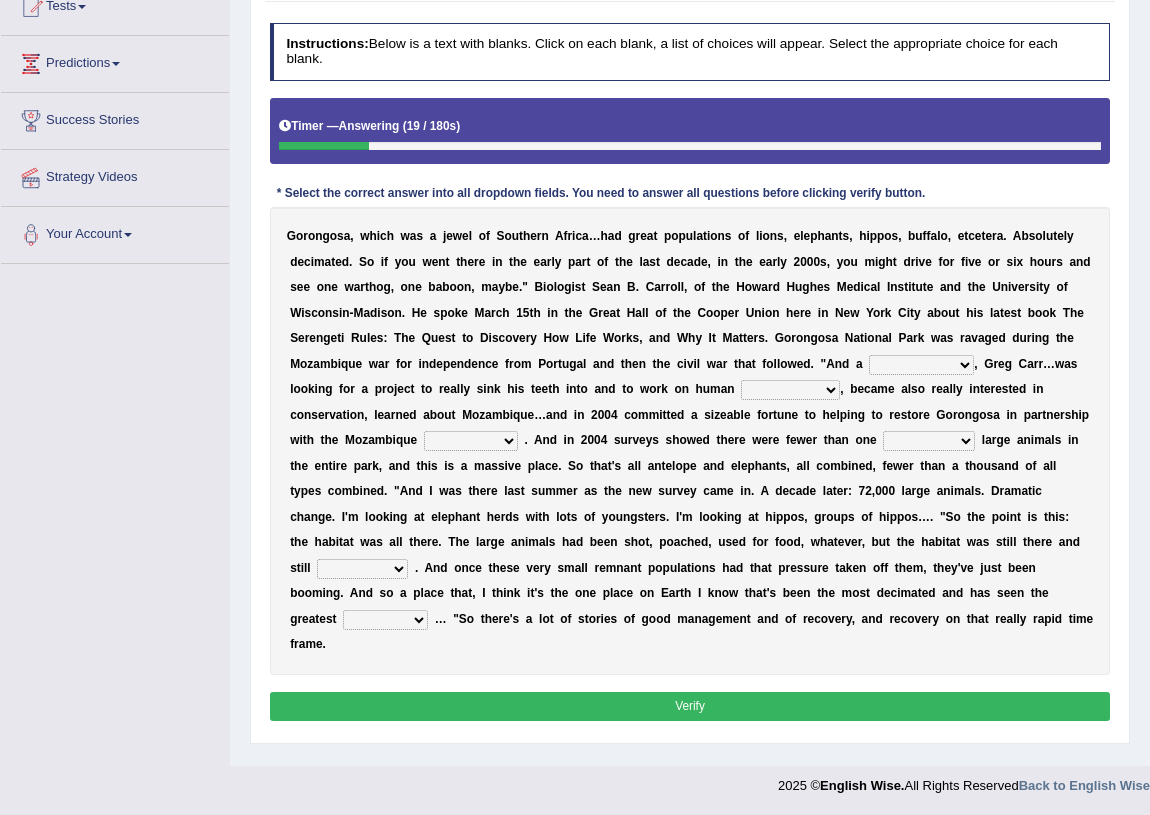 click on "passion solstice ballast philanthropist" at bounding box center (921, 365) 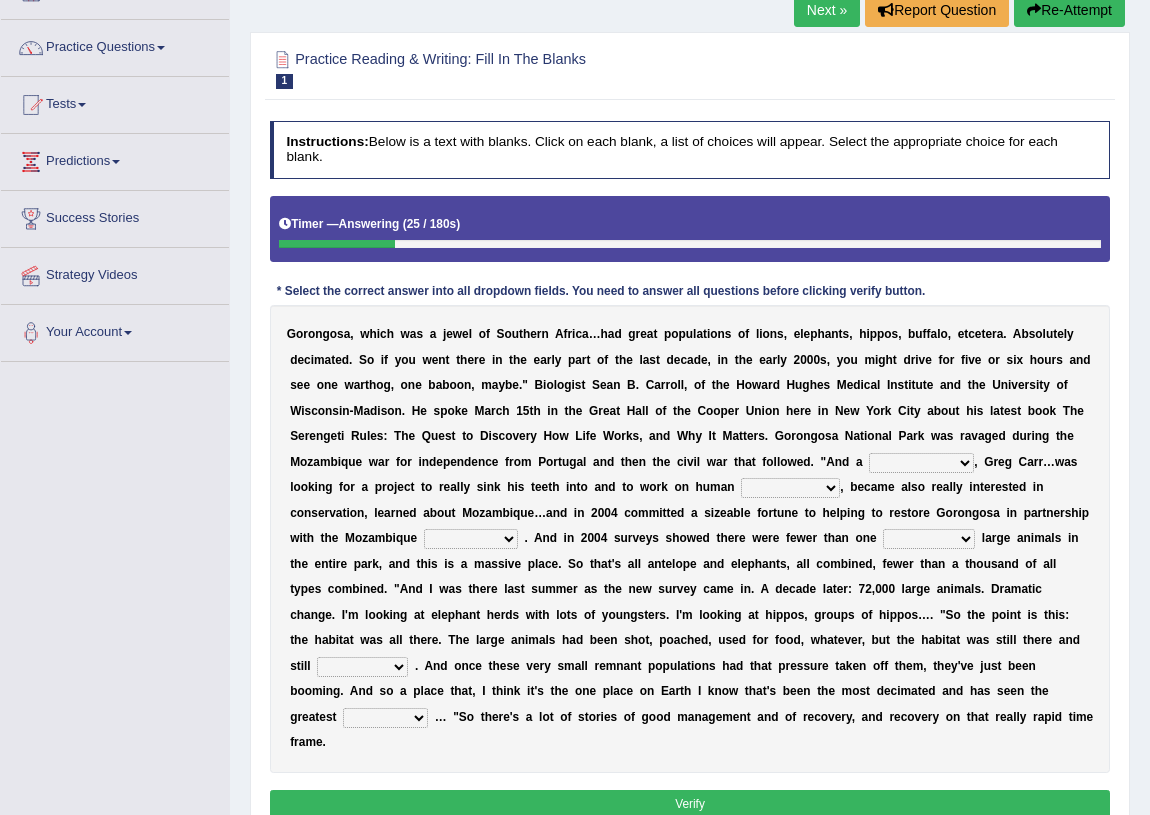scroll, scrollTop: 0, scrollLeft: 0, axis: both 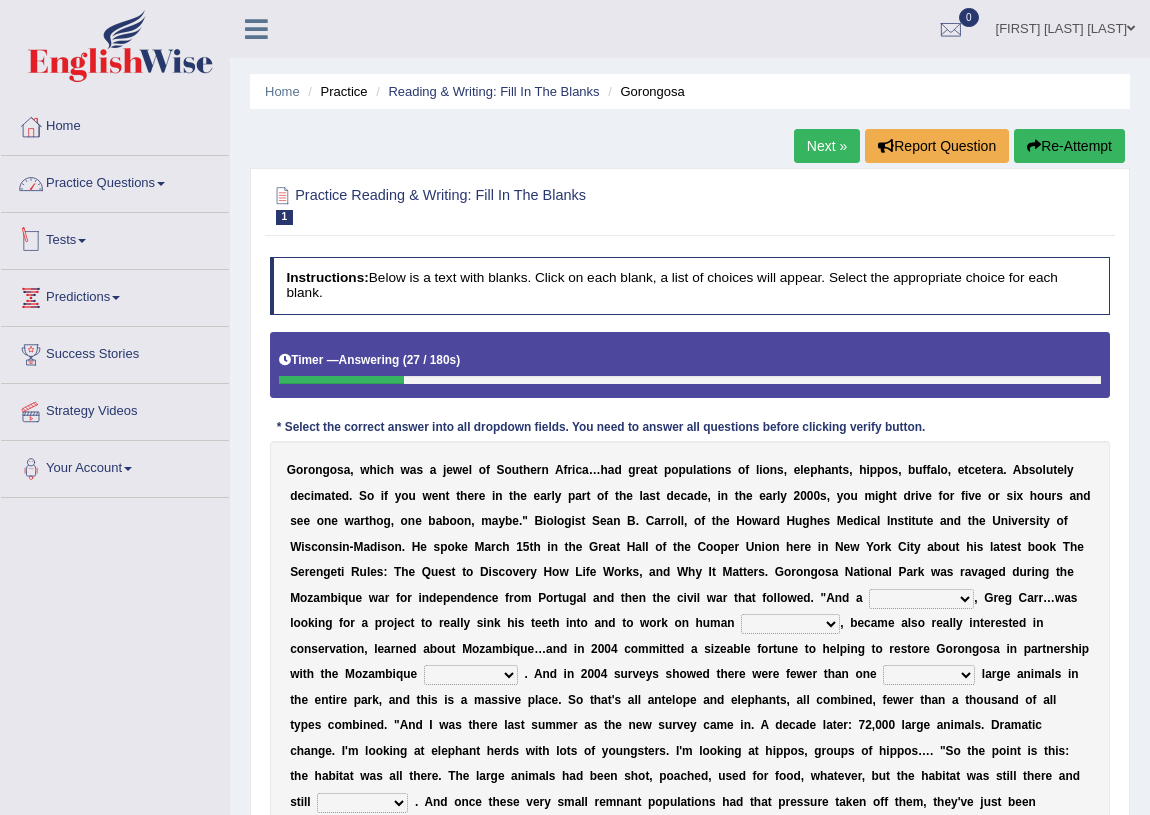 click on "Tests" at bounding box center [115, 238] 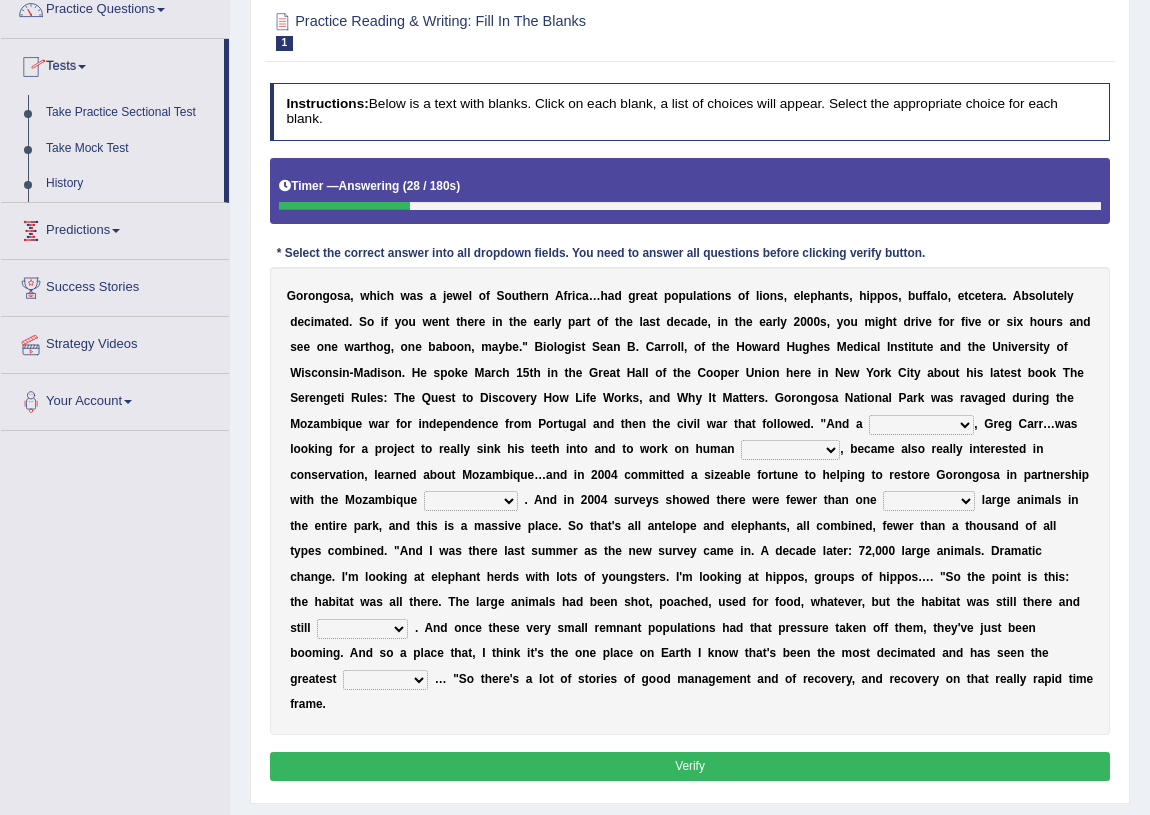 scroll, scrollTop: 181, scrollLeft: 0, axis: vertical 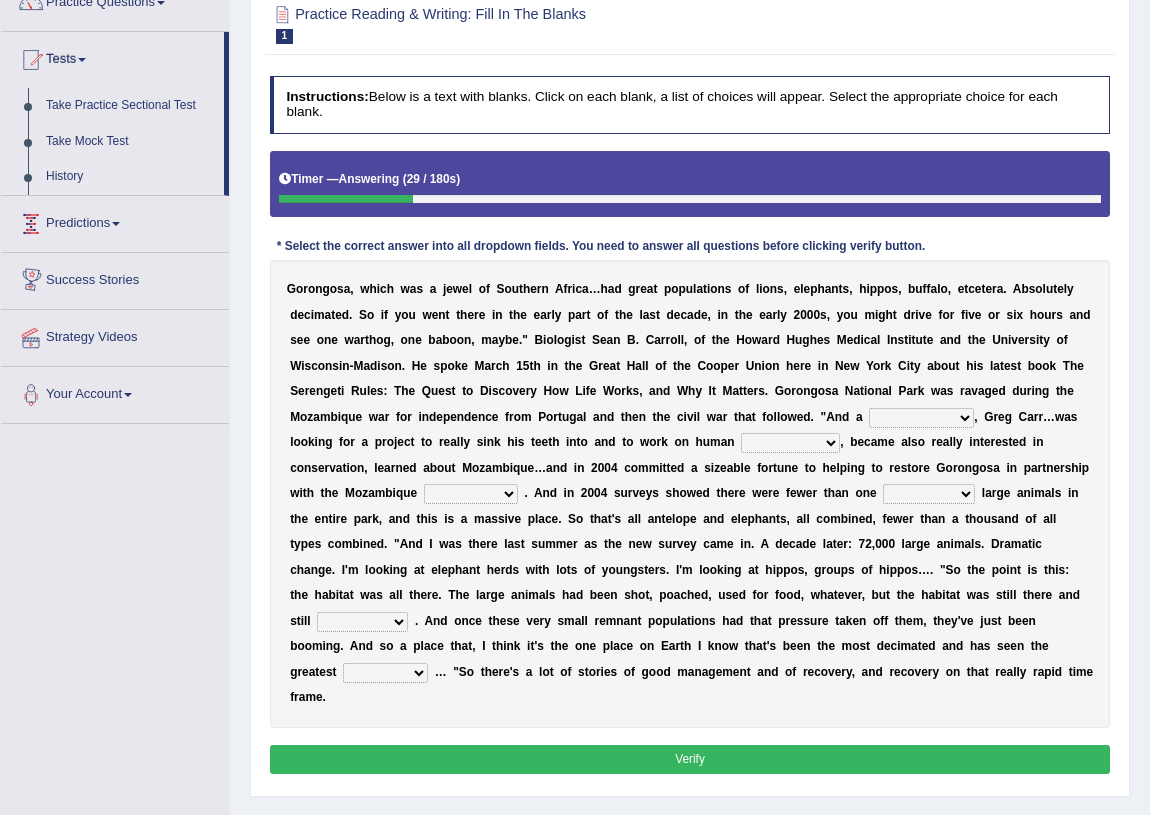 click on "History" at bounding box center [130, 177] 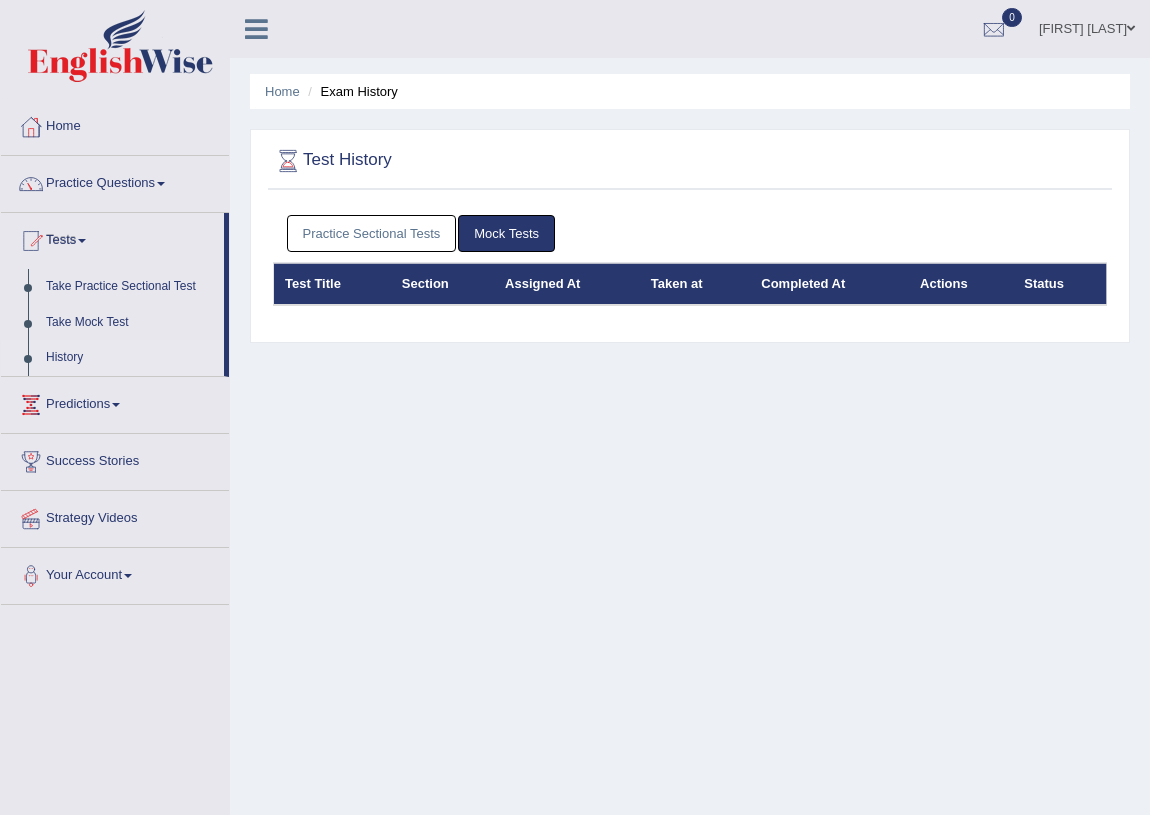 scroll, scrollTop: 0, scrollLeft: 0, axis: both 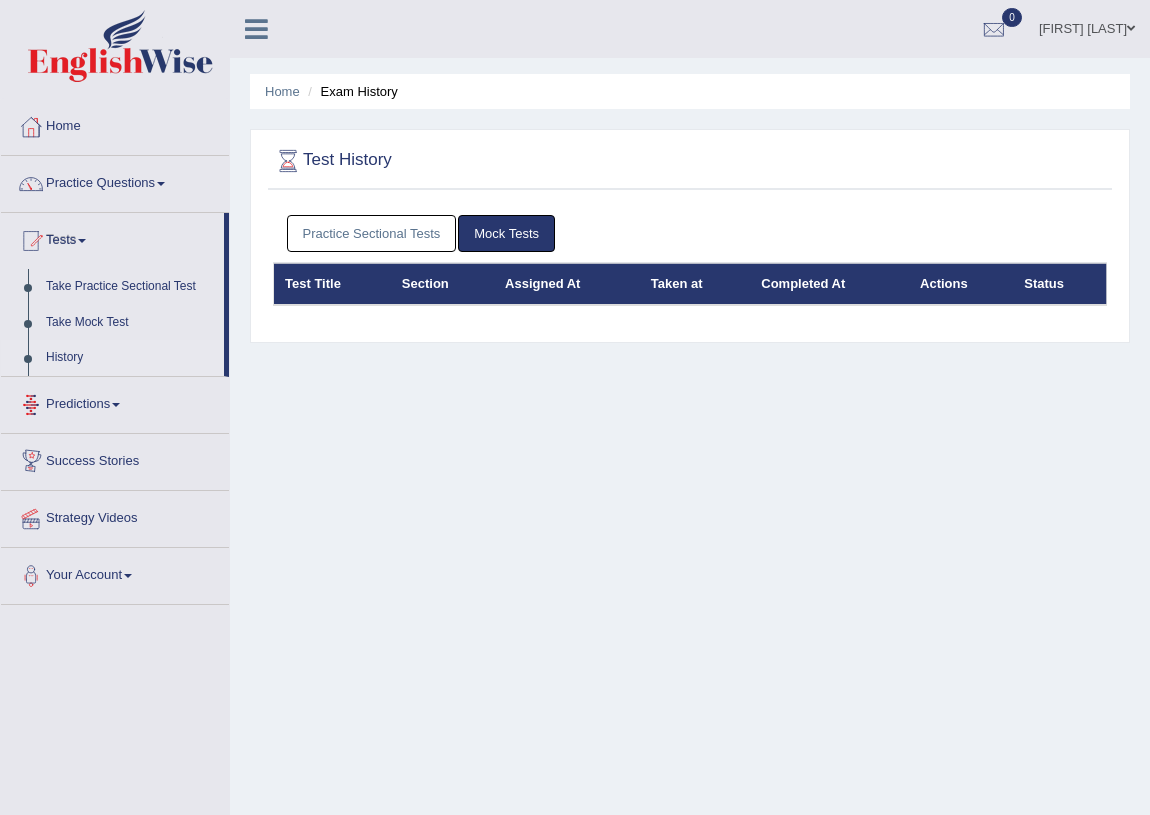 click on "Predictions" at bounding box center [115, 402] 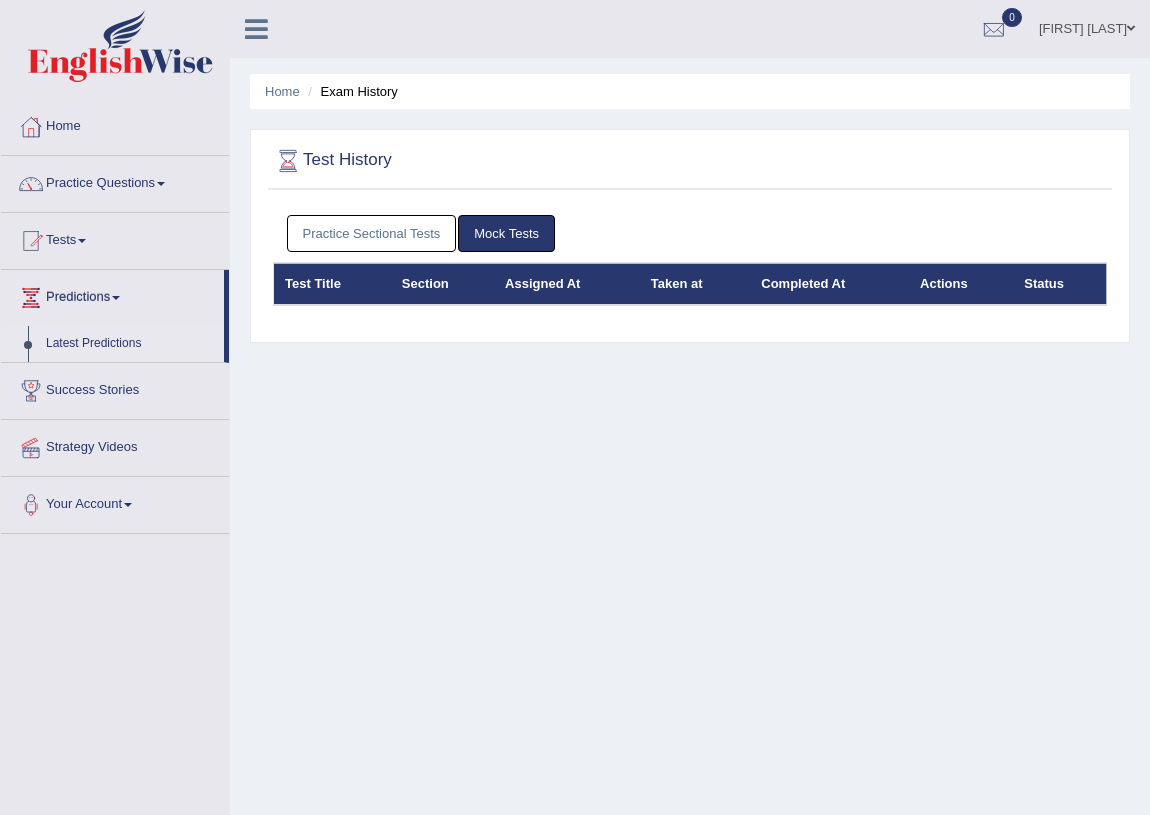 click on "Latest Predictions" at bounding box center [130, 344] 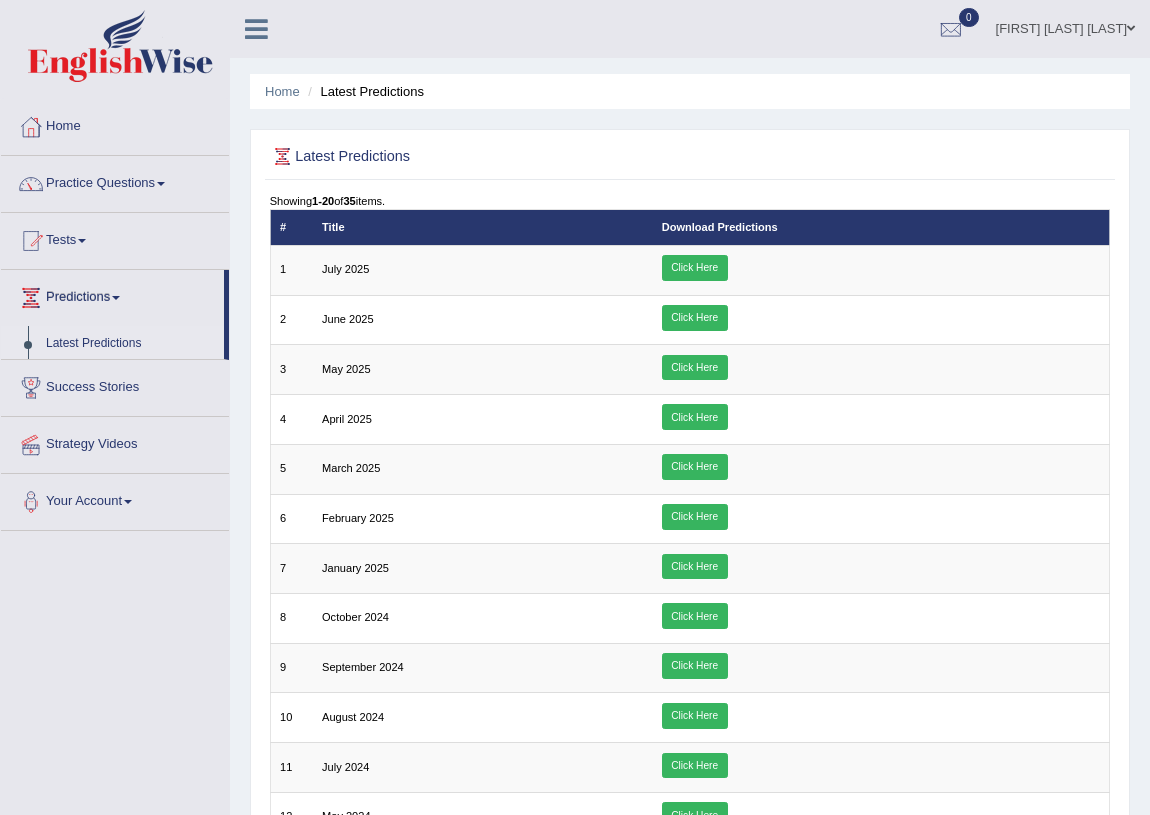 scroll, scrollTop: 0, scrollLeft: 0, axis: both 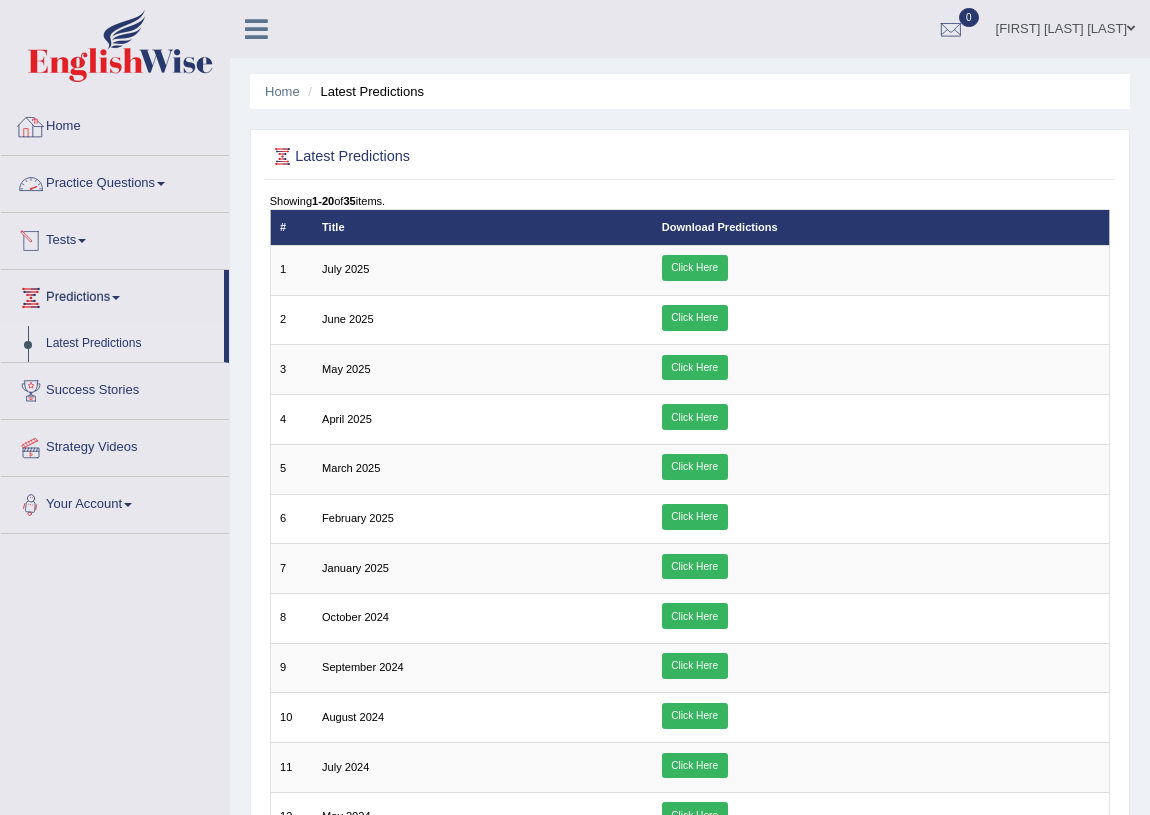 click on "Home" at bounding box center [115, 124] 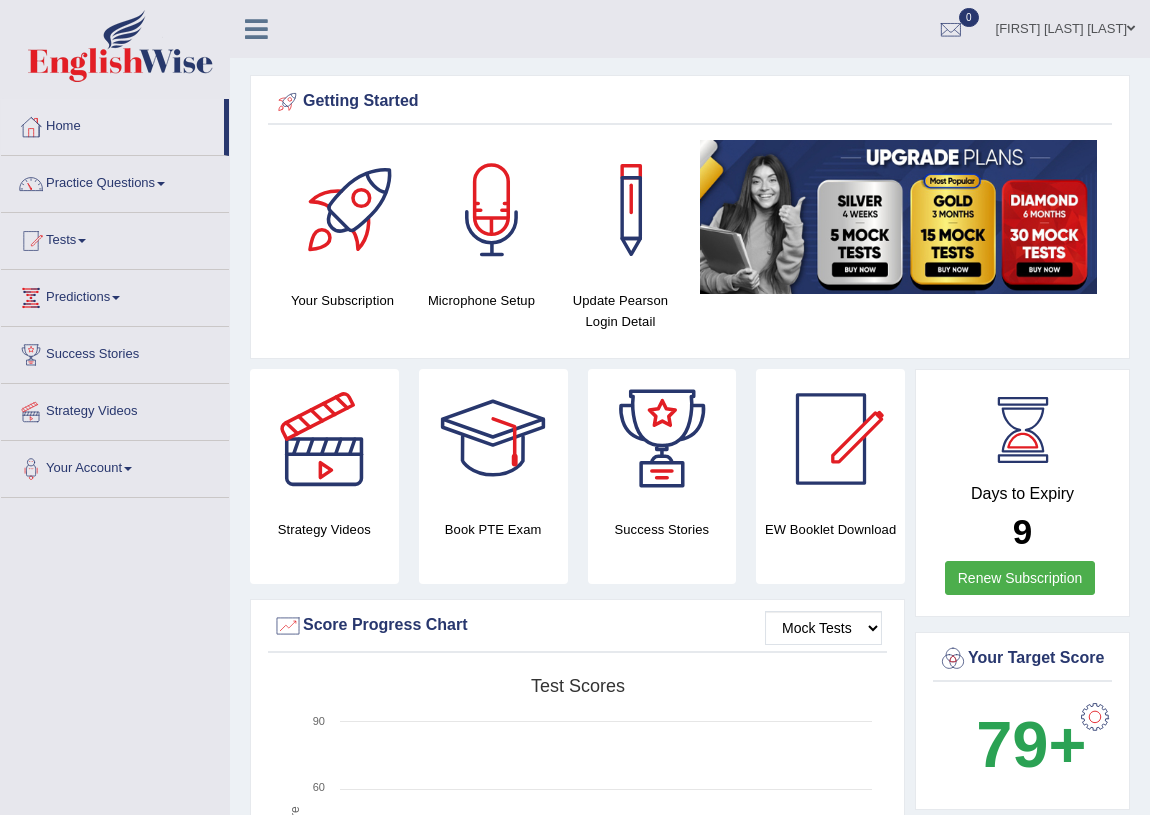 scroll, scrollTop: 0, scrollLeft: 0, axis: both 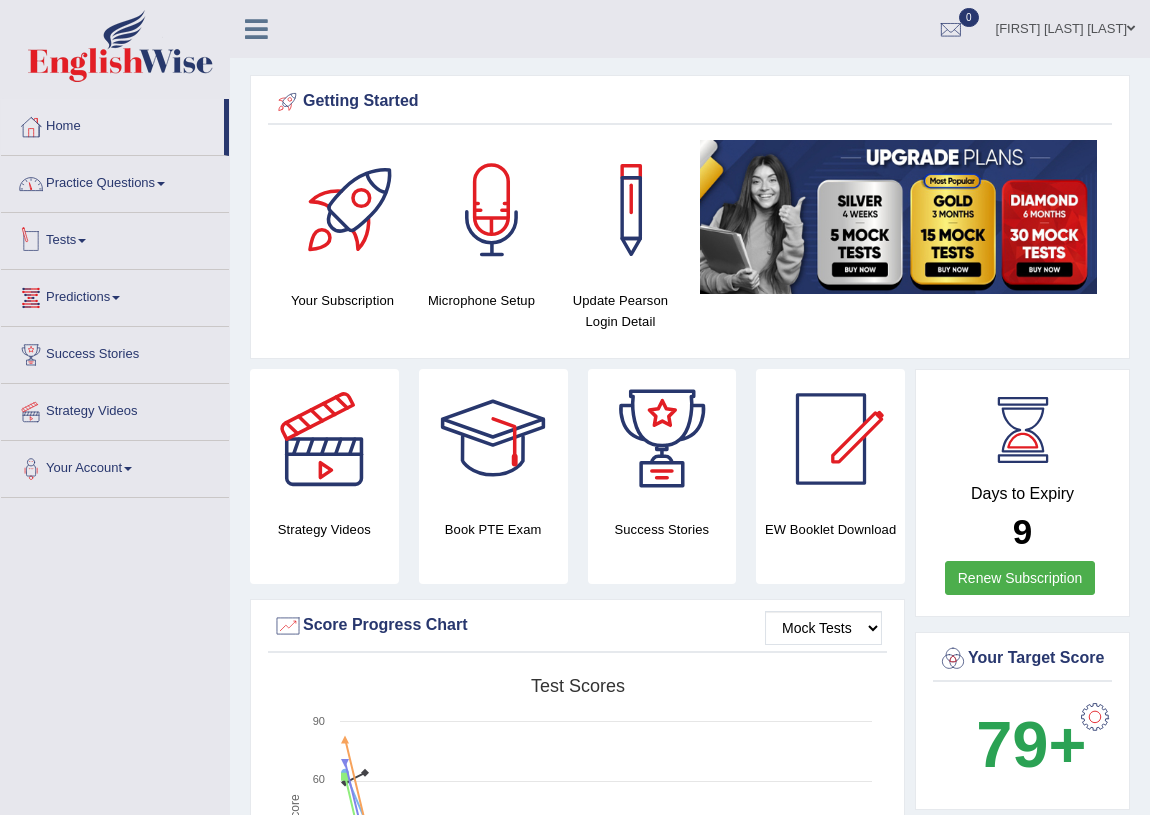 click on "Practice Questions" at bounding box center (115, 181) 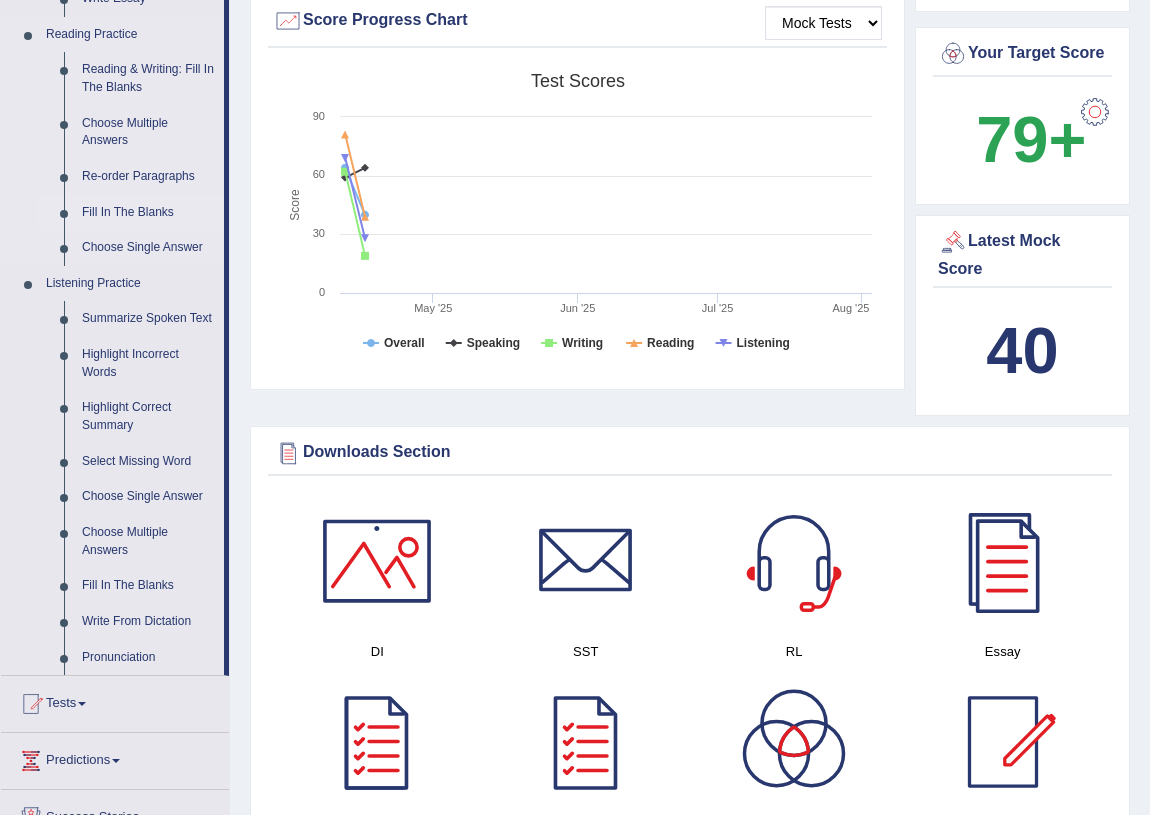 scroll, scrollTop: 636, scrollLeft: 0, axis: vertical 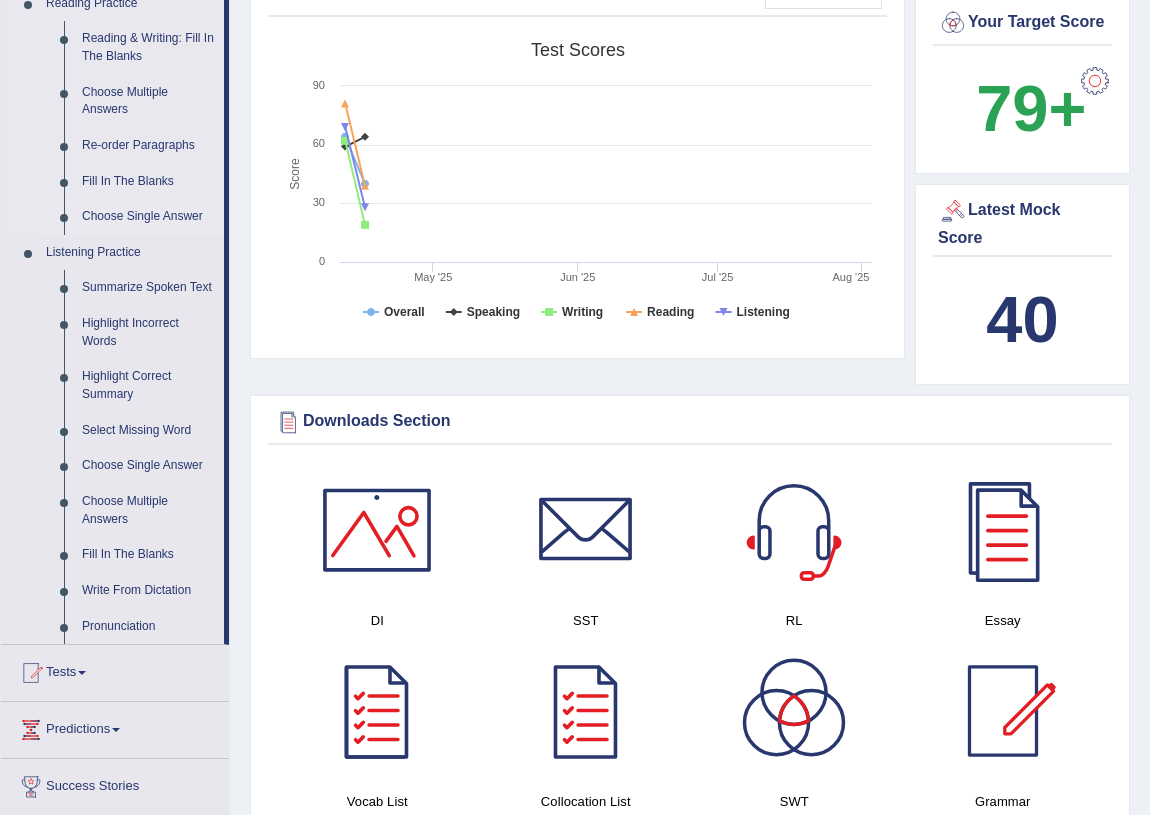 click on "Choose Single Answer" at bounding box center (148, 217) 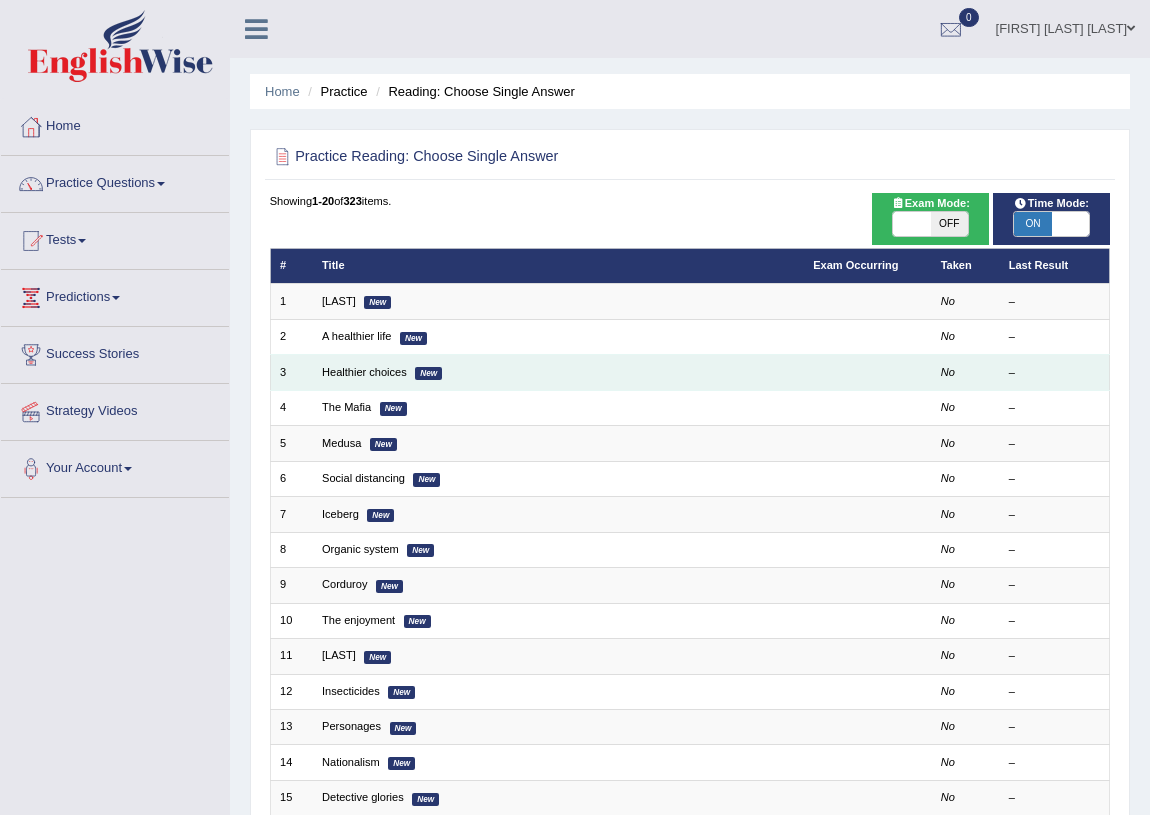 scroll, scrollTop: 0, scrollLeft: 0, axis: both 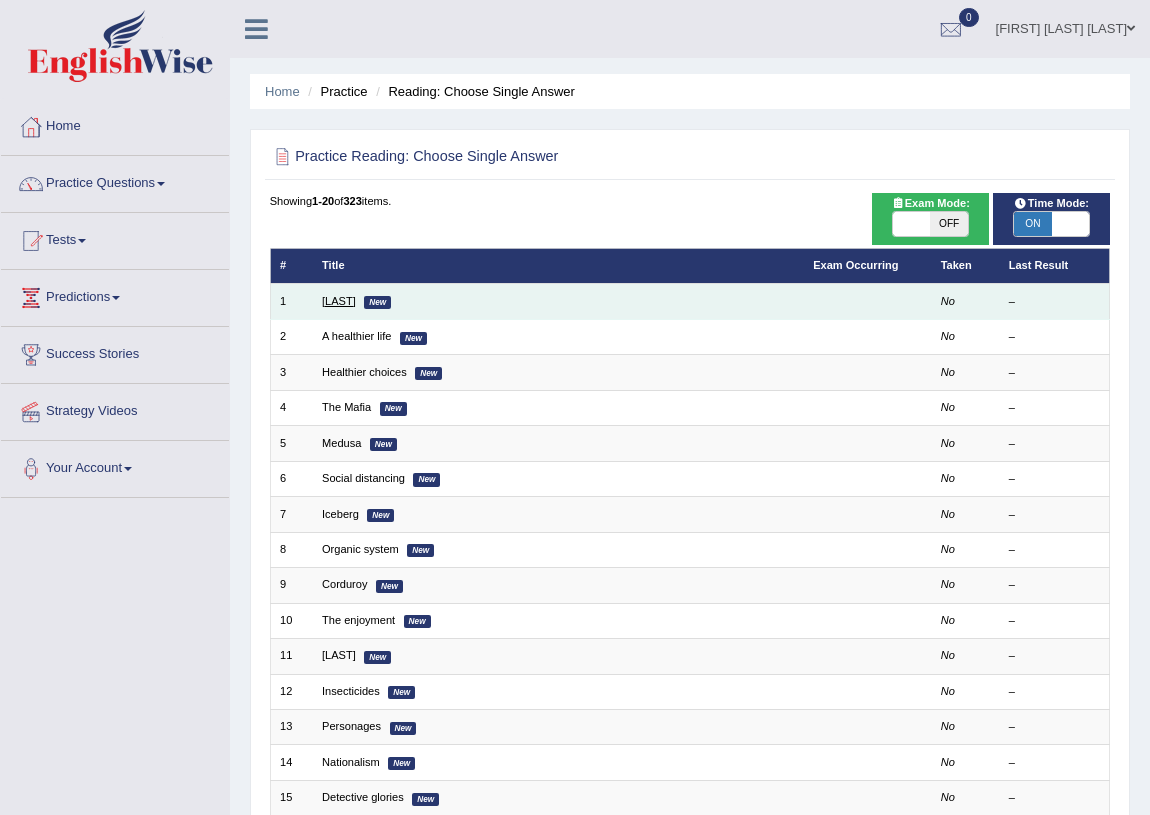 click on "Clark" at bounding box center (339, 301) 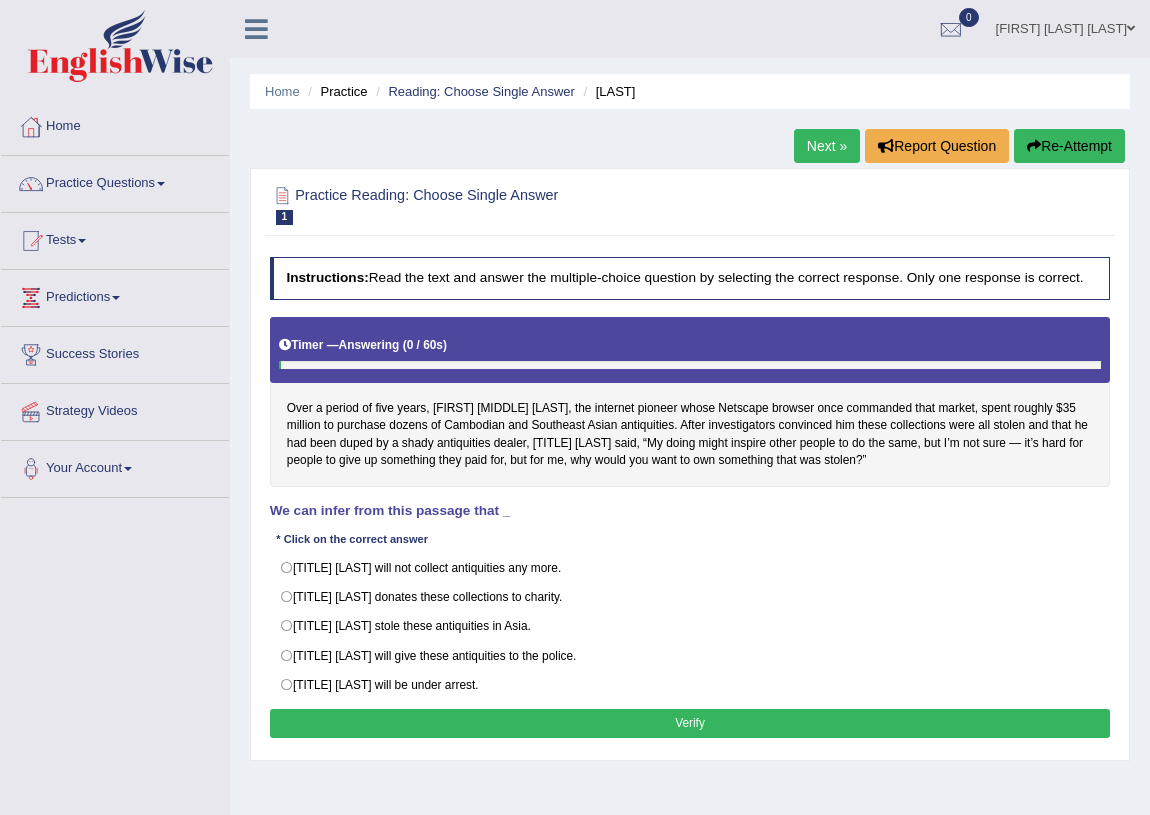 scroll, scrollTop: 0, scrollLeft: 0, axis: both 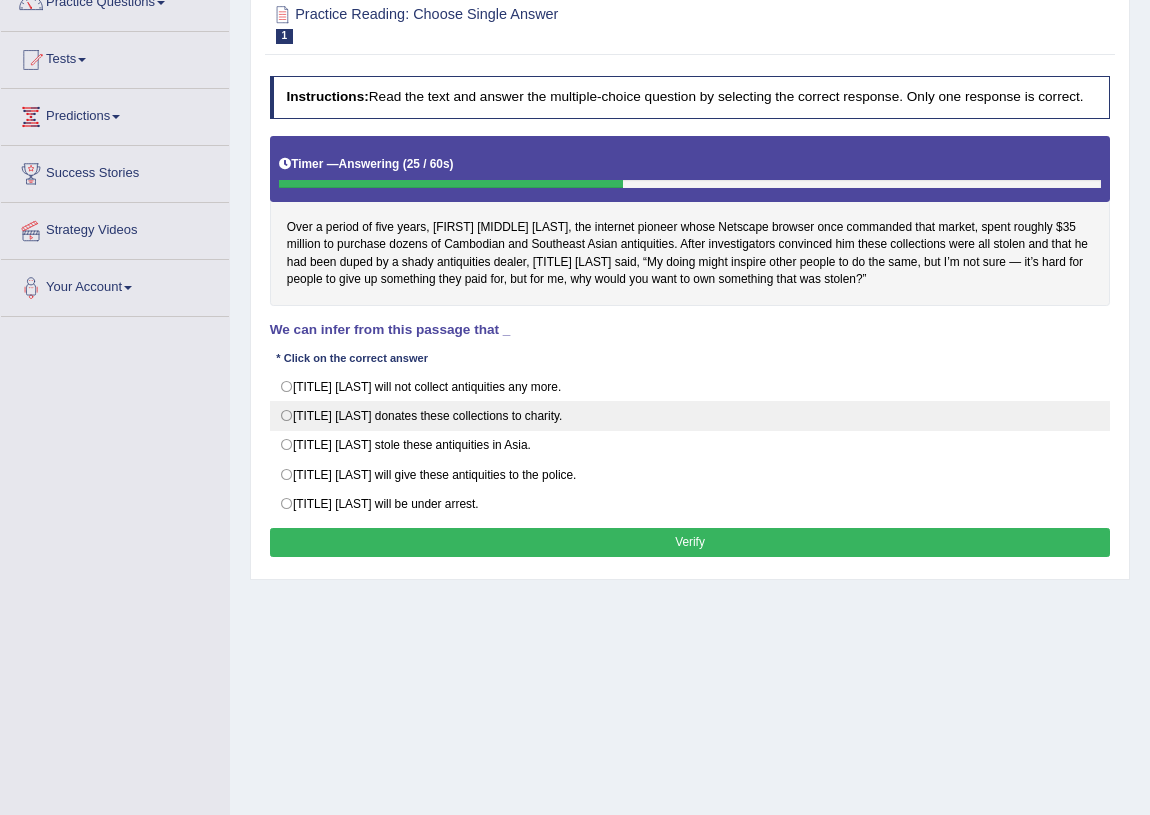 click on "[TITLE] [LAST] donates these collections to charity." at bounding box center (690, 416) 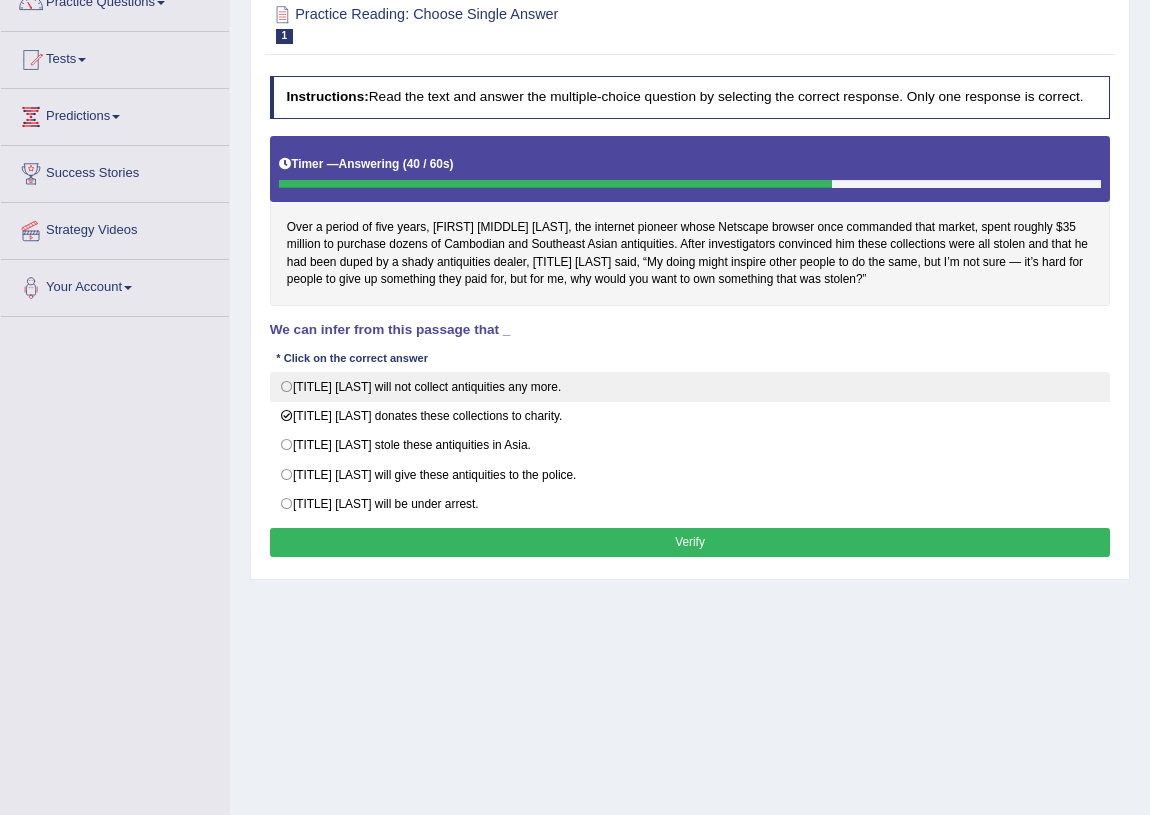 click on "[TITLE] [LAST] will not collect antiquities any more." at bounding box center (690, 387) 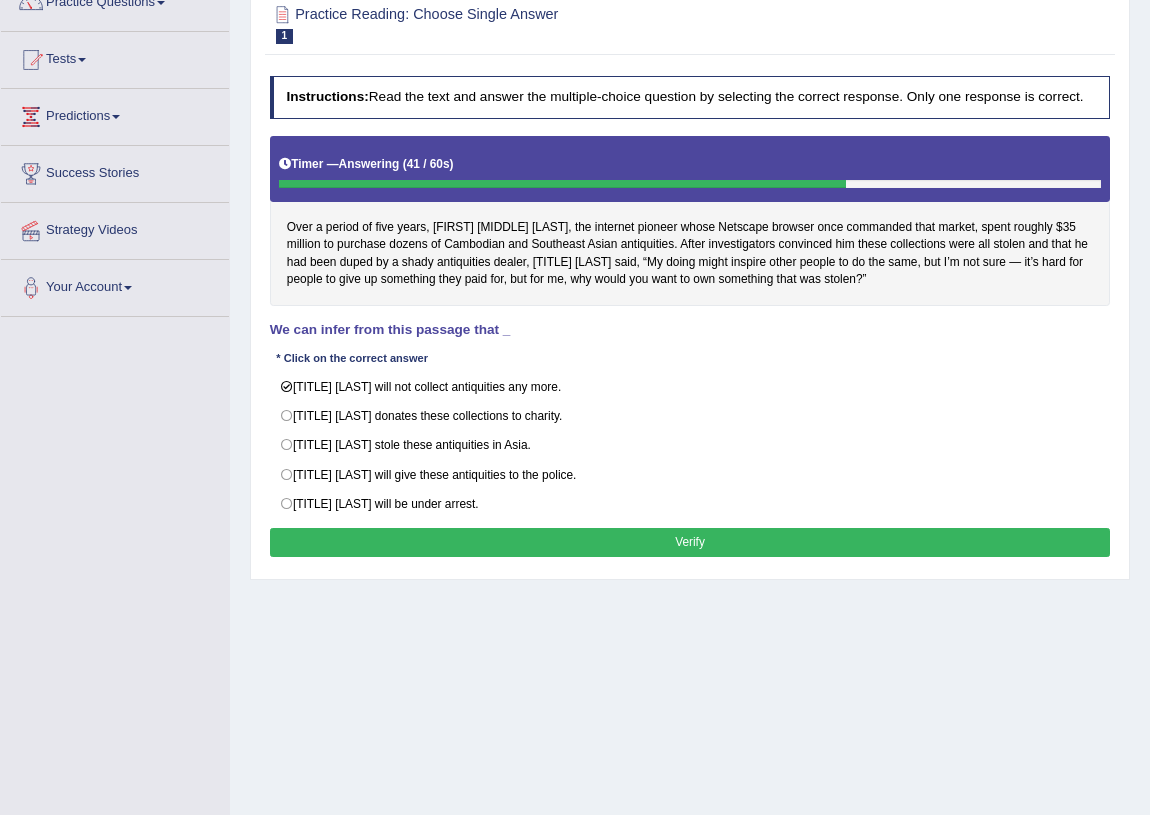 click on "Verify" at bounding box center [690, 542] 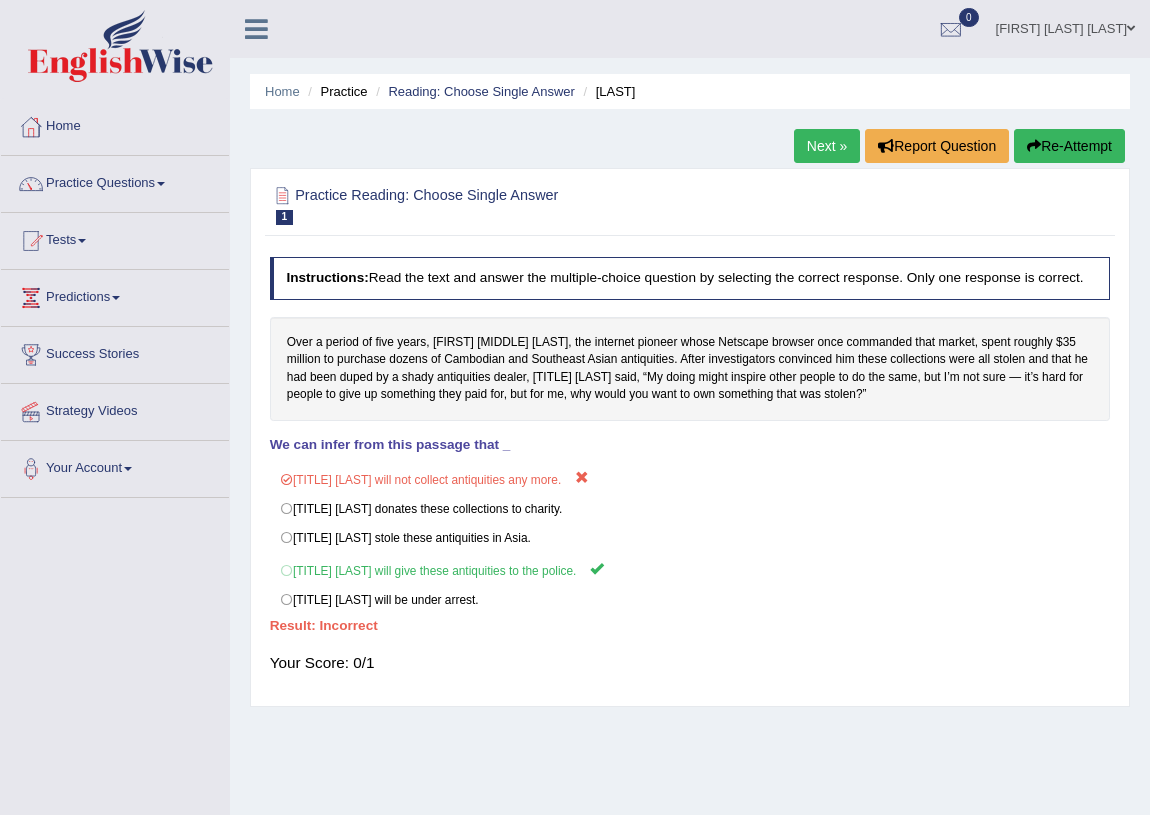 scroll, scrollTop: 0, scrollLeft: 0, axis: both 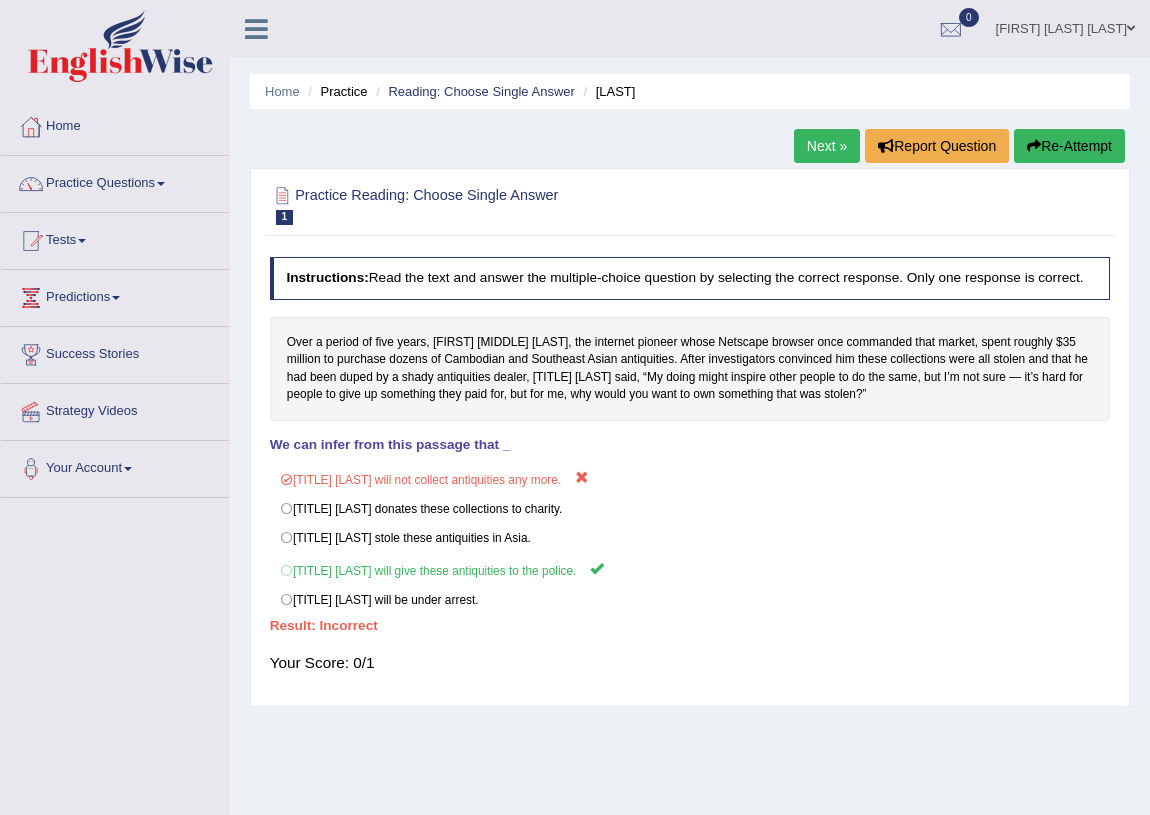 click on "Next »" at bounding box center (827, 146) 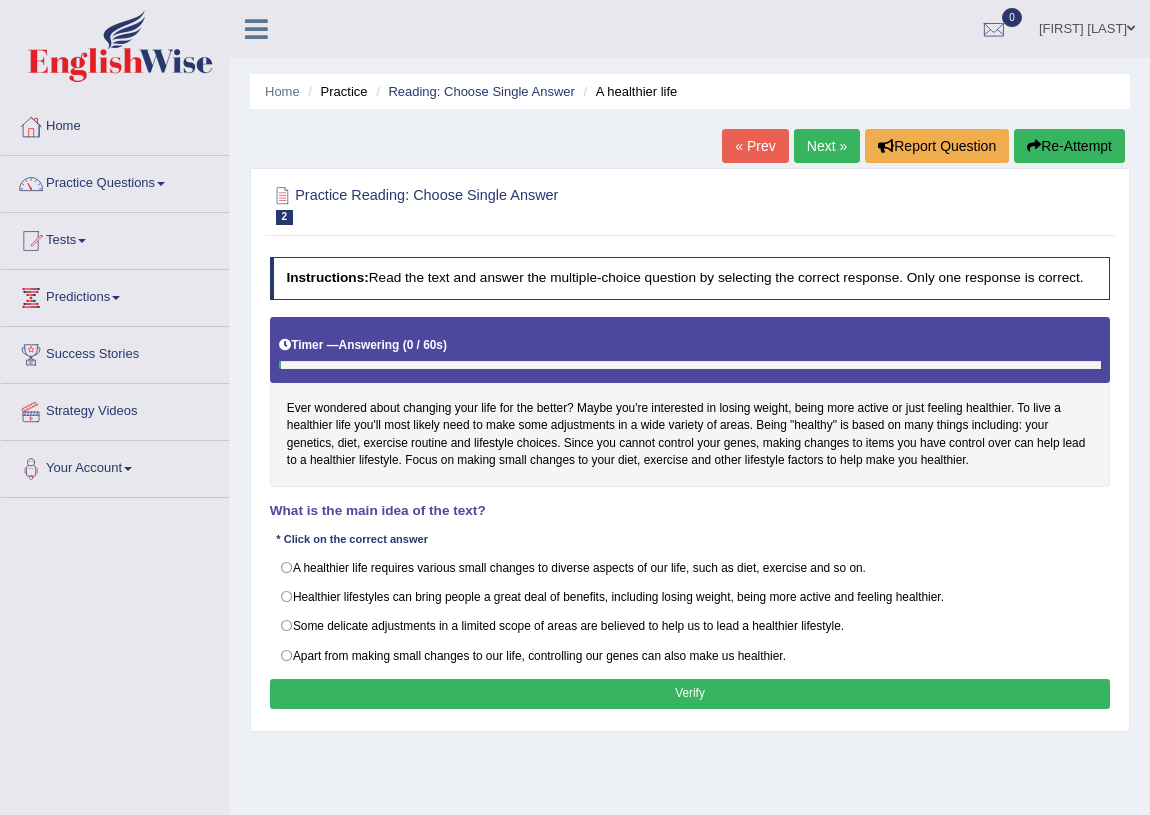 scroll, scrollTop: 0, scrollLeft: 0, axis: both 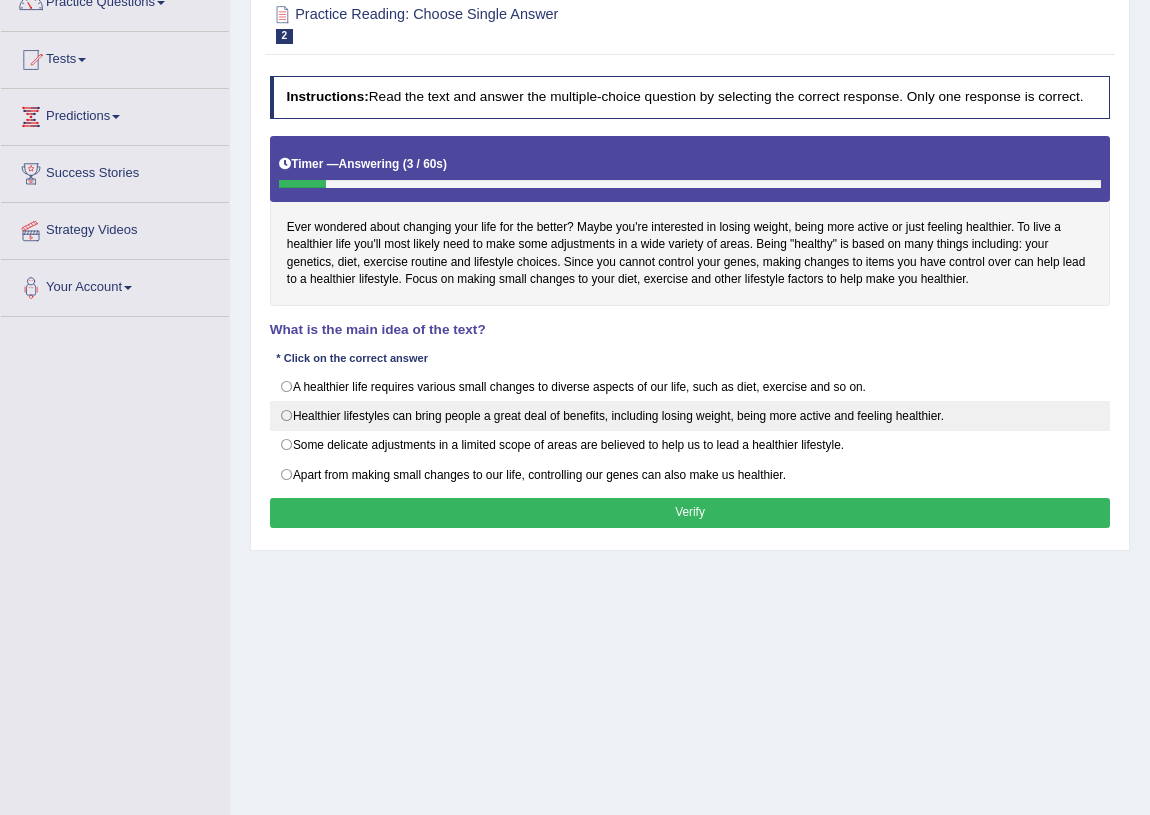 click on "Healthier lifestyles can bring people a great deal of benefits, including losing weight, being more active and feeling healthier." at bounding box center [690, 416] 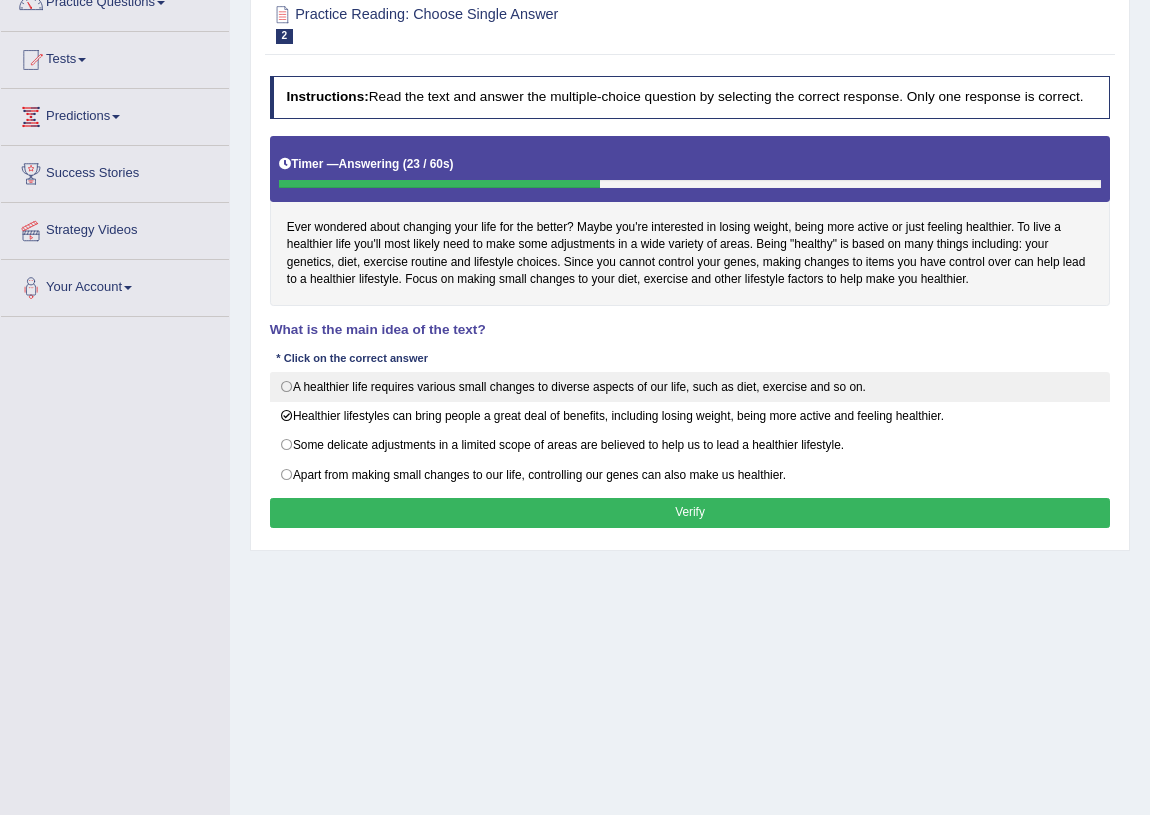 click on "A healthier life requires various small changes to diverse aspects of our life, such as diet, exercise and so on." at bounding box center (690, 387) 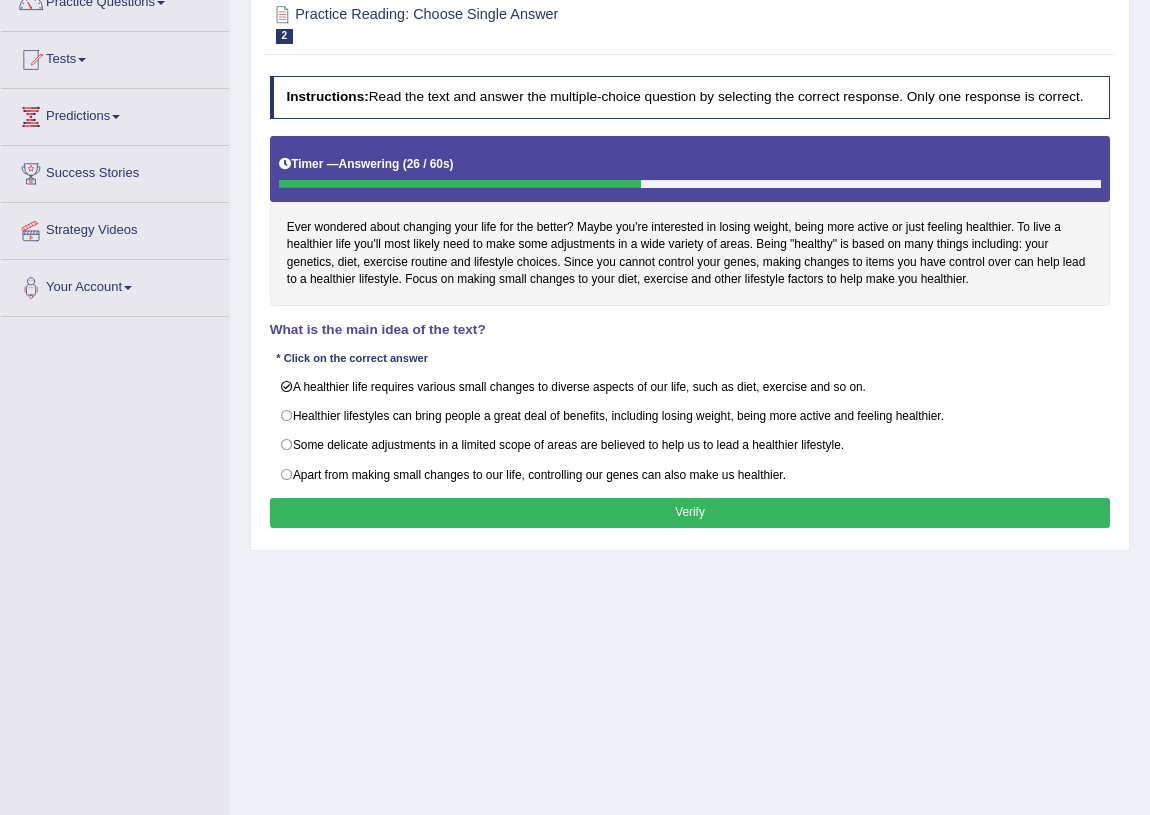click on "Verify" at bounding box center [690, 512] 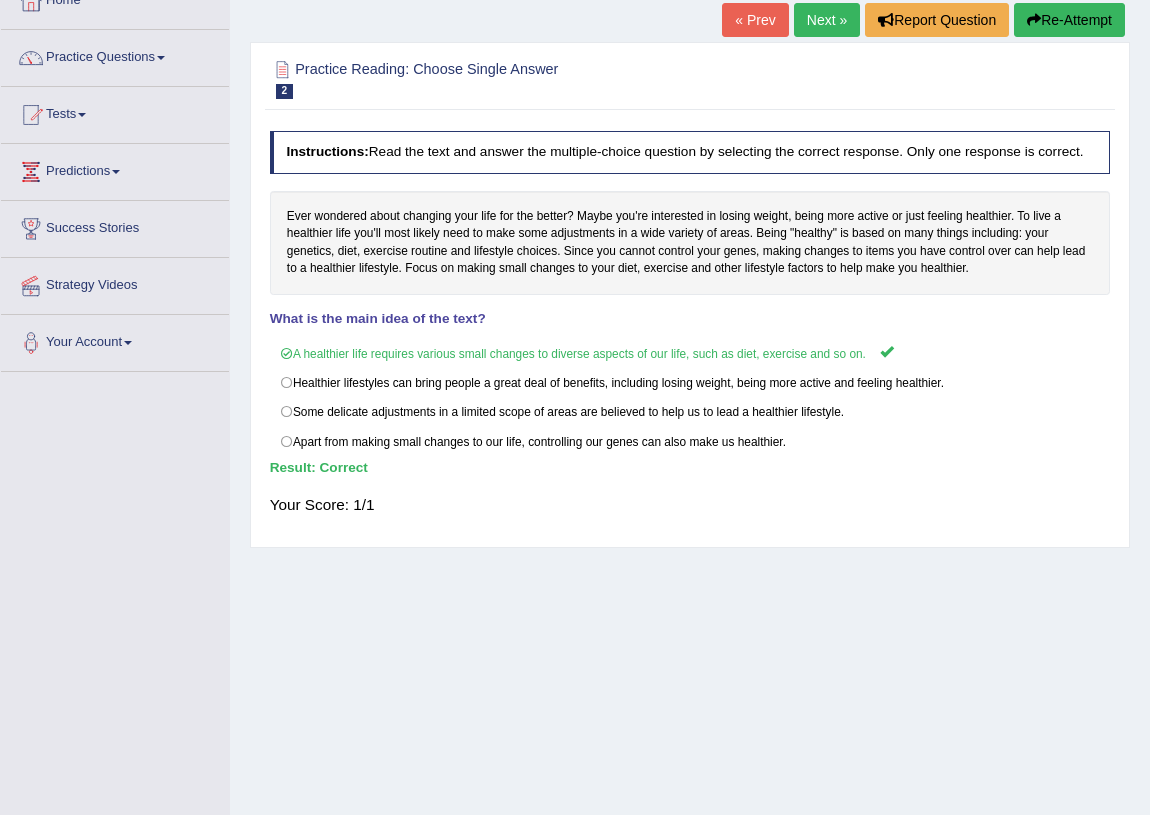 scroll, scrollTop: 0, scrollLeft: 0, axis: both 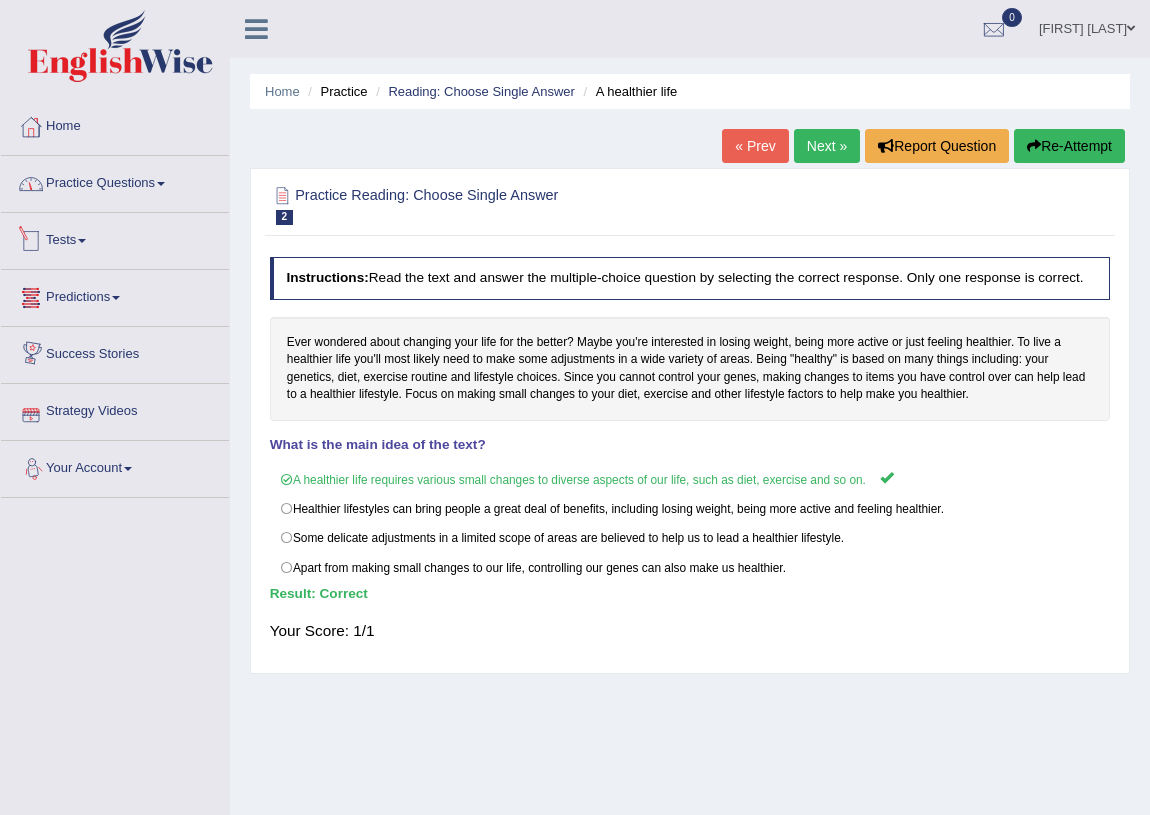 click on "Practice Questions" at bounding box center [115, 181] 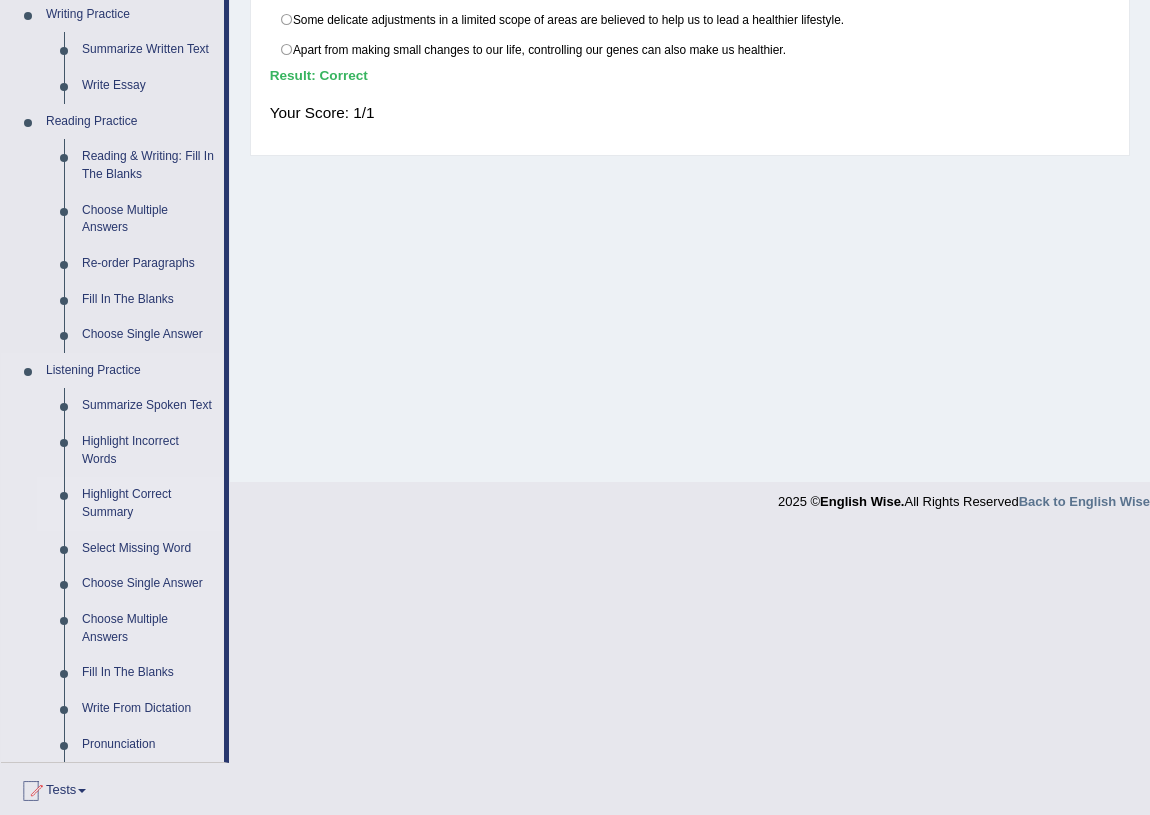 scroll, scrollTop: 636, scrollLeft: 0, axis: vertical 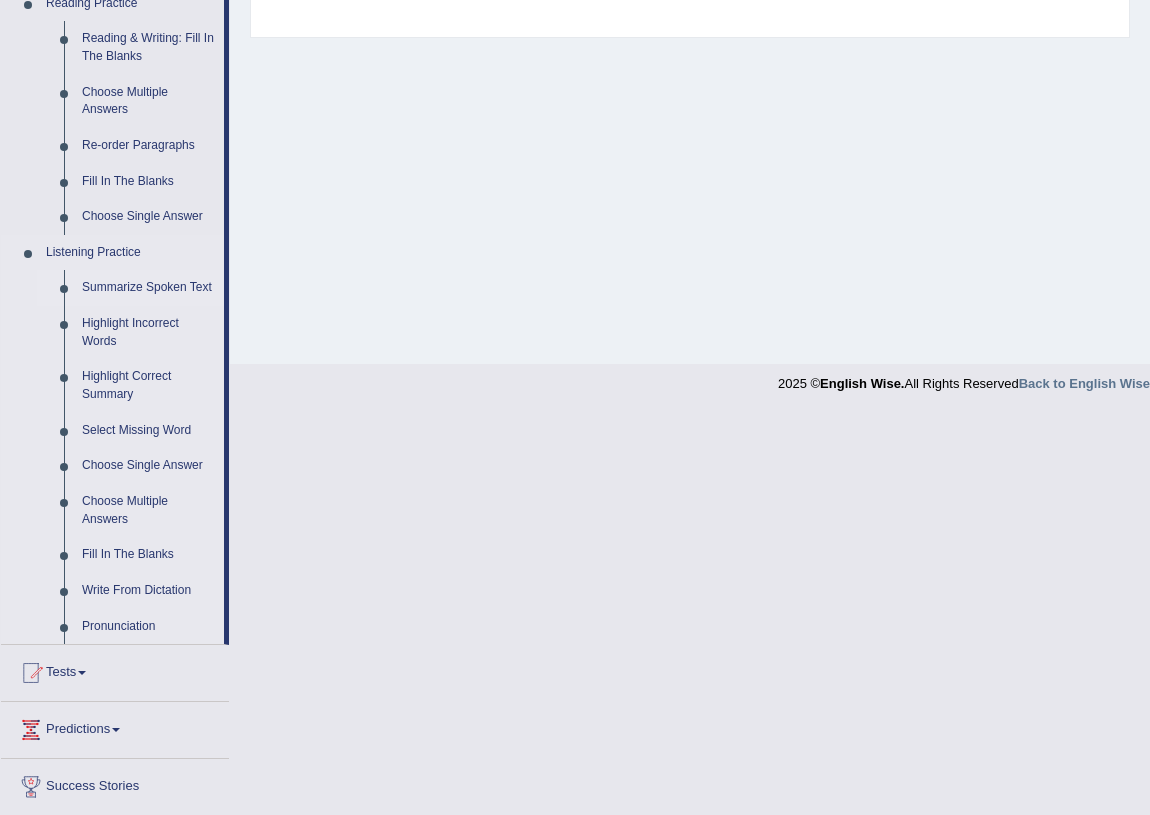 click on "Summarize Spoken Text" at bounding box center (148, 288) 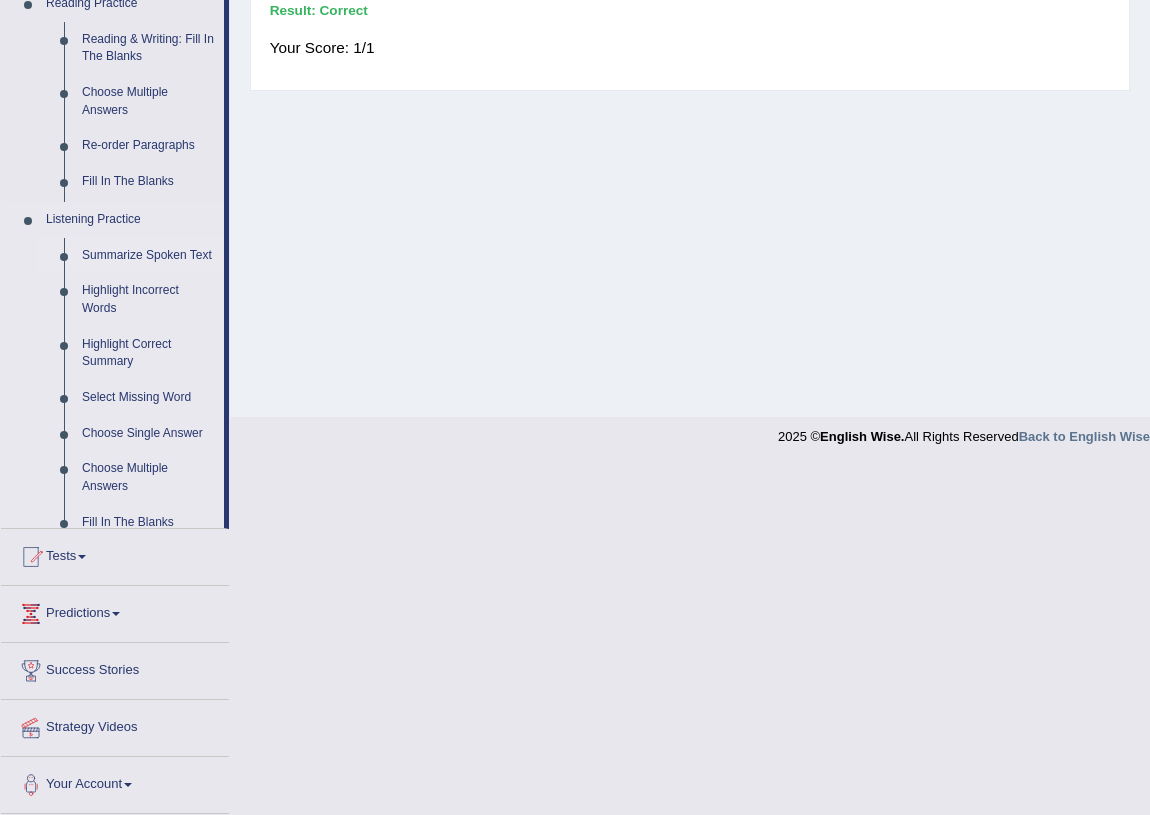 scroll, scrollTop: 405, scrollLeft: 0, axis: vertical 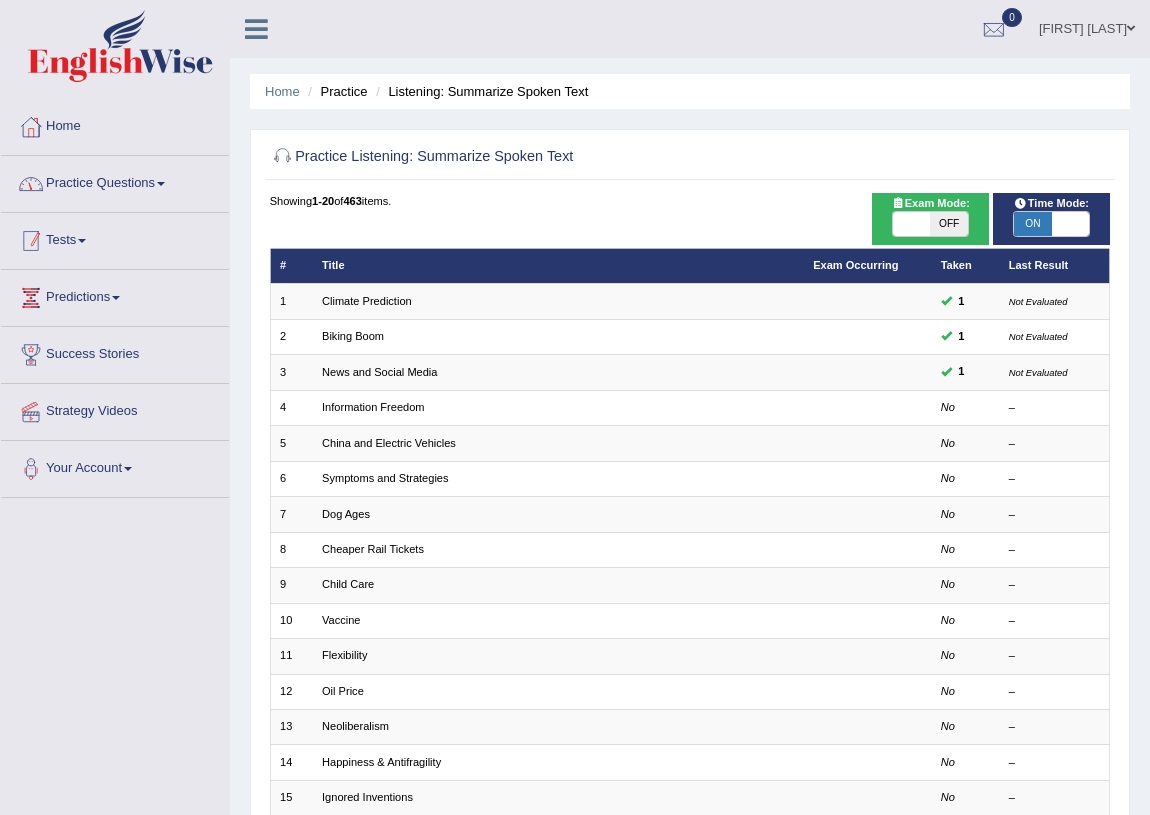 click on "Practice Questions" at bounding box center (115, 181) 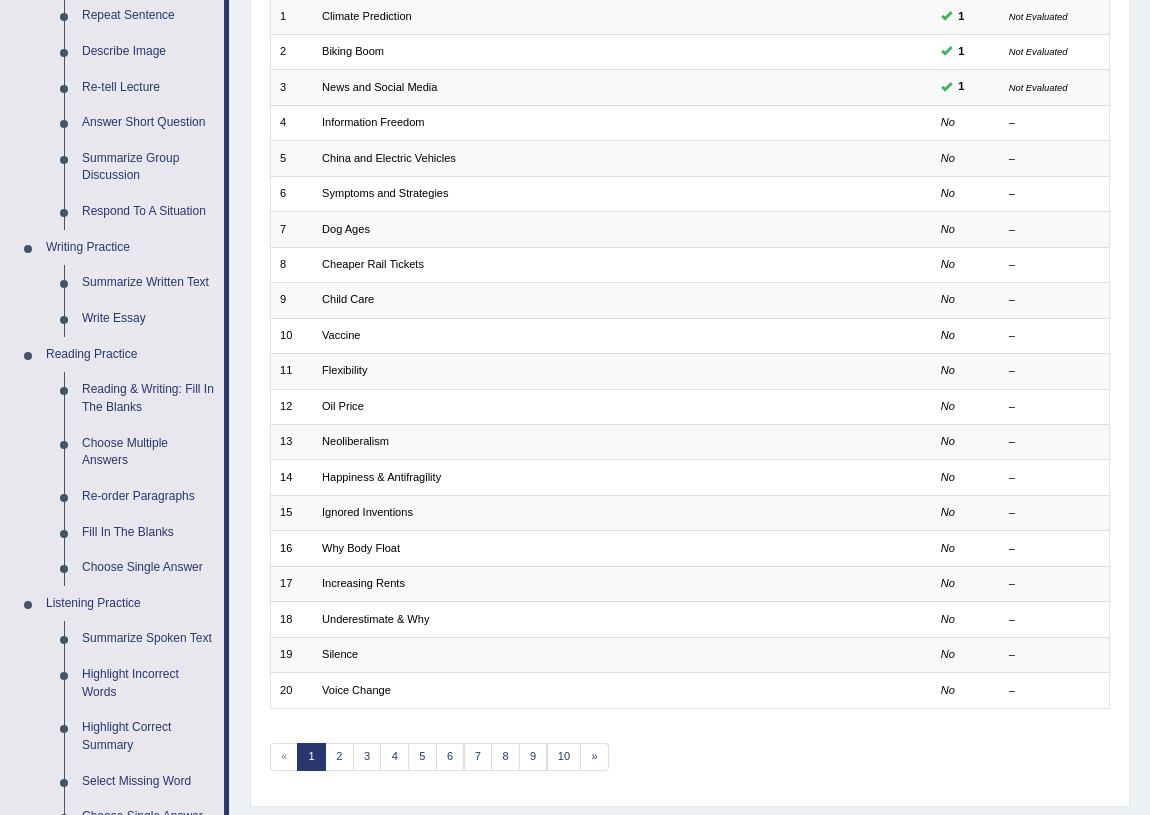 scroll, scrollTop: 272, scrollLeft: 0, axis: vertical 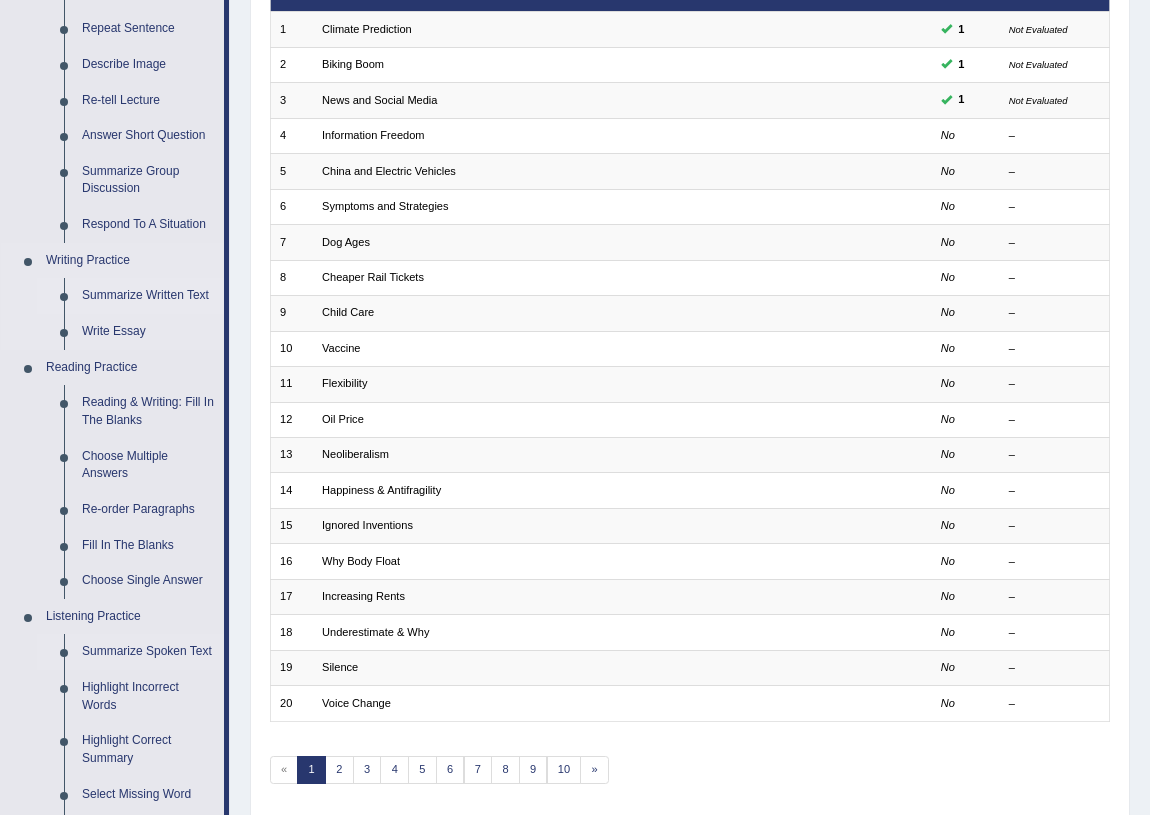 click on "Summarize Written Text" at bounding box center (148, 296) 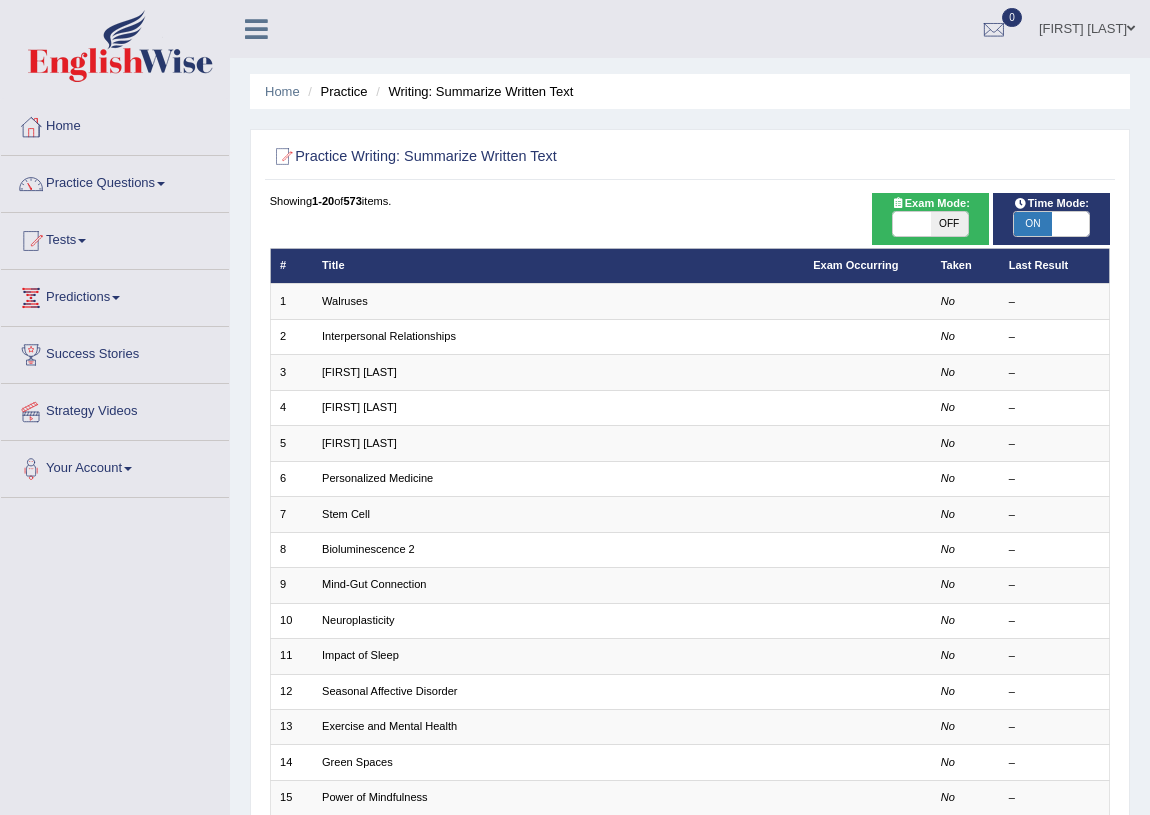 scroll, scrollTop: 0, scrollLeft: 0, axis: both 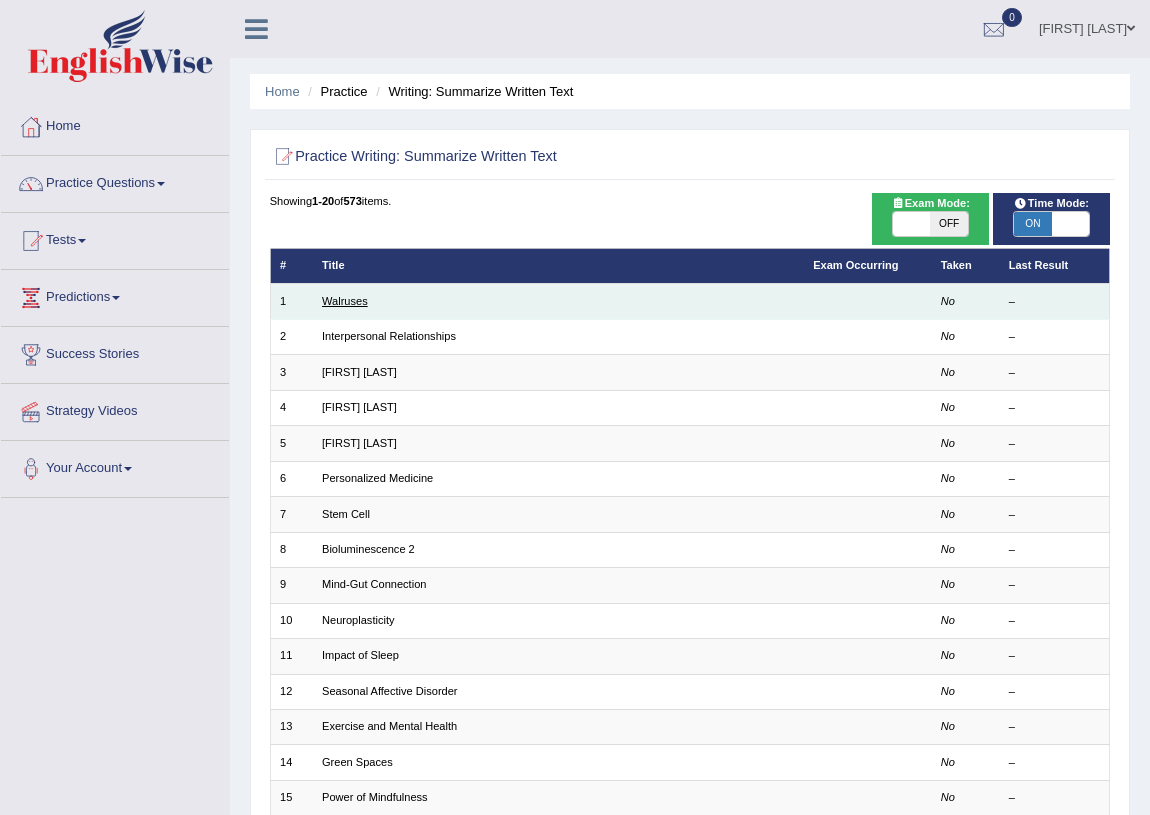 click on "Walruses" at bounding box center (345, 301) 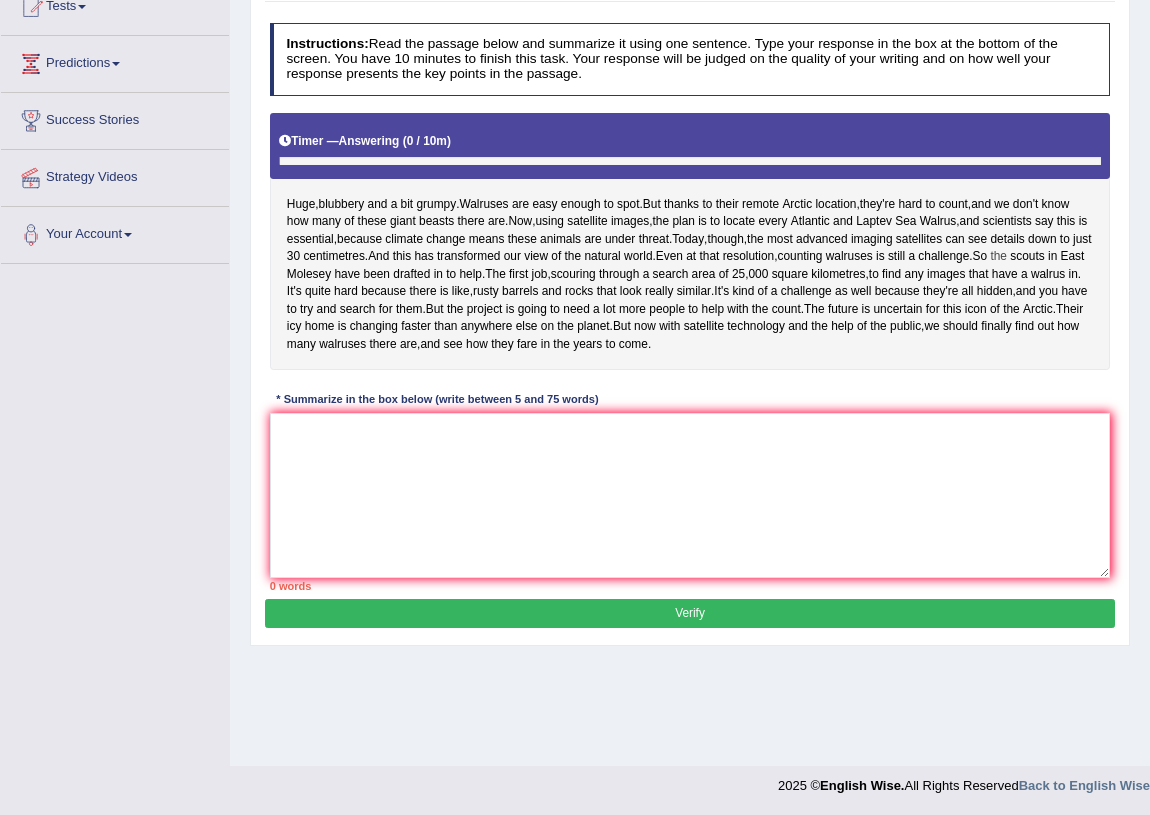scroll, scrollTop: 0, scrollLeft: 0, axis: both 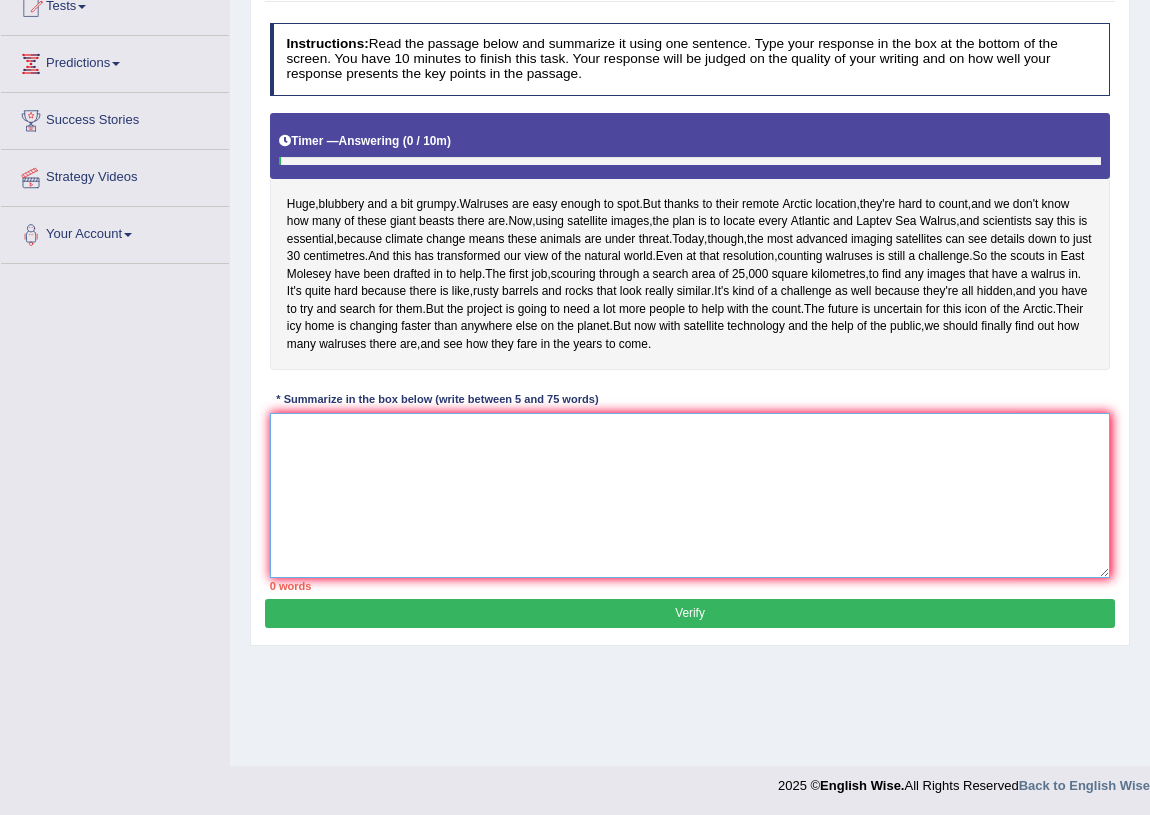 click at bounding box center (690, 495) 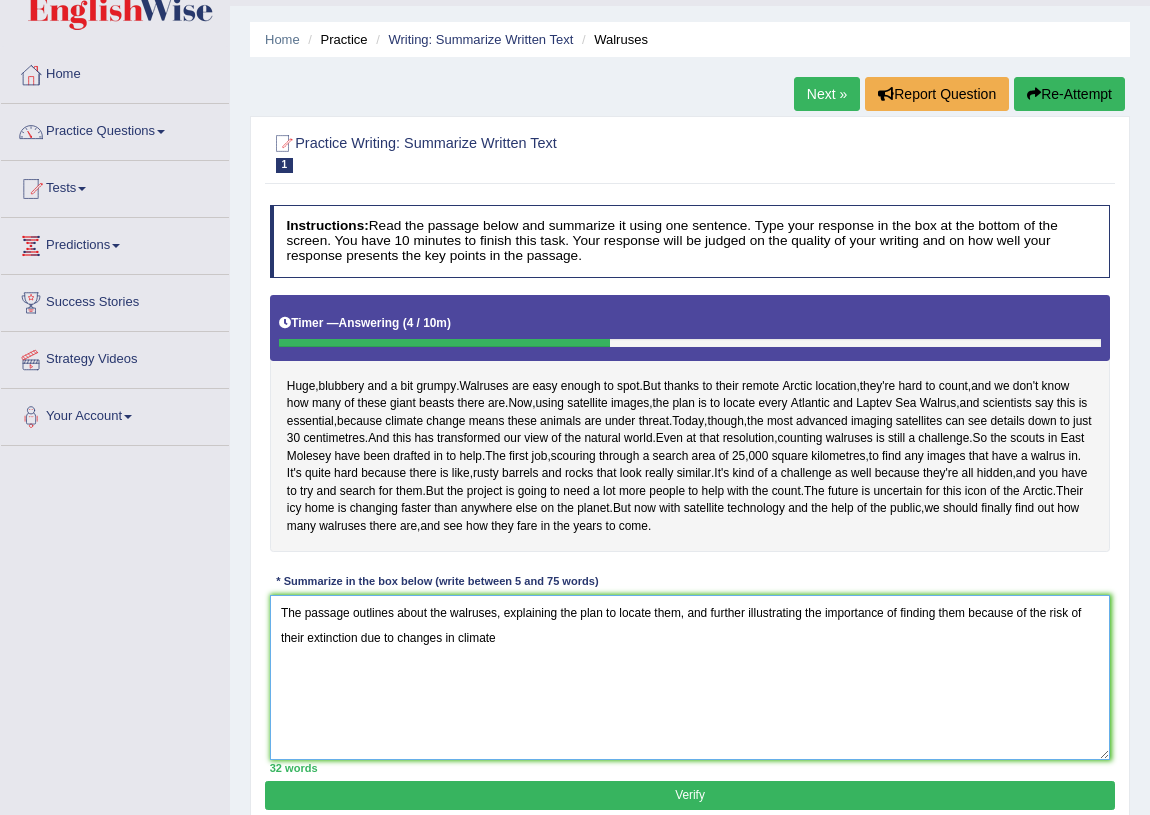 scroll, scrollTop: 143, scrollLeft: 0, axis: vertical 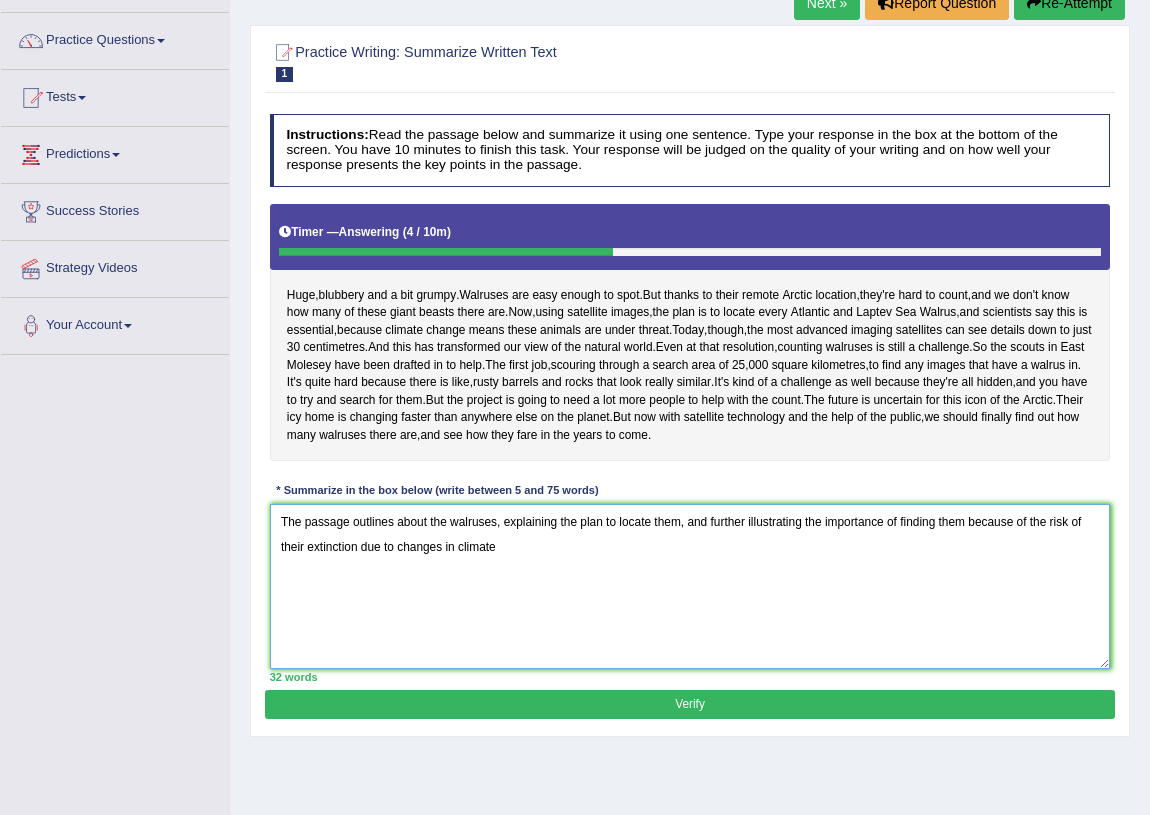 click on "The passage outlines about the walruses, explaining the plan to locate them, and further illustrating the importance of finding them because of the risk of their extinction due to changes in climate" at bounding box center (690, 586) 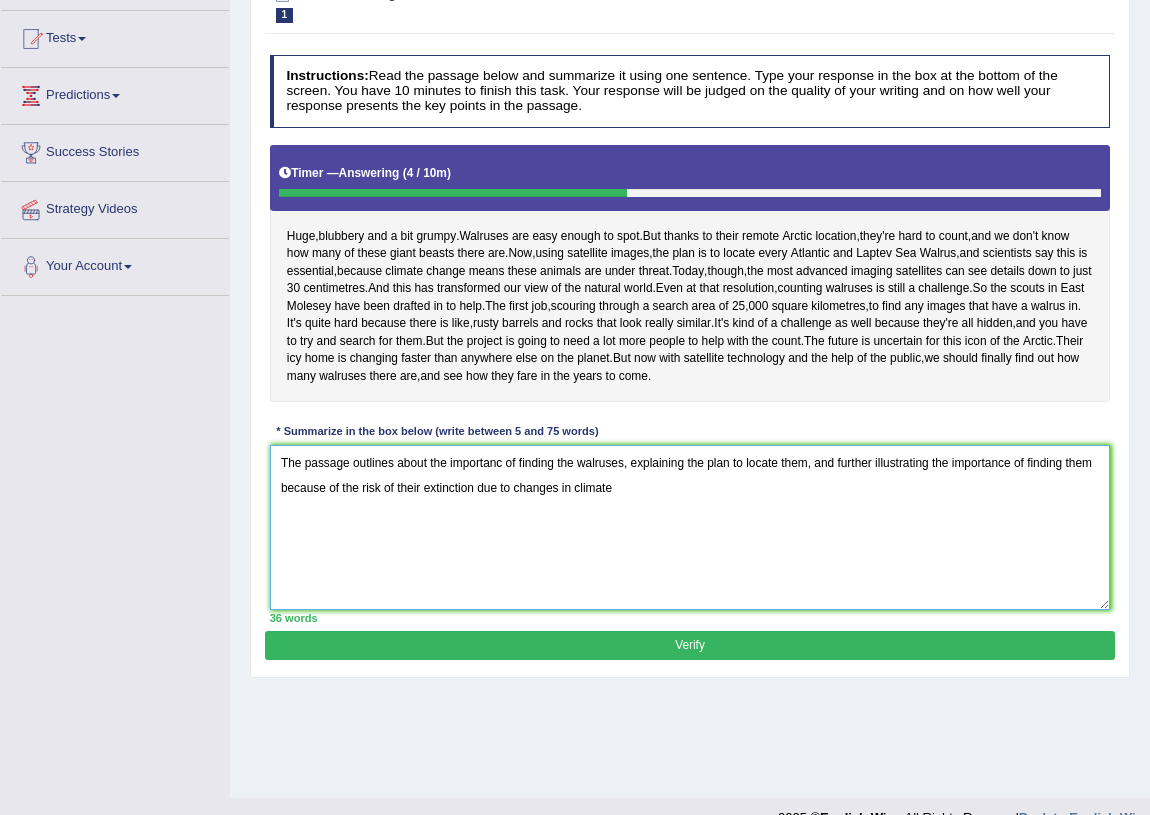 scroll, scrollTop: 234, scrollLeft: 0, axis: vertical 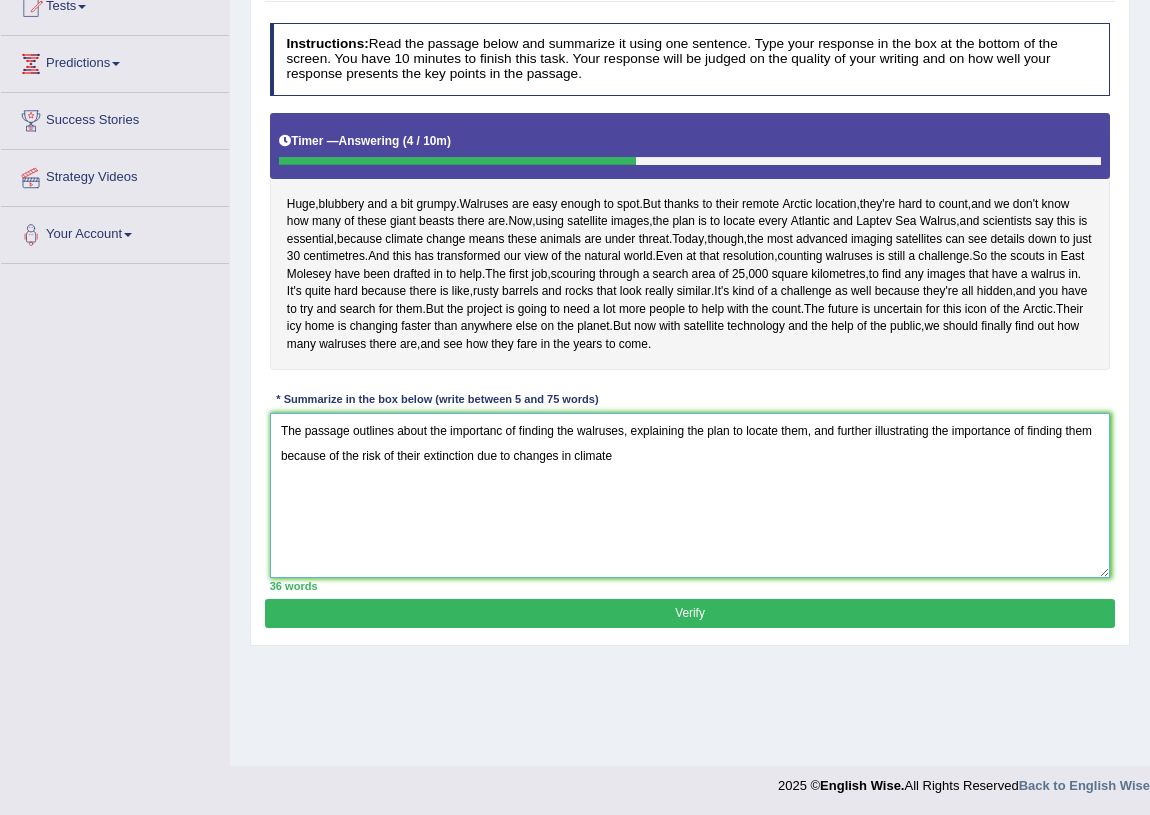 drag, startPoint x: 948, startPoint y: 493, endPoint x: 979, endPoint y: 520, distance: 41.109608 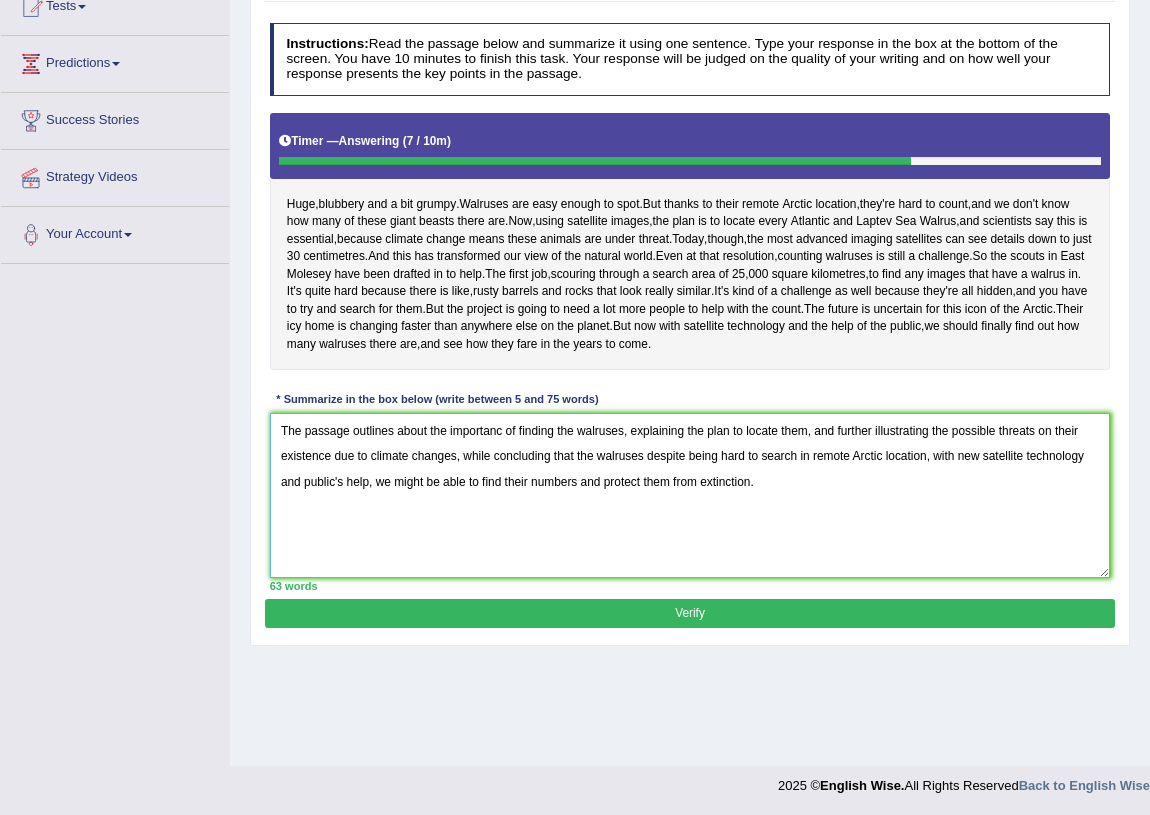 click on "The passage outlines about the importanc of finding the walruses, explaining the plan to locate them, and further illustrating the possible threats on their existence due to climate changes, while concluding that the walruses despite being hard to search in remote Arctic location, with new satellite technology and public's help, we might be able to find their numbers and protect them from extinction." at bounding box center (690, 495) 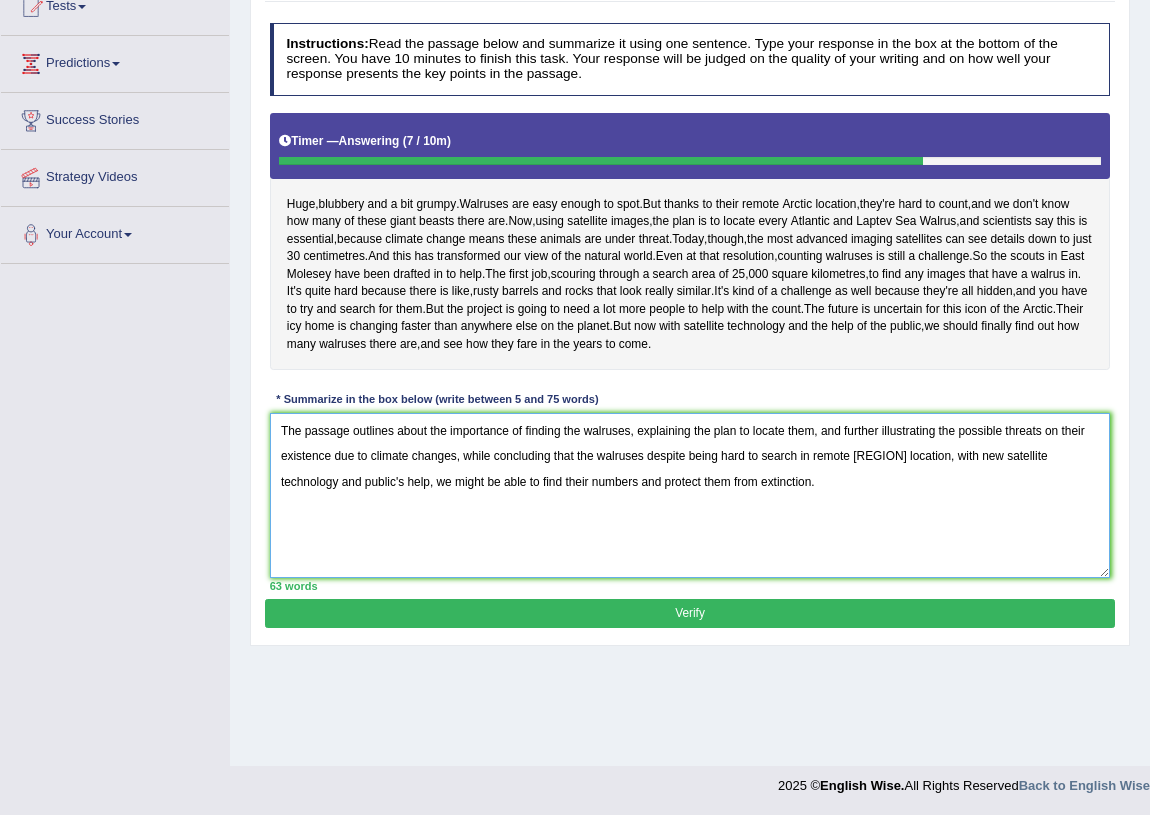 click on "The passage outlines about the importance of finding the walruses, explaining the plan to locate them, and further illustrating the possible threats on their existence due to climate changes, while concluding that the walruses despite being hard to search in remote [REGION] location, with new satellite technology and public's help, we might be able to find their numbers and protect them from extinction." at bounding box center [690, 495] 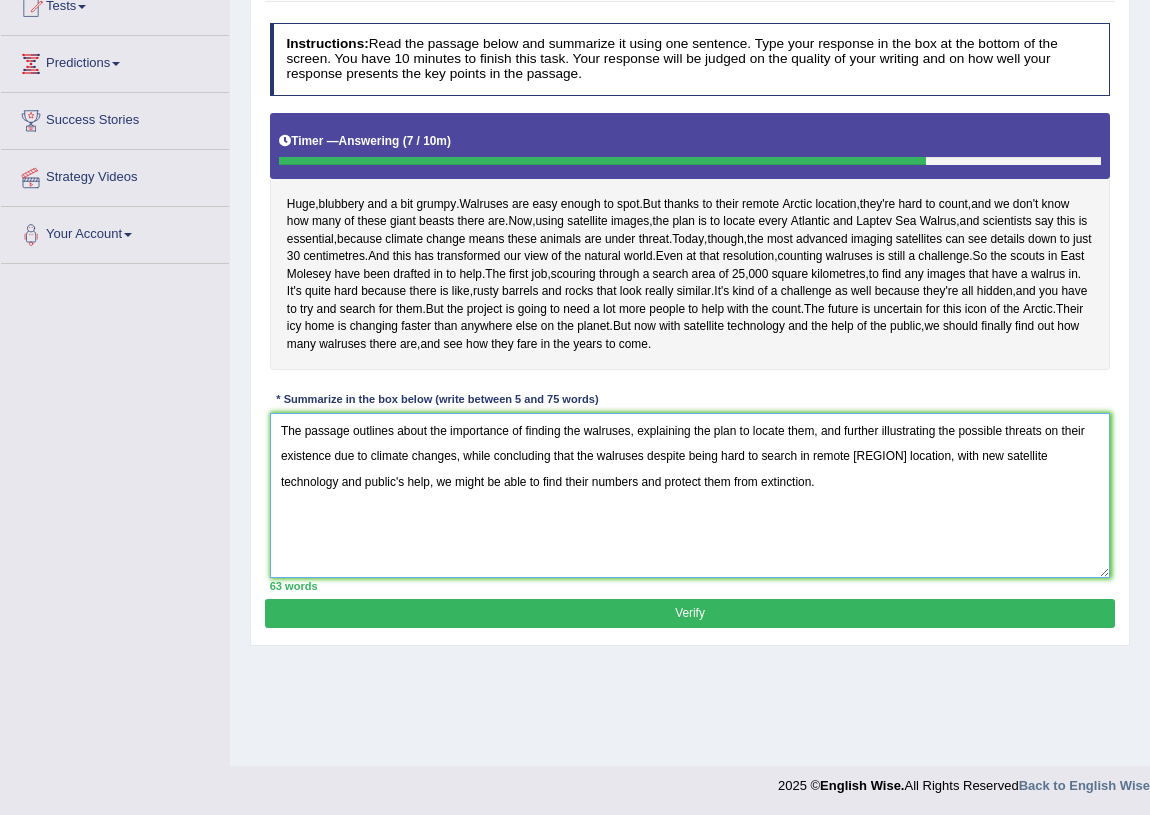 click on "The passage outlines about the importance of finding the walruses, explaining the plan to locate them, and further illustrating the possible threats on their existence due to climate changes, while concluding that the walruses despite being hard to search in remote [REGION] location, with new satellite technology and public's help, we might be able to find their numbers and protect them from extinction." at bounding box center [690, 495] 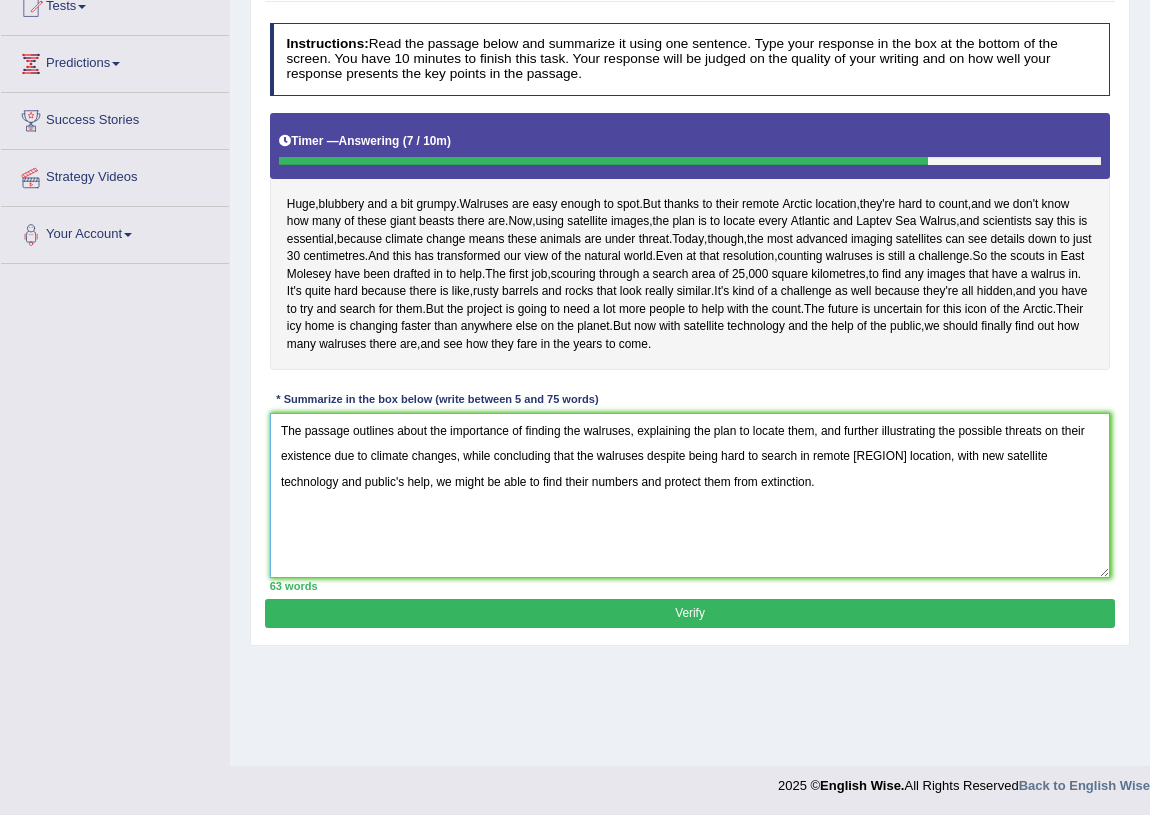 type on "The passage outlines about the importance of finding the walruses, explaining the plan to locate them, and further illustrating the possible threats on their existence due to climate changes, while concluding that the walruses despite being hard to search in remote [REGION] location, with new satellite technology and public's help, we might be able to find their numbers and protect them from extinction." 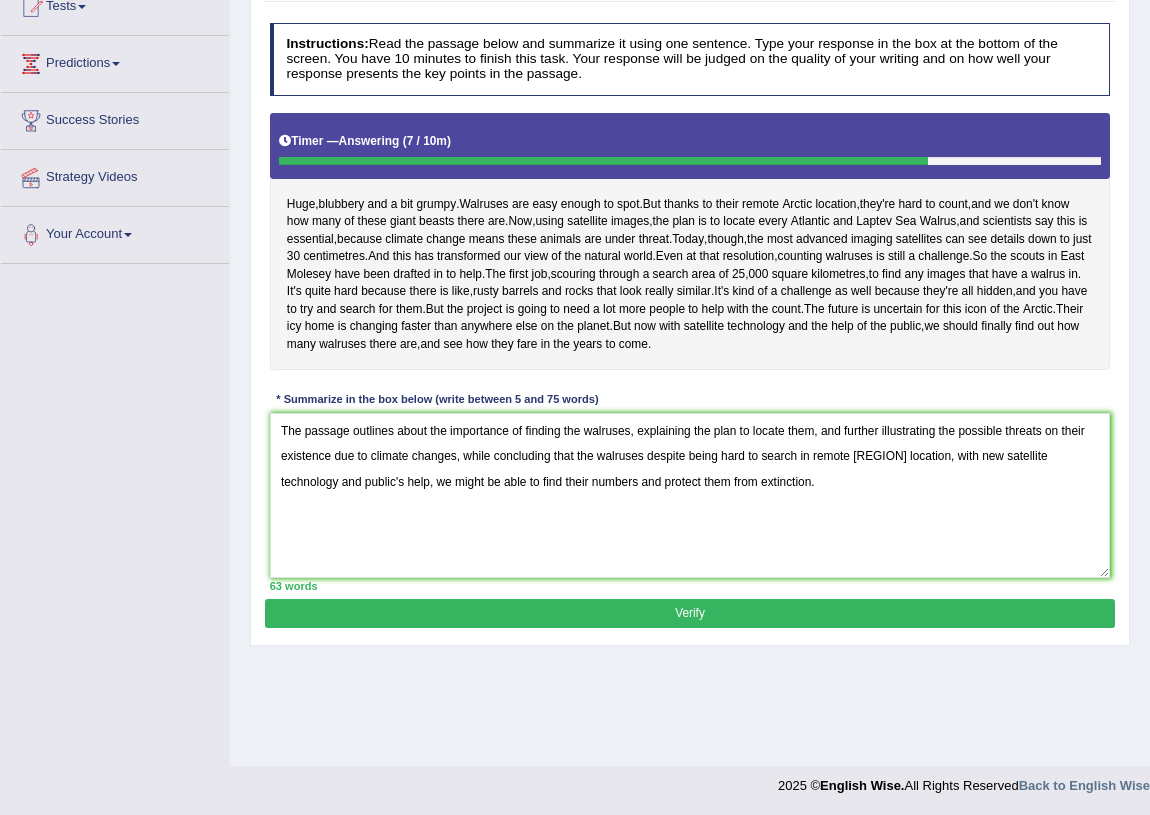 click on "Verify" at bounding box center (689, 613) 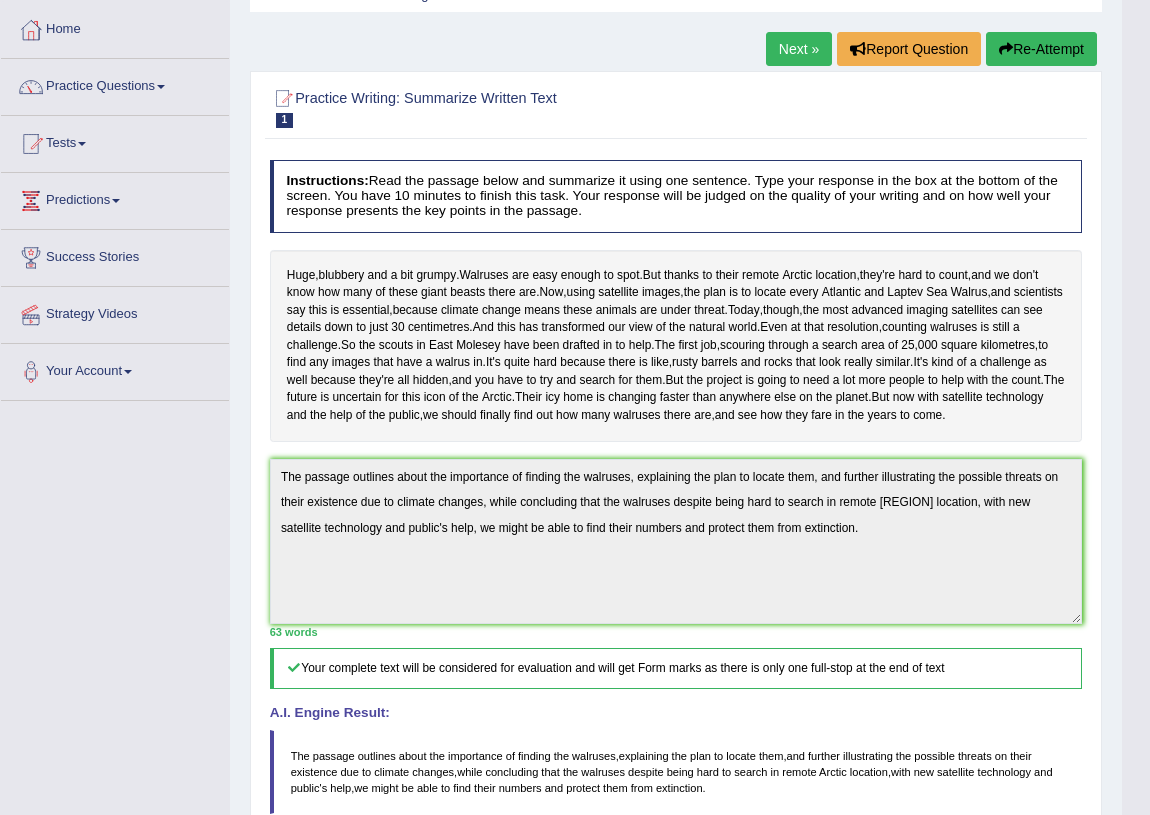 scroll, scrollTop: 0, scrollLeft: 0, axis: both 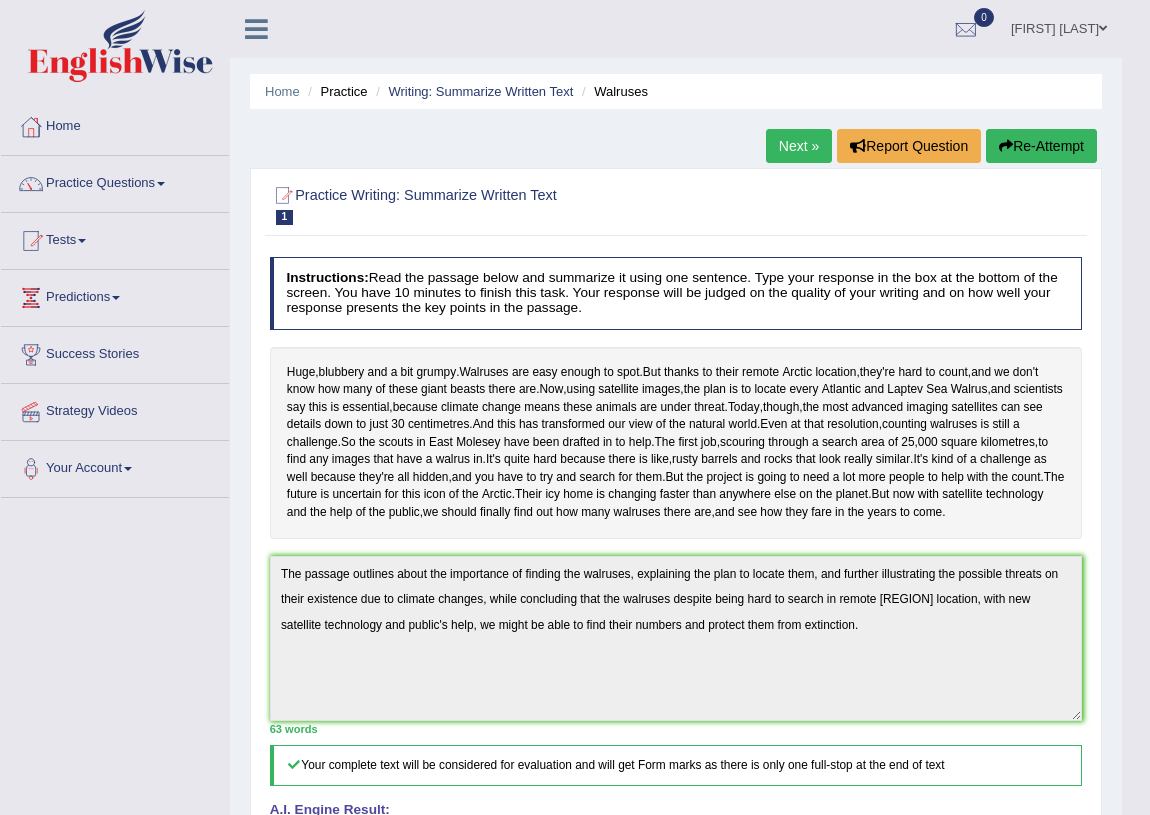 click on "Next »" at bounding box center (799, 146) 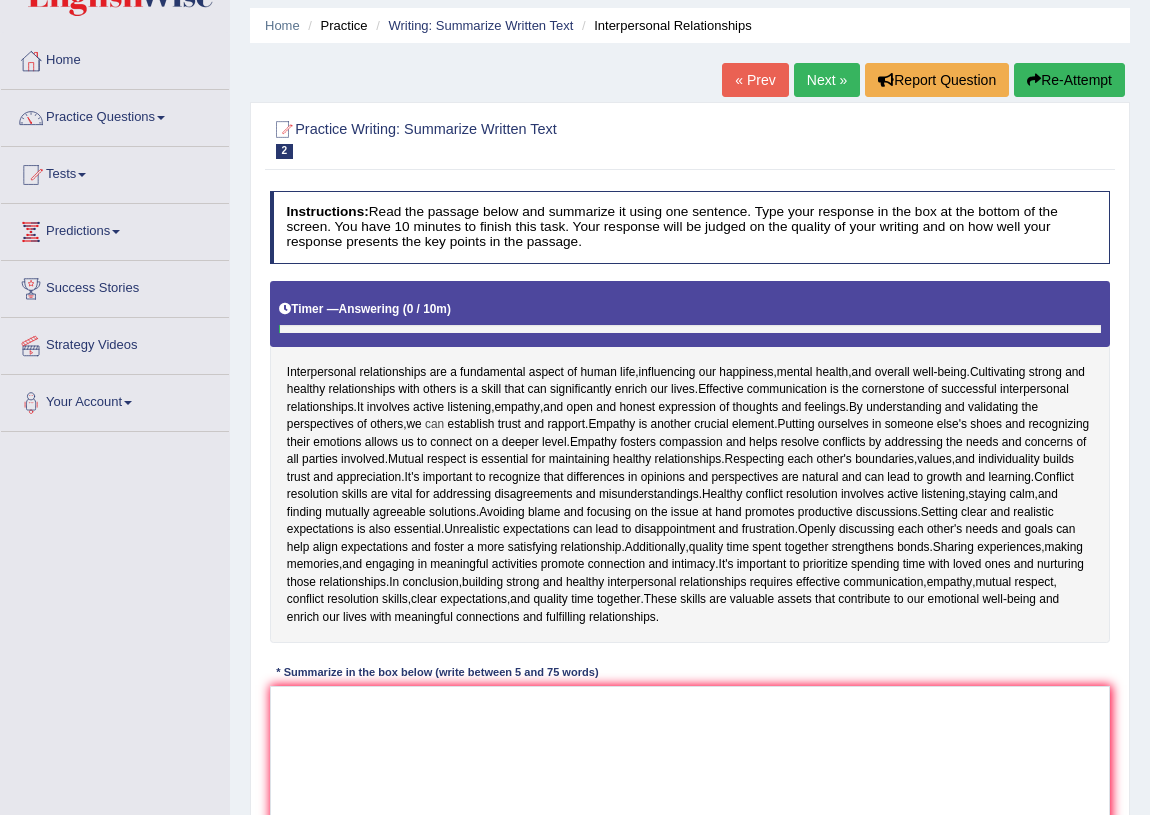 scroll, scrollTop: 234, scrollLeft: 0, axis: vertical 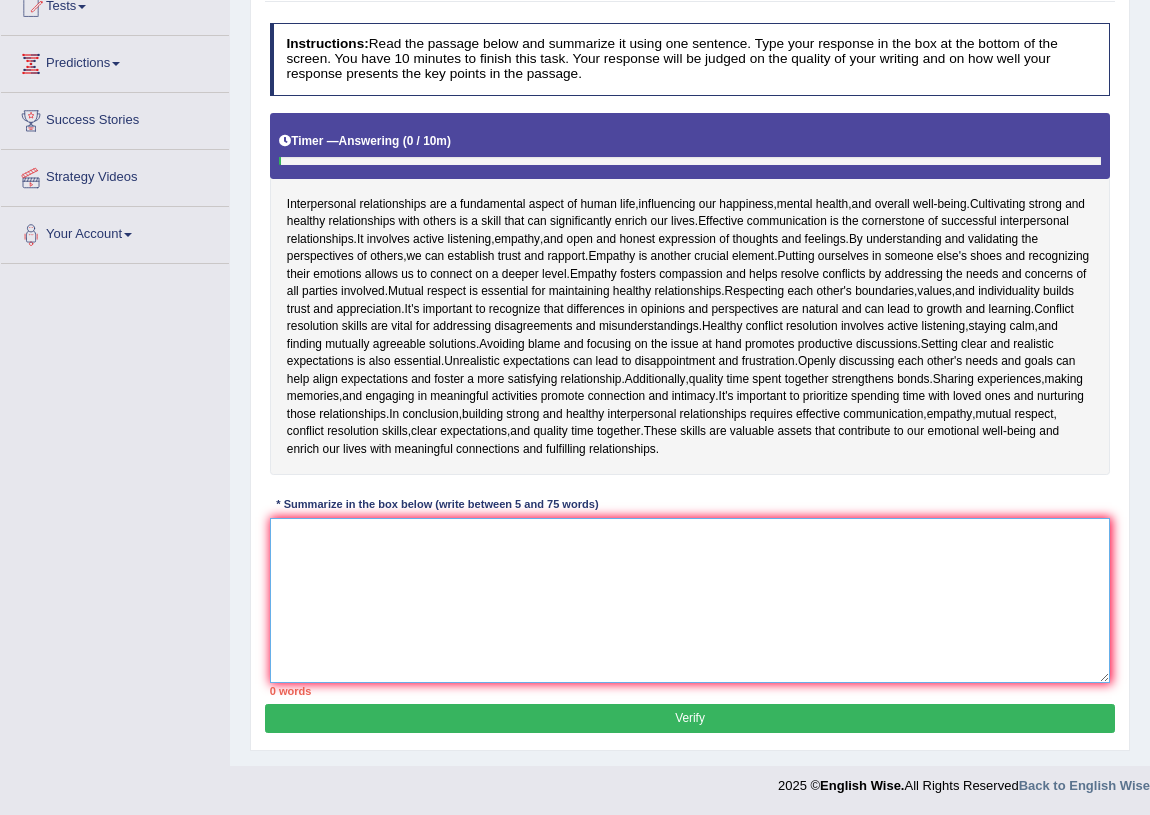 click at bounding box center [690, 600] 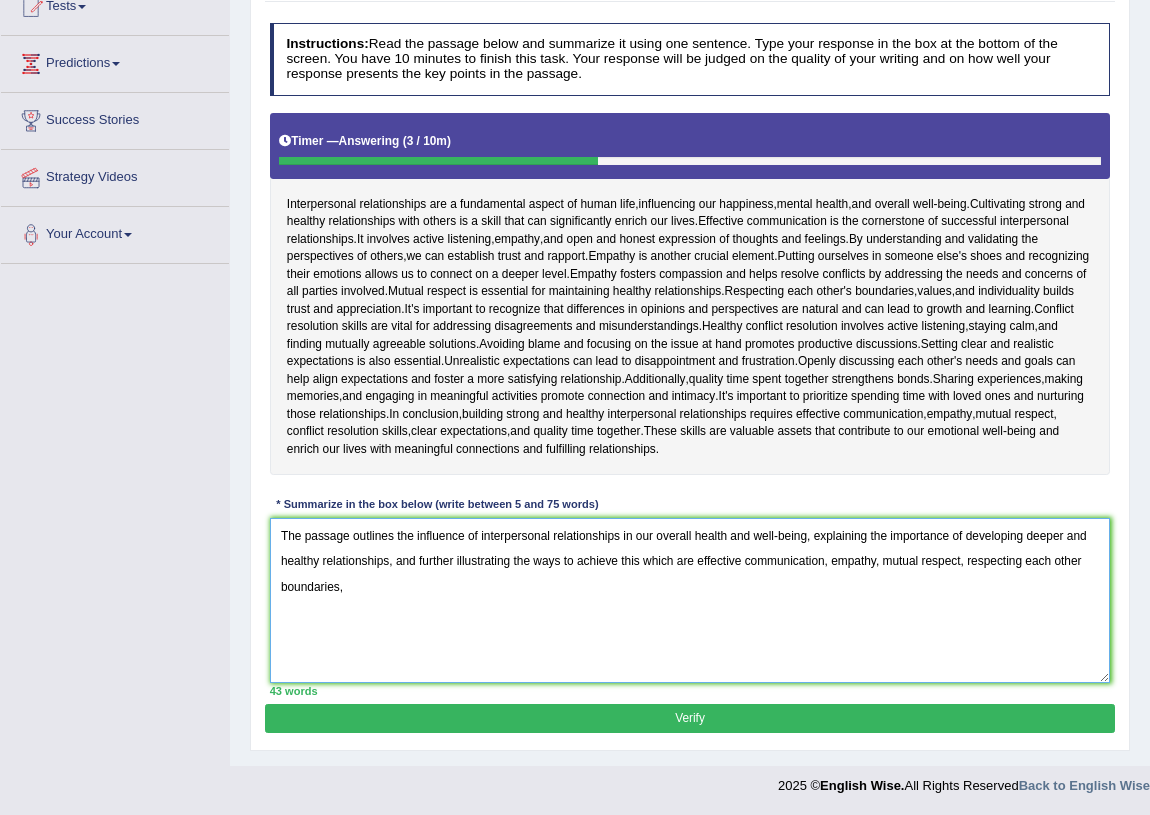 click on "The passage outlines the influence of interpersonal relationships in our overall health and well-being, explaining the importance of developing deeper and healthy relationships, and further illustrating the ways to achieve this which are effective communication, empathy, mutual respect, respecting each other boundaries," at bounding box center (690, 600) 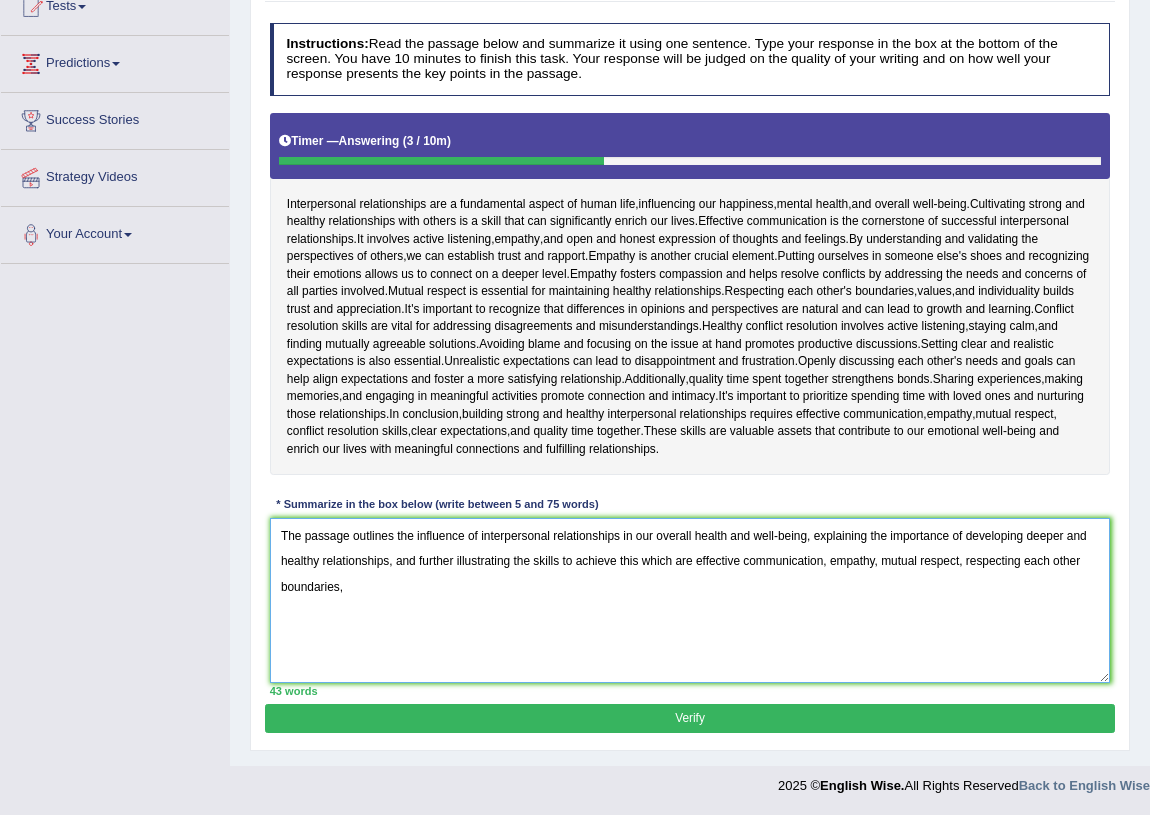 click on "The passage outlines the influence of interpersonal relationships in our overall health and well-being, explaining the importance of developing deeper and healthy relationships, and further illustrating the skills to achieve this which are effective communication, empathy, mutual respect, respecting each other boundaries," at bounding box center [690, 600] 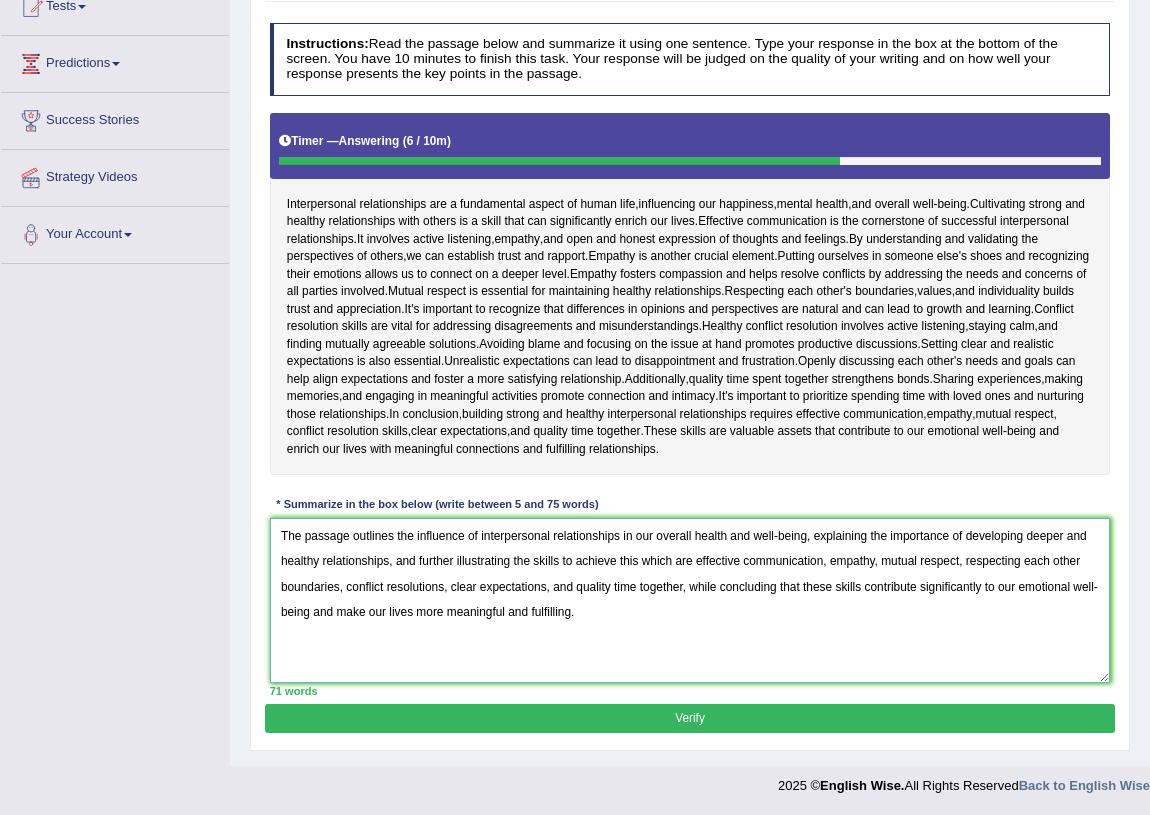 click on "The passage outlines the influence of interpersonal relationships in our overall health and well-being, explaining the importance of developing deeper and healthy relationships, and further illustrating the skills to achieve this which are effective communication, empathy, mutual respect, respecting each other boundaries, conflict resolutions, clear expectations, and quality time together, while concluding that these skills contribute significantly to our emotional well-being and make our lives more meaningful and fulfilling." at bounding box center (690, 600) 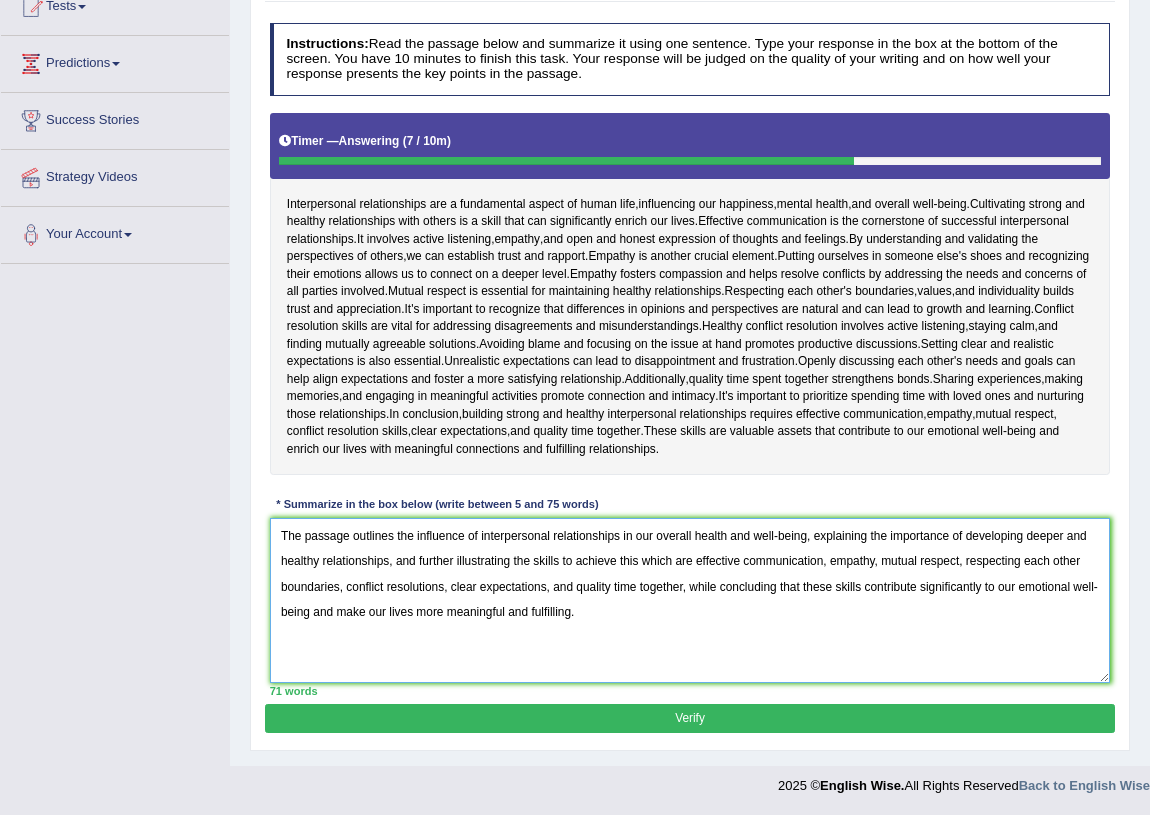 type on "The passage outlines the influence of interpersonal relationships in our overall health and well-being, explaining the importance of developing deeper and healthy relationships, and further illustrating the skills to achieve this which are effective communication, empathy, mutual respect, respecting each other boundaries, conflict resolutions, clear expectations, and quality time together, while concluding that these skills contribute significantly to our emotional well-being and make our lives more meaningful and fulfilling." 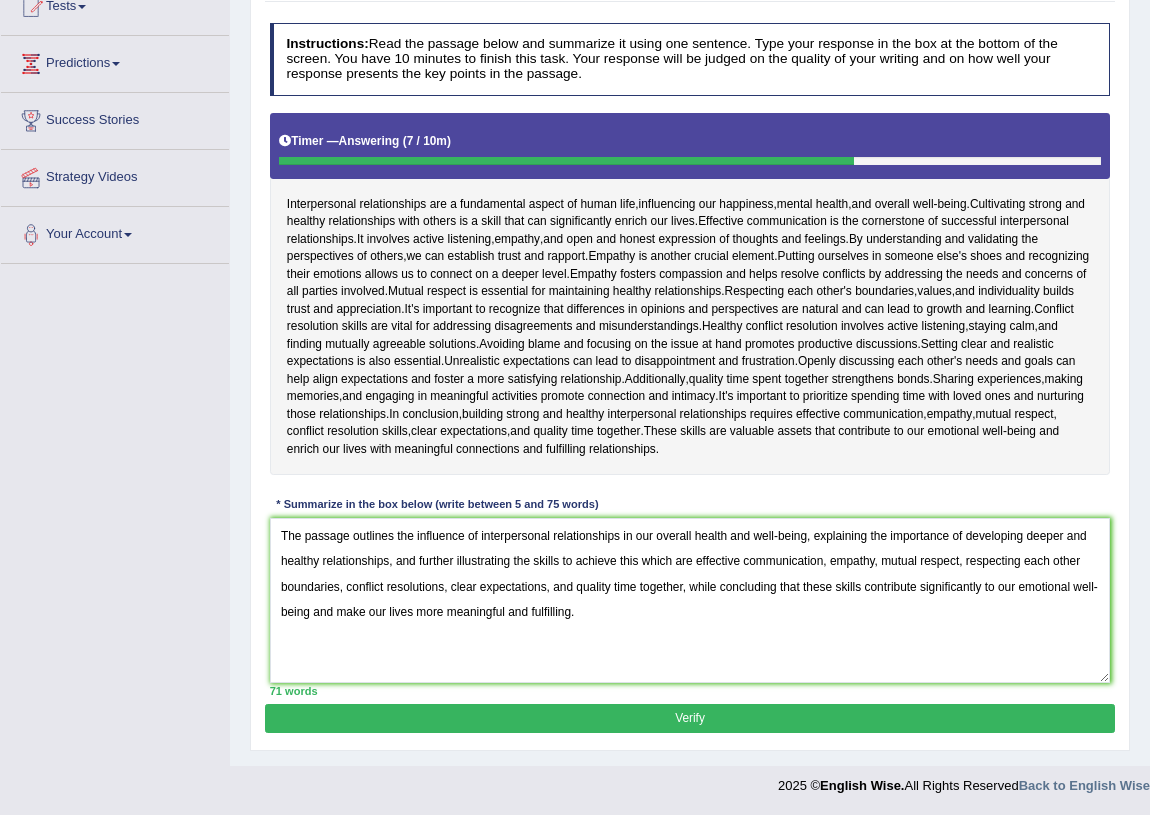 click on "Verify" at bounding box center [689, 718] 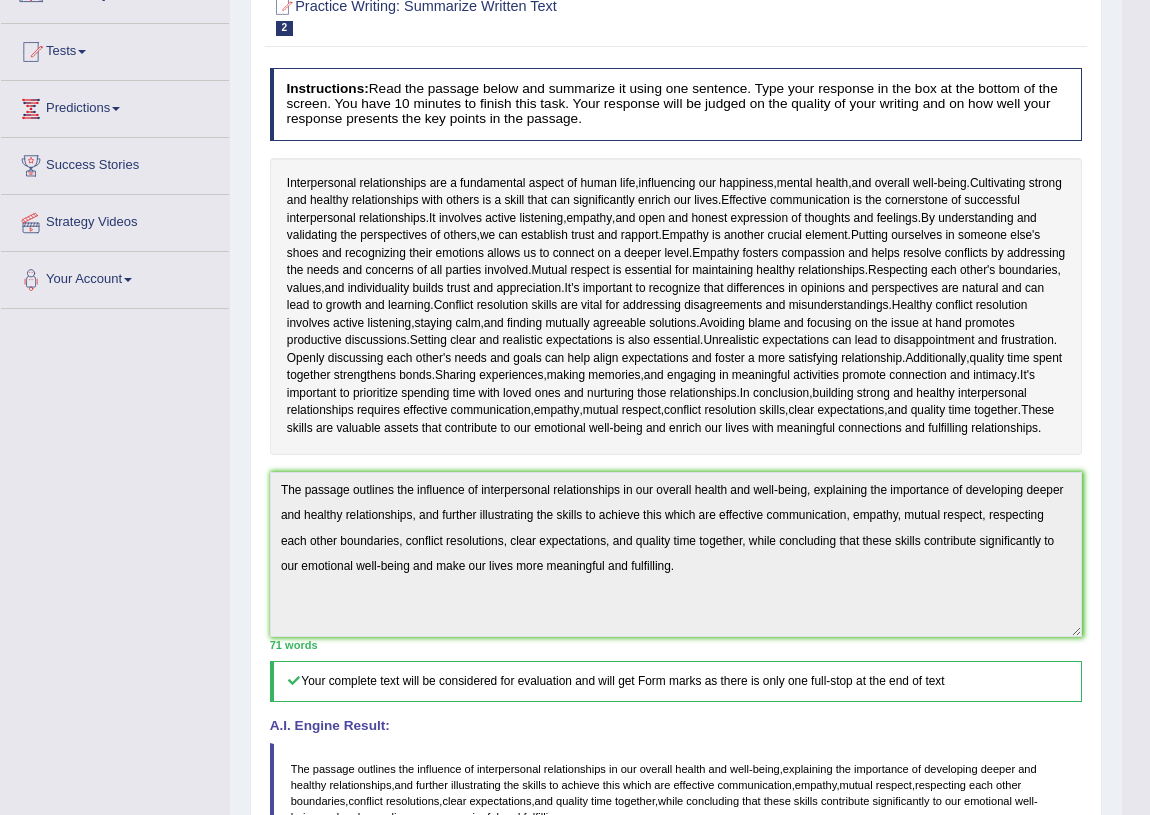 scroll, scrollTop: 0, scrollLeft: 0, axis: both 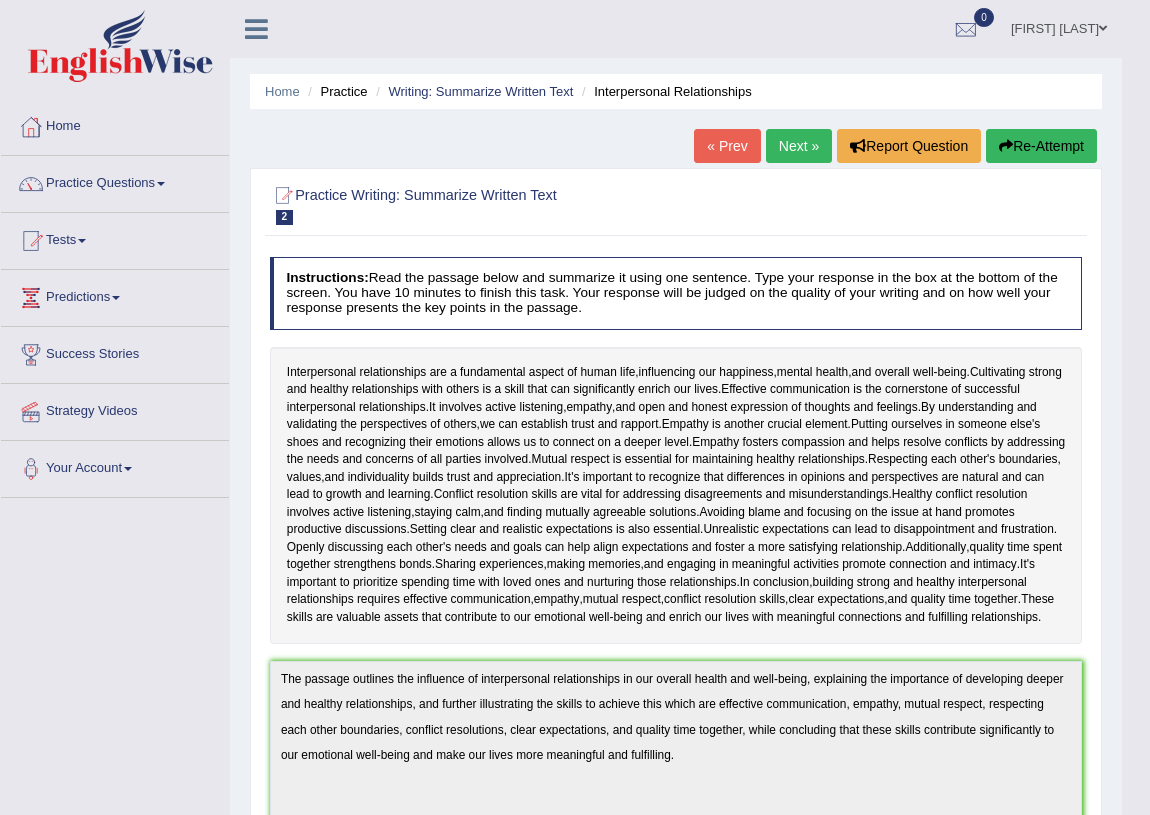 click on "« Prev Next »  Report Question  Re-Attempt" at bounding box center (898, 148) 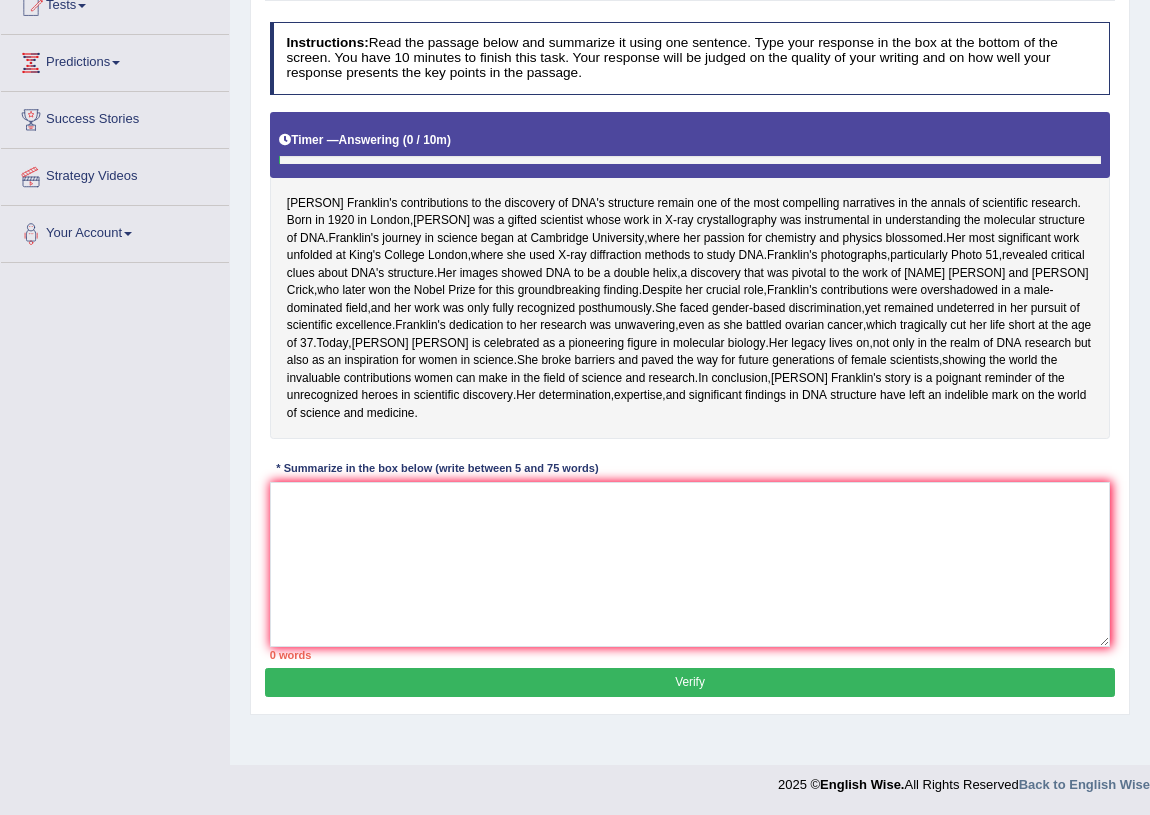 scroll, scrollTop: 302, scrollLeft: 0, axis: vertical 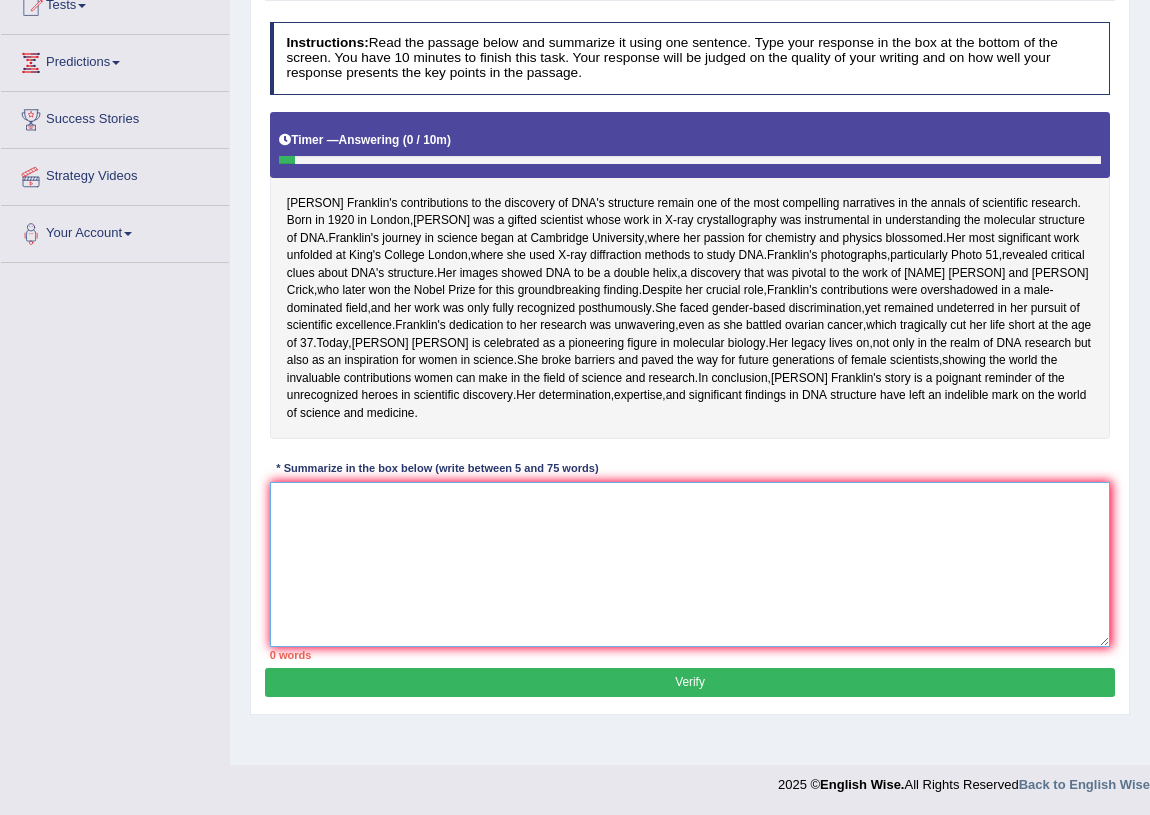 click at bounding box center [690, 564] 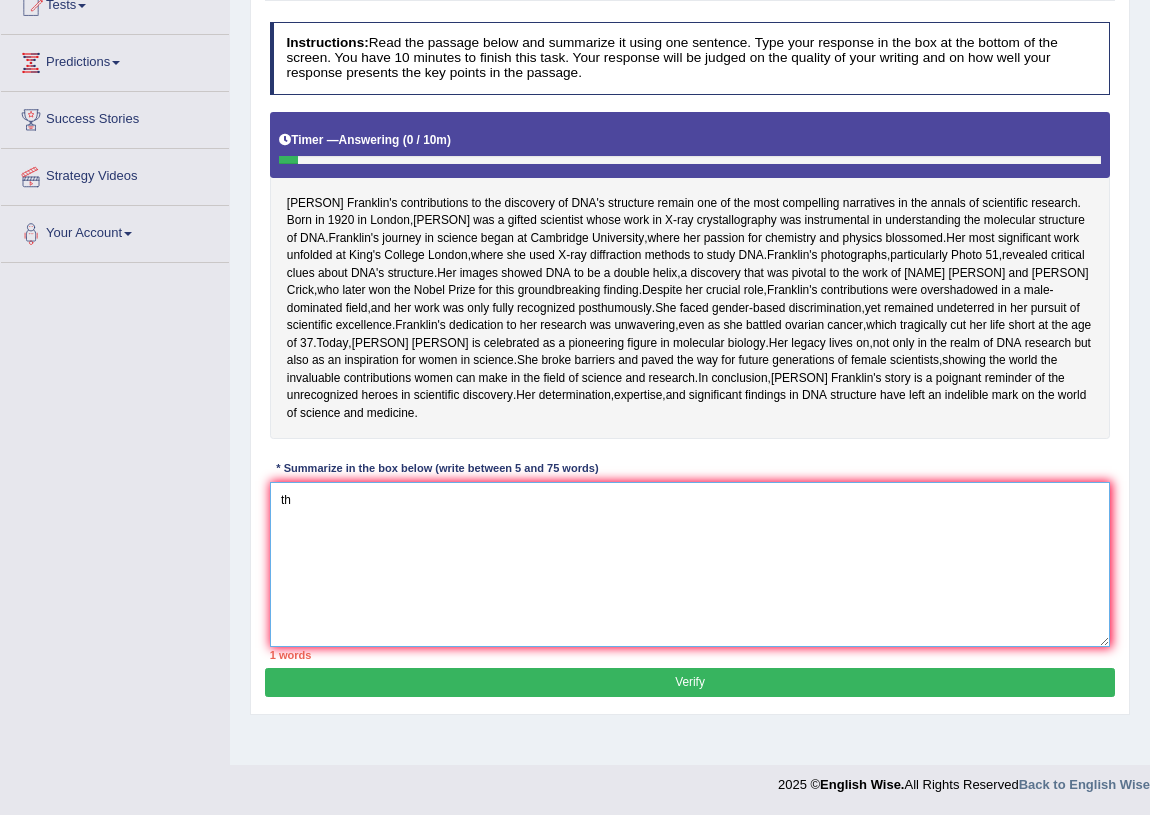 type on "t" 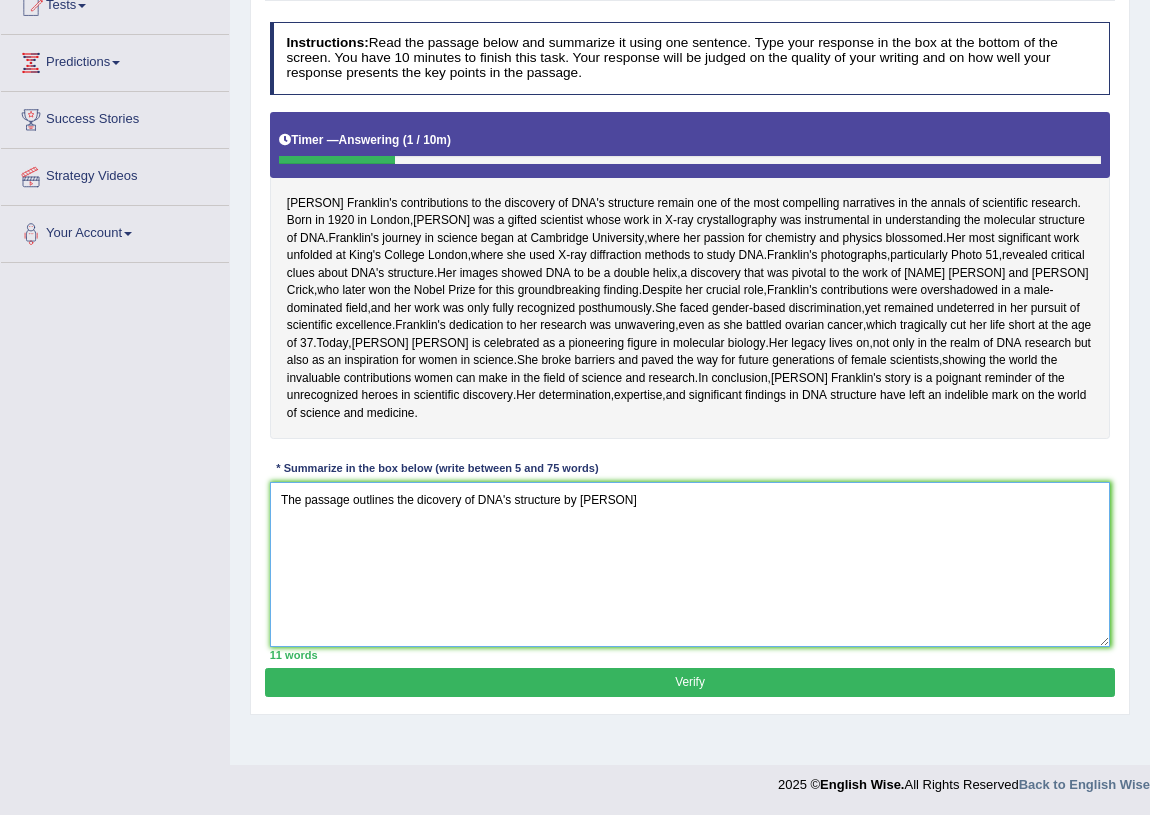 click on "The passage outlines the dicovery of DNA's structure by [PERSON]" at bounding box center (690, 564) 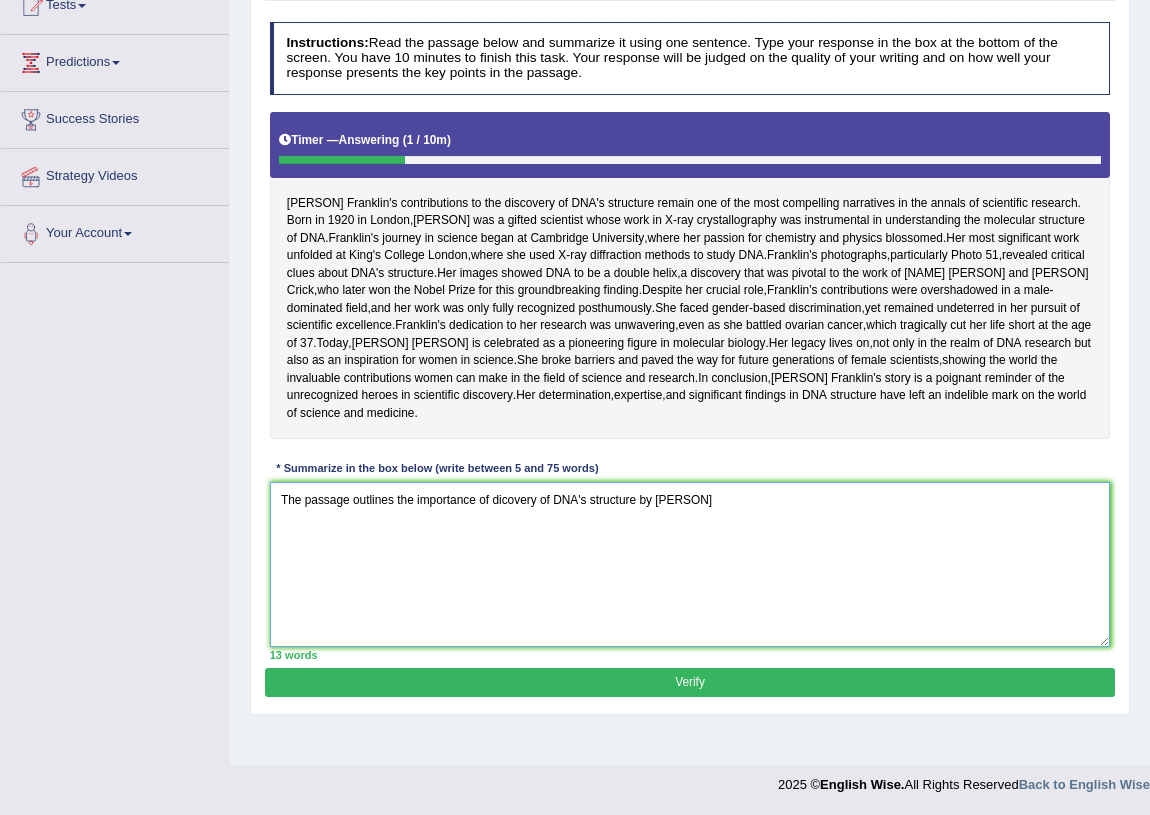 click on "The passage outlines the importance of dicovery of DNA's structure by [PERSON]" at bounding box center (690, 564) 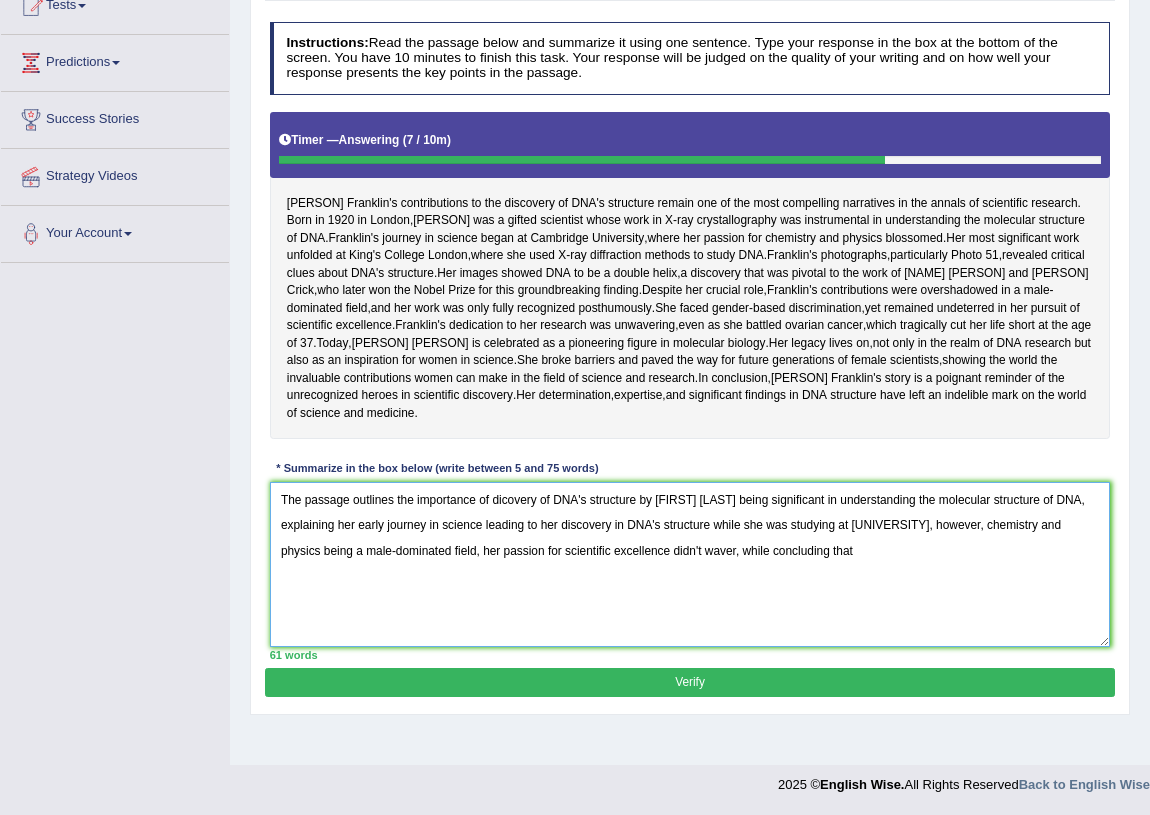drag, startPoint x: 970, startPoint y: 564, endPoint x: 1019, endPoint y: 551, distance: 50.695168 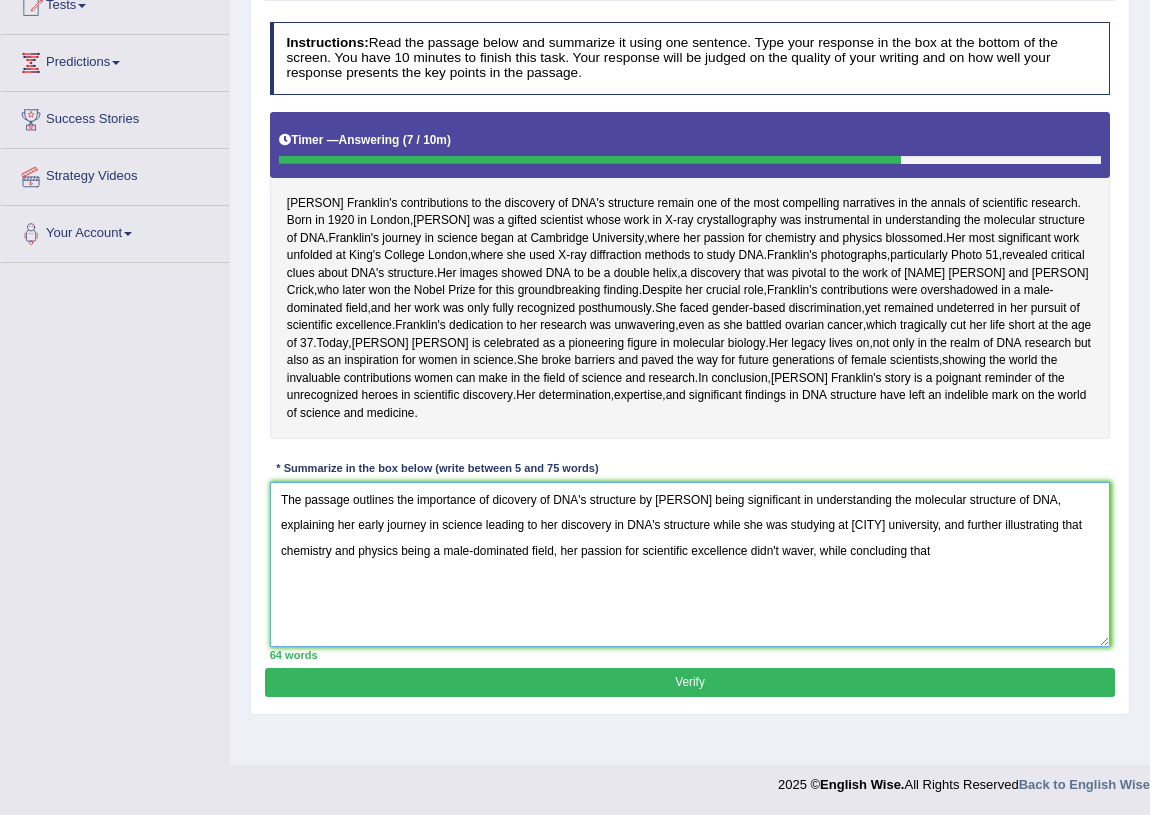 click on "The passage outlines the importance of dicovery of DNA's structure by [PERSON] being significant in understanding the molecular structure of DNA, explaining her early journey in science leading to her discovery in DNA's structure while she was studying at [CITY] university, and further illustrating that chemistry and physics being a male-dominated field, her passion for scientific excellence didn't waver, while concluding that" at bounding box center (690, 564) 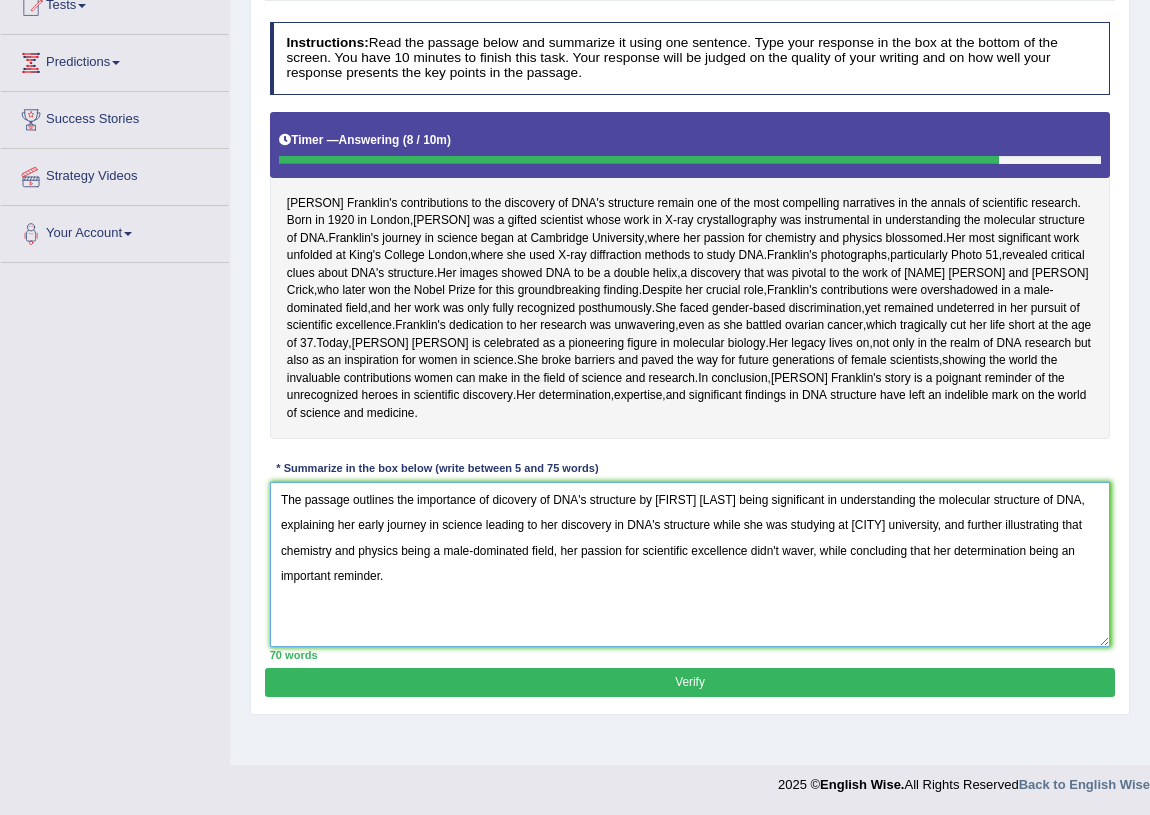 type on "The passage outlines the importance of dicovery of DNA's structure by [FIRST] [LAST] being significant in understanding the molecular structure of DNA, explaining her early journey in science leading to her discovery in DNA's structure while she was studying at [CITY] university, and further illustrating that chemistry and physics being a male-dominated field, her passion for scientific excellence didn't waver, while concluding that her determination being an important reminder." 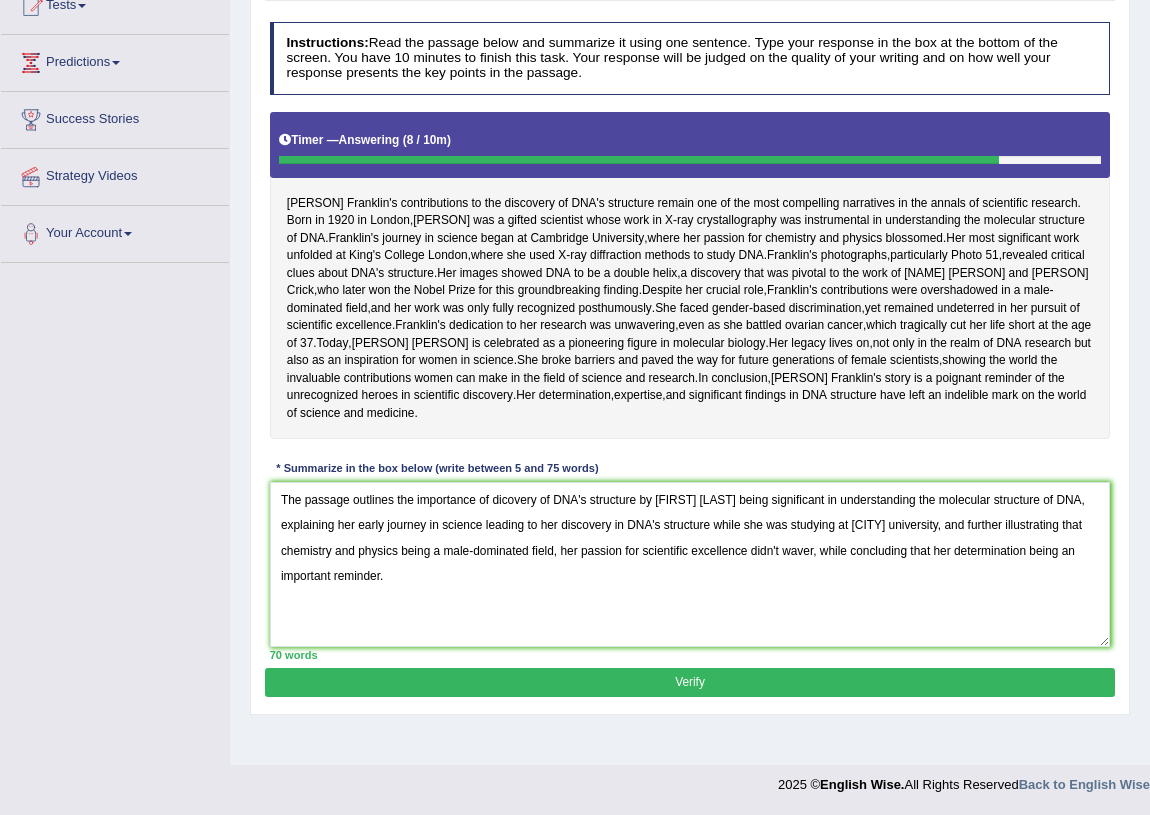 click on "Verify" at bounding box center (689, 682) 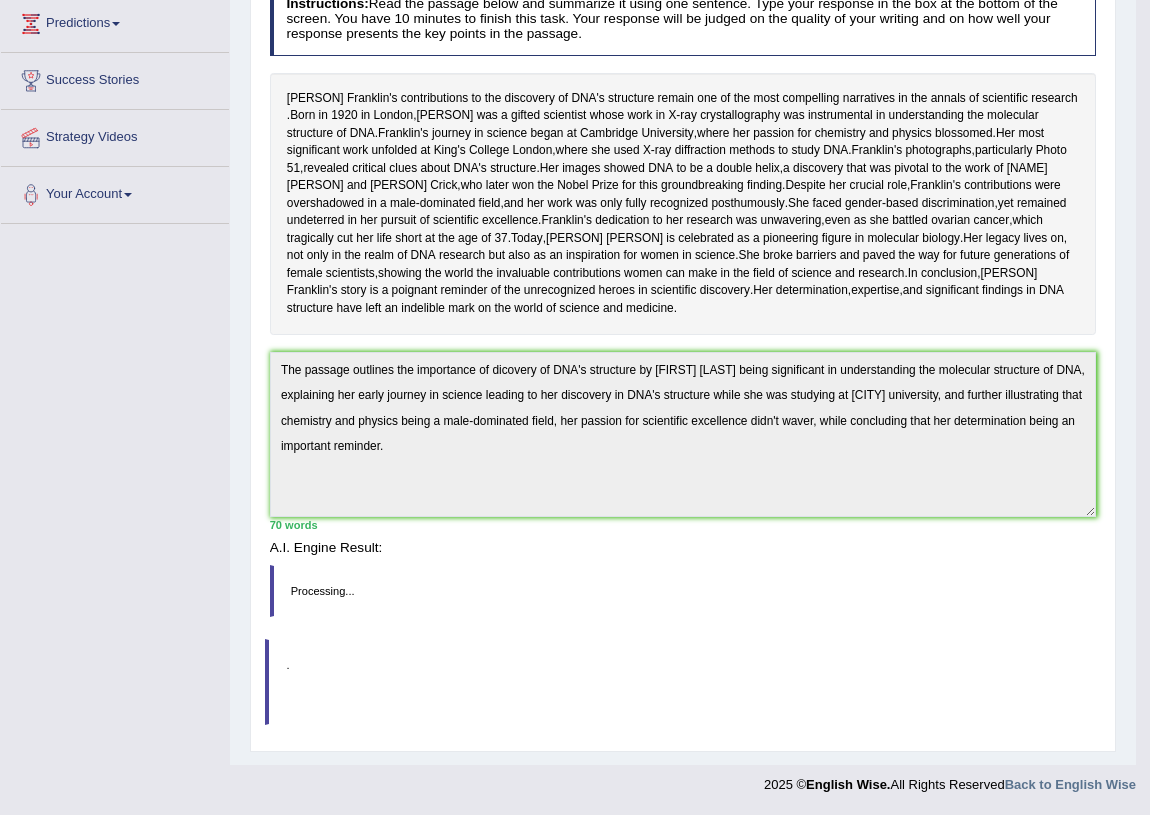 scroll, scrollTop: 234, scrollLeft: 0, axis: vertical 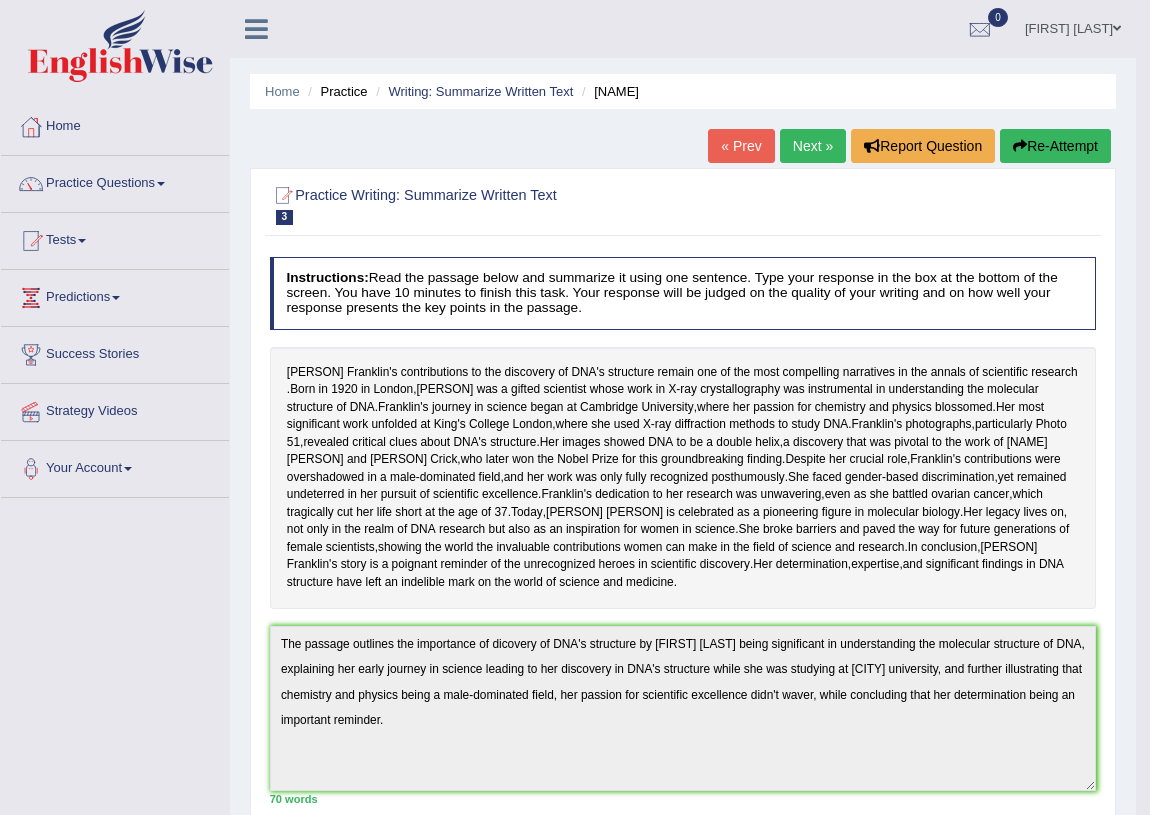 click on "Next »" at bounding box center (813, 146) 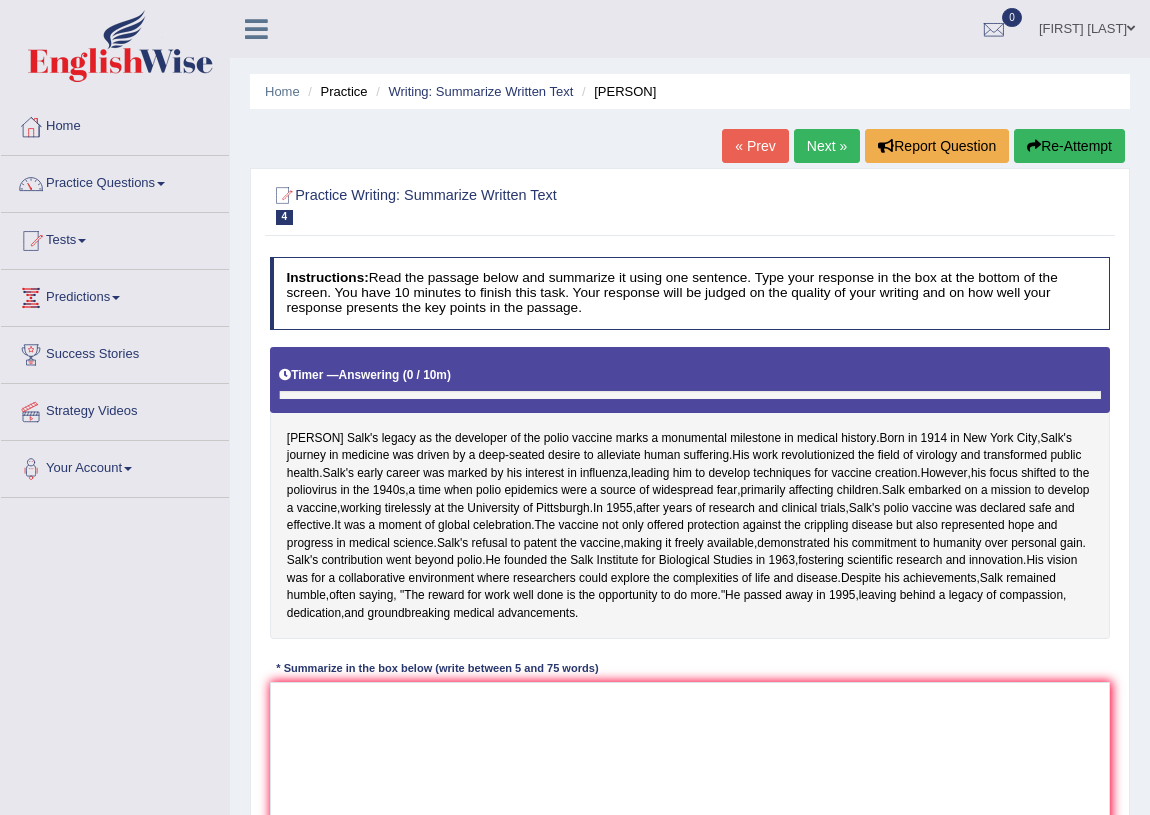 scroll, scrollTop: 268, scrollLeft: 0, axis: vertical 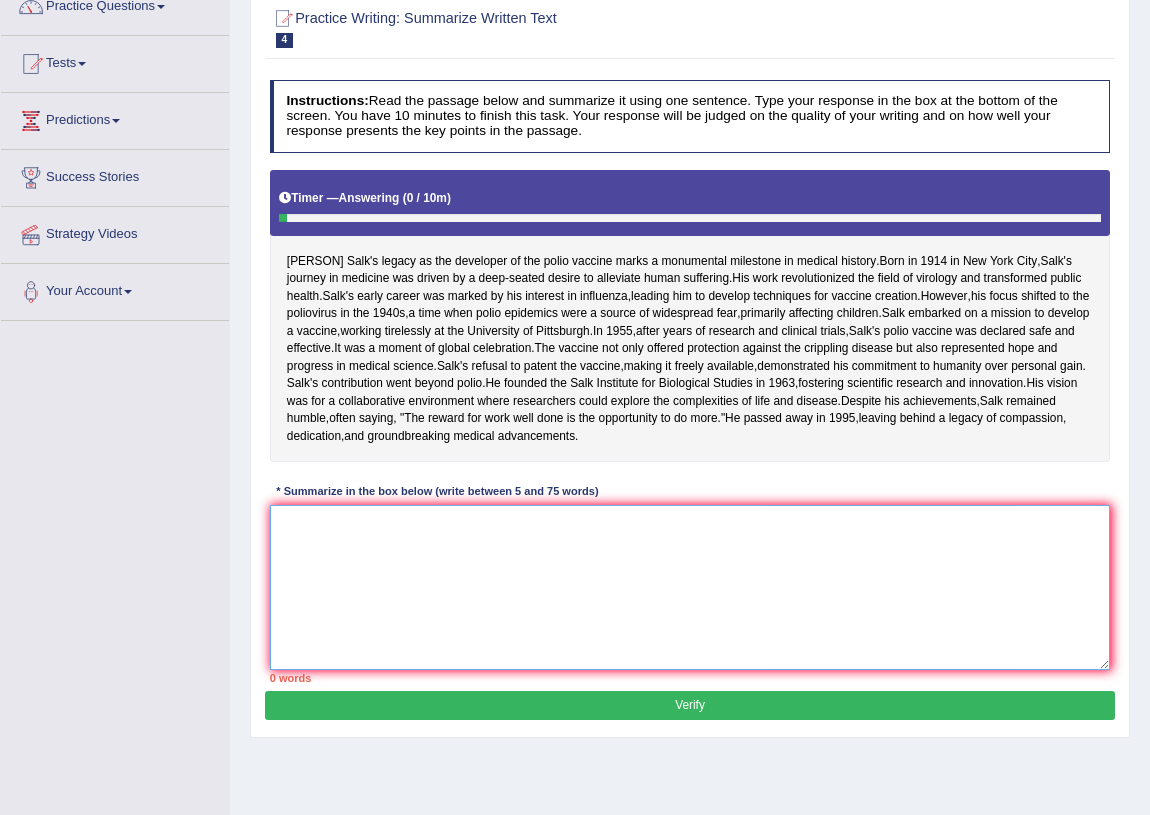 click at bounding box center (690, 587) 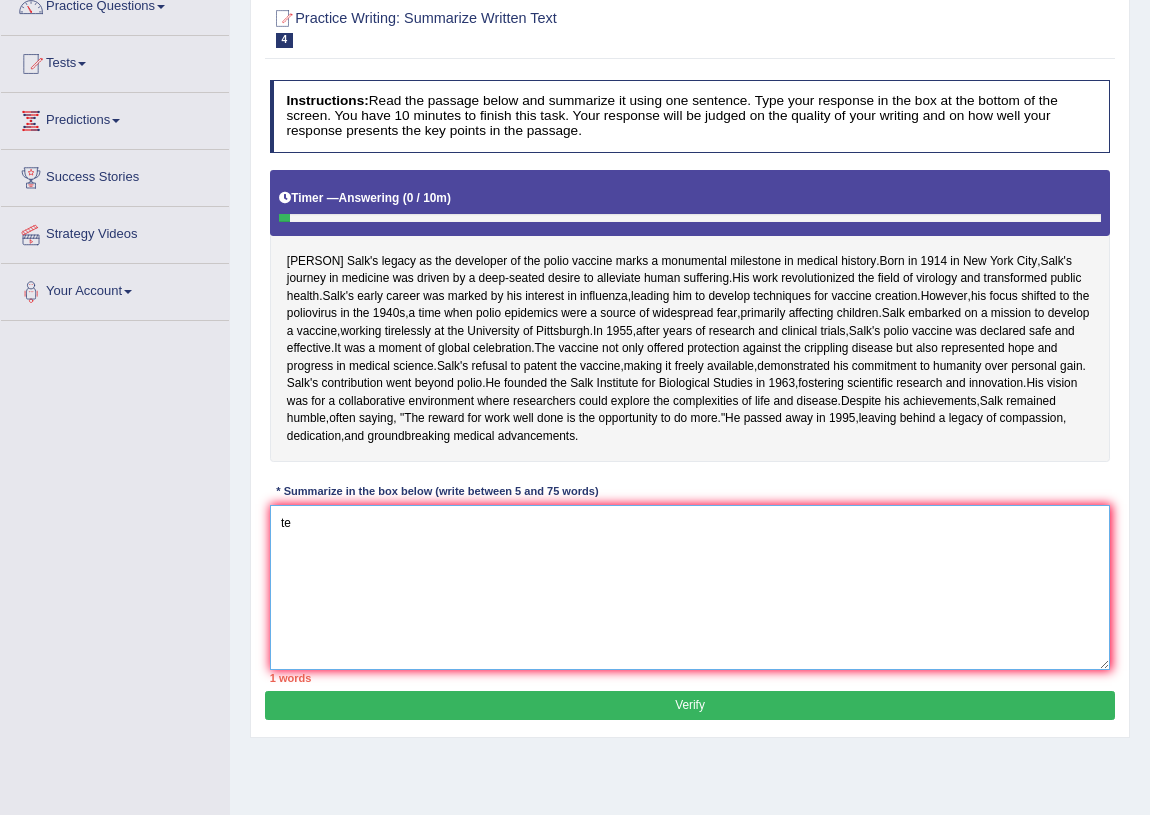 type on "t" 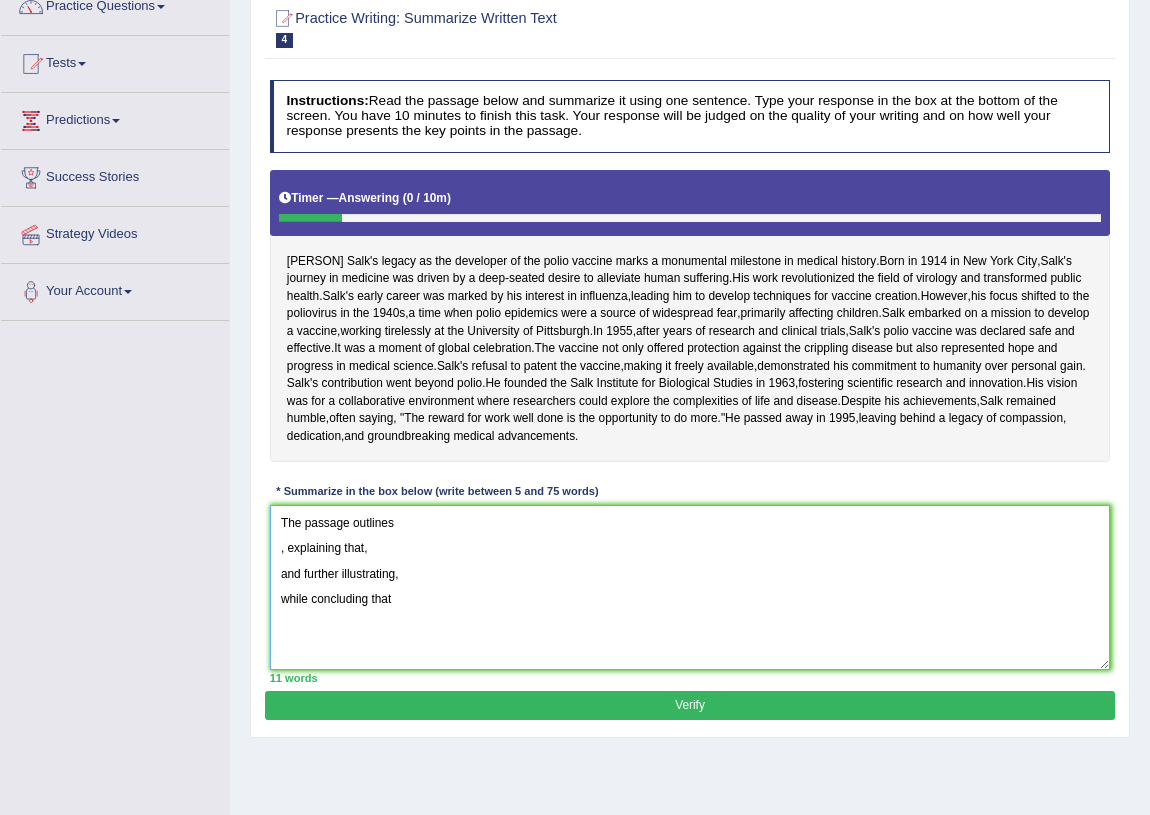 click on "The passage outlines
, explaining that,
and further illustrating,
while concluding that" at bounding box center [690, 587] 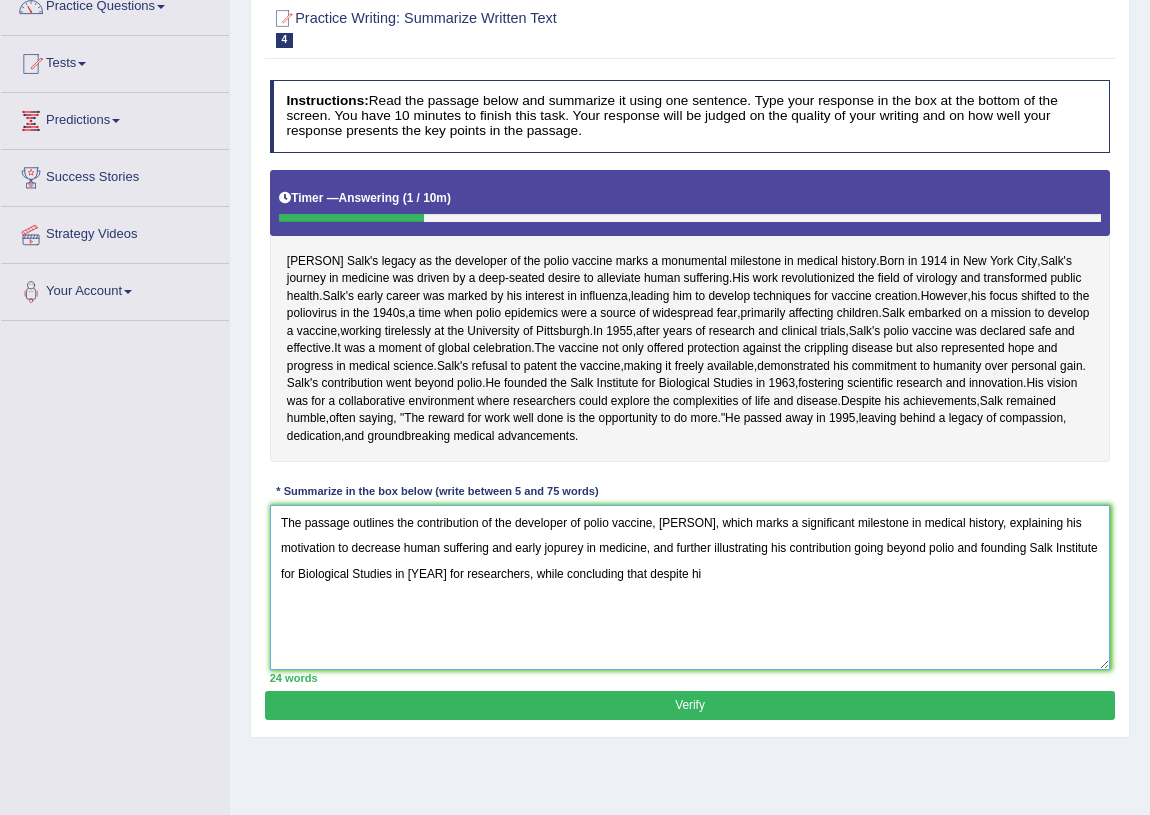 click on "The passage outlines the significance of finding of polio vaccine by Jonas Salk in medical history
, explaining that,
and further illustrating,
while concluding that" at bounding box center [690, 587] 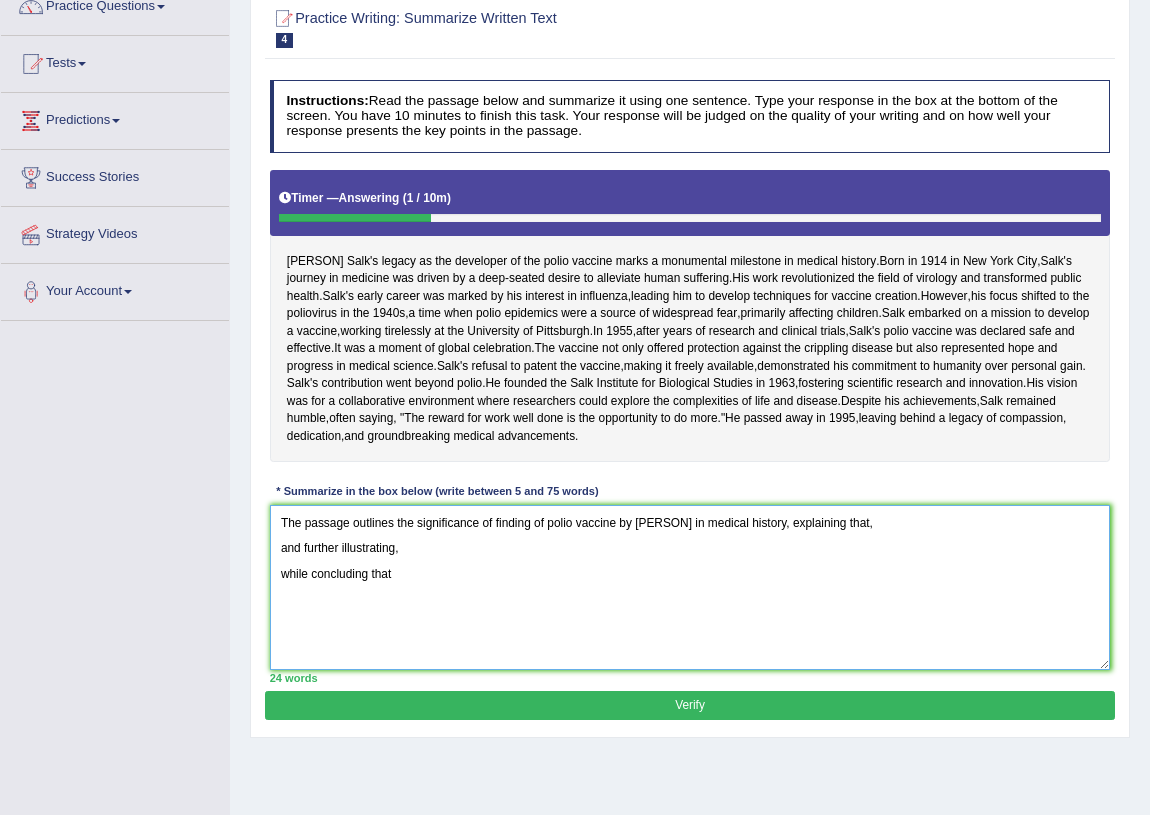 click on "The passage outlines the significance of finding of polio vaccine by Jonas Salk in medical history, explaining that,
and further illustrating,
while concluding that" at bounding box center (690, 587) 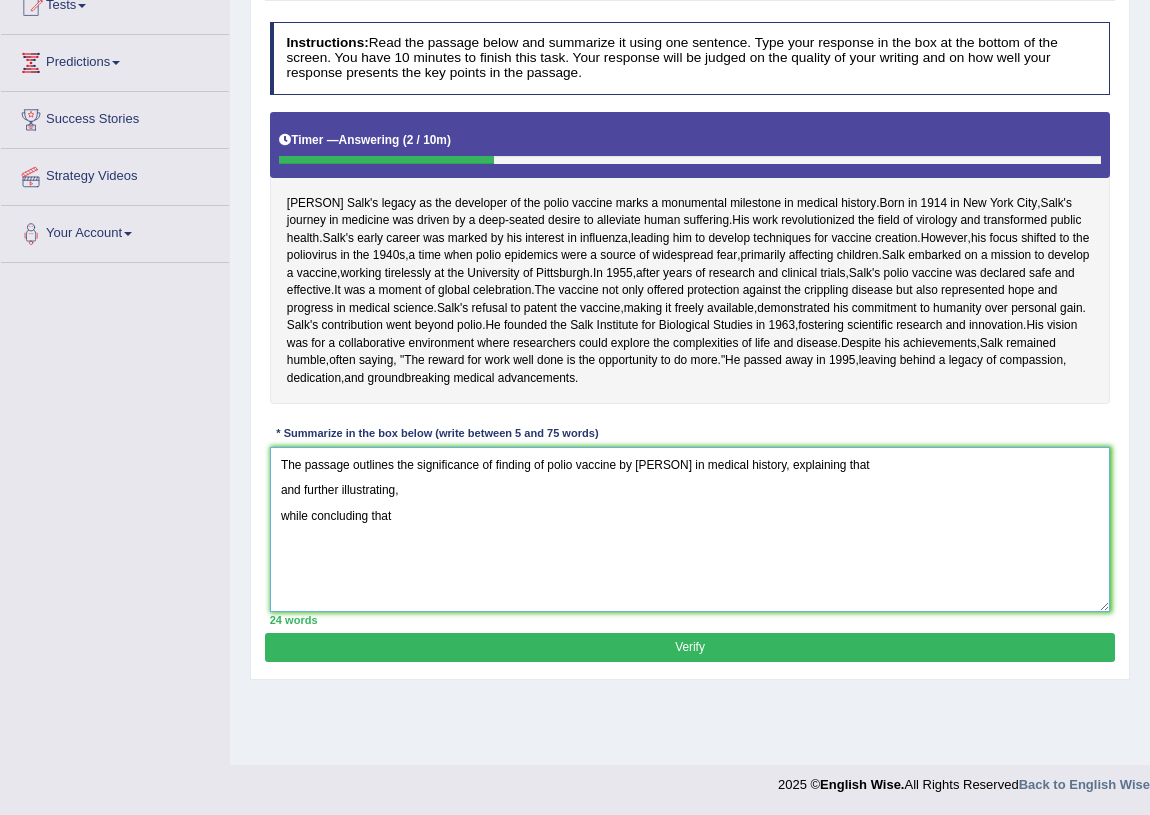 scroll, scrollTop: 268, scrollLeft: 0, axis: vertical 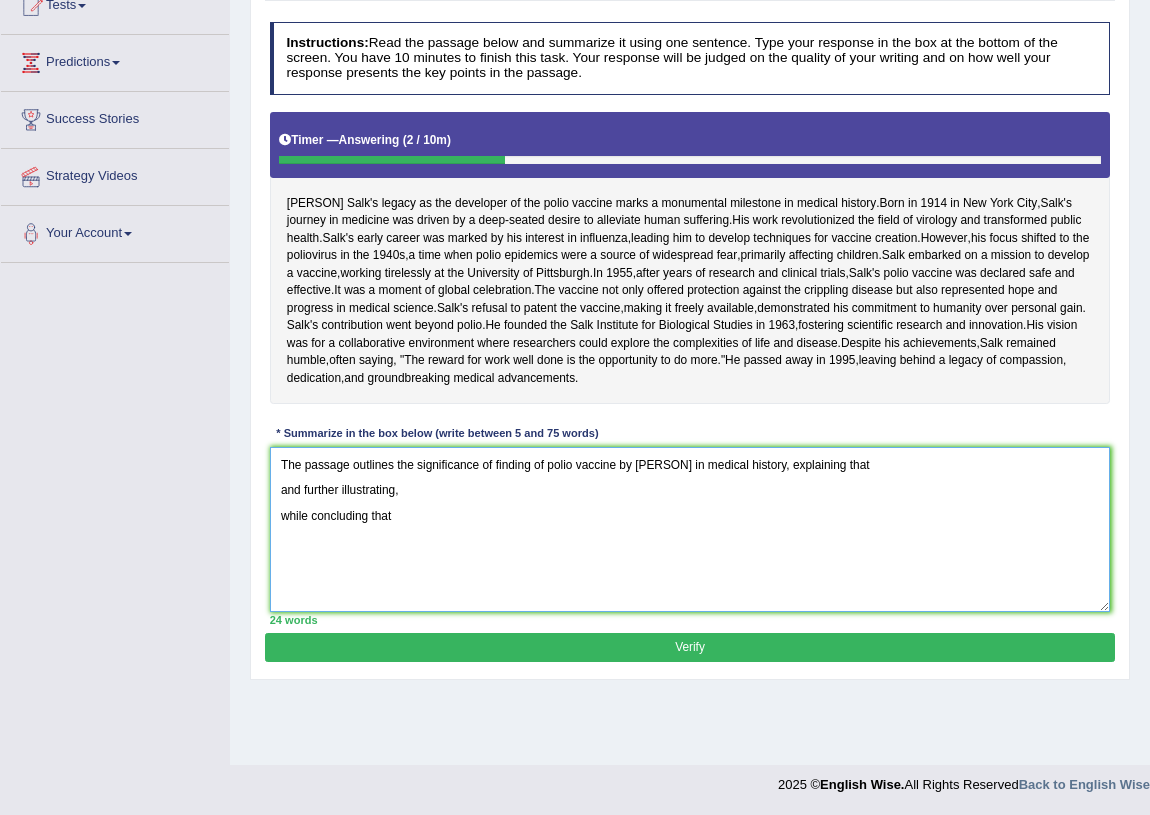 drag, startPoint x: 397, startPoint y: 534, endPoint x: 790, endPoint y: 547, distance: 393.21497 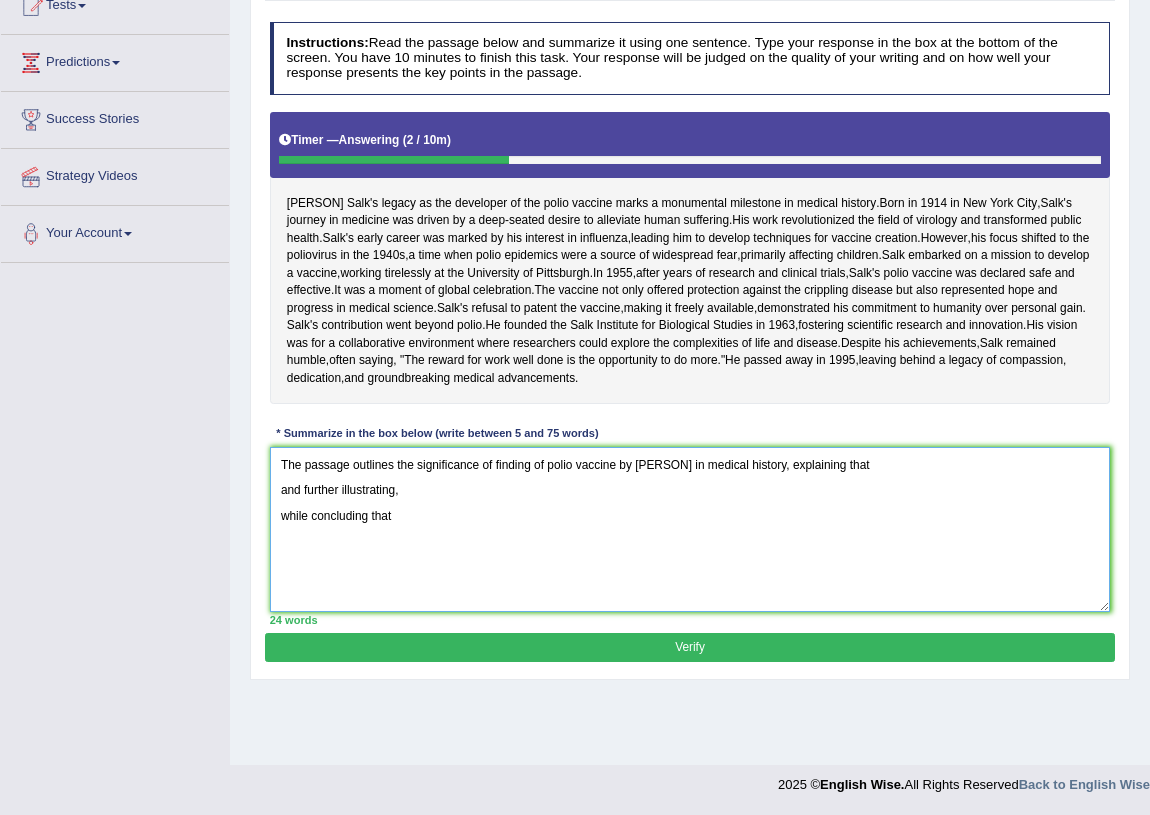 drag, startPoint x: 482, startPoint y: 532, endPoint x: 424, endPoint y: 537, distance: 58.21512 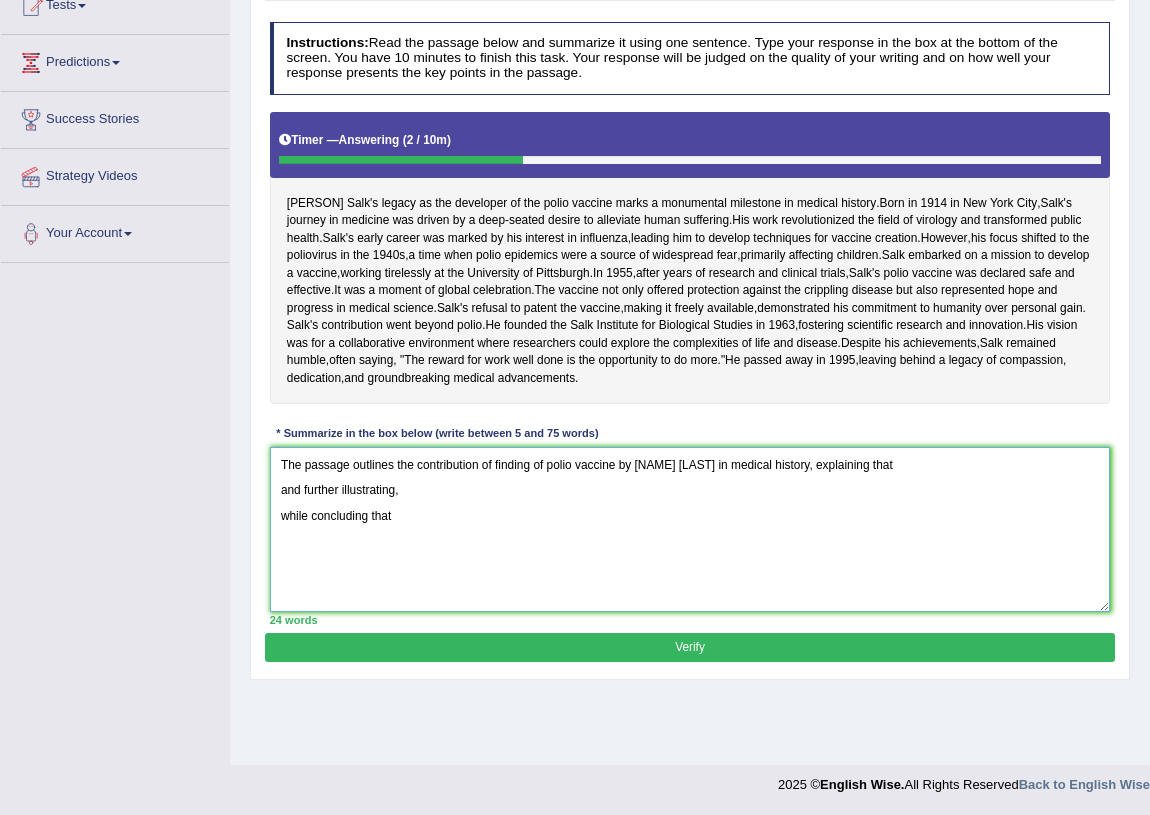 drag, startPoint x: 632, startPoint y: 532, endPoint x: 498, endPoint y: 544, distance: 134.53624 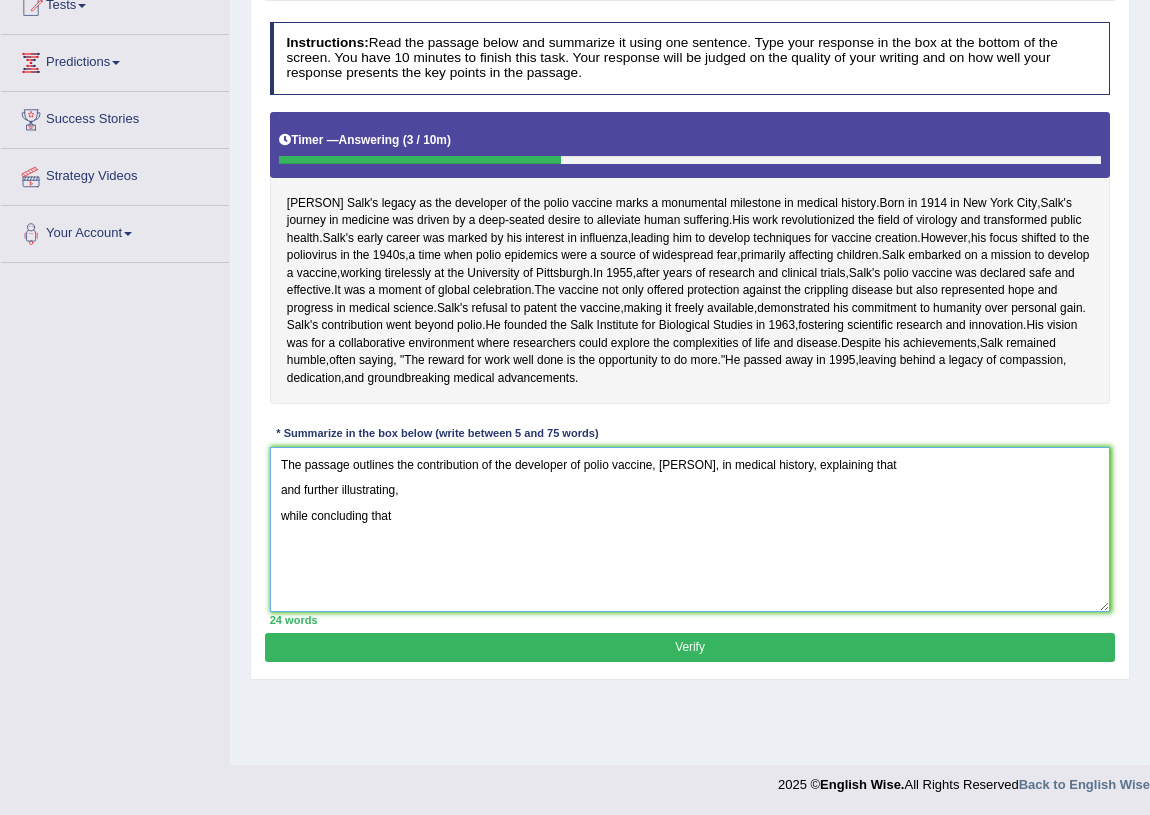 click on "The passage outlines the contribution of the developer of polio vaccine, Jonas Salk in medical history, explaining that
and further illustrating,
while concluding that" at bounding box center [690, 529] 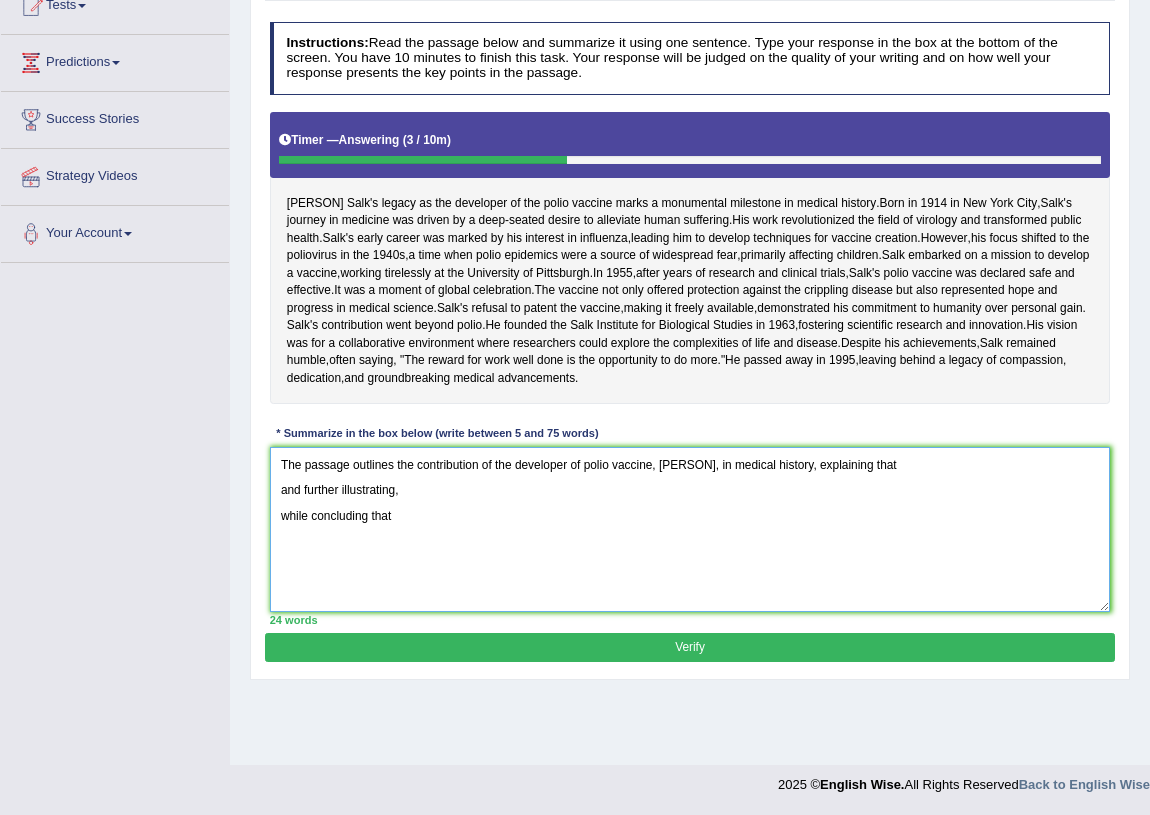 click on "The passage outlines the contribution of the developer of polio vaccine, Jonas Salk in medical history, explaining that
and further illustrating,
while concluding that" at bounding box center [690, 529] 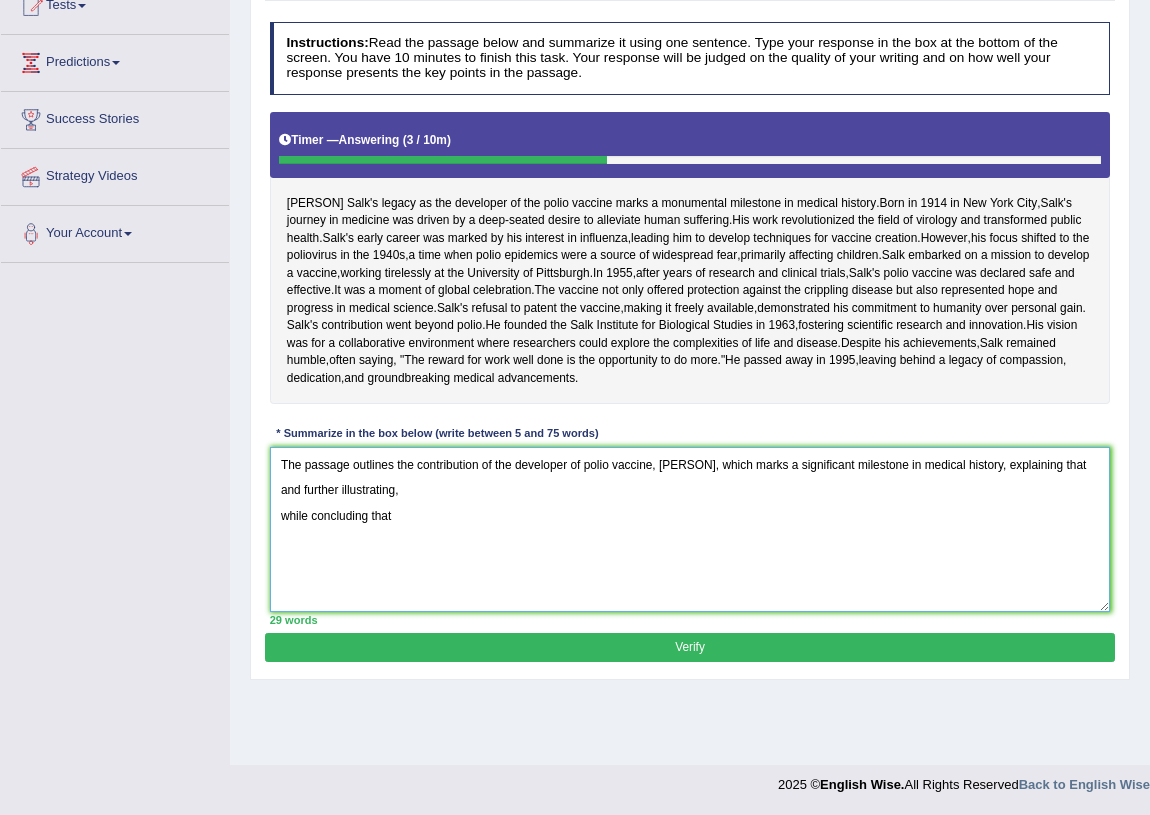 drag, startPoint x: 1093, startPoint y: 540, endPoint x: 1065, endPoint y: 540, distance: 28 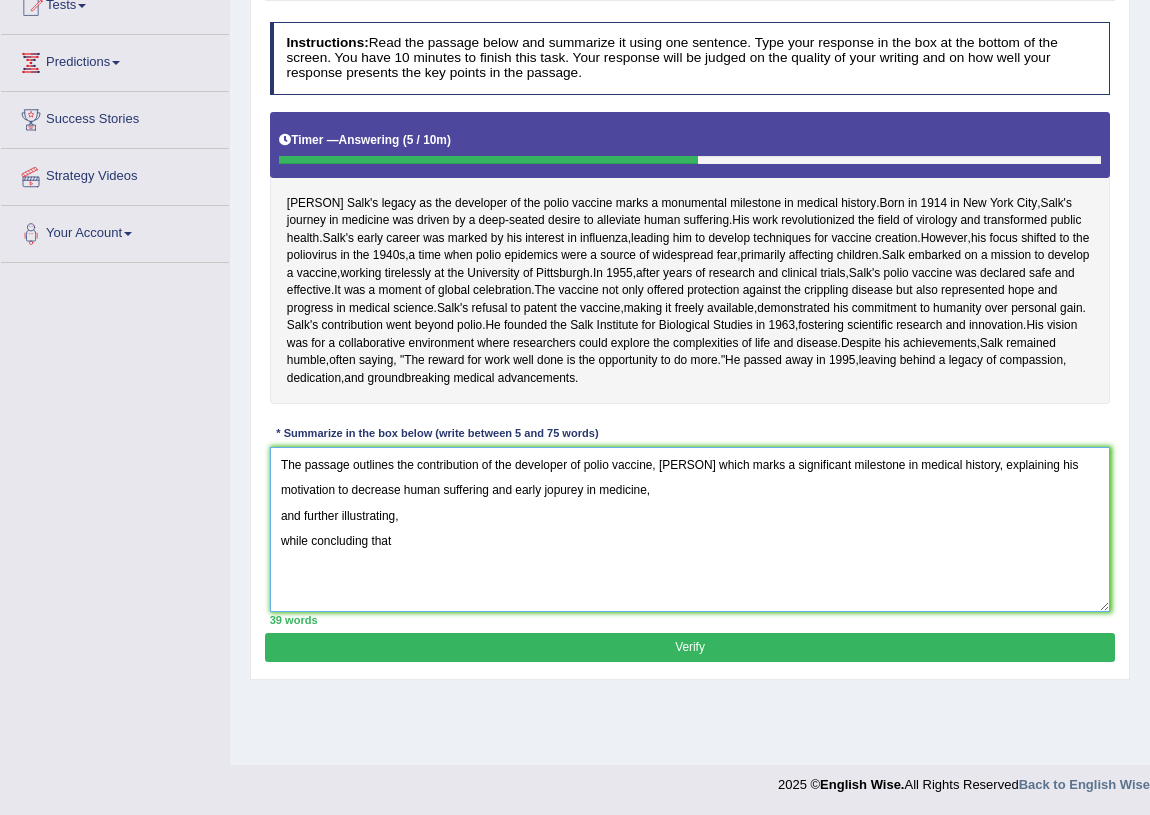 click on "The passage outlines the contribution of the developer of polio vaccine, Jonas Salk which marks a significant milestone in medical history, explaining his motivation to decrease human suffering and early jopurey in medicine,
and further illustrating,
while concluding that" at bounding box center [690, 529] 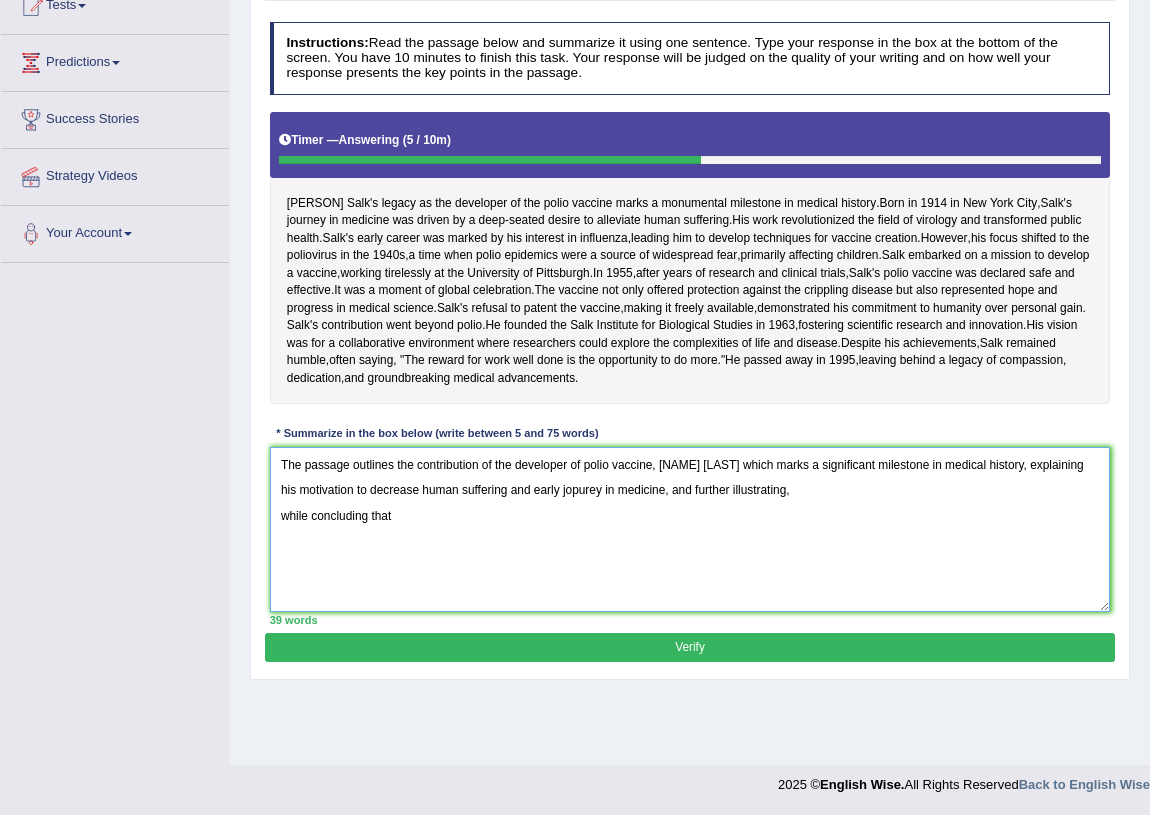 click on "The passage outlines the contribution of the developer of polio vaccine, Jonas Salk which marks a significant milestone in medical history, explaining his motivation to decrease human suffering and early jopurey in medicine, and further illustrating,
while concluding that" at bounding box center [690, 529] 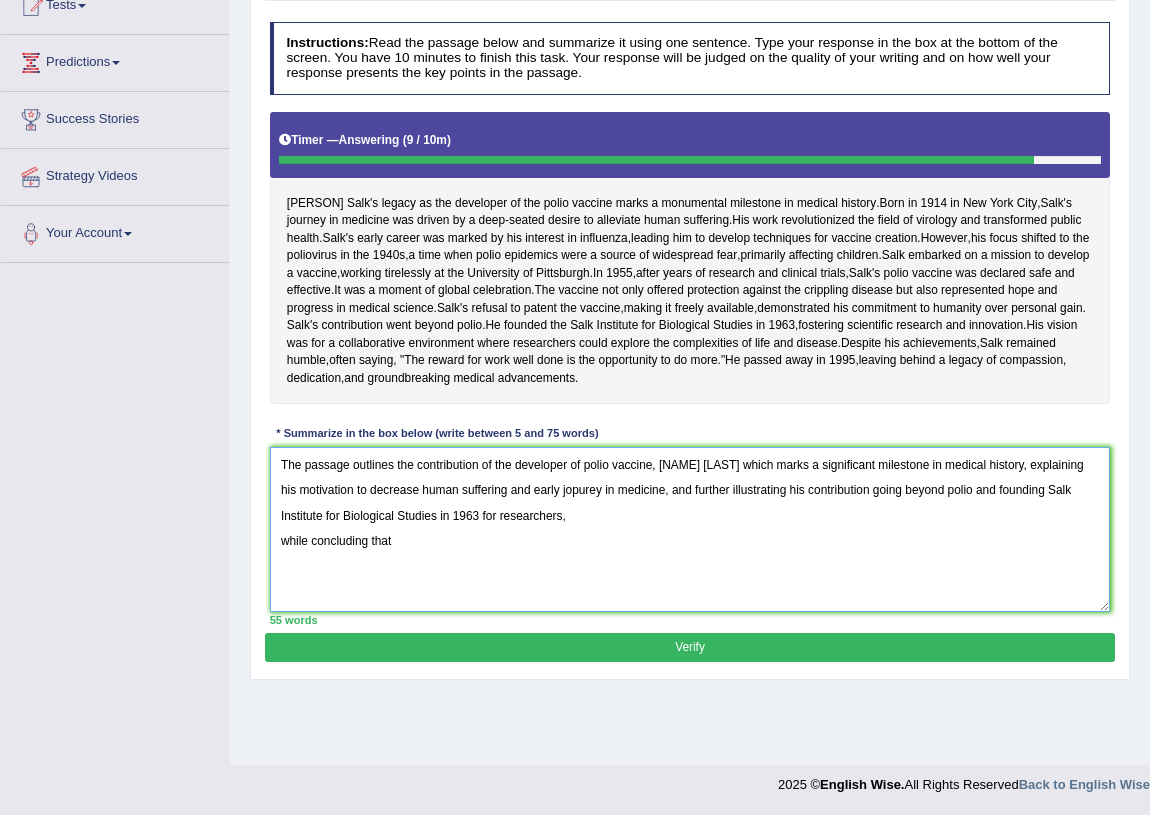 click on "The passage outlines the contribution of the developer of polio vaccine, Jonas Salk which marks a significant milestone in medical history, explaining his motivation to decrease human suffering and early jopurey in medicine, and further illustrating his contribution going beyond polio and founding Salk Institute for Biological Studies in 1963 for researchers,
while concluding that" at bounding box center [690, 529] 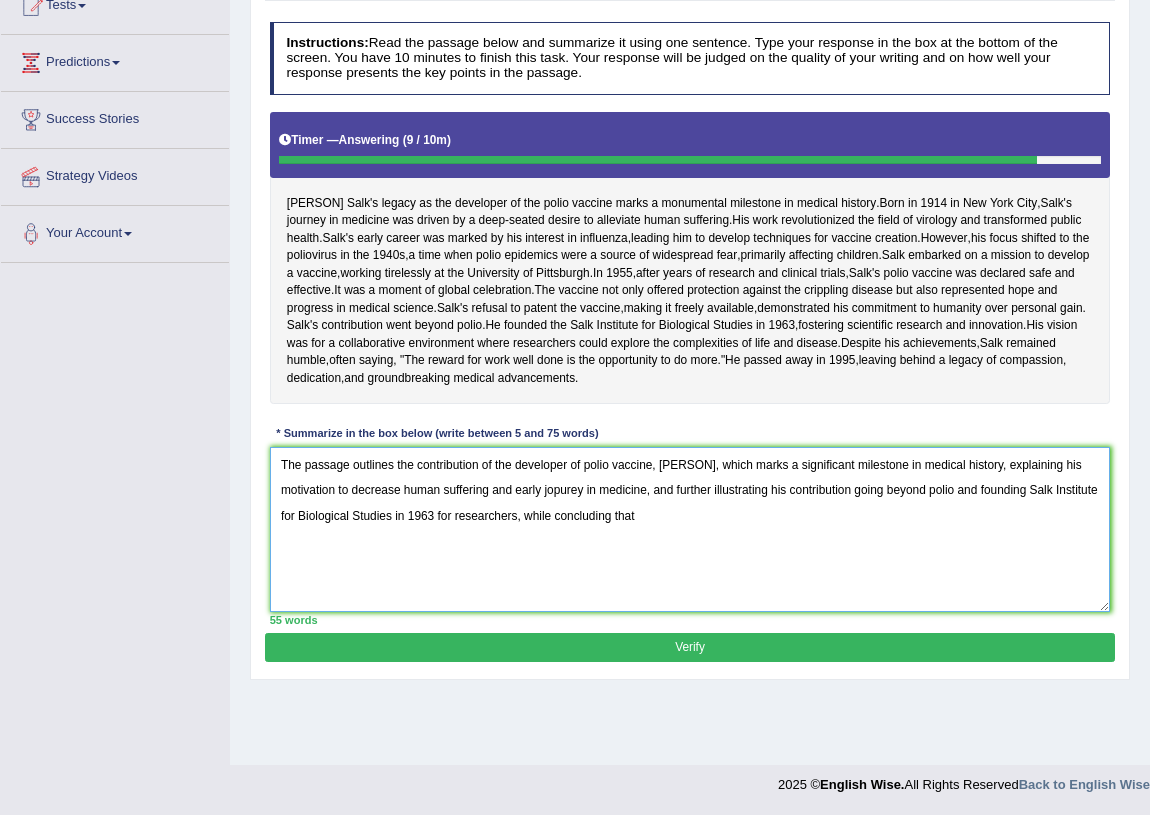 click on "The passage outlines the contribution of the developer of polio vaccine, Jonas Salk which marks a significant milestone in medical history, explaining his motivation to decrease human suffering and early jopurey in medicine, and further illustrating his contribution going beyond polio and founding Salk Institute for Biological Studies in 1963 for researchers, while concluding that" at bounding box center [690, 529] 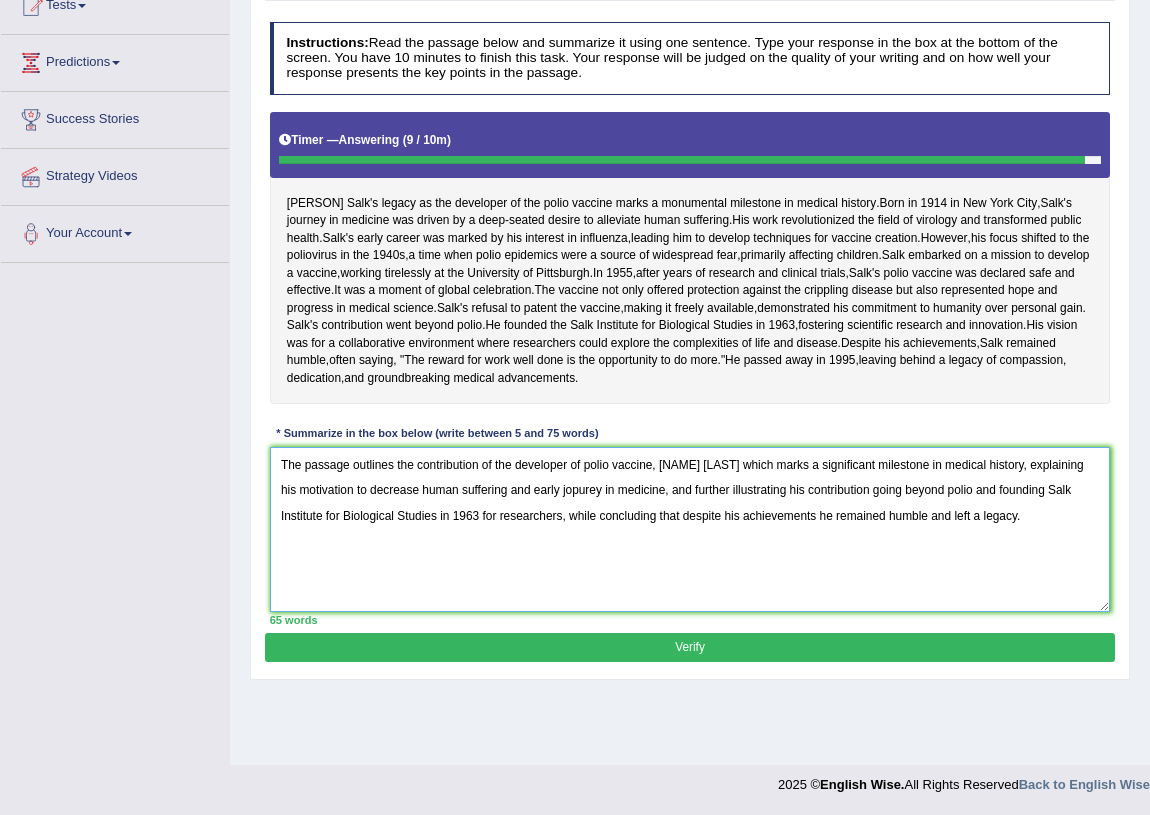 click on "The passage outlines the contribution of the developer of polio vaccine, Jonas Salk which marks a significant milestone in medical history, explaining his motivation to decrease human suffering and early jopurey in medicine, and further illustrating his contribution going beyond polio and founding Salk Institute for Biological Studies in 1963 for researchers, while concluding that despite his achievements he remained humble and left a legacy." at bounding box center [690, 529] 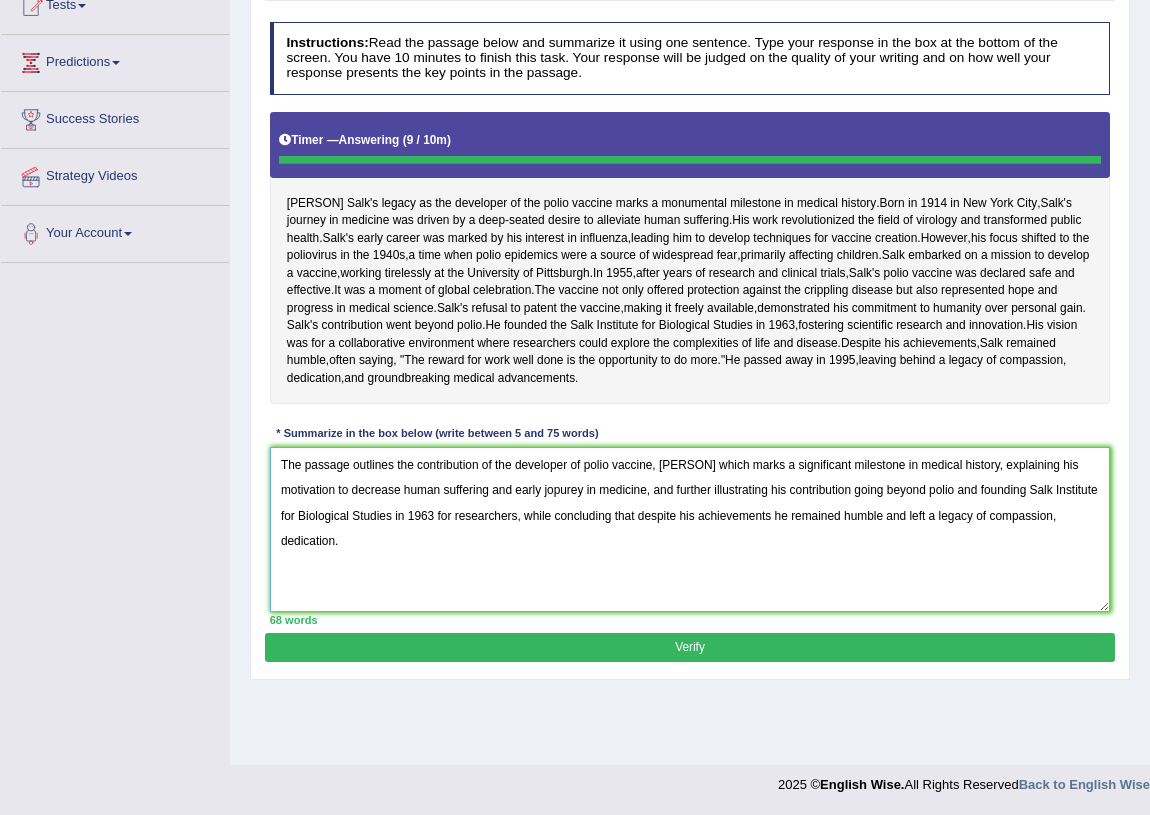 type on "The passage outlines the contribution of the developer of polio vaccine, Jonas Salk which marks a significant milestone in medical history, explaining his motivation to decrease human suffering and early jopurey in medicine, and further illustrating his contribution going beyond polio and founding Salk Institute for Biological Studies in 1963 for researchers, while concluding that despite his achievements he remained humble and left a legacy of compassion, dedication." 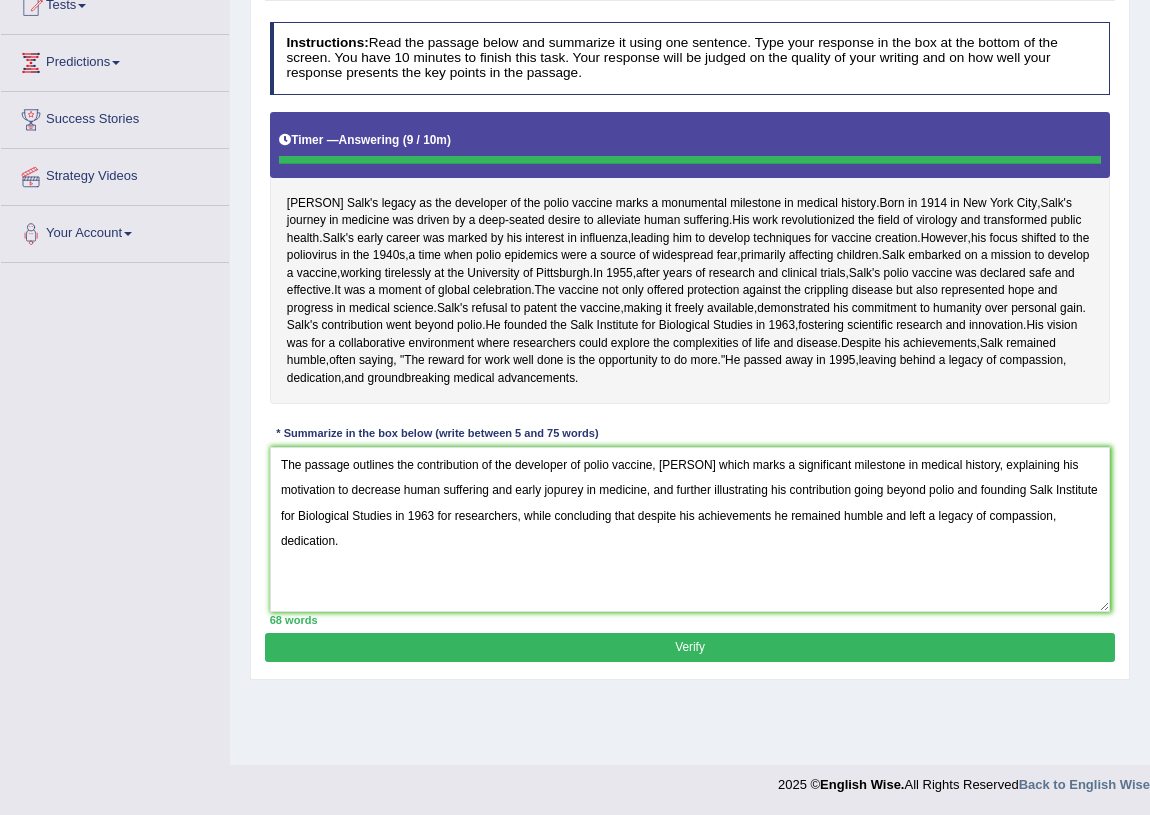 scroll, scrollTop: 258, scrollLeft: 0, axis: vertical 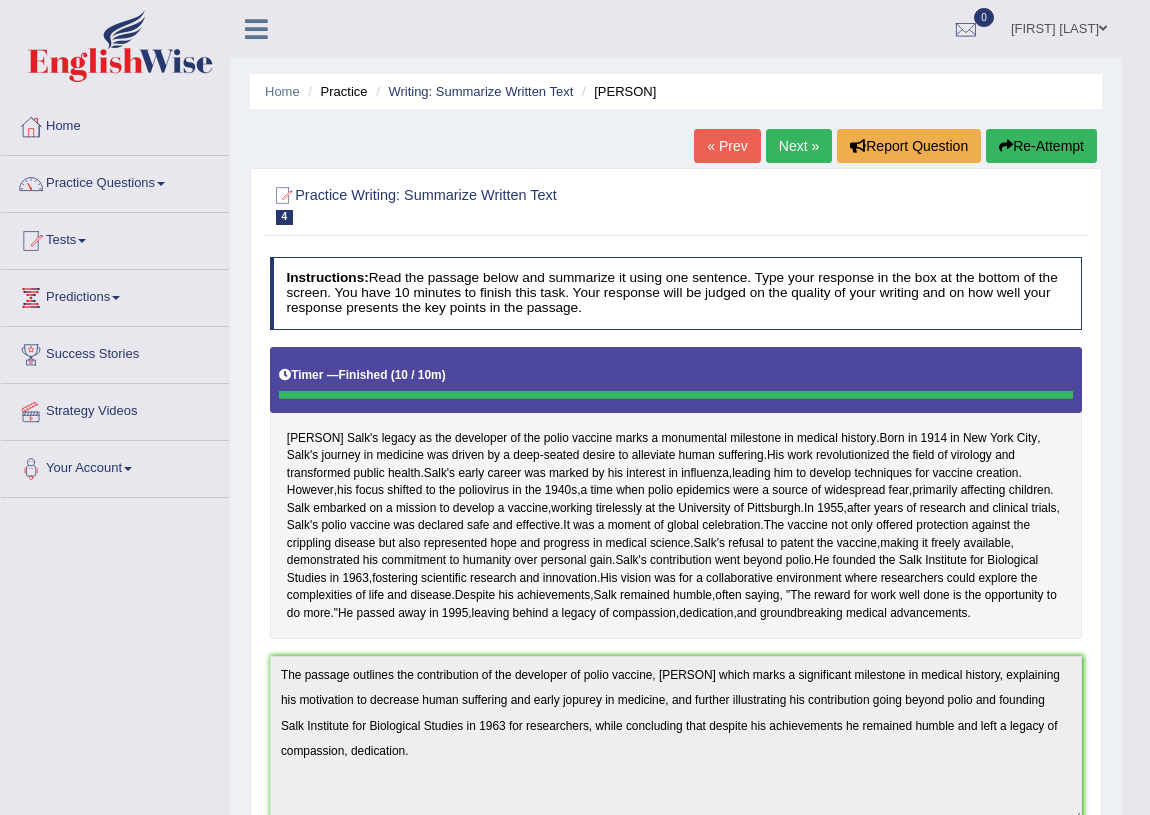 click on "Next »" at bounding box center [799, 146] 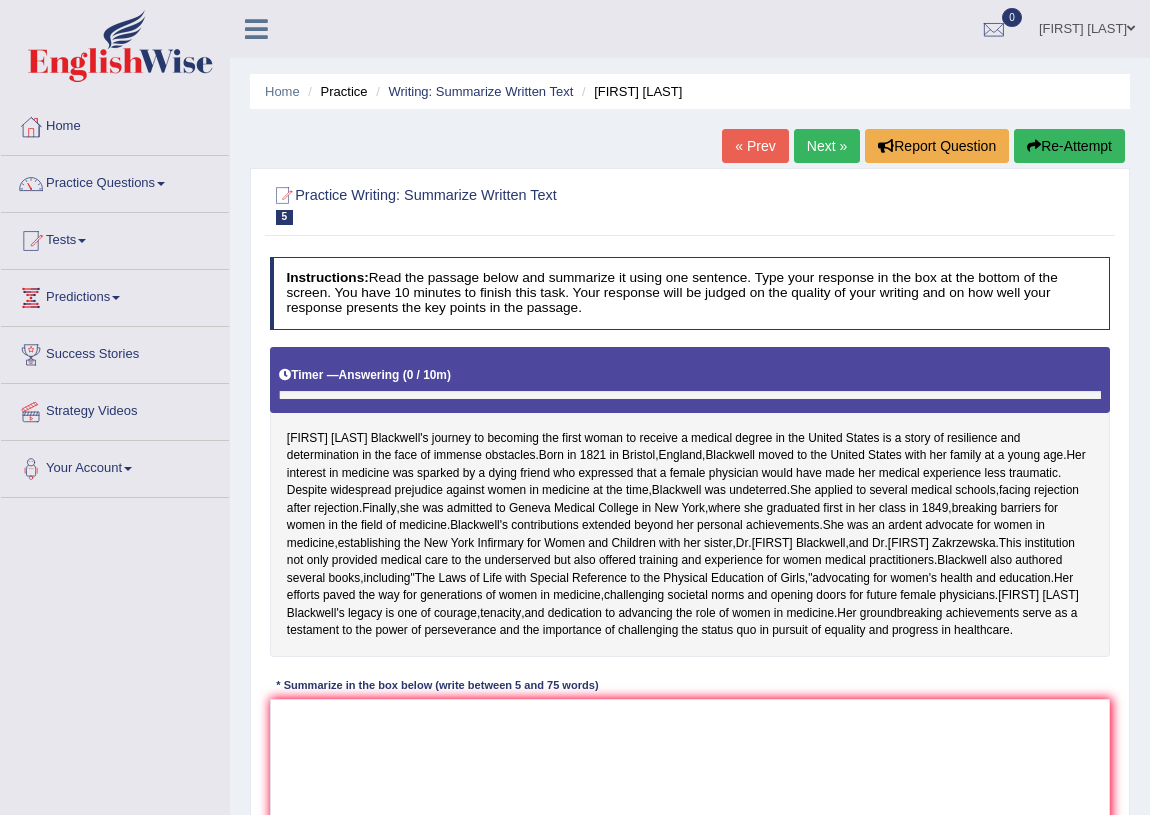 scroll, scrollTop: 285, scrollLeft: 0, axis: vertical 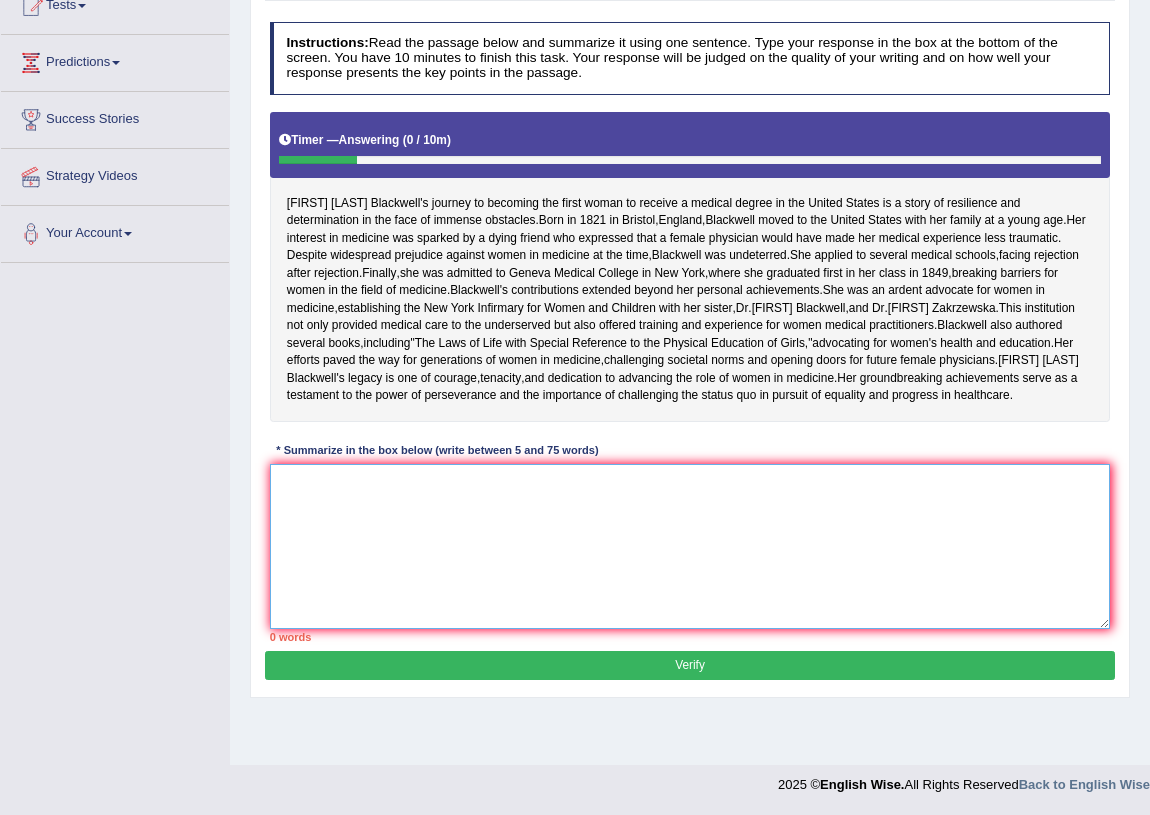 click at bounding box center [690, 546] 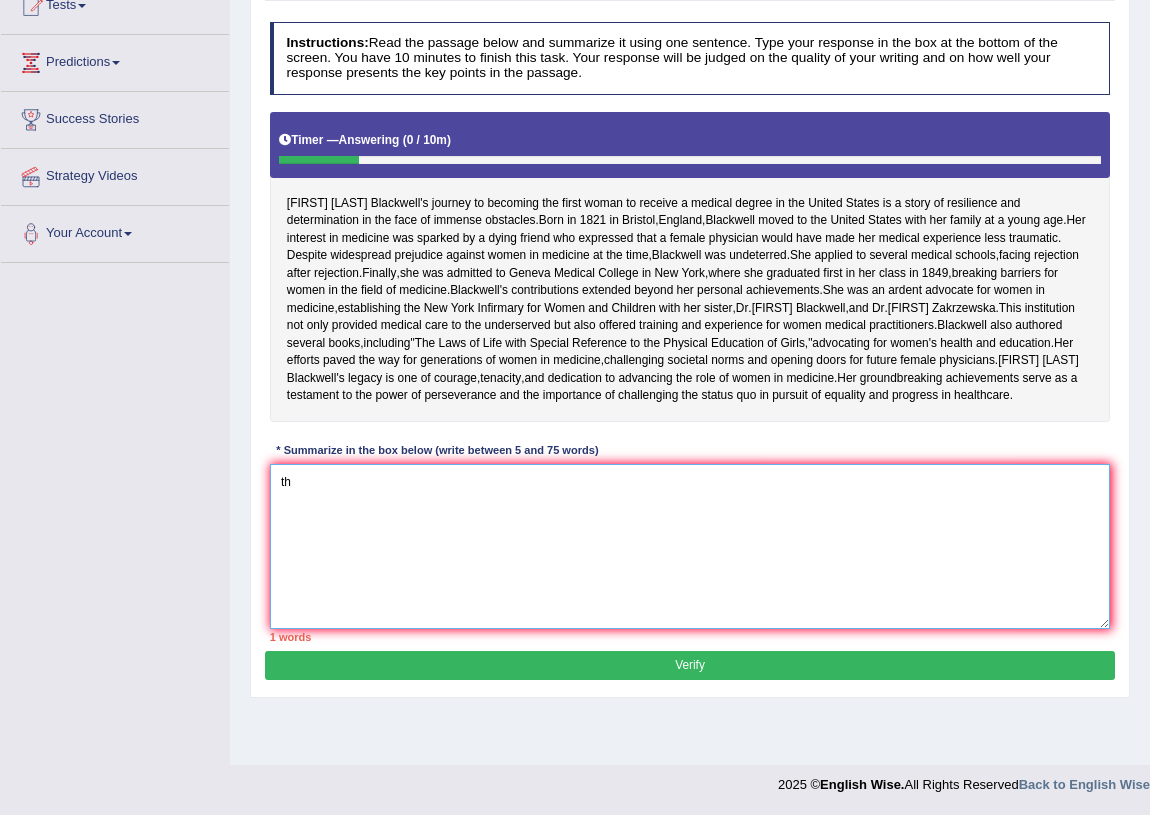 type on "t" 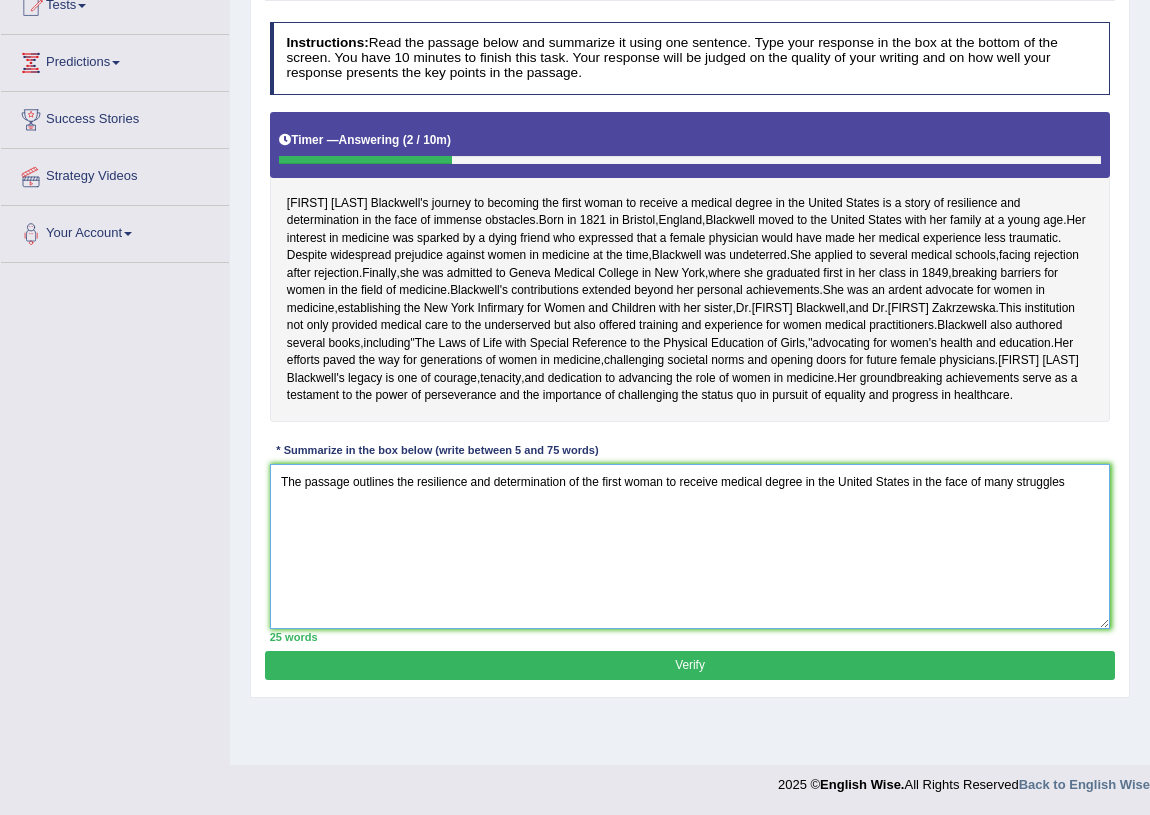 click on "The passage outlines the resilience and determination of the first woman to receive medical degree in the United States in the face of many struggles" at bounding box center (690, 546) 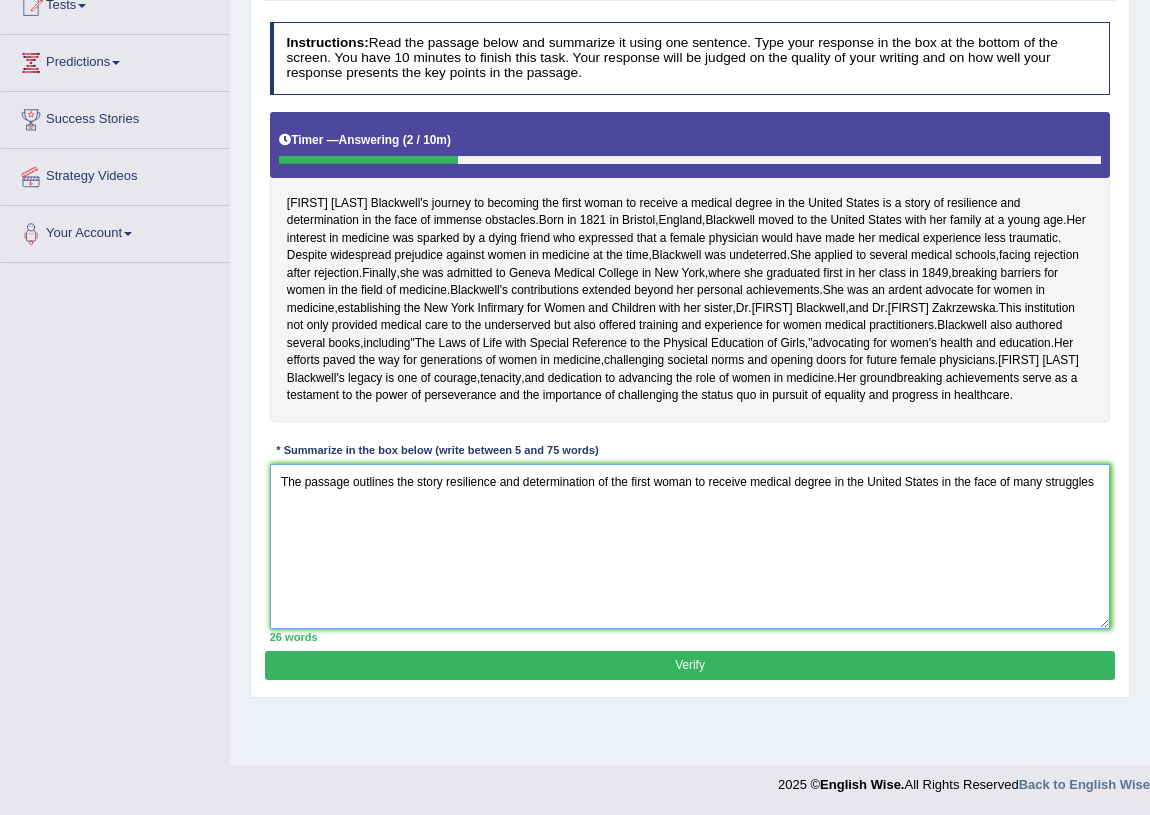 click on "The passage outlines the story resilience and determination of the first woman to receive medical degree in the United States in the face of many struggles" at bounding box center (690, 546) 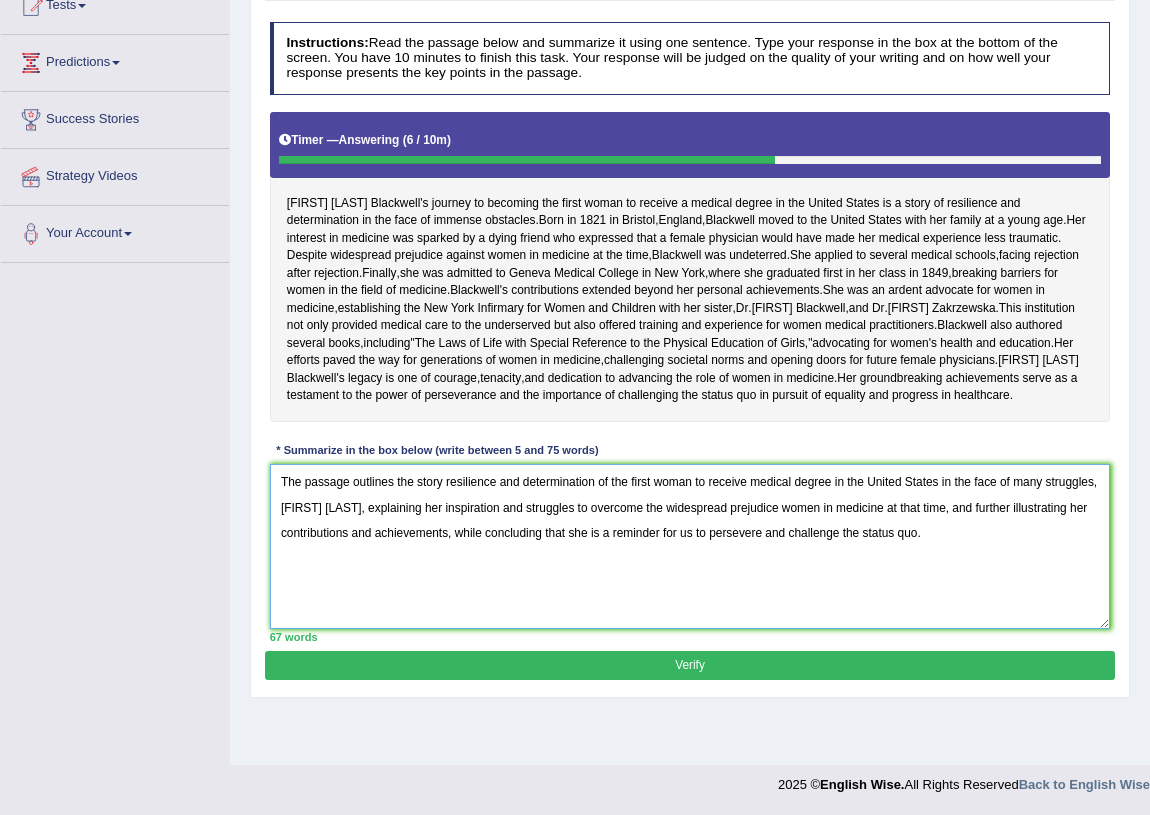 type on "The passage outlines the story resilience and determination of the first woman to receive medical degree in the United States in the face of many struggles, Elizabeth Blackwall, explaining her inspiration and struggles to overcome the widespread prejudice women in medicine at that time, and further illustrating her contributions and achievements, while concluding that she is a reminder for us to persevere and challenge the status quo." 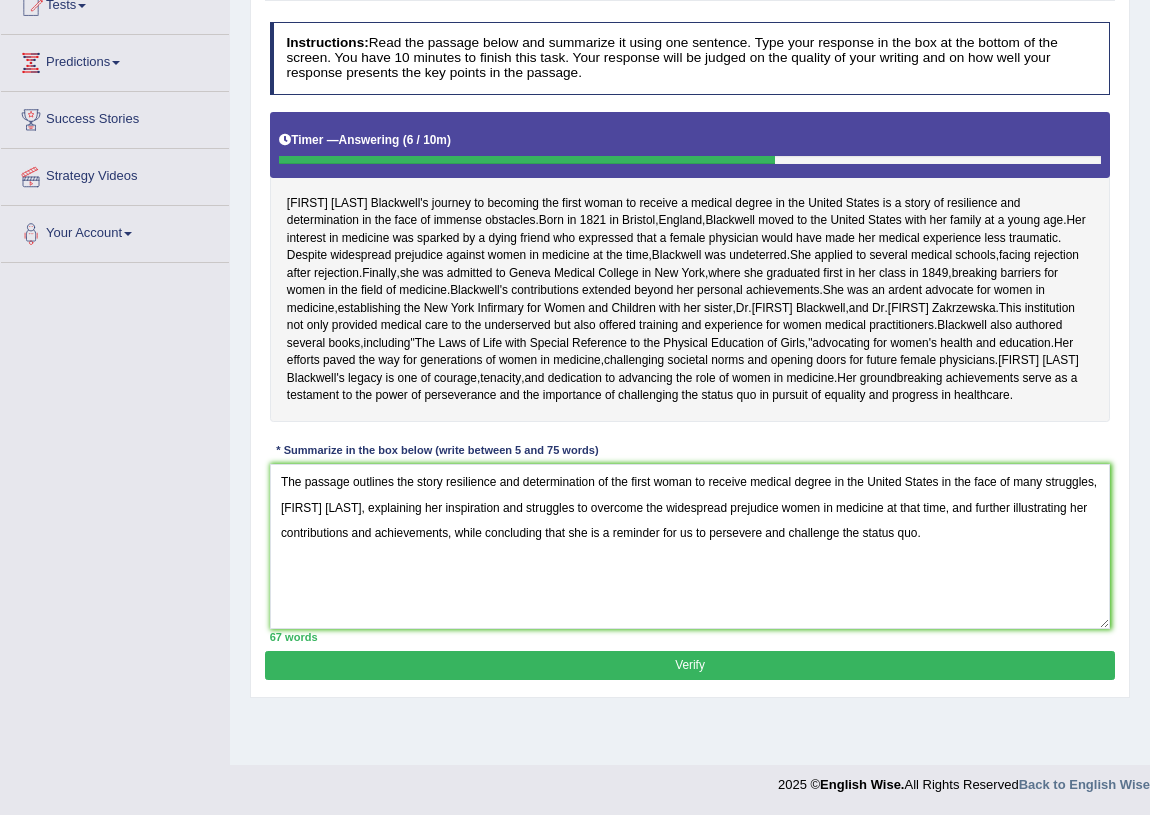 click on "Verify" at bounding box center [689, 665] 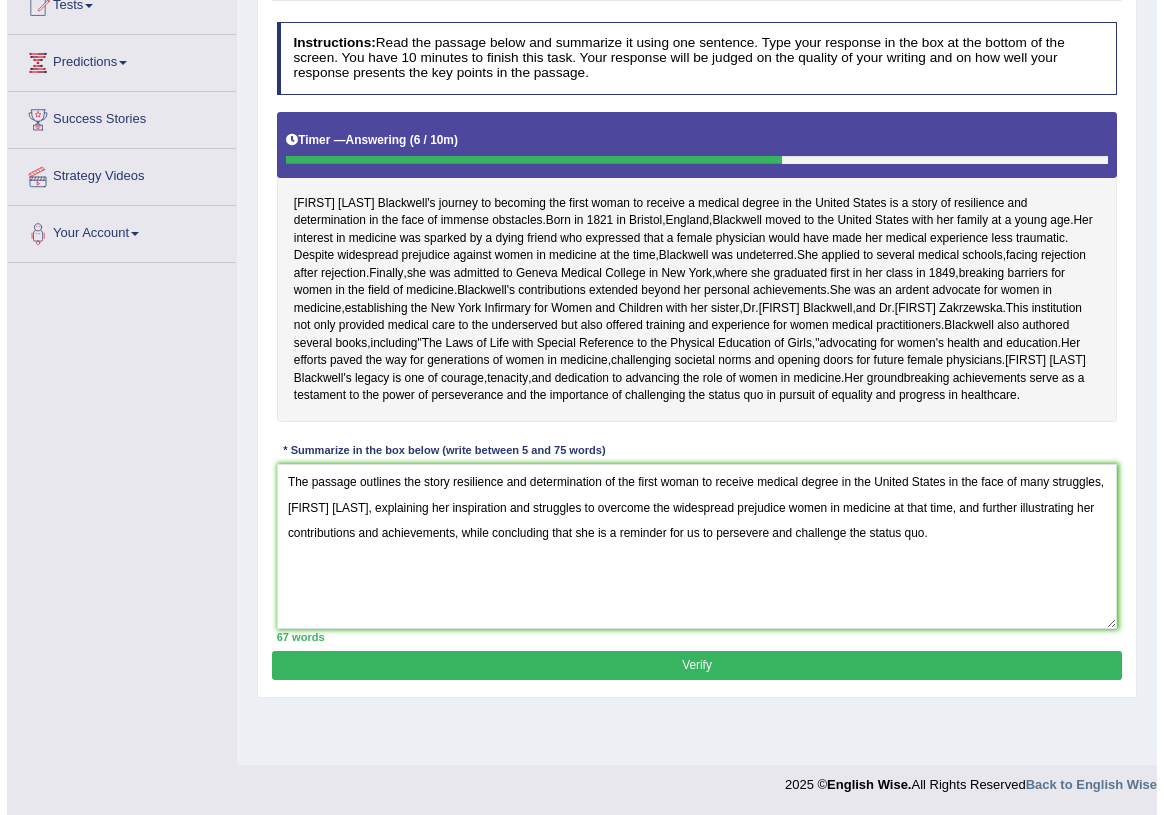 scroll, scrollTop: 234, scrollLeft: 0, axis: vertical 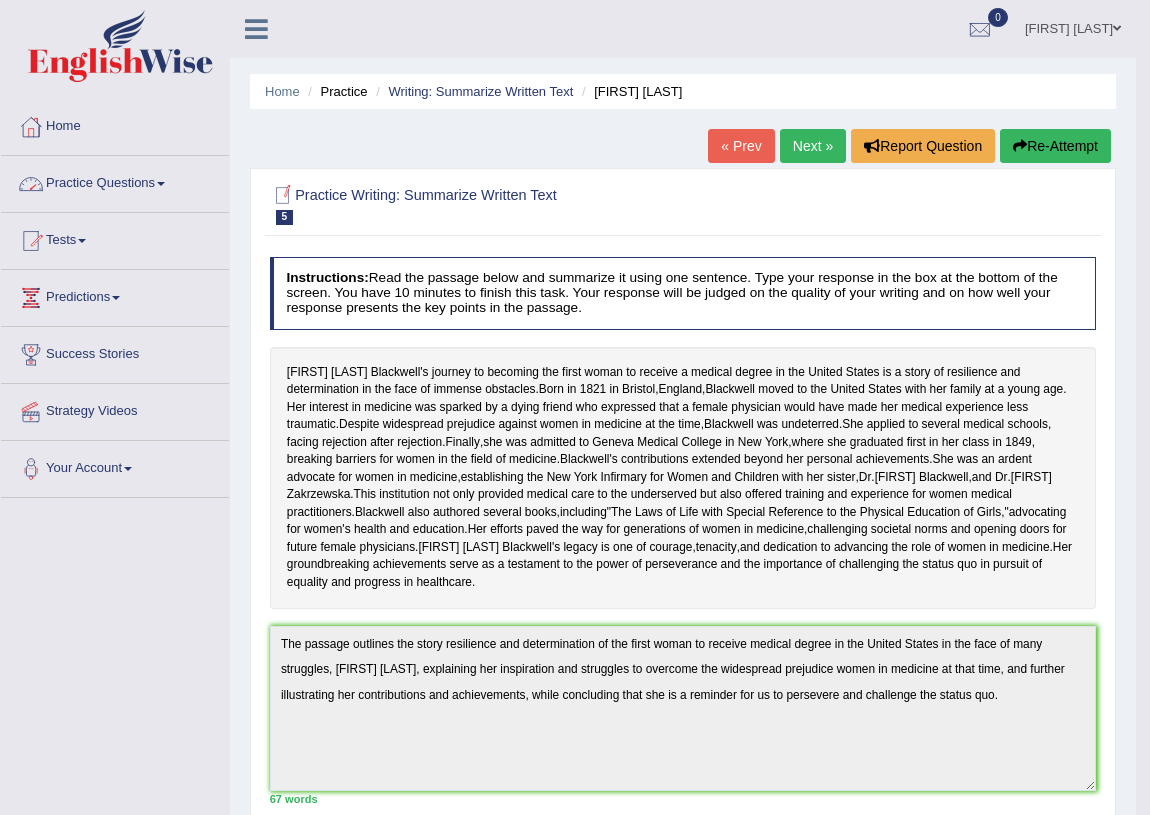 click on "Practice Questions" at bounding box center (115, 181) 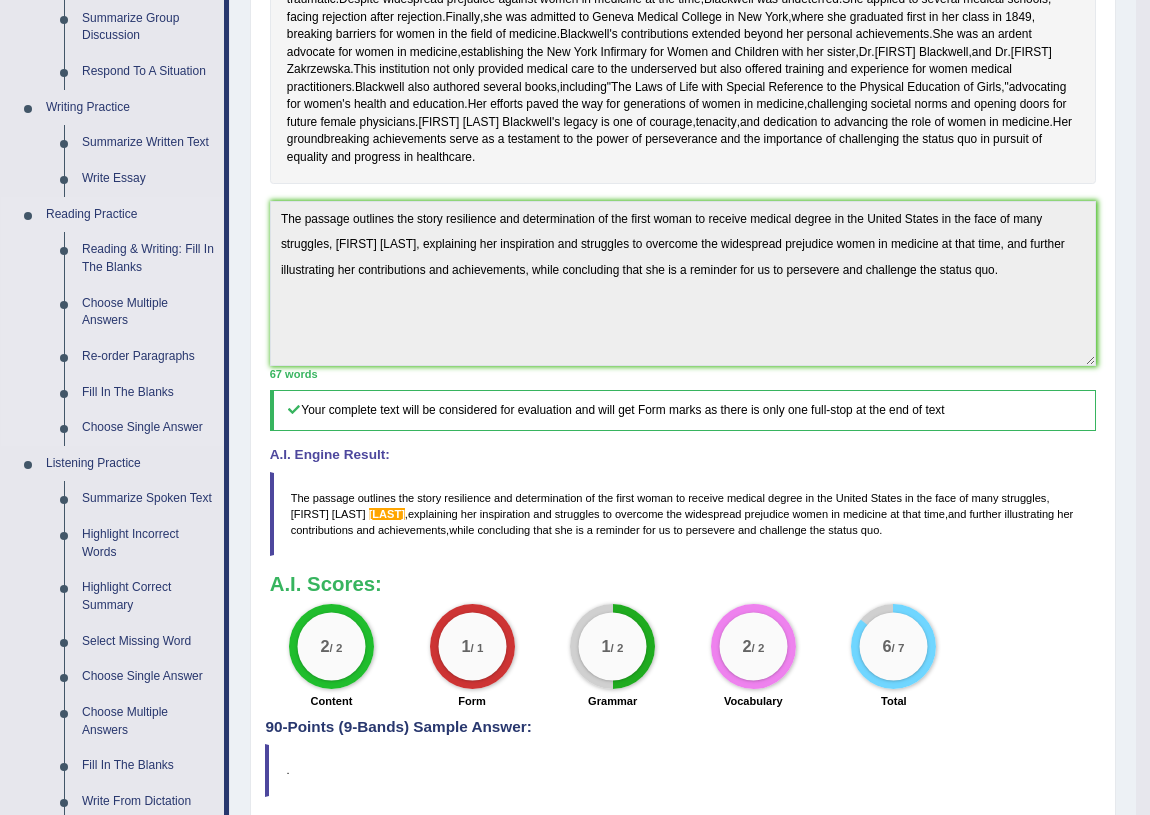 scroll, scrollTop: 363, scrollLeft: 0, axis: vertical 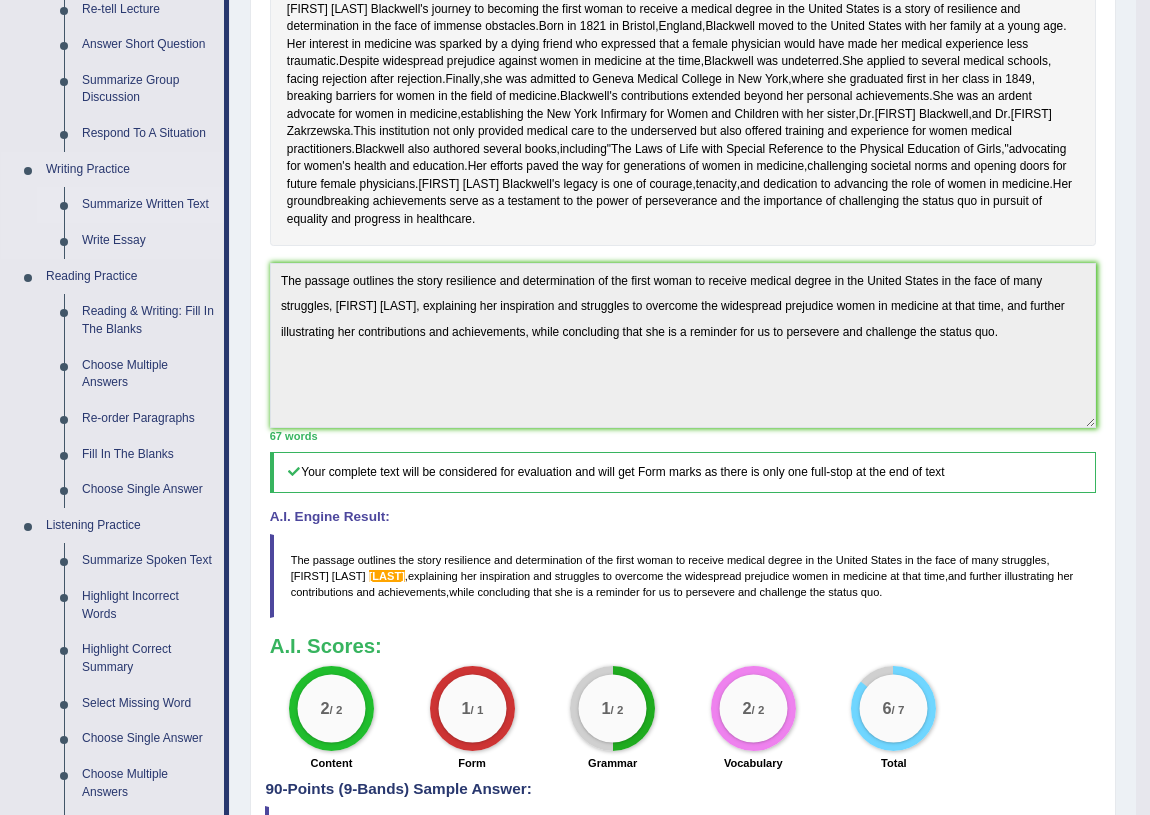 click on "Summarize Written Text" at bounding box center [148, 205] 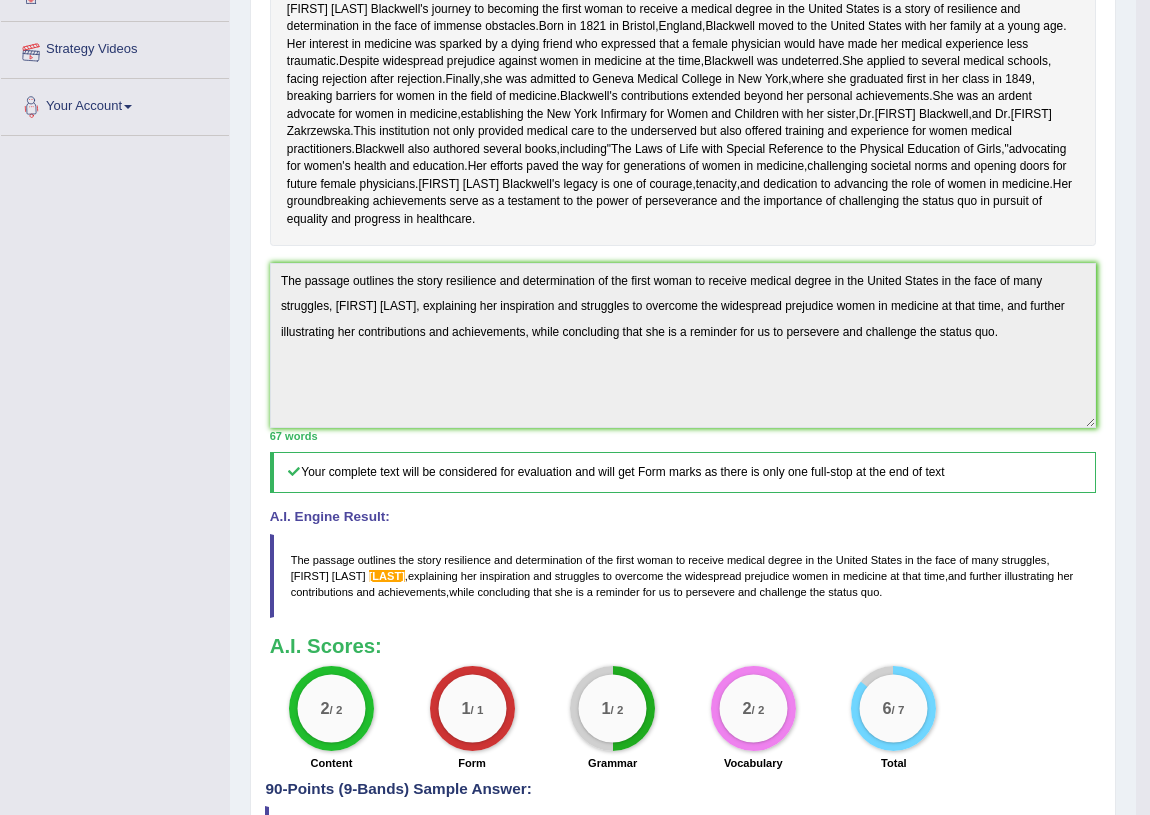 scroll, scrollTop: 377, scrollLeft: 0, axis: vertical 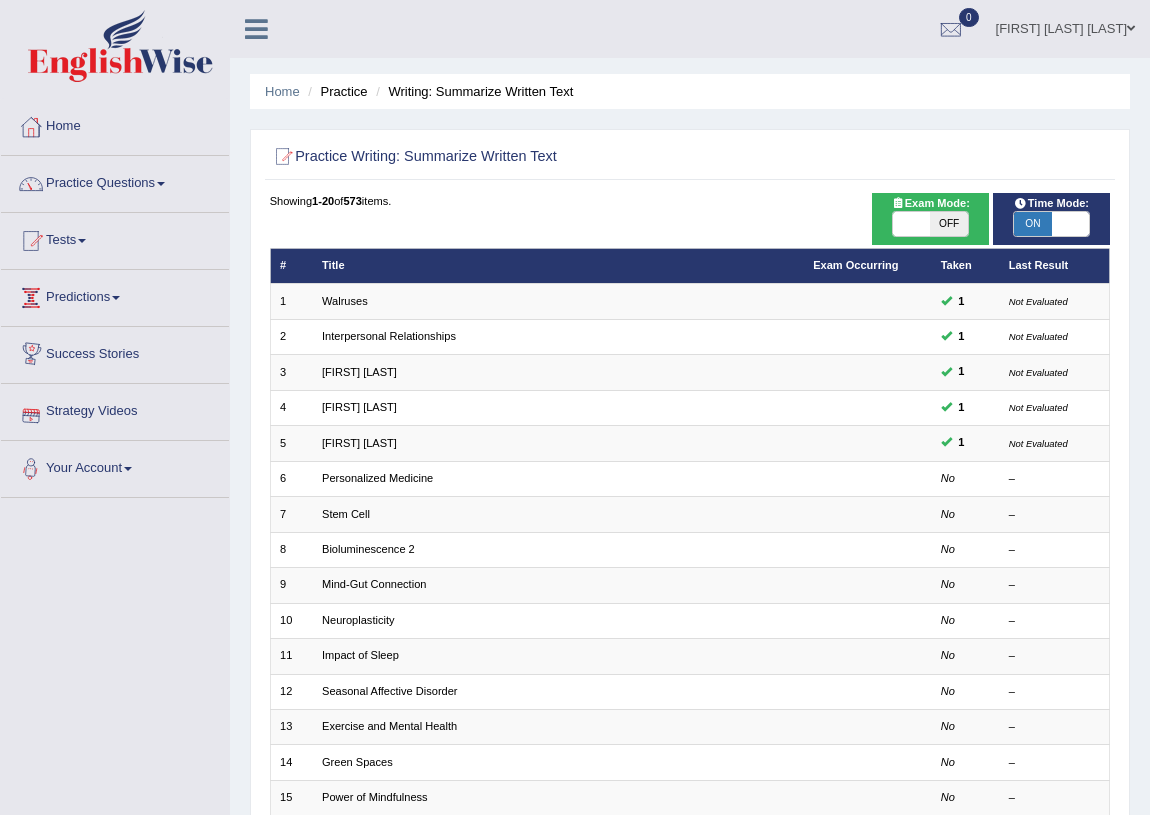 click on "Predictions" at bounding box center [115, 295] 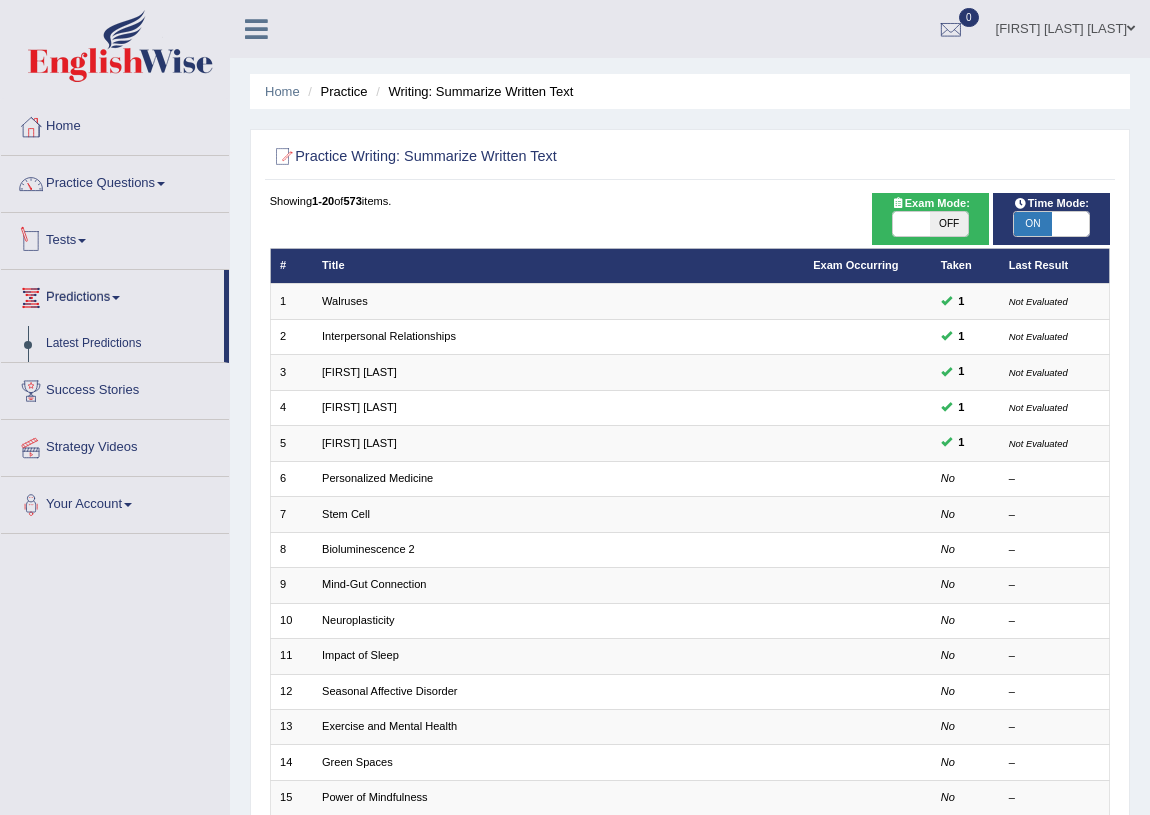 click at bounding box center (82, 241) 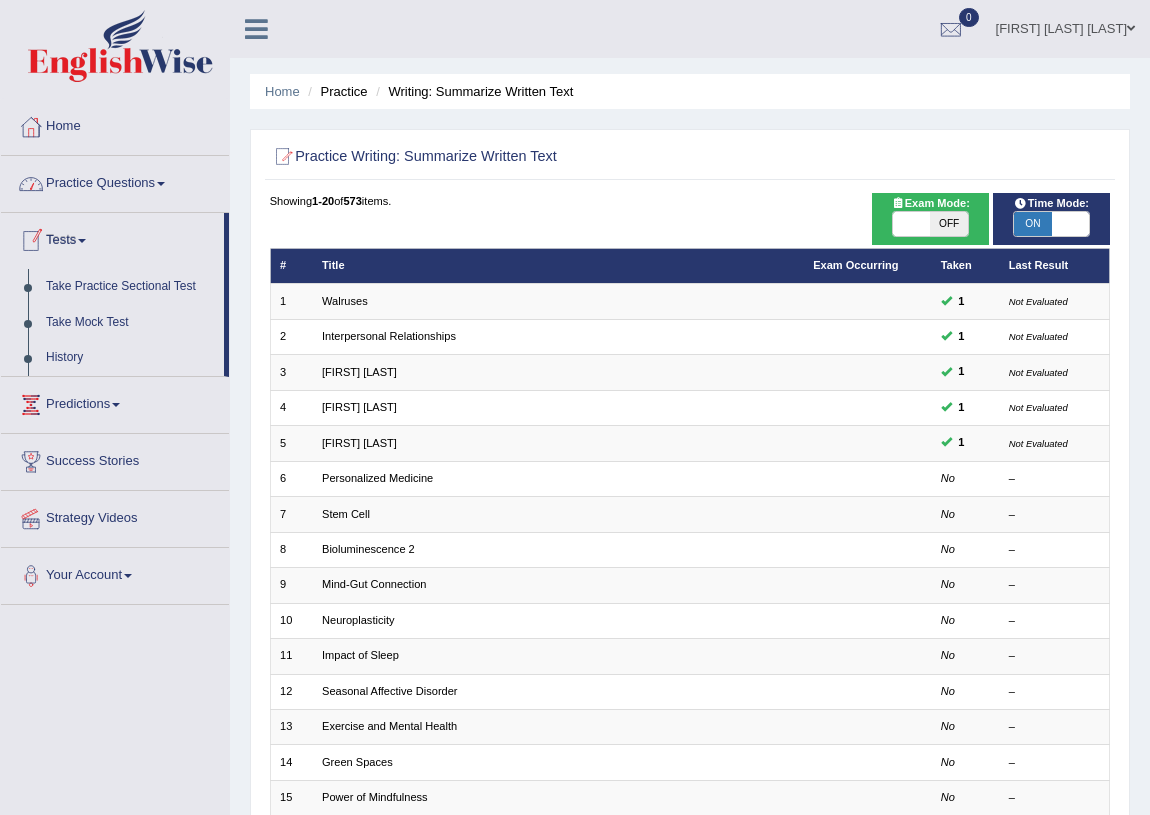 click on "Practice Questions" at bounding box center [115, 181] 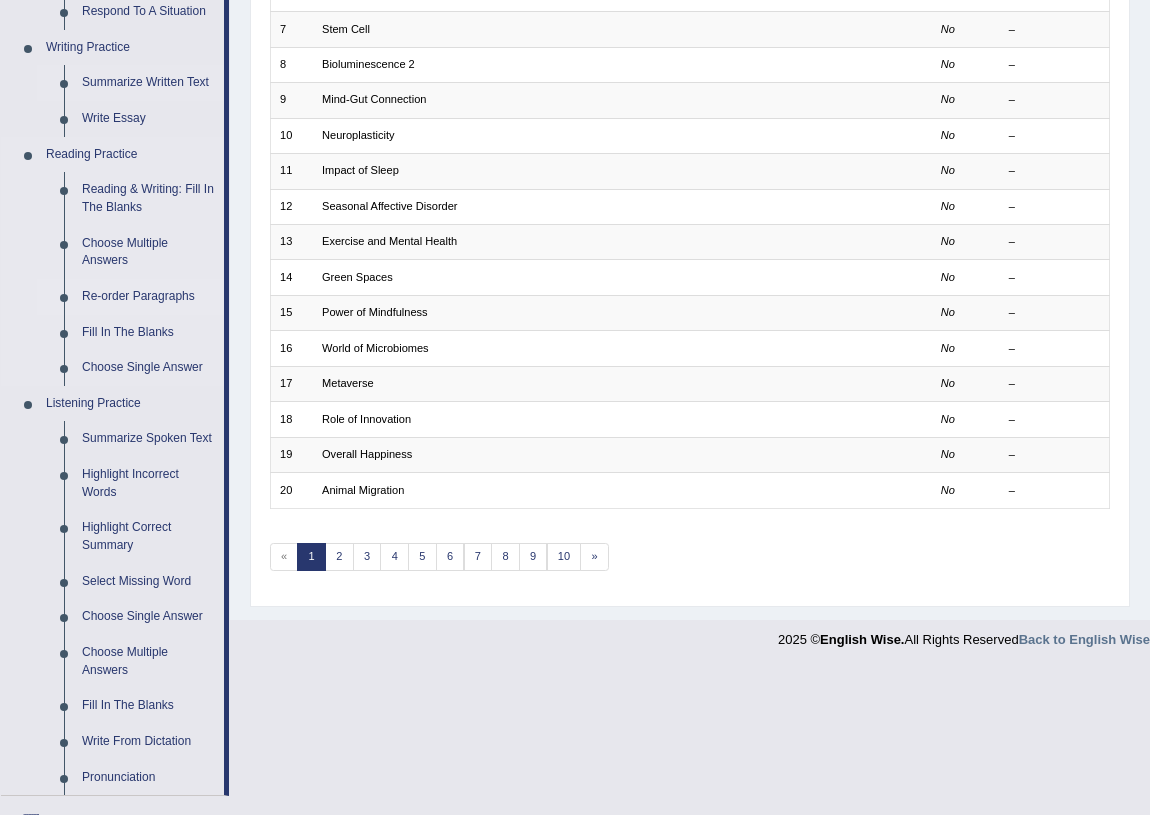 scroll, scrollTop: 477, scrollLeft: 0, axis: vertical 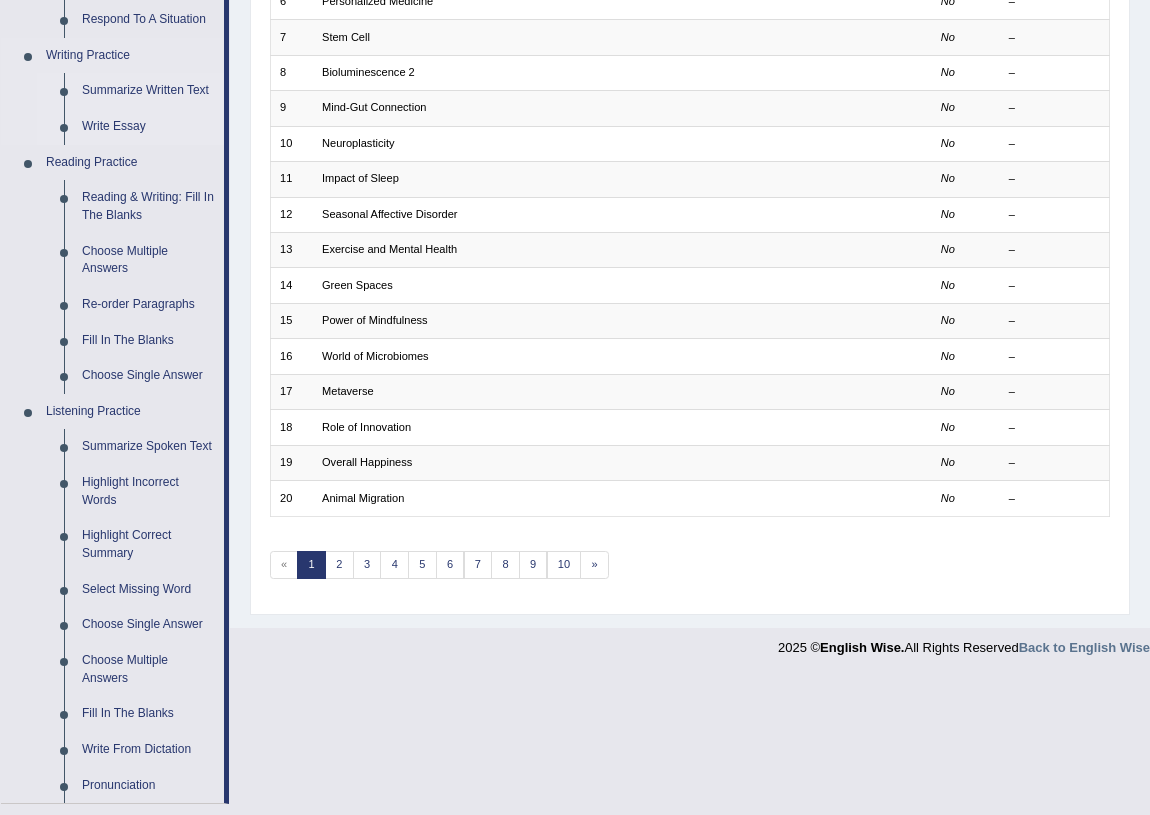 click on "Write Essay" at bounding box center [148, 127] 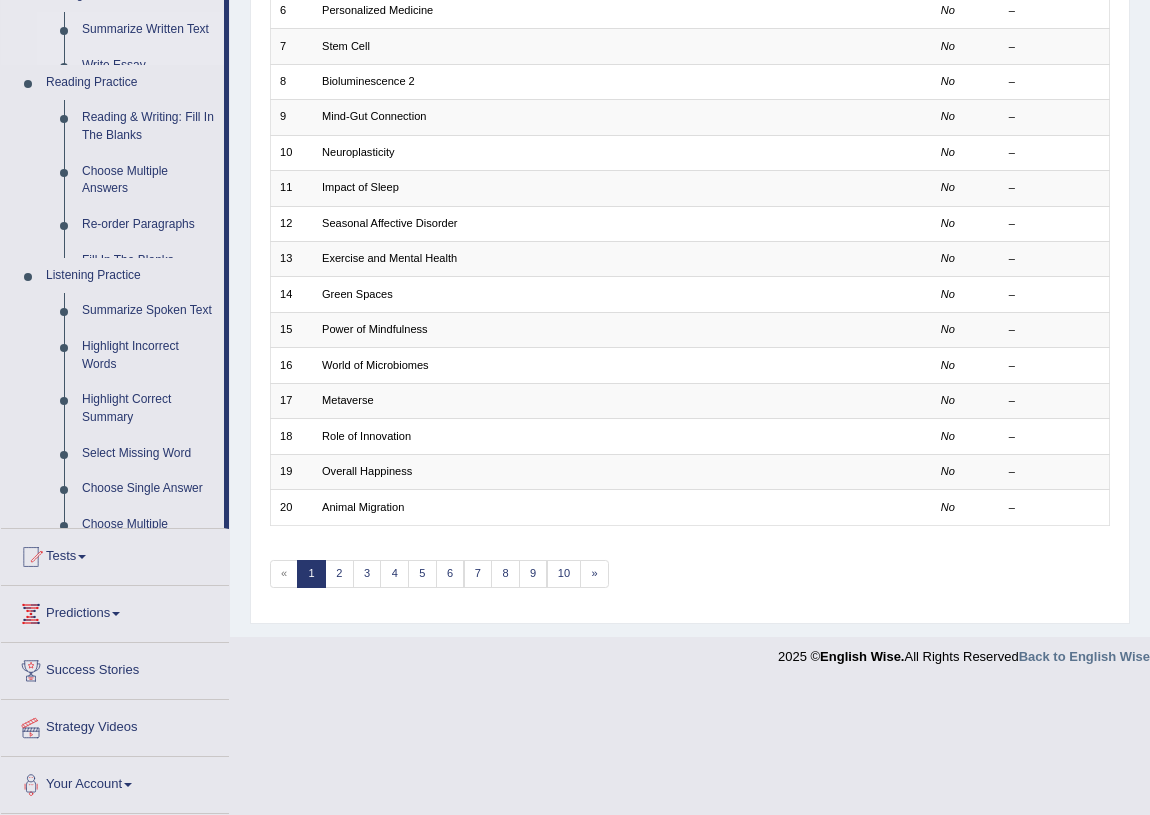 scroll, scrollTop: 338, scrollLeft: 0, axis: vertical 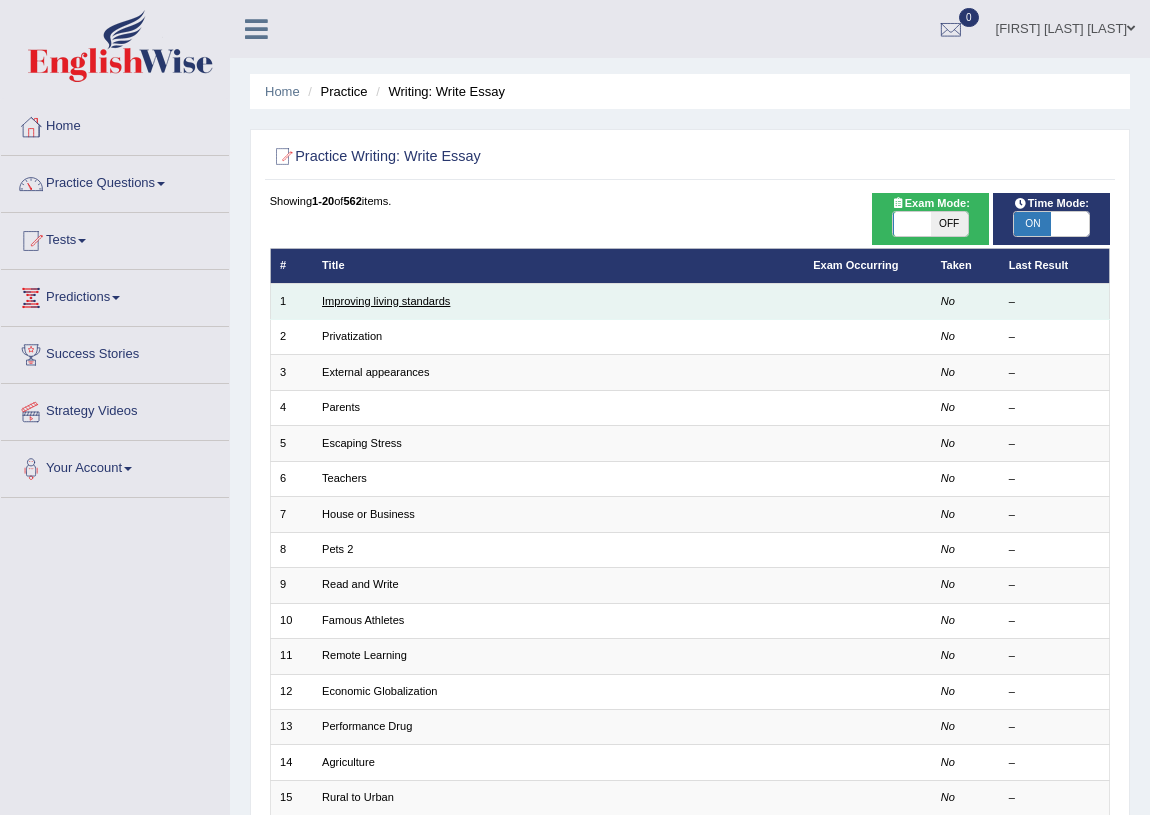 click on "Improving living standards" at bounding box center [386, 301] 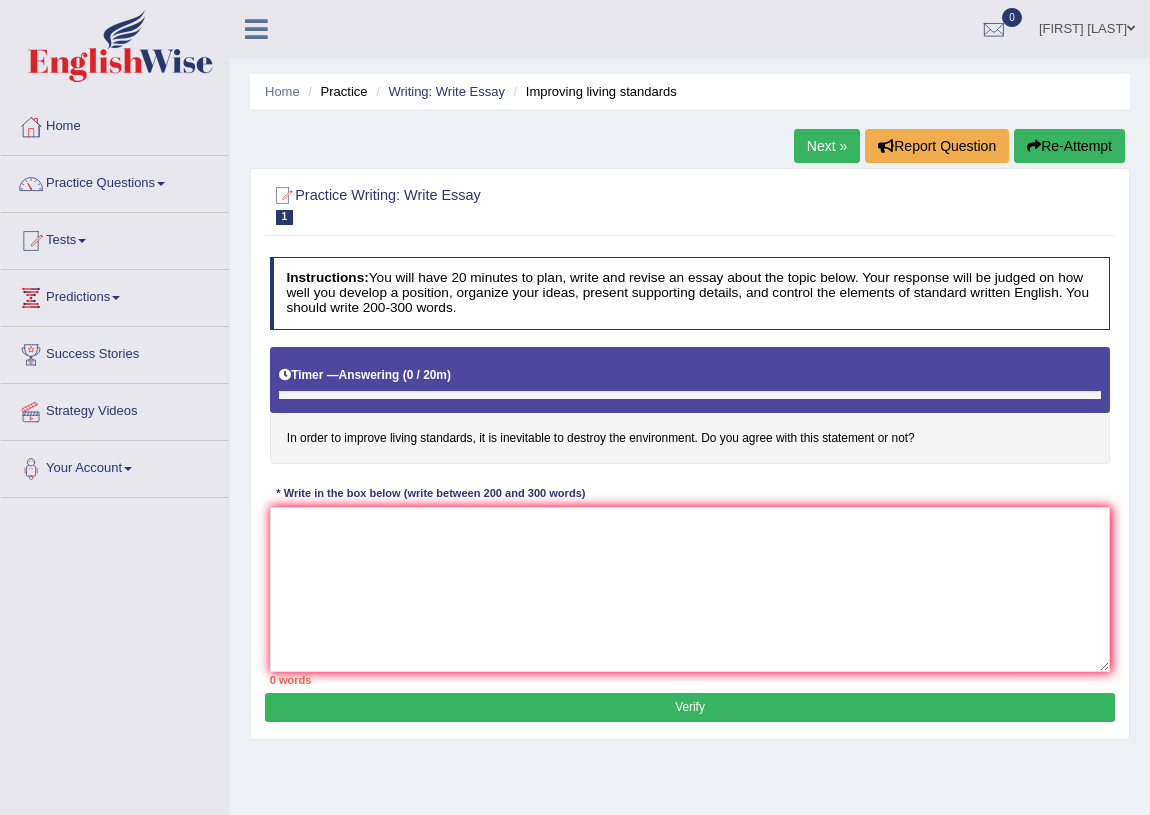 scroll, scrollTop: 0, scrollLeft: 0, axis: both 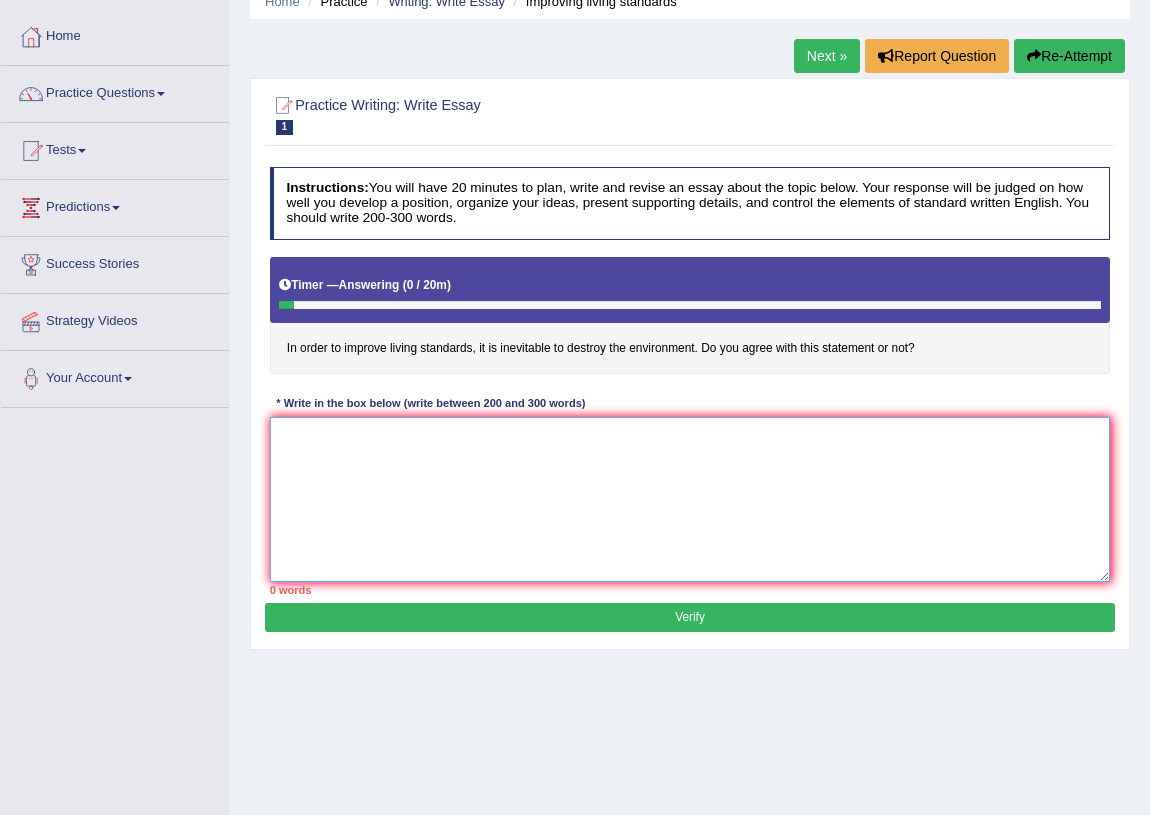 click at bounding box center (690, 499) 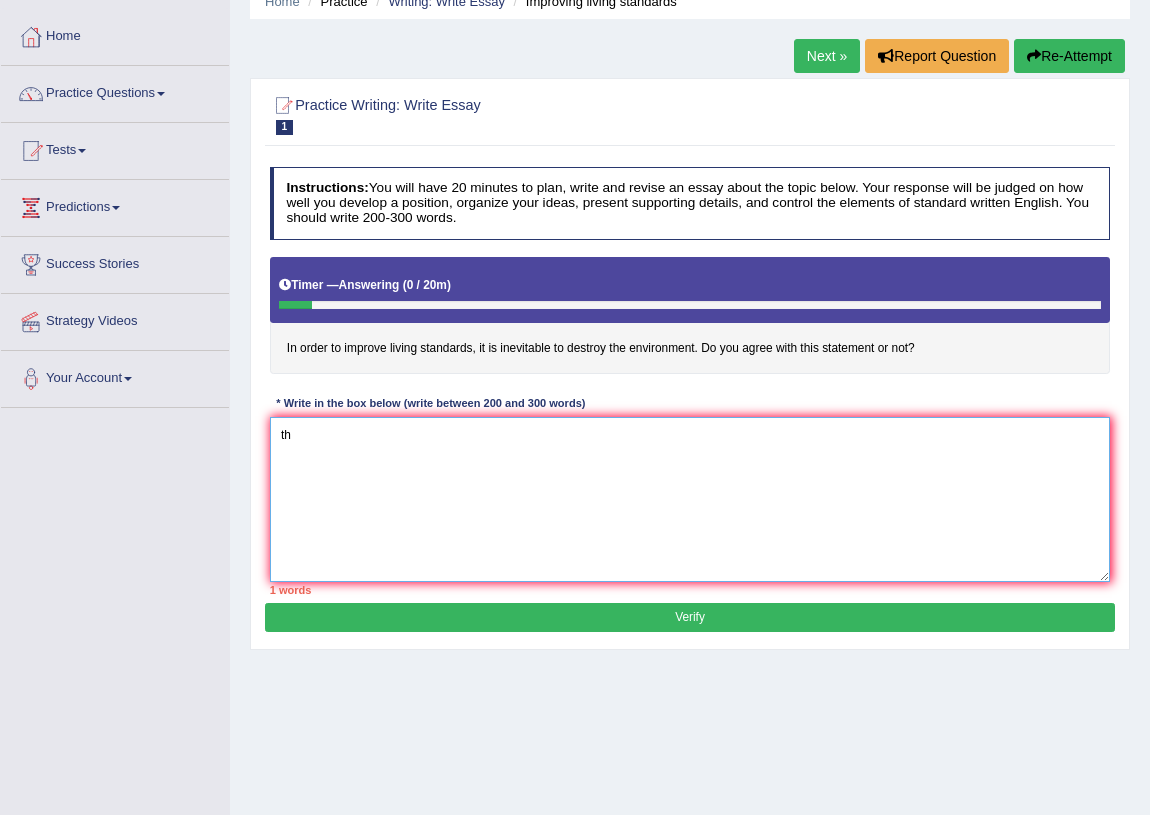 type on "t" 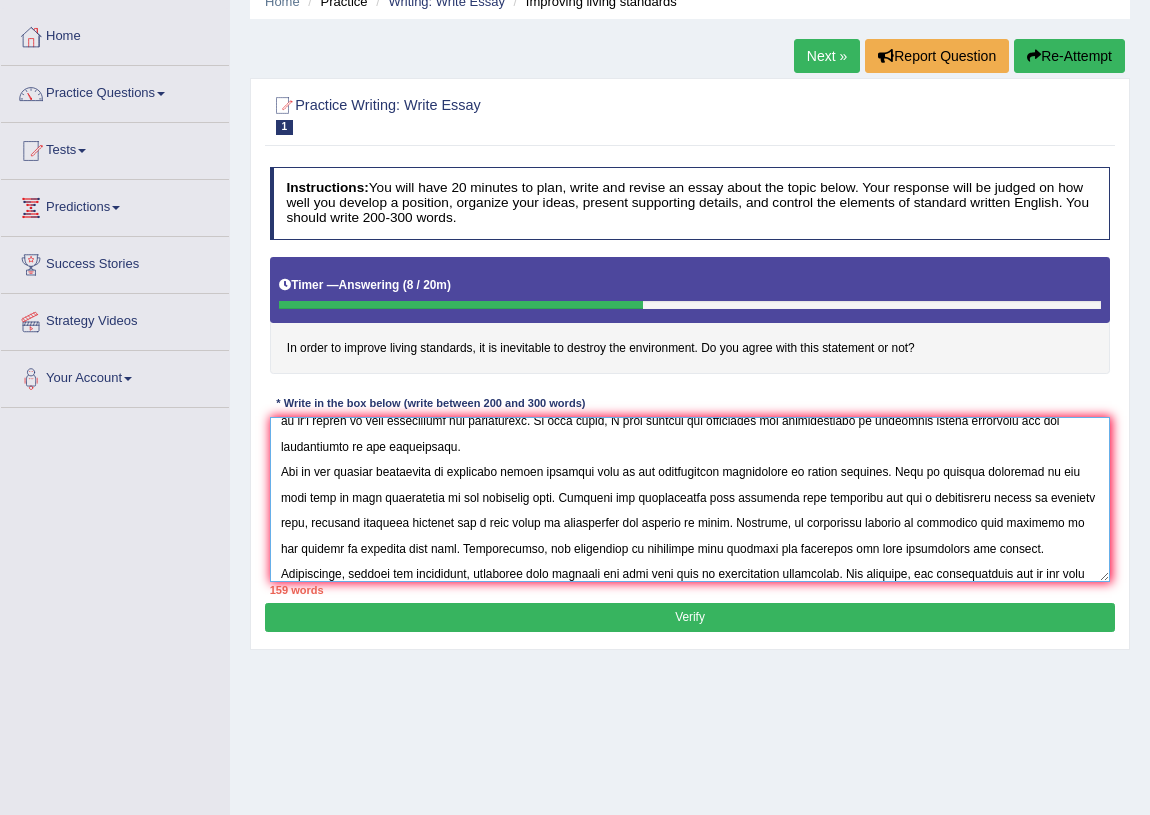 scroll, scrollTop: 77, scrollLeft: 0, axis: vertical 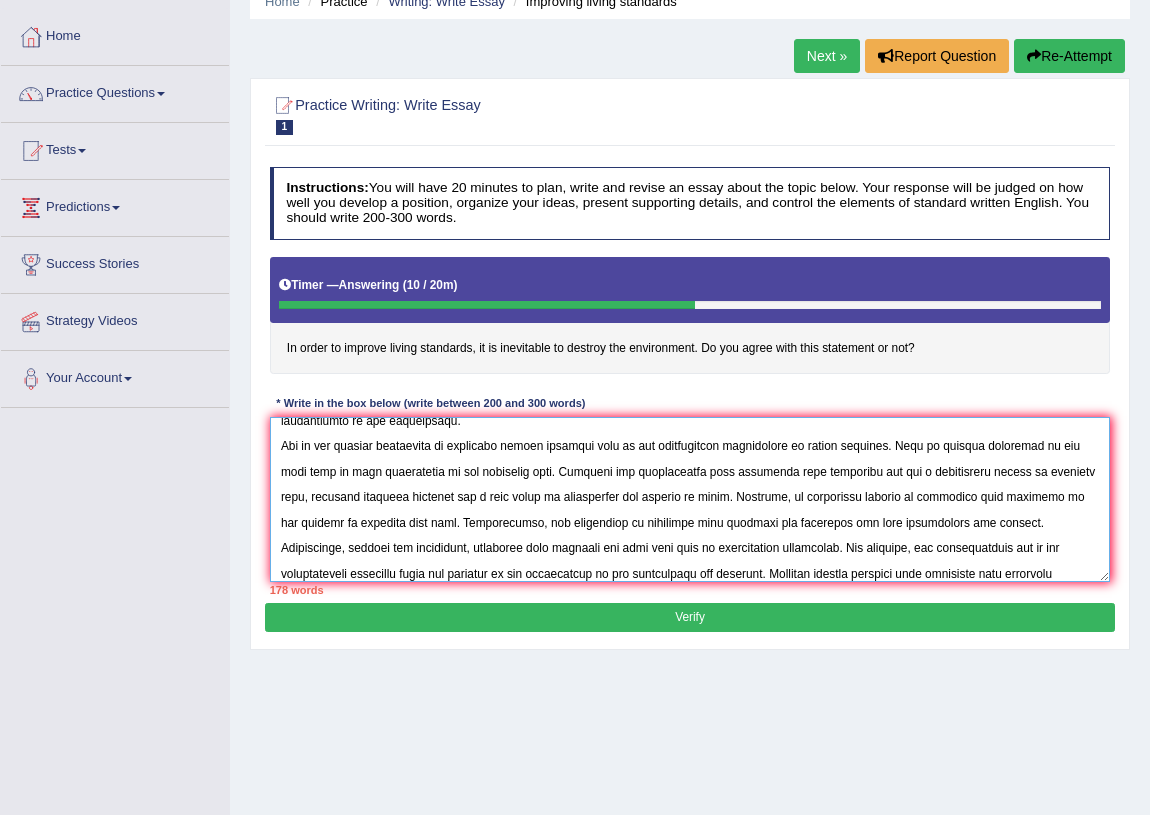 drag, startPoint x: 918, startPoint y: 548, endPoint x: 1032, endPoint y: 542, distance: 114.15778 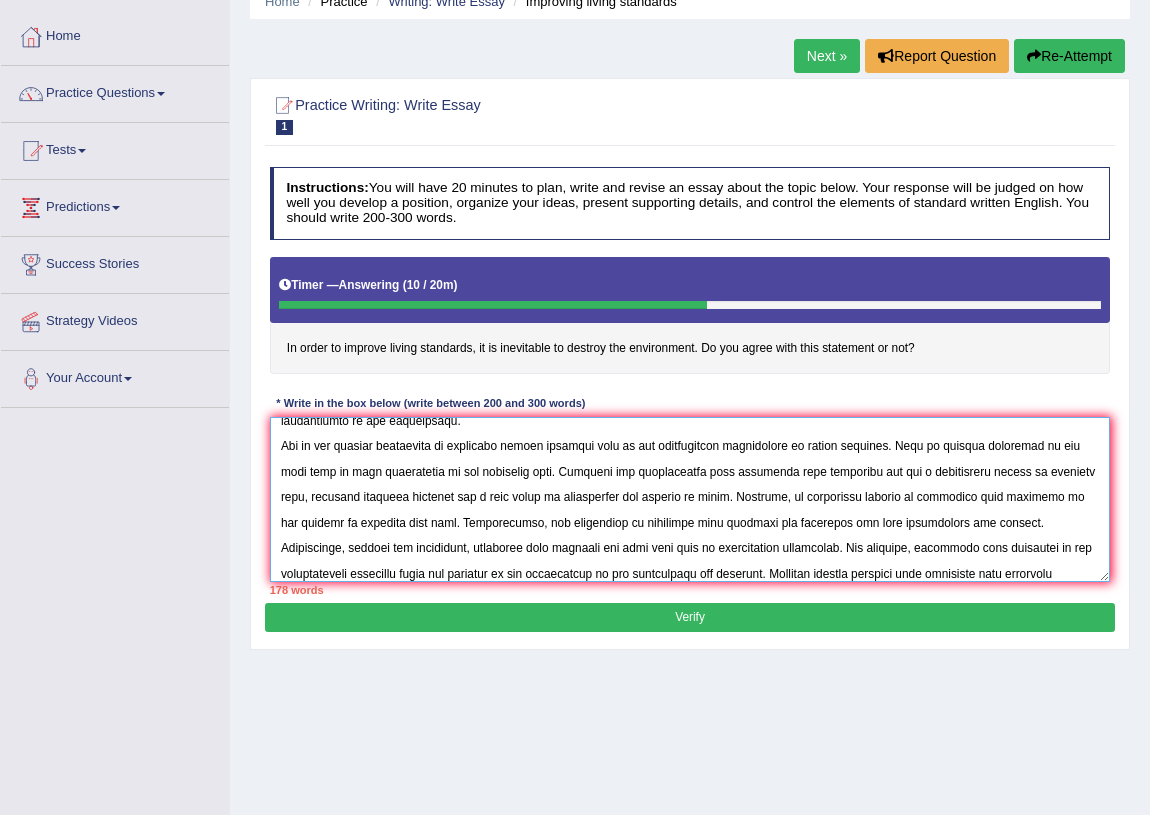 scroll, scrollTop: 89, scrollLeft: 0, axis: vertical 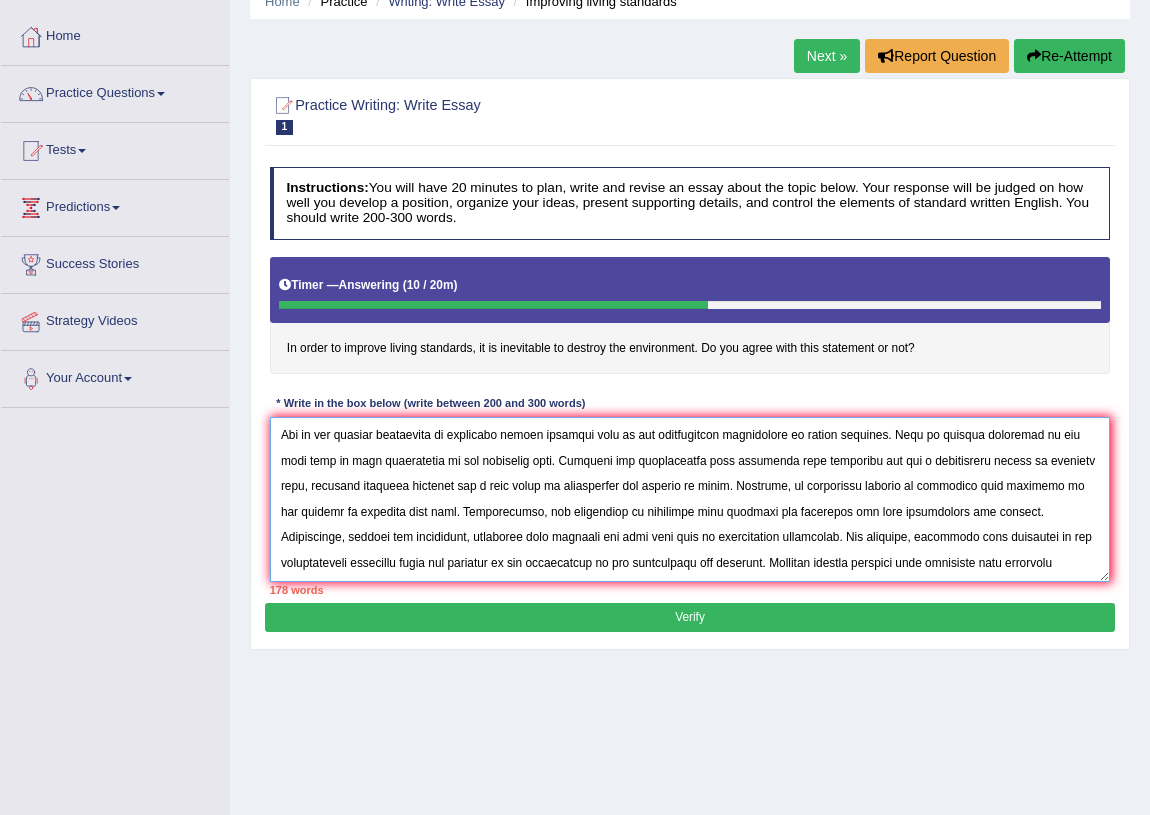 drag, startPoint x: 1041, startPoint y: 544, endPoint x: 442, endPoint y: 560, distance: 599.2136 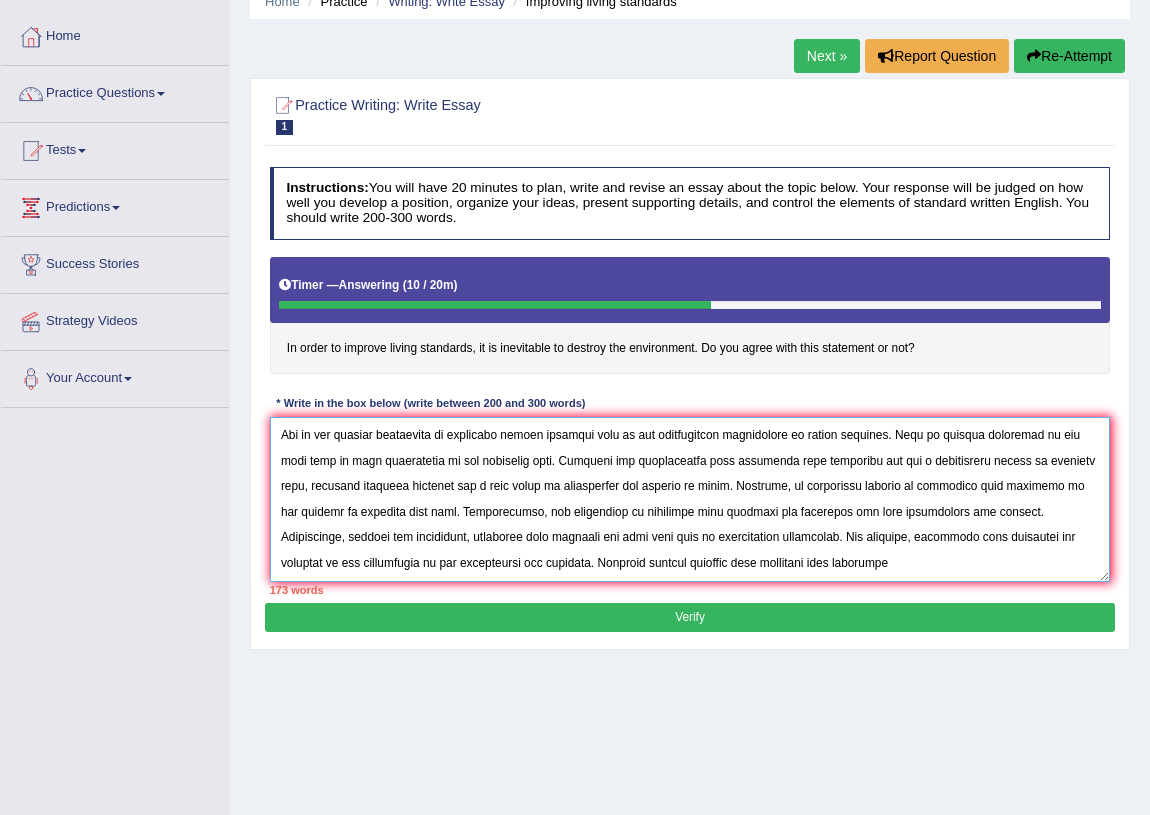 click at bounding box center [690, 499] 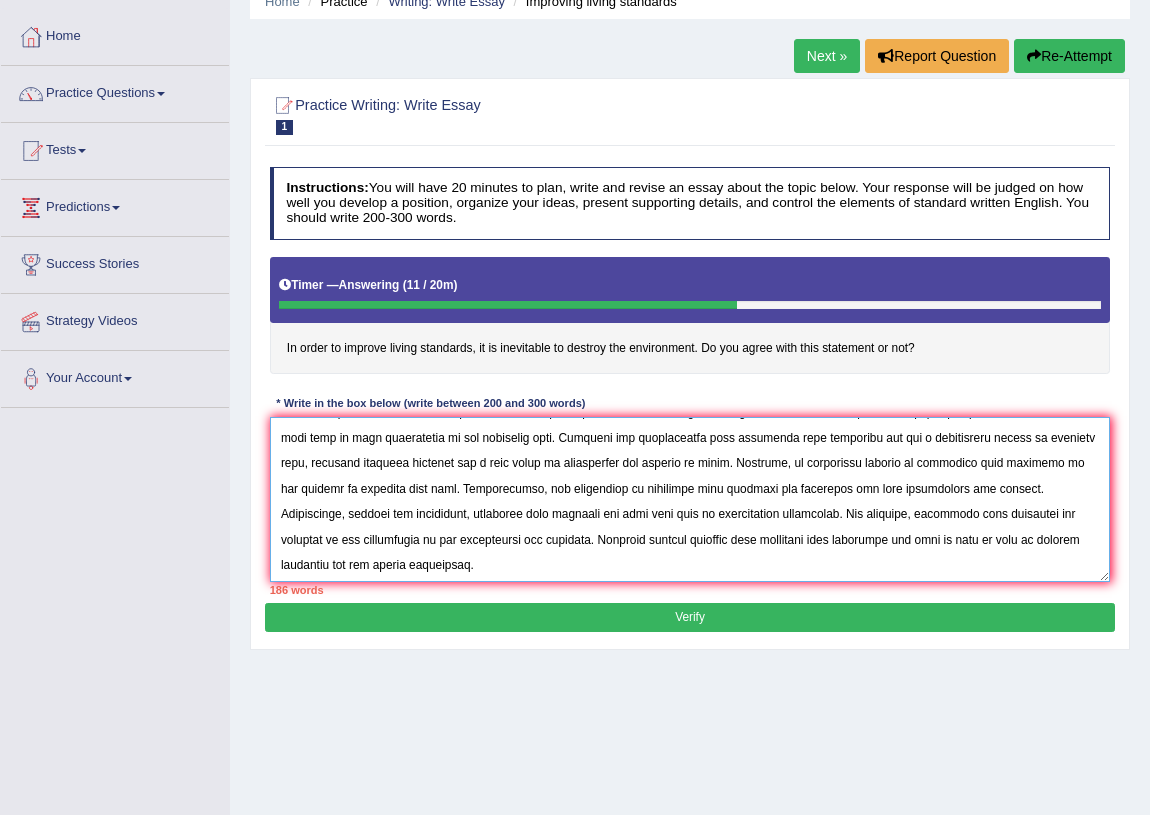 scroll, scrollTop: 119, scrollLeft: 0, axis: vertical 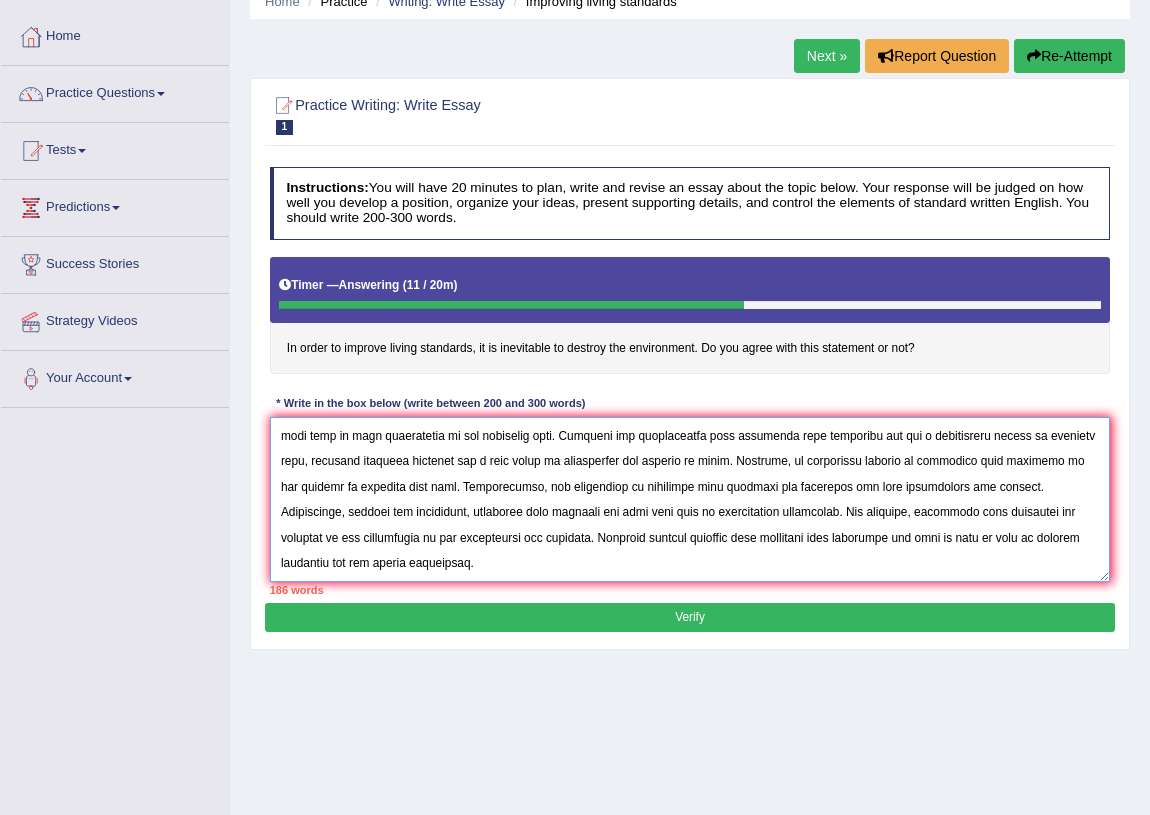 drag, startPoint x: 948, startPoint y: 532, endPoint x: 952, endPoint y: 554, distance: 22.36068 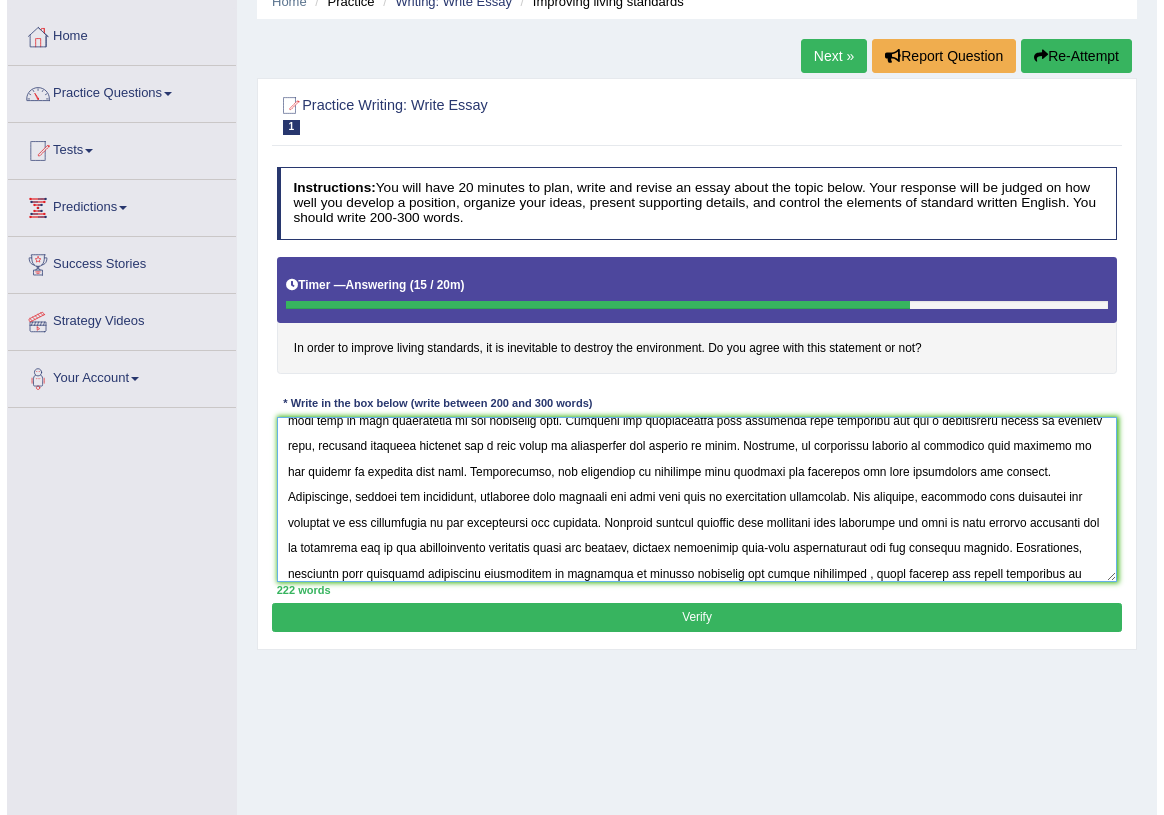 scroll, scrollTop: 166, scrollLeft: 0, axis: vertical 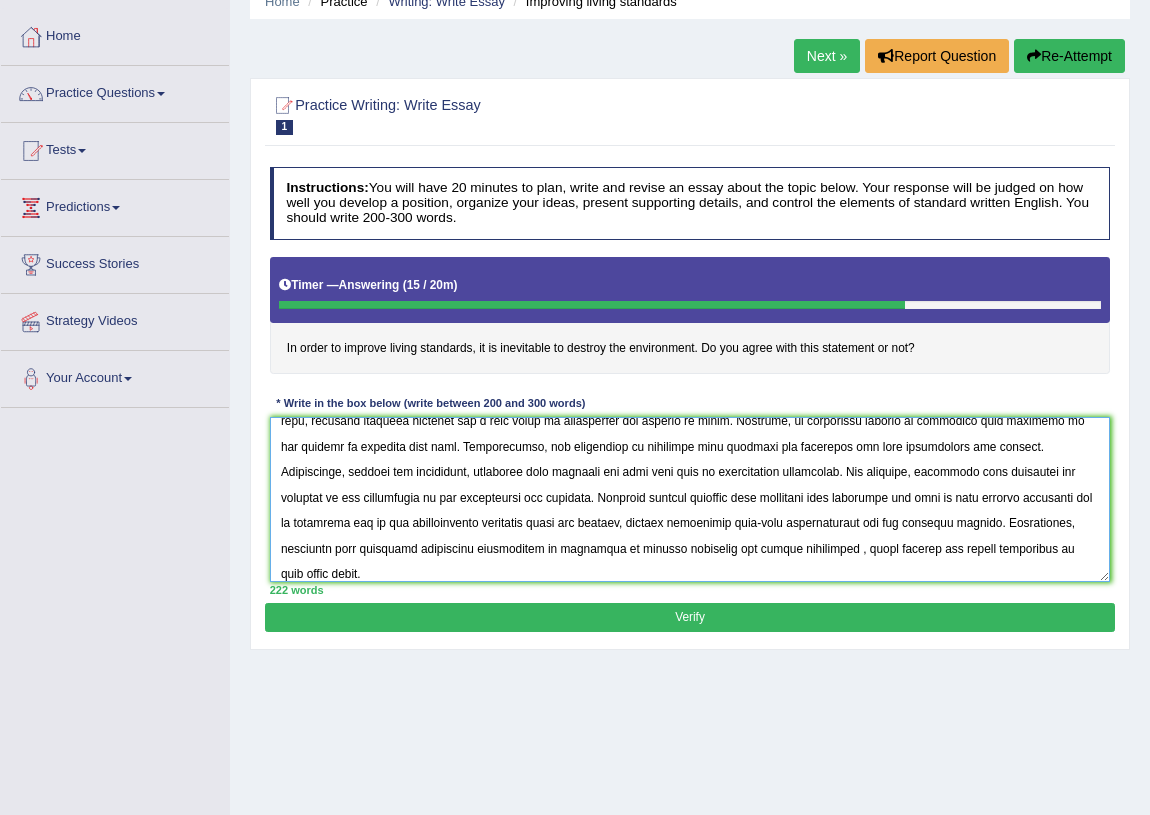 type on "The increasing influence of improving living standards on the environment has ignited numerous discussions. This matter is particularly pertinent due to it's effect on both individuals and communities. In this essay, I will examine the advantages and disadvantages of improving living standards and its implications on the environment.
One of the primary advantages of improving living standard lies in its significance enhancement of health industry. This is further supported by the fact that it also contributes to low mortality rate. Research has demonstrated that improving life standards has had a substantial impact on everyday life, yielding positive outcomes for a wide range of individuals and society as whole. Moreover, an additional benefit of improving life standard is its ability to increase life span. Consequently, the advantages of improving life standard are essential for both individuals and society.
Nonetheless, despite its advantages, improving life standard can also give rise to considerable ch..." 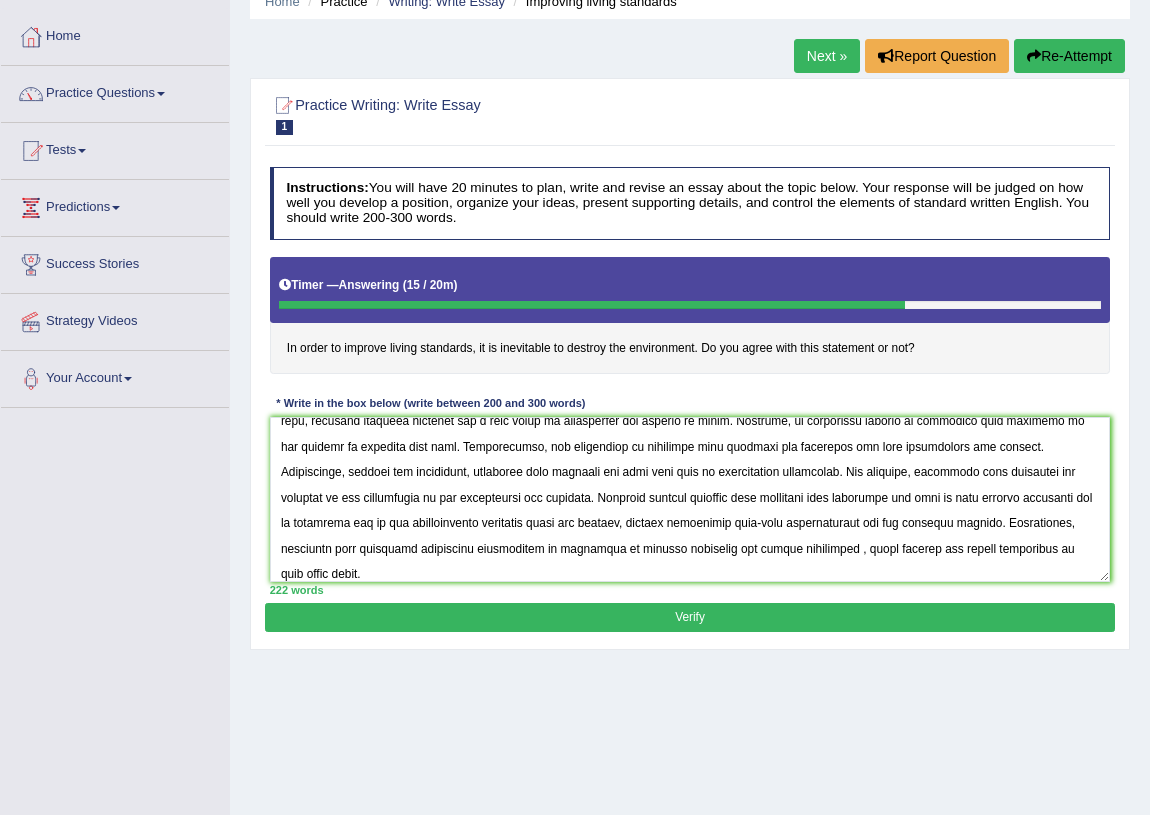 click on "Verify" at bounding box center (689, 617) 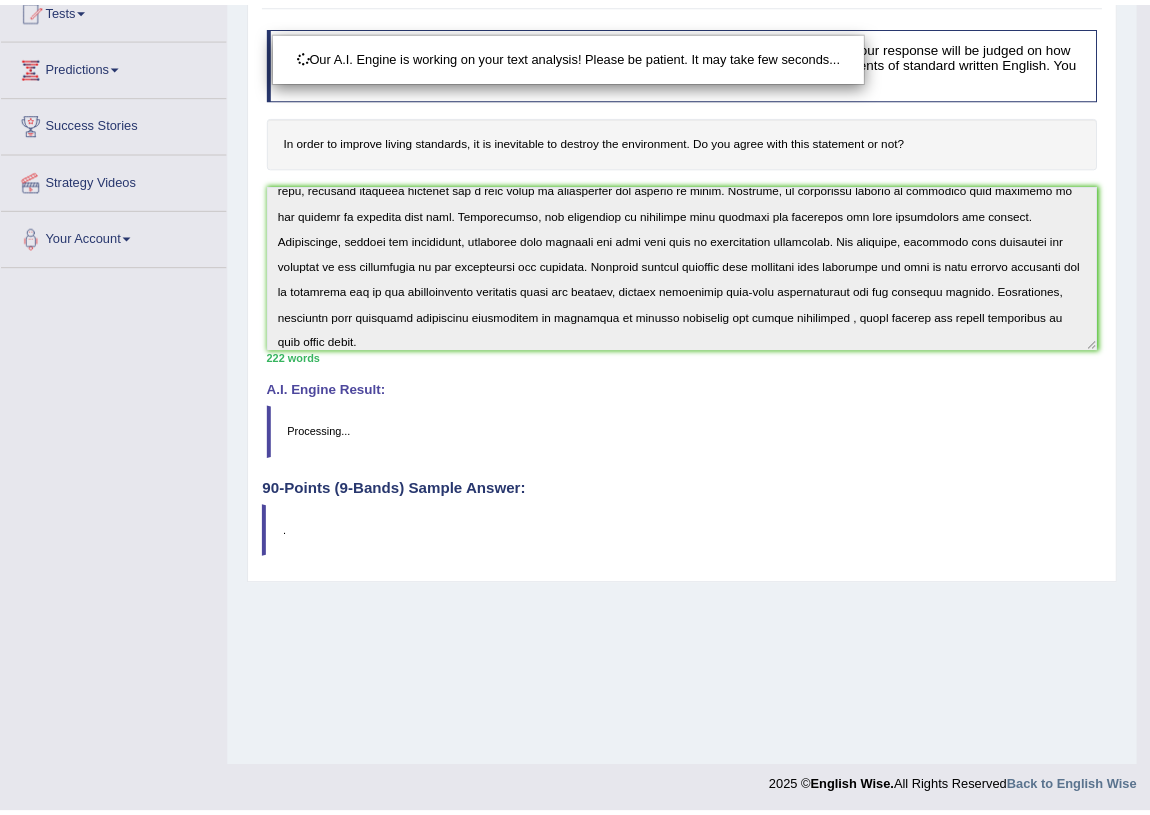 scroll, scrollTop: 234, scrollLeft: 0, axis: vertical 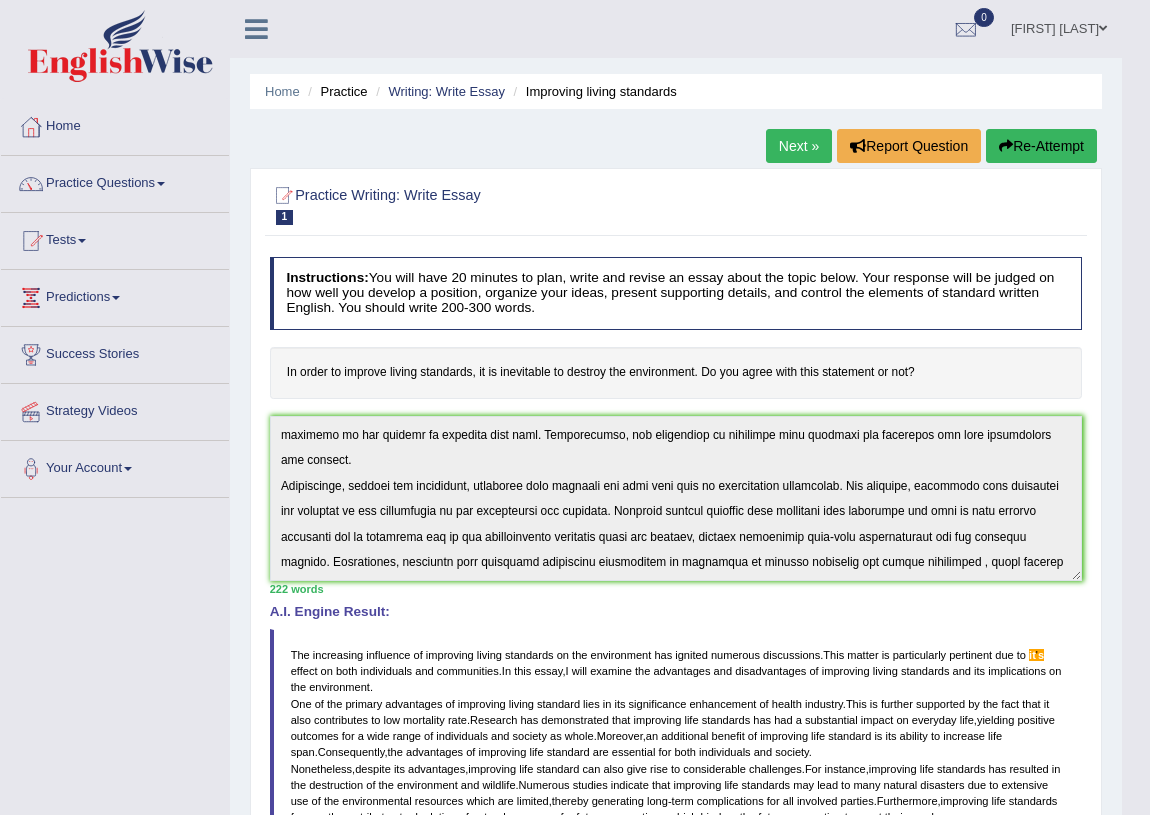 click on "Next »" at bounding box center [799, 146] 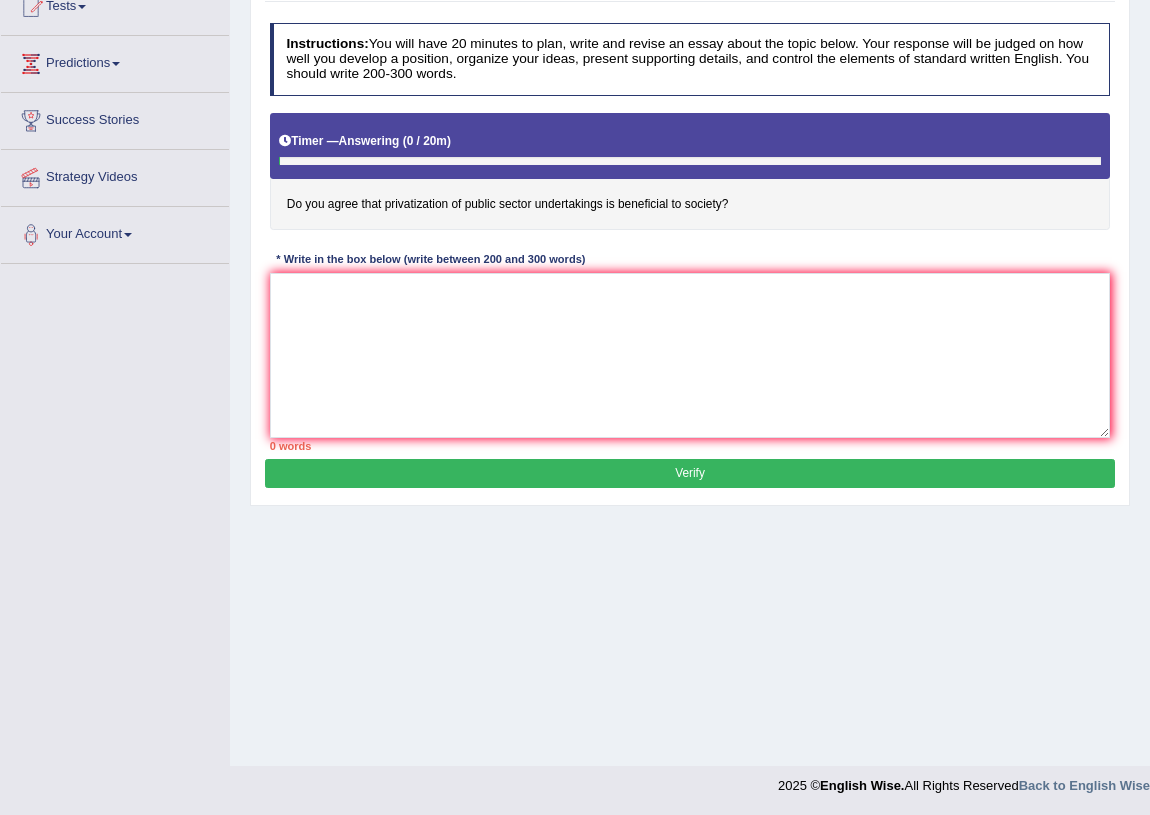 scroll, scrollTop: 234, scrollLeft: 0, axis: vertical 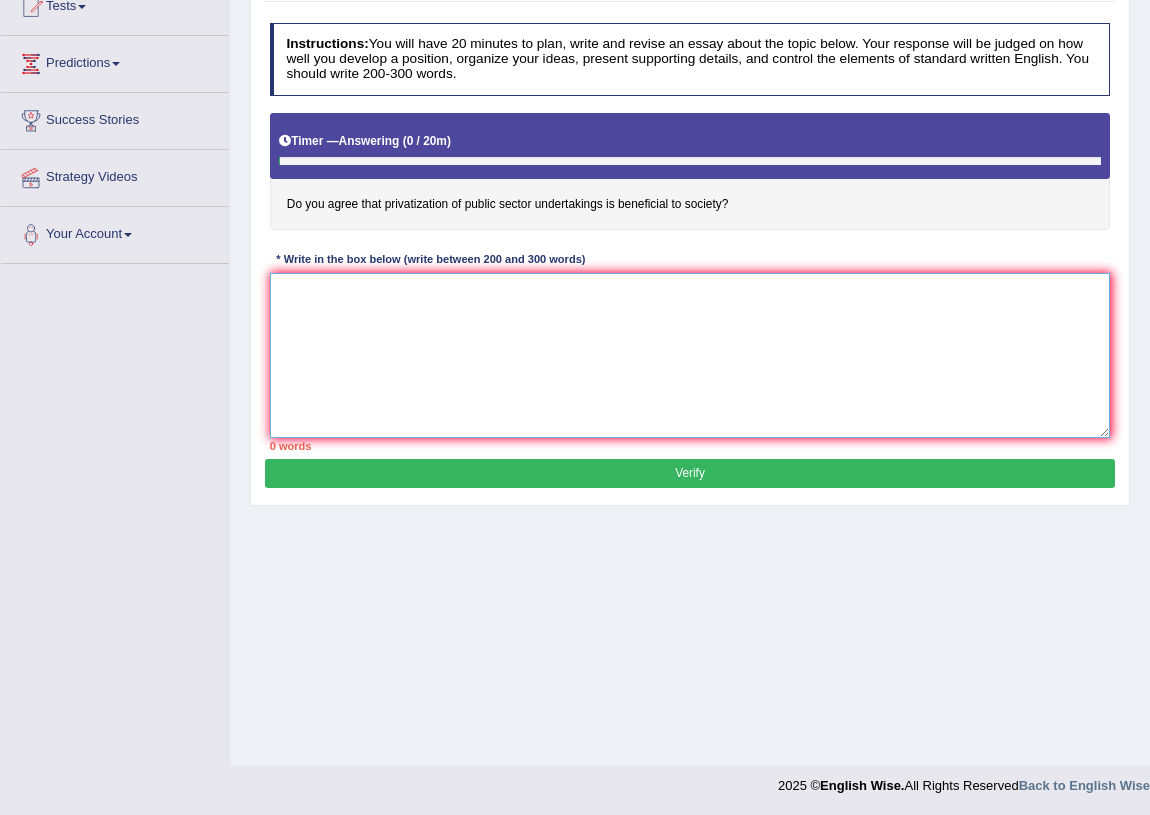 click at bounding box center [690, 355] 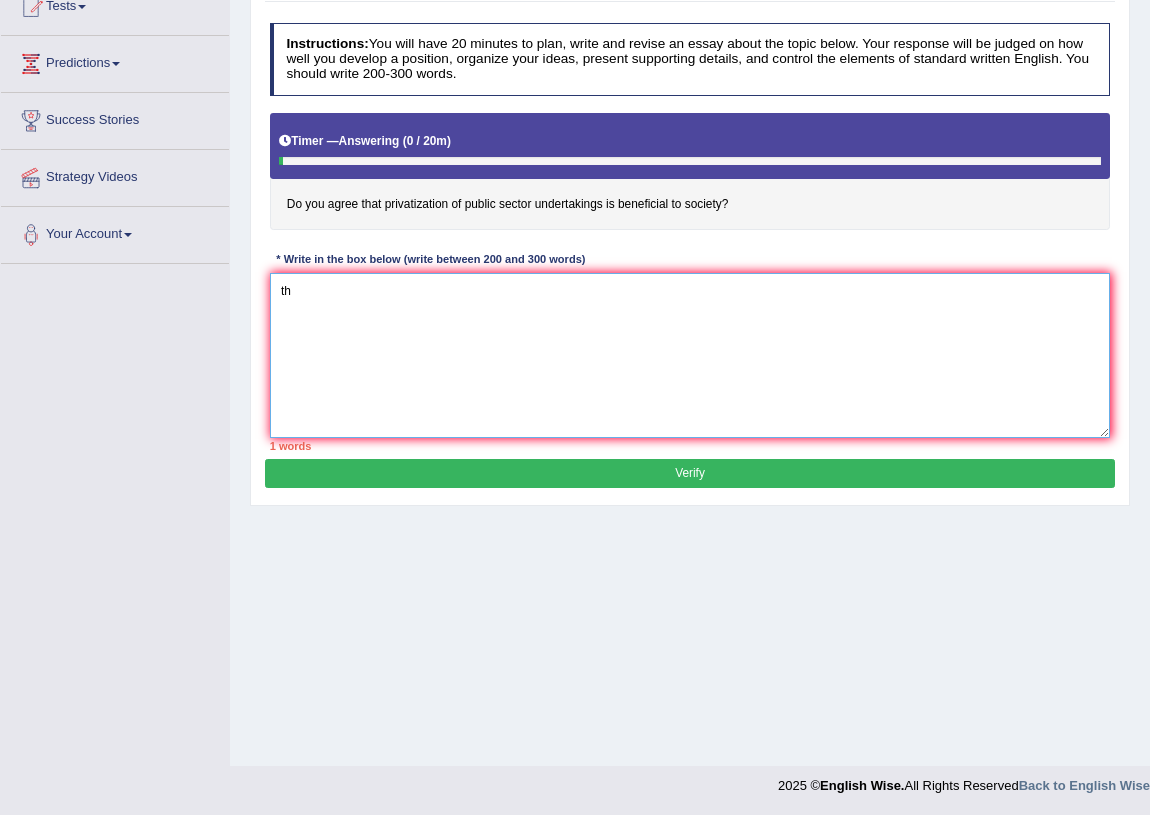 type on "t" 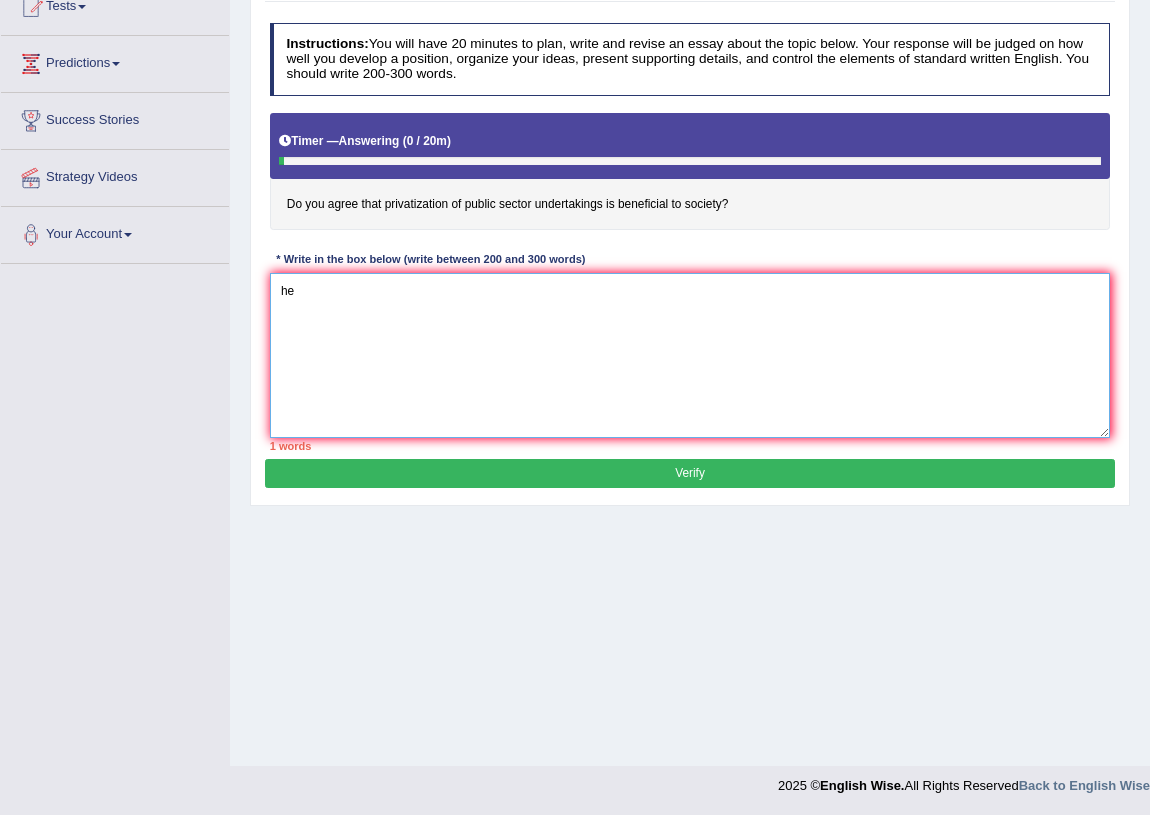 type on "h" 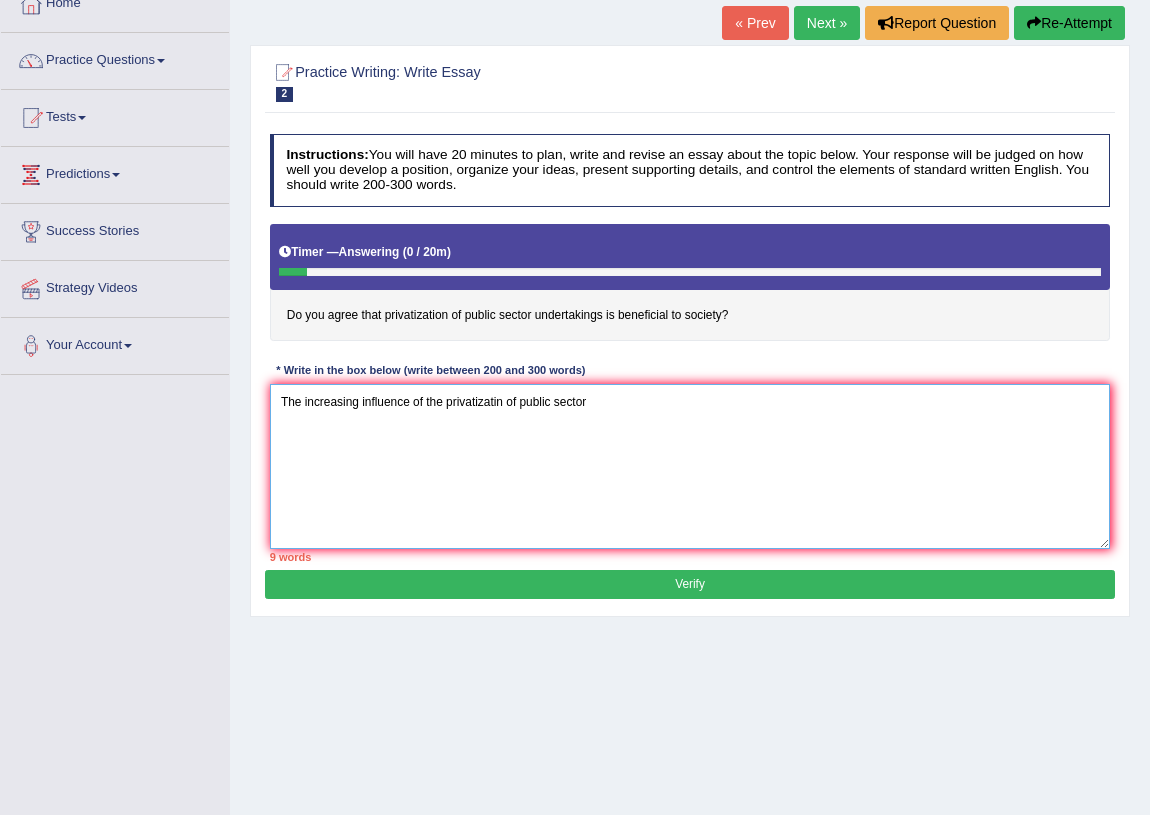 scroll, scrollTop: 0, scrollLeft: 0, axis: both 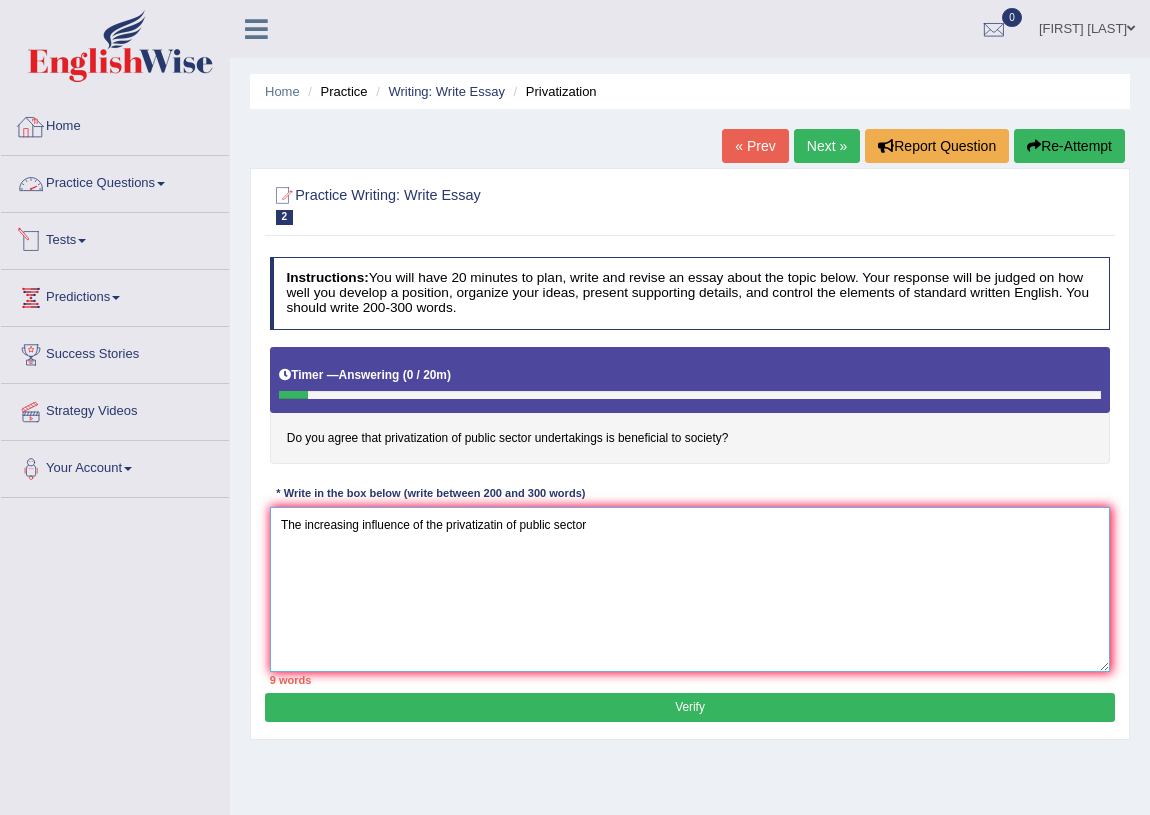type on "The increasing influence of the privatizatin of public sector" 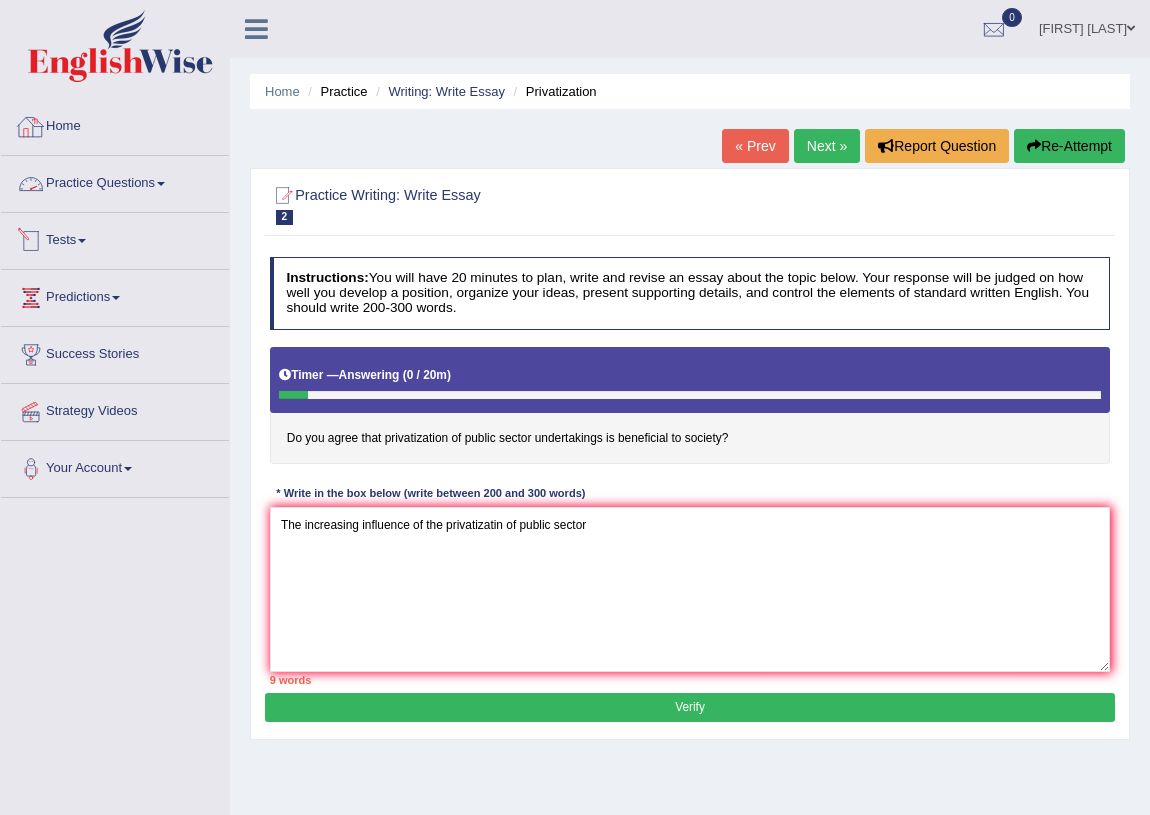 click on "Practice Questions" at bounding box center (115, 181) 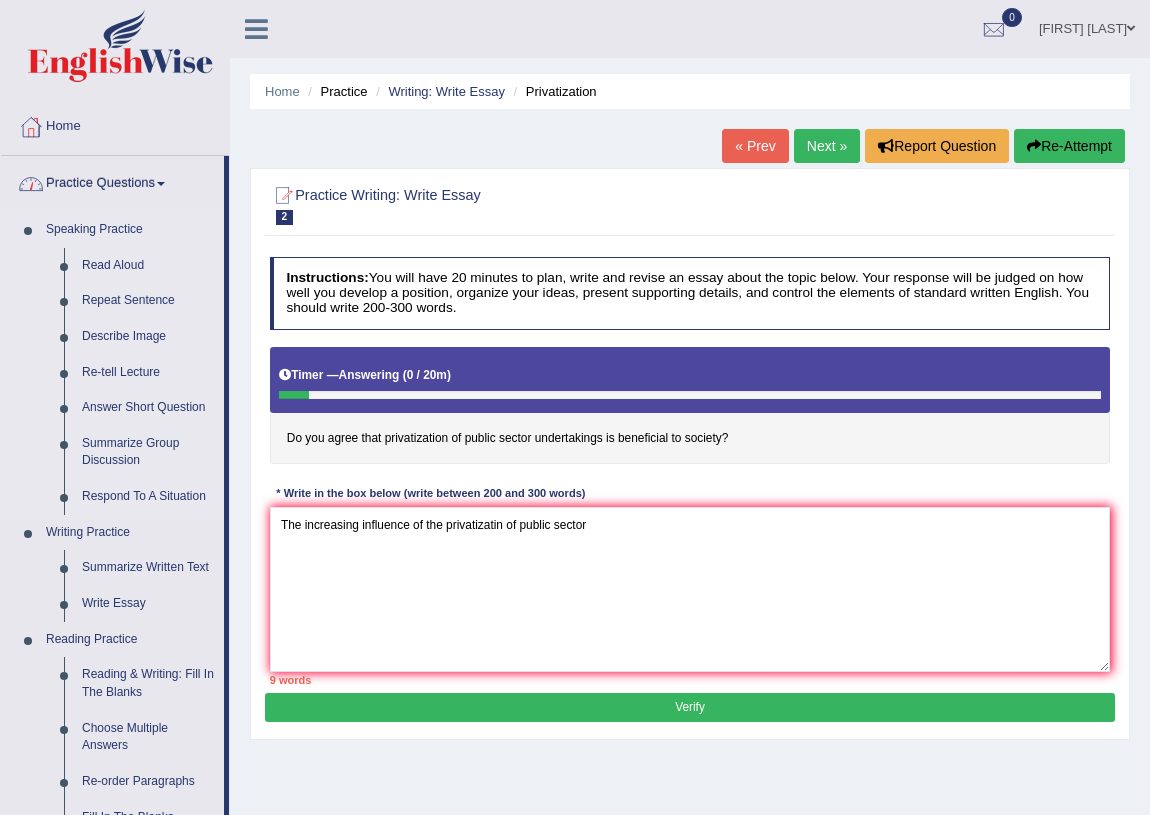 click on "Speaking Practice" at bounding box center [130, 230] 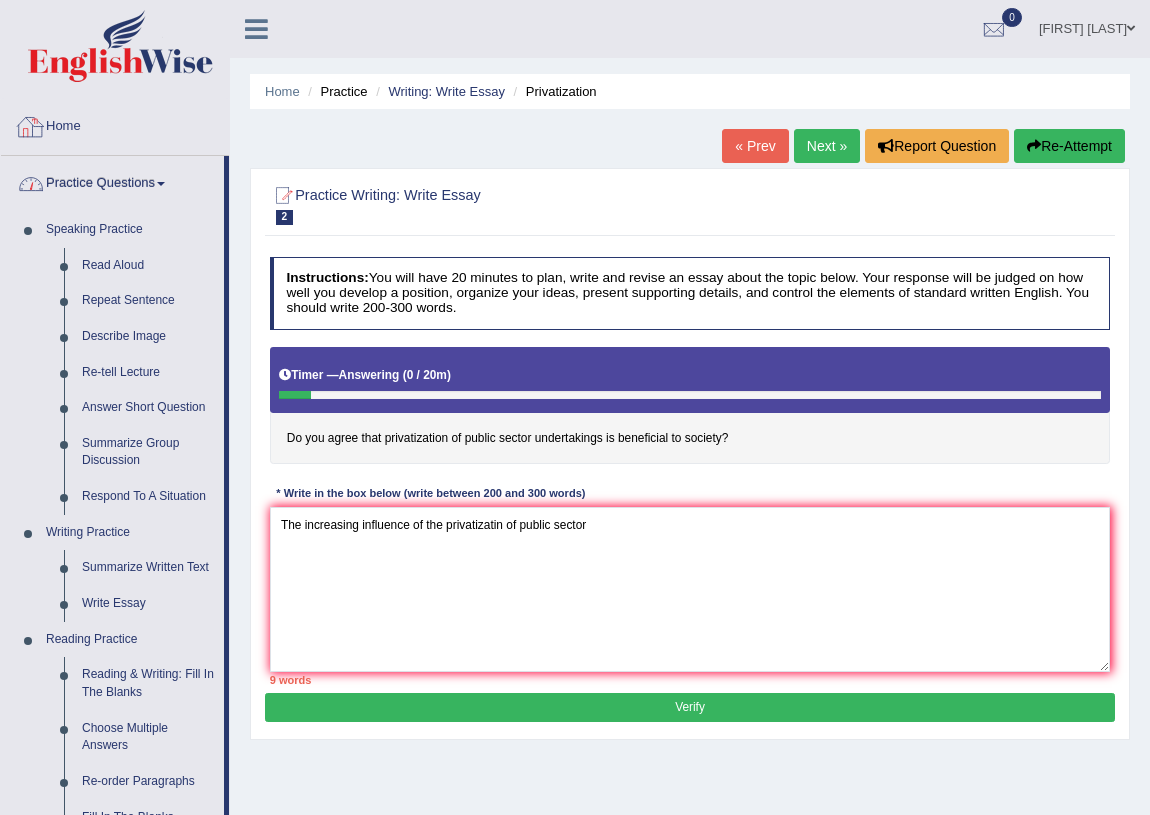 click on "Home" at bounding box center [115, 124] 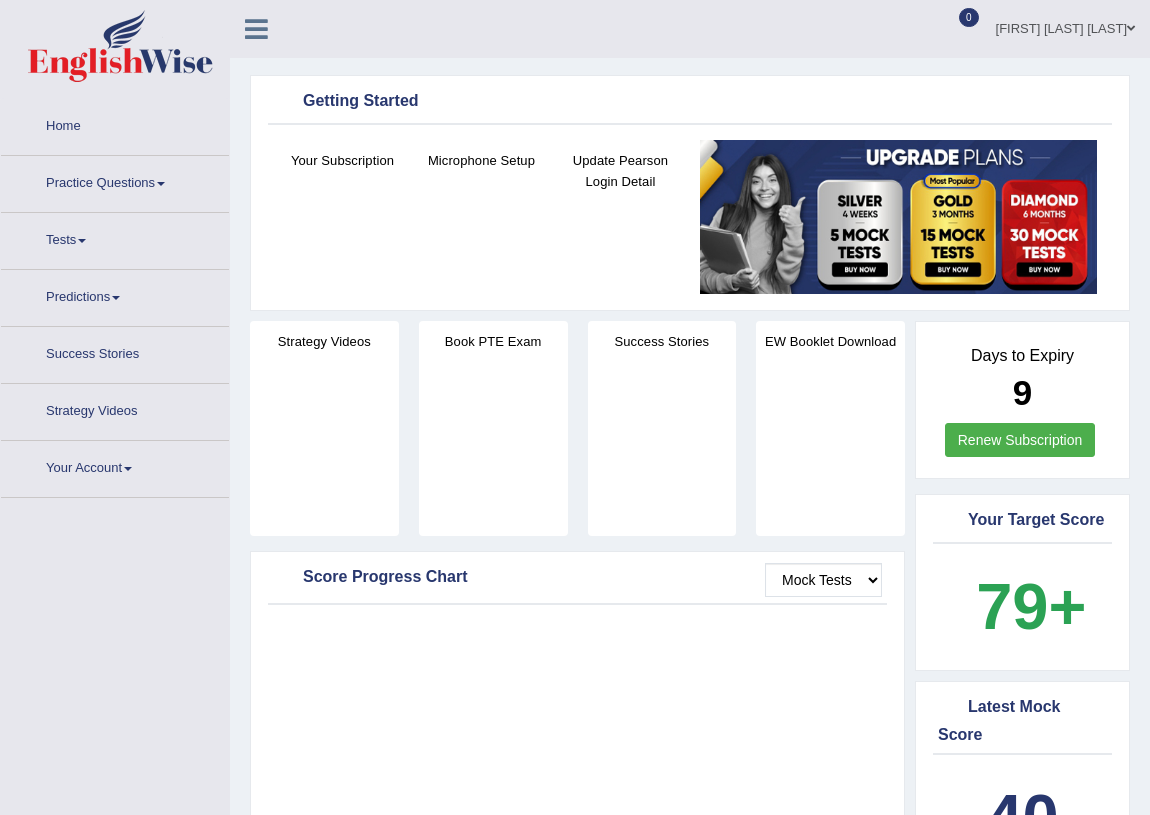 scroll, scrollTop: 0, scrollLeft: 0, axis: both 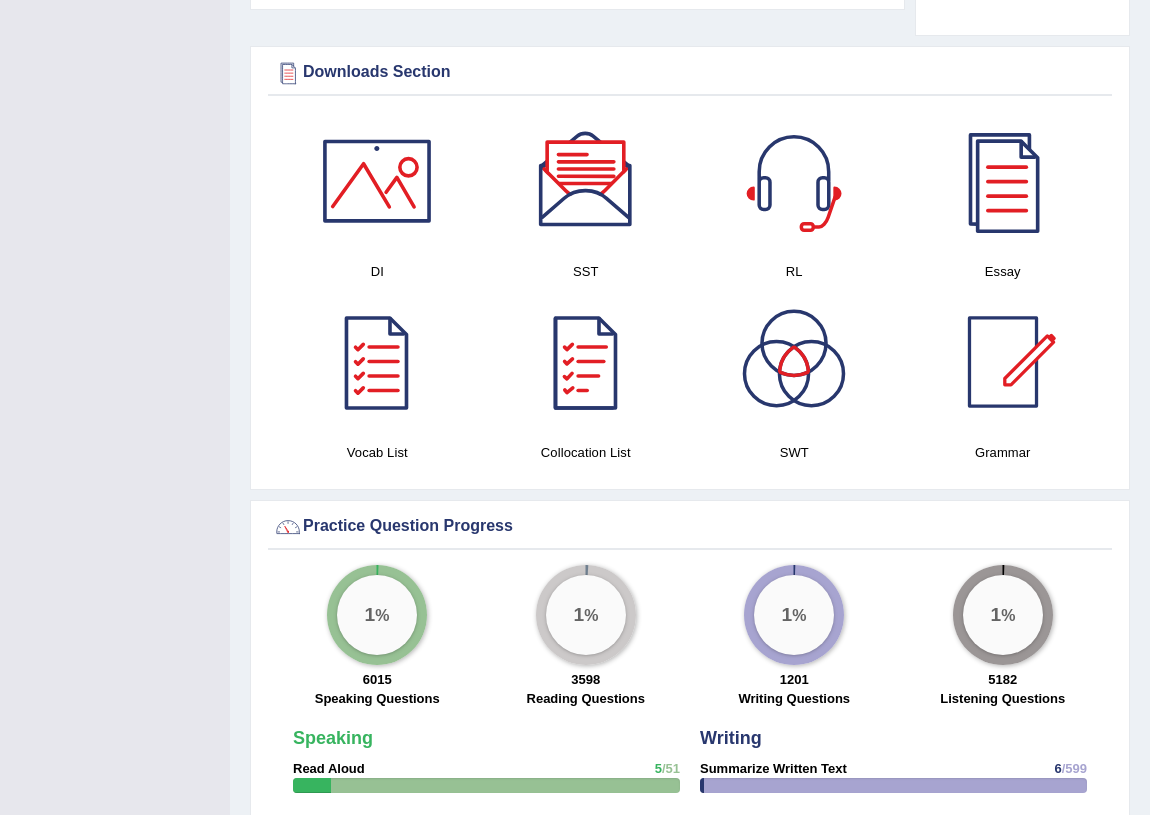 click at bounding box center [586, 362] 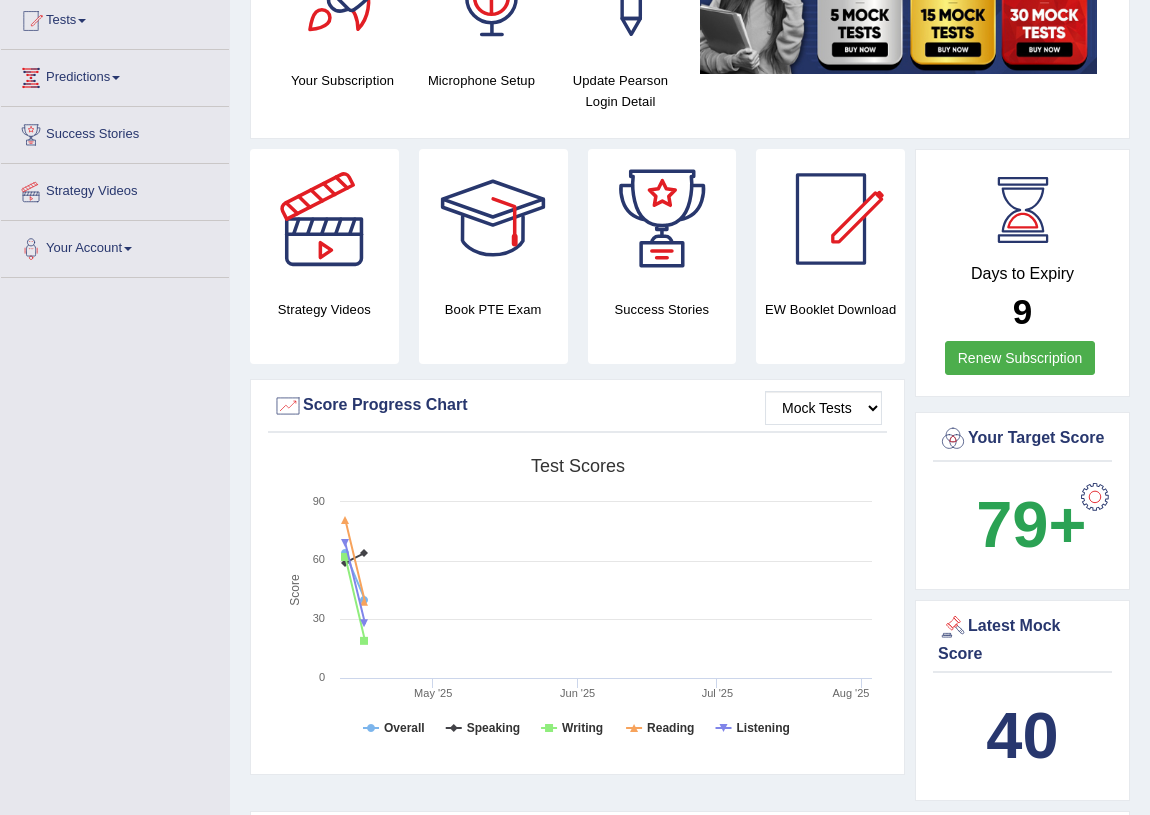 scroll, scrollTop: 0, scrollLeft: 0, axis: both 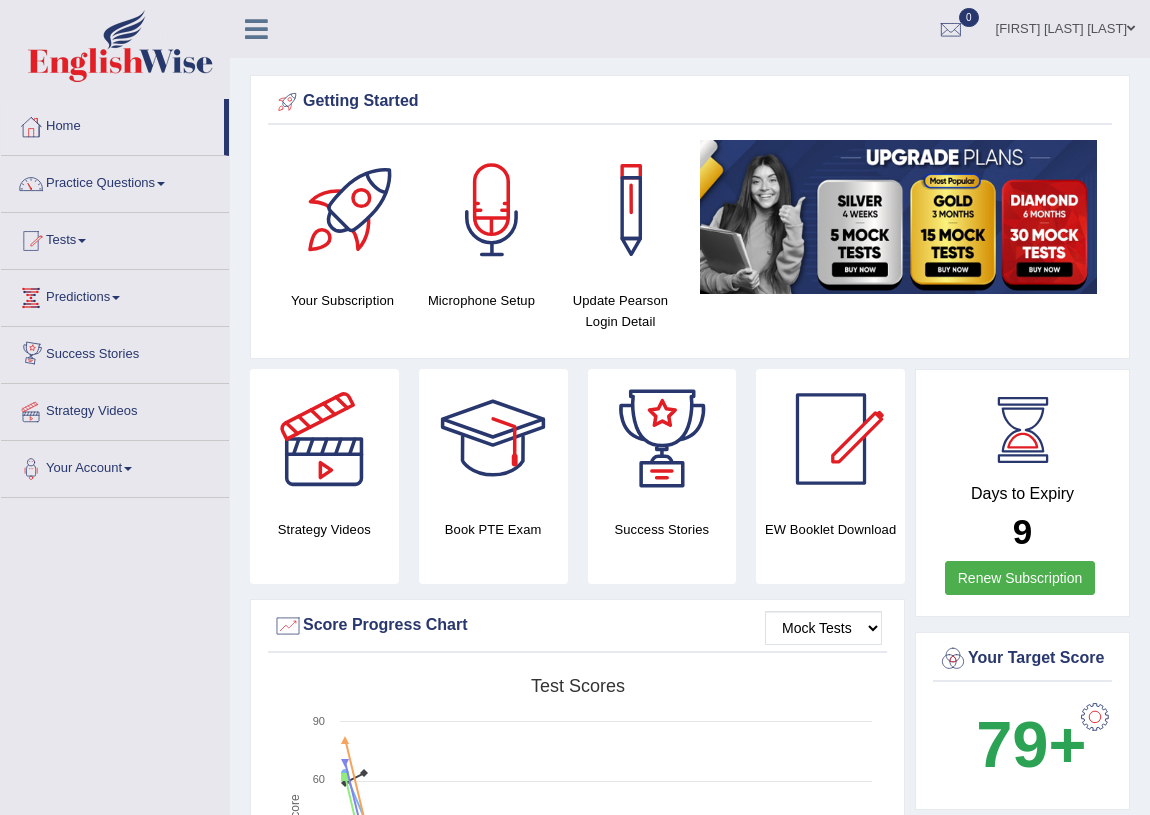 click at bounding box center (82, 241) 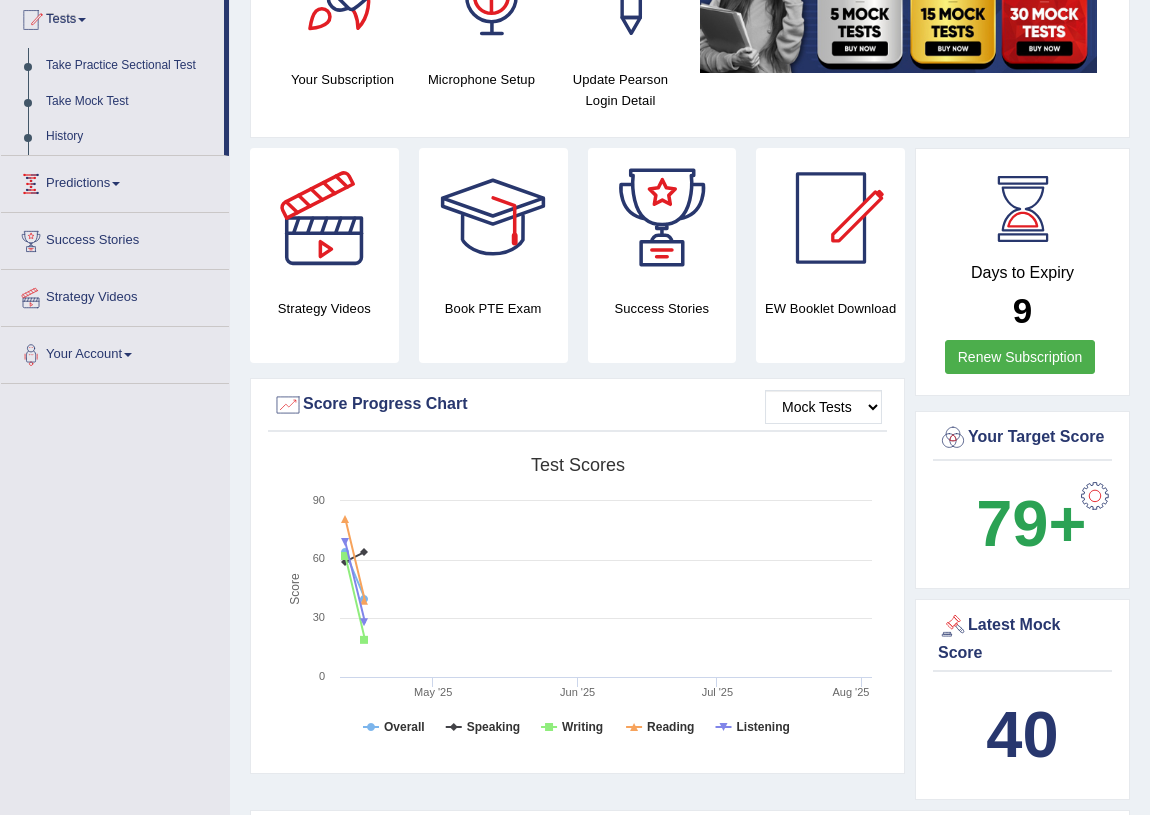 scroll, scrollTop: 0, scrollLeft: 0, axis: both 